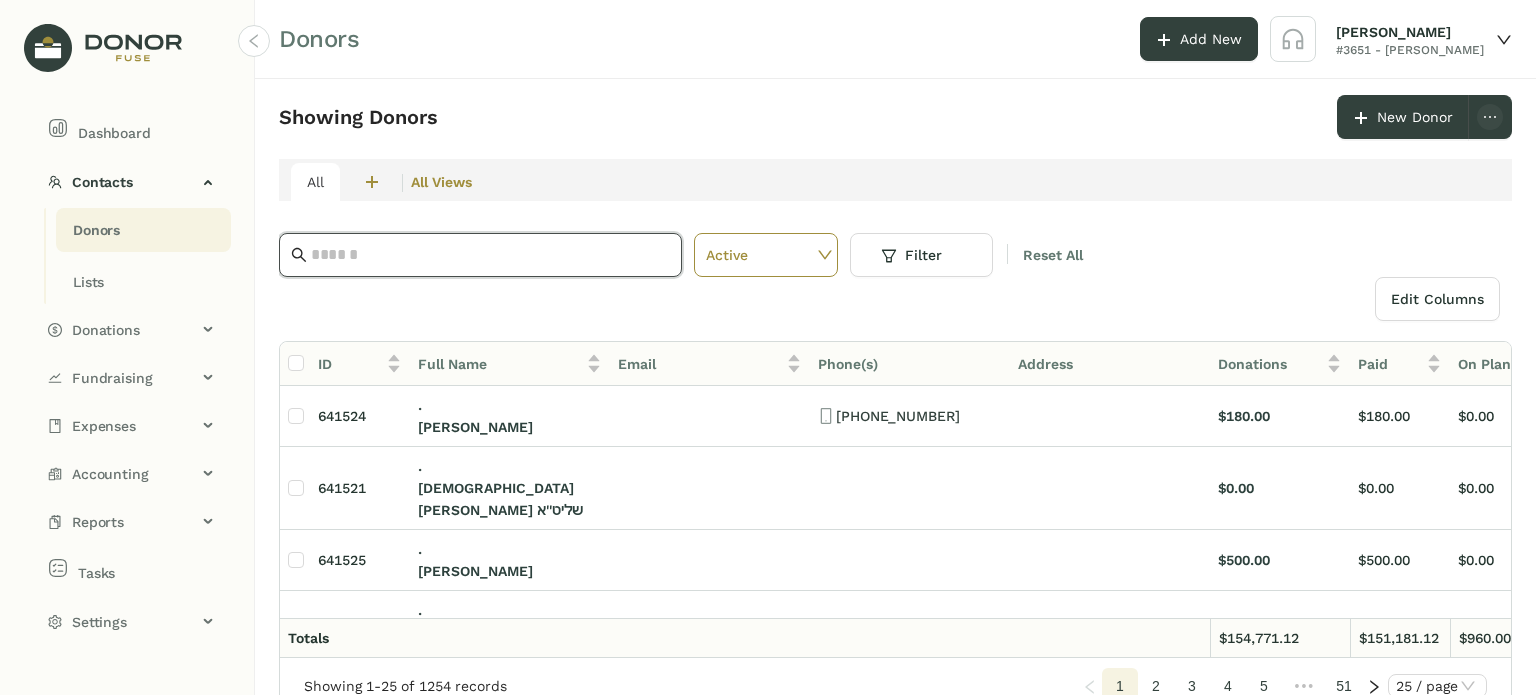 scroll, scrollTop: 0, scrollLeft: 0, axis: both 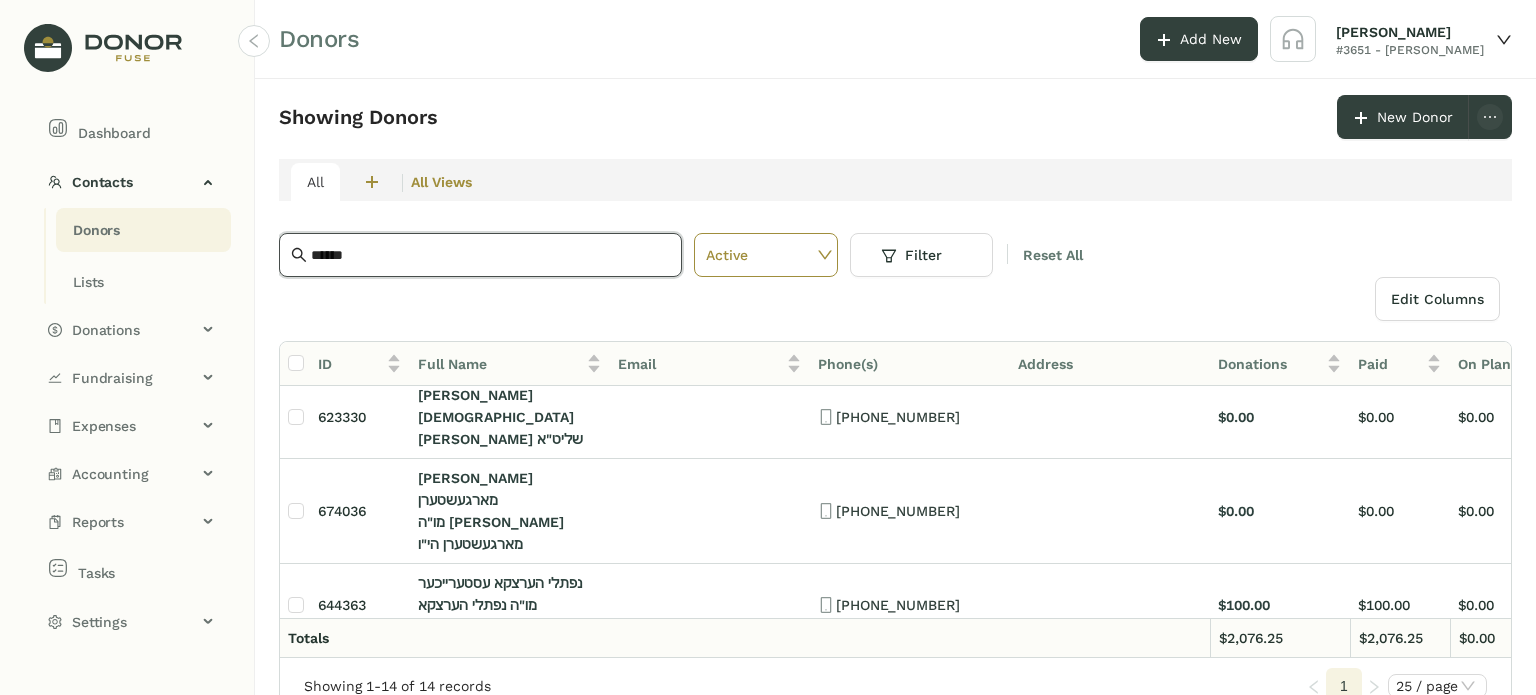 type on "*****" 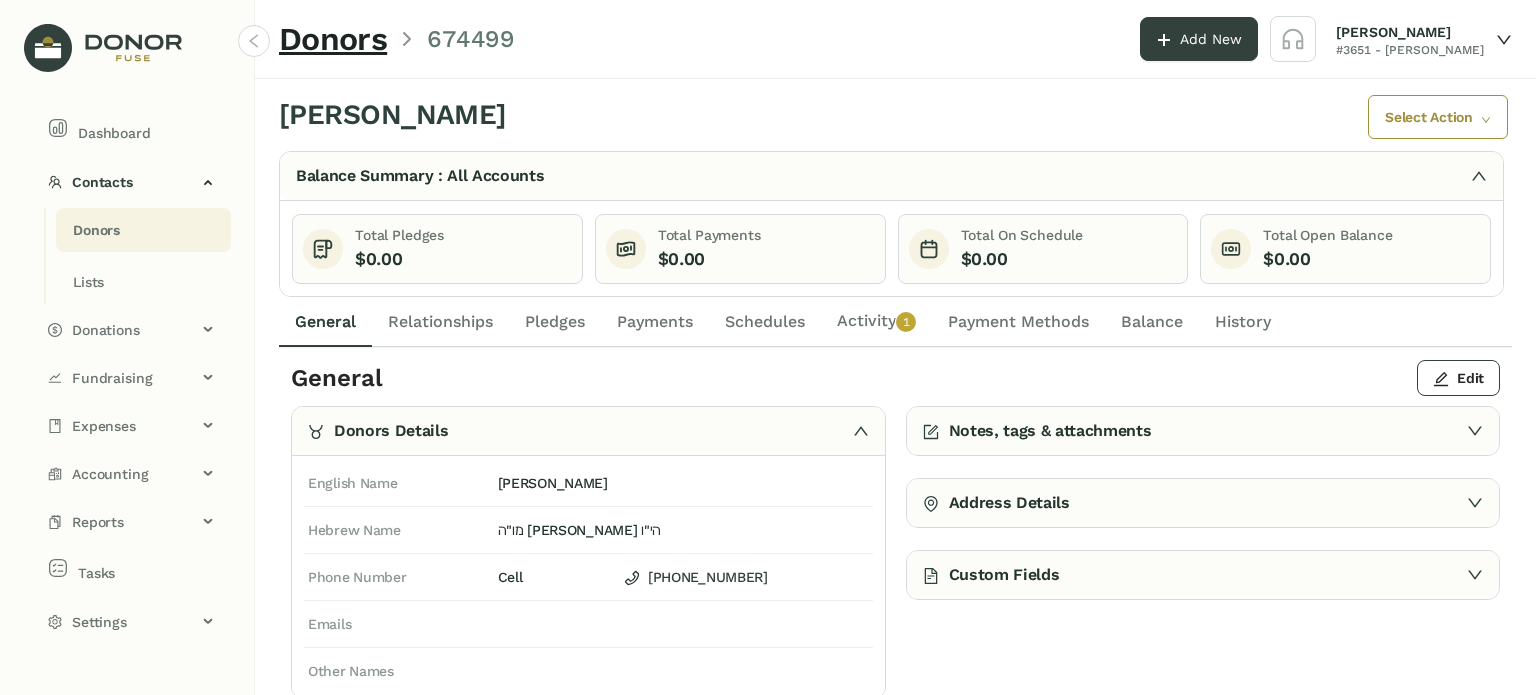 click on "Activity   0   1   2   3   4   5   6   7   8   9" 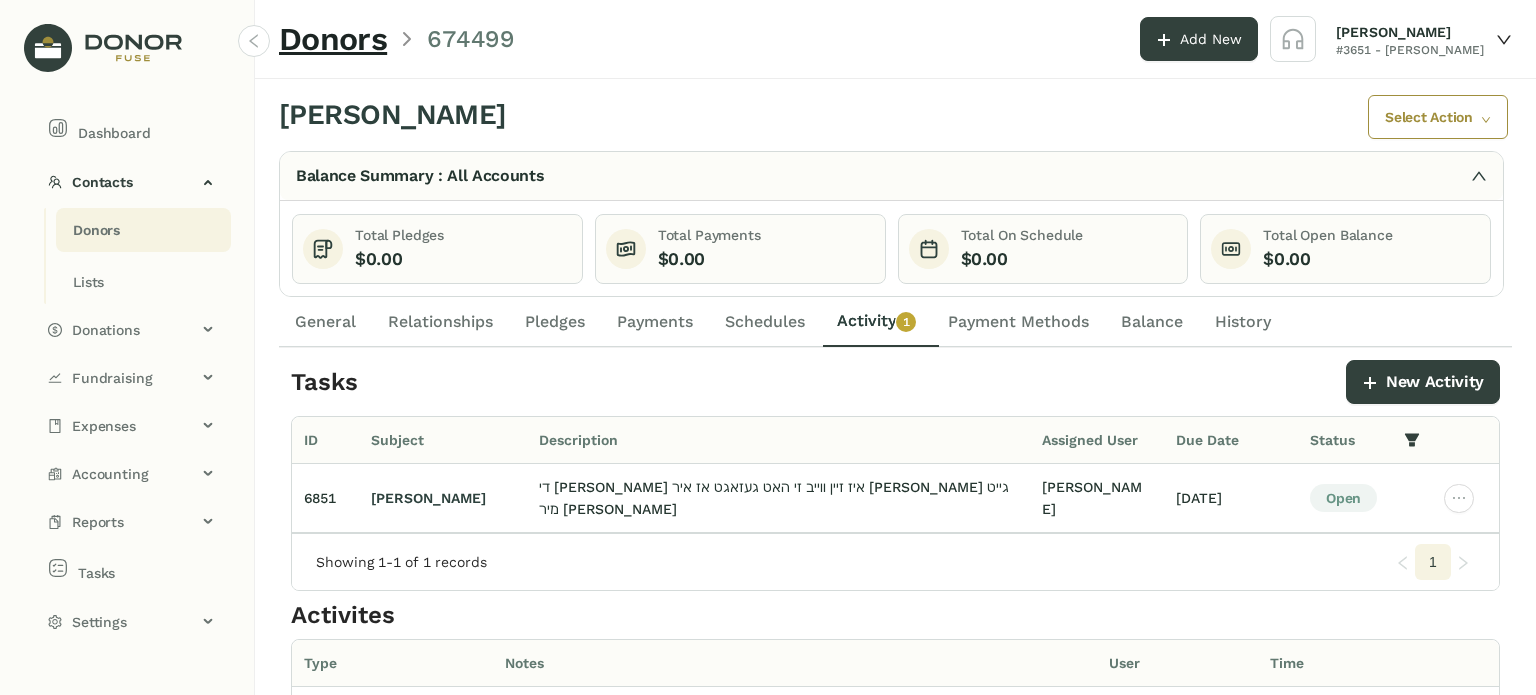 click on "Pledges" 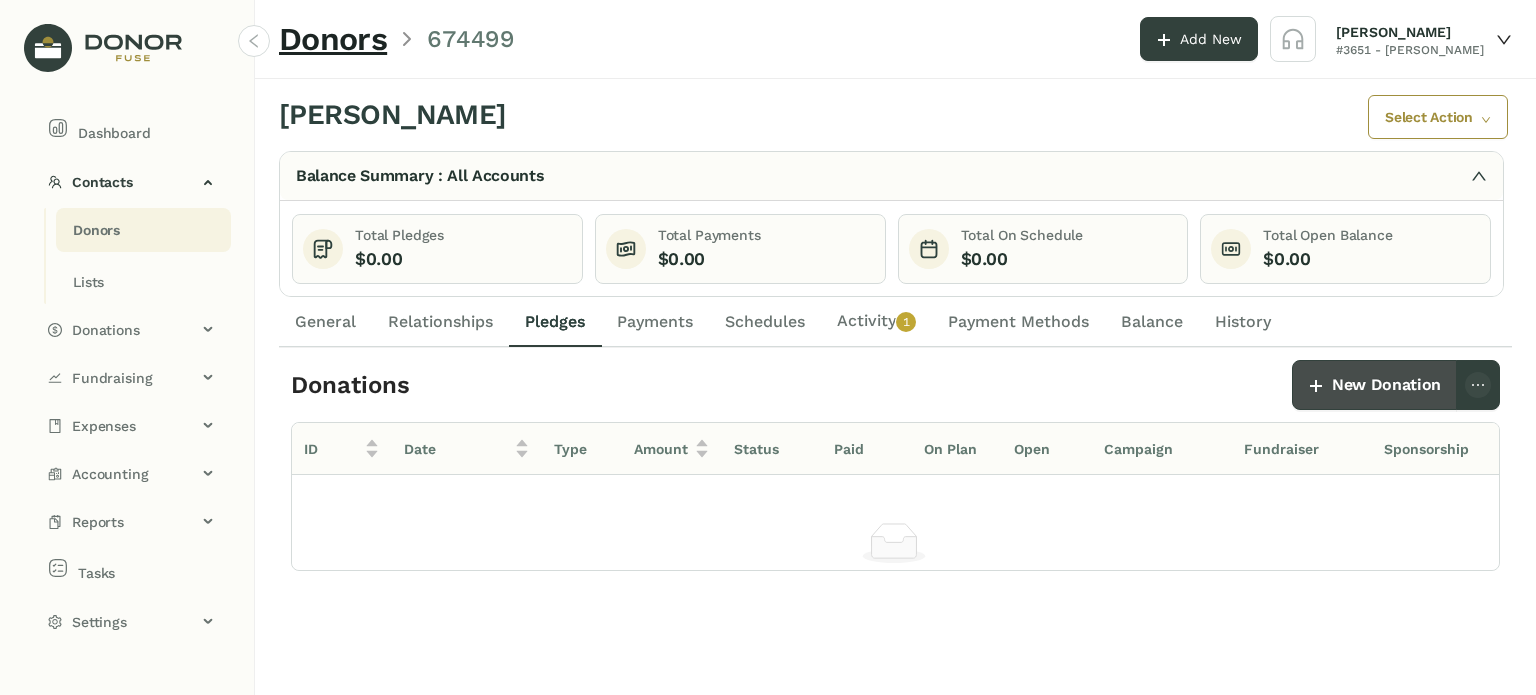 click on "New Donation" 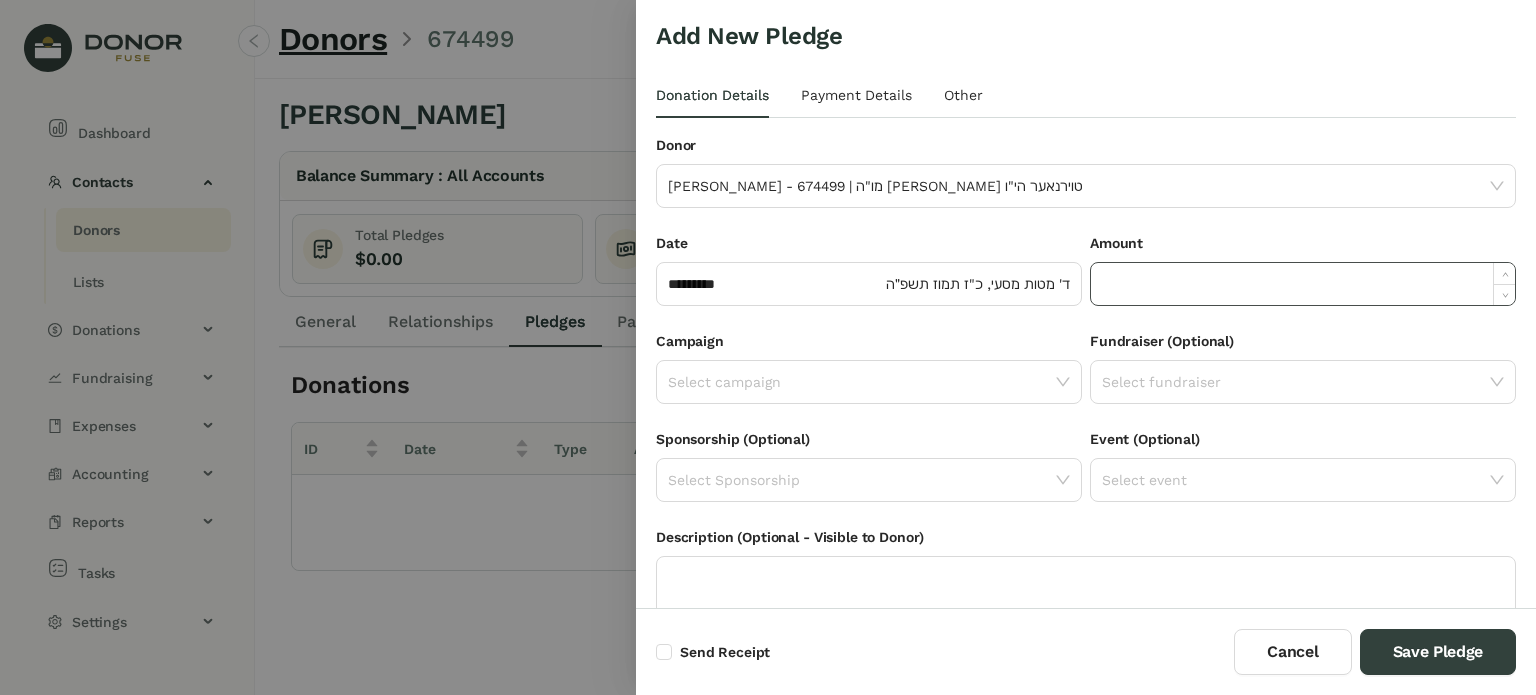 click 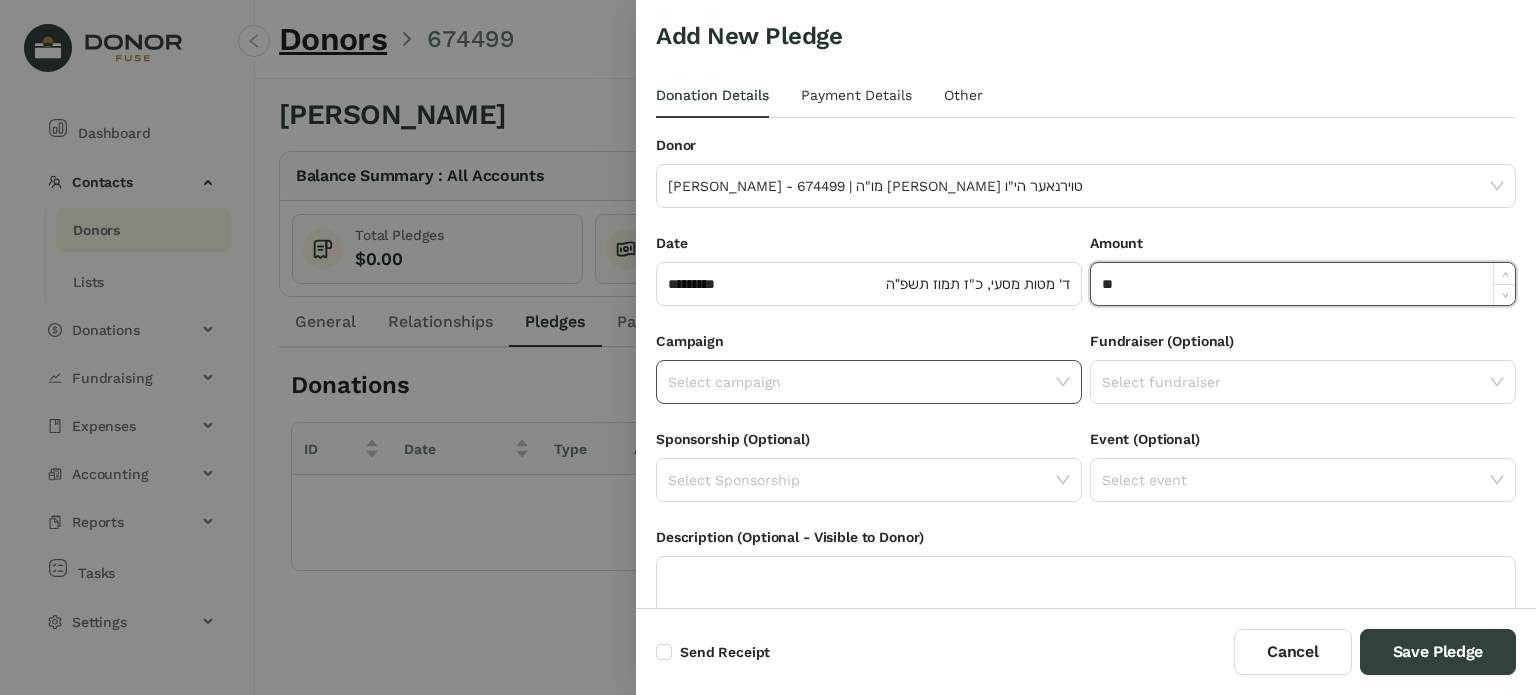 type on "******" 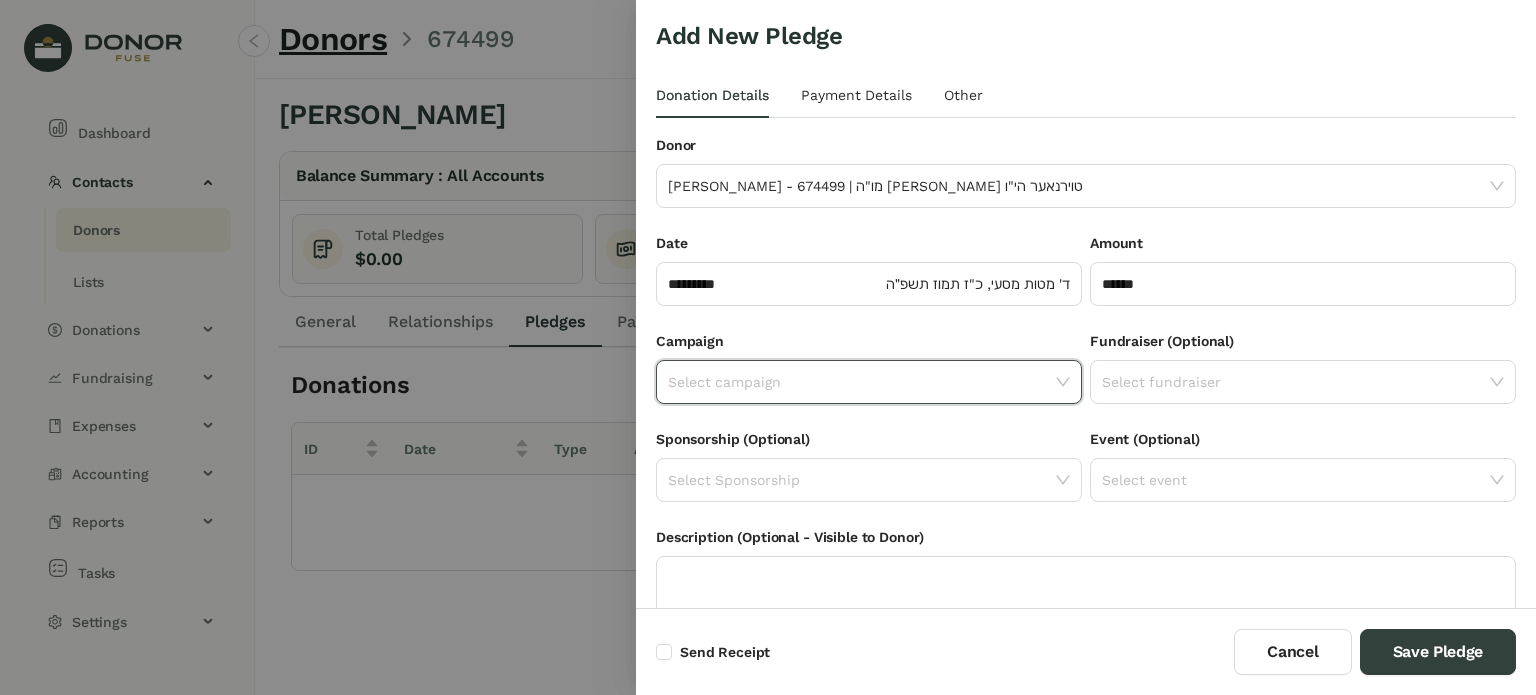 click 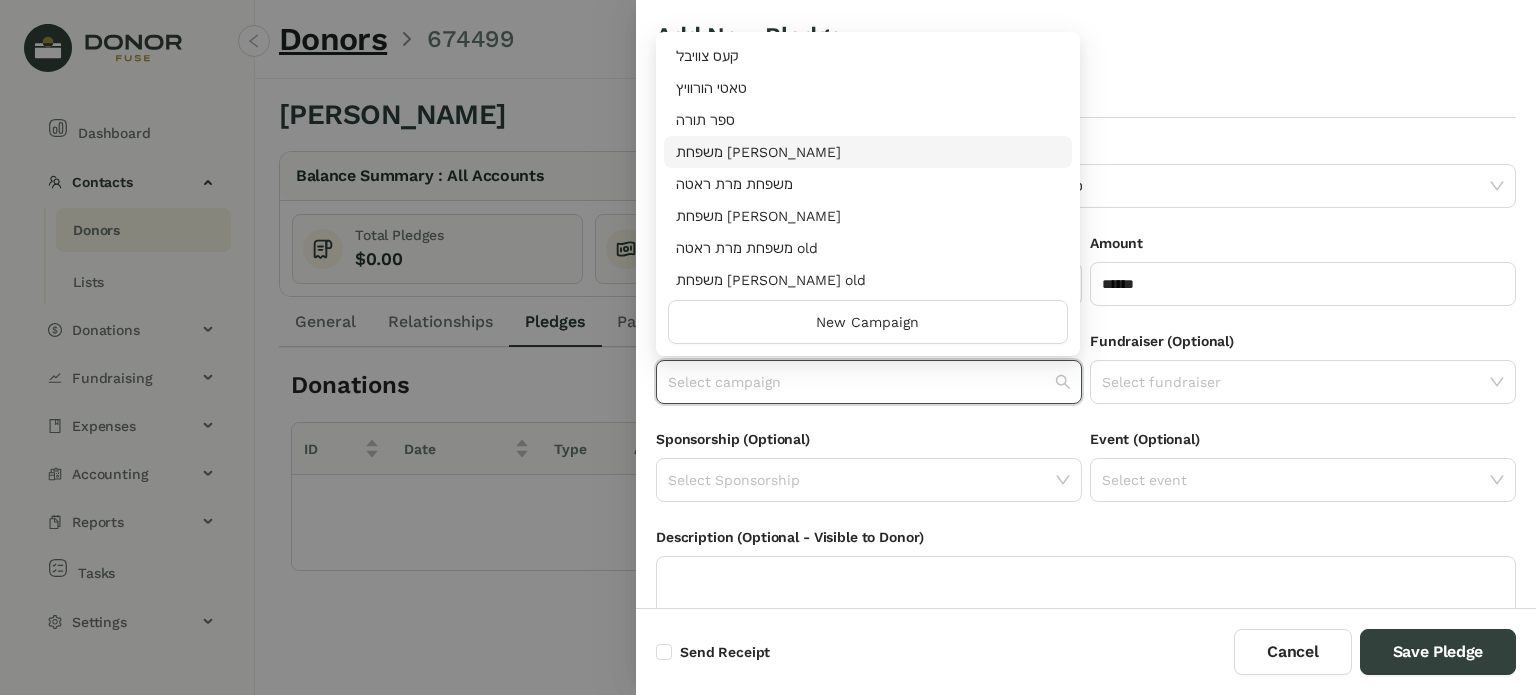 click on "משפחת [PERSON_NAME]" at bounding box center (868, 152) 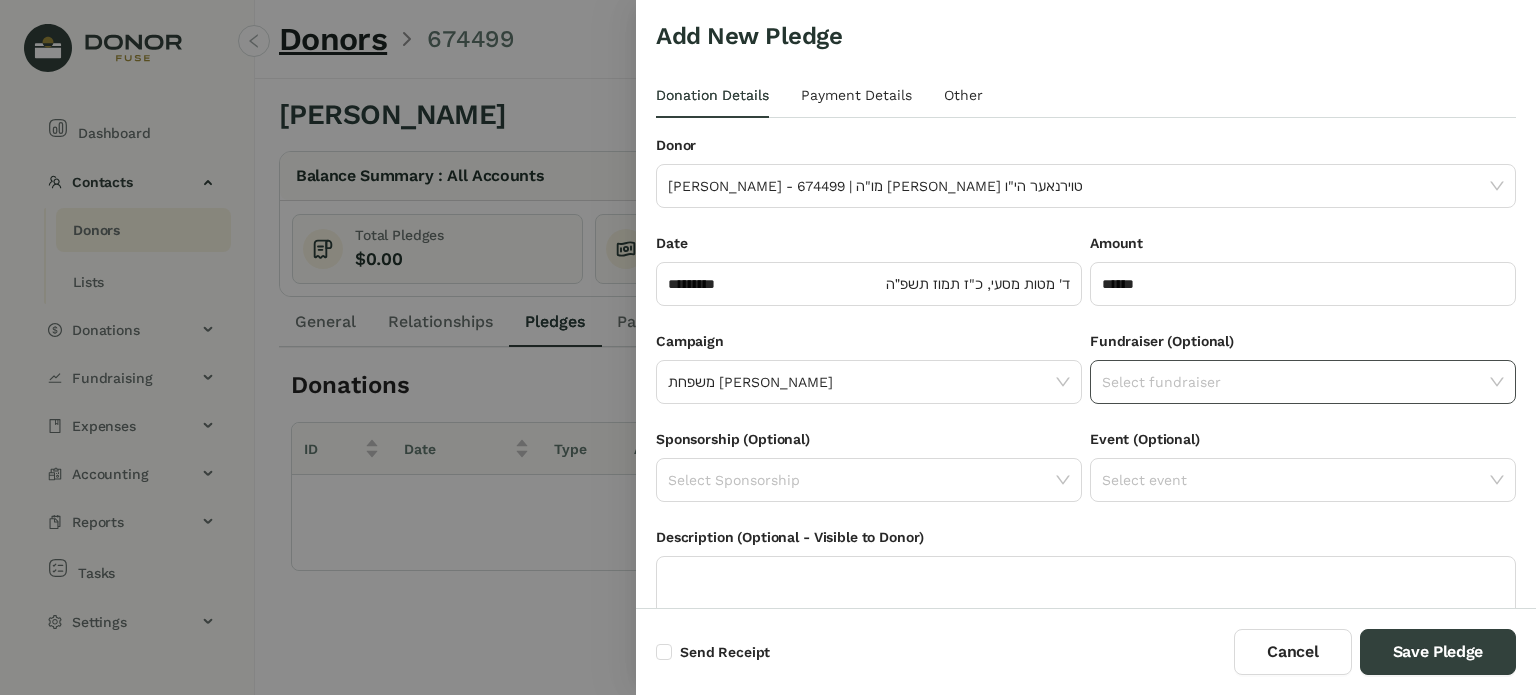click 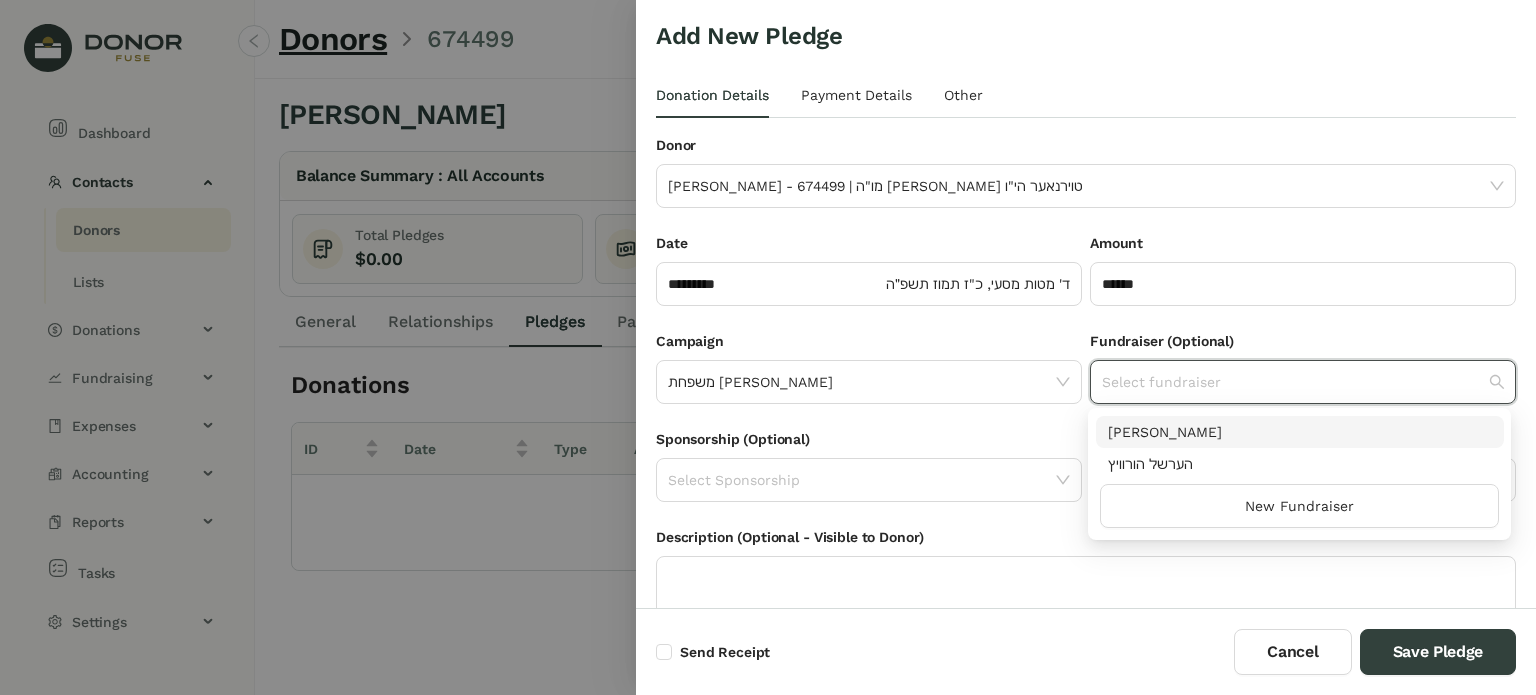 click on "[PERSON_NAME]" at bounding box center [1300, 432] 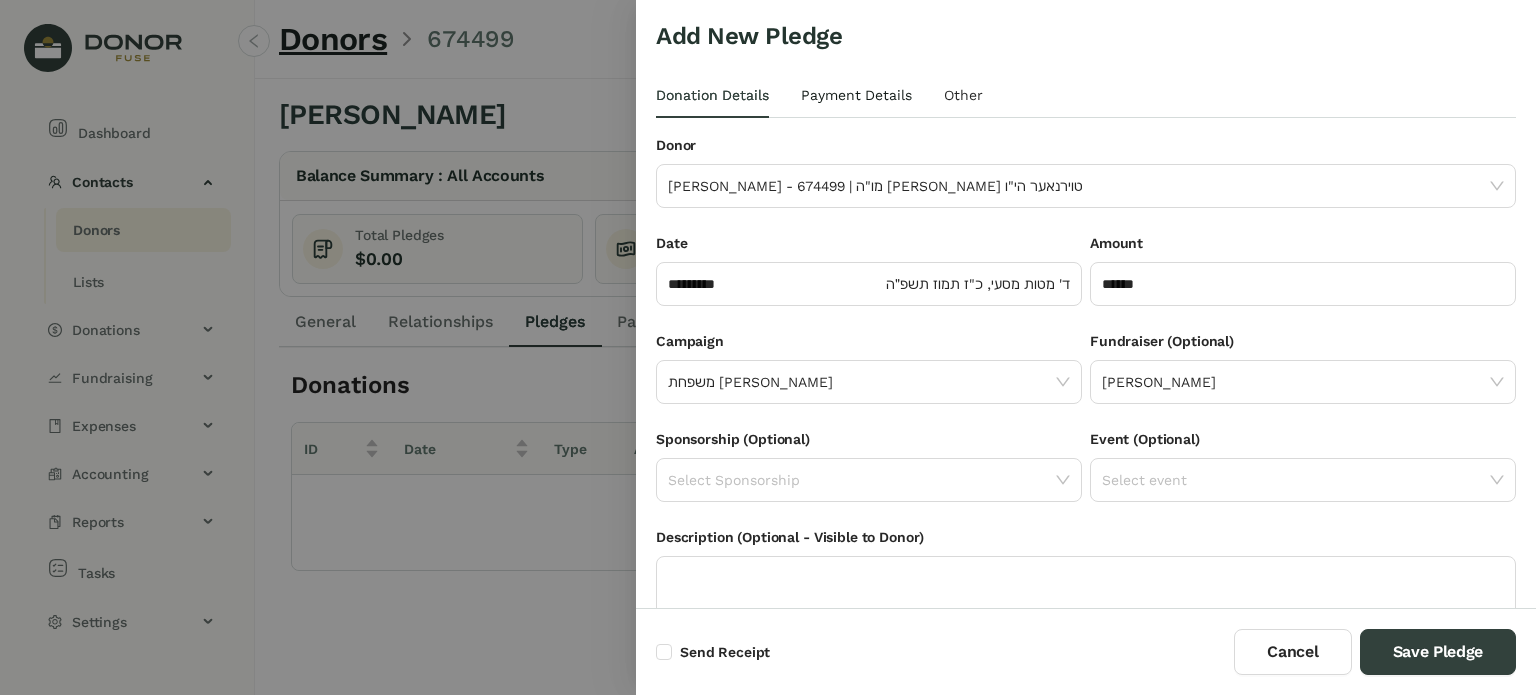 click on "Payment Details" at bounding box center [856, 95] 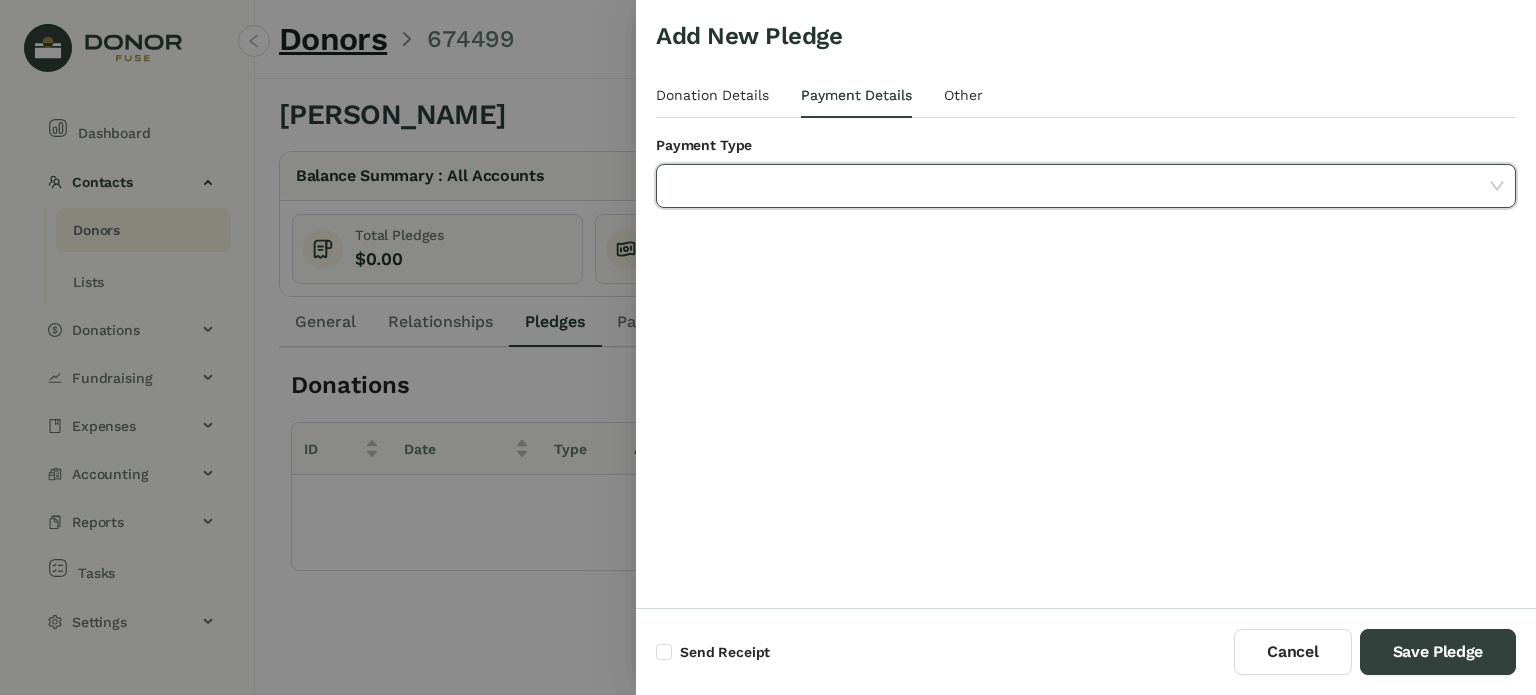 click 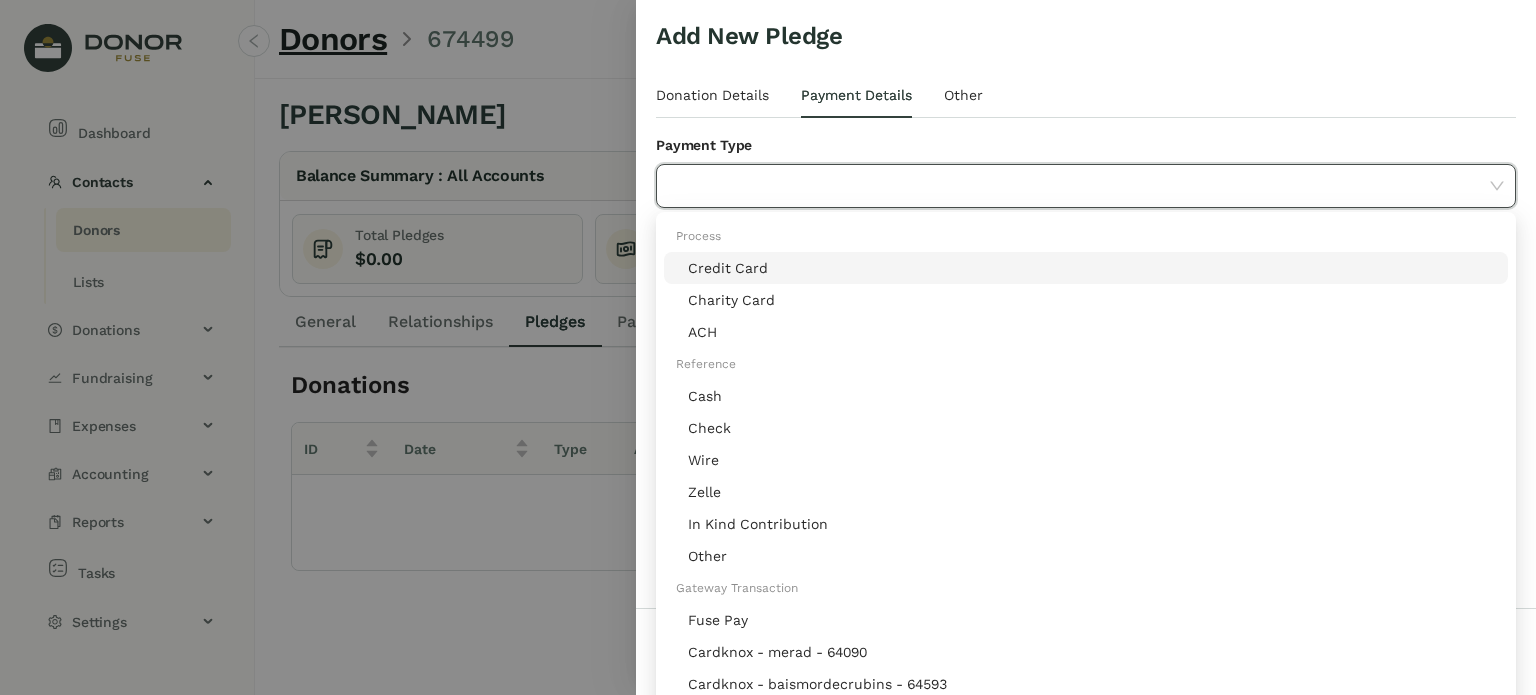 click on "Credit Card" 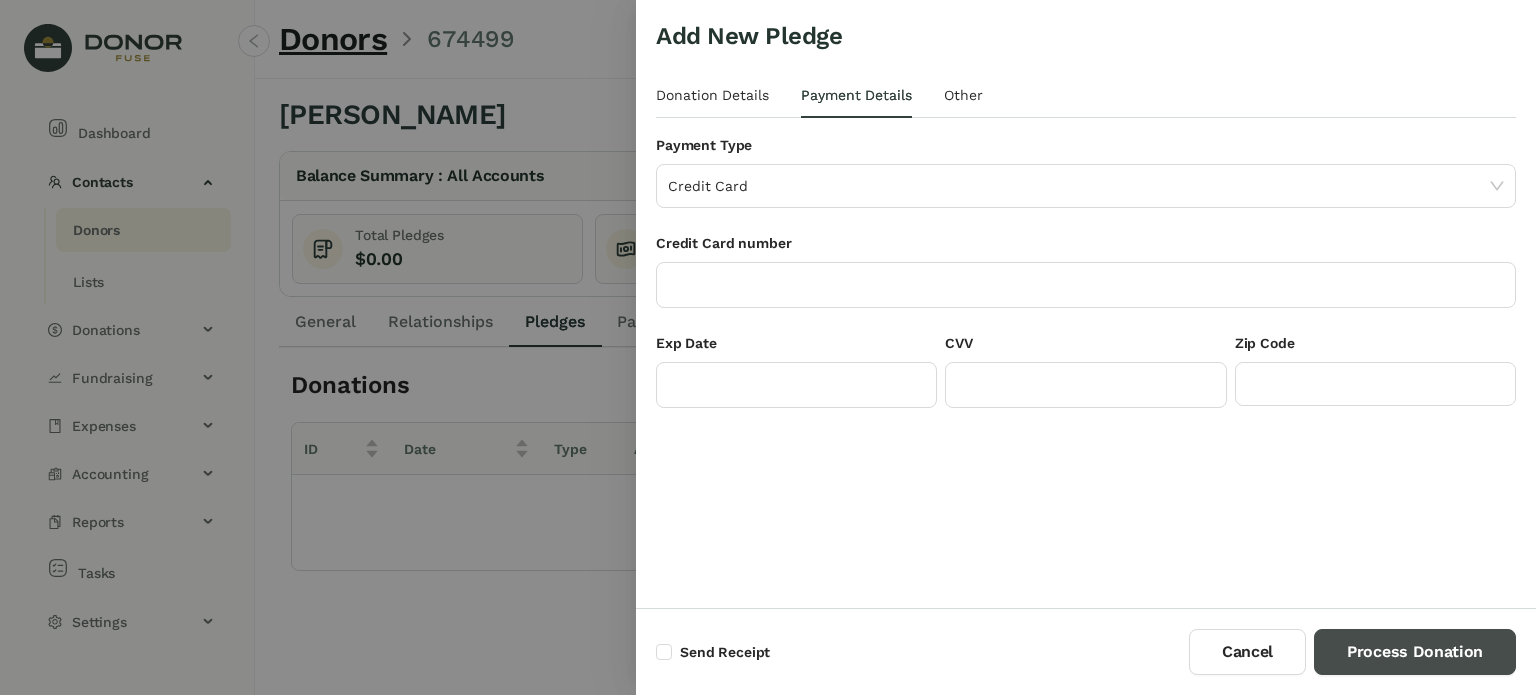 click on "Process Donation" at bounding box center (1415, 652) 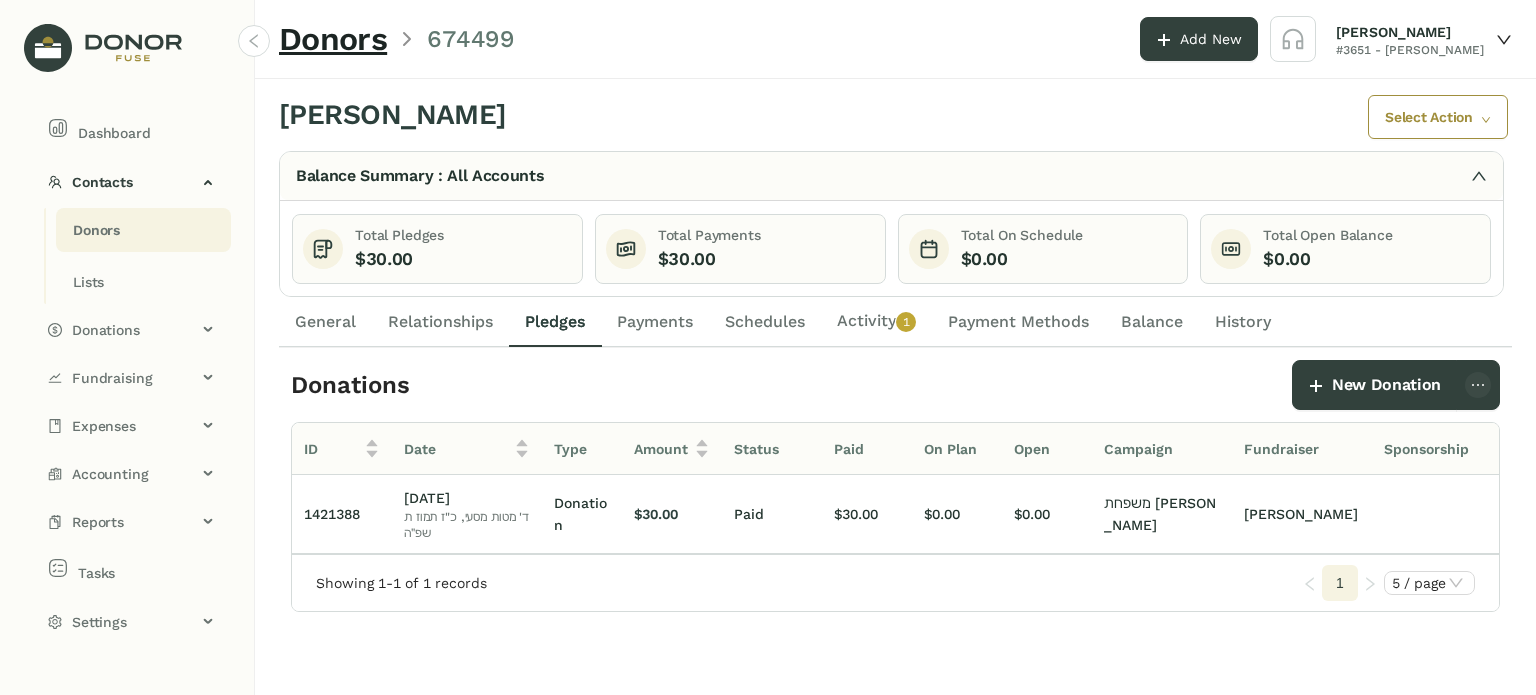 drag, startPoint x: 866, startPoint y: 319, endPoint x: 850, endPoint y: 319, distance: 16 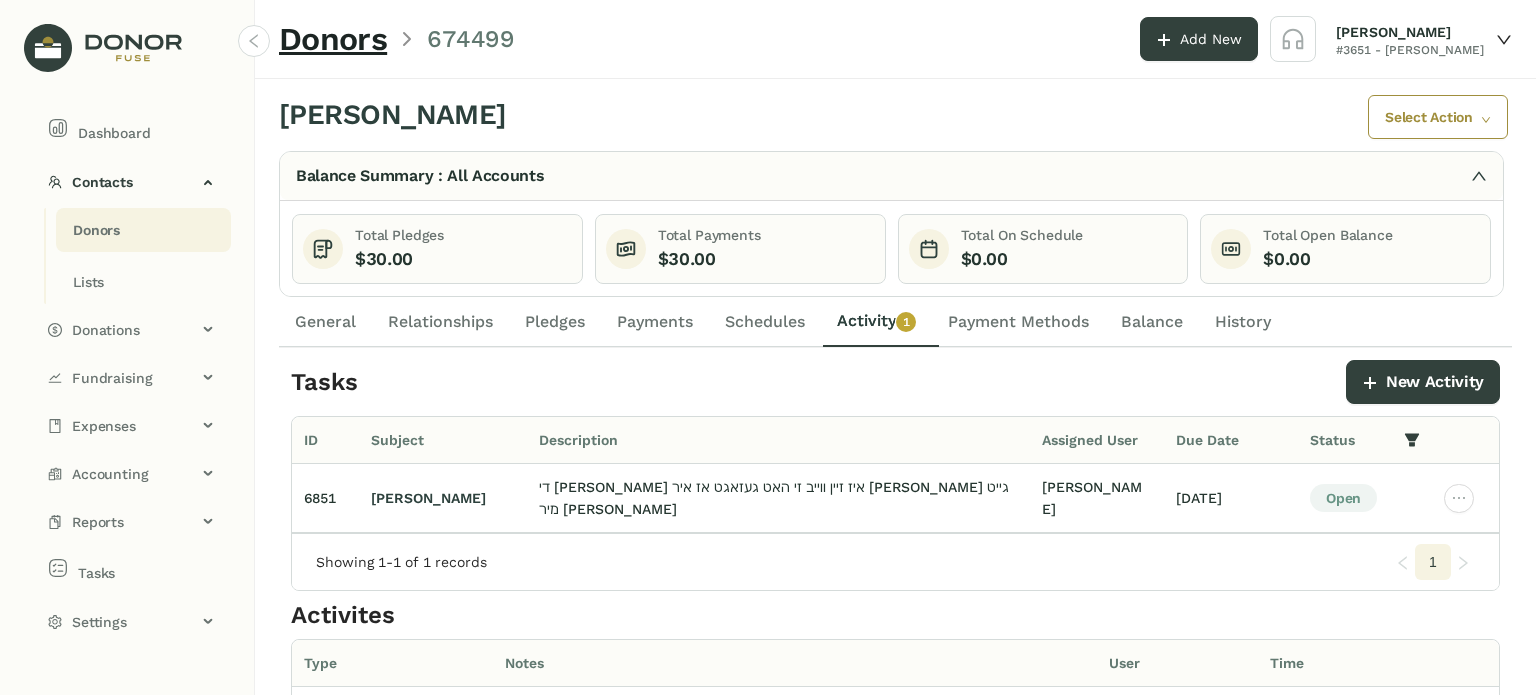click on "Pledges" 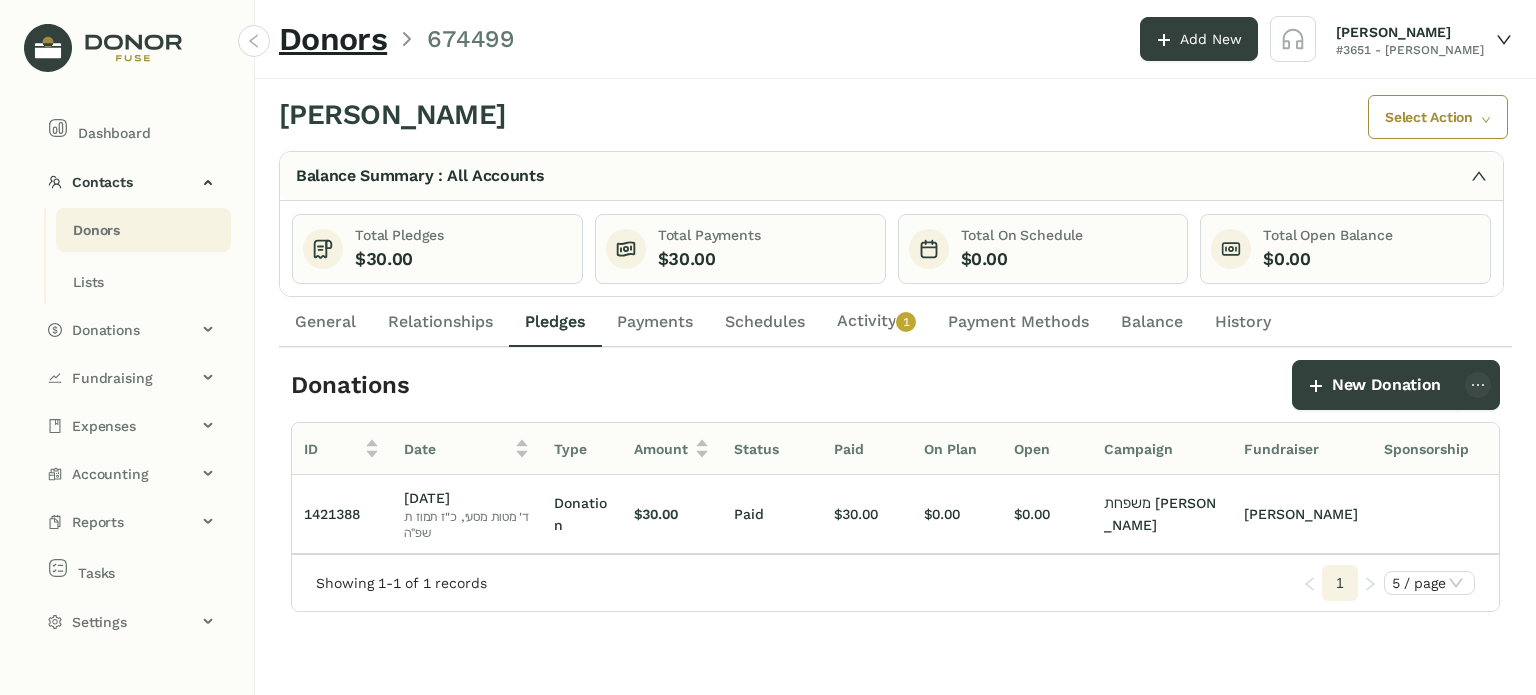 click on "Activity   0   1   2   3   4   5   6   7   8   9" 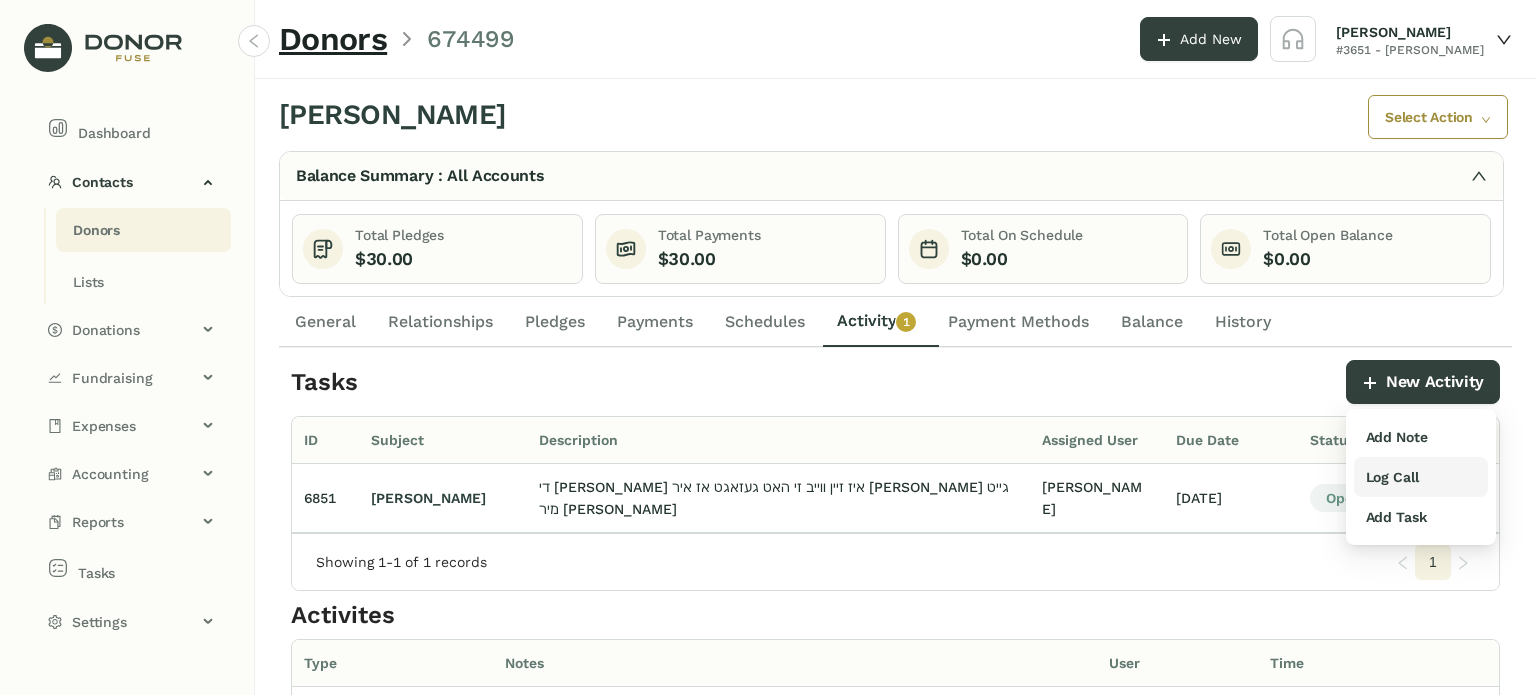 drag, startPoint x: 1423, startPoint y: 481, endPoint x: 1412, endPoint y: 471, distance: 14.866069 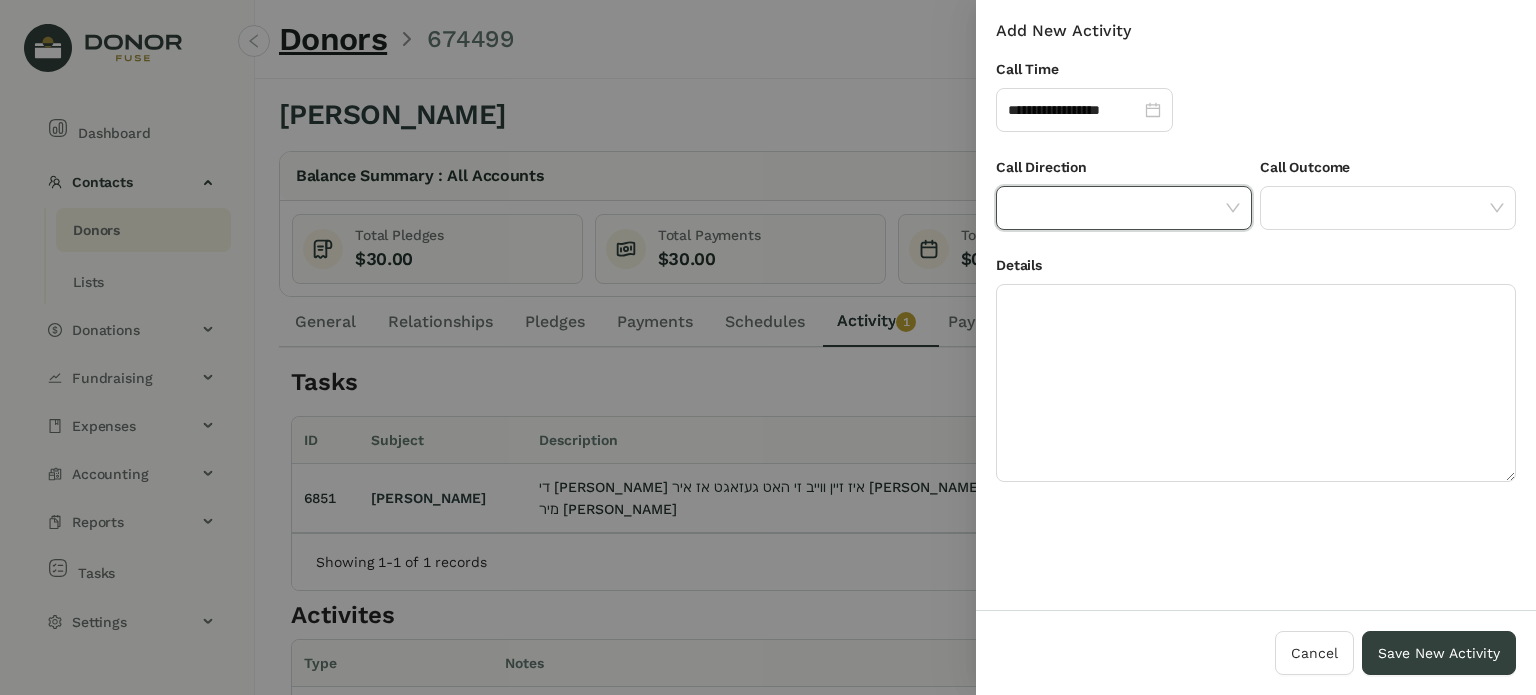 click 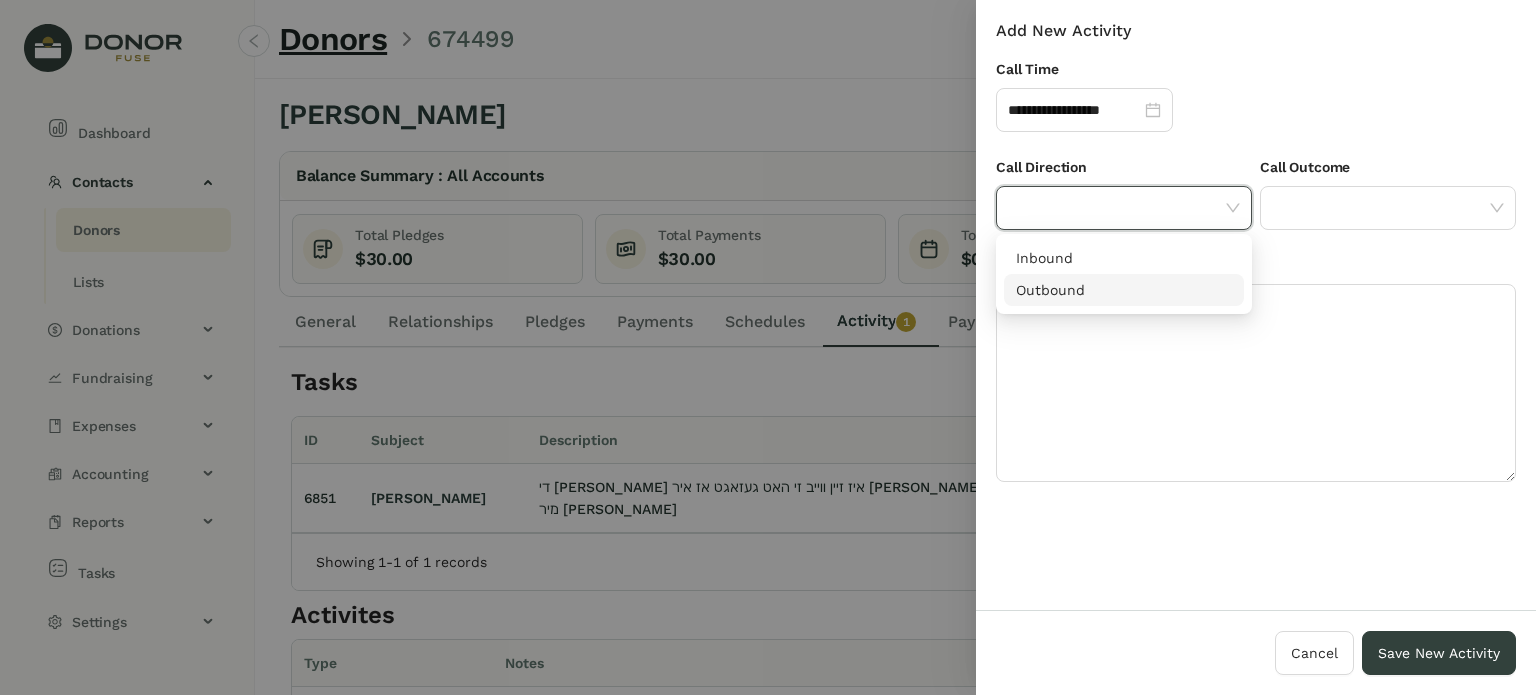 click on "Outbound" at bounding box center [1124, 290] 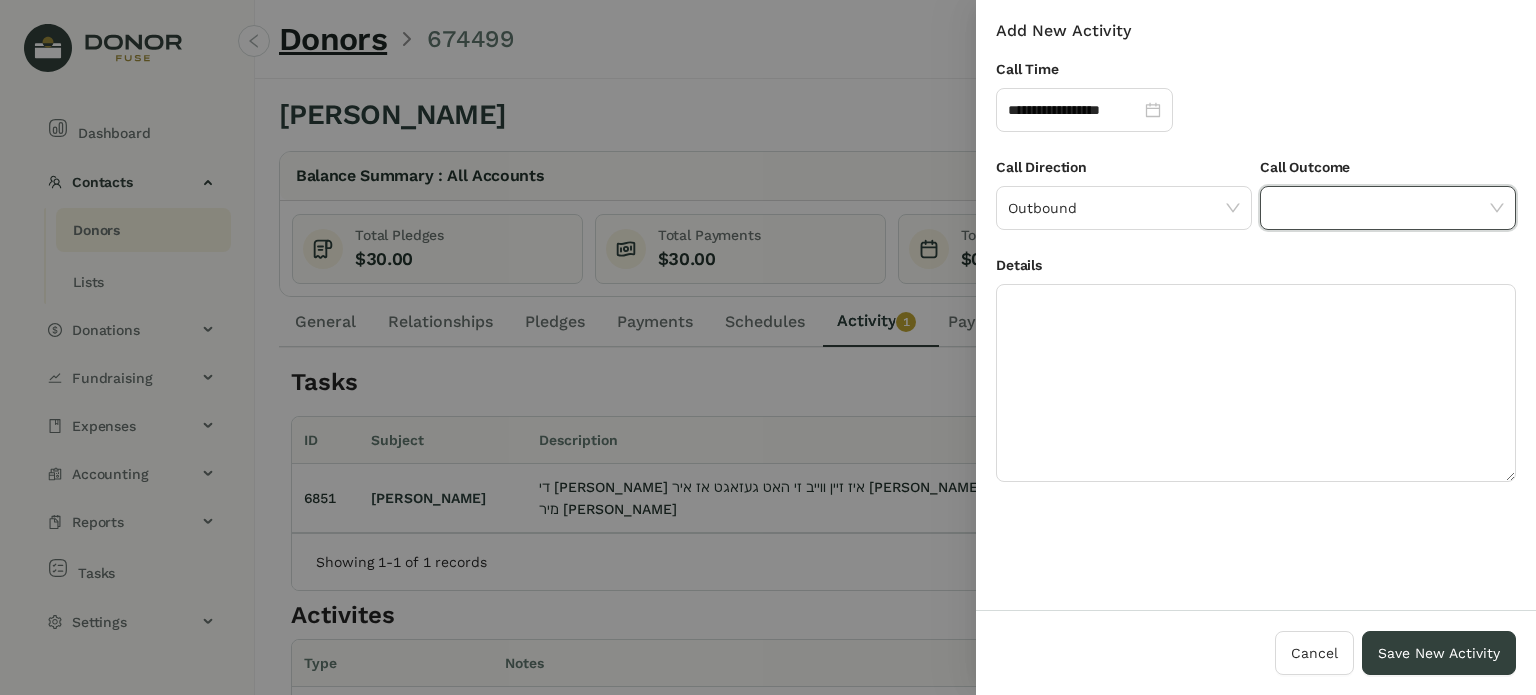 click 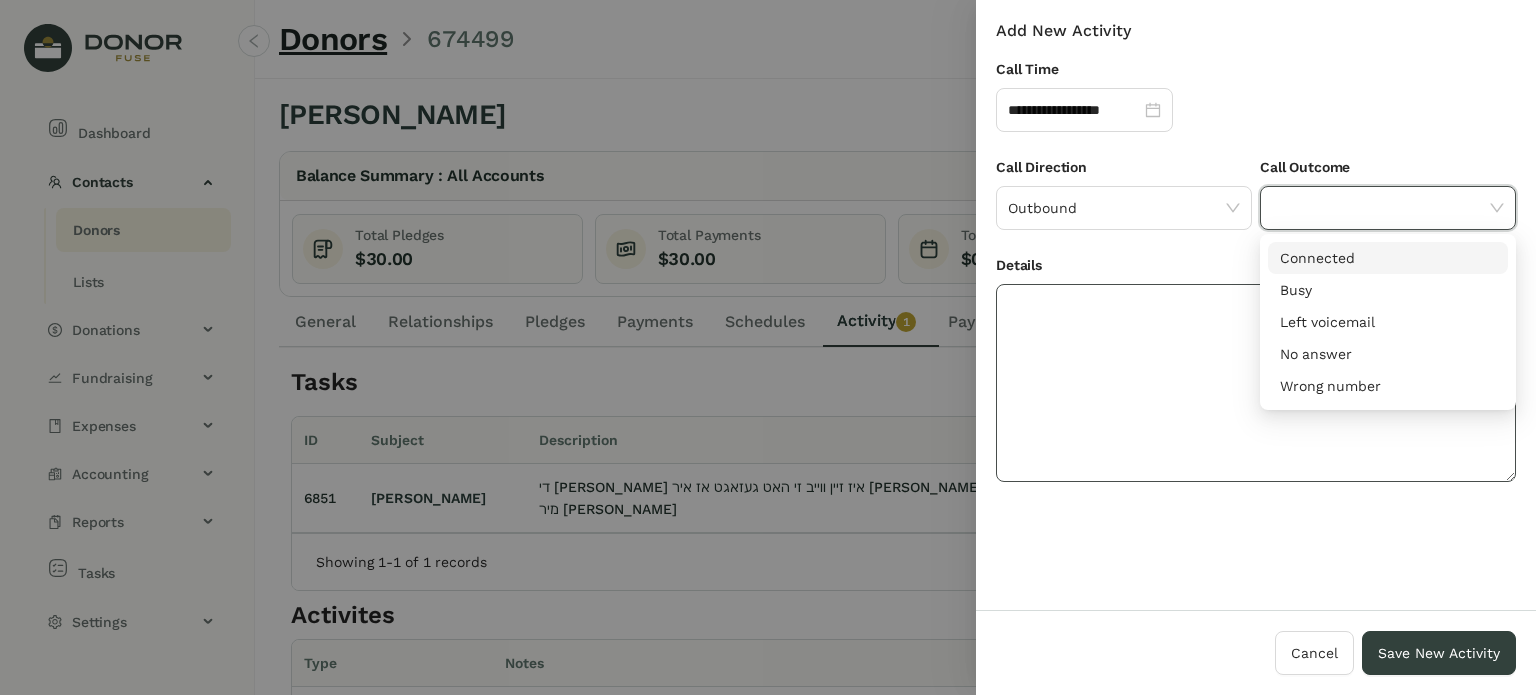 drag, startPoint x: 1334, startPoint y: 254, endPoint x: 1265, endPoint y: 323, distance: 97.580734 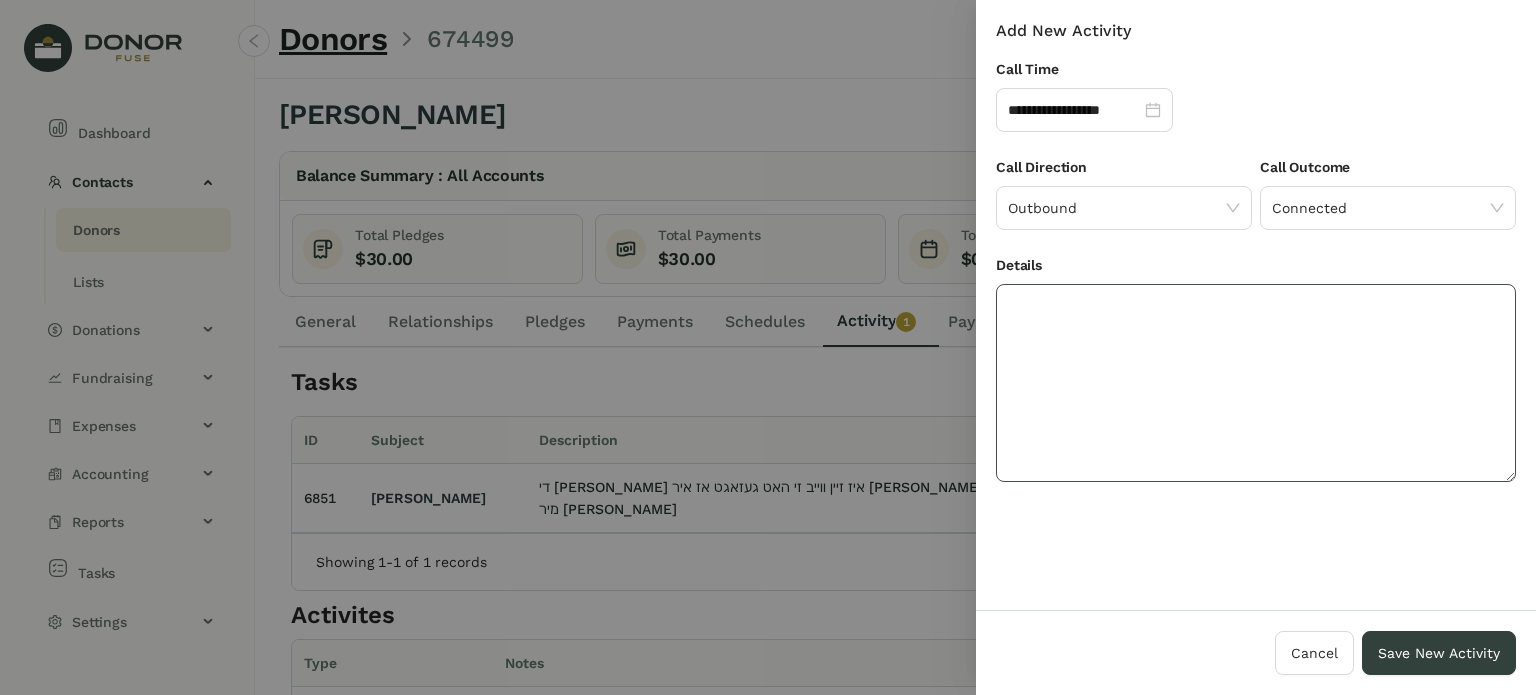 click 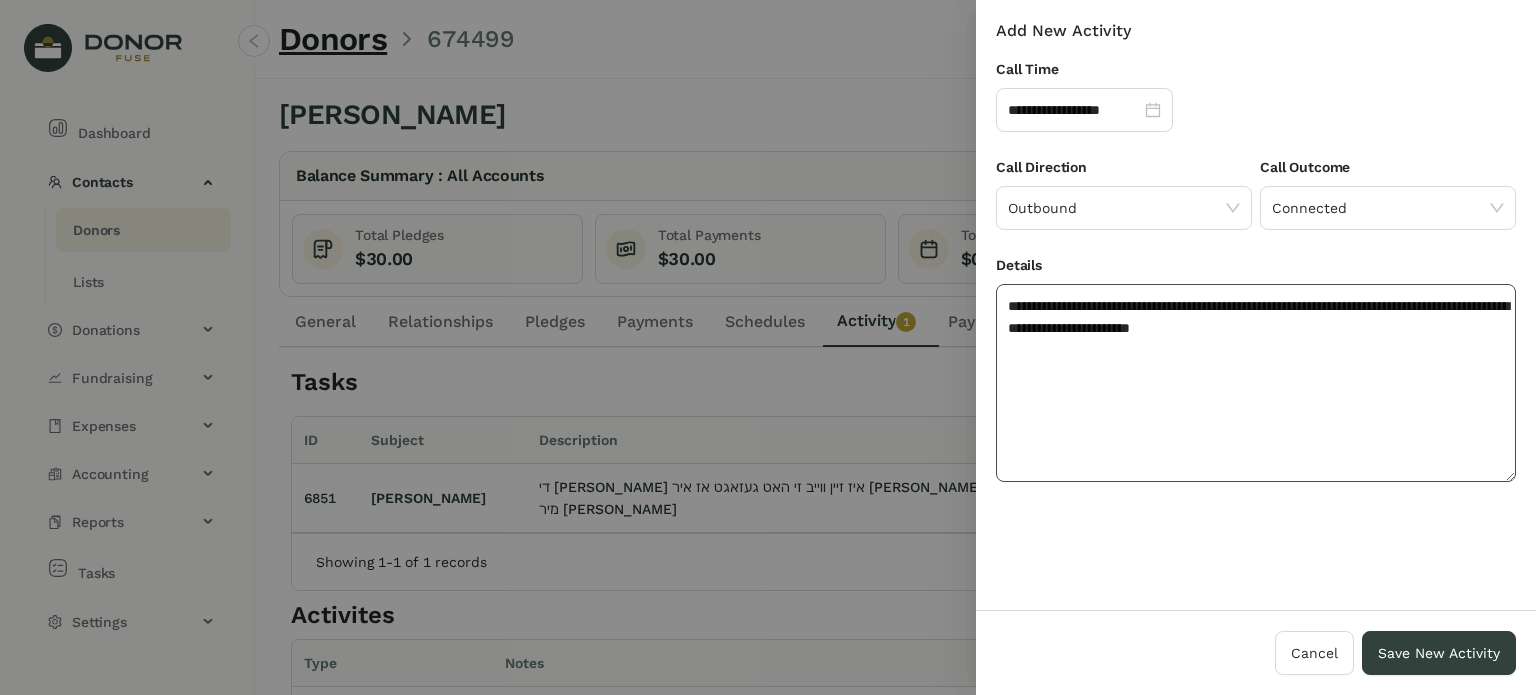 click on "**********" 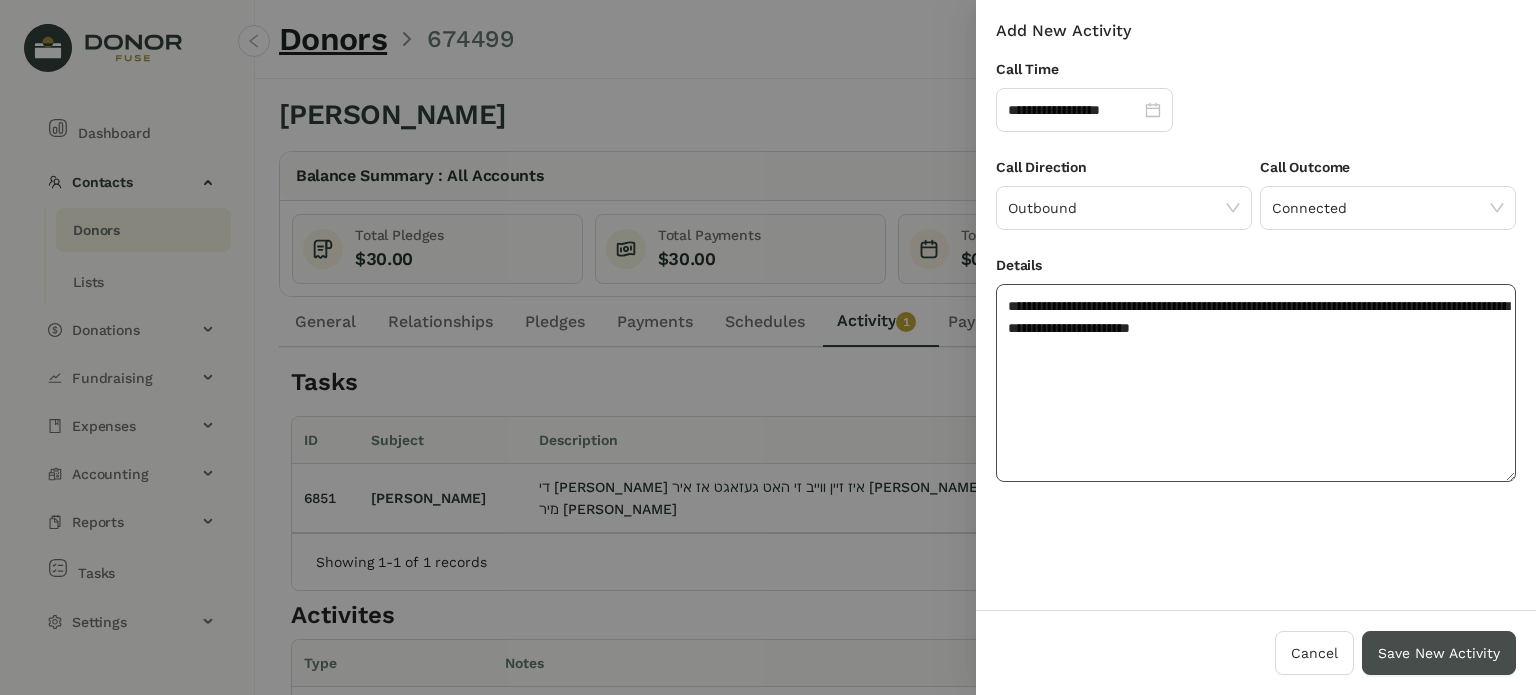 type on "**********" 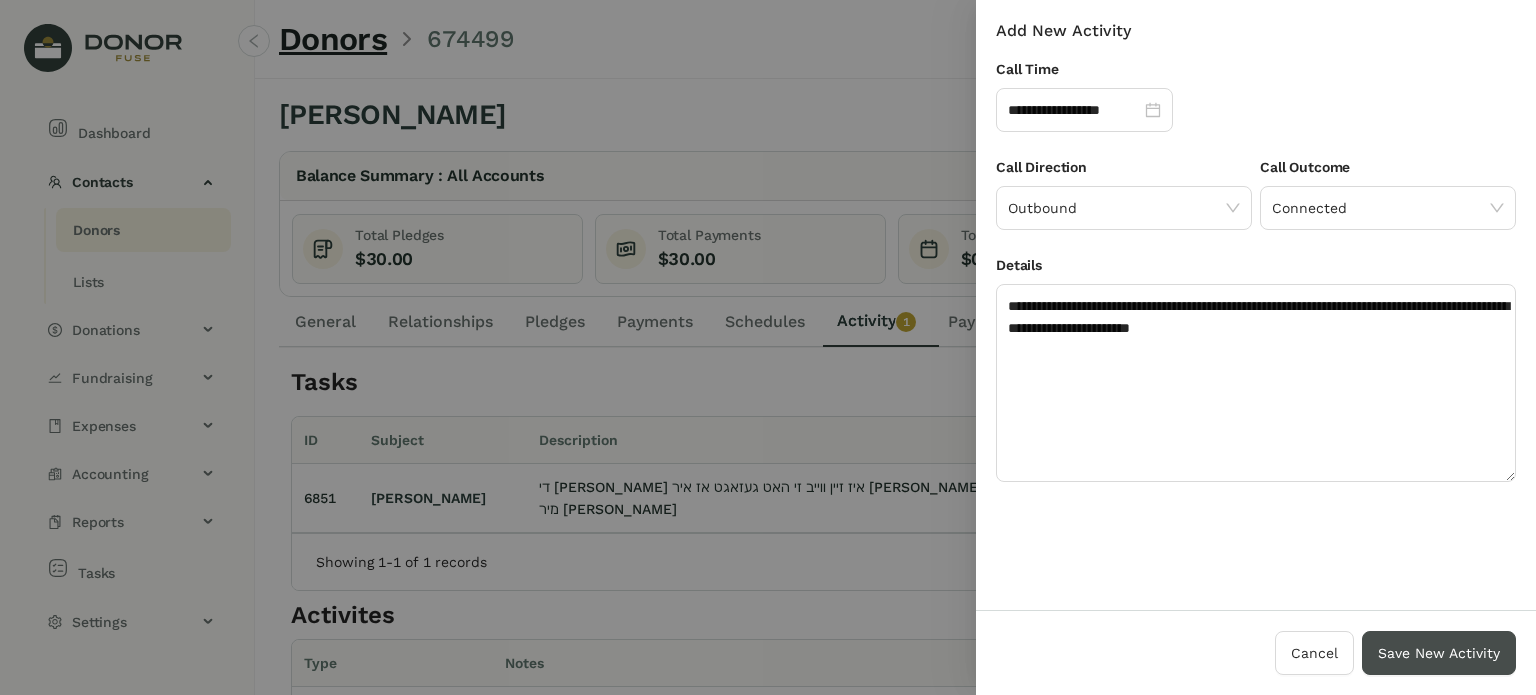click on "Save New Activity" at bounding box center [1439, 653] 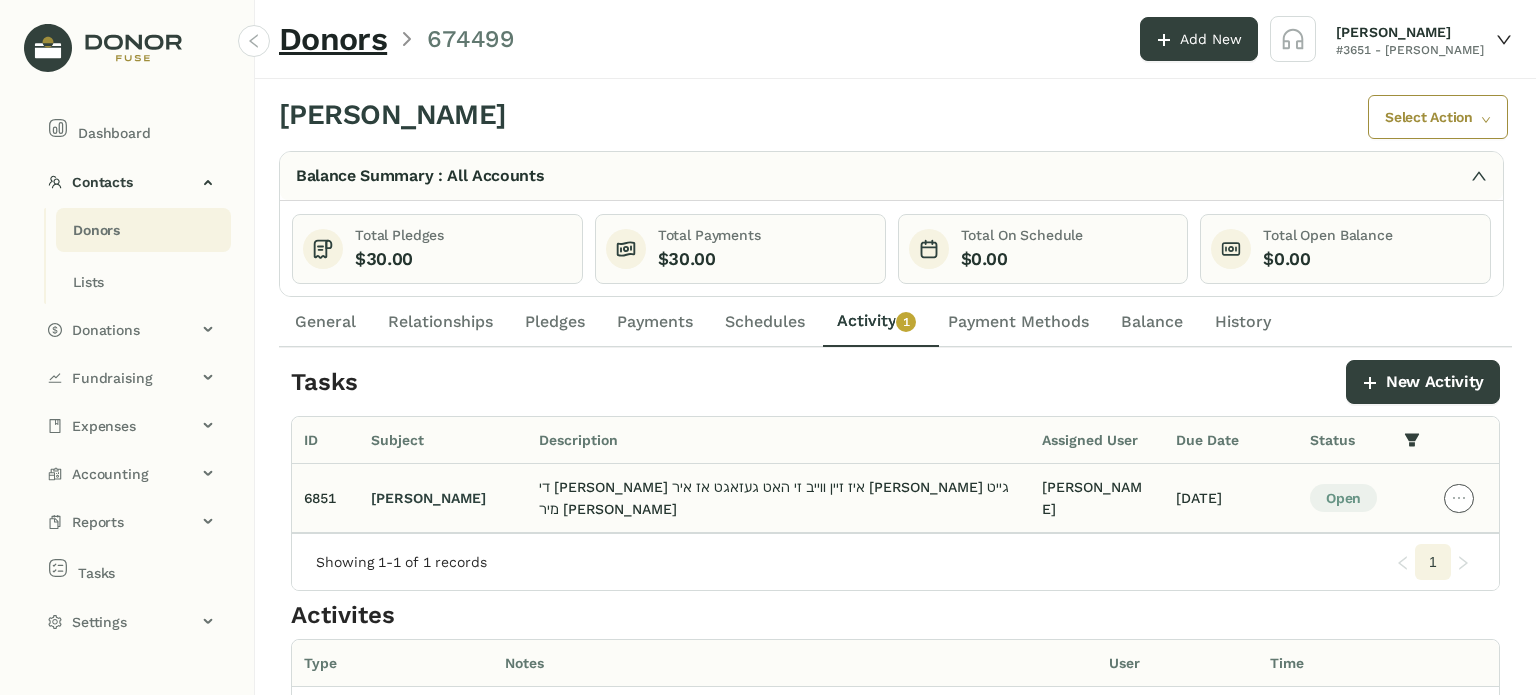 click 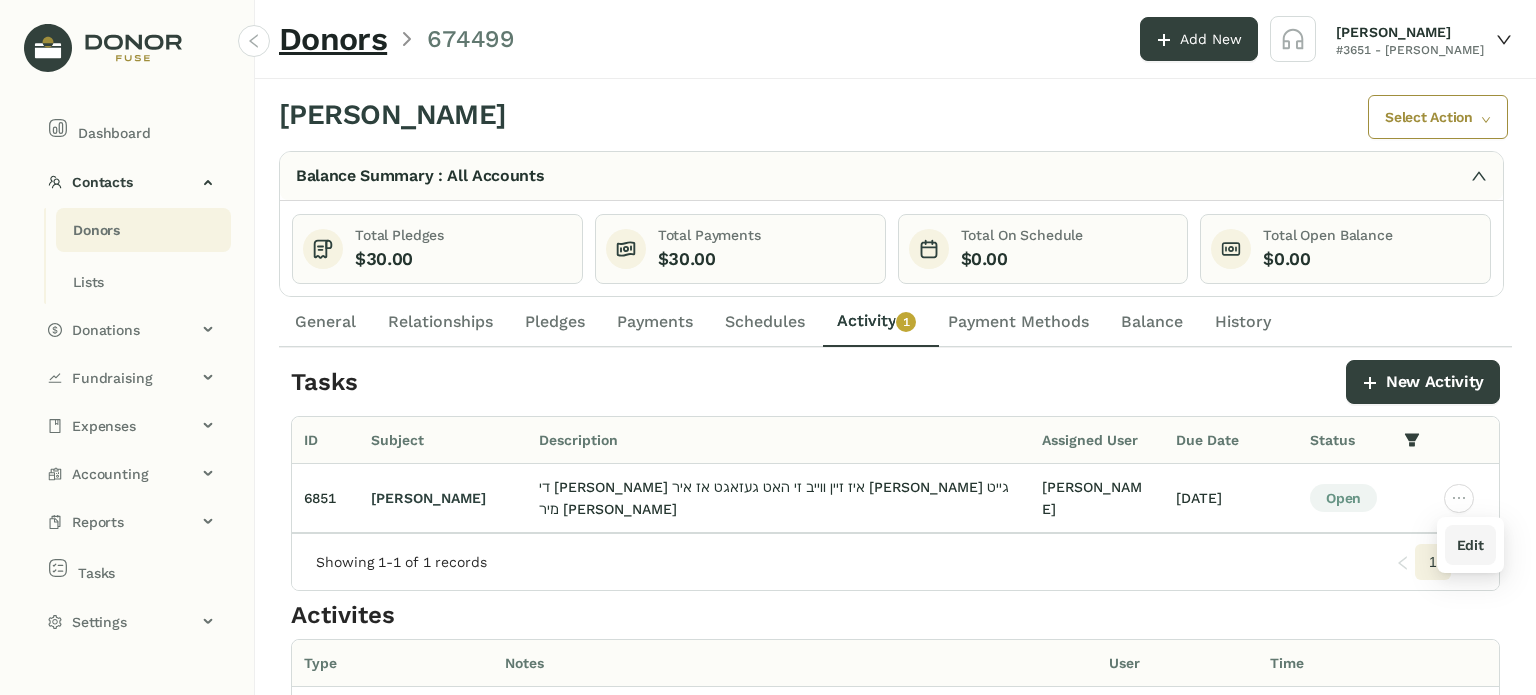 click on "Edit" at bounding box center [1470, 545] 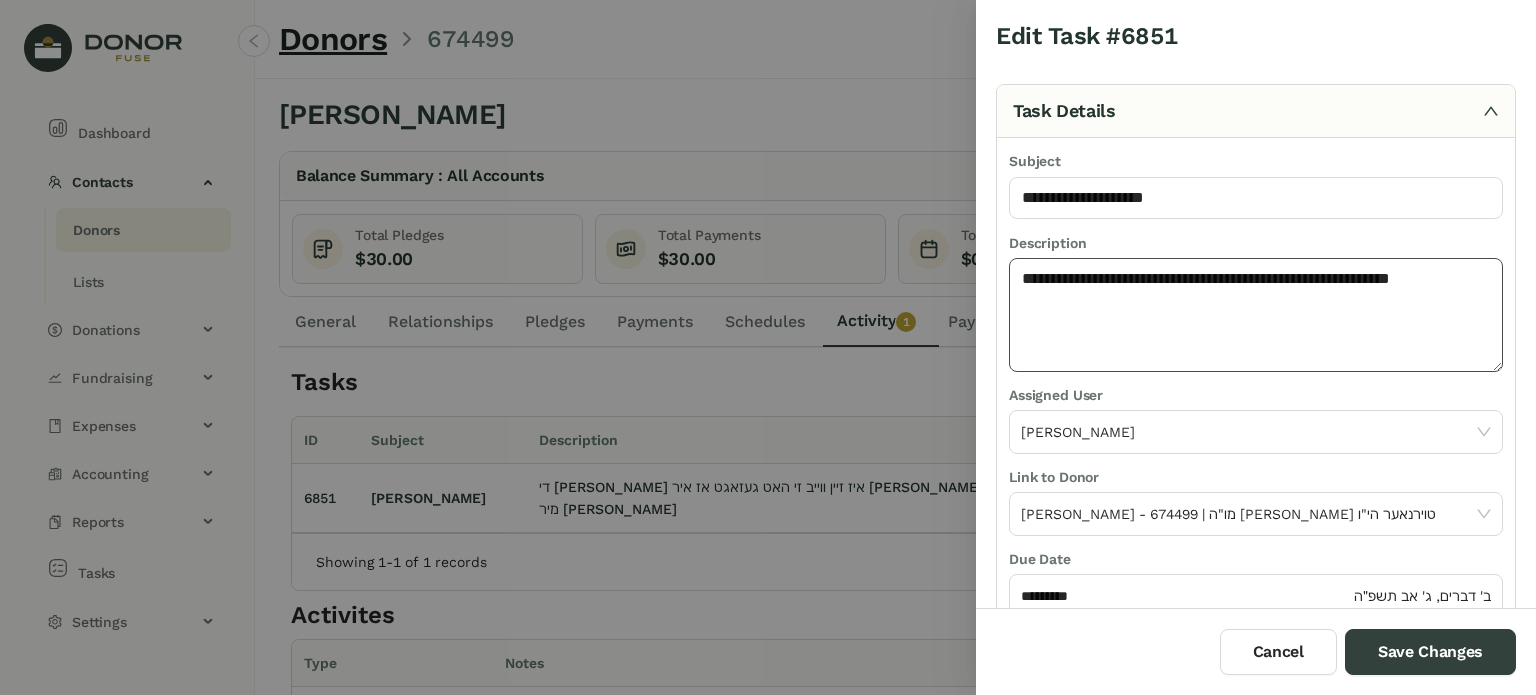 click on "**********" 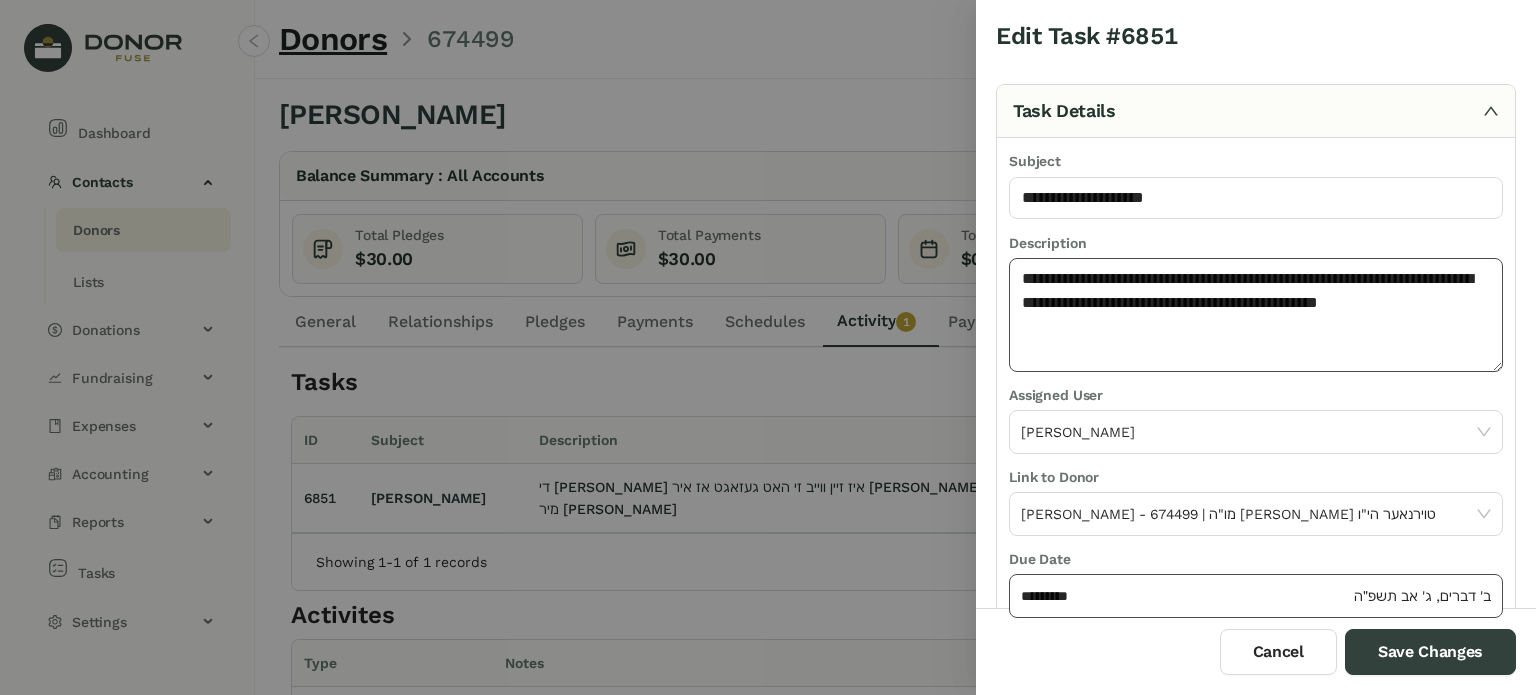 type on "**********" 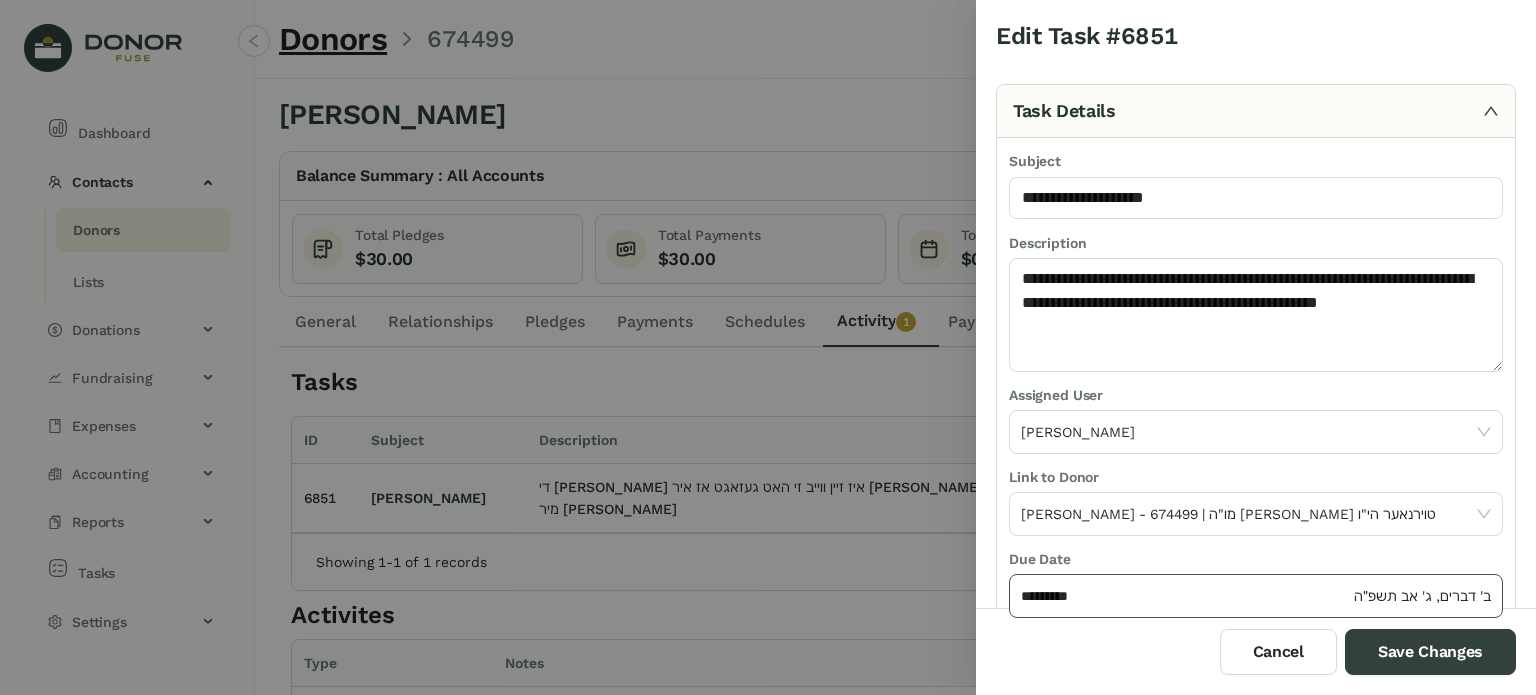 click on "*********" 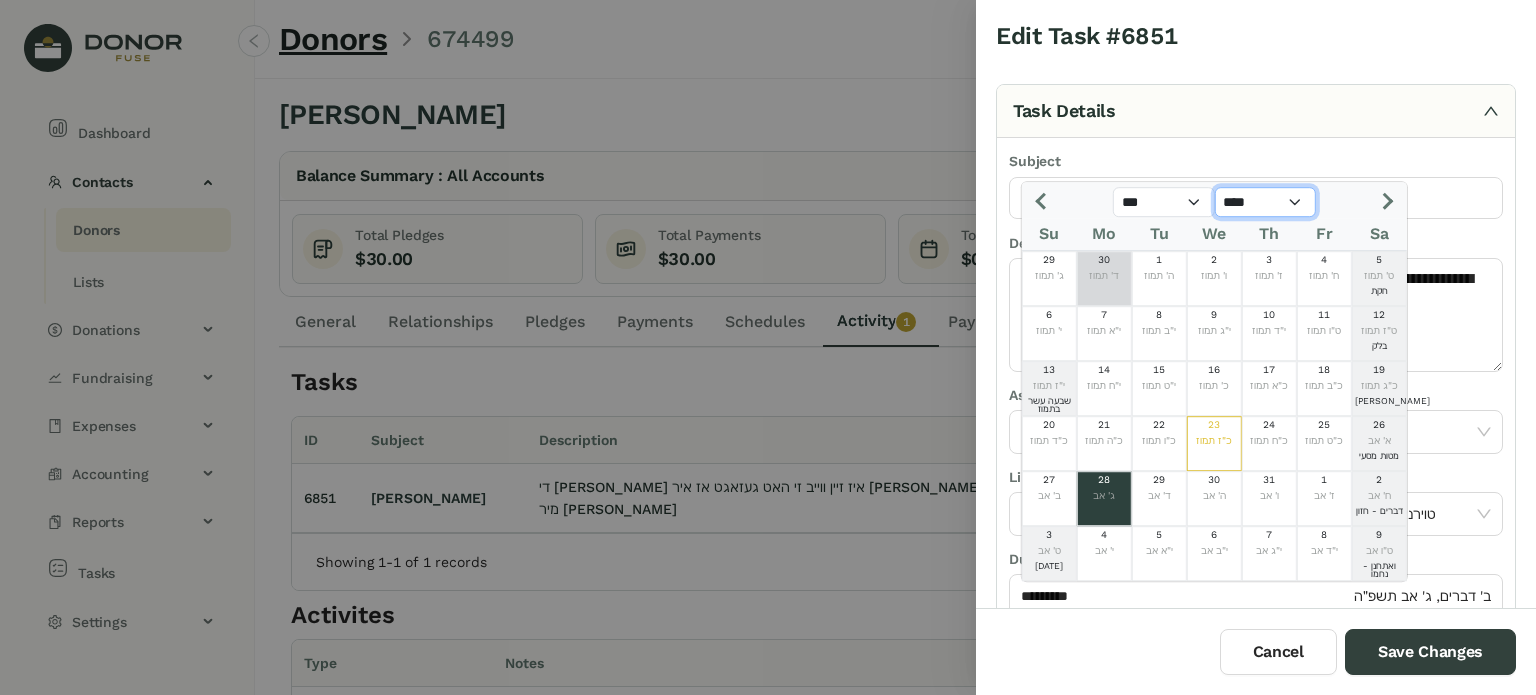 click on "**** **** **** **** **** **** **** **** **** **** **** **** **** **** **** **** **** **** **** **** ****" 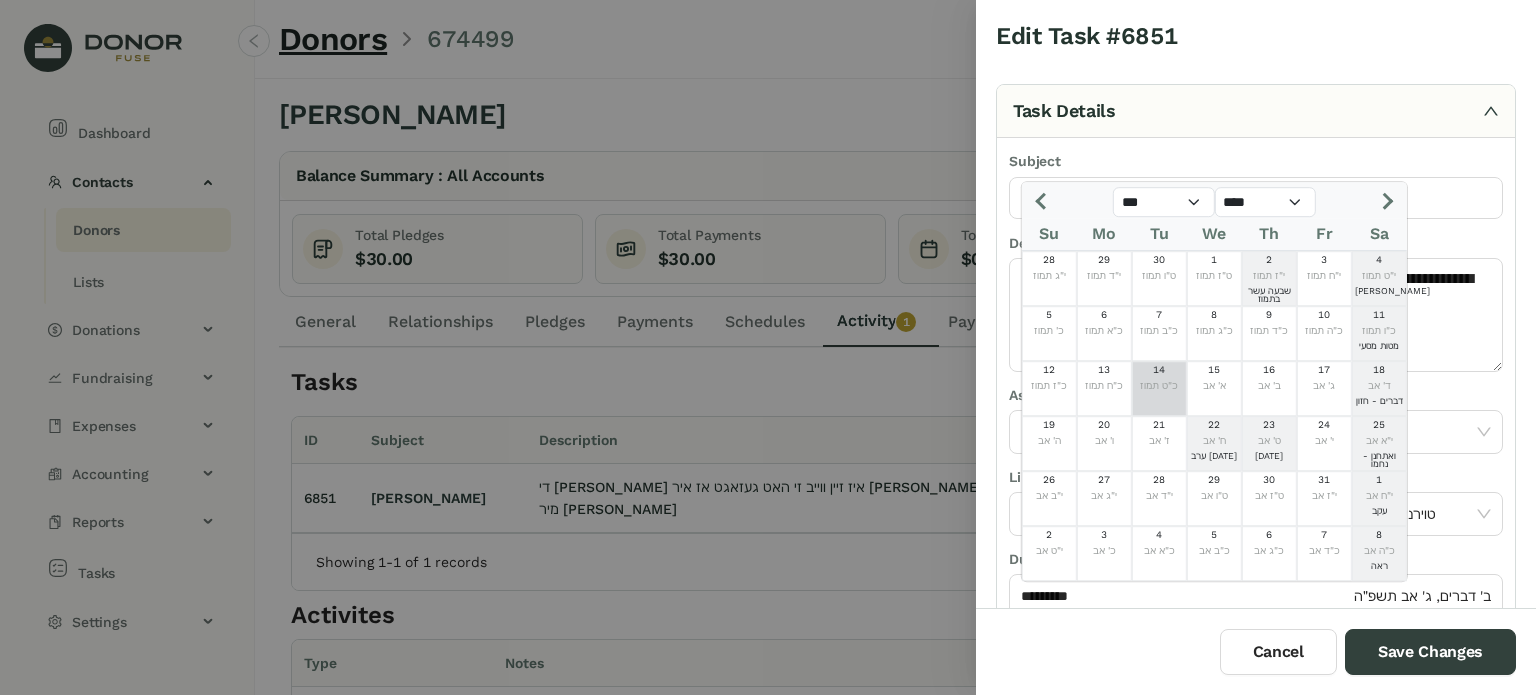 click on "כ"ט תמוז" 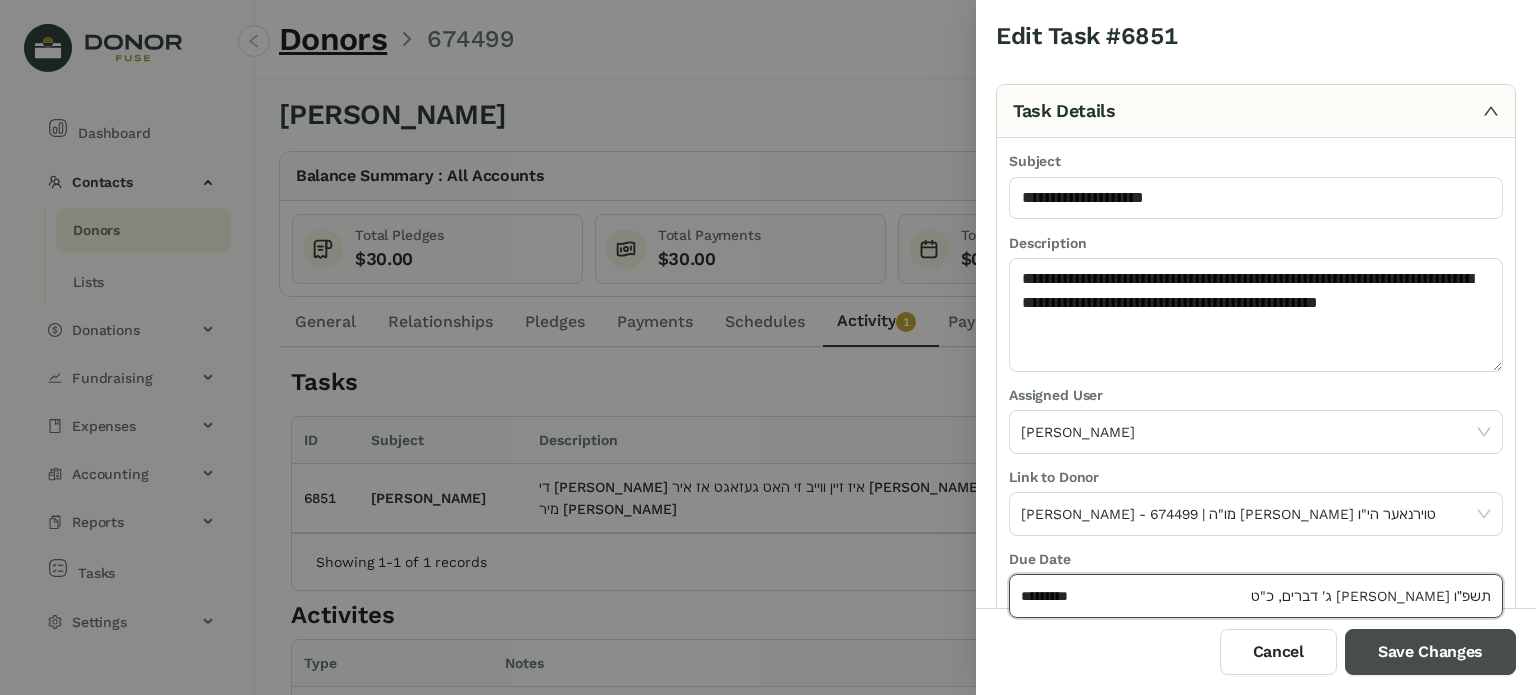 click on "Save Changes" at bounding box center [1430, 652] 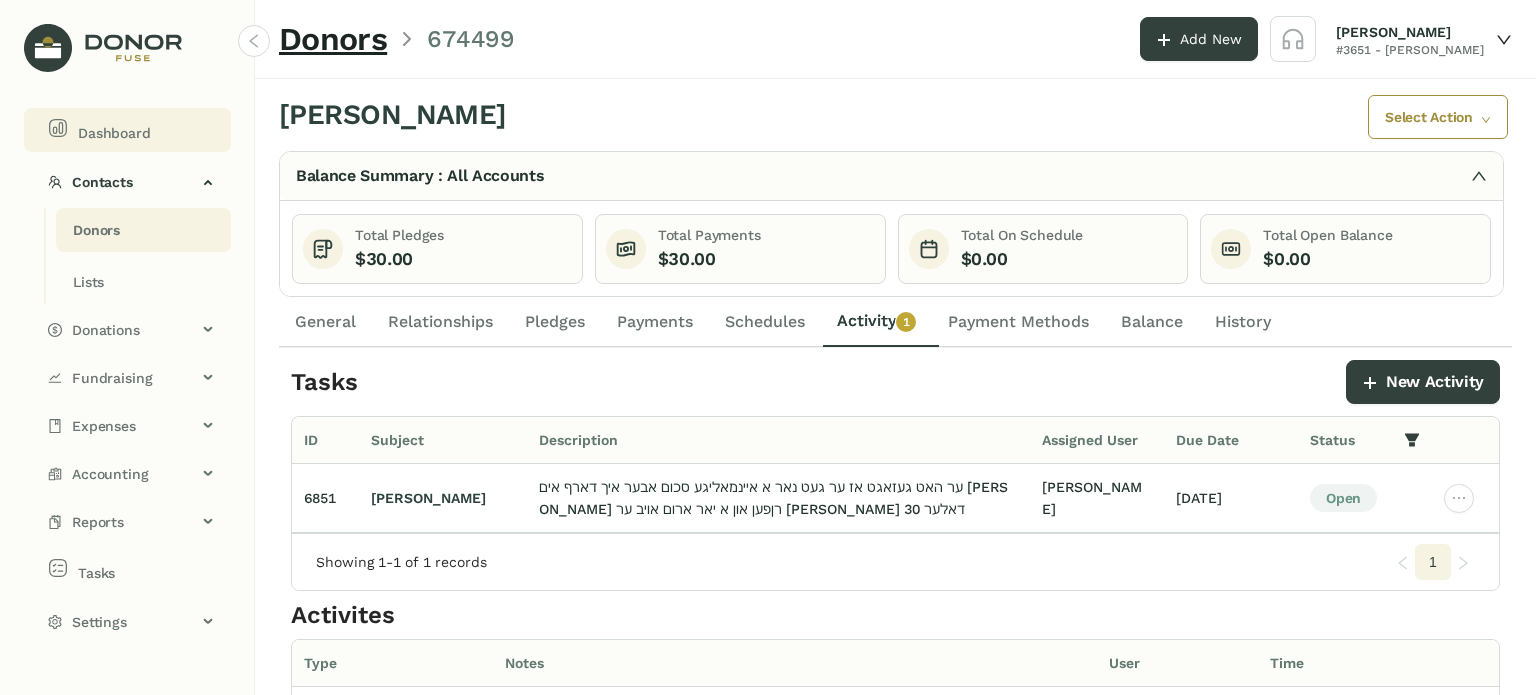 click on "Dashboard" 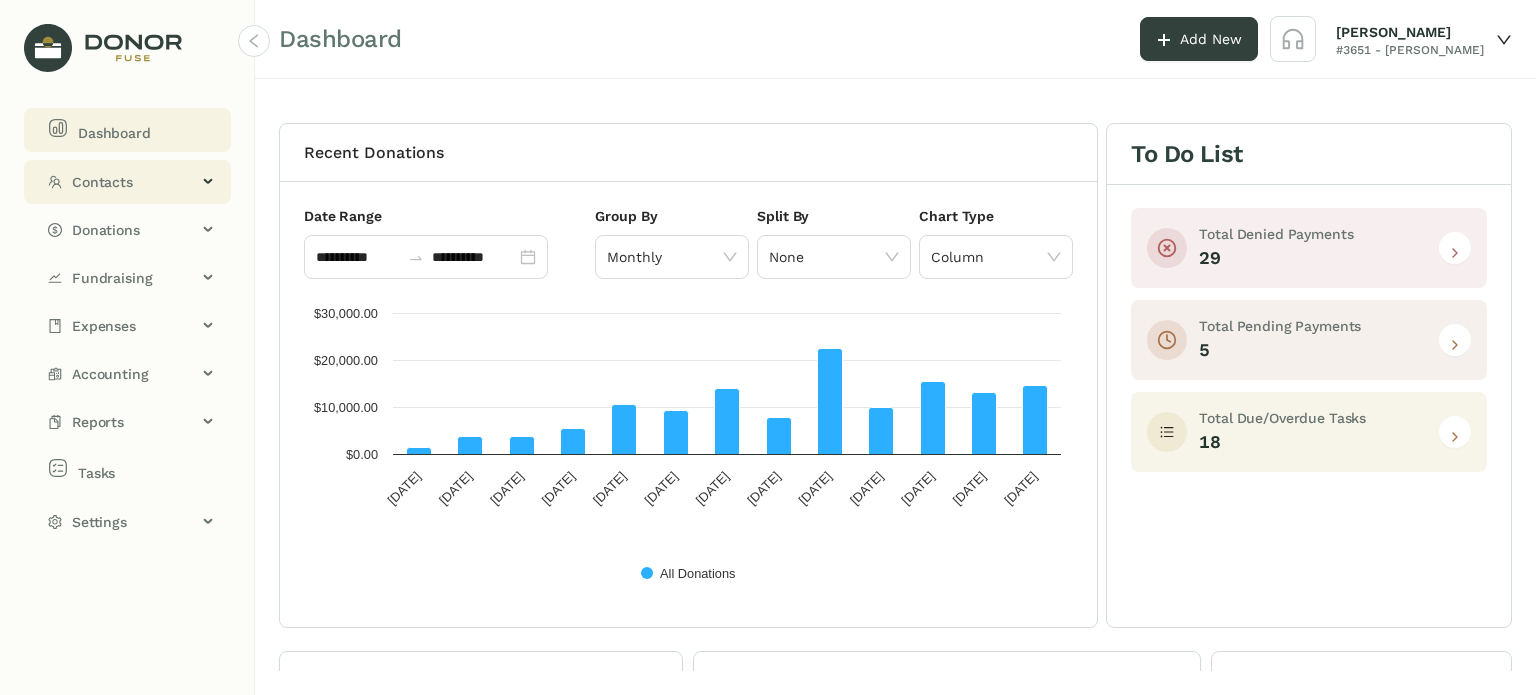 click on "Contacts" 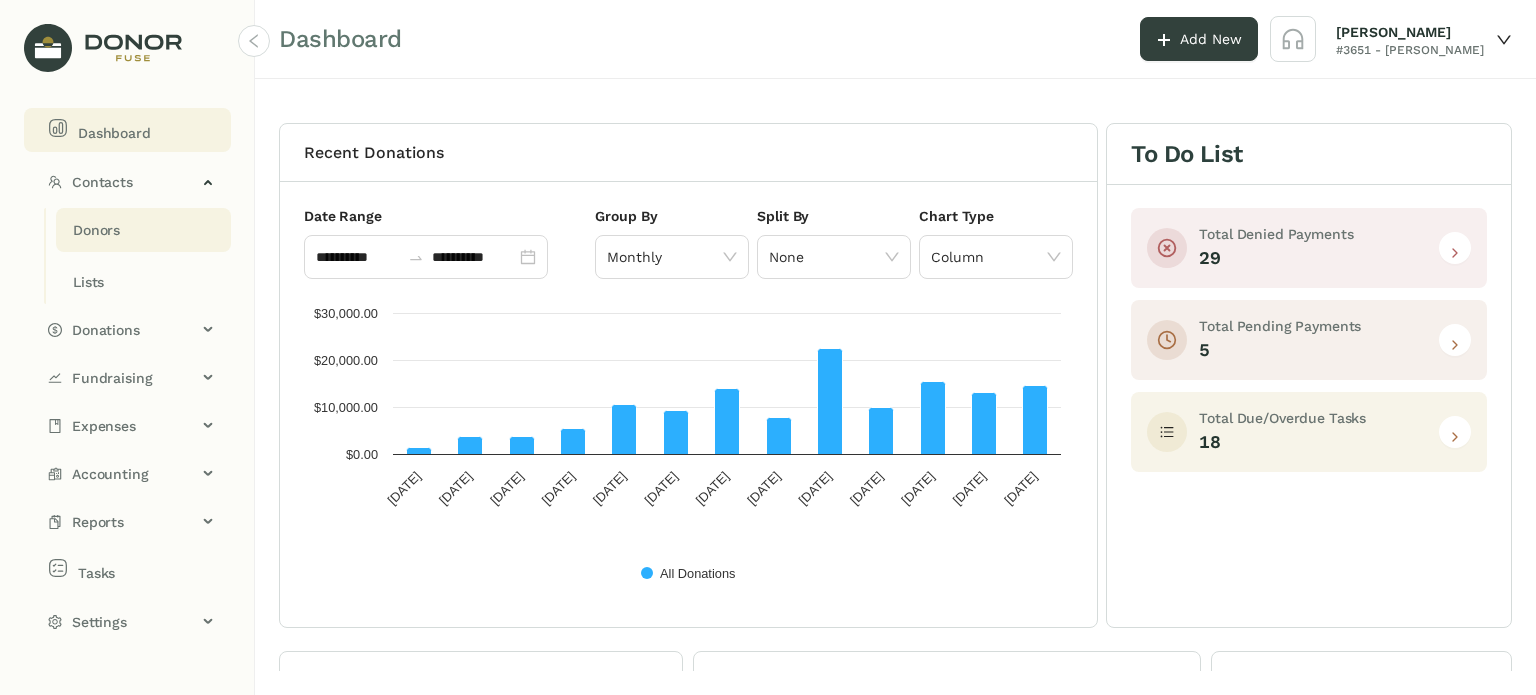 click on "Donors" 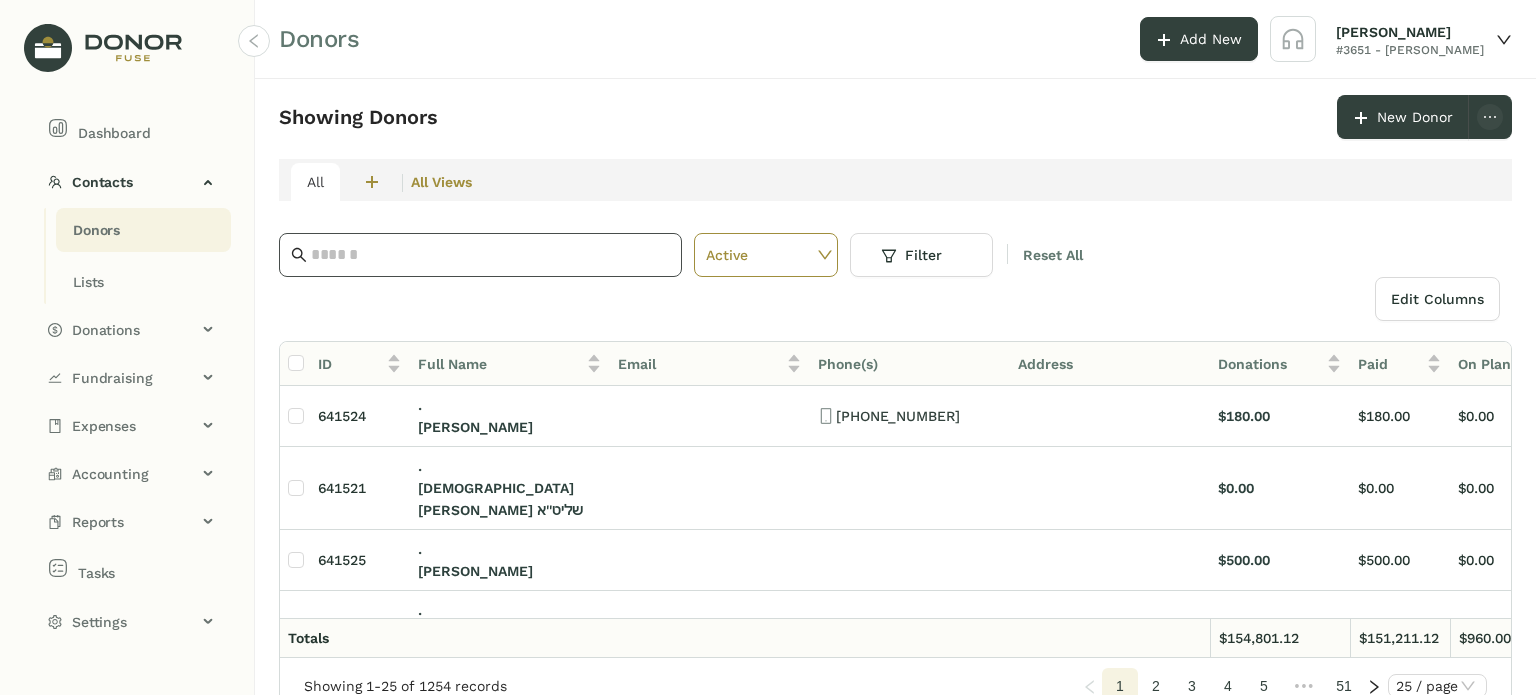 click 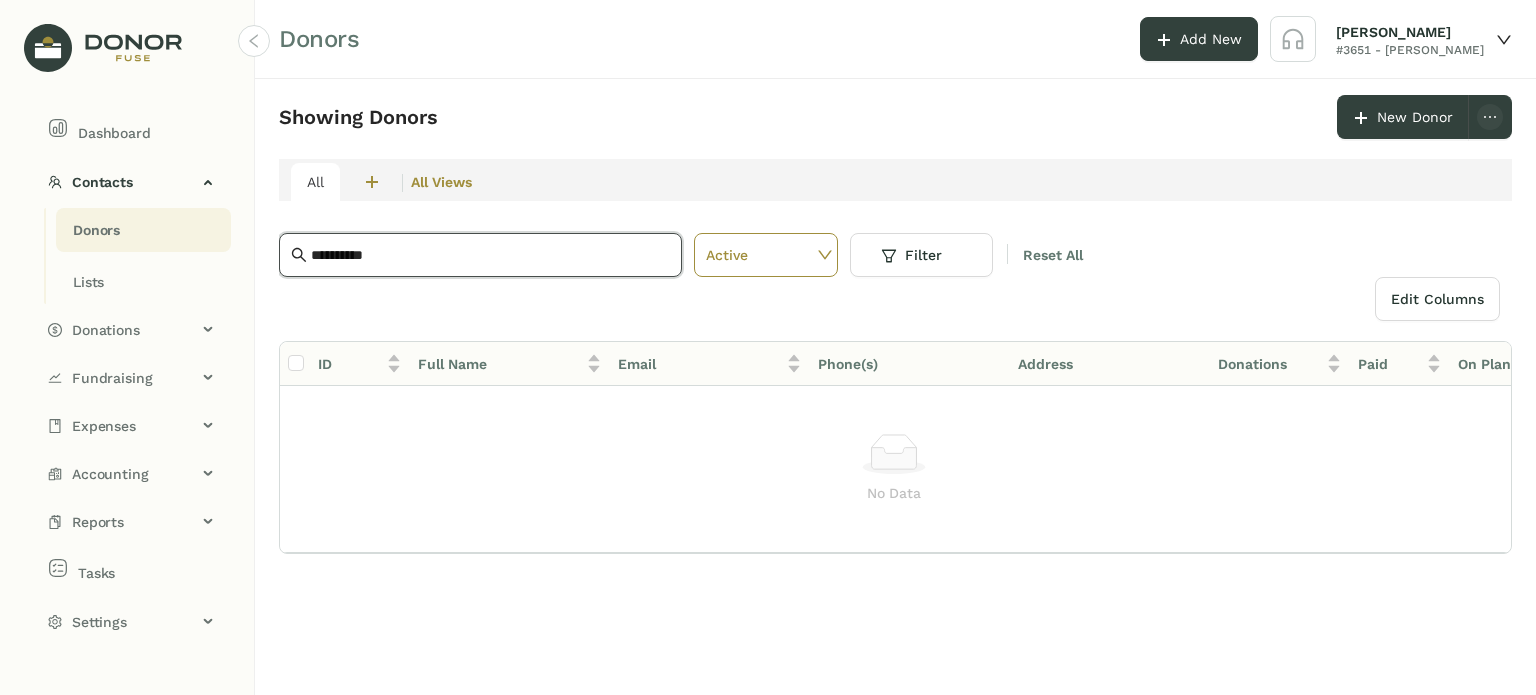 click on "**********" 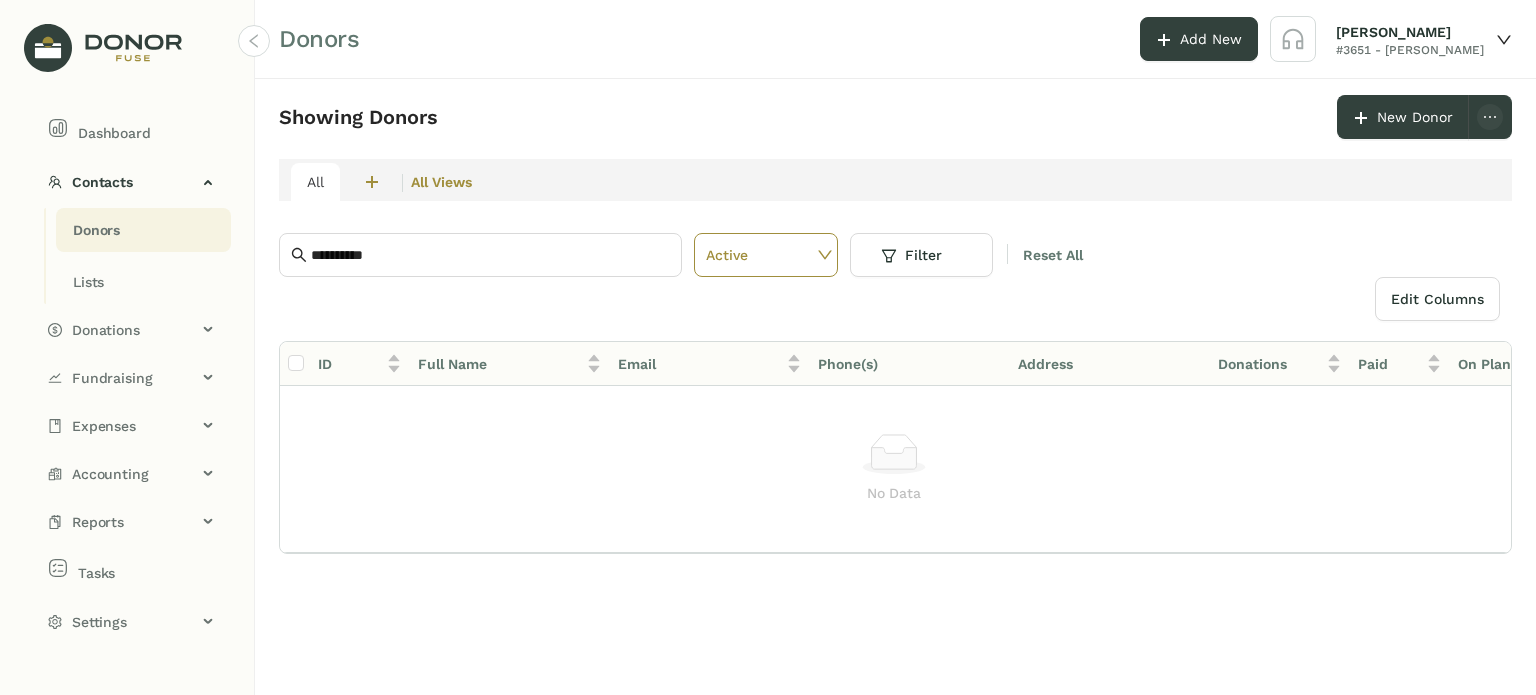 click on "Donors" 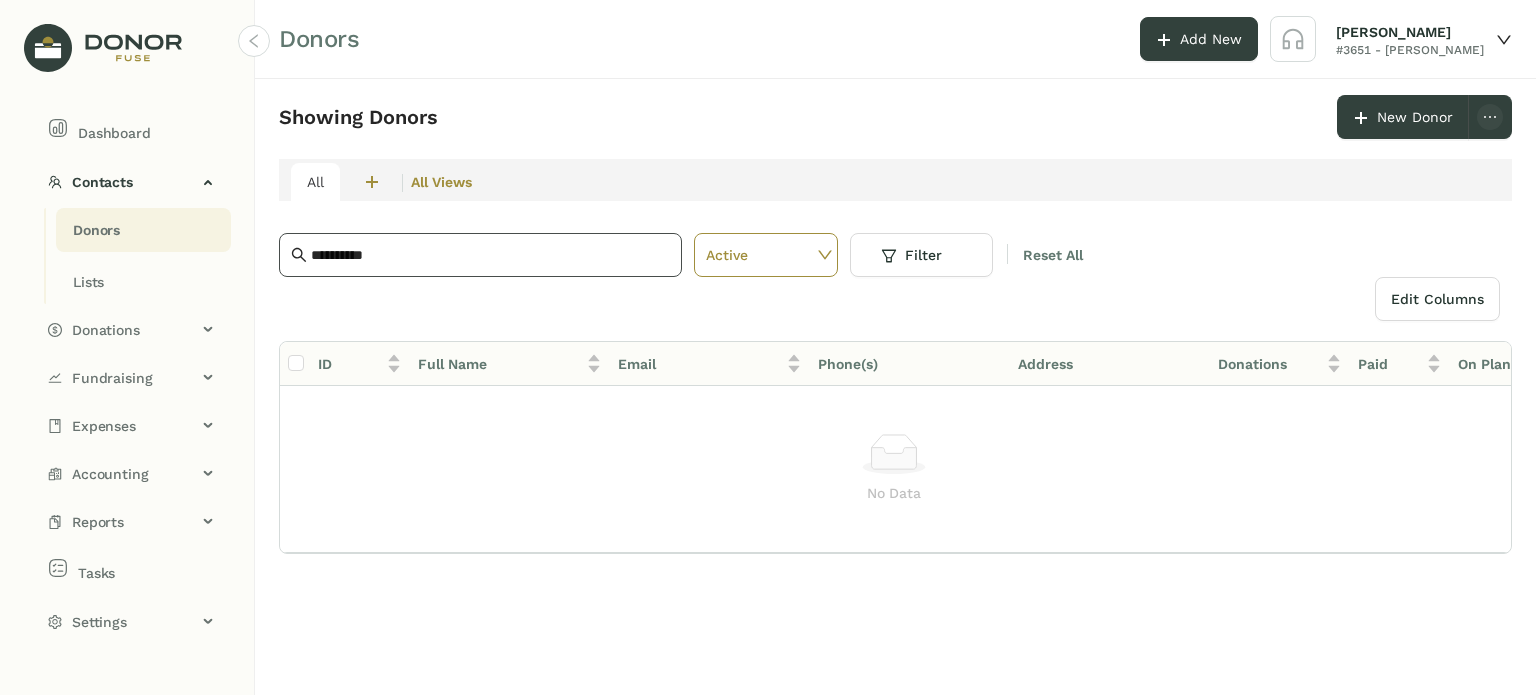 click on "**********" 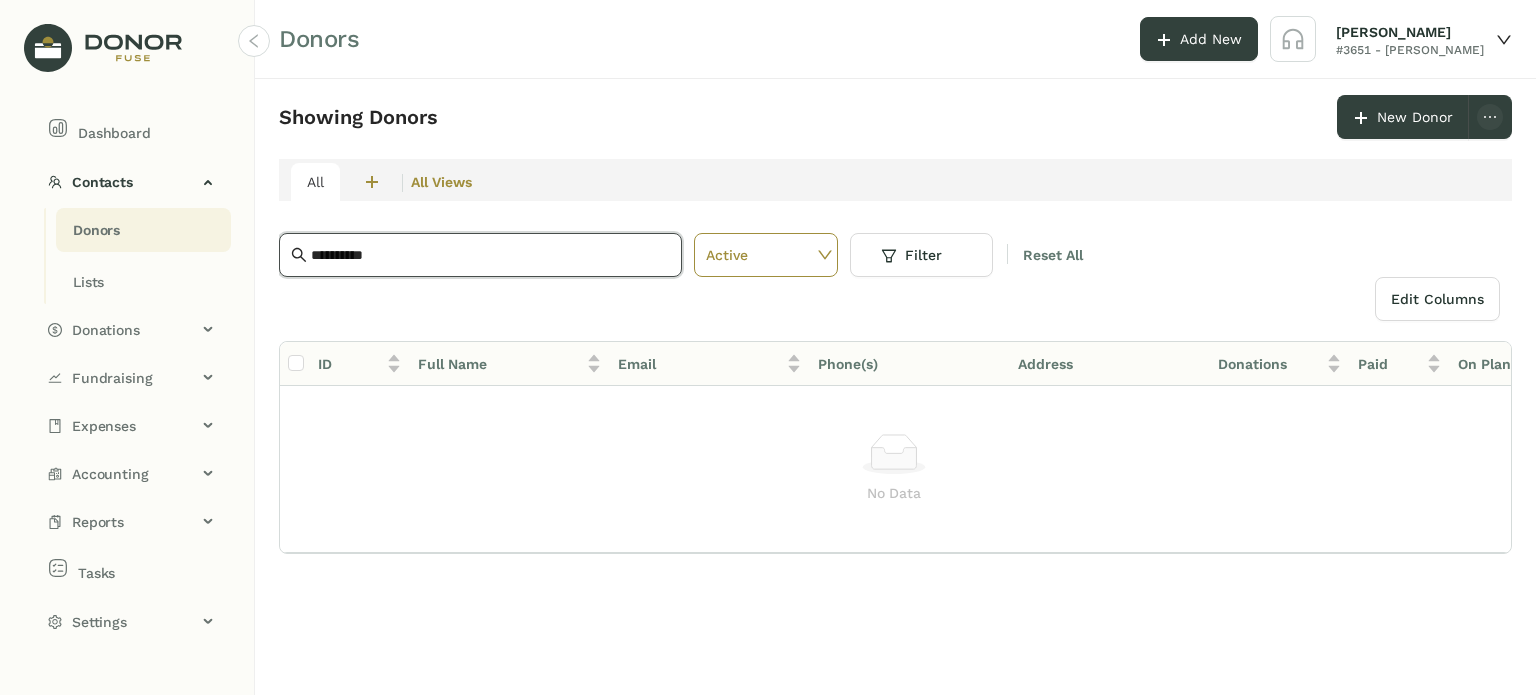 click on "**********" 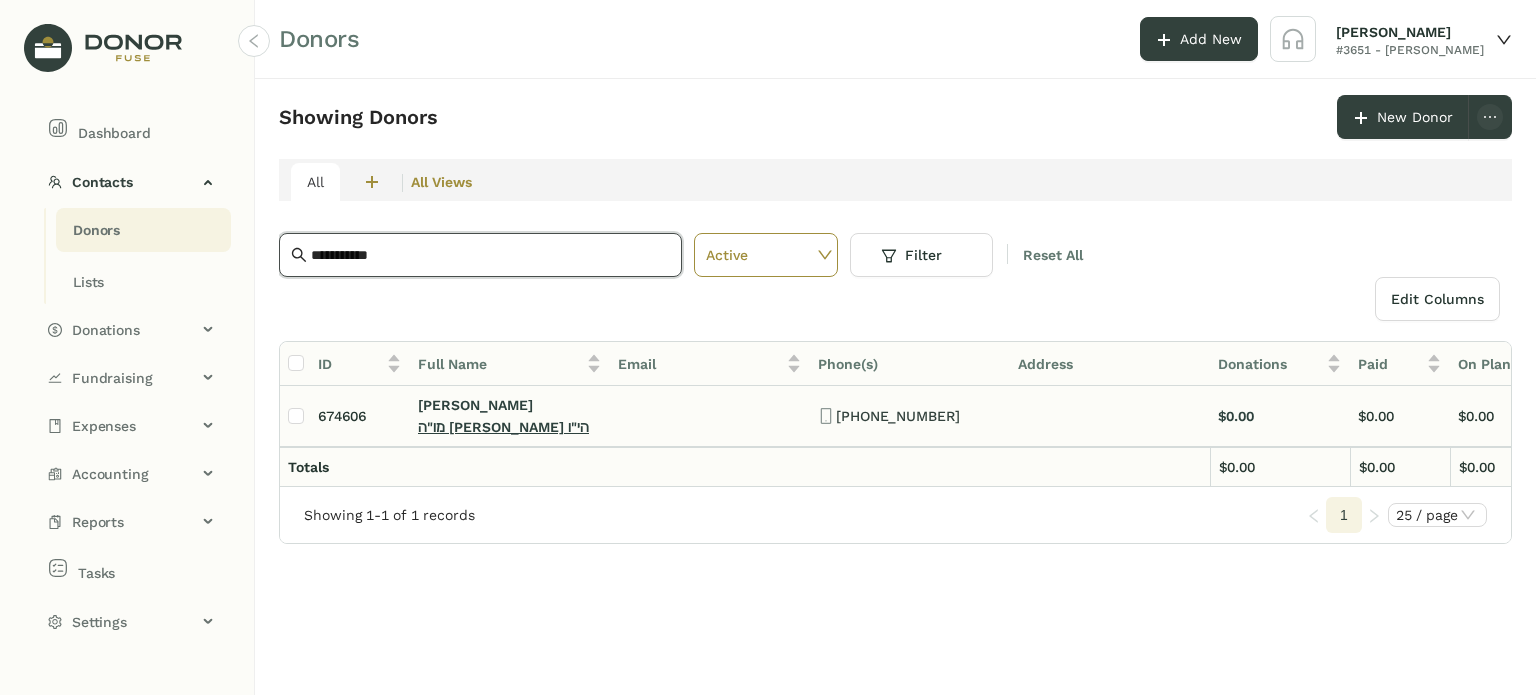 type on "**********" 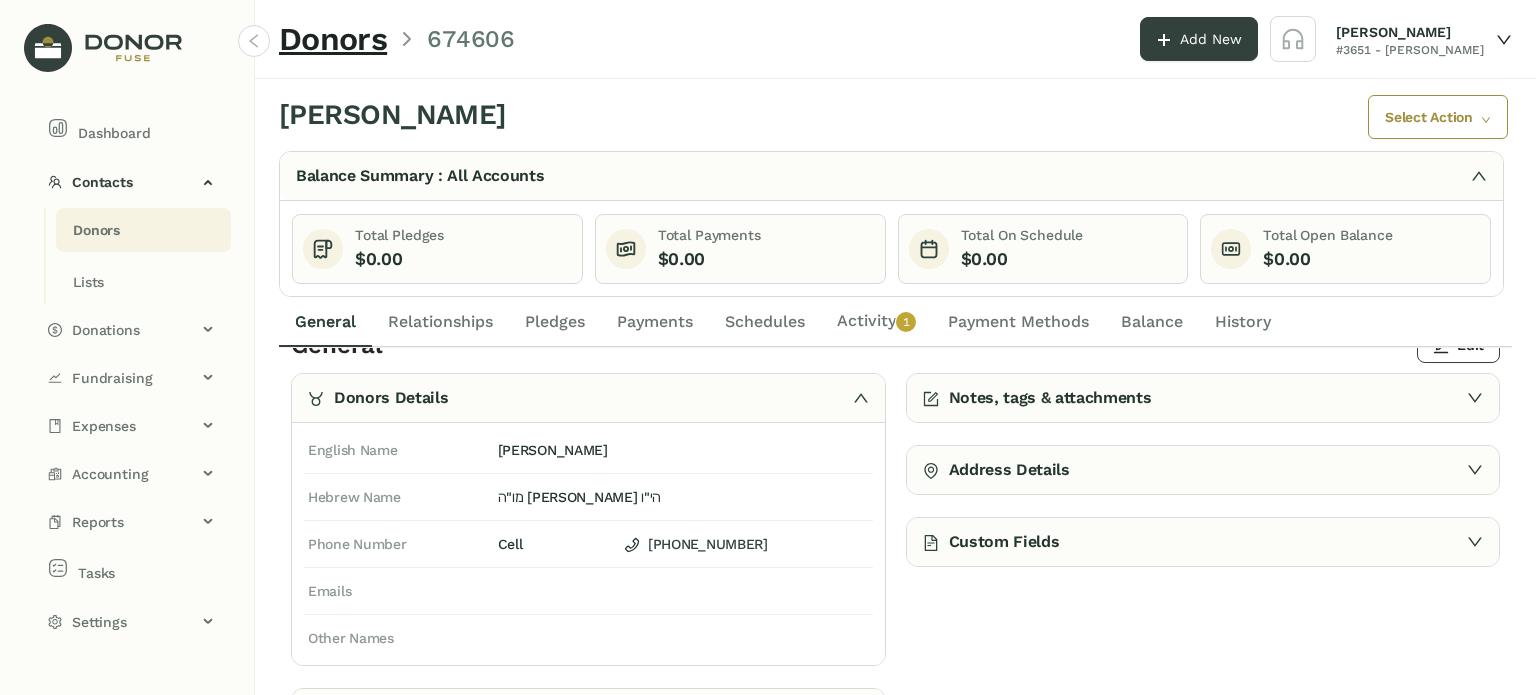 scroll, scrollTop: 50, scrollLeft: 0, axis: vertical 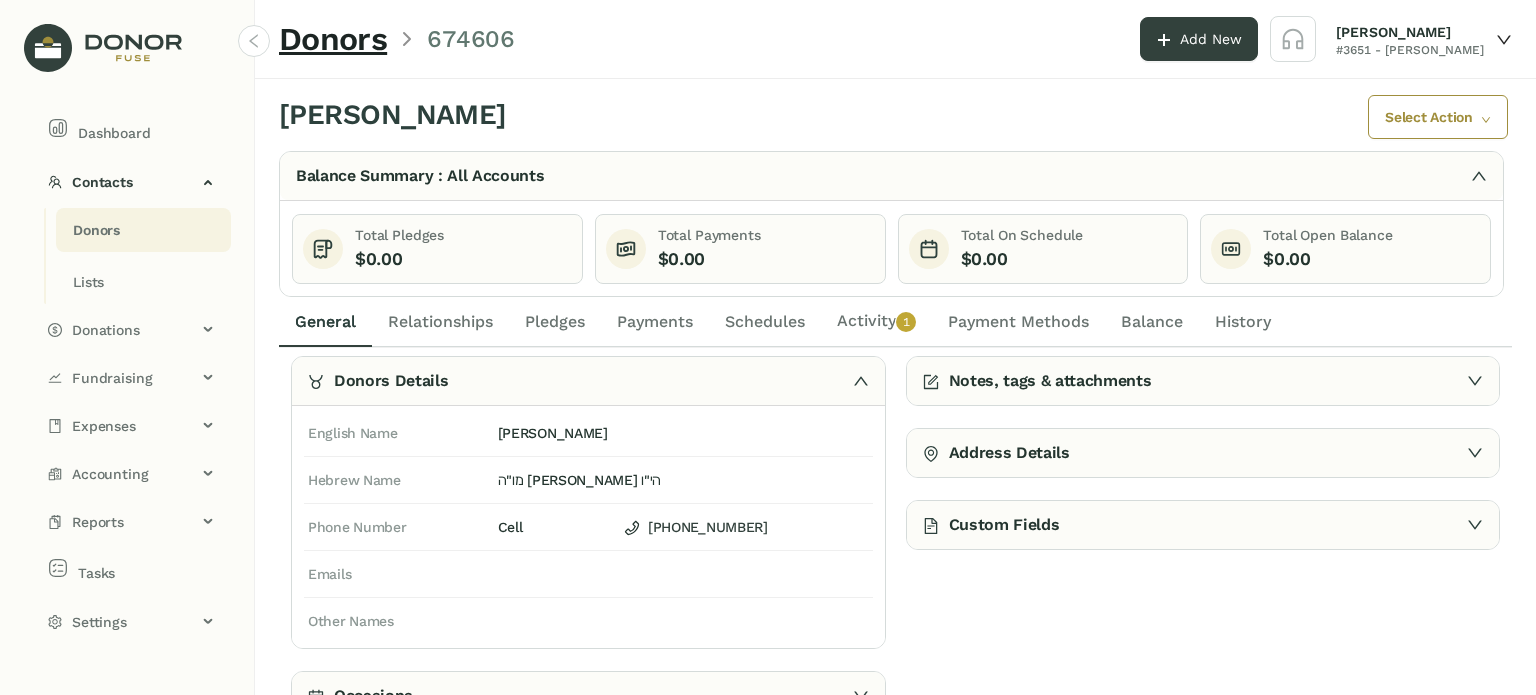 click on "Activity   0   1   2   3   4   5   6   7   8   9" 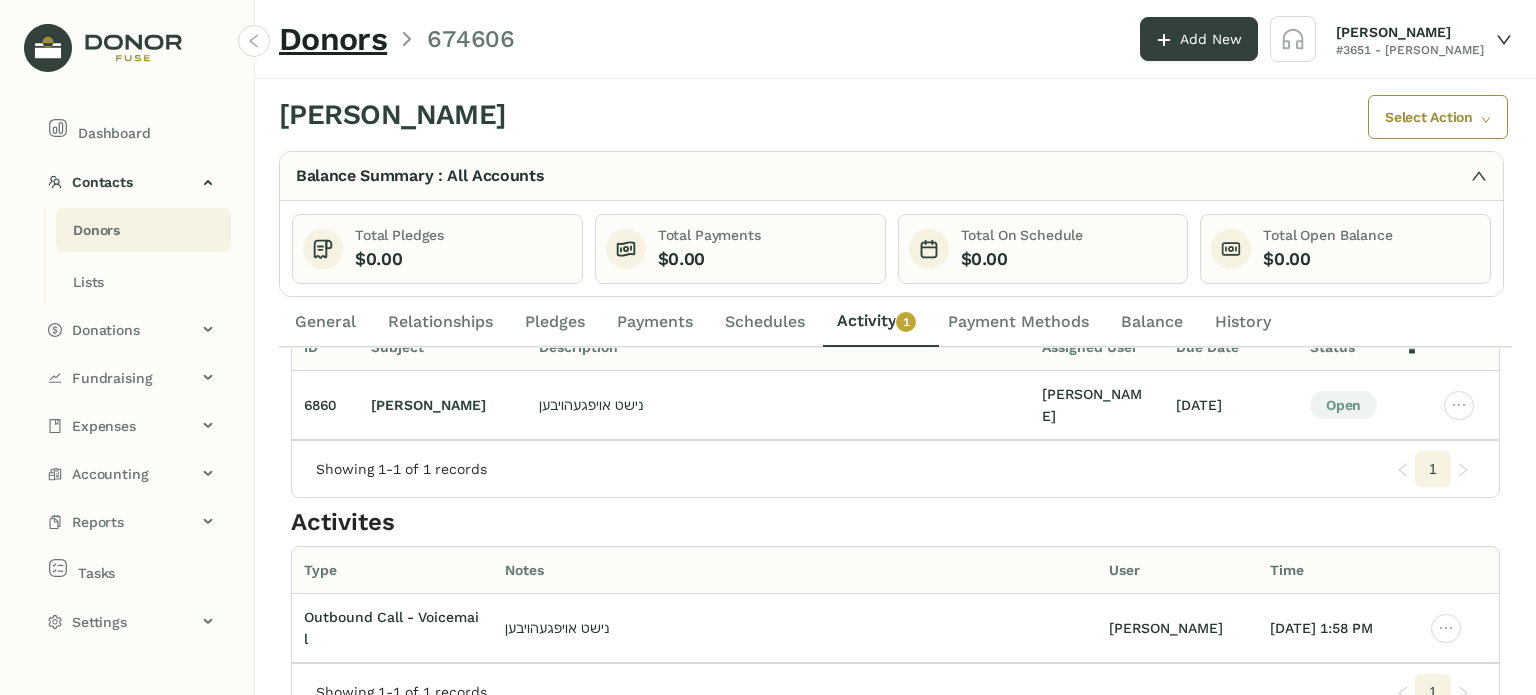scroll, scrollTop: 0, scrollLeft: 0, axis: both 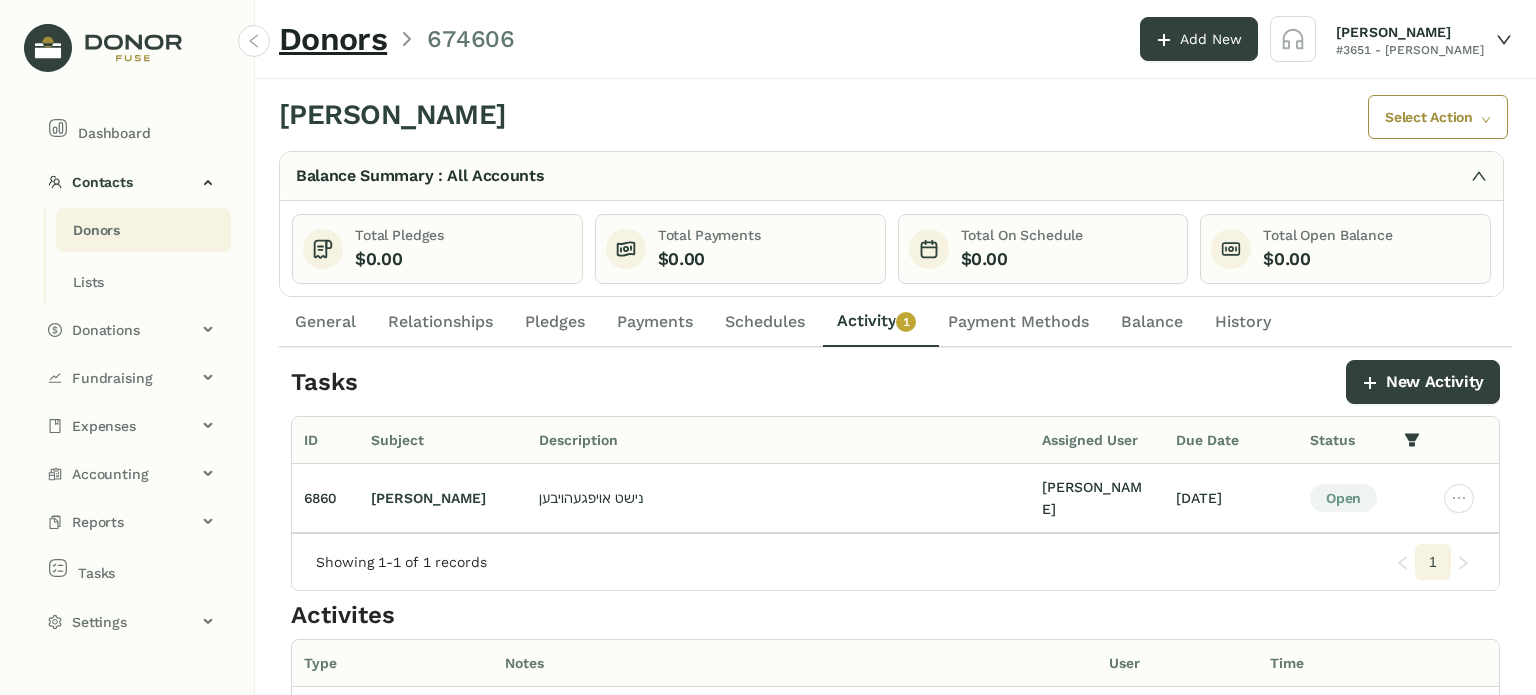 click on "General" 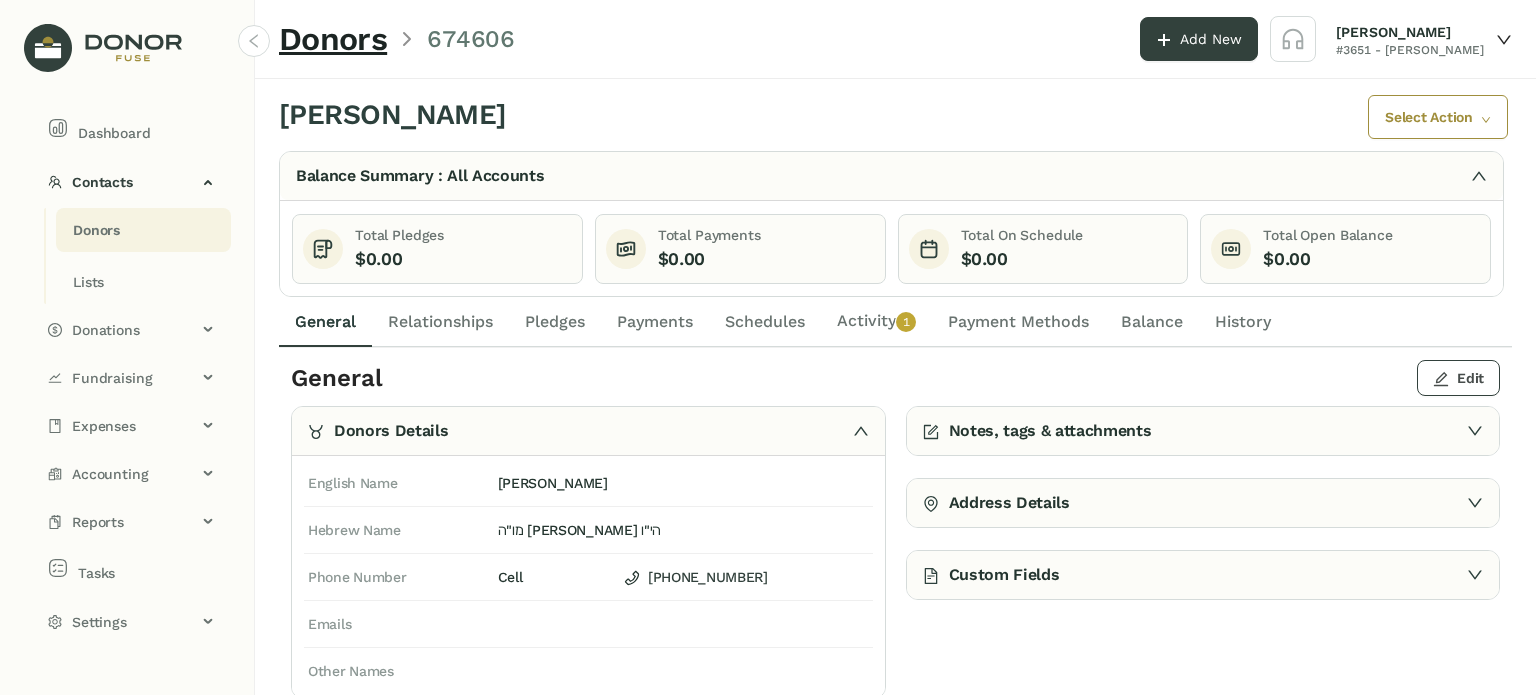 click on "Edit" 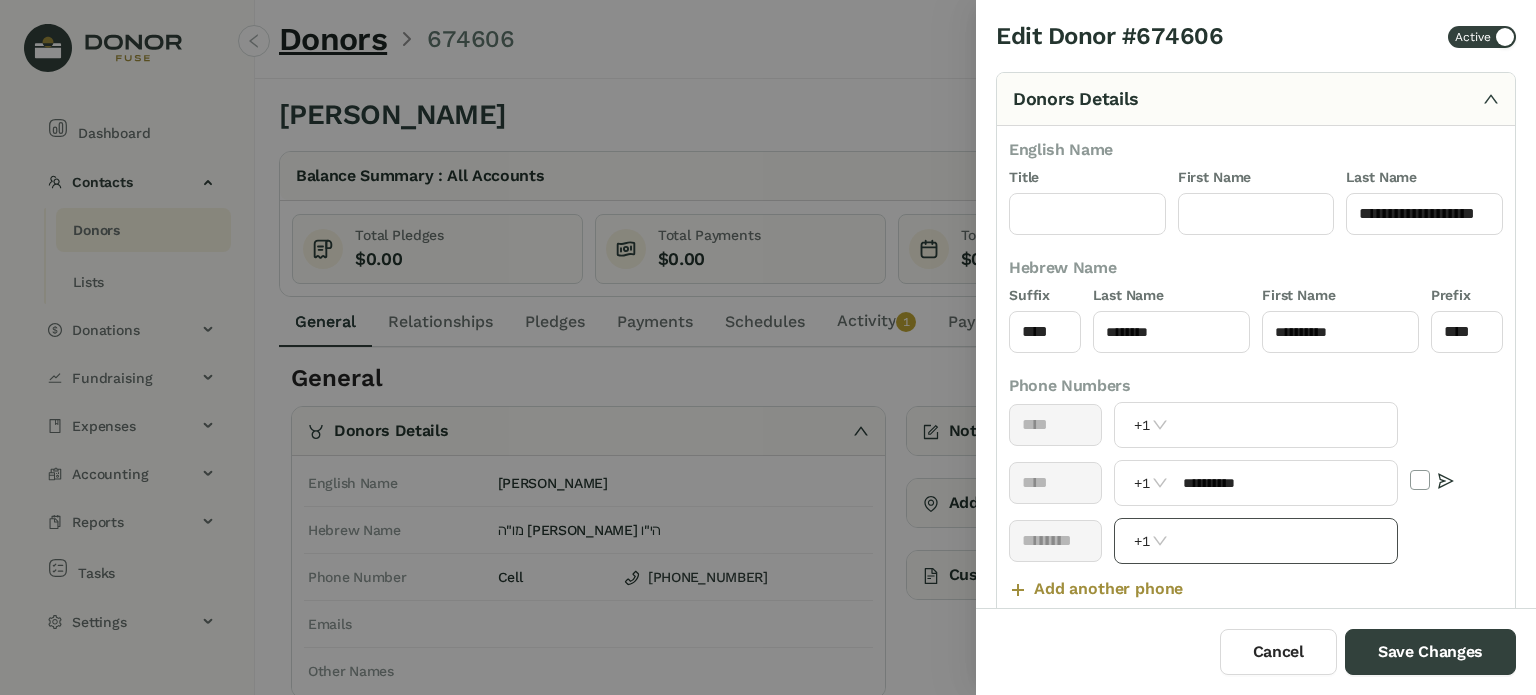 click at bounding box center [1284, 541] 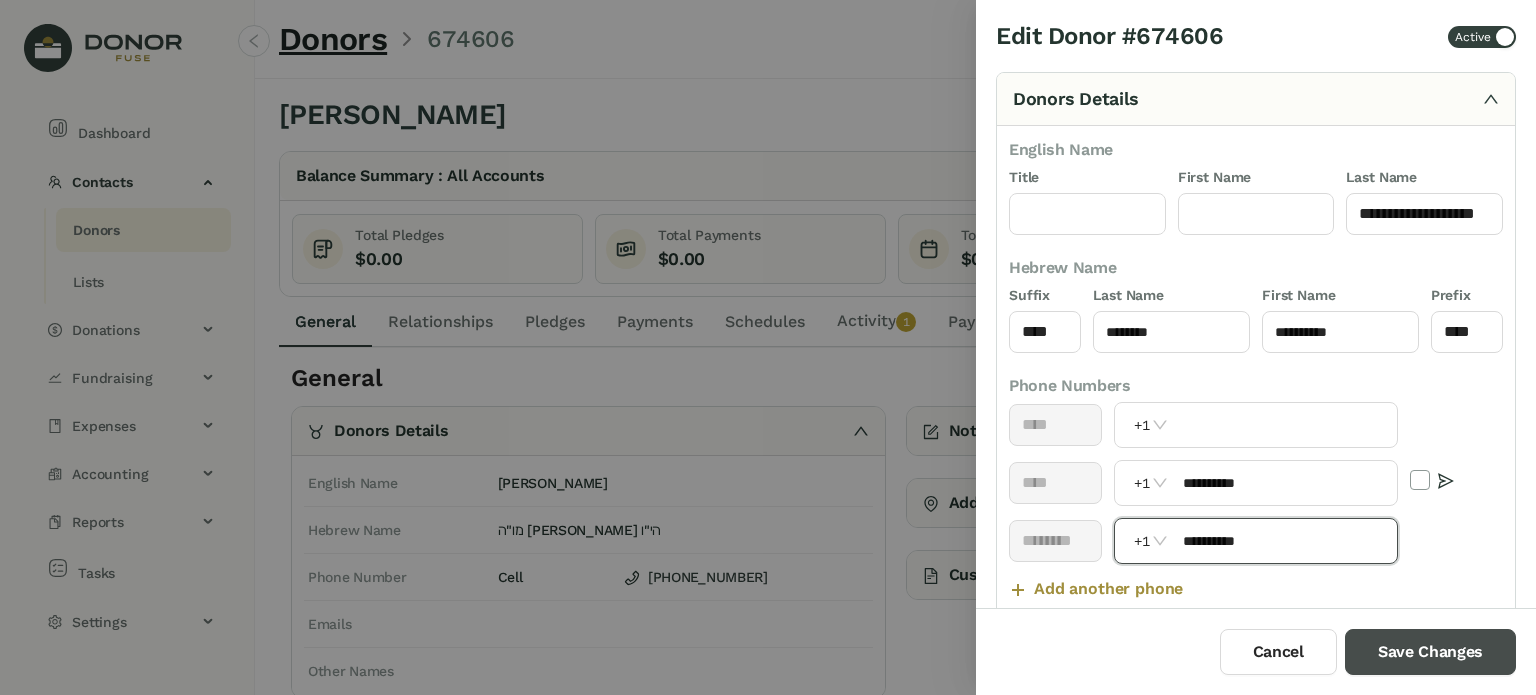 type on "**********" 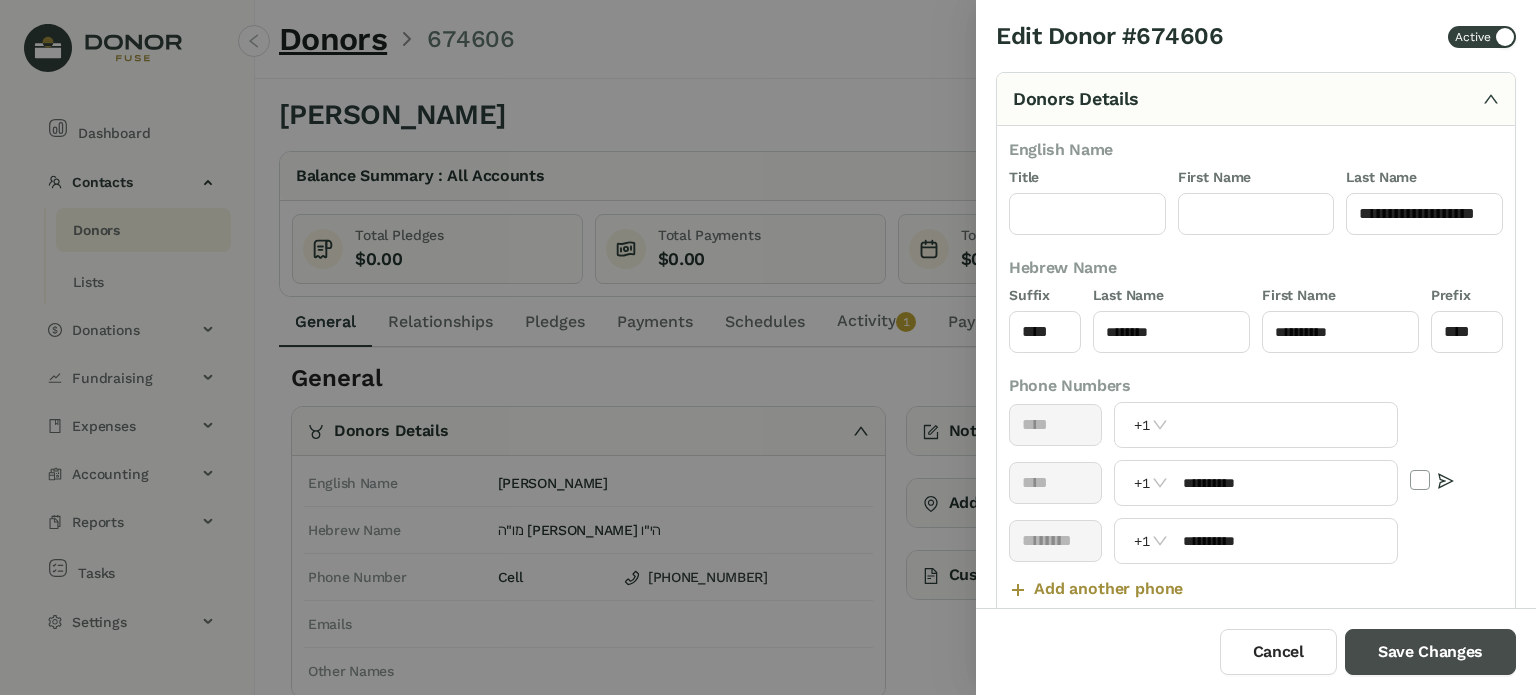 click on "Save Changes" at bounding box center [1430, 652] 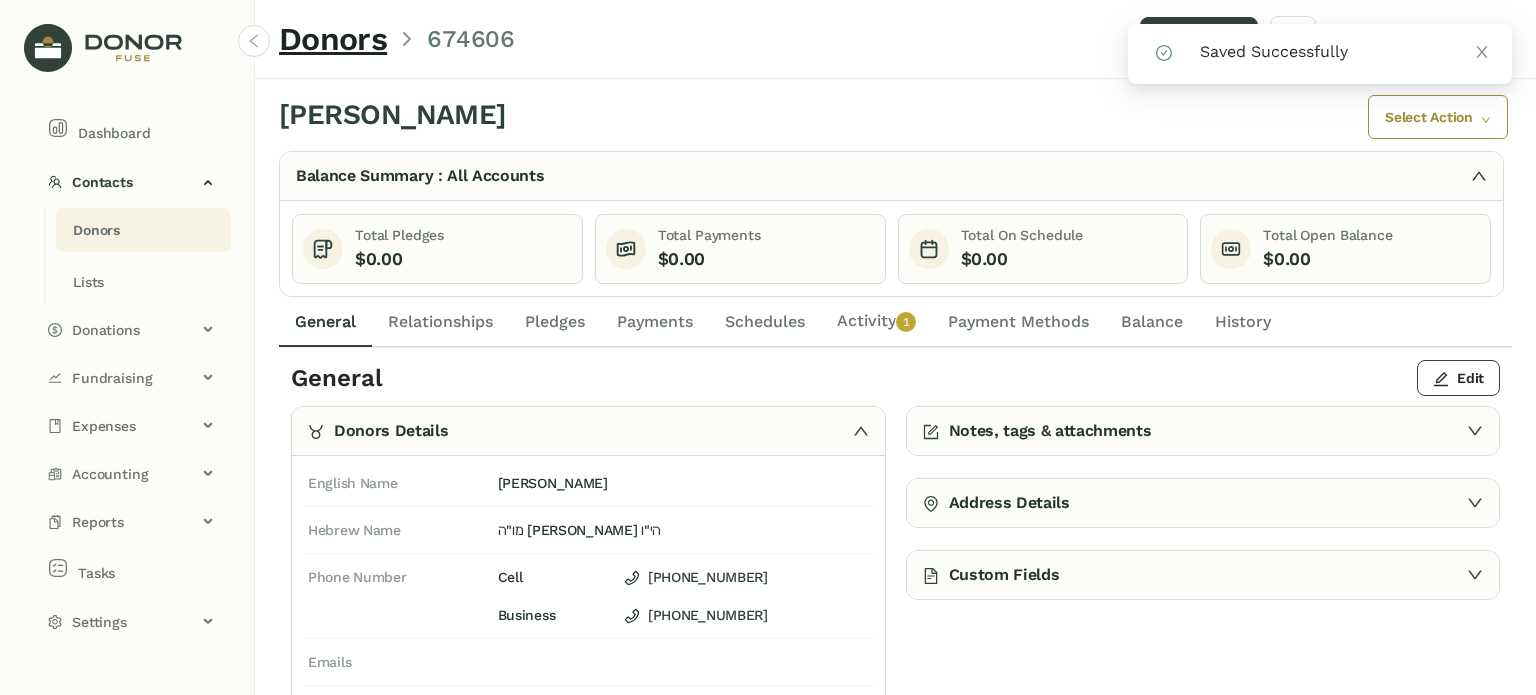 click on "Activity   0   1   2   3   4   5   6   7   8   9" 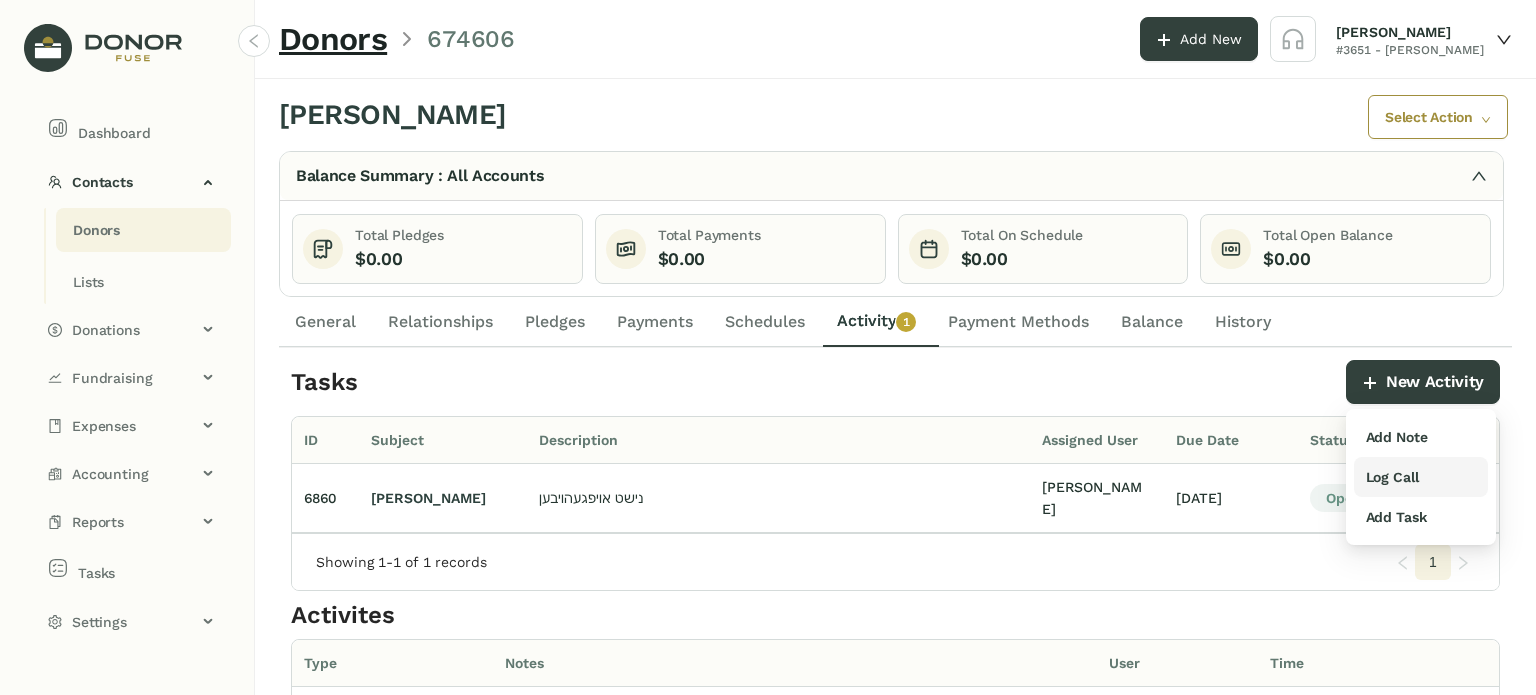 click on "Log Call" at bounding box center [1421, 477] 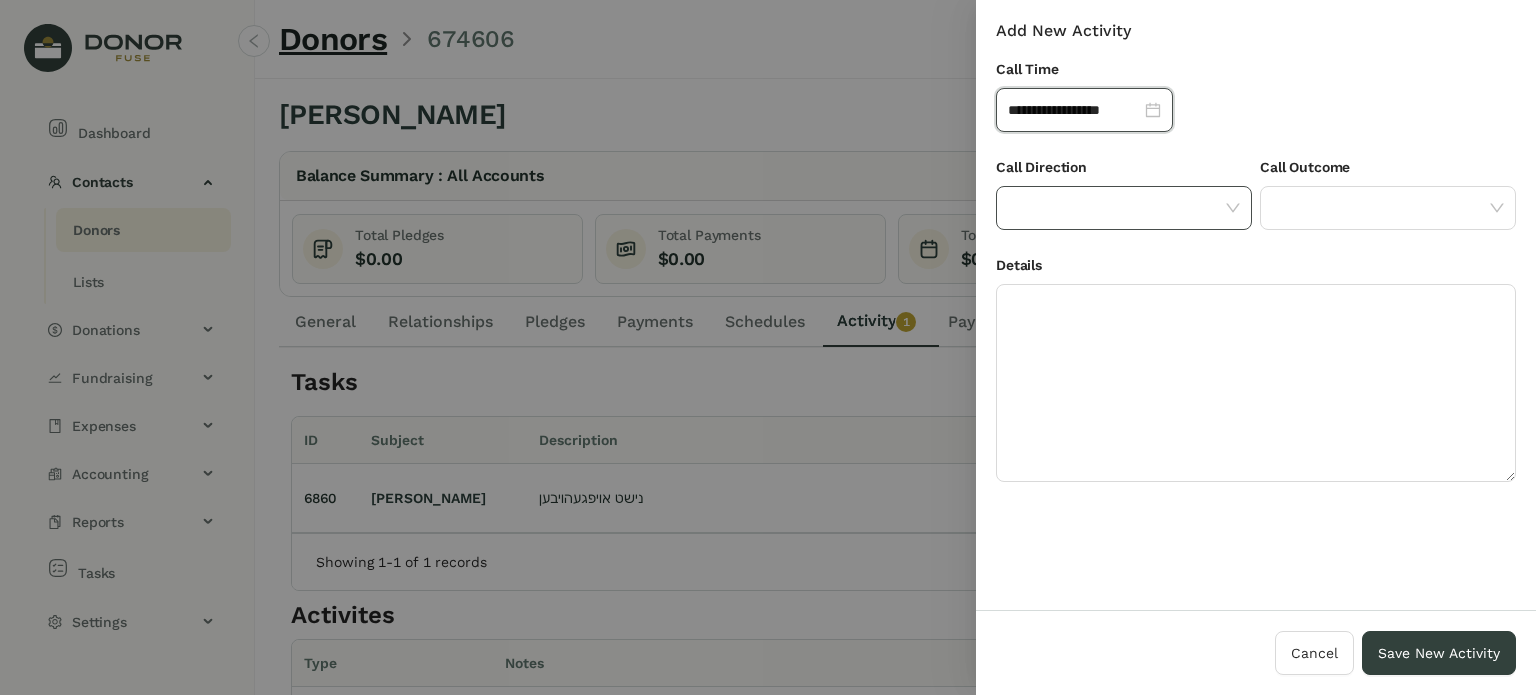 click 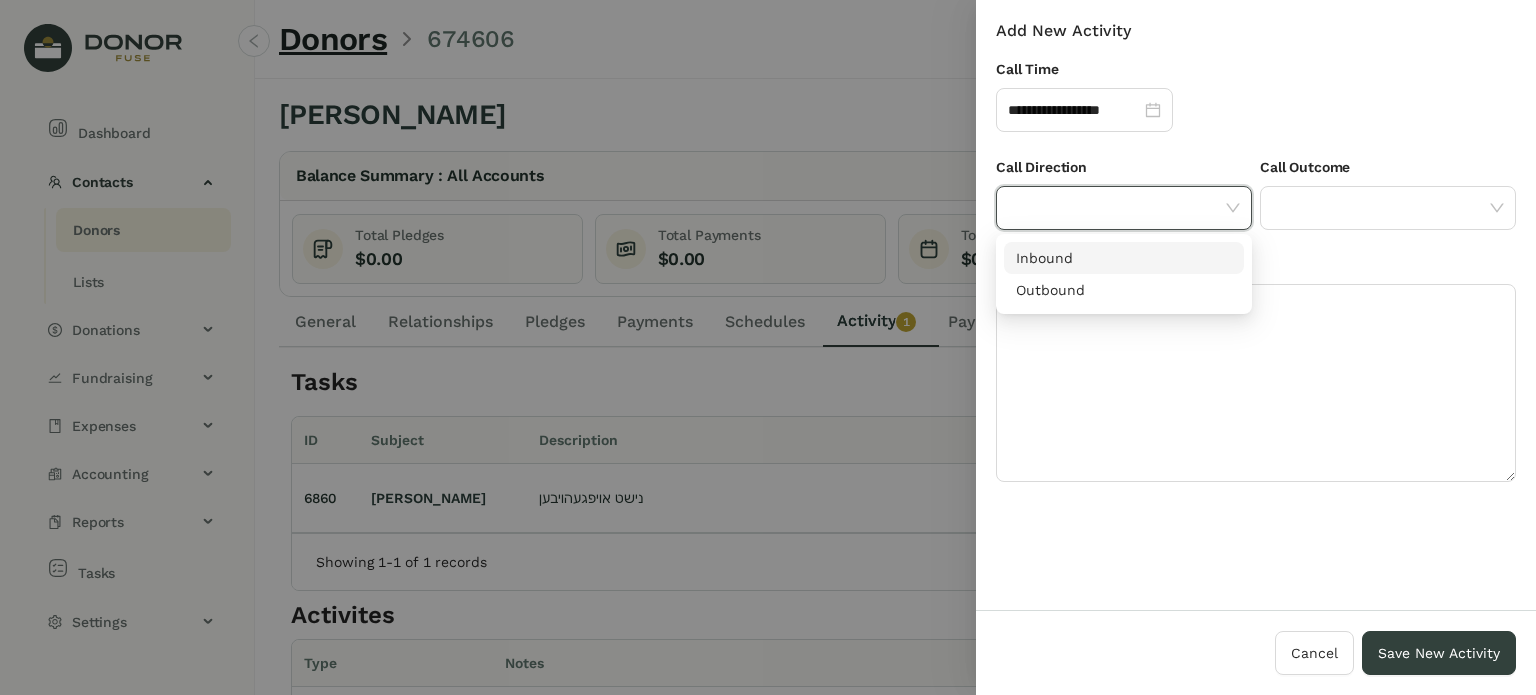 click on "Inbound" at bounding box center (1124, 258) 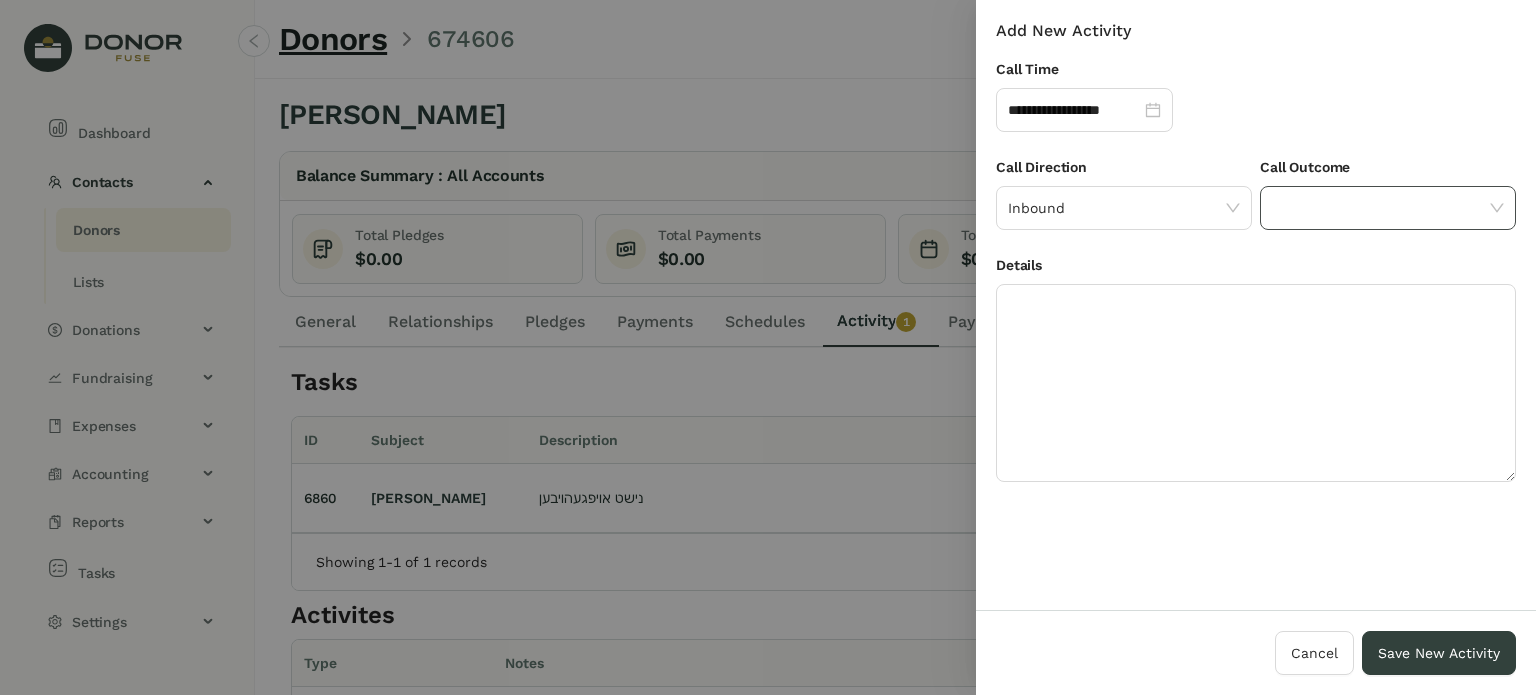 click 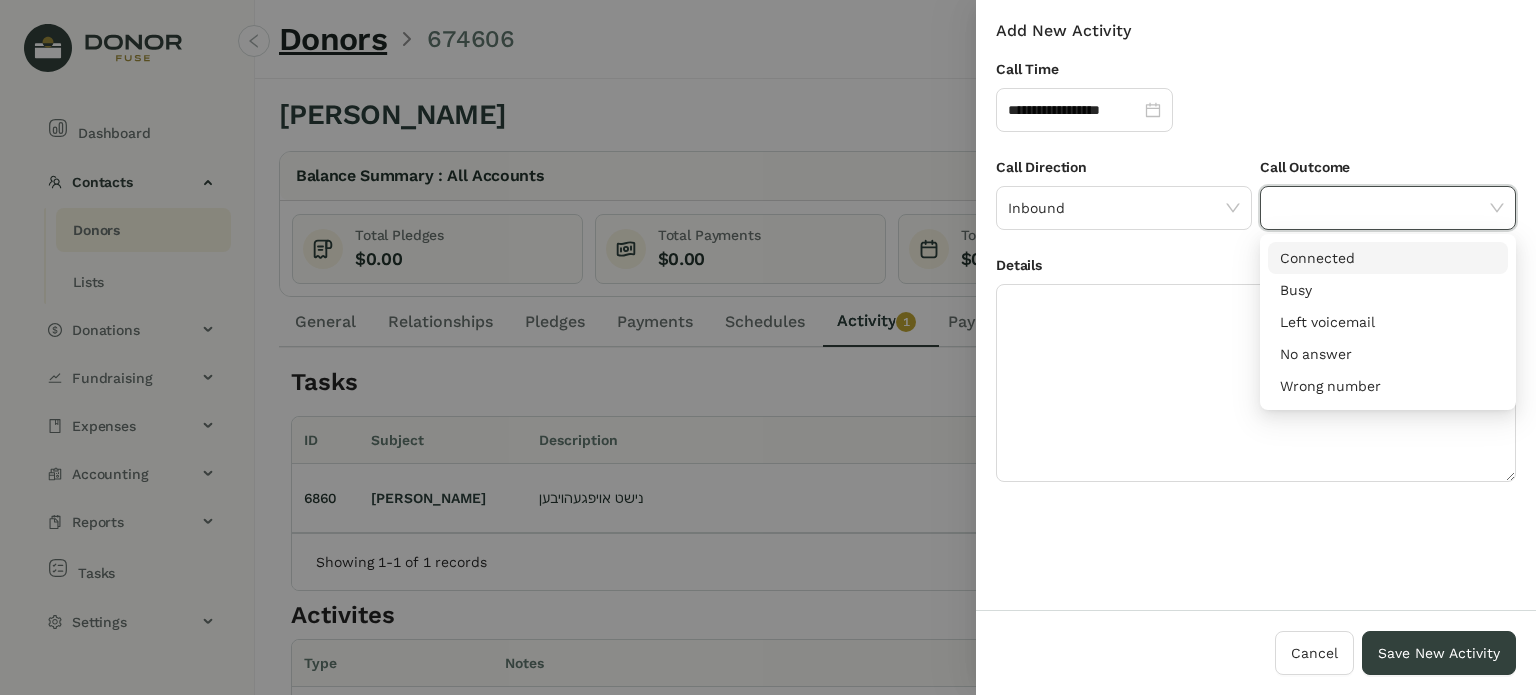 click on "Connected" at bounding box center (1388, 258) 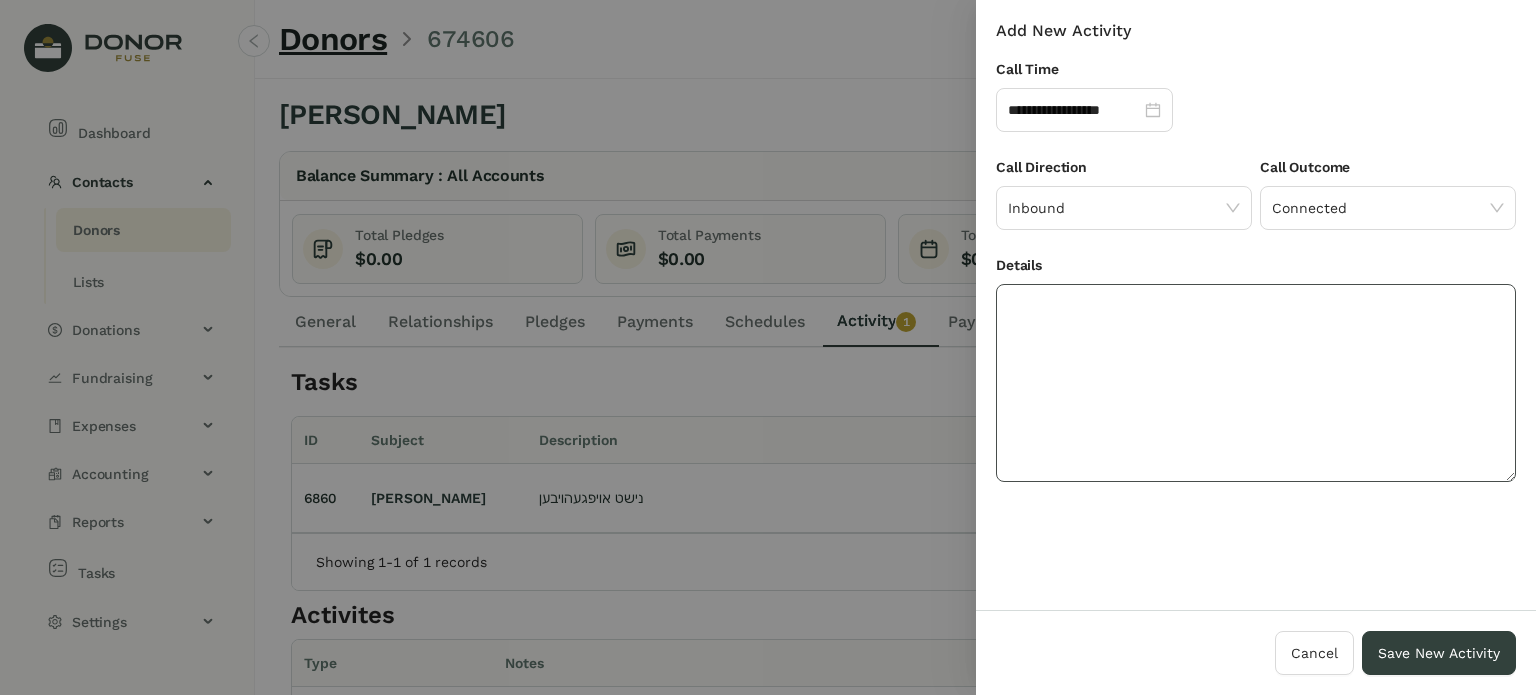 click 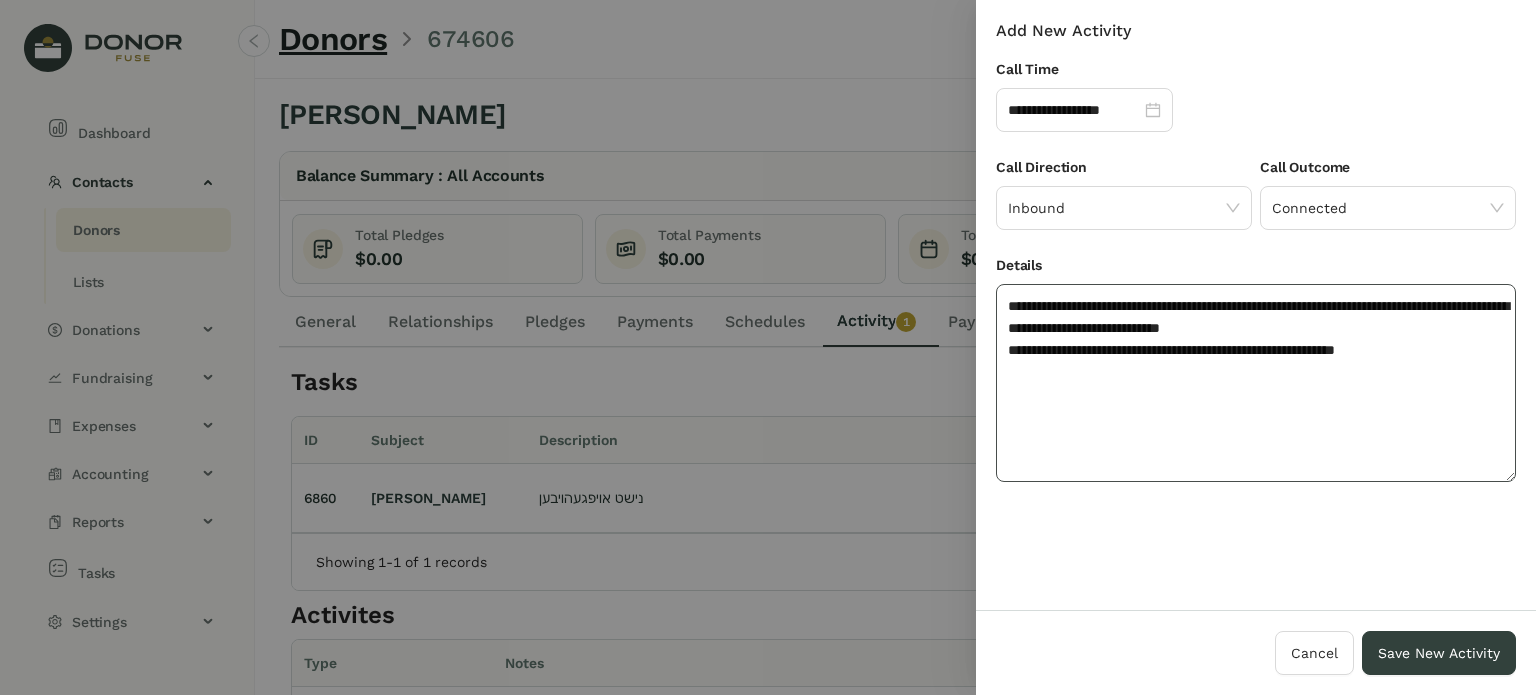 click on "**********" 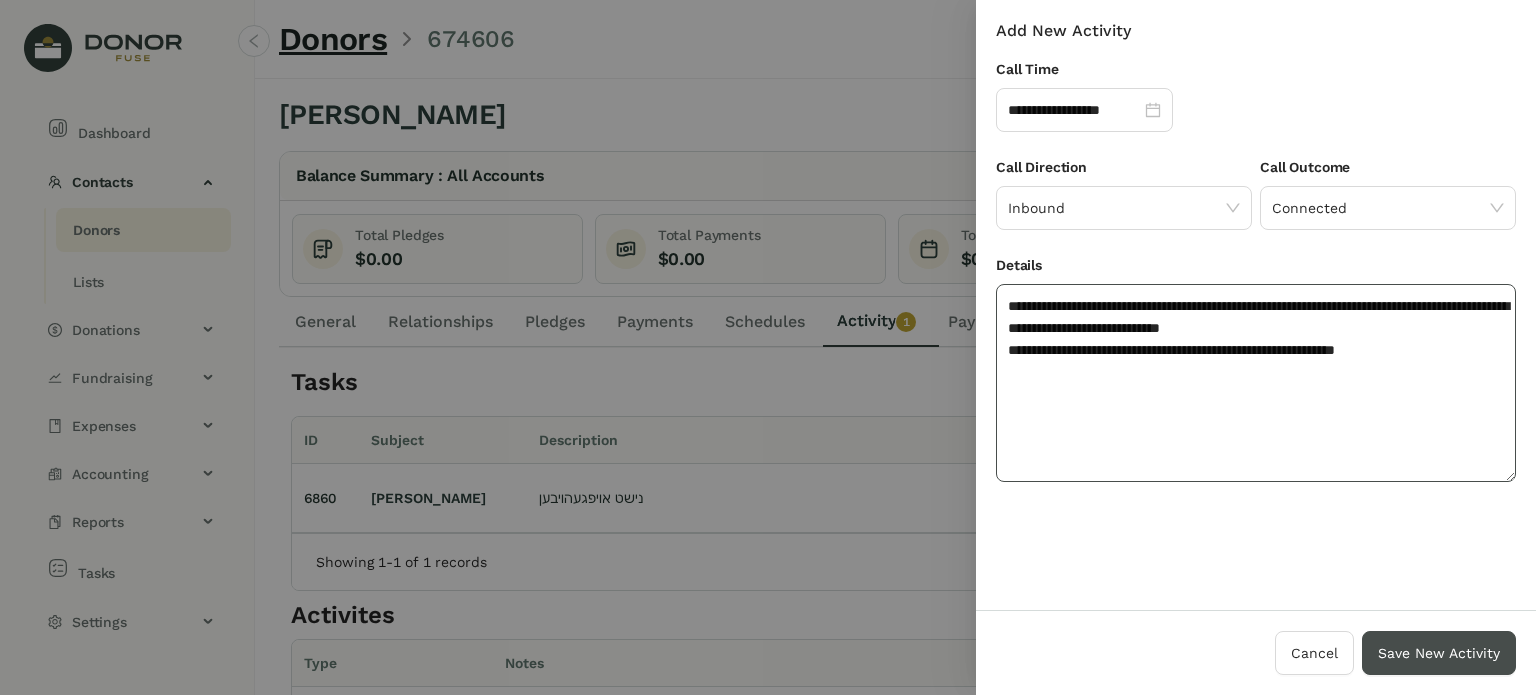 type on "**********" 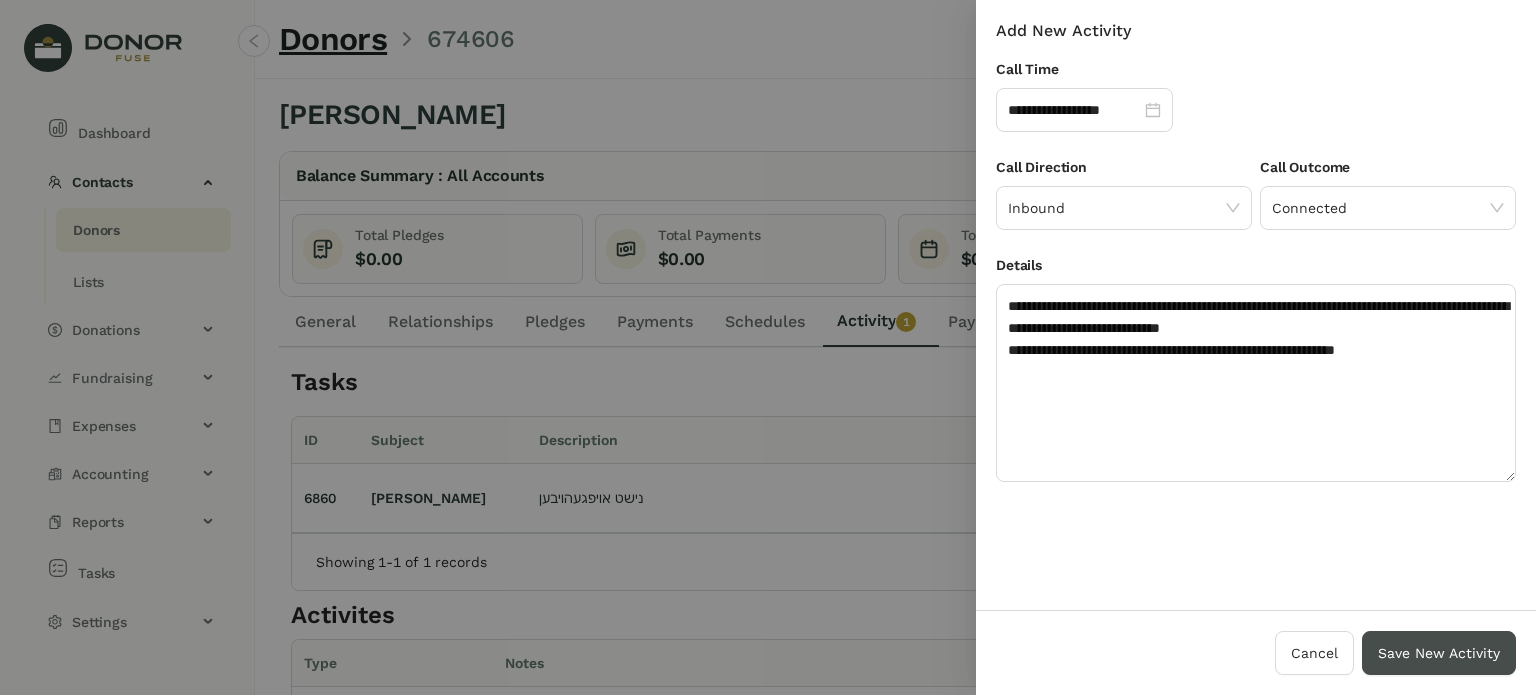 click on "Save New Activity" at bounding box center [1439, 653] 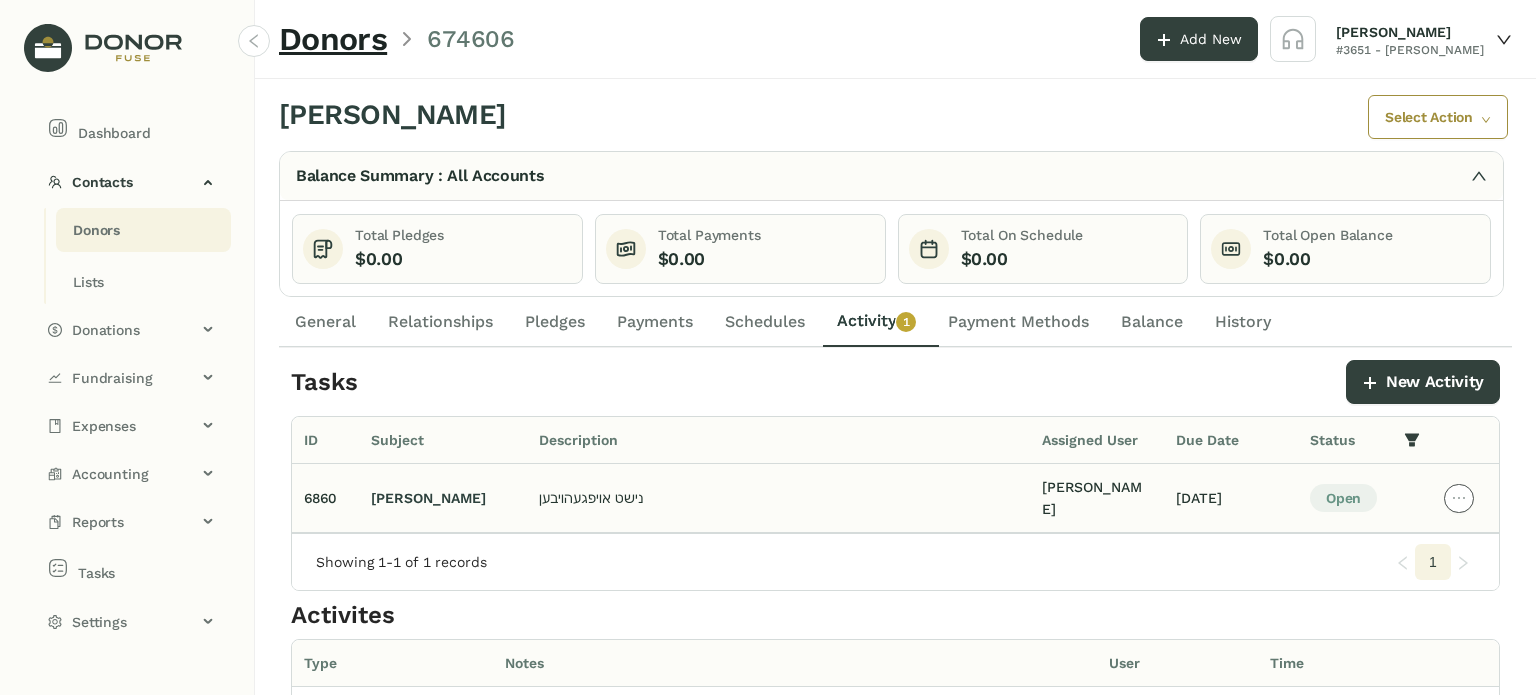 click 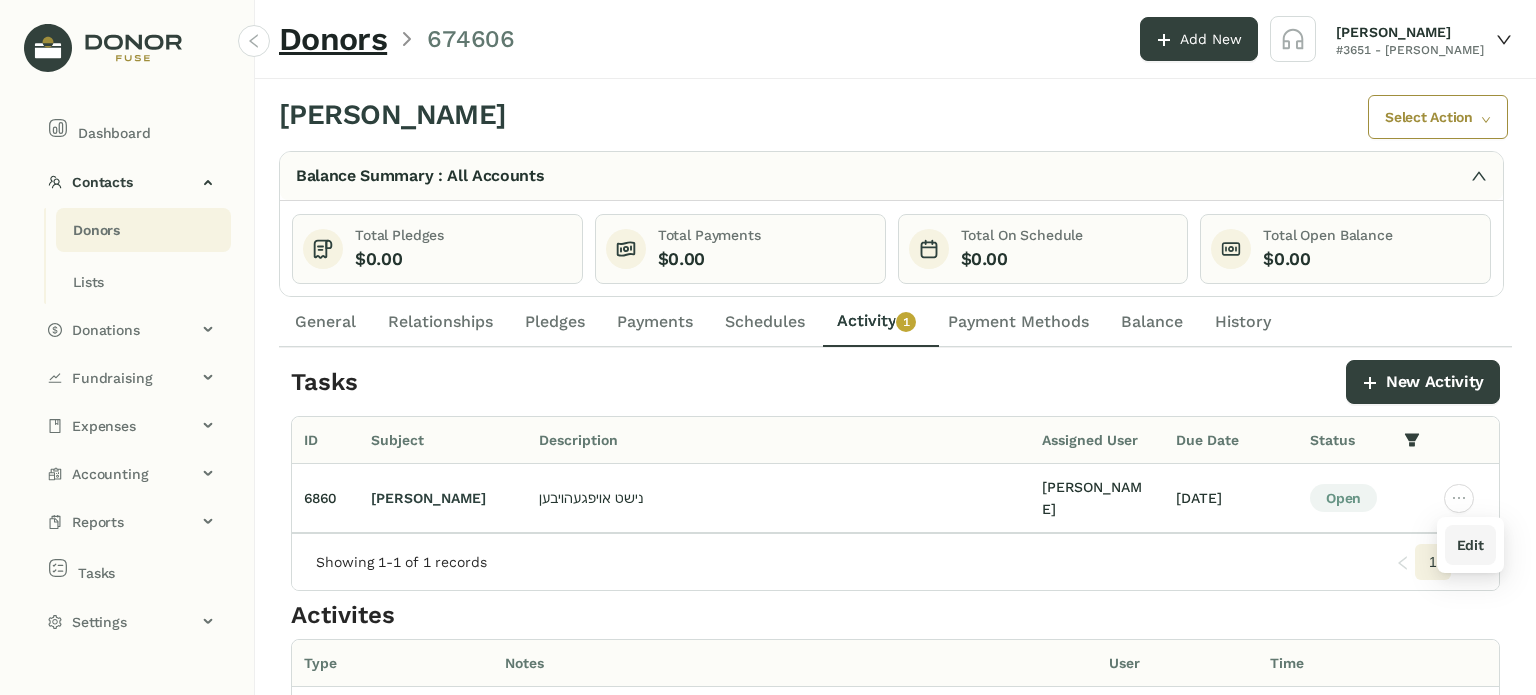 click on "Edit" at bounding box center [1470, 545] 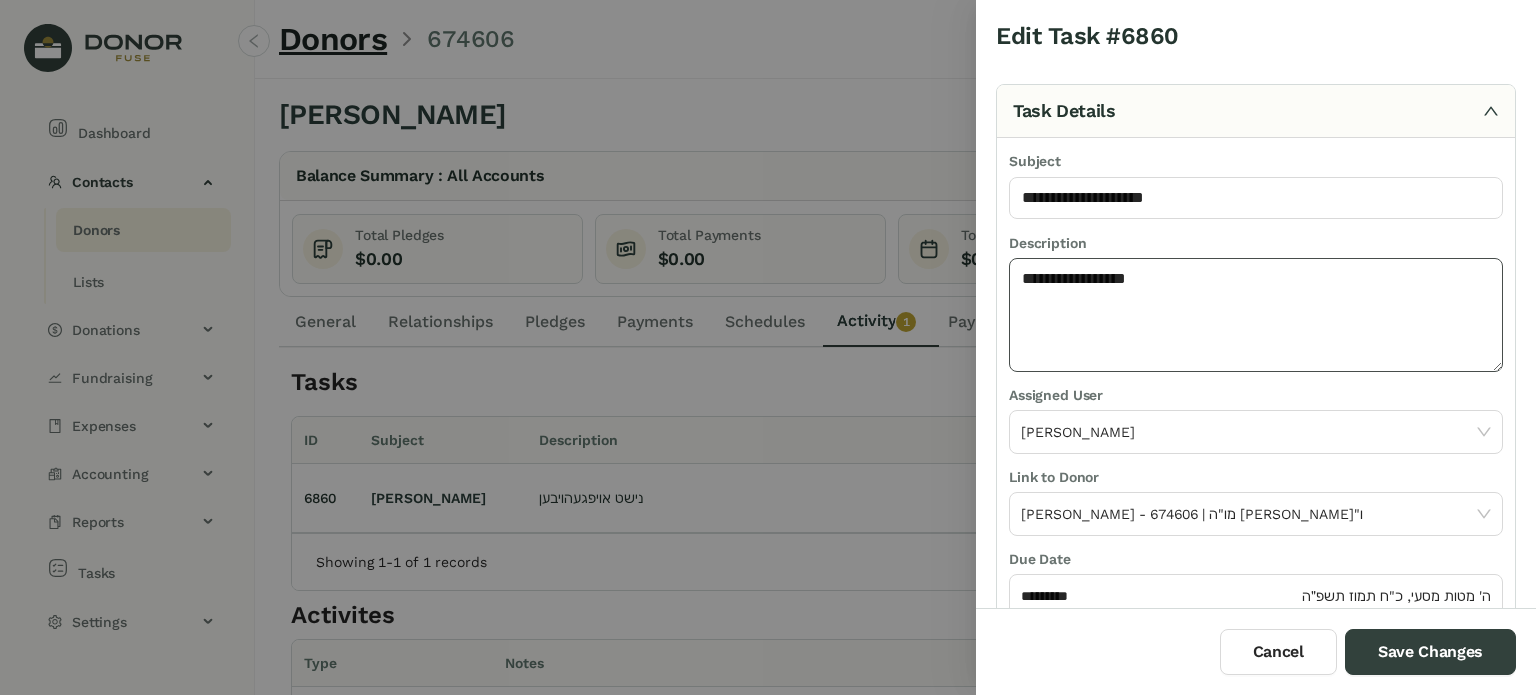 click on "**********" 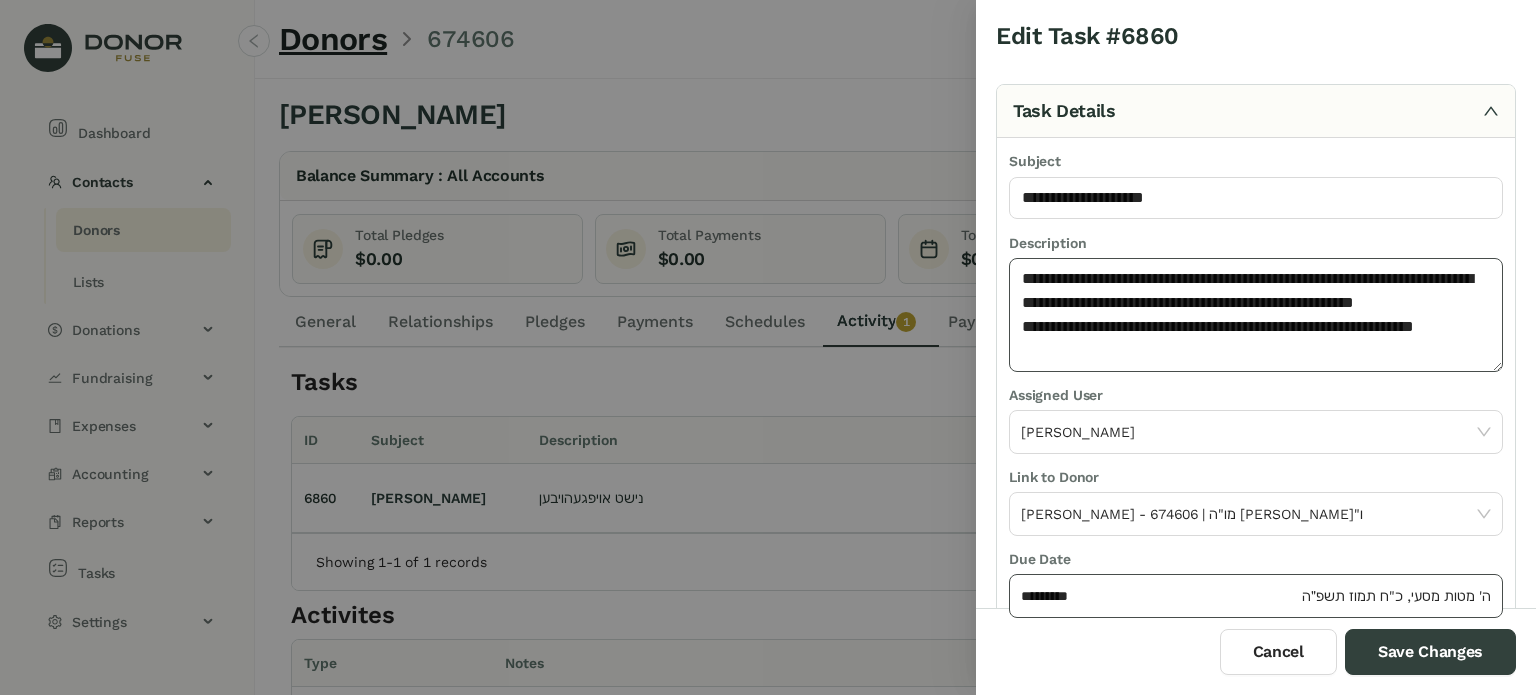 type on "**********" 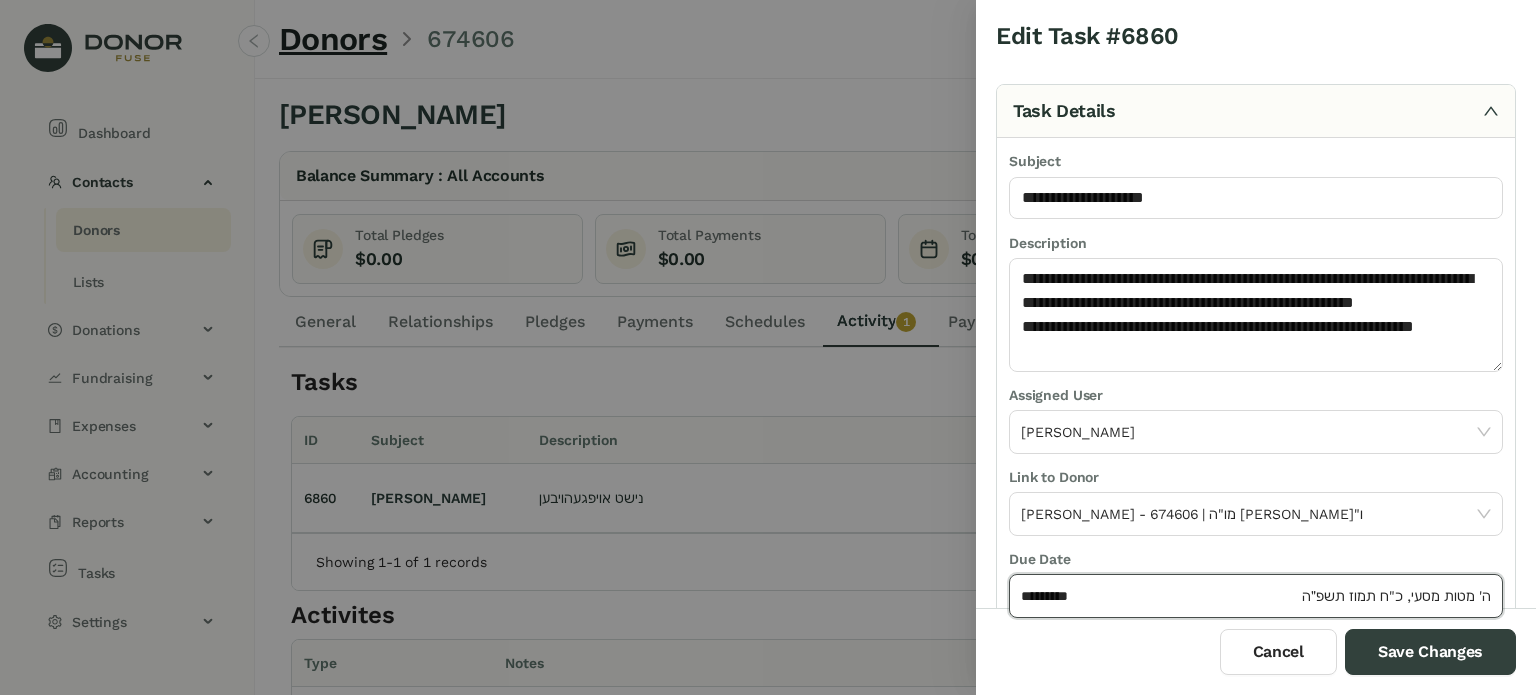 click on "*********" 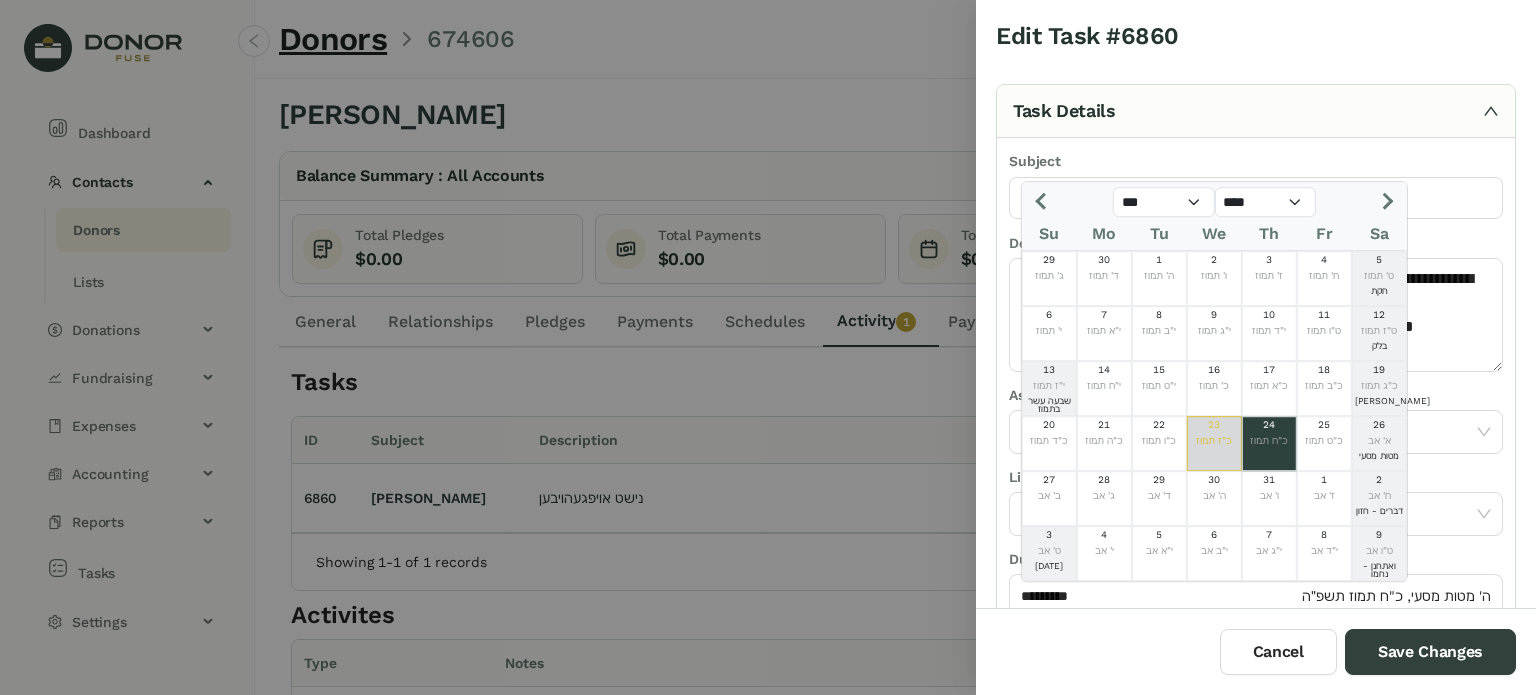 click on "כ"ז תמוז" 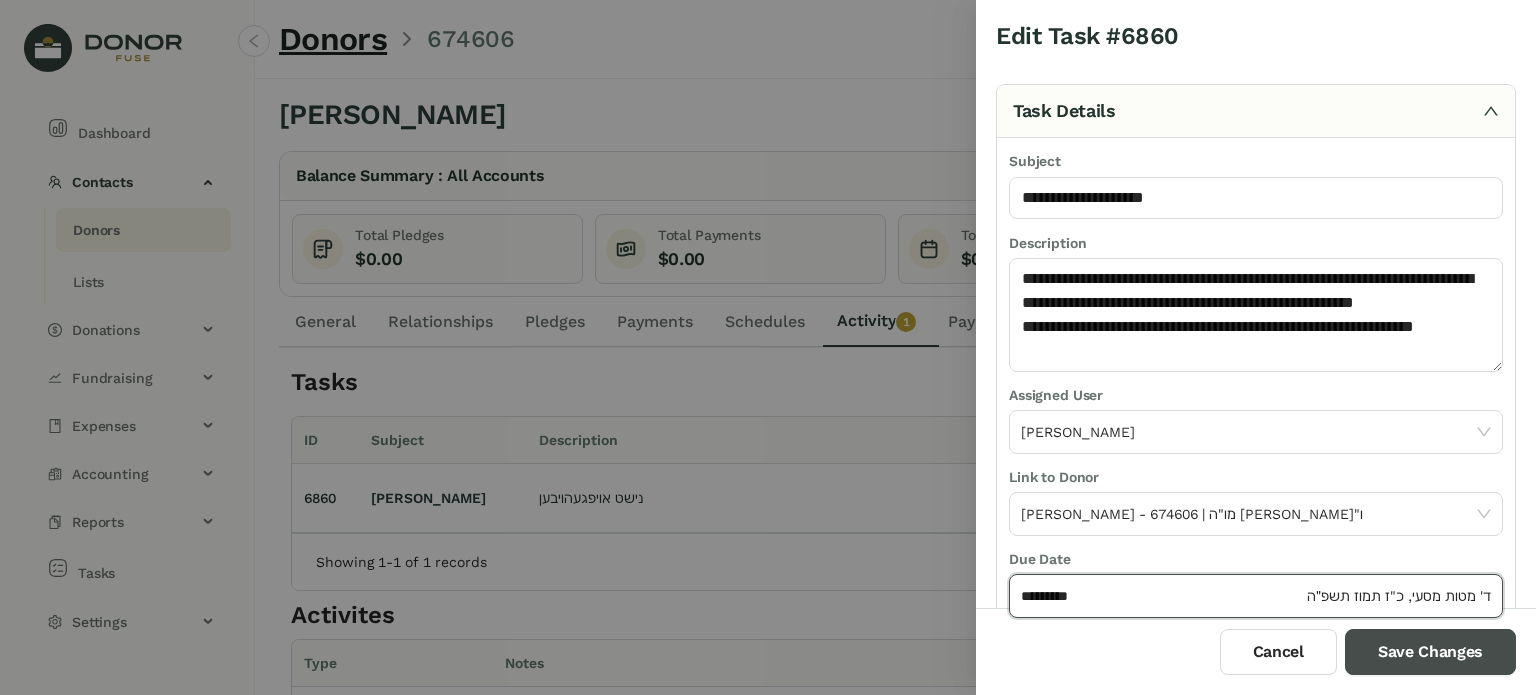 click on "Save Changes" at bounding box center (1430, 652) 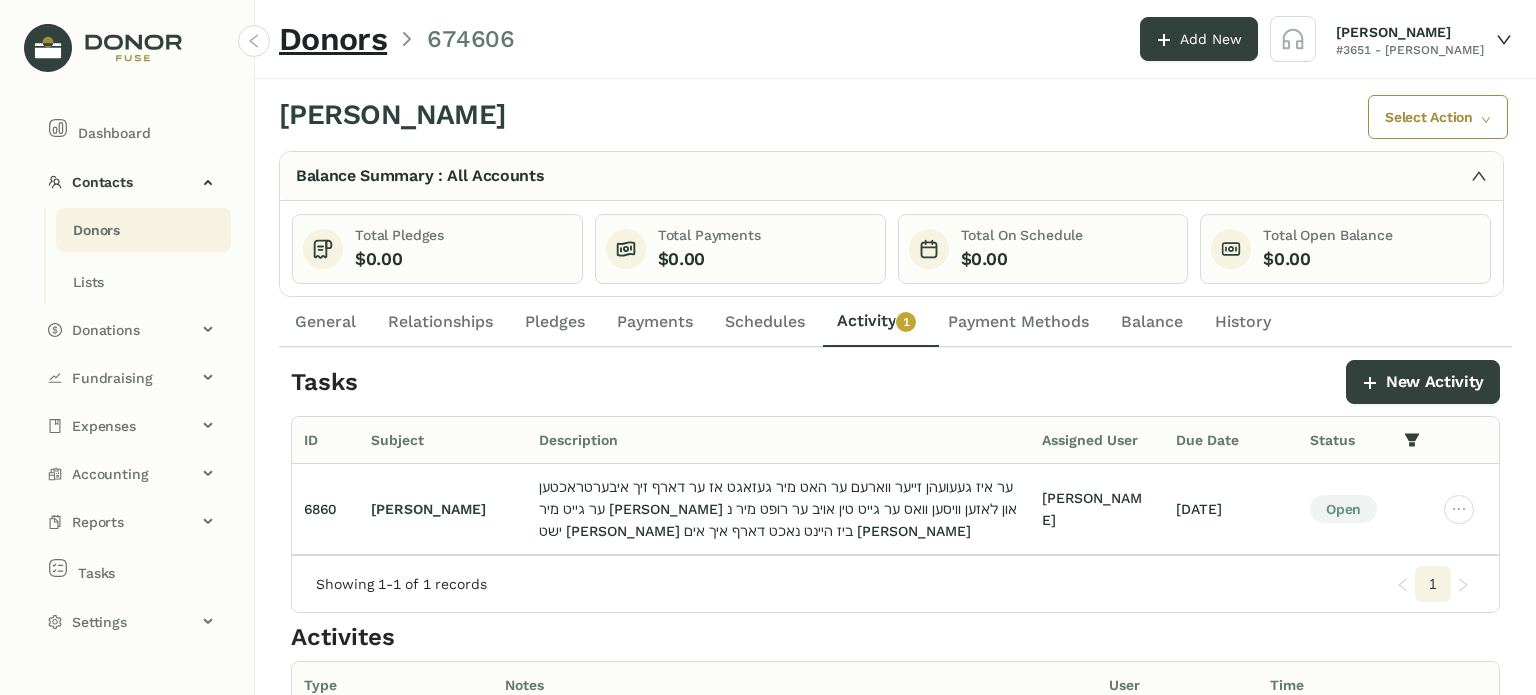 click on "Donors" 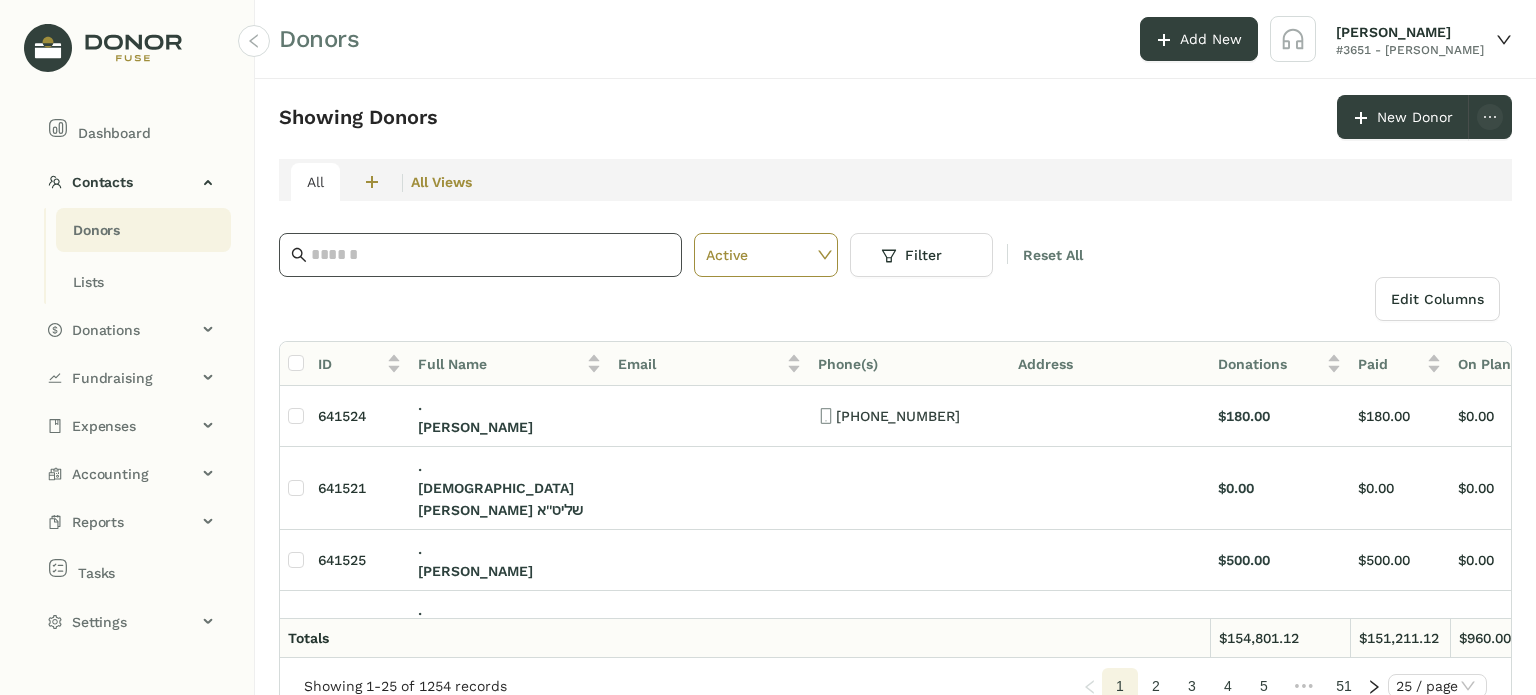 click 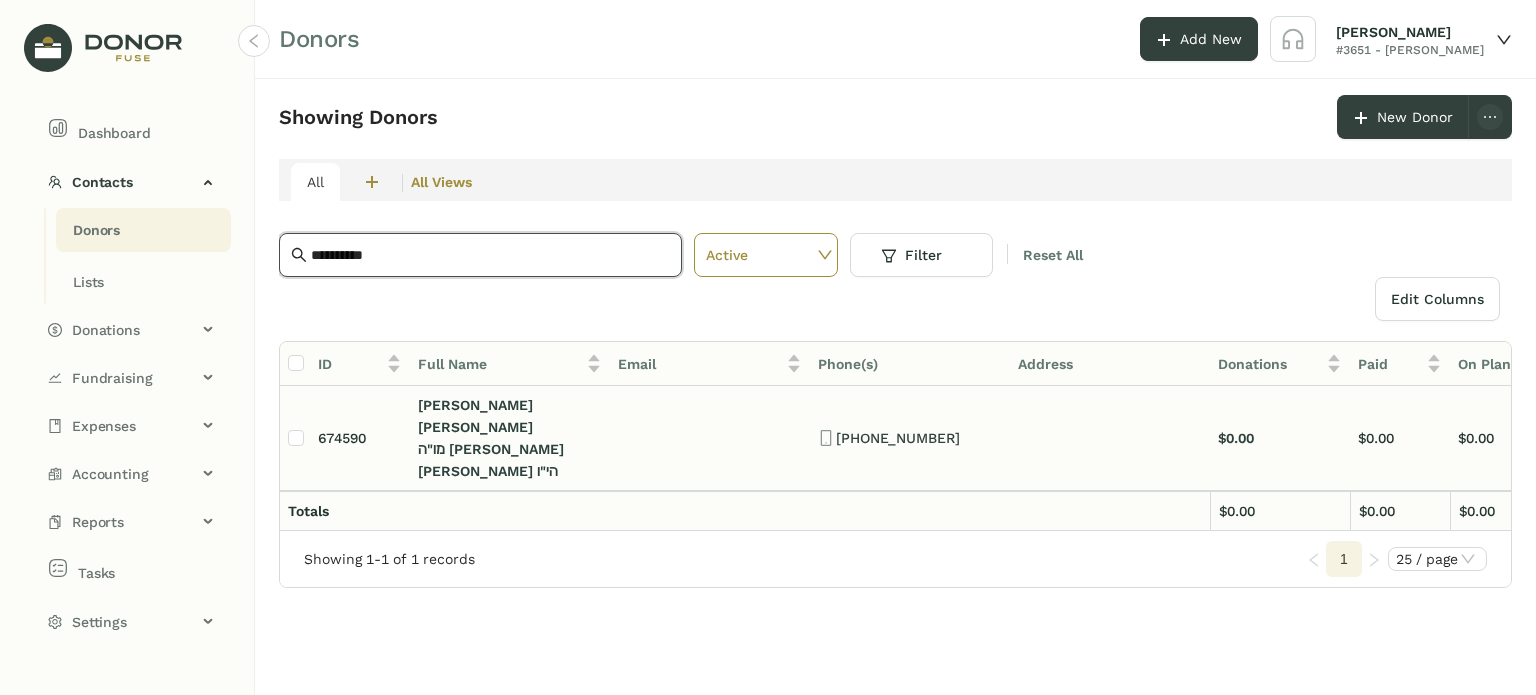 type on "**********" 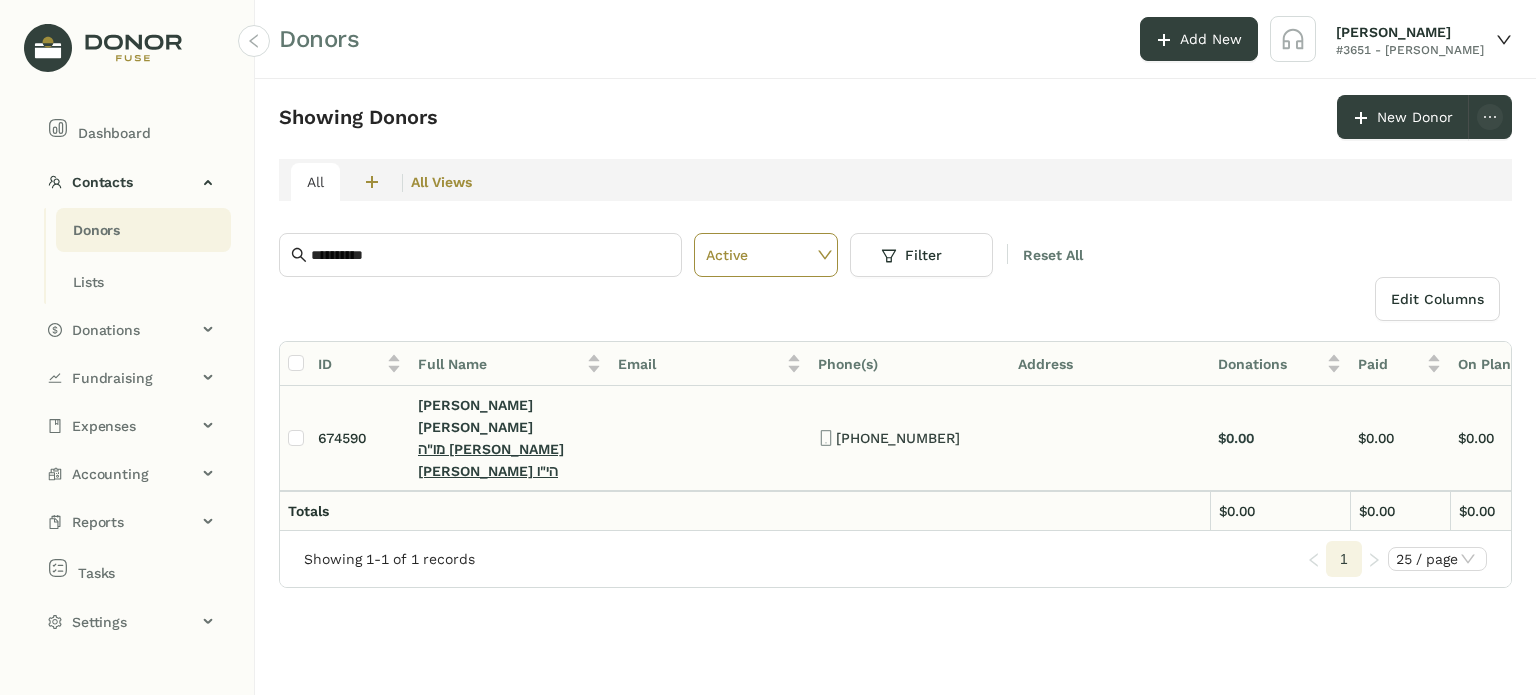 click on "מו"ה [PERSON_NAME] [PERSON_NAME] הי"ו" 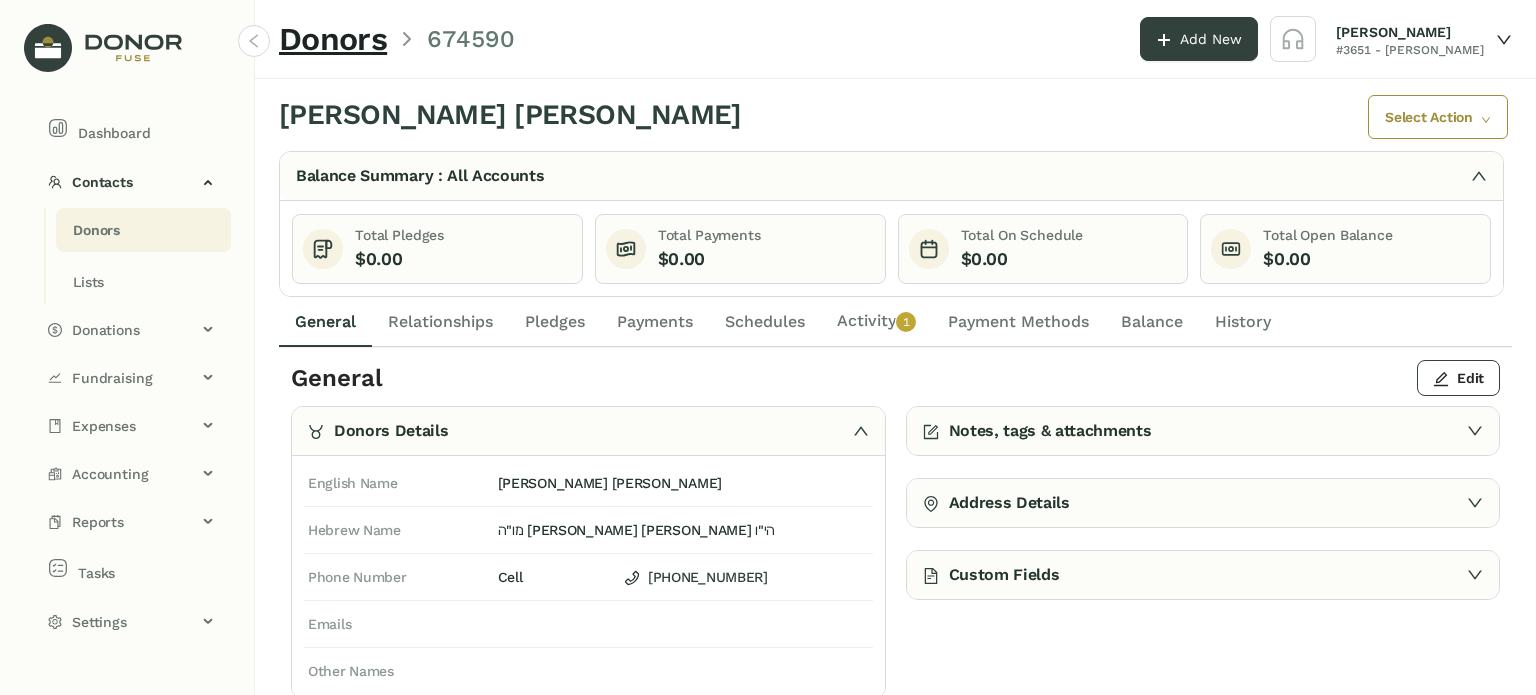 click on "Activity   0   1   2   3   4   5   6   7   8   9" 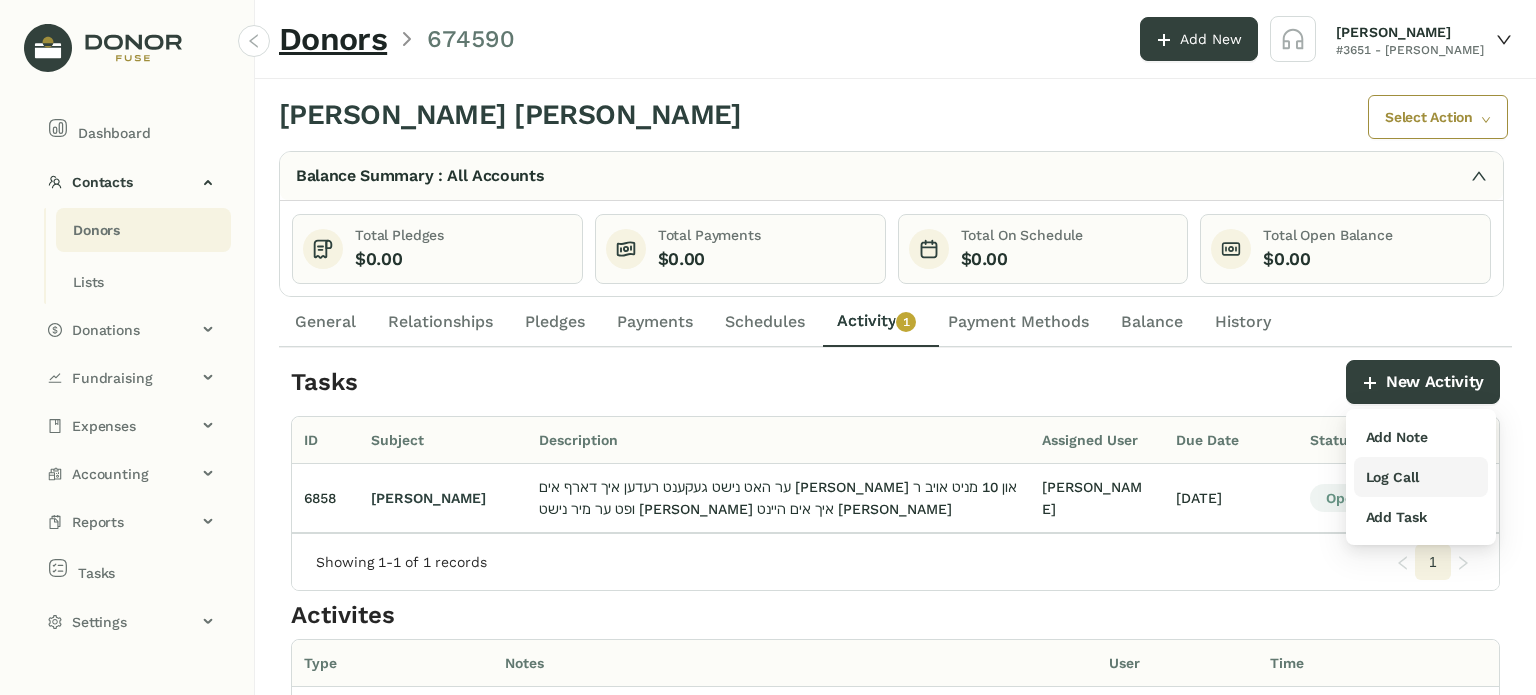 click on "Log Call" at bounding box center (1392, 477) 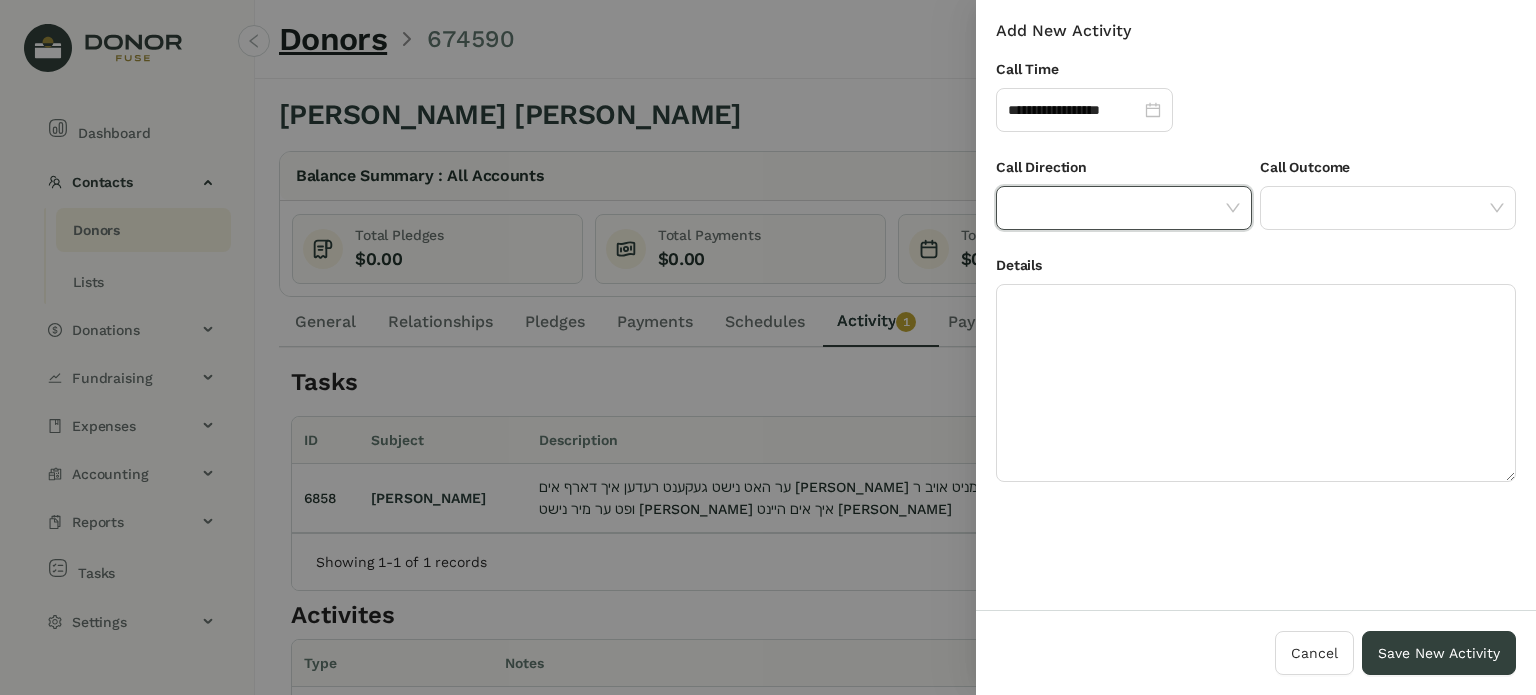 click 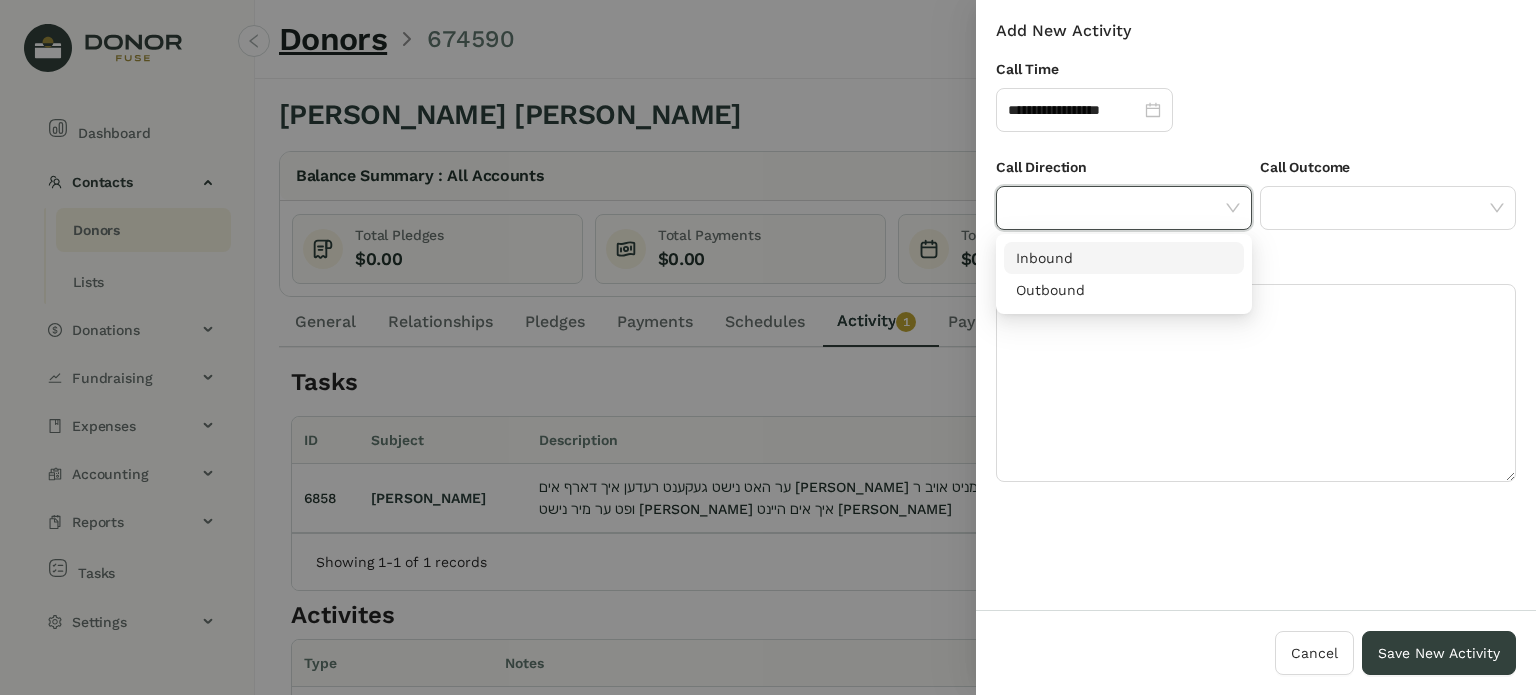 click on "Inbound" at bounding box center [1124, 258] 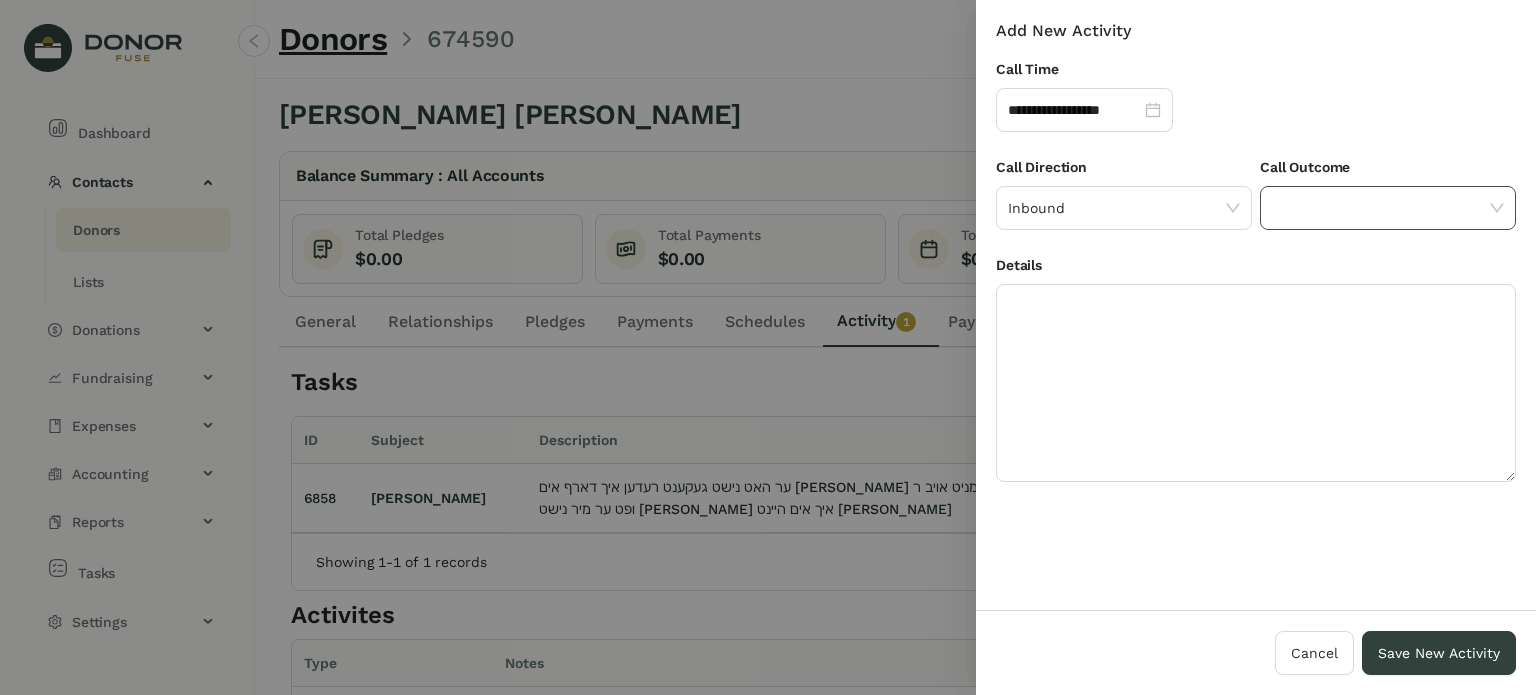 click 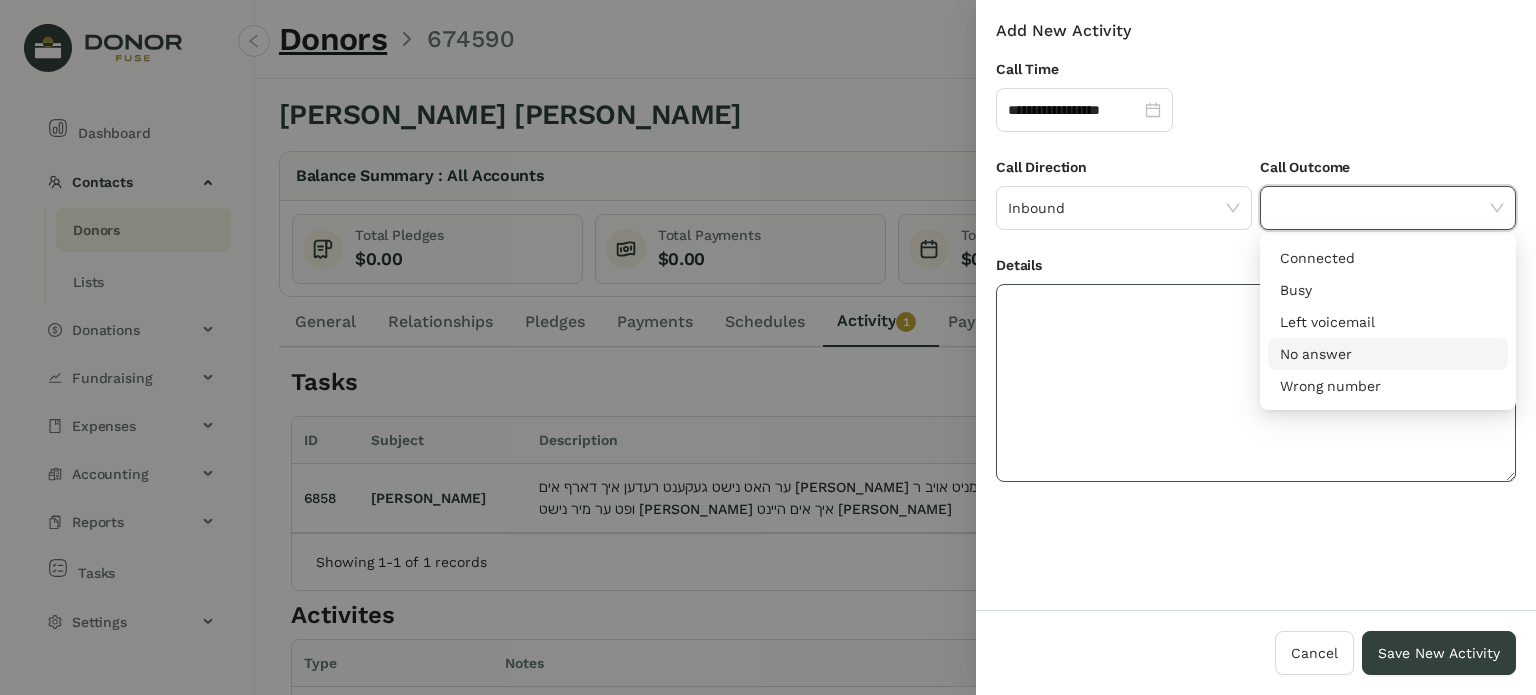 drag, startPoint x: 1321, startPoint y: 347, endPoint x: 1308, endPoint y: 349, distance: 13.152946 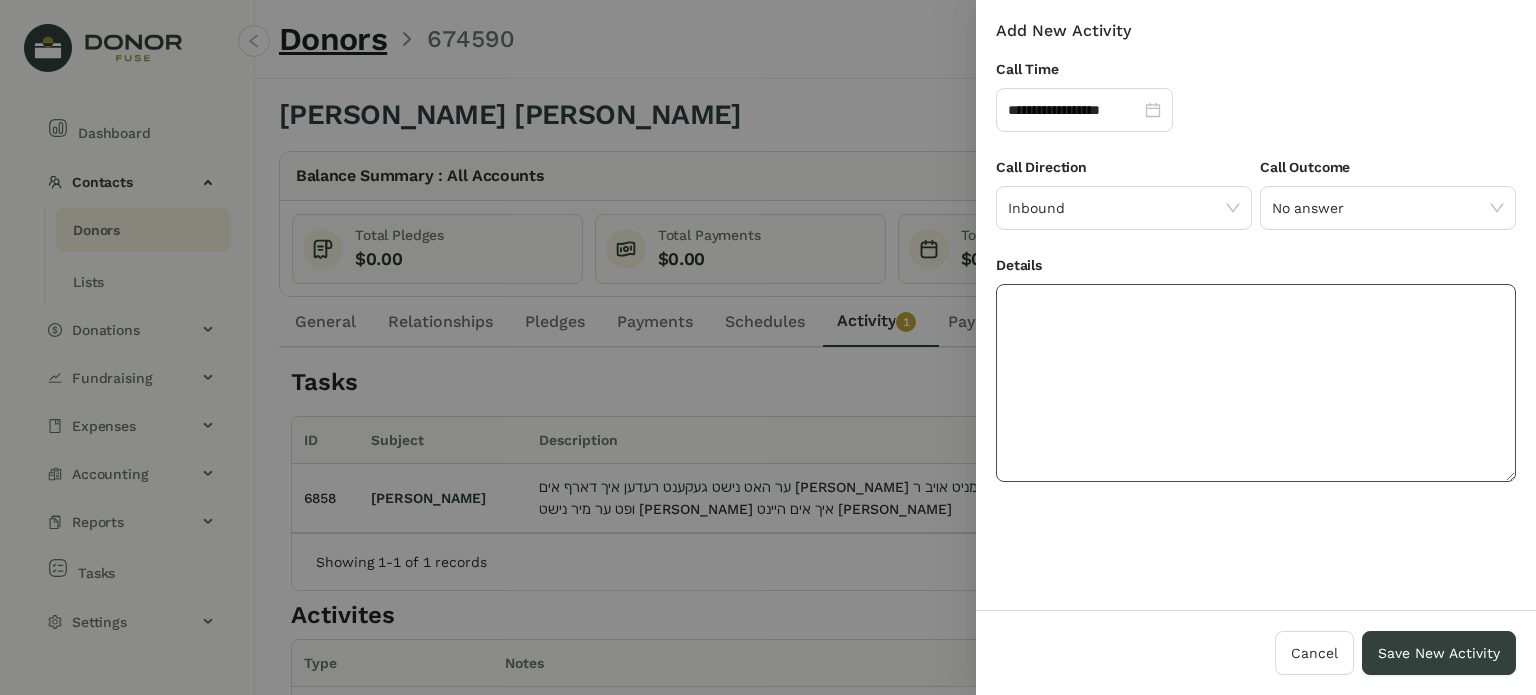 click 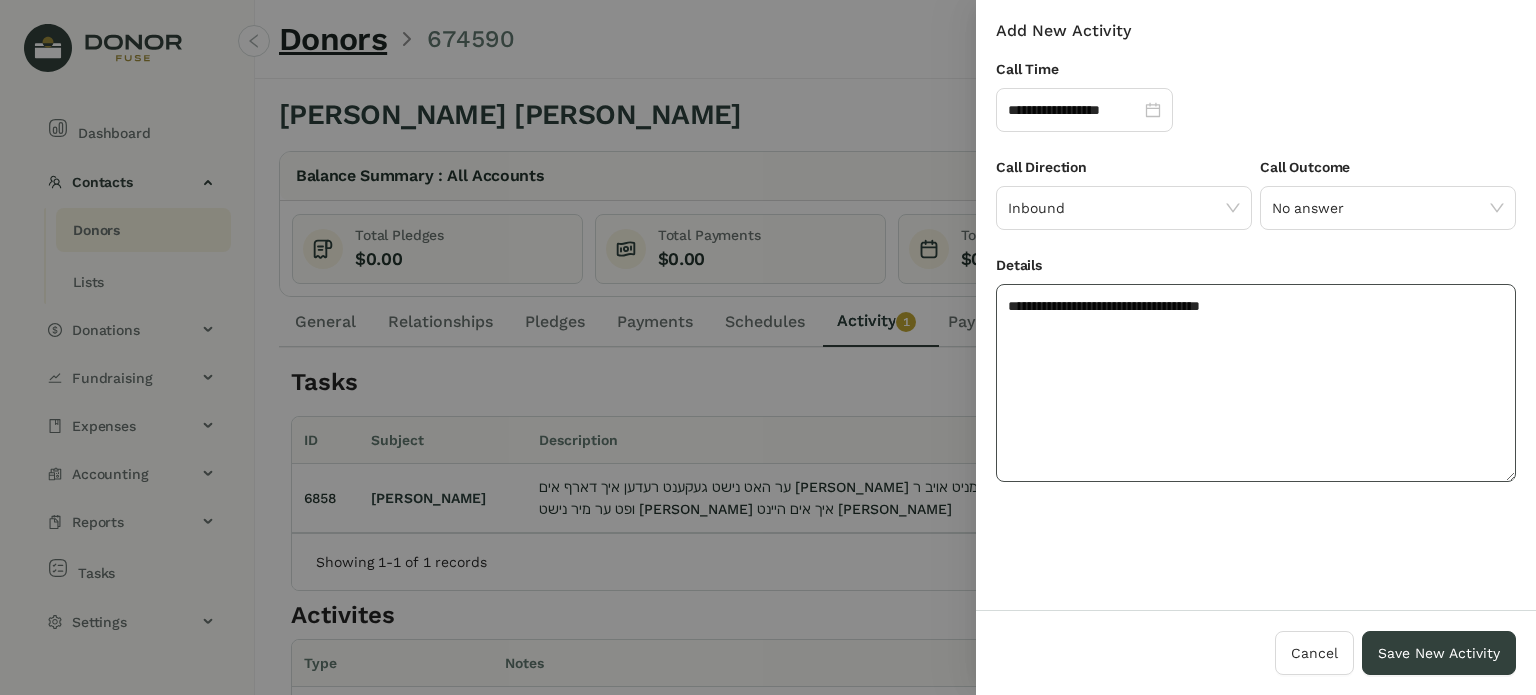 click on "**********" 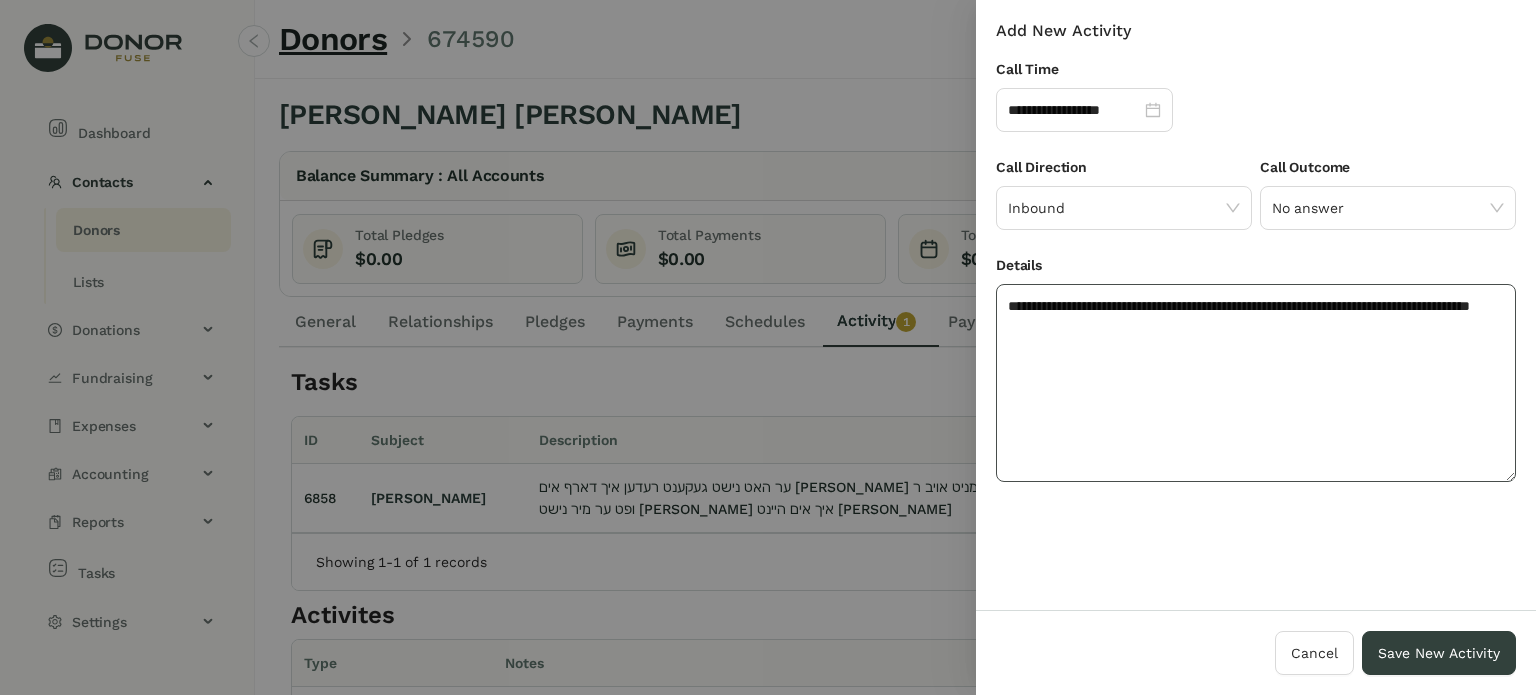 click on "**********" 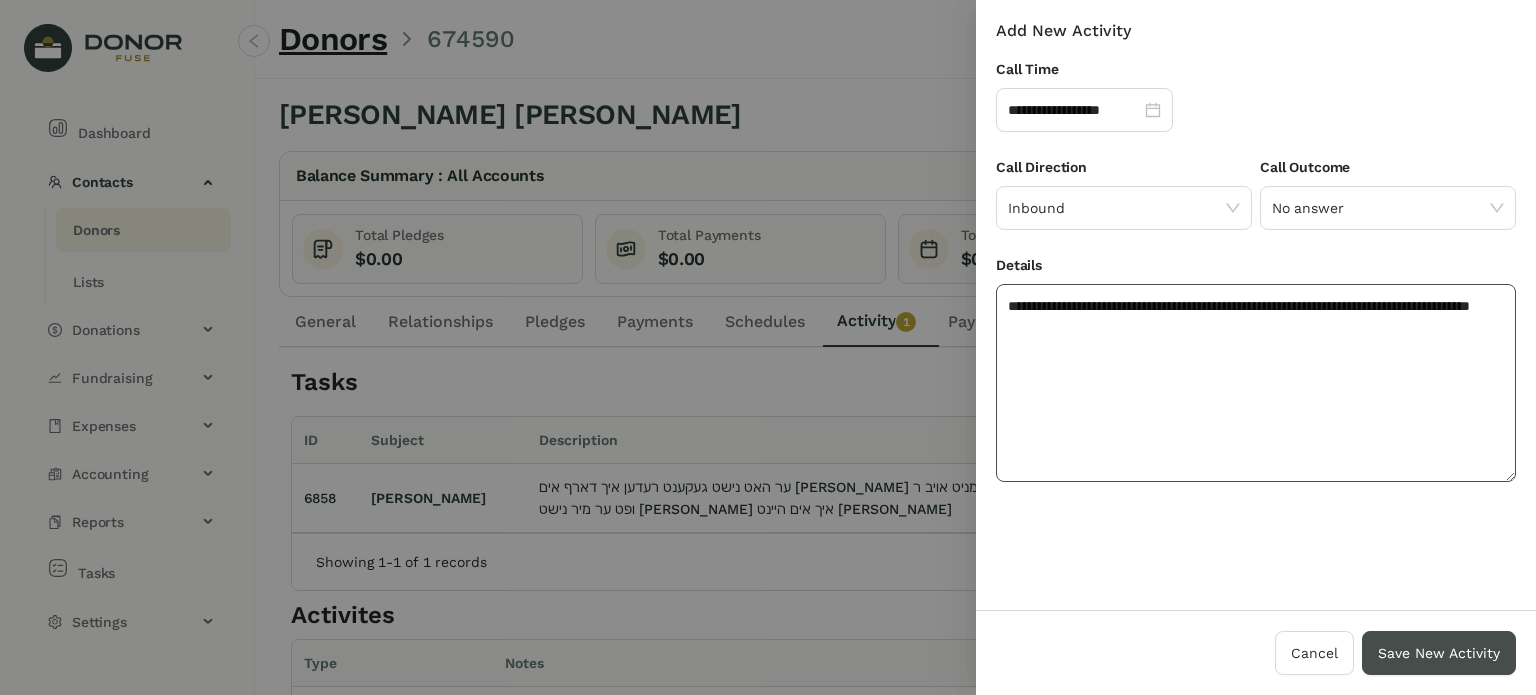 type on "**********" 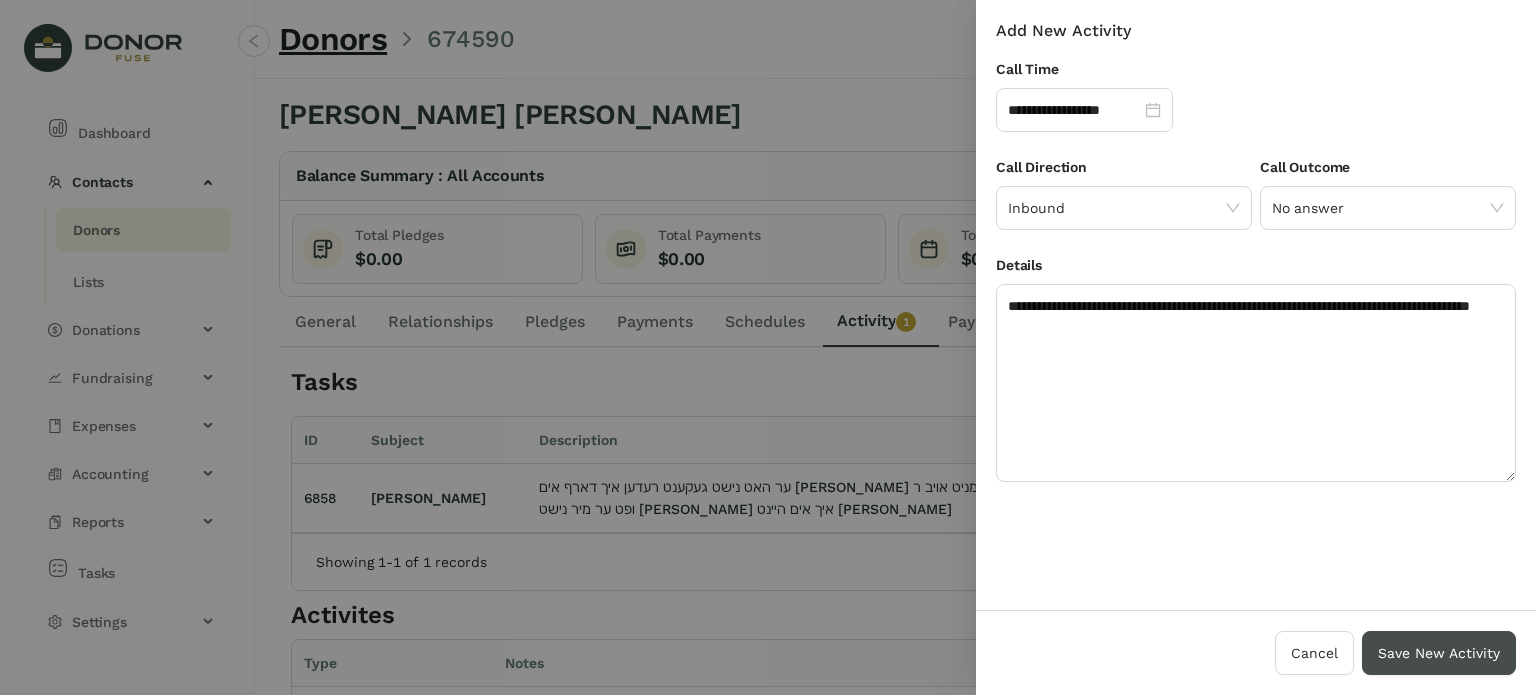 click on "Save New Activity" at bounding box center [1439, 653] 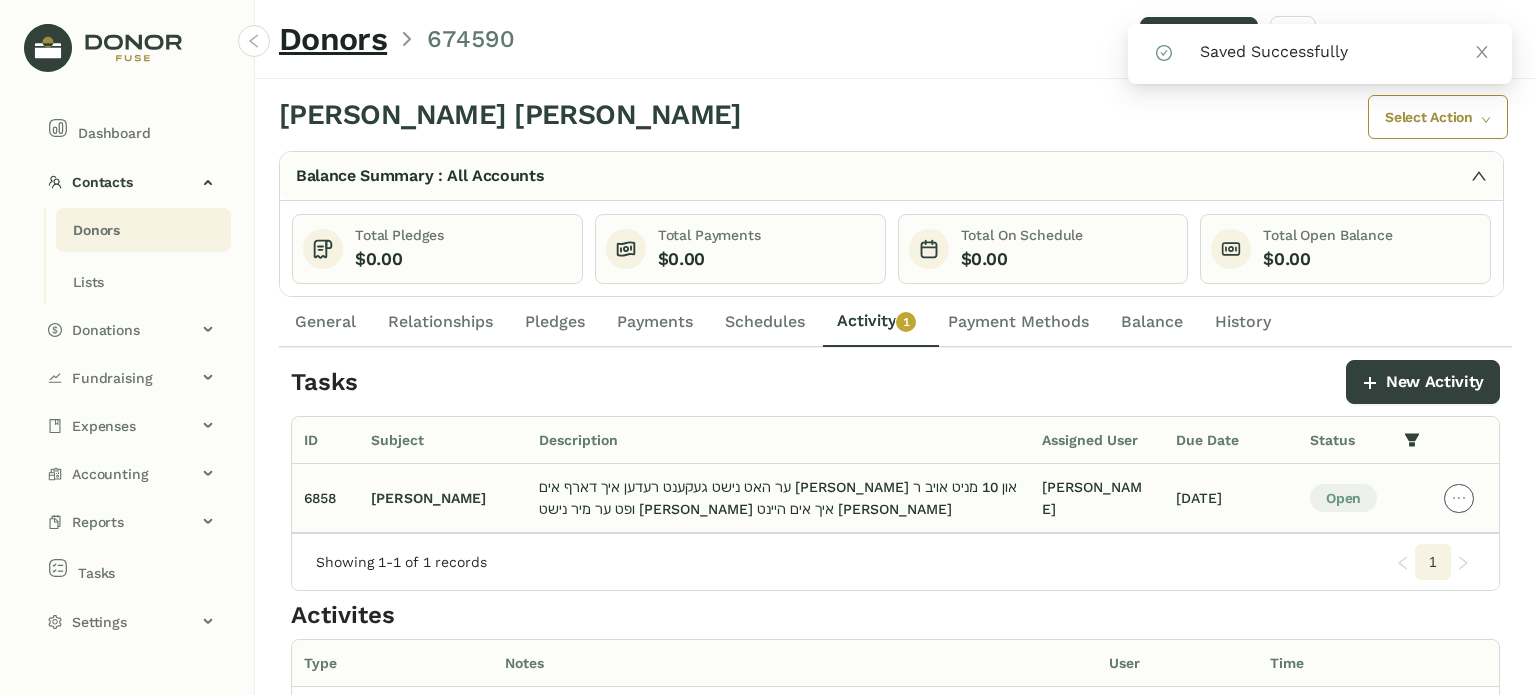 click 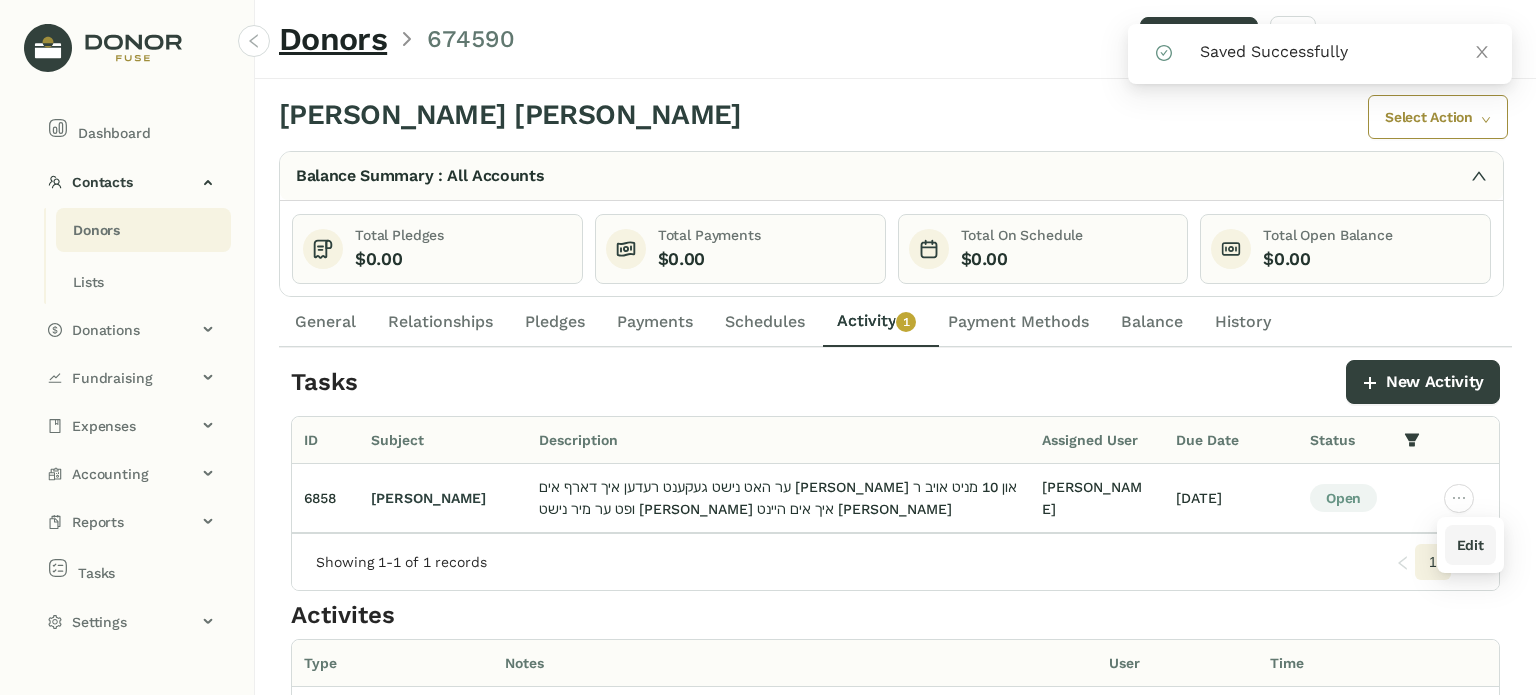 click on "Edit" at bounding box center [1470, 545] 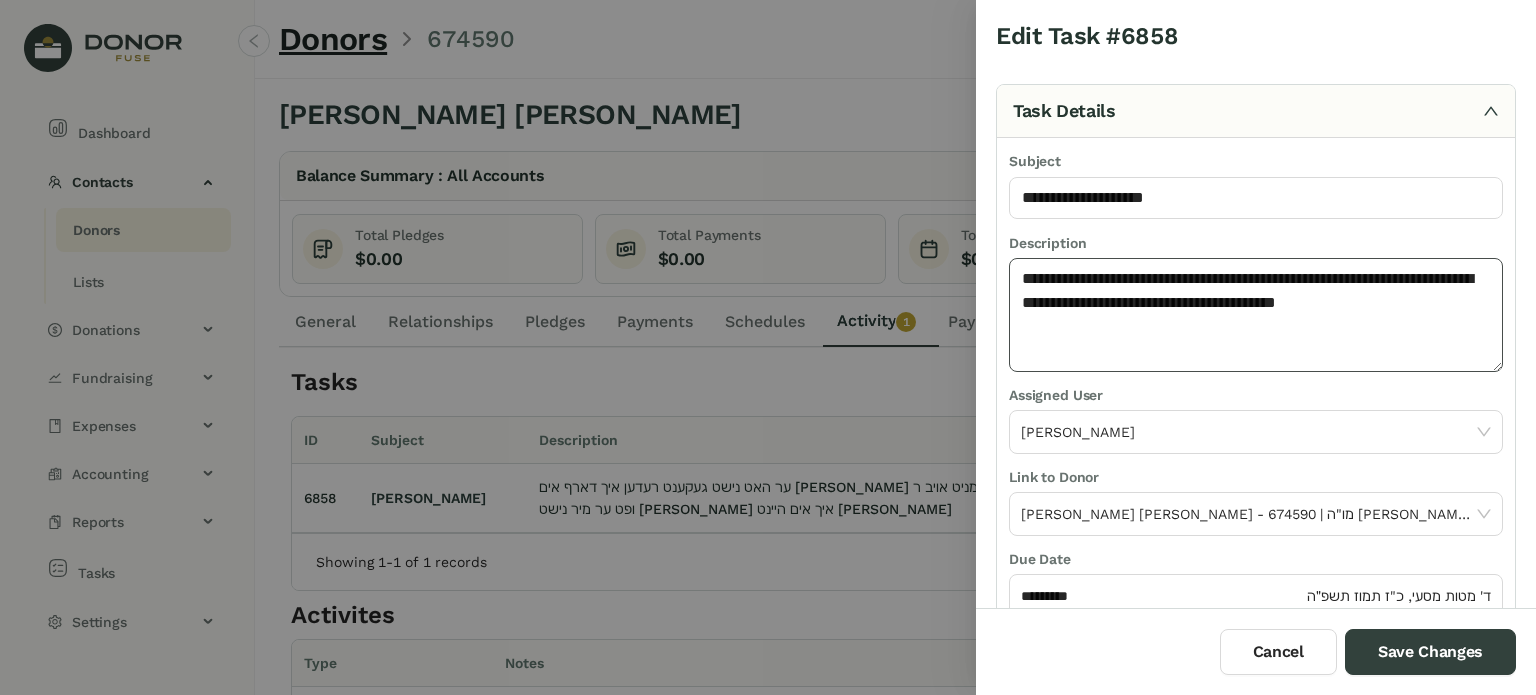 click on "**********" 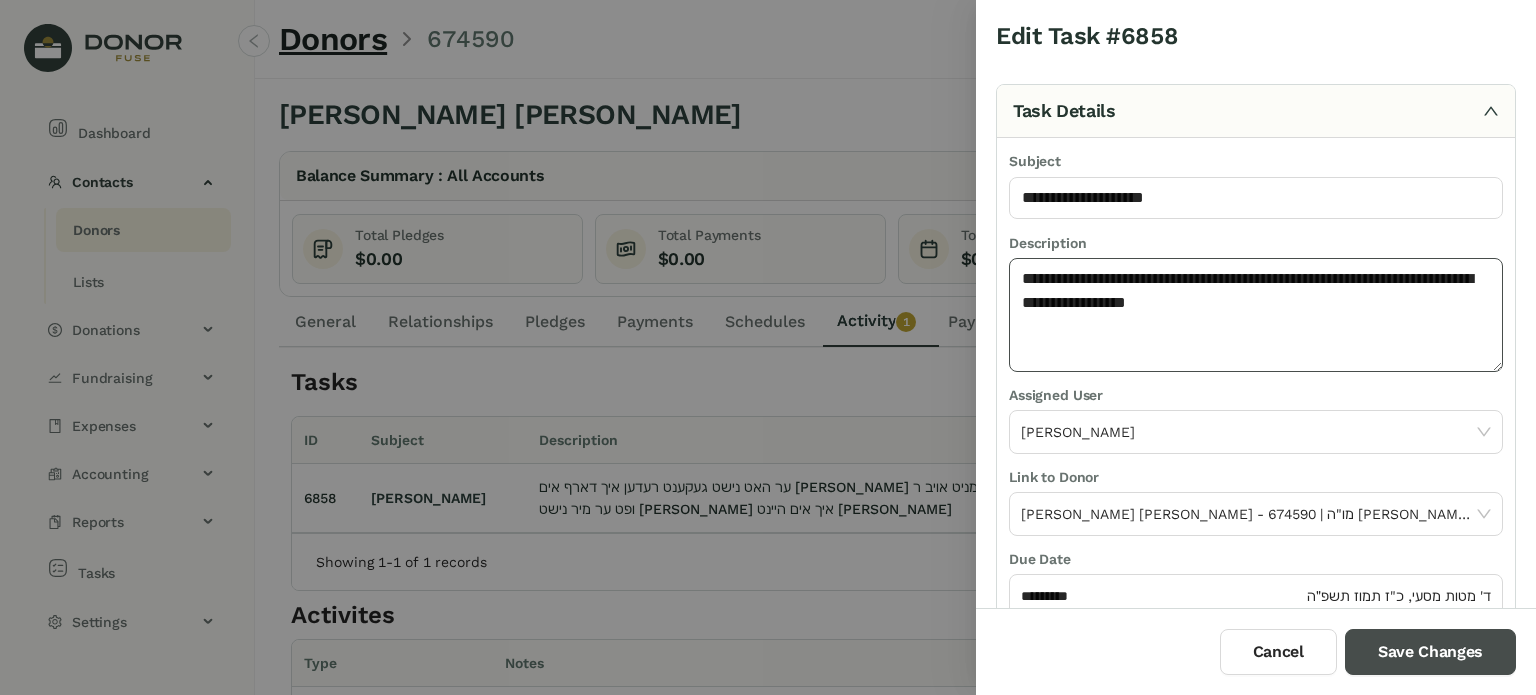type on "**********" 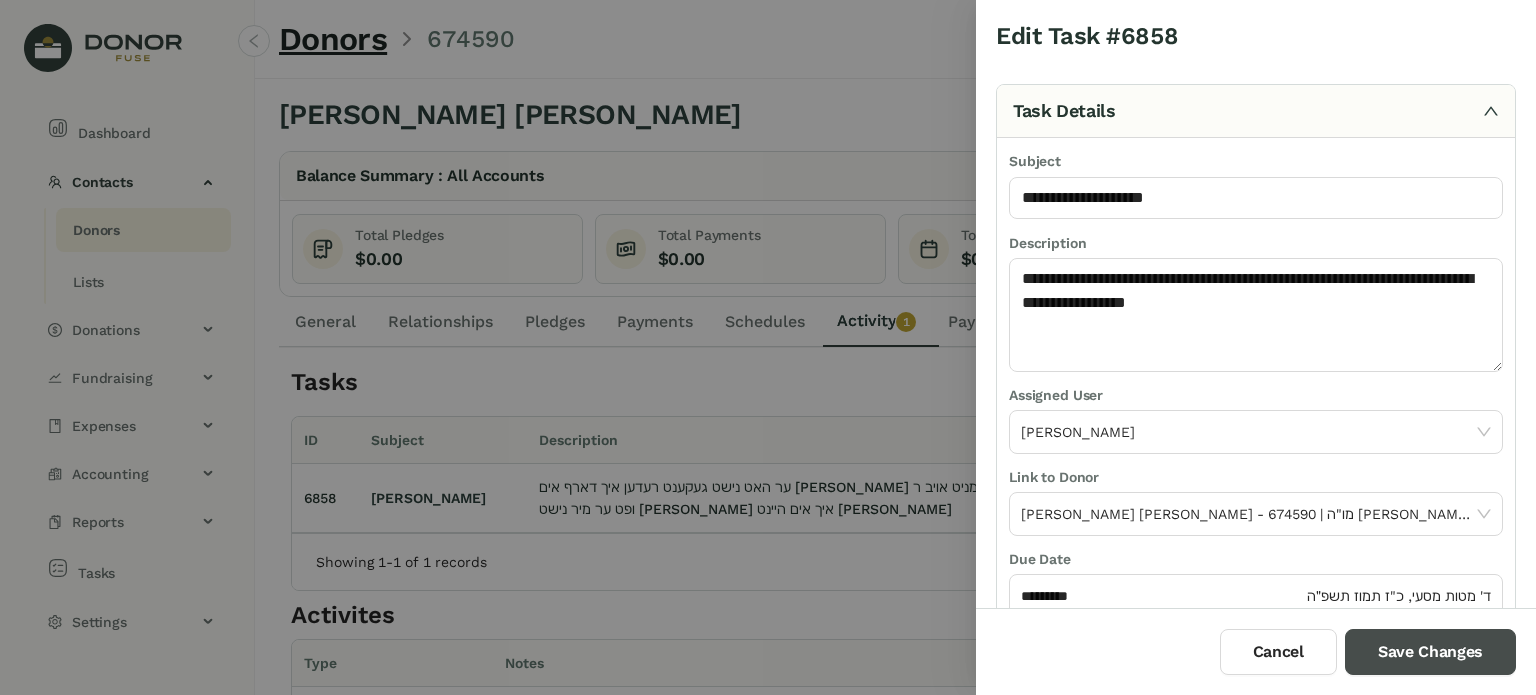 click on "Save Changes" at bounding box center [1430, 652] 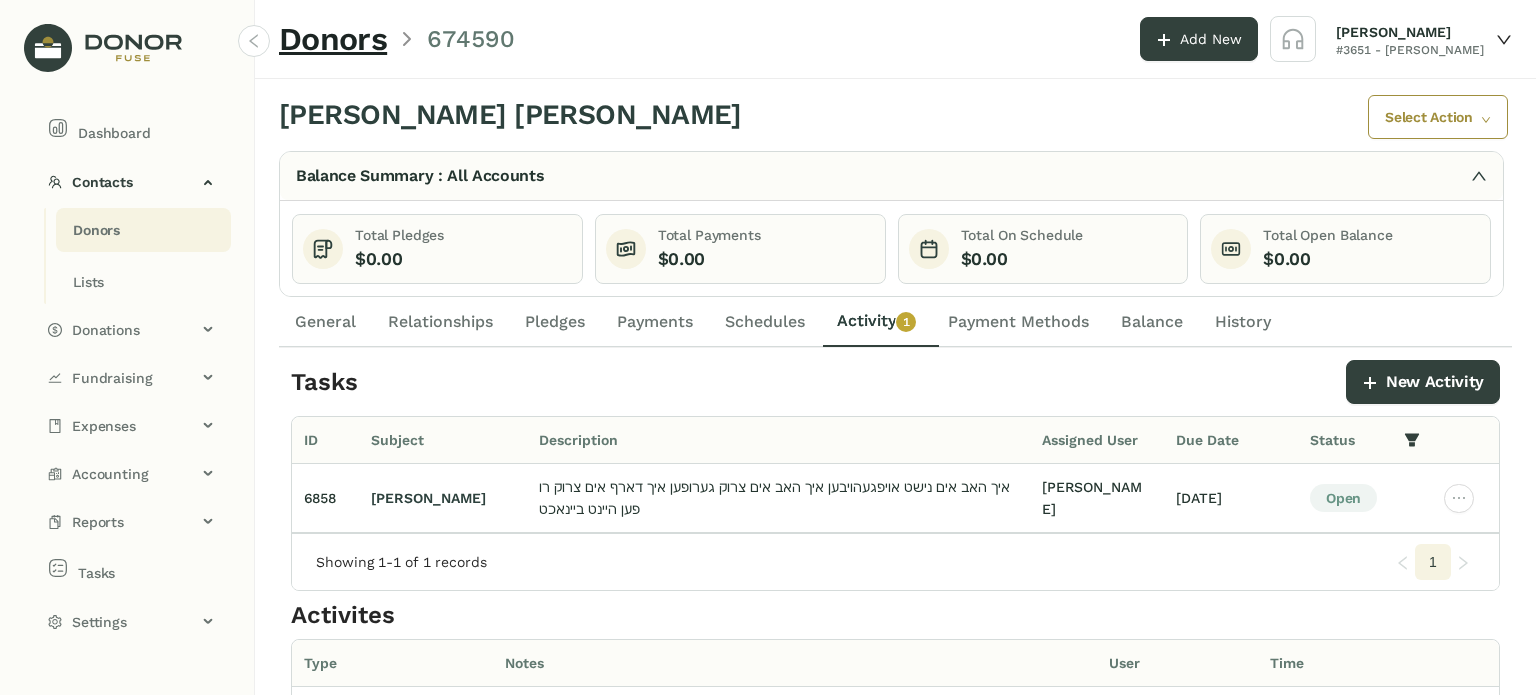 click on "Donors" 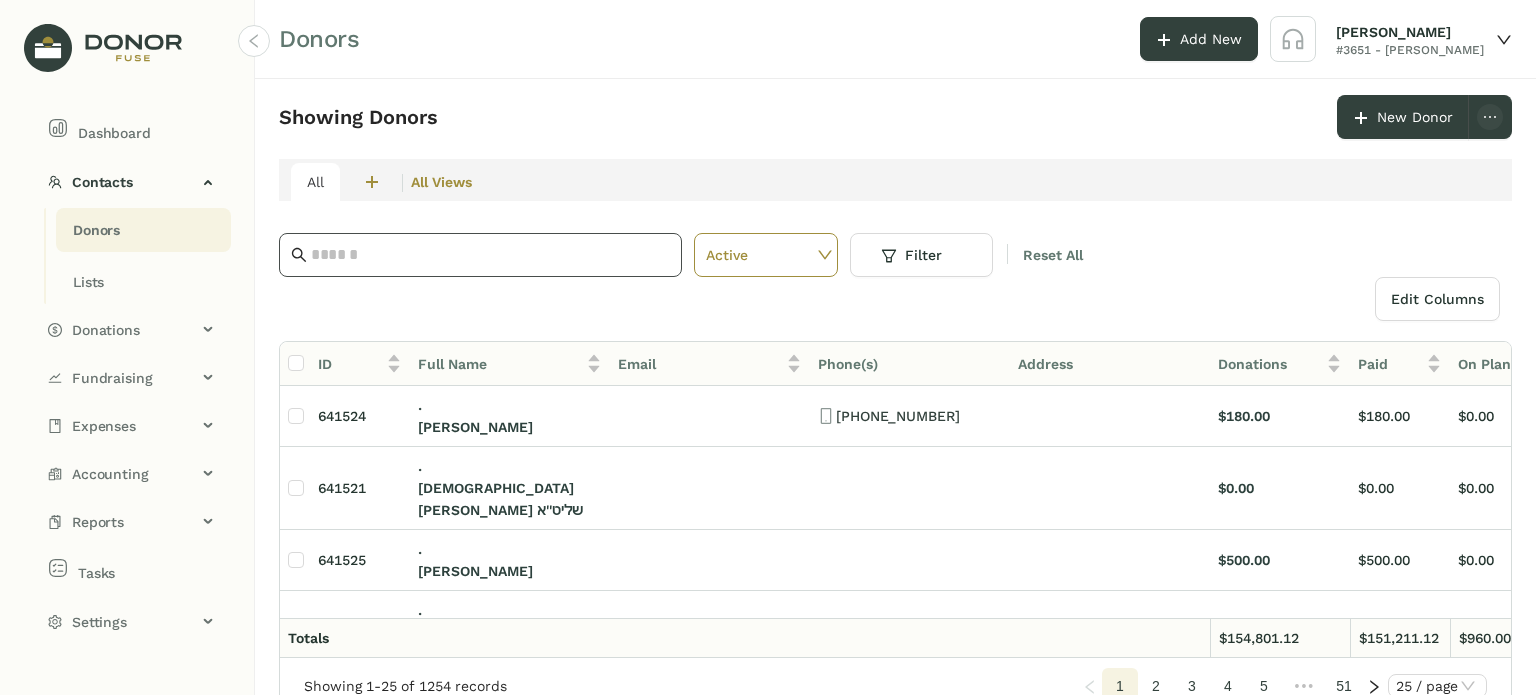 click 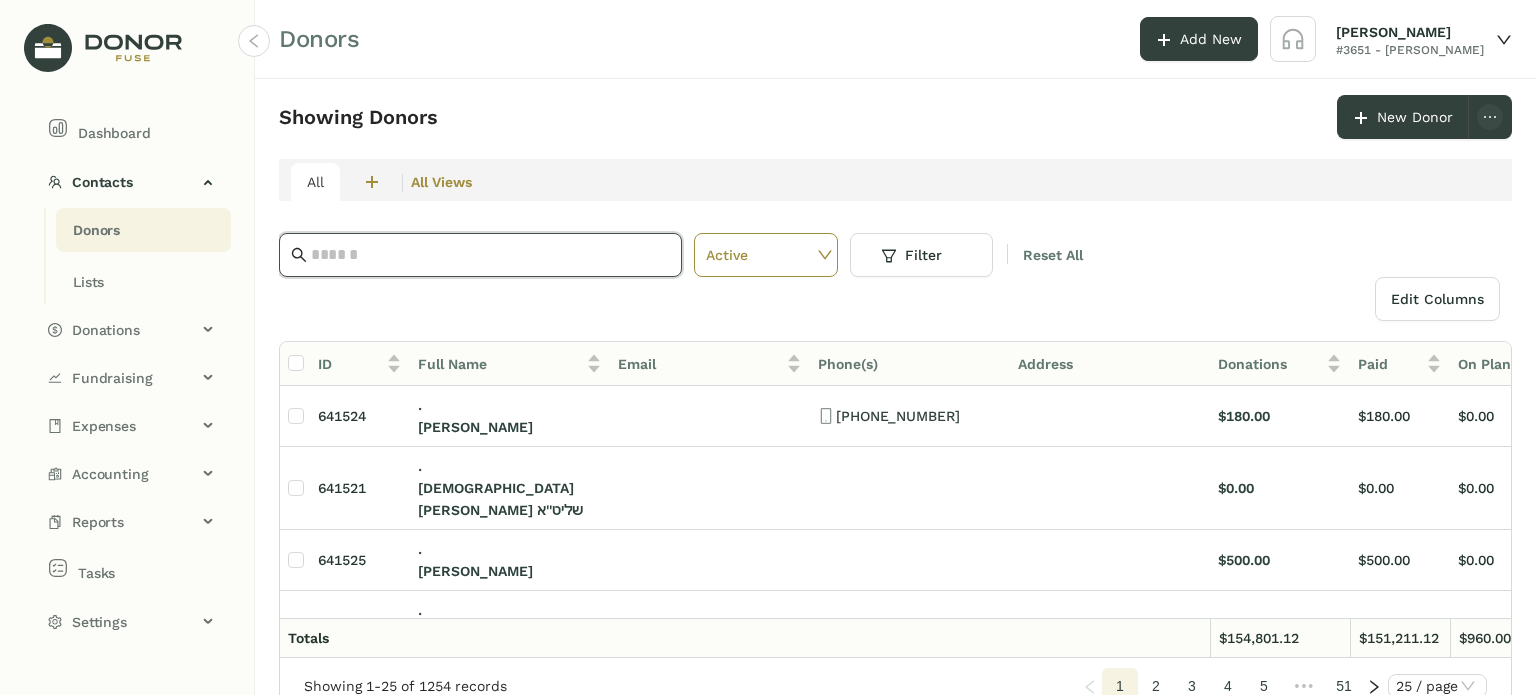 paste on "**********" 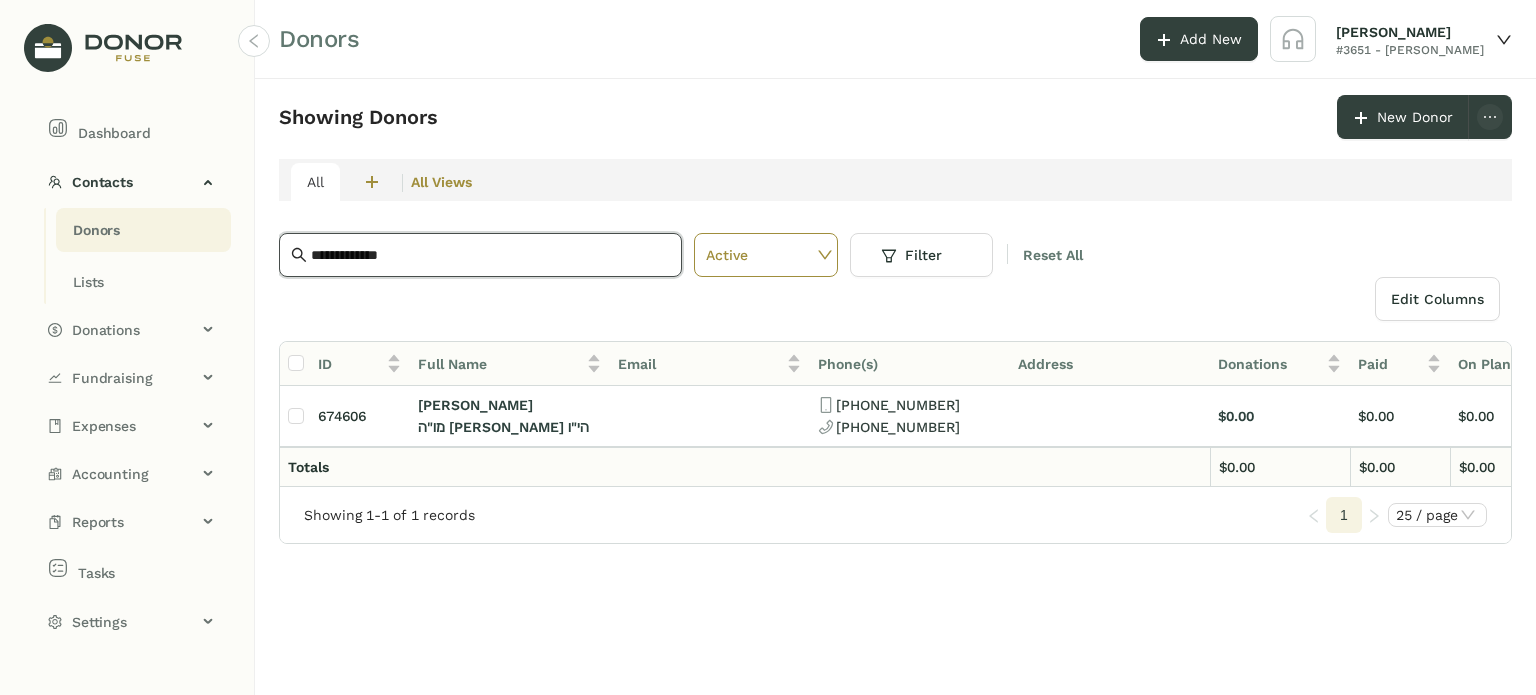 type on "**********" 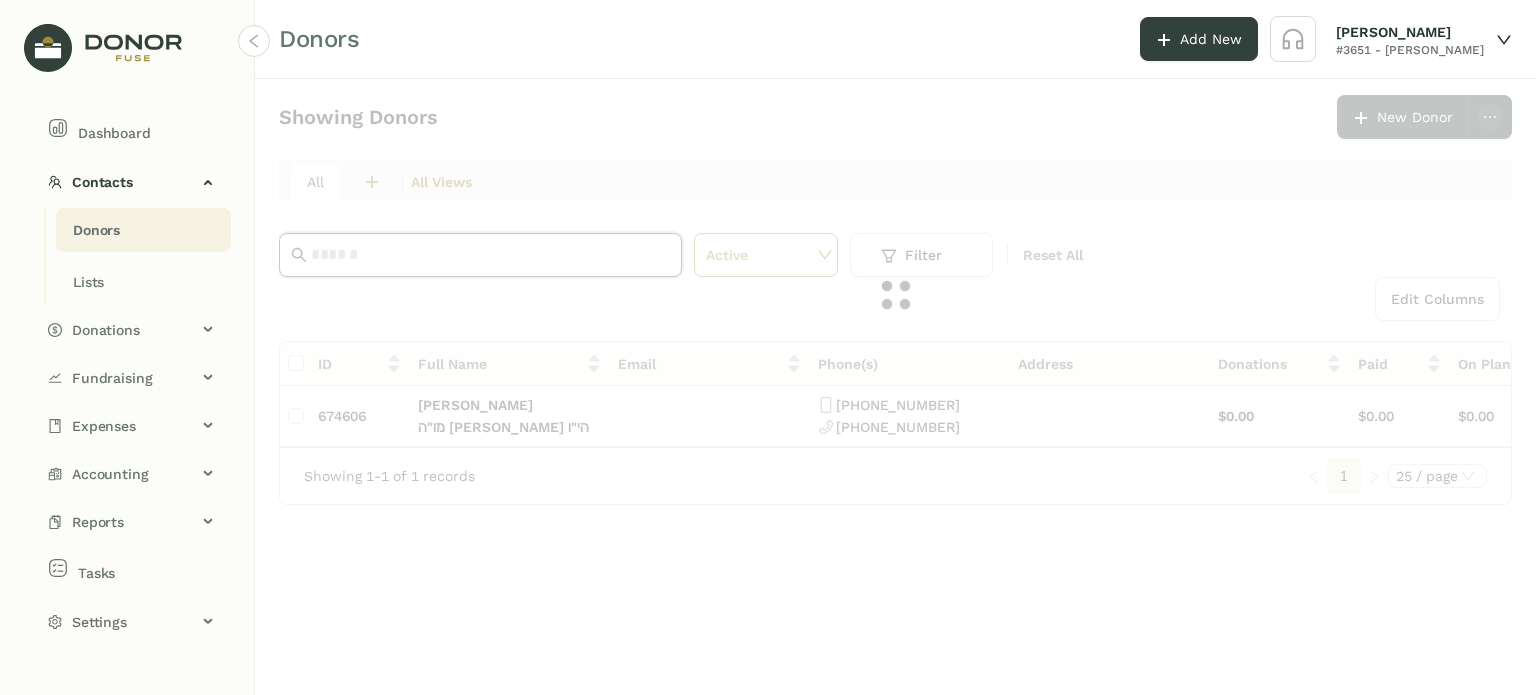 paste on "**********" 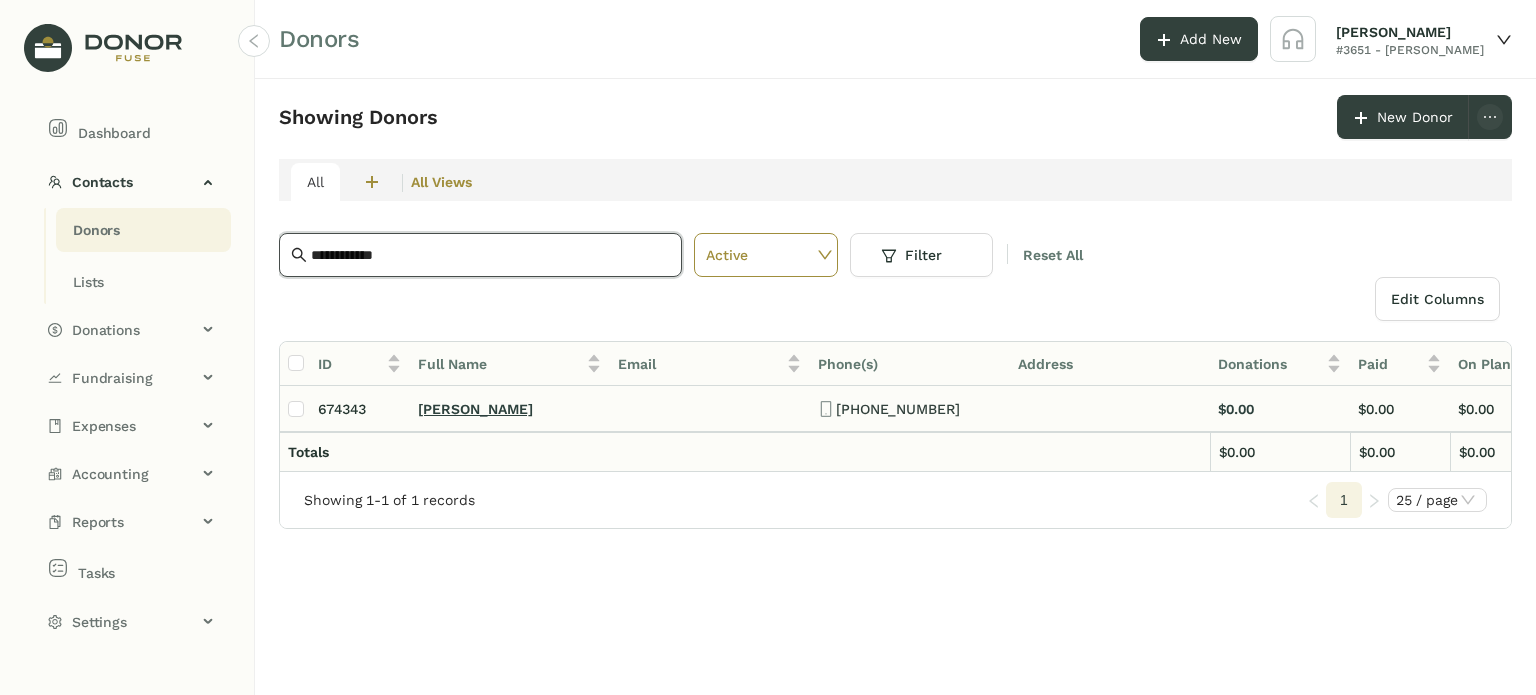 type on "**********" 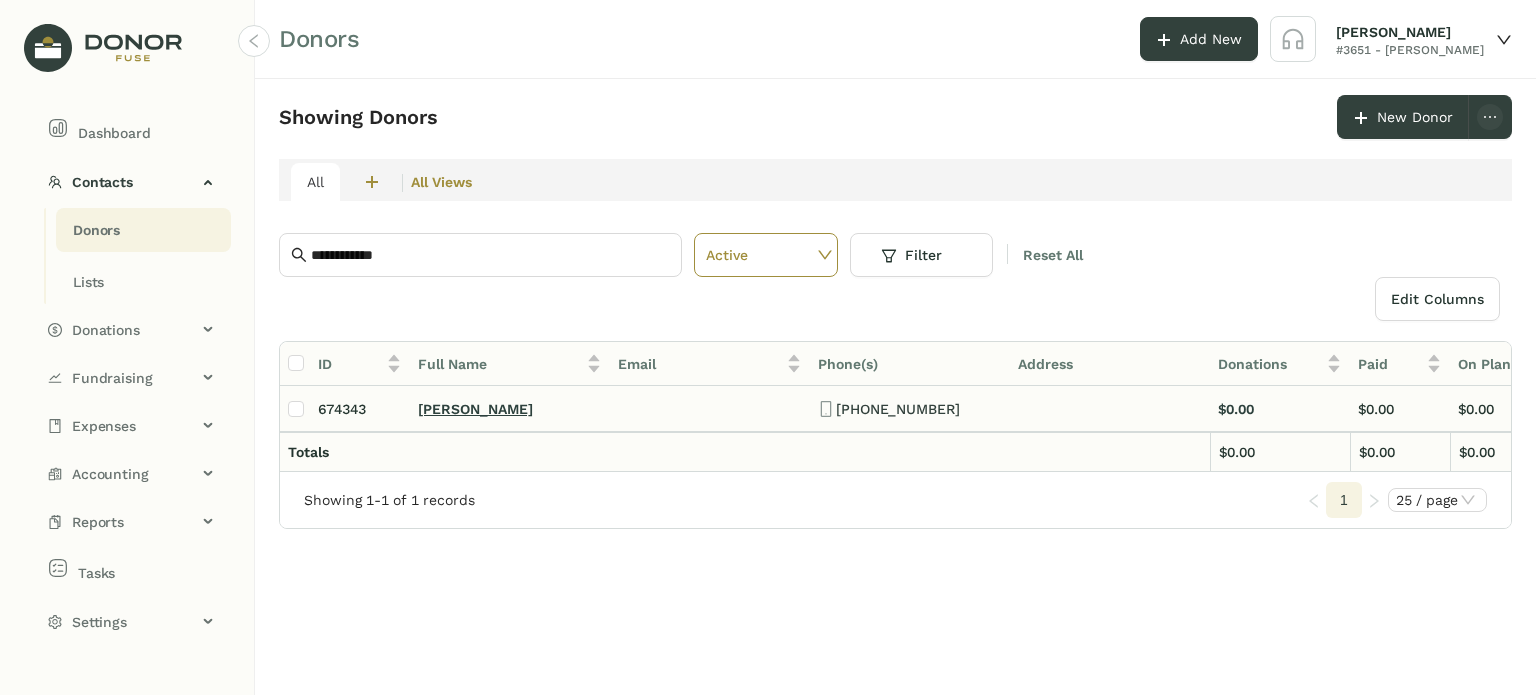 click on "[PERSON_NAME]" 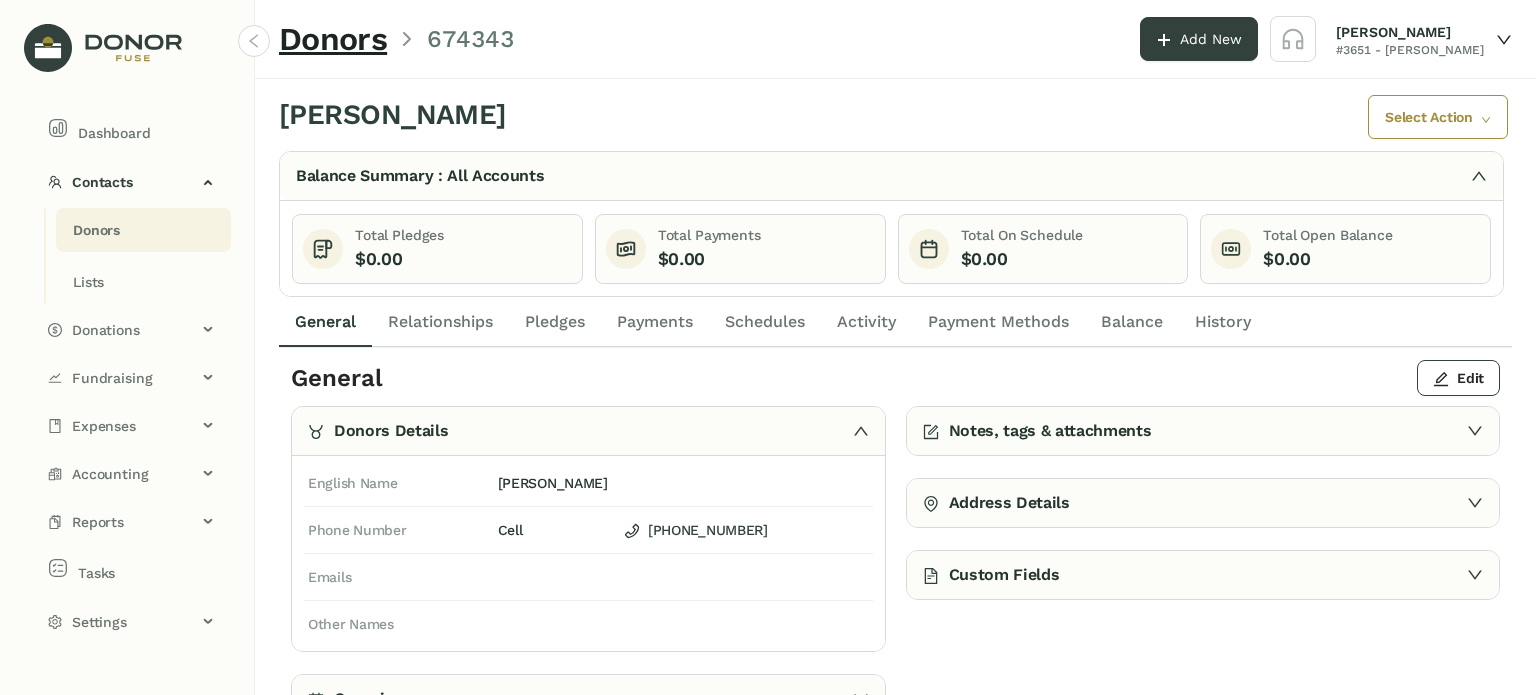 click on "Custom Fields" 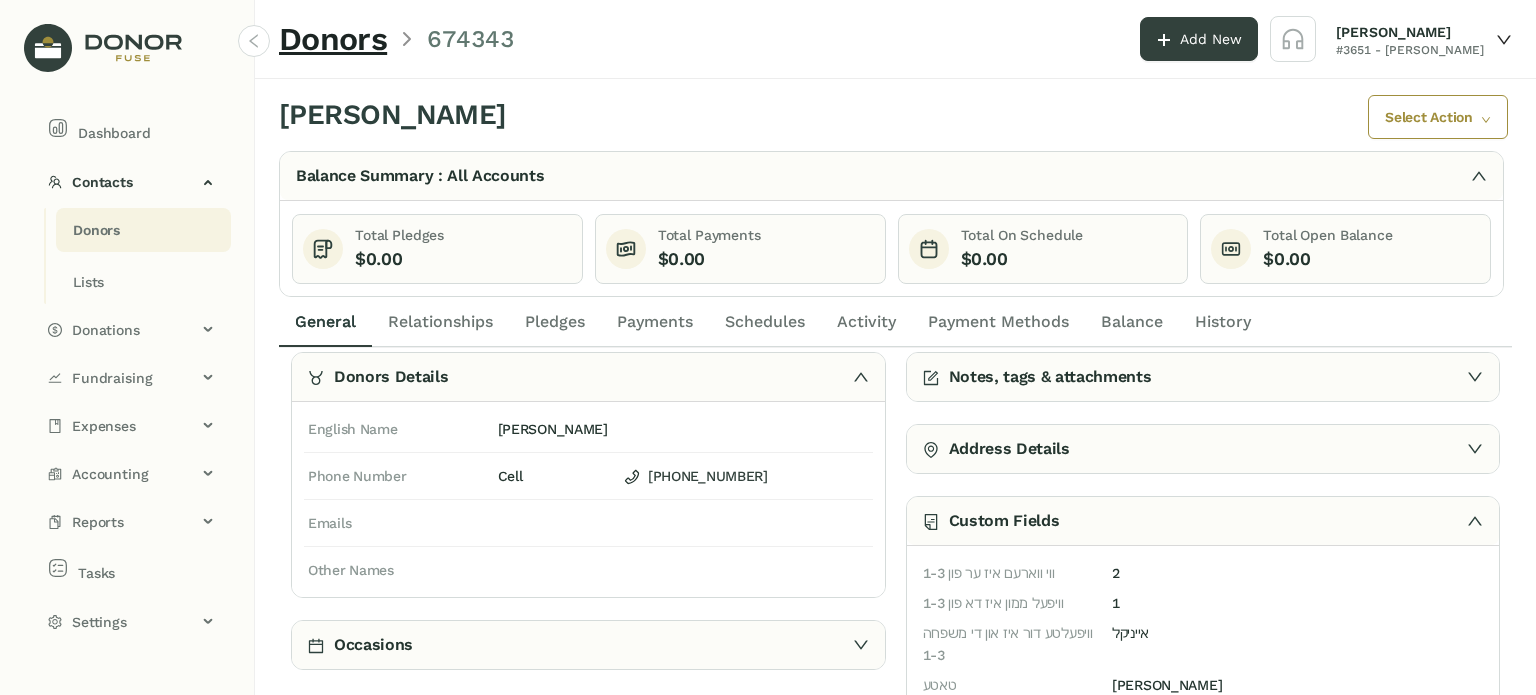 scroll, scrollTop: 84, scrollLeft: 0, axis: vertical 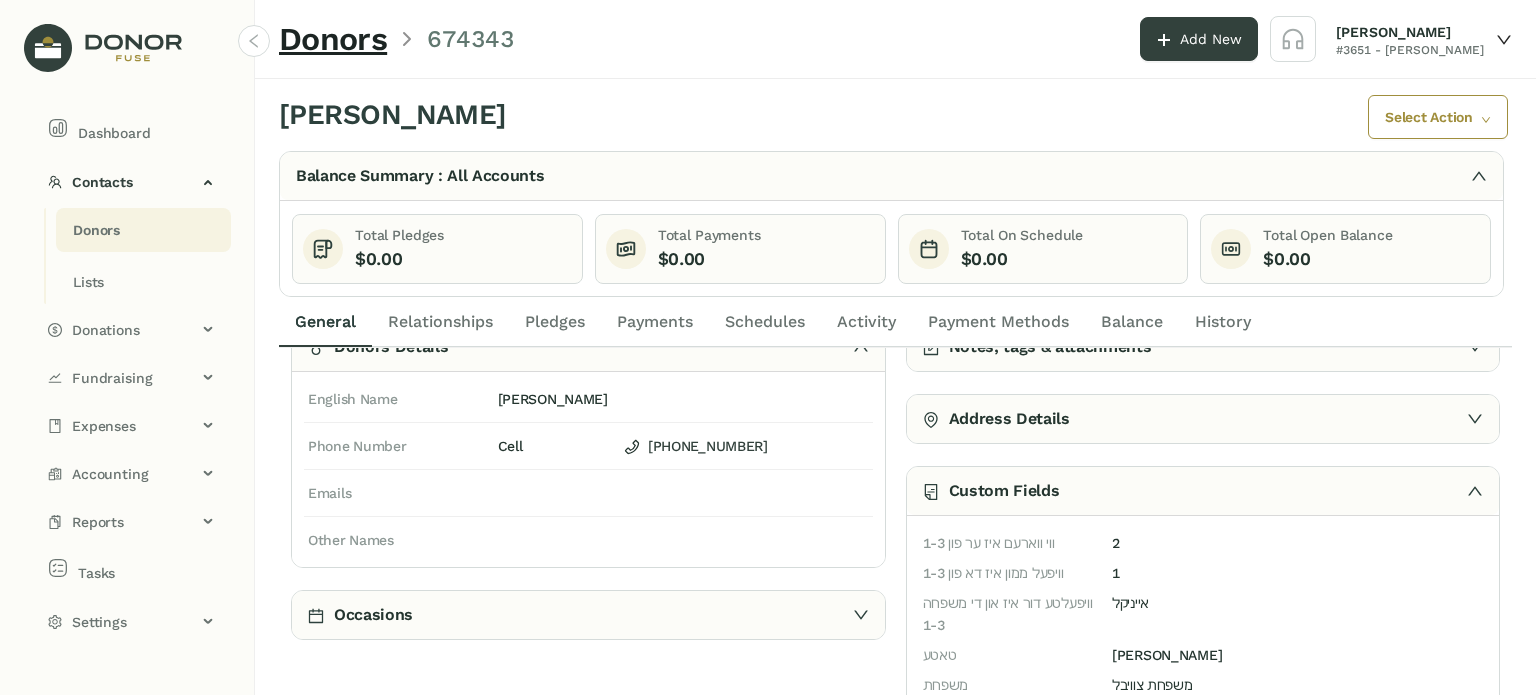 click on "וויפעל ממון איז דא פון 1-3" 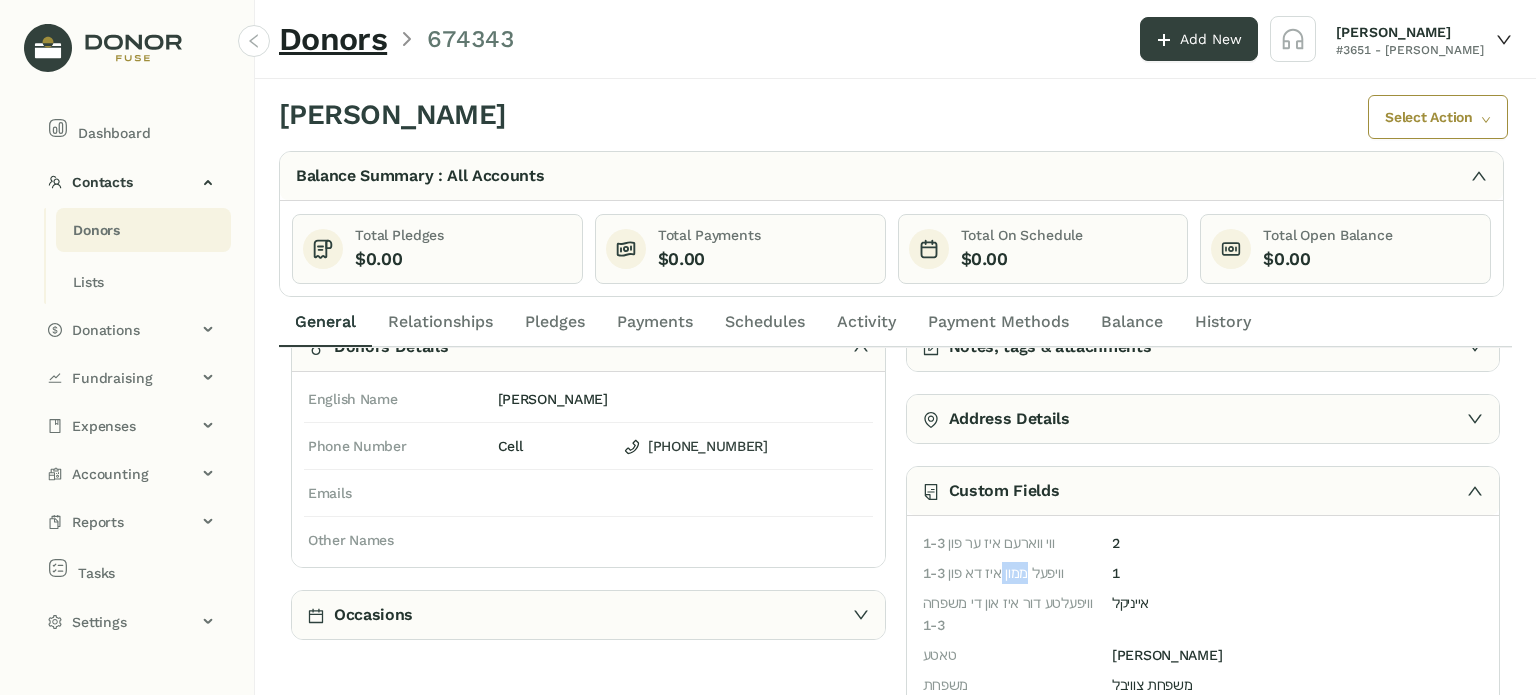 click on "וויפעל ממון איז דא פון 1-3" 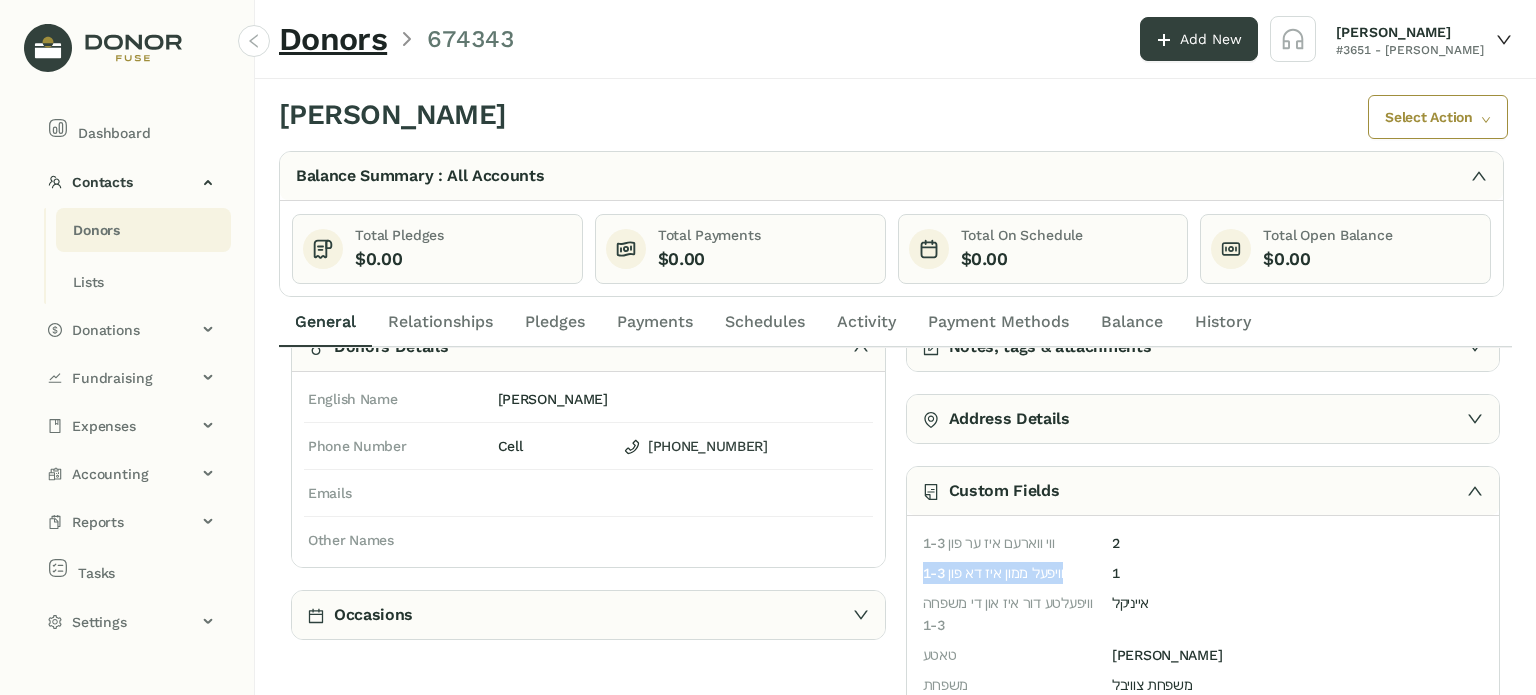 click on "וויפעל ממון איז דא פון 1-3" 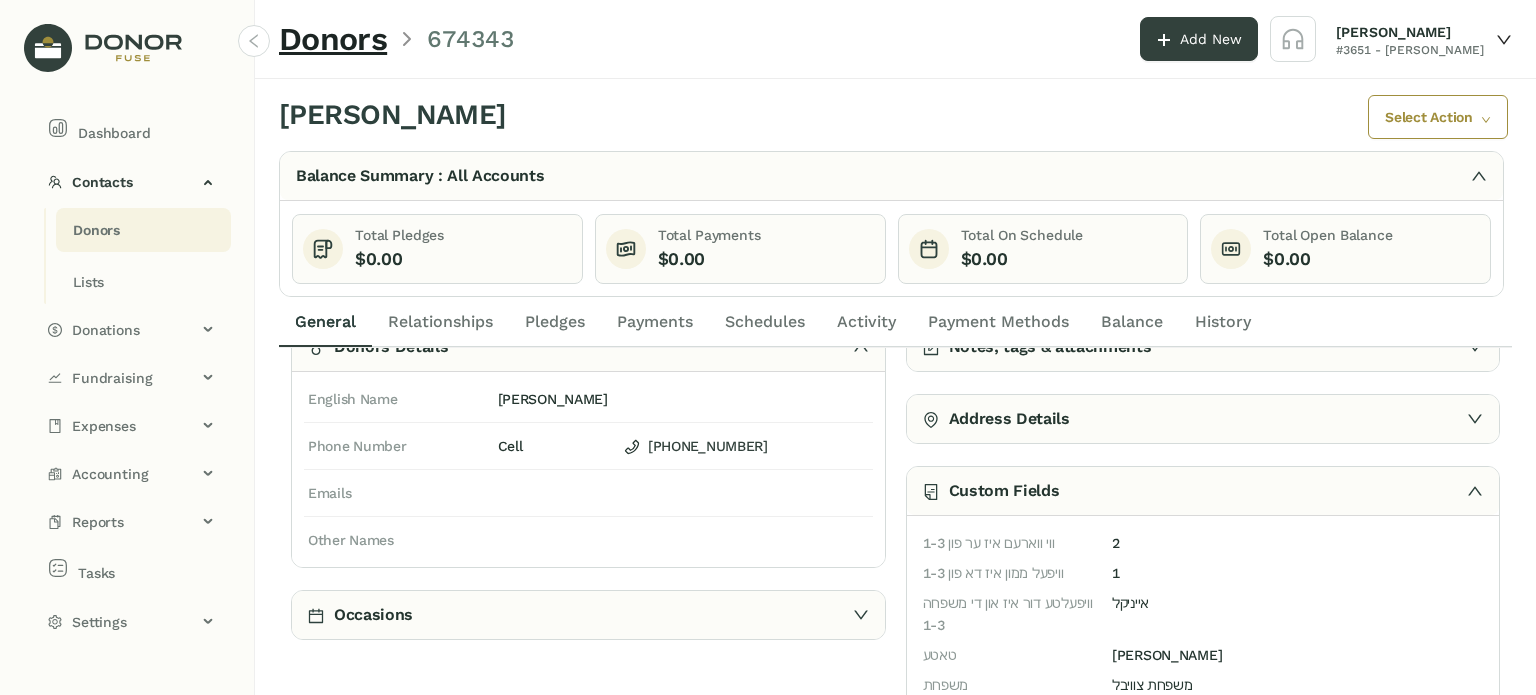 drag, startPoint x: 1507, startPoint y: 463, endPoint x: 1509, endPoint y: 495, distance: 32.06244 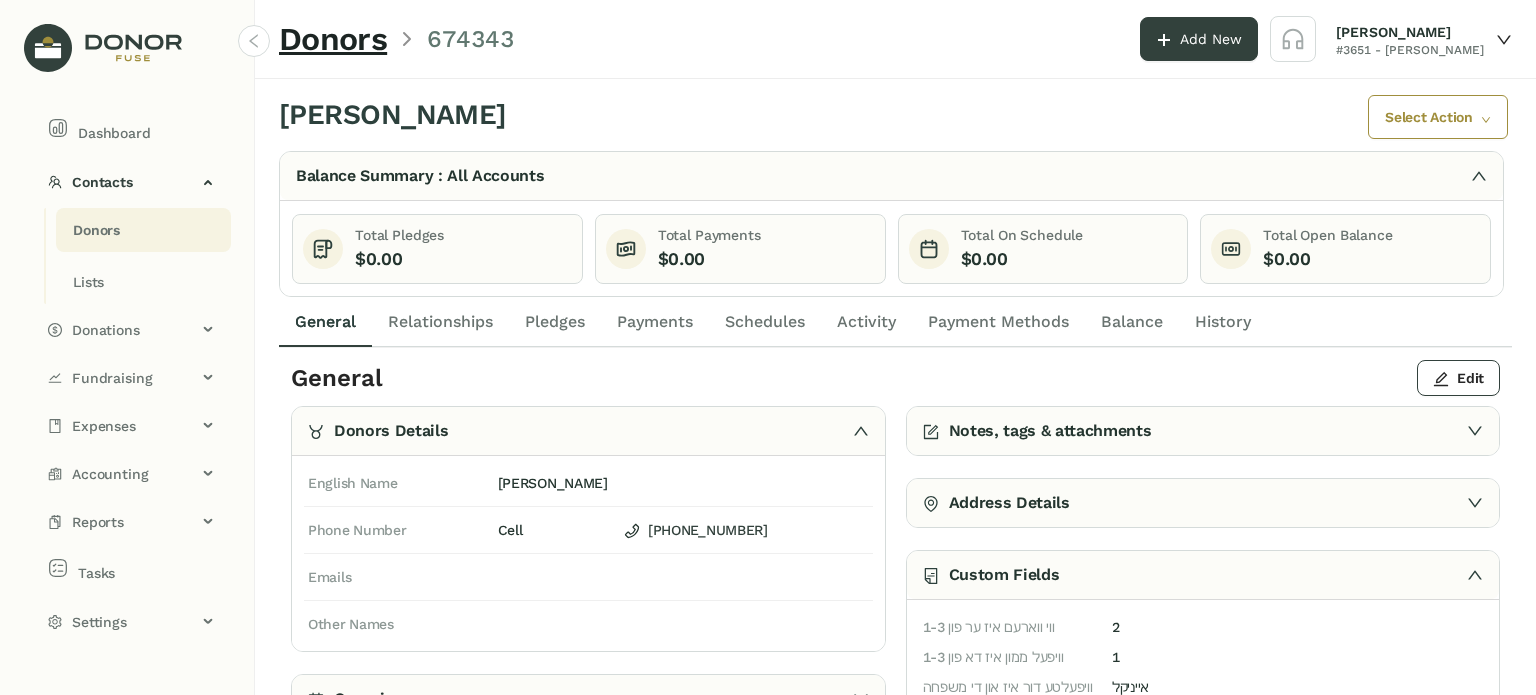 scroll, scrollTop: 84, scrollLeft: 0, axis: vertical 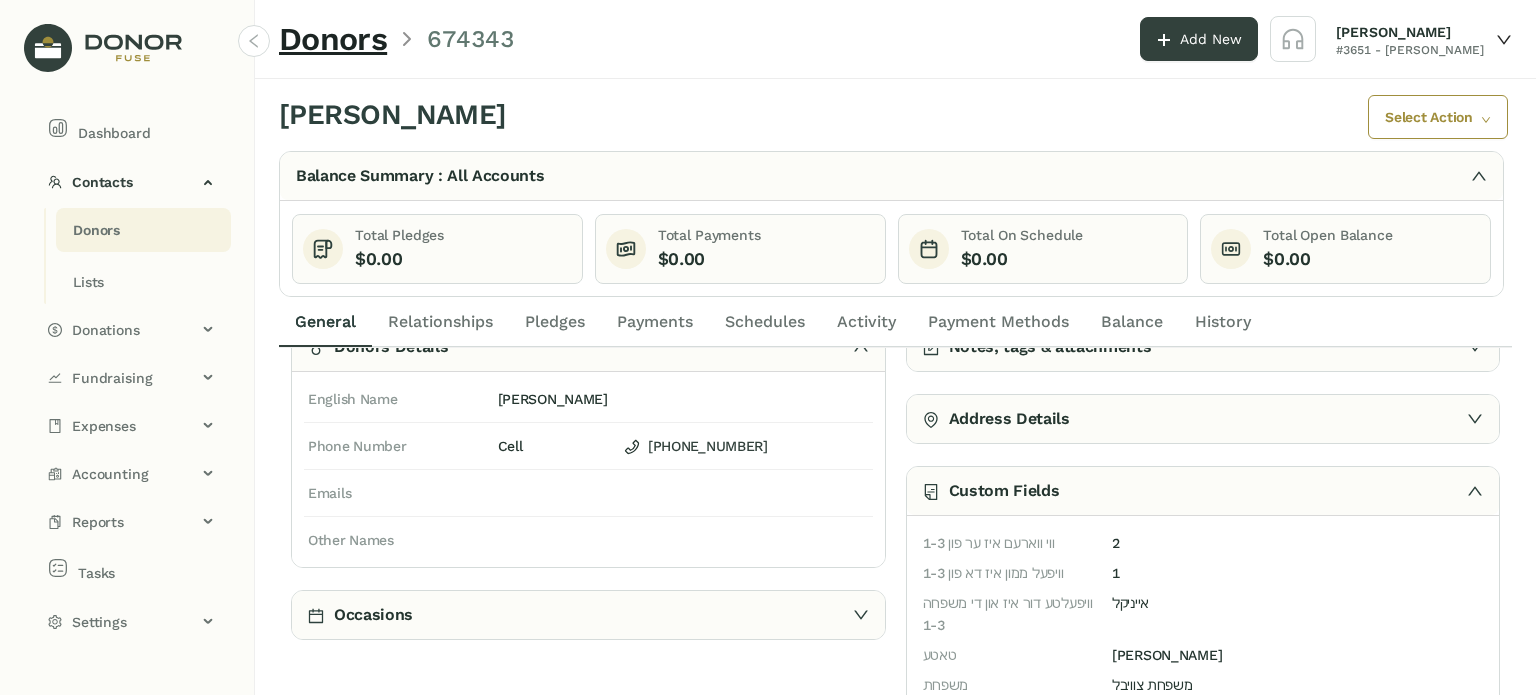 click on "Activity" 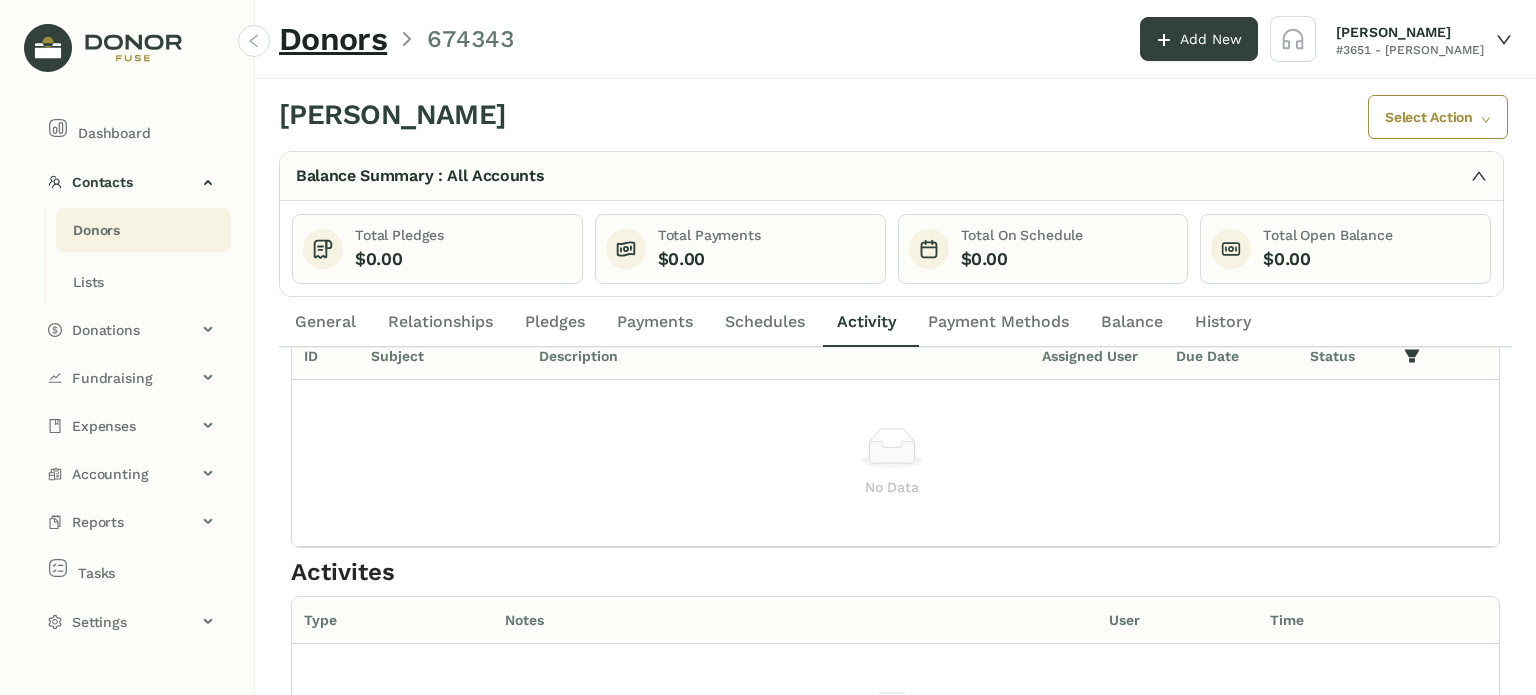 click on "General" 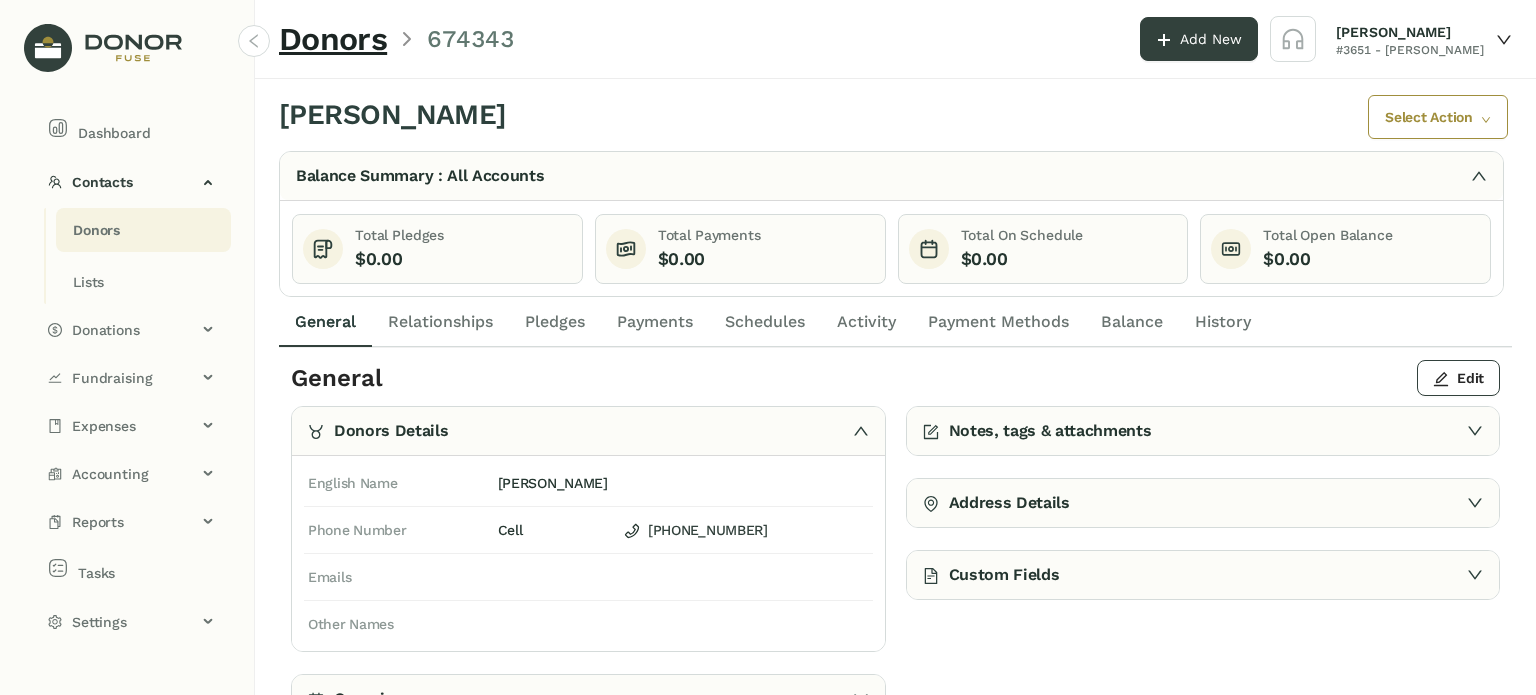 scroll, scrollTop: 3, scrollLeft: 0, axis: vertical 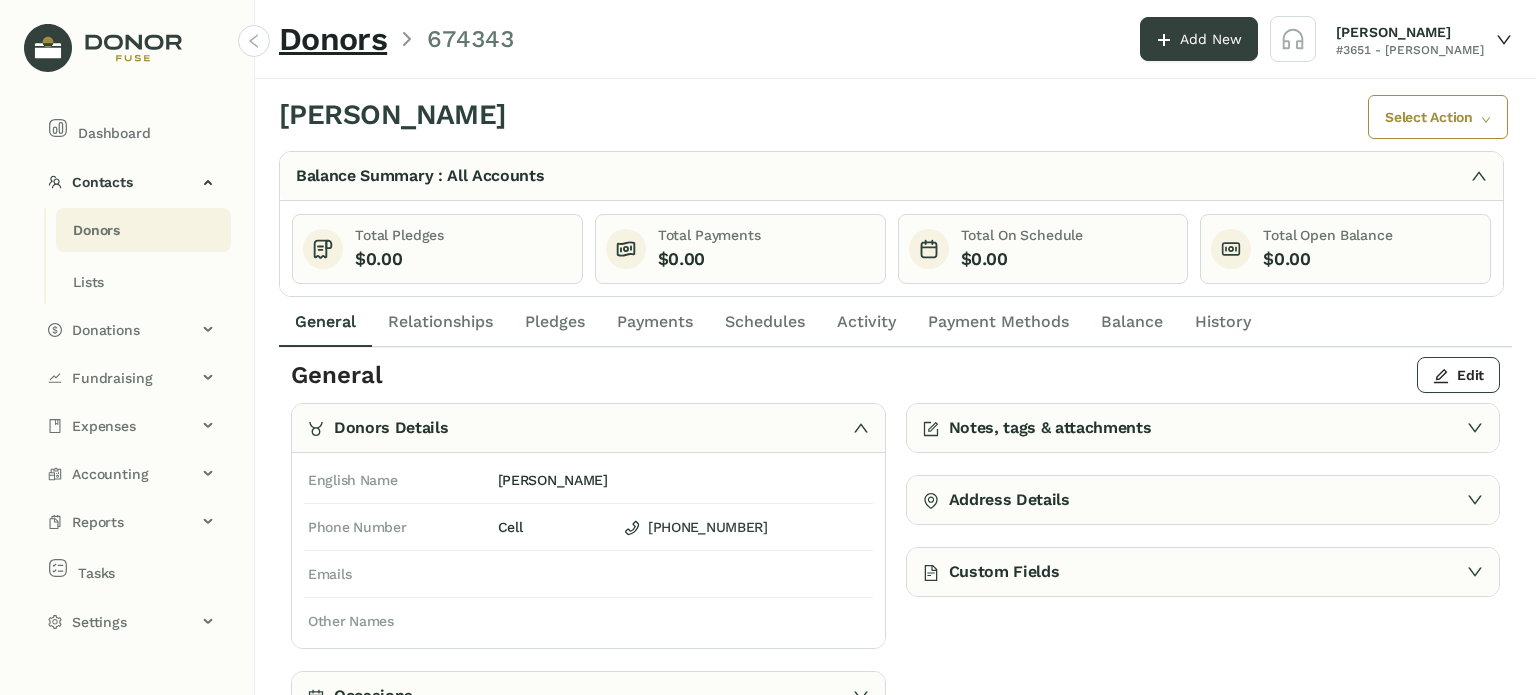 click on "Donors" 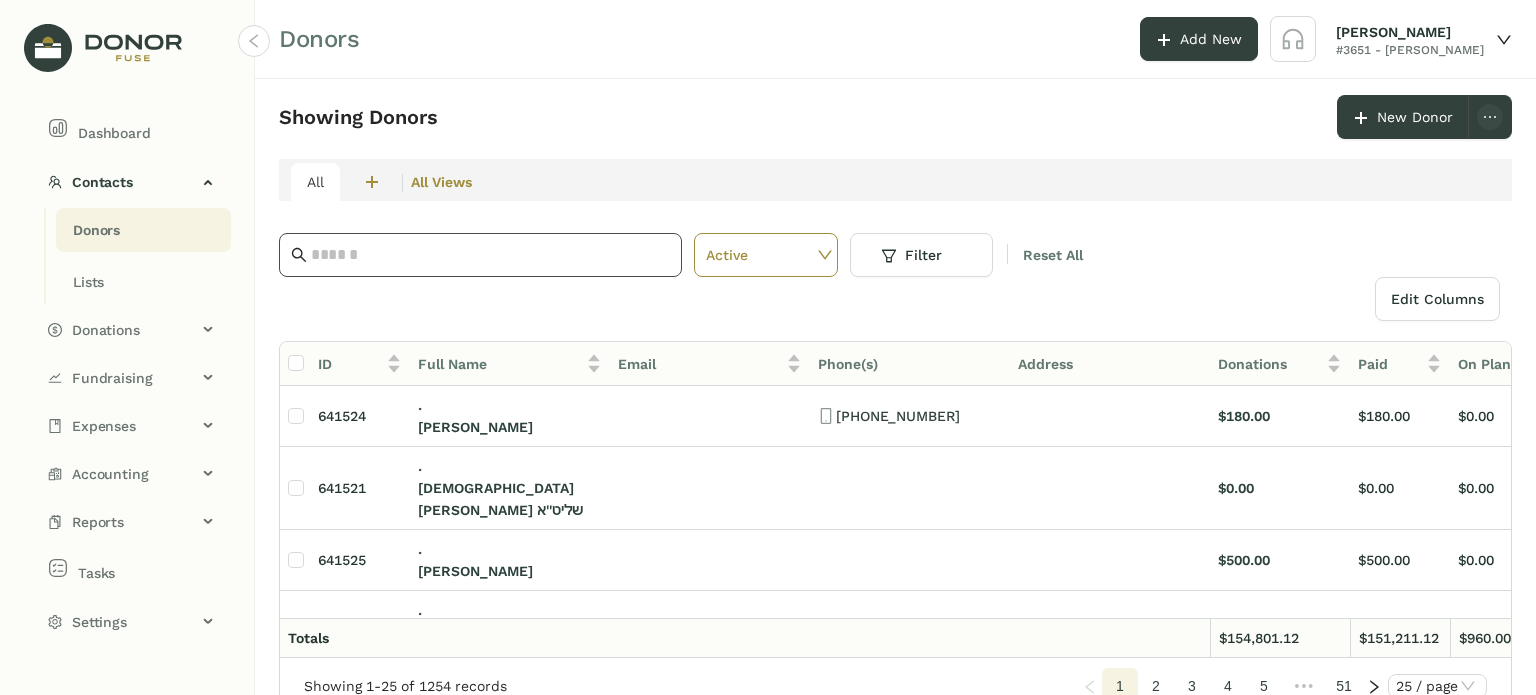 click 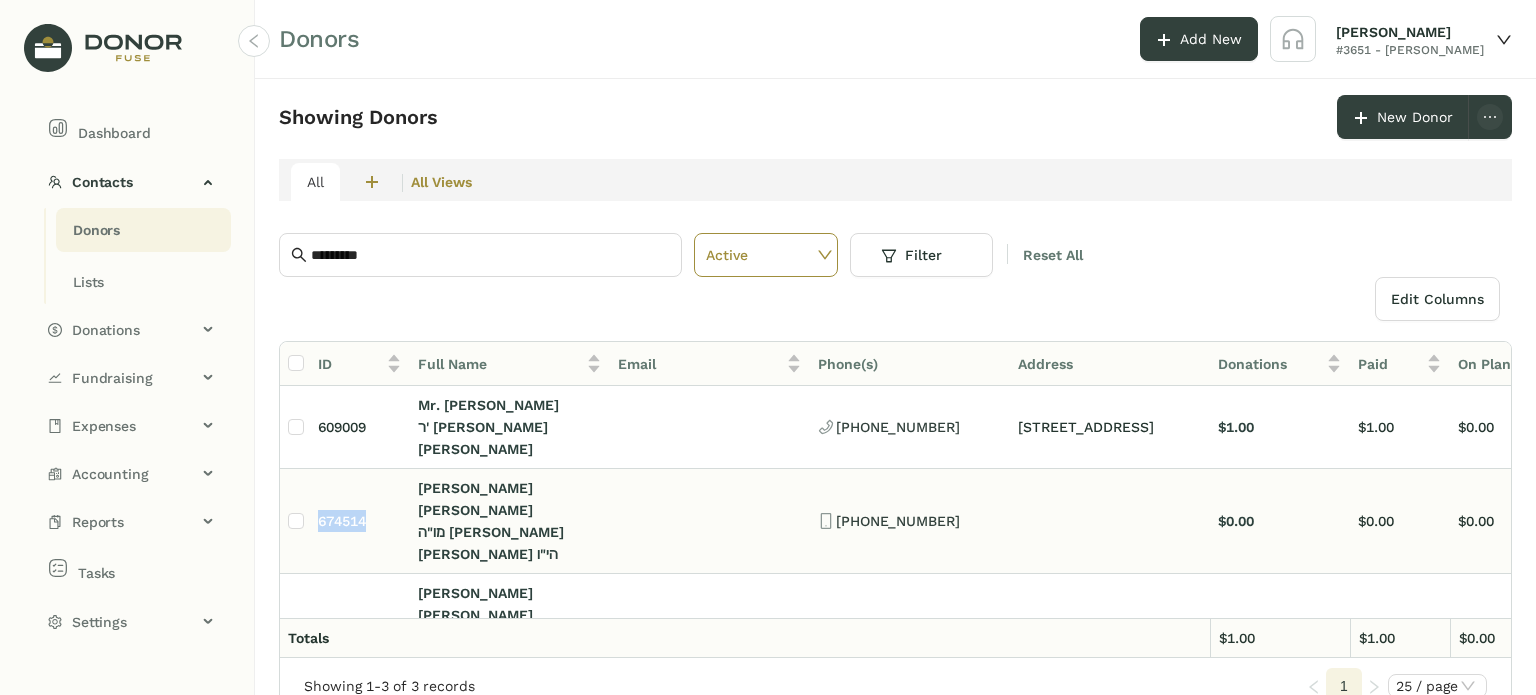 drag, startPoint x: 319, startPoint y: 492, endPoint x: 377, endPoint y: 505, distance: 59.439045 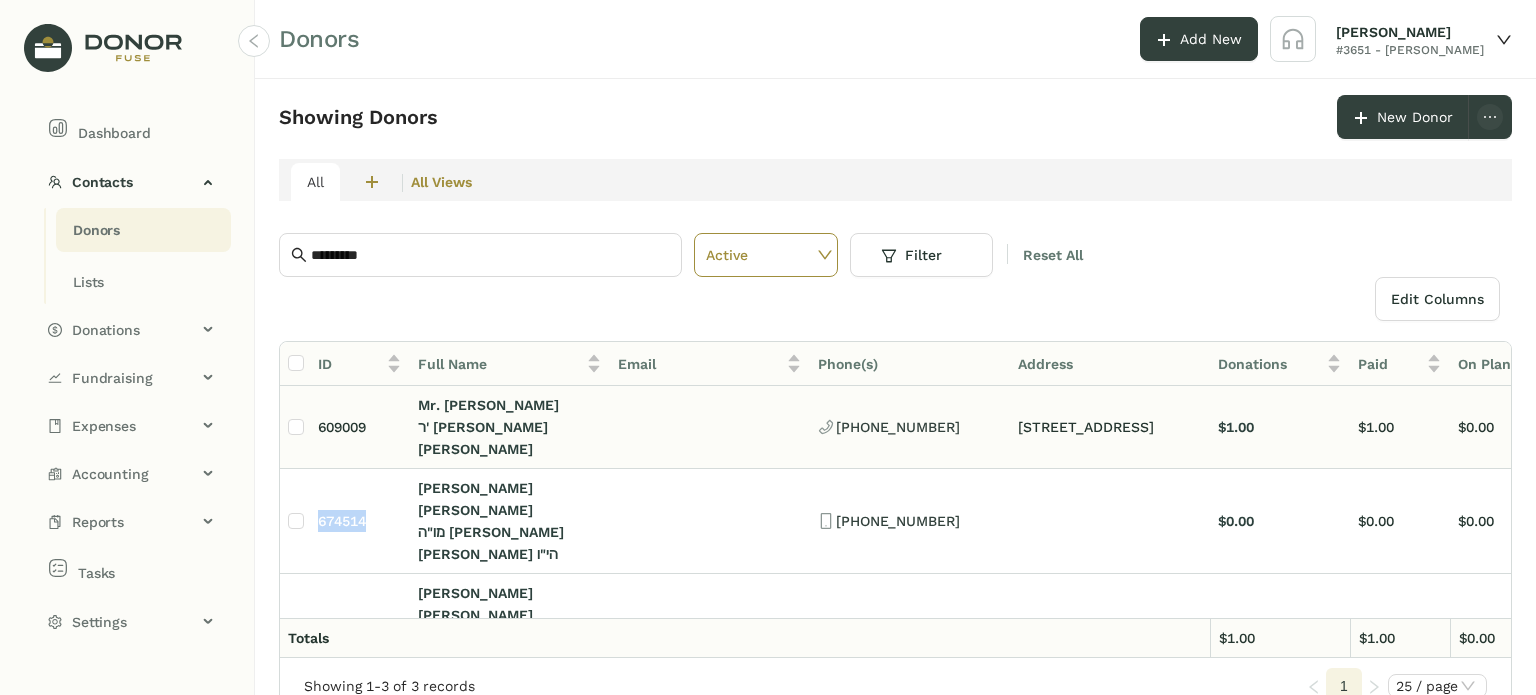 copy on "674514" 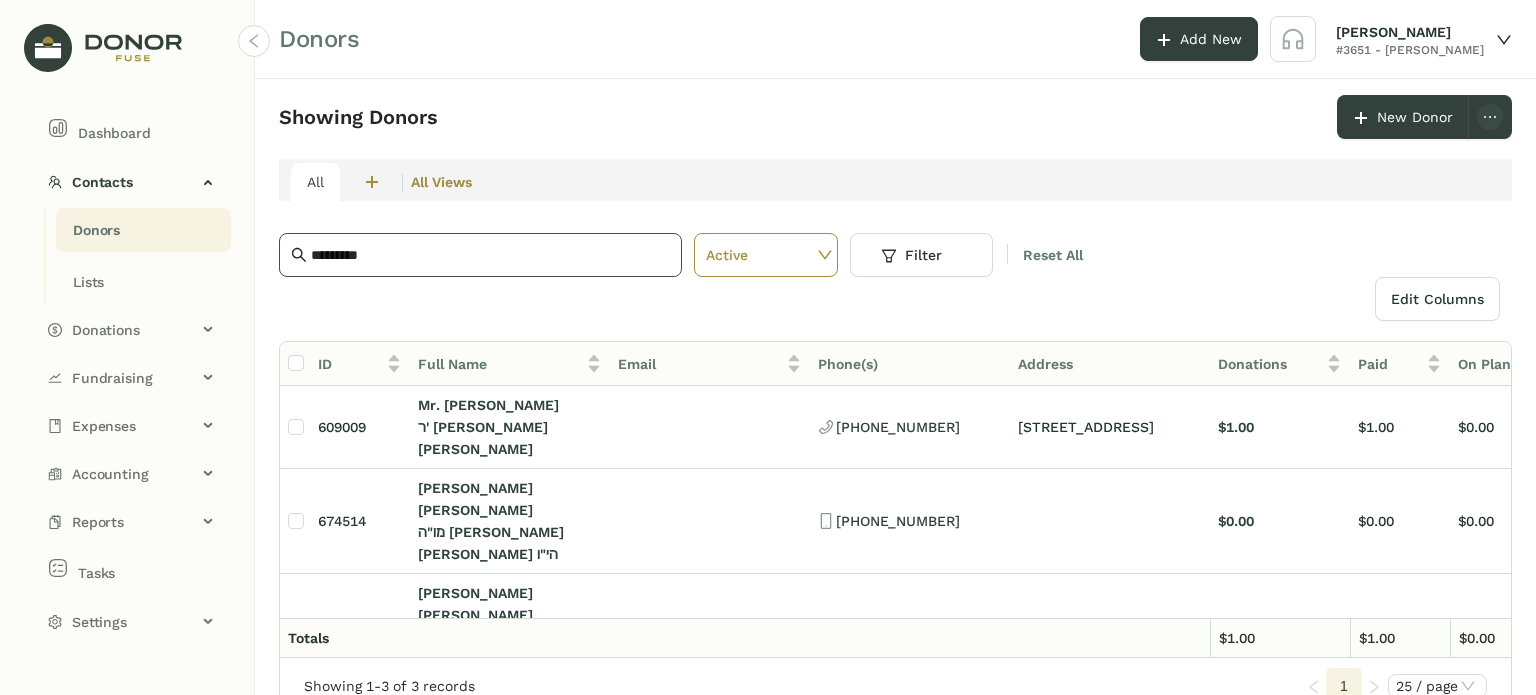 click on "*********" 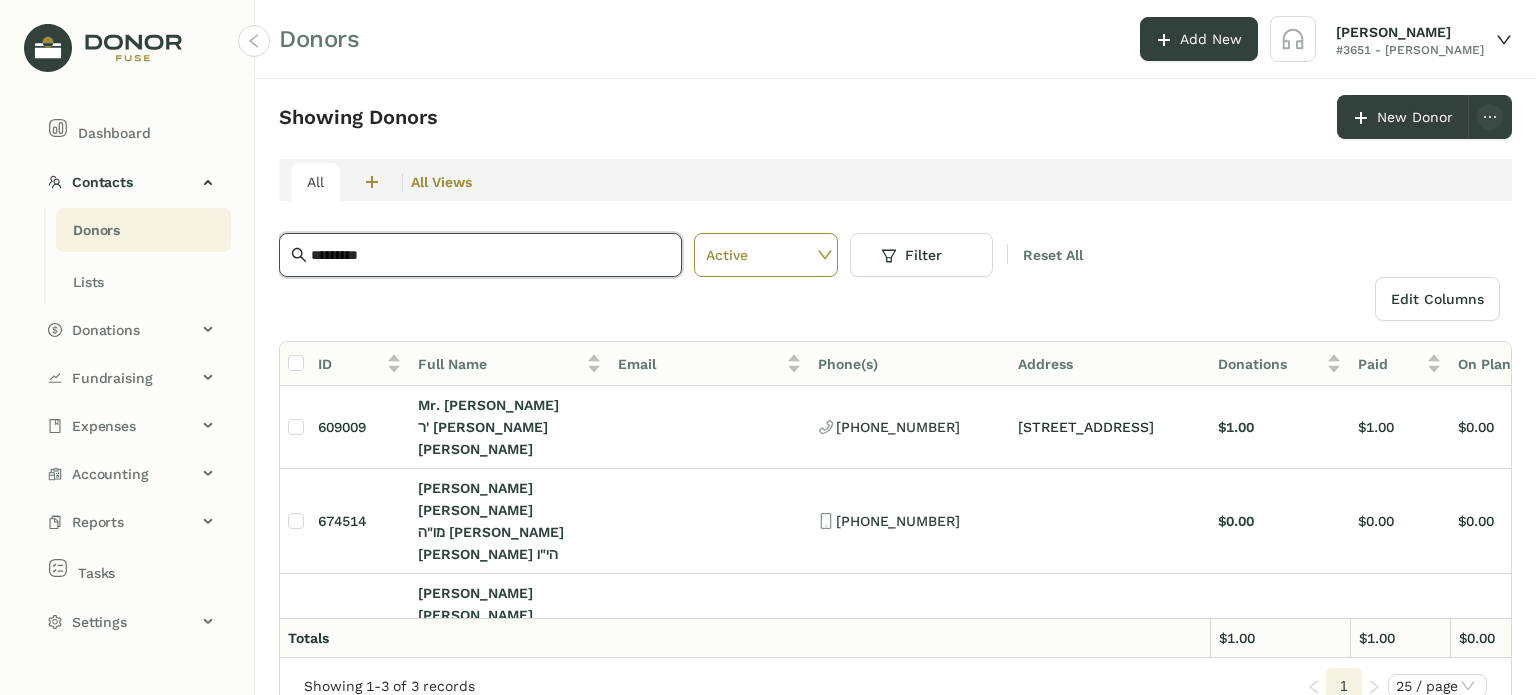 click on "*********" 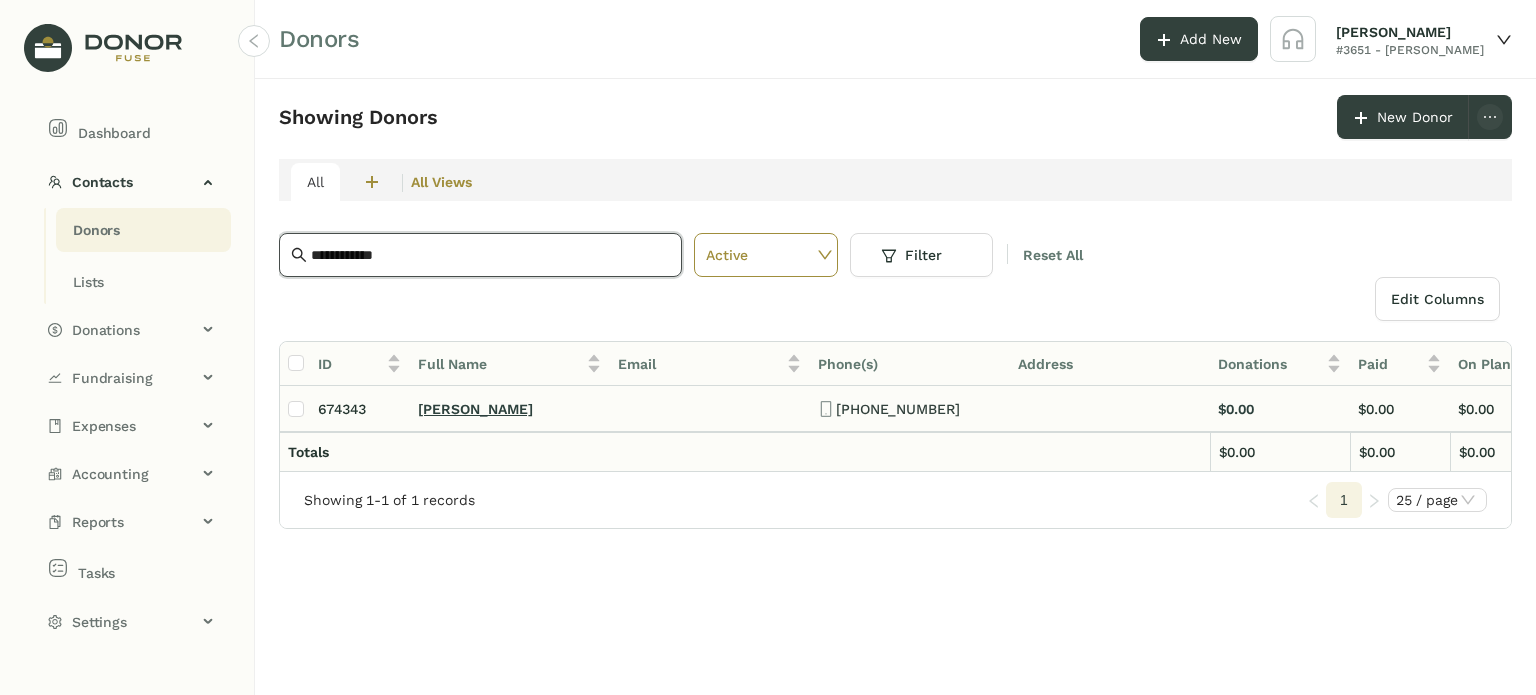 type on "**********" 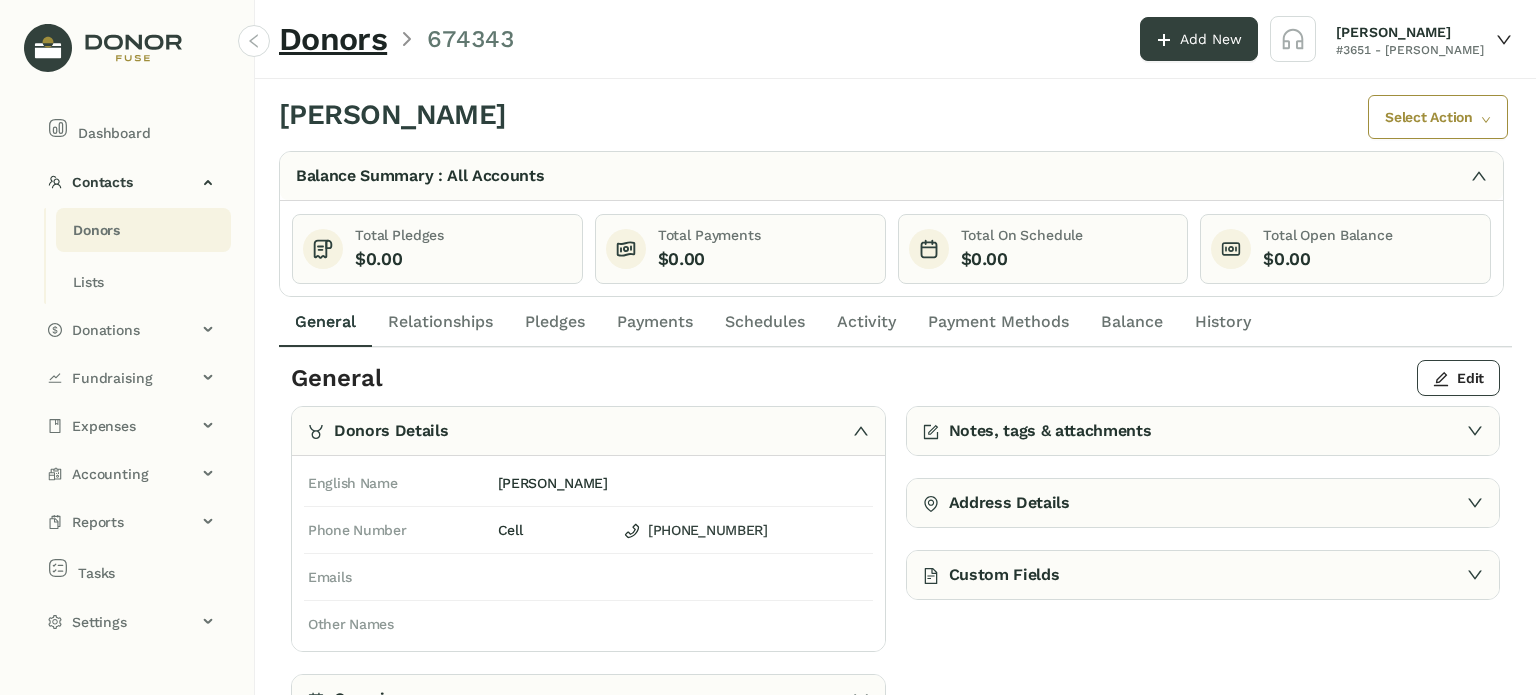 click on "Activity" 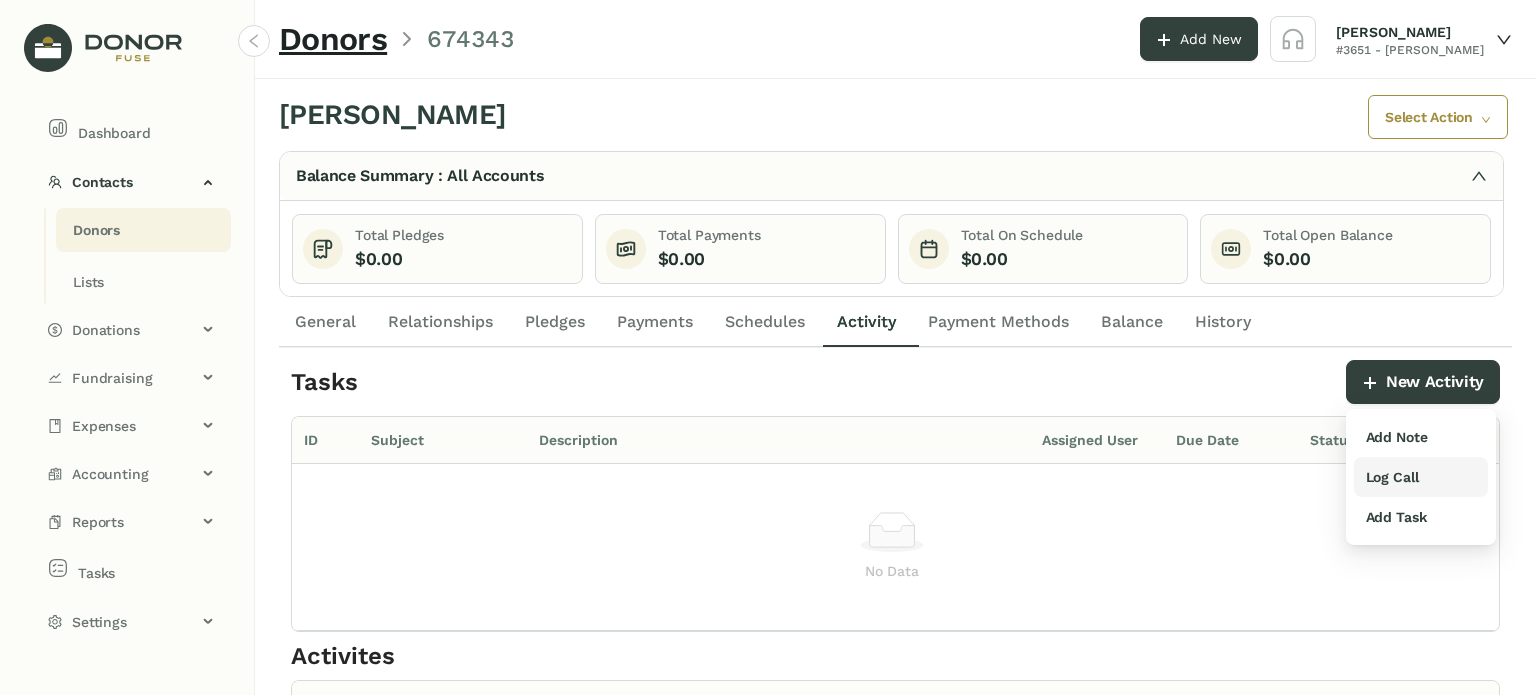 click on "Log Call" at bounding box center (1392, 477) 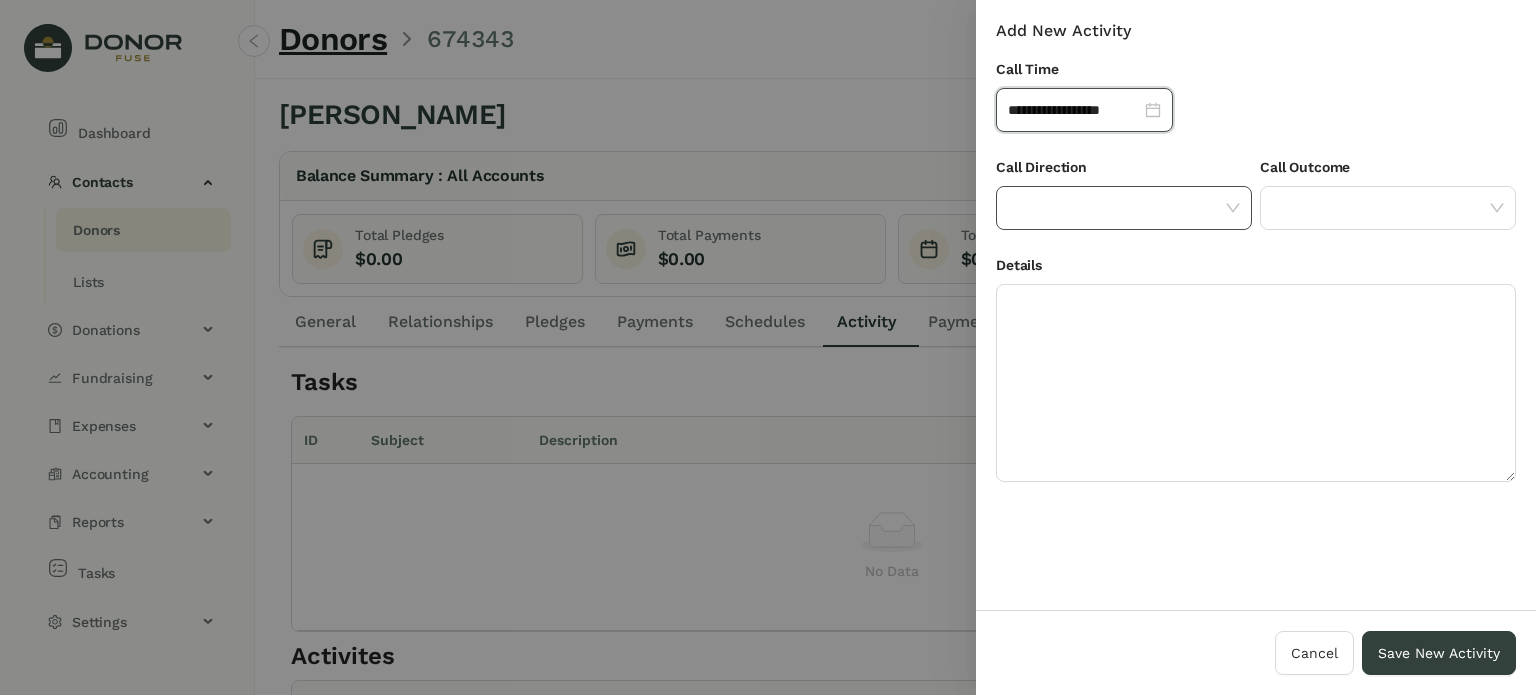 click 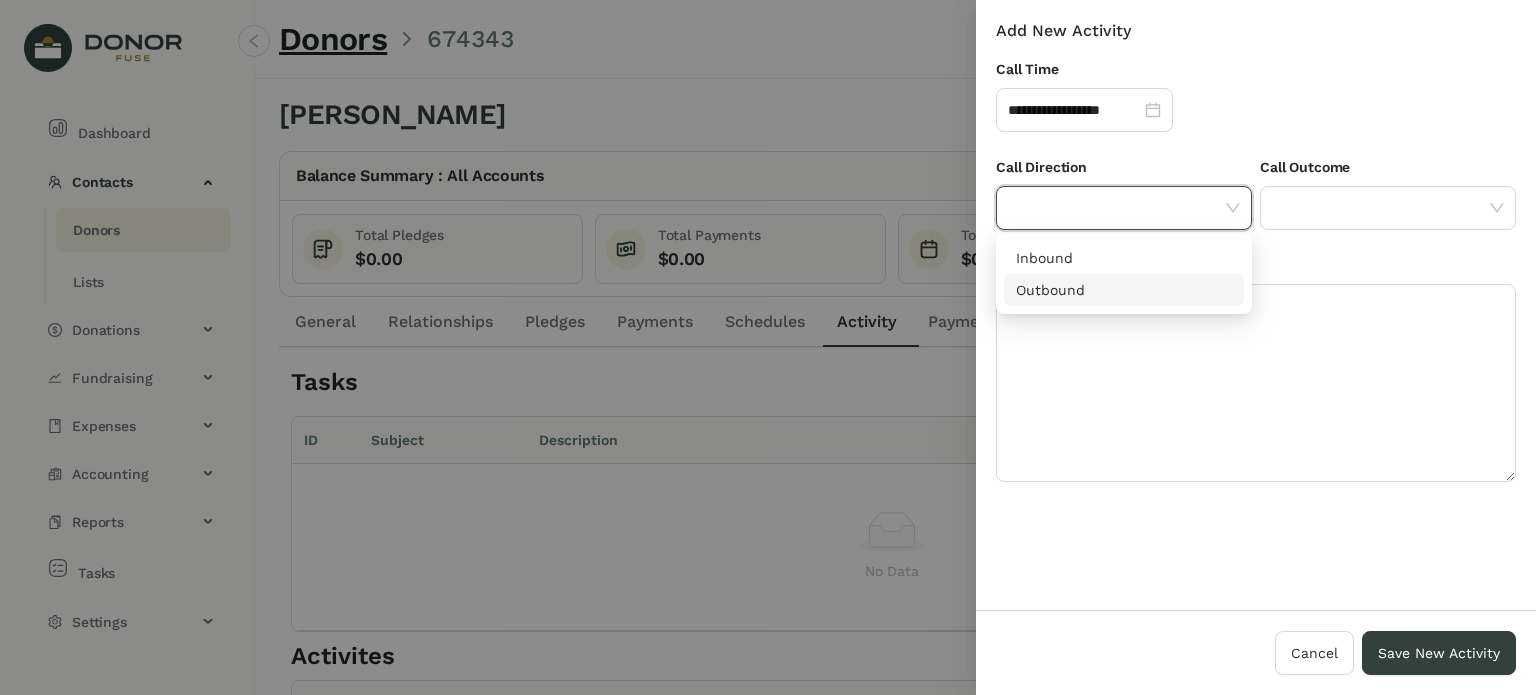 click on "Outbound" at bounding box center (1124, 290) 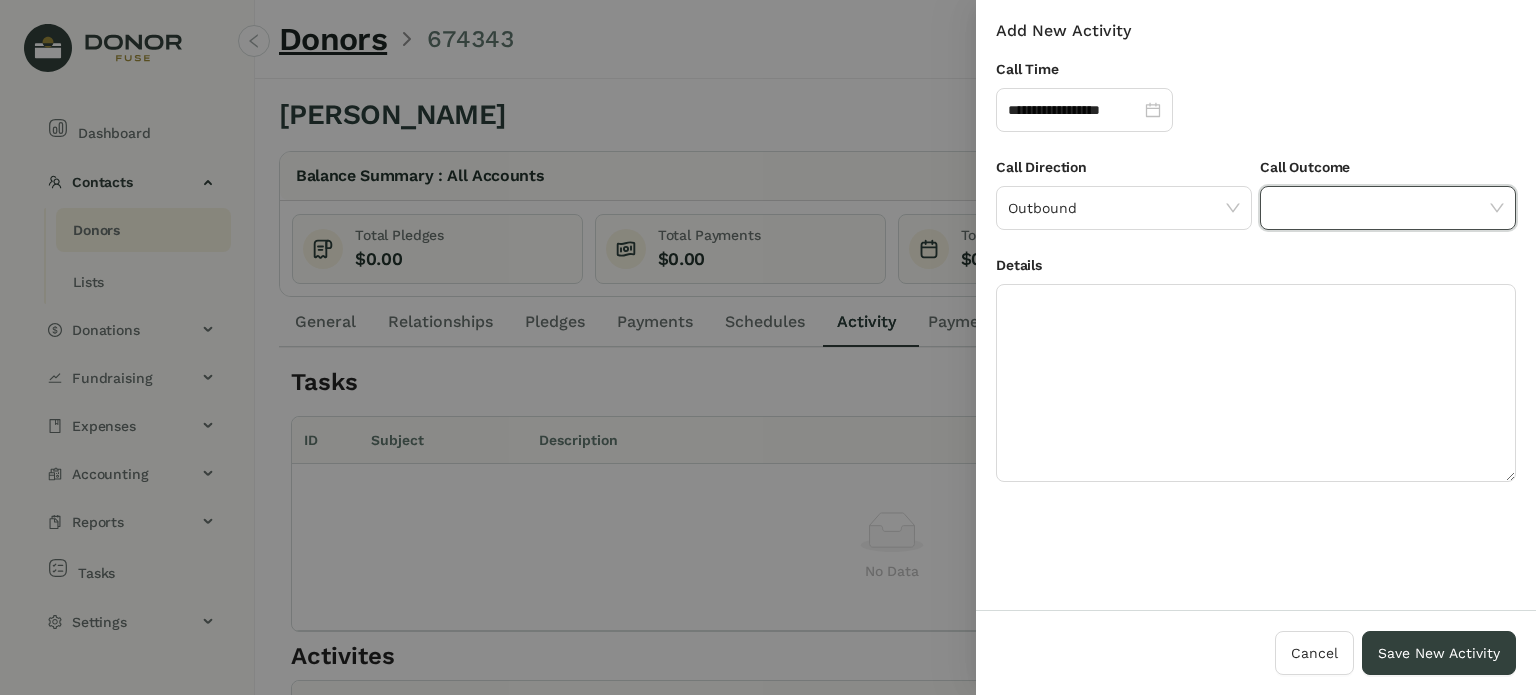 click 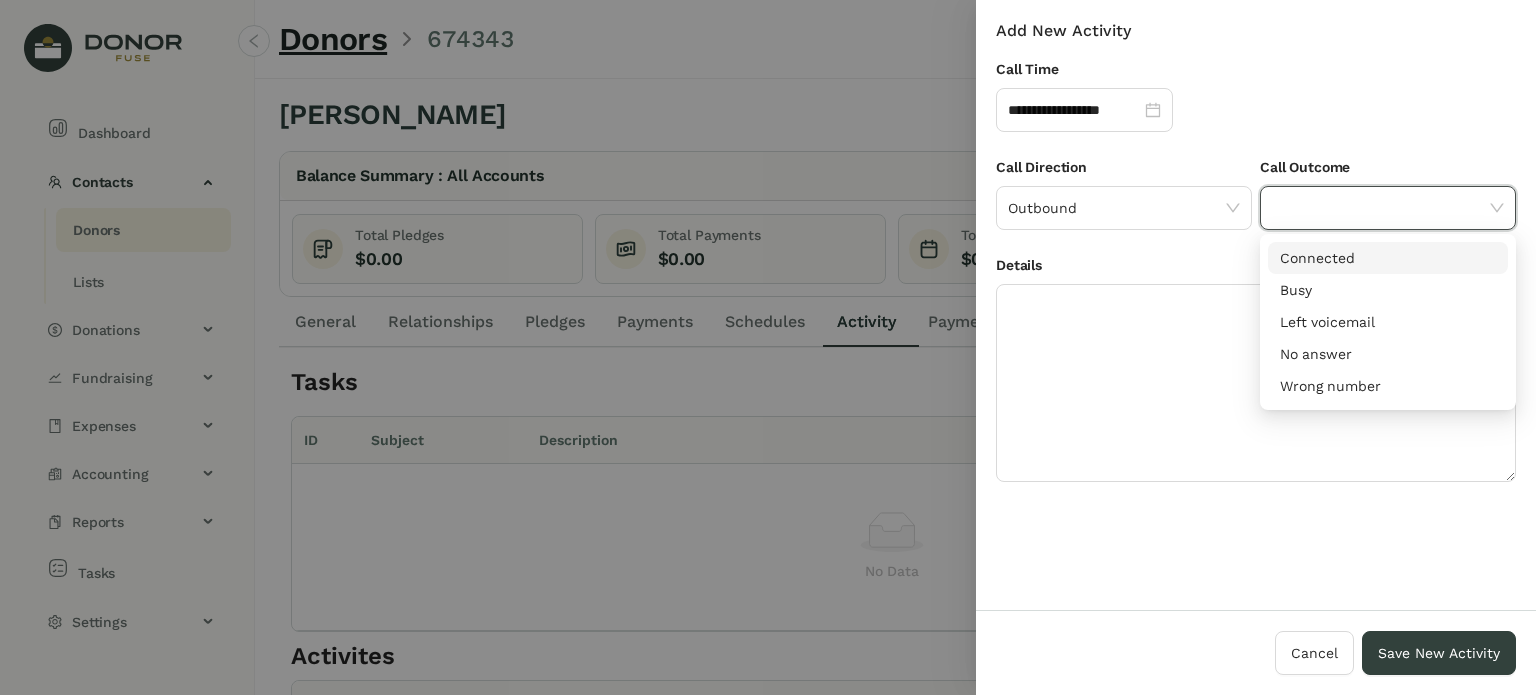 click on "Connected" at bounding box center (1388, 258) 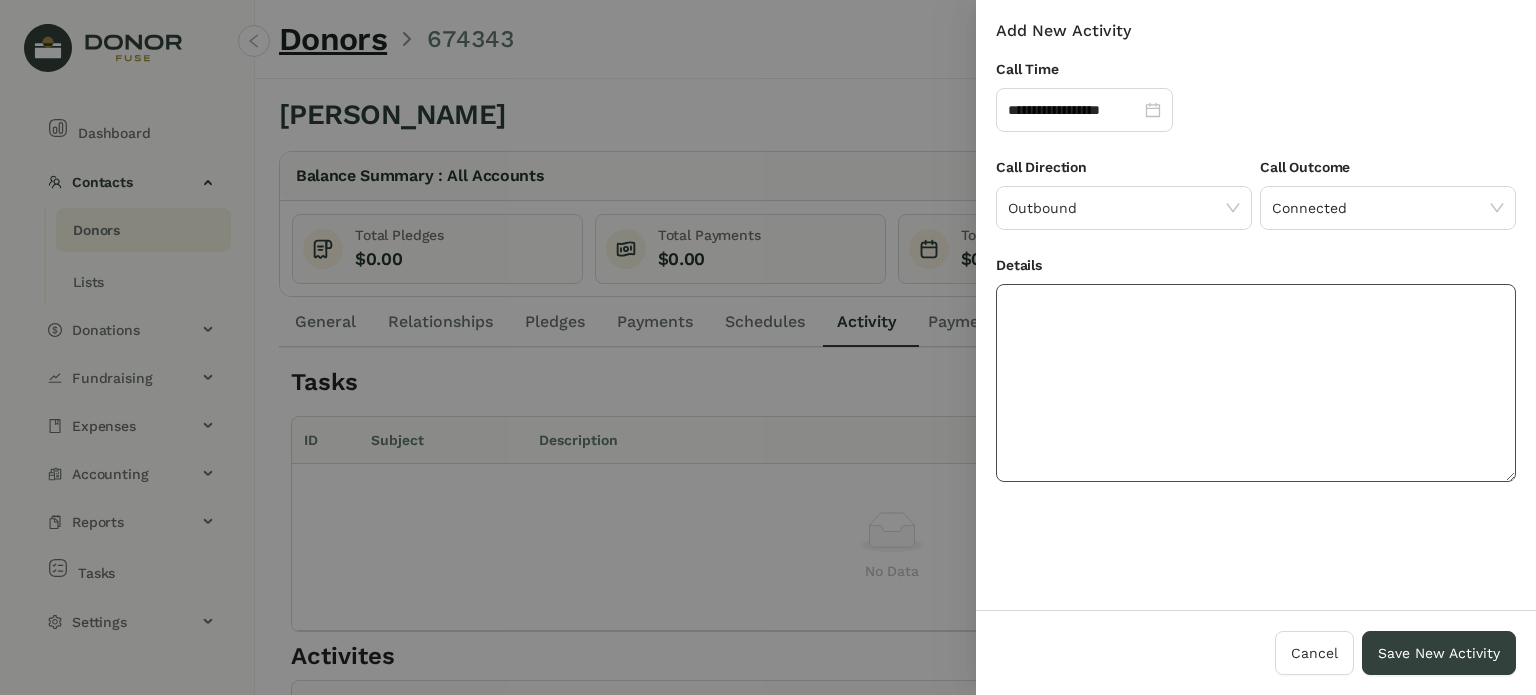 click 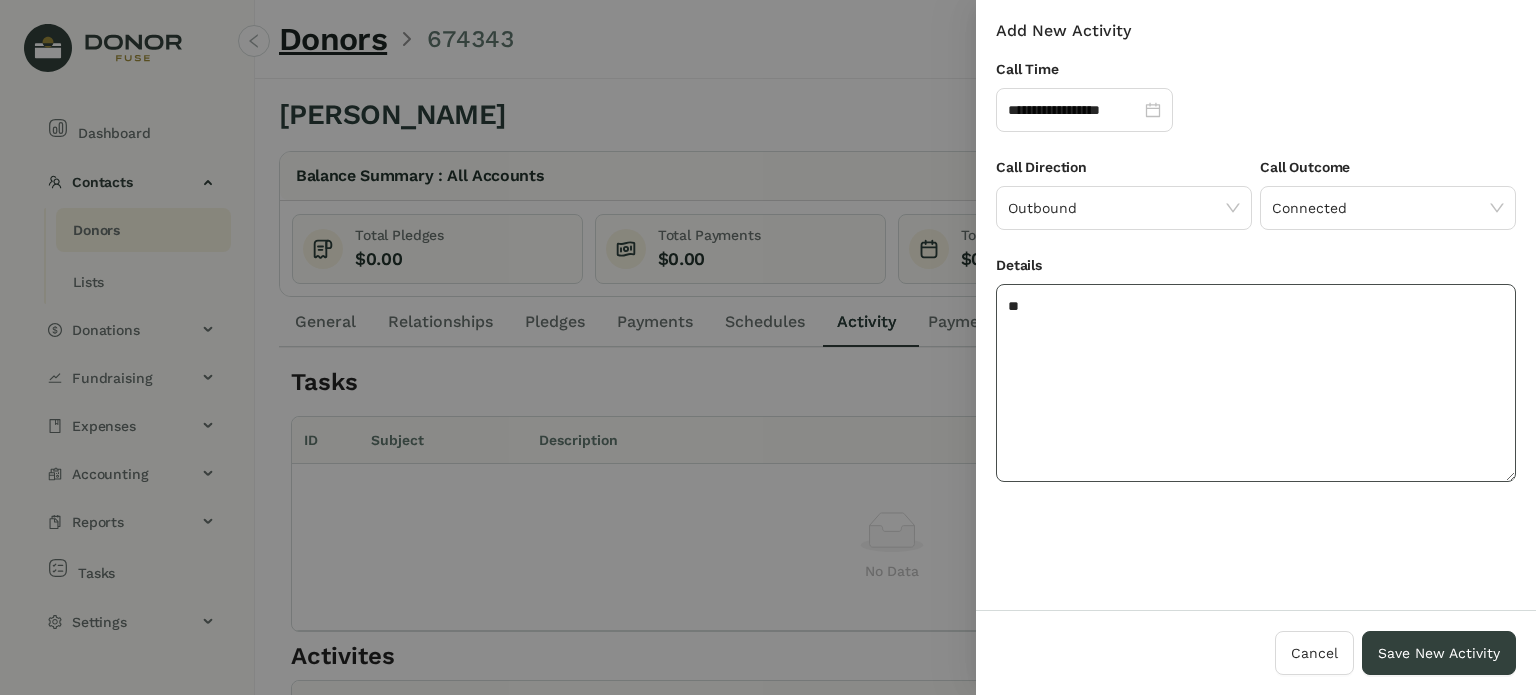 type on "*" 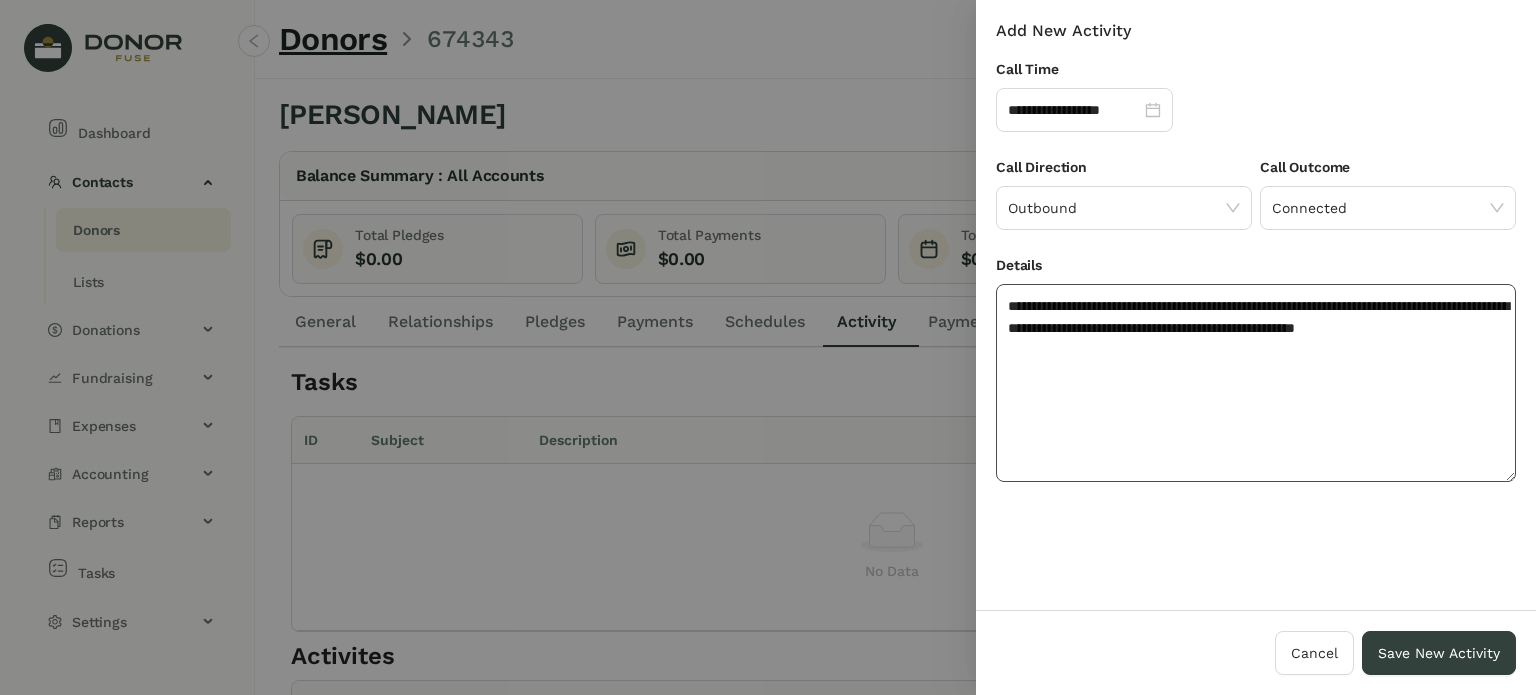 click on "**********" 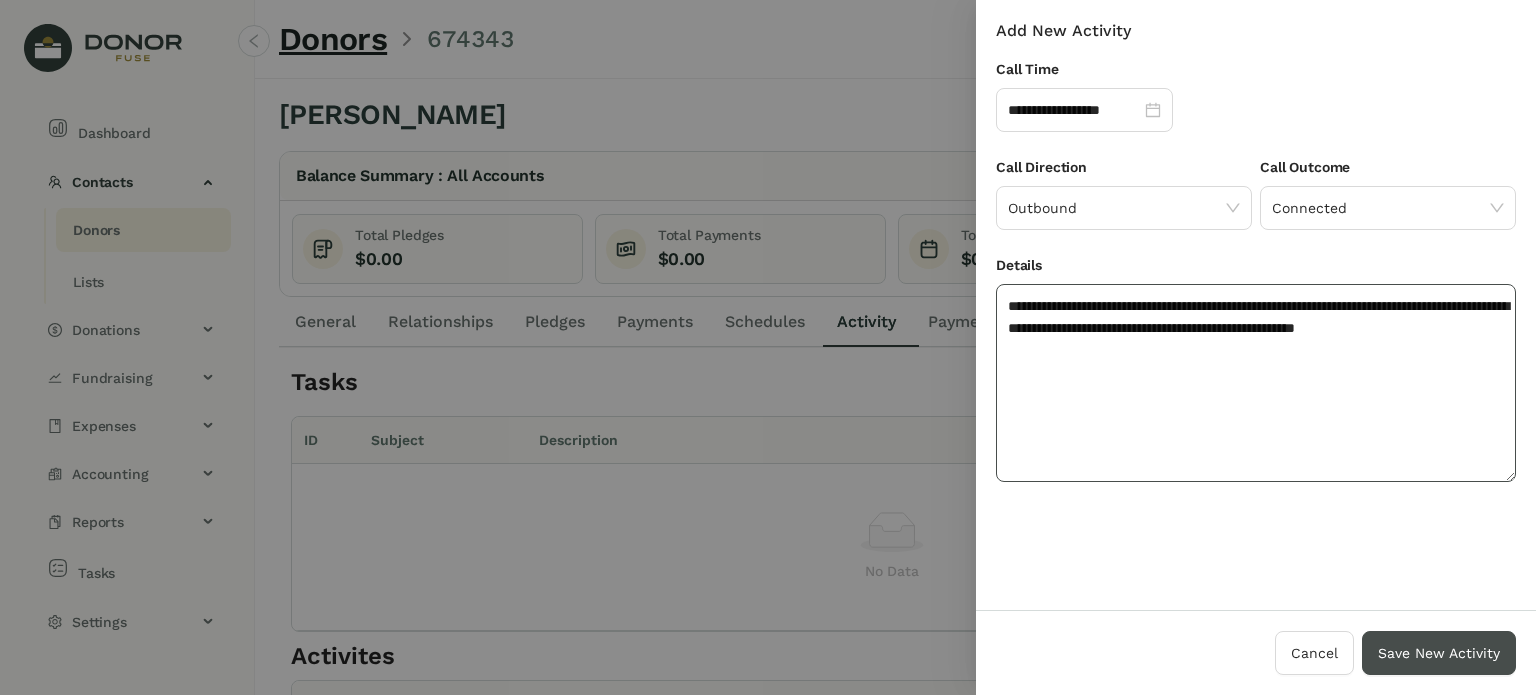 type on "**********" 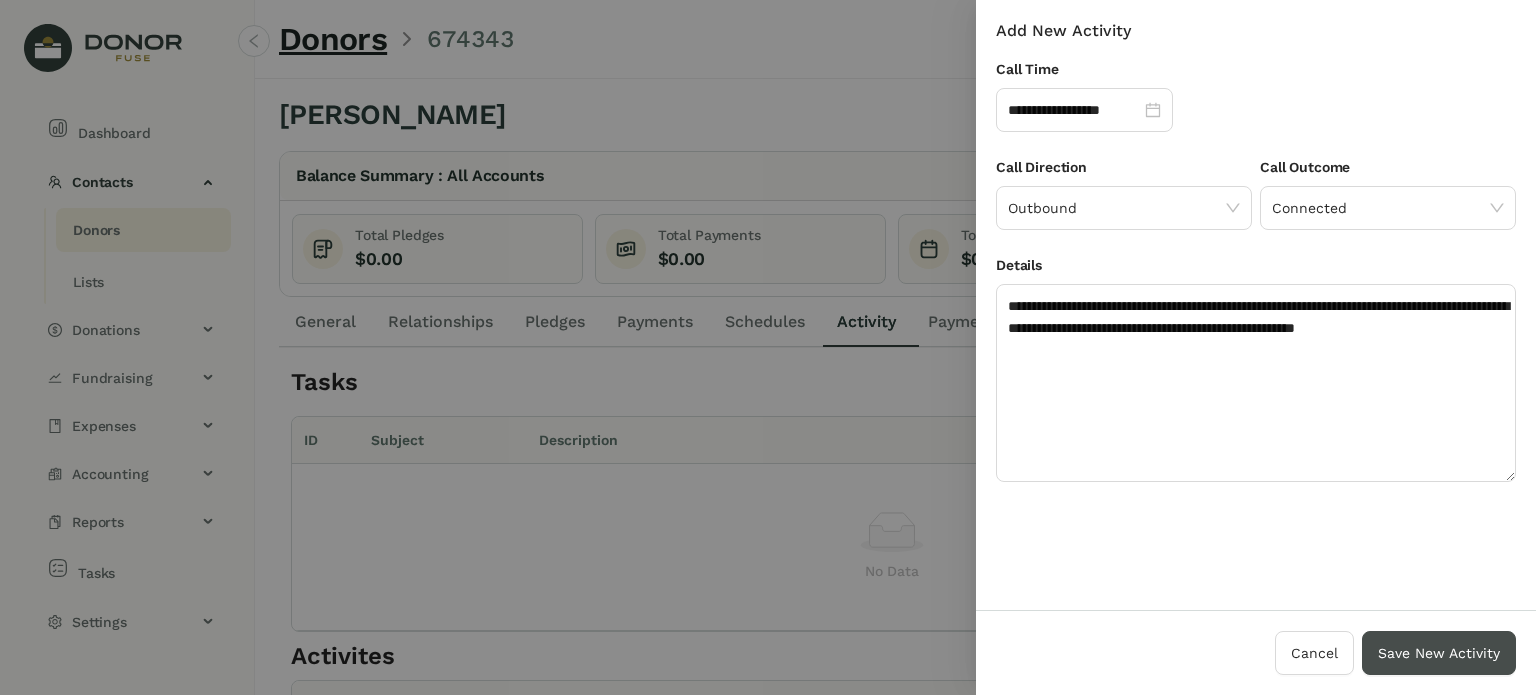 click on "Save New Activity" at bounding box center (1439, 653) 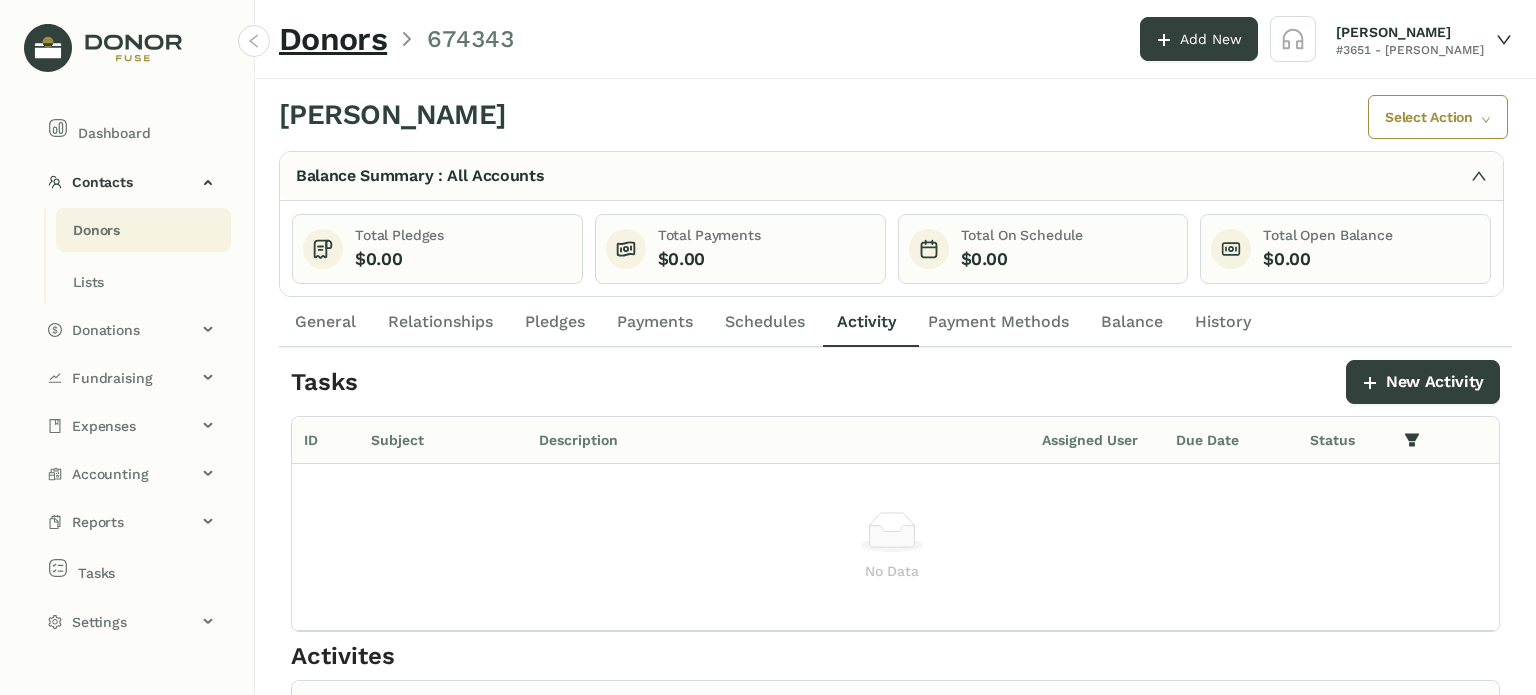 click on "General" 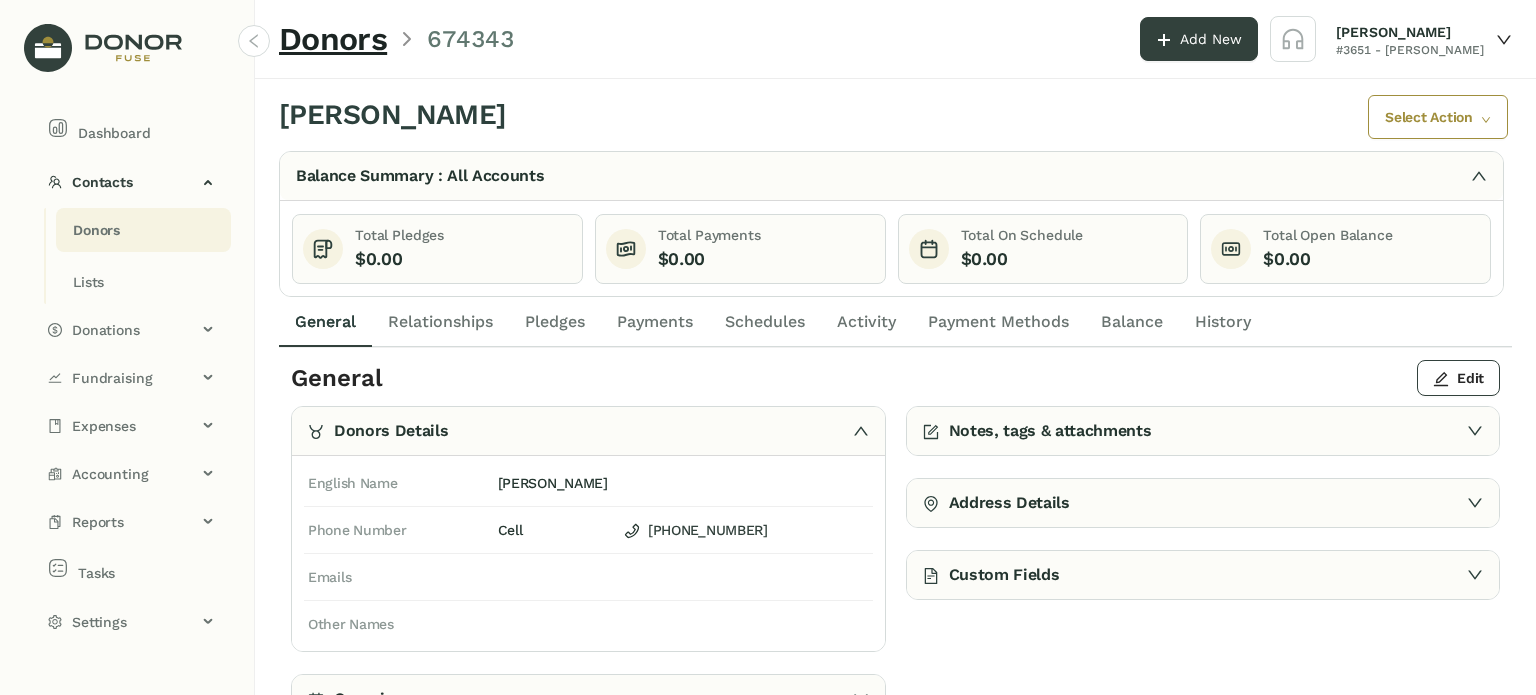 click on "Notes, tags & attachments" 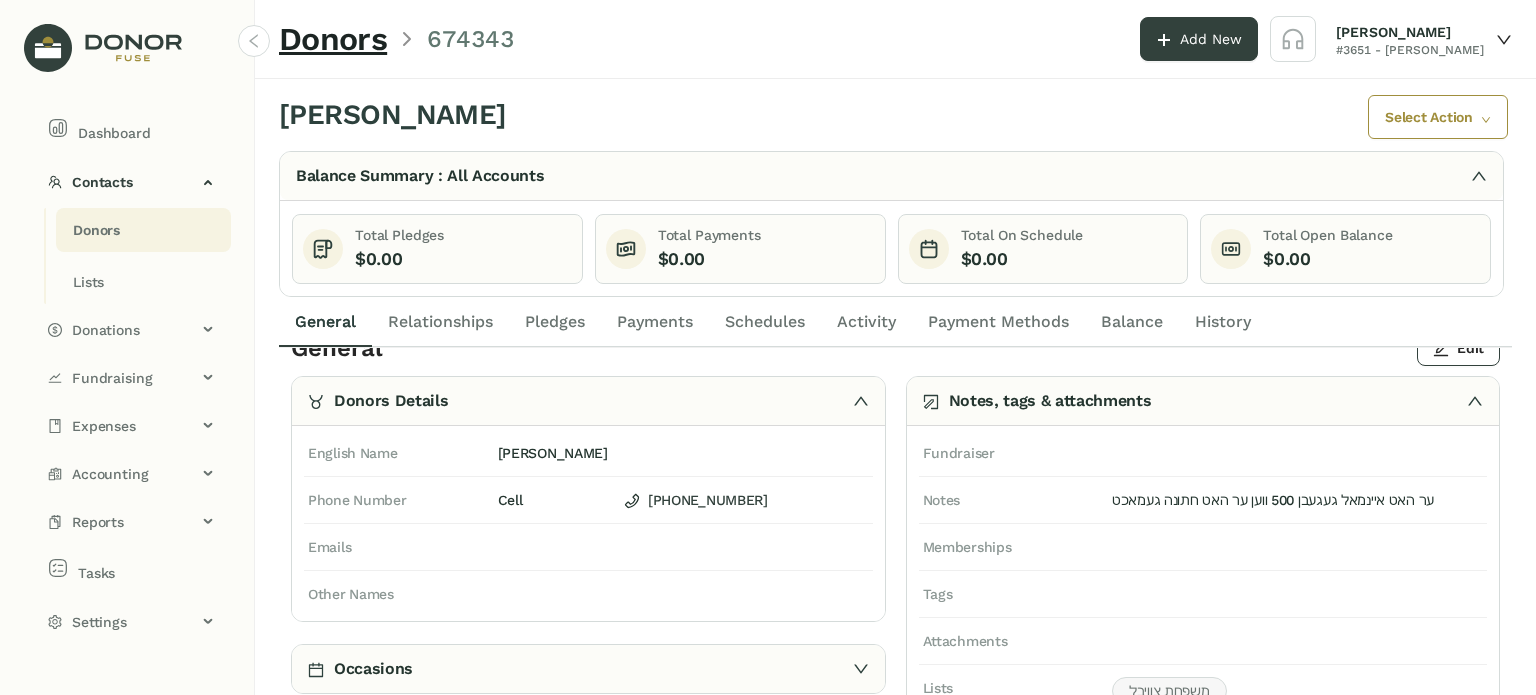 scroll, scrollTop: 0, scrollLeft: 0, axis: both 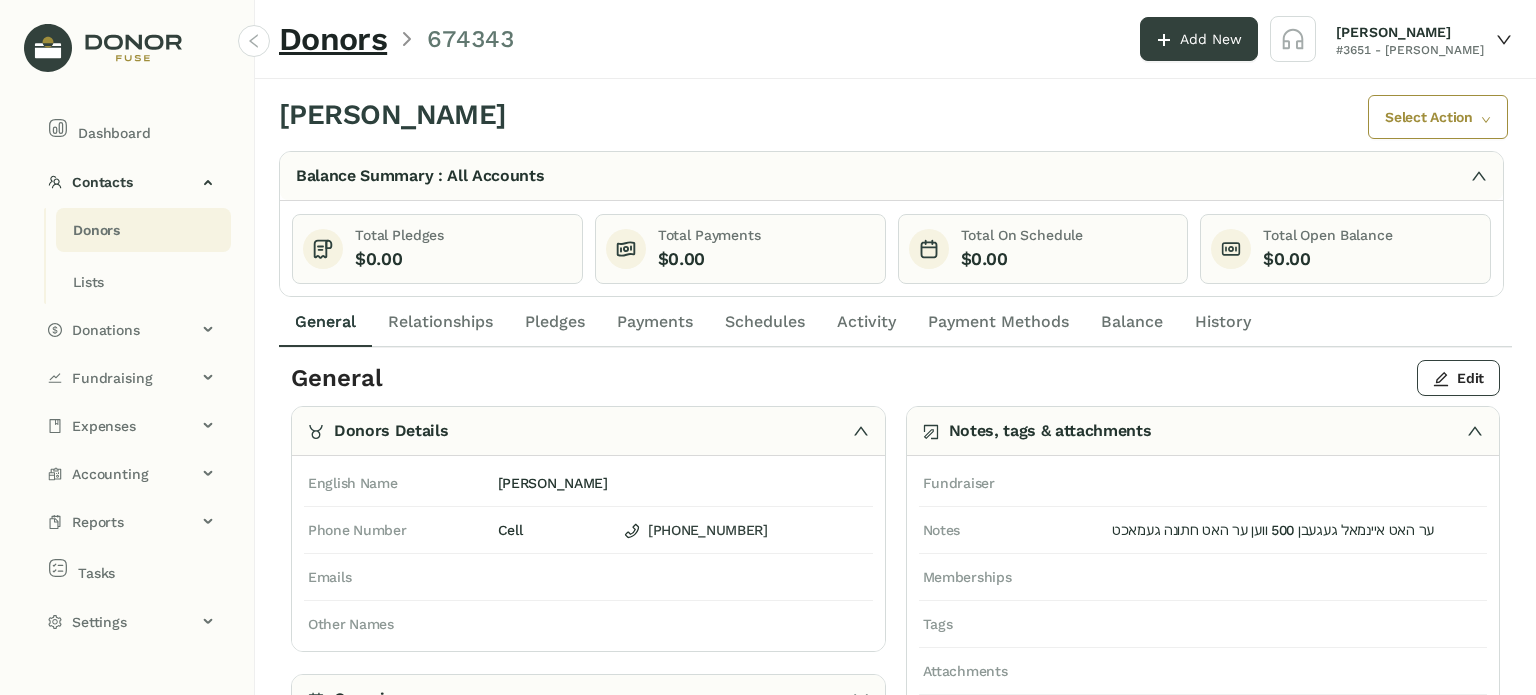 click on "Activity" 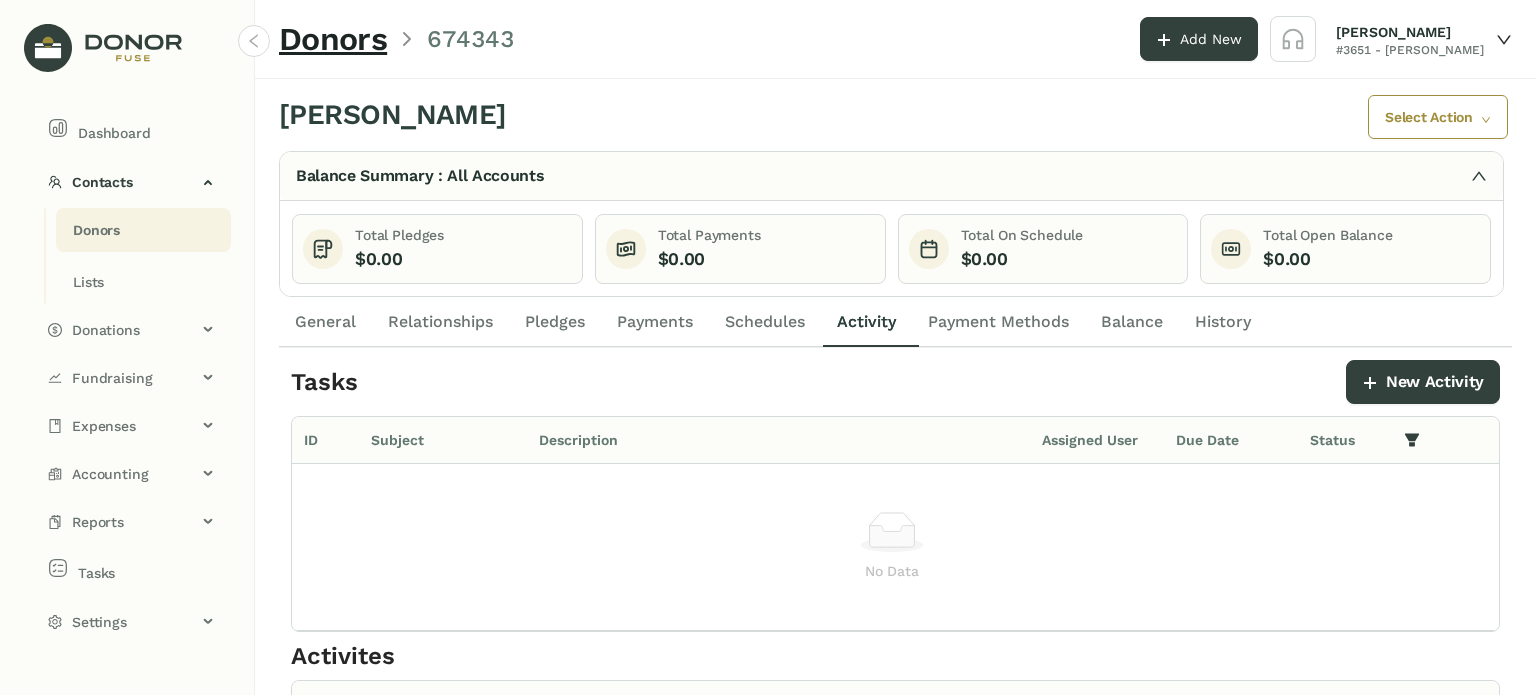 click on "General" 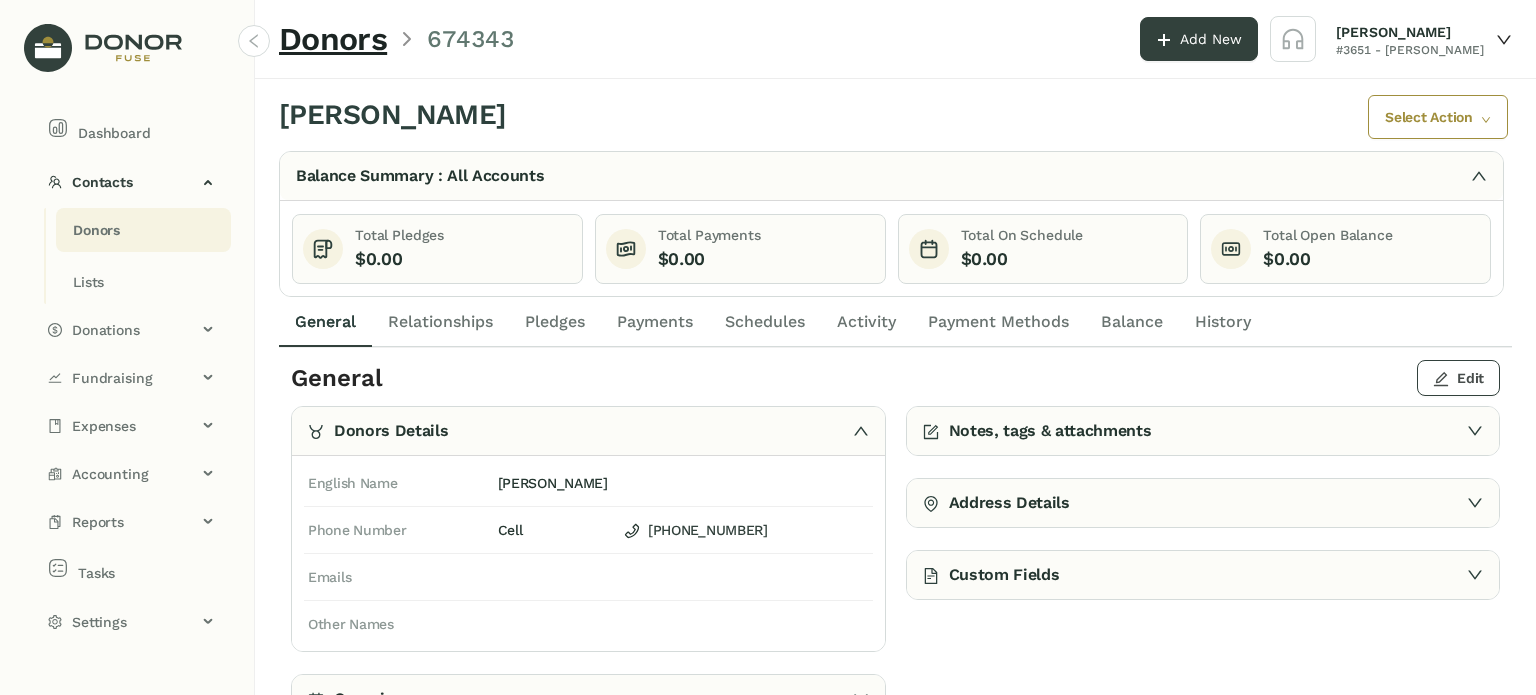 click on "Edit" 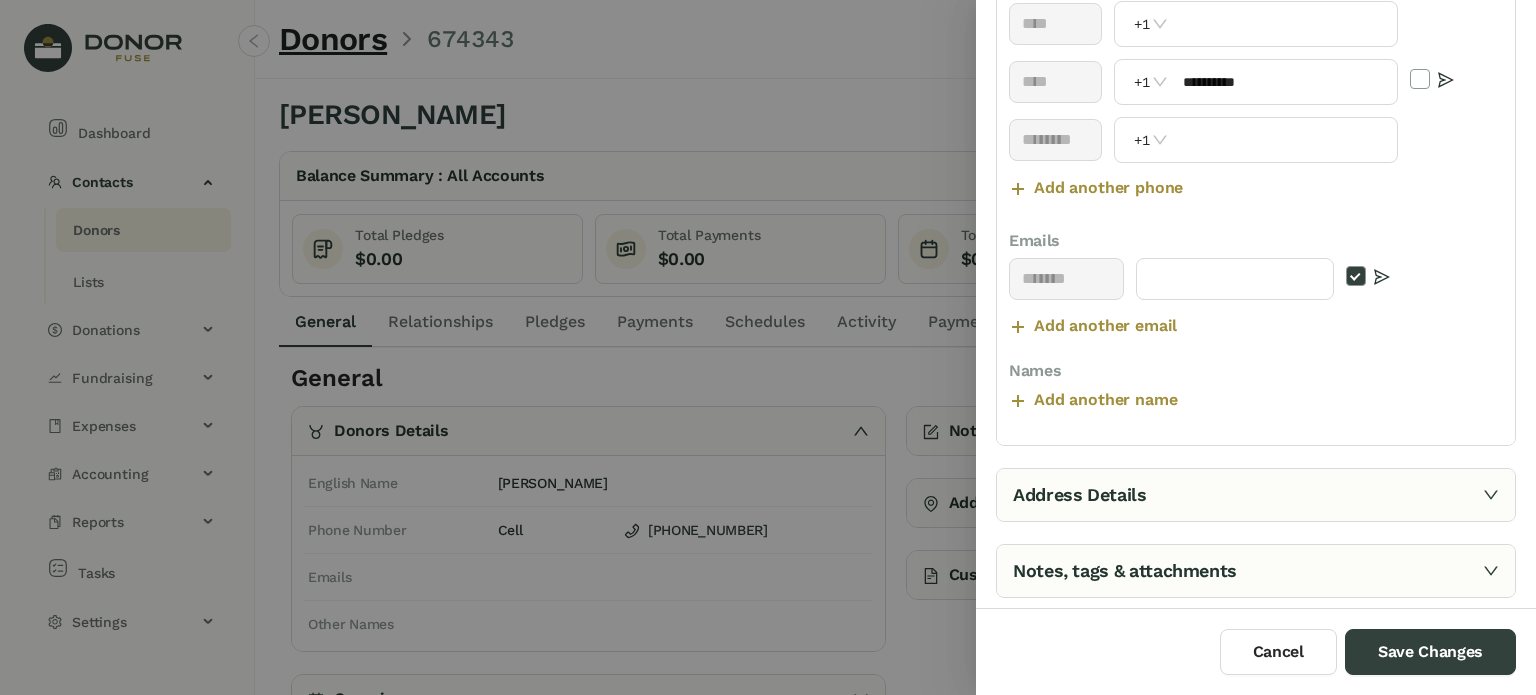 scroll, scrollTop: 633, scrollLeft: 0, axis: vertical 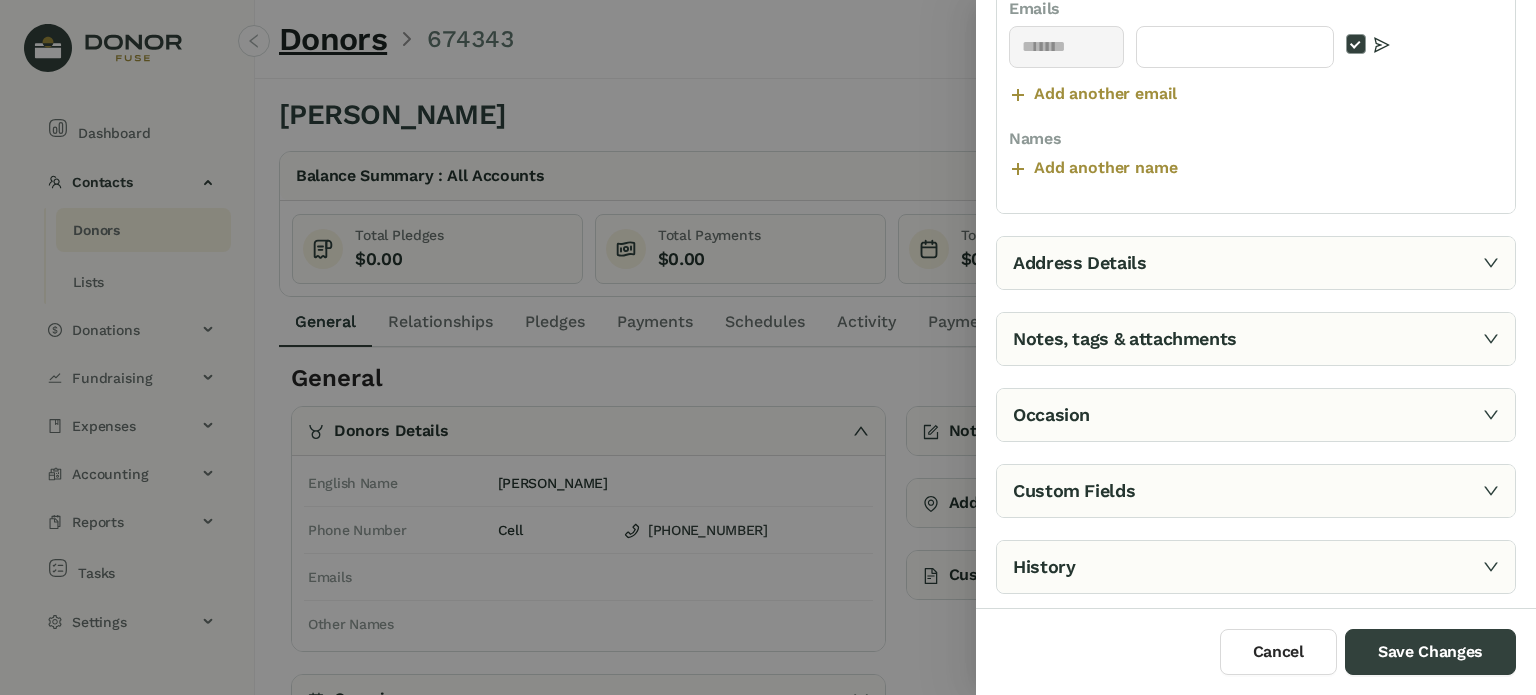 click on "Notes, tags & attachments" at bounding box center (1256, 339) 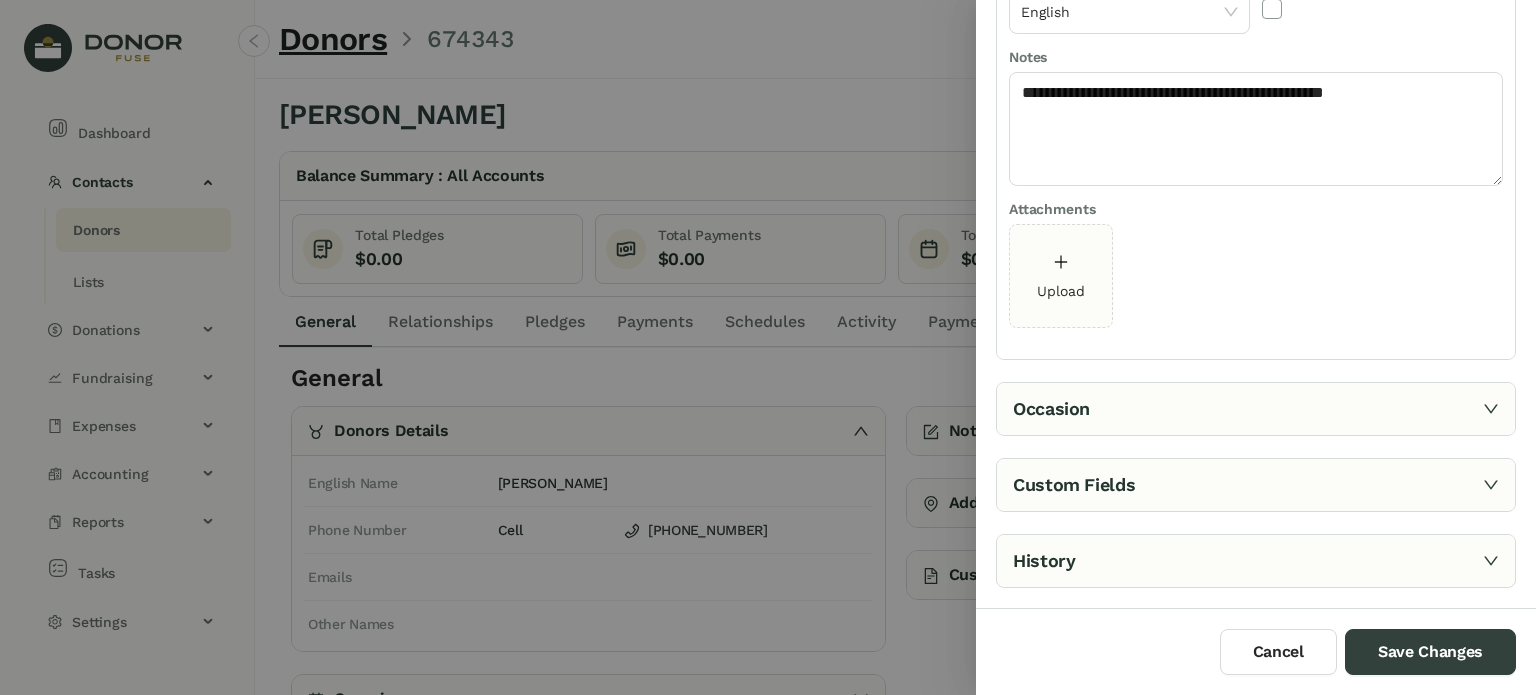 scroll, scrollTop: 127, scrollLeft: 0, axis: vertical 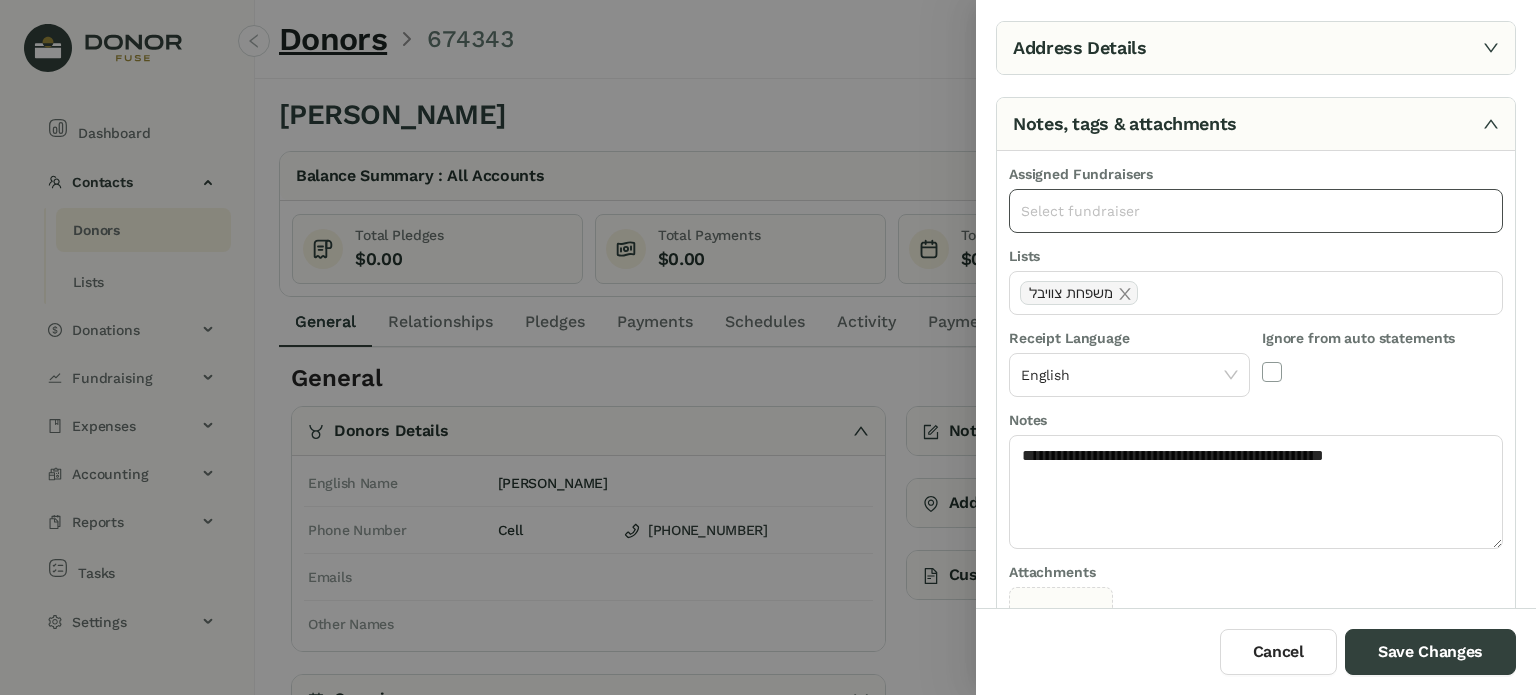 click on "Select fundraiser" 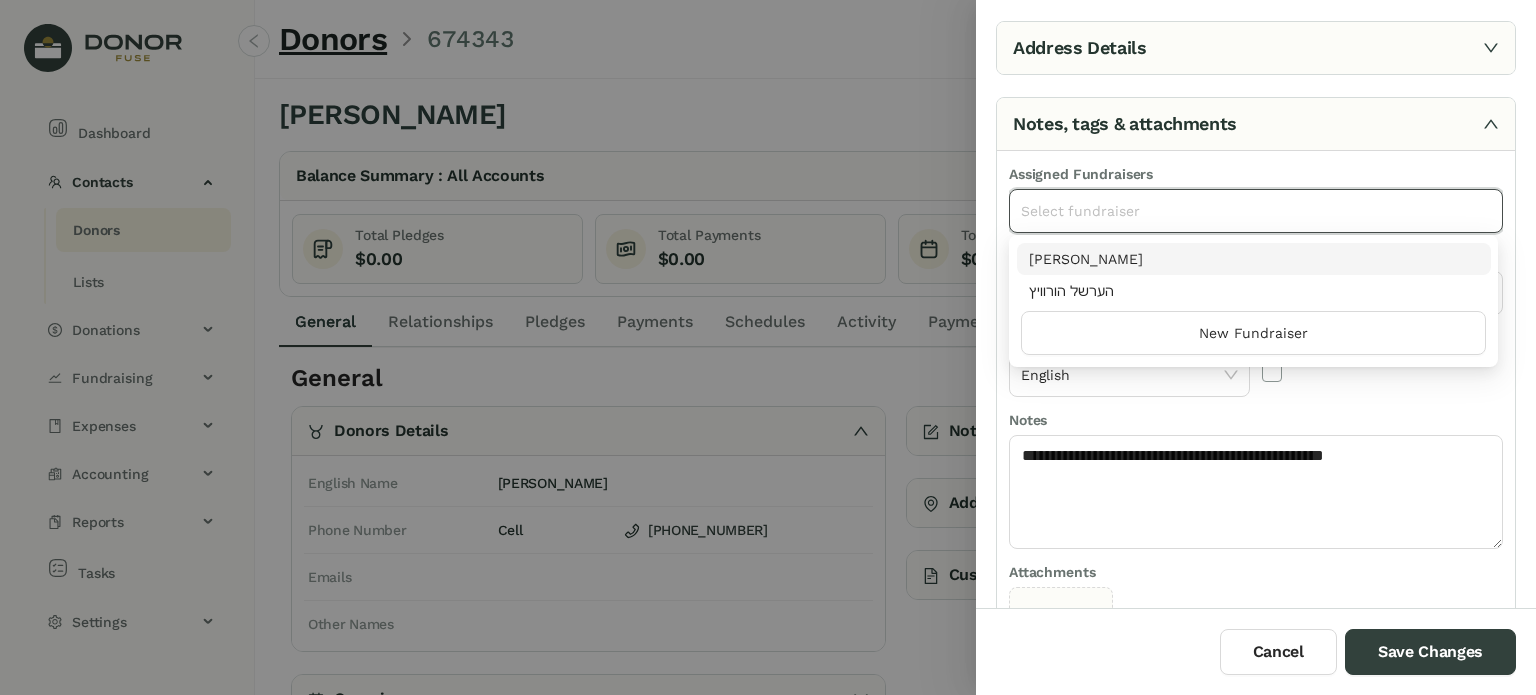 click on "[PERSON_NAME]" at bounding box center [1254, 259] 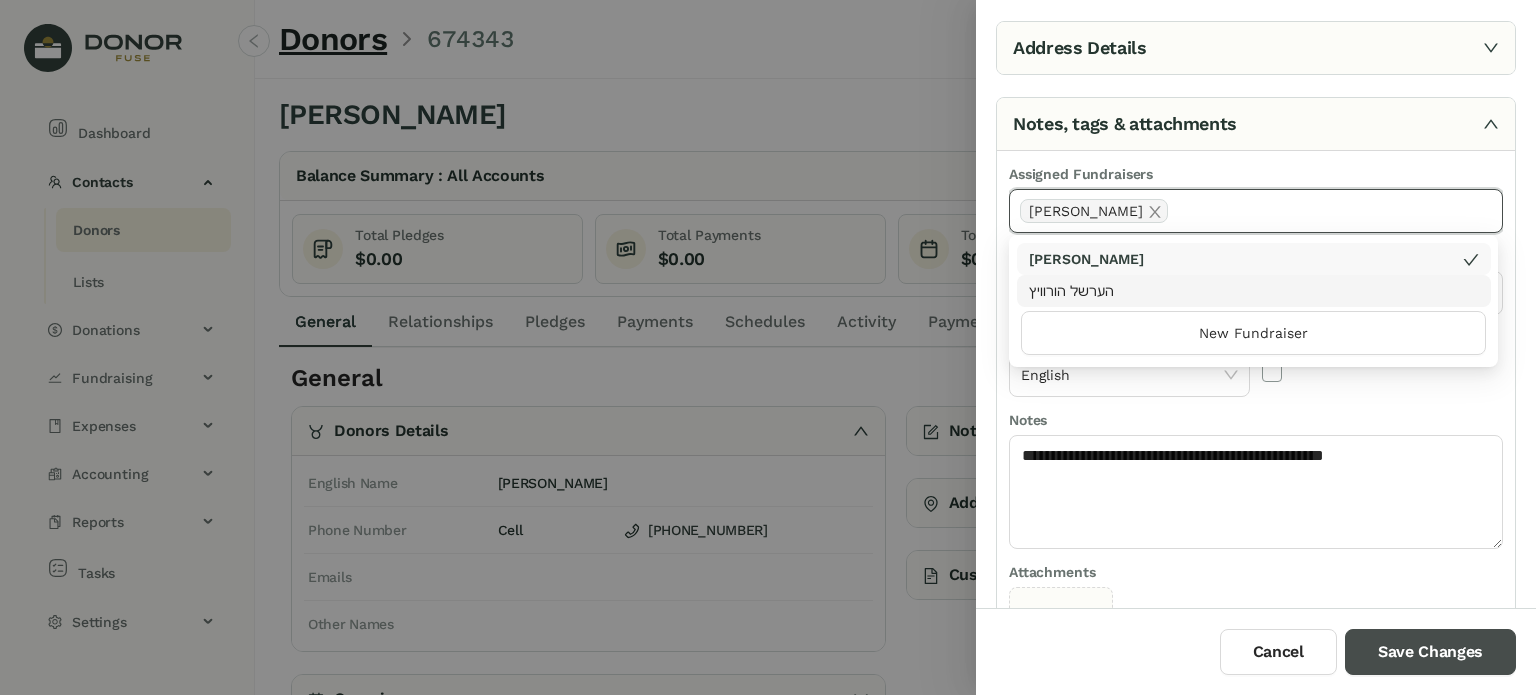 click on "Save Changes" at bounding box center (1430, 652) 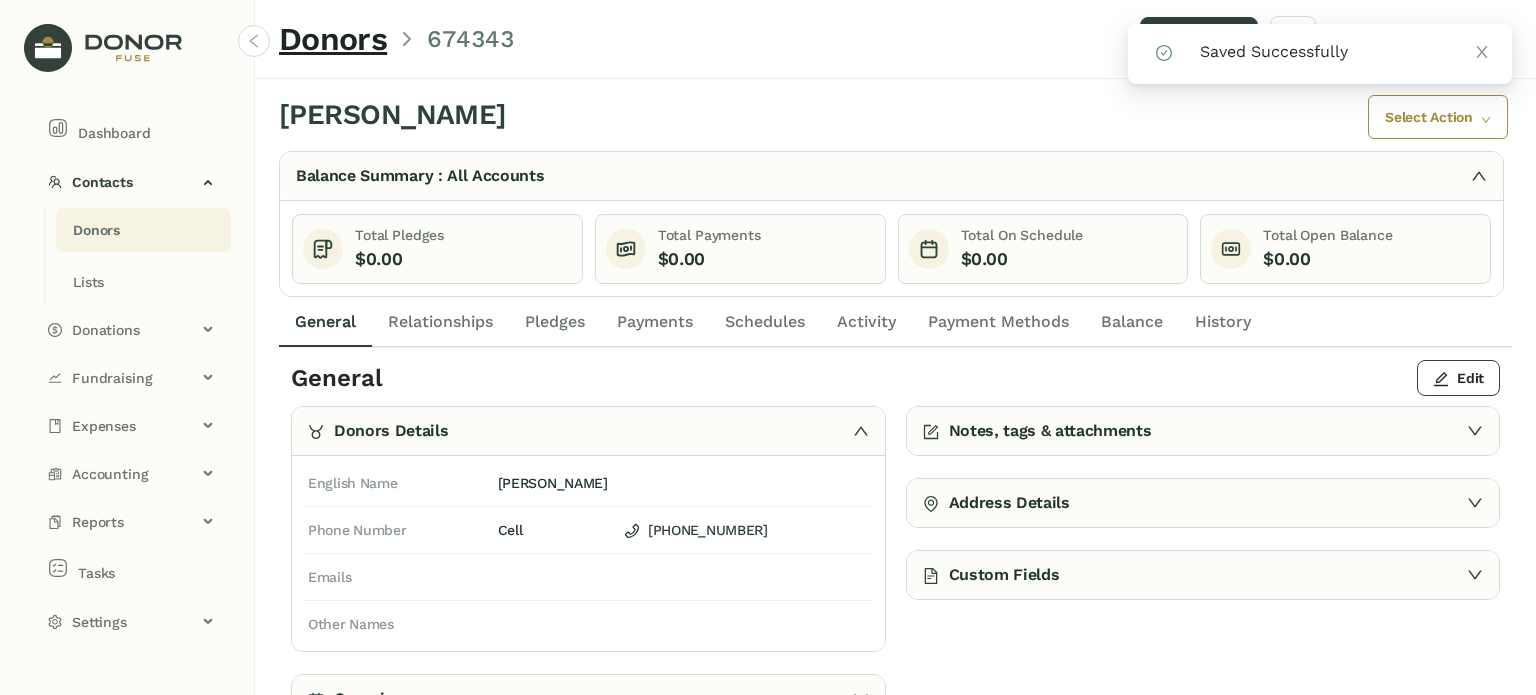 click on "Activity" 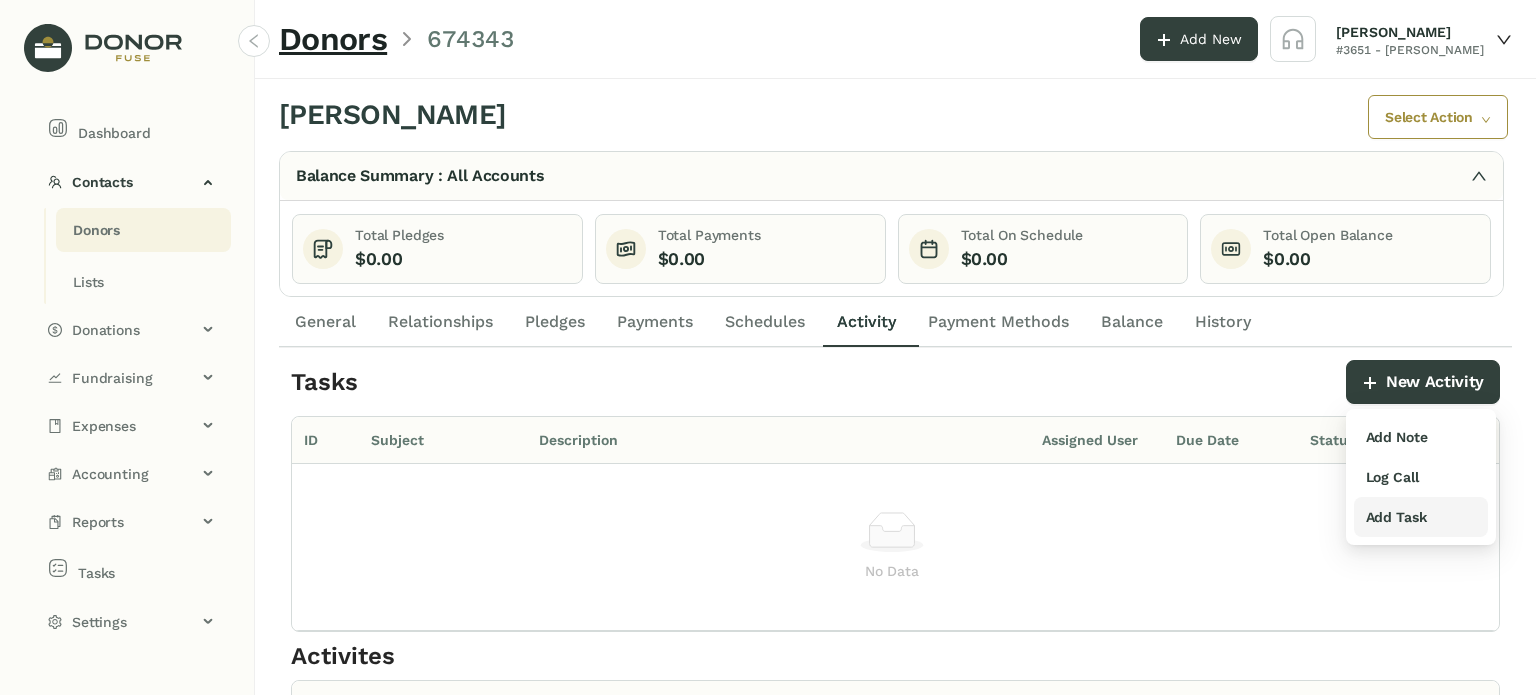 click on "Add Task" at bounding box center (1396, 517) 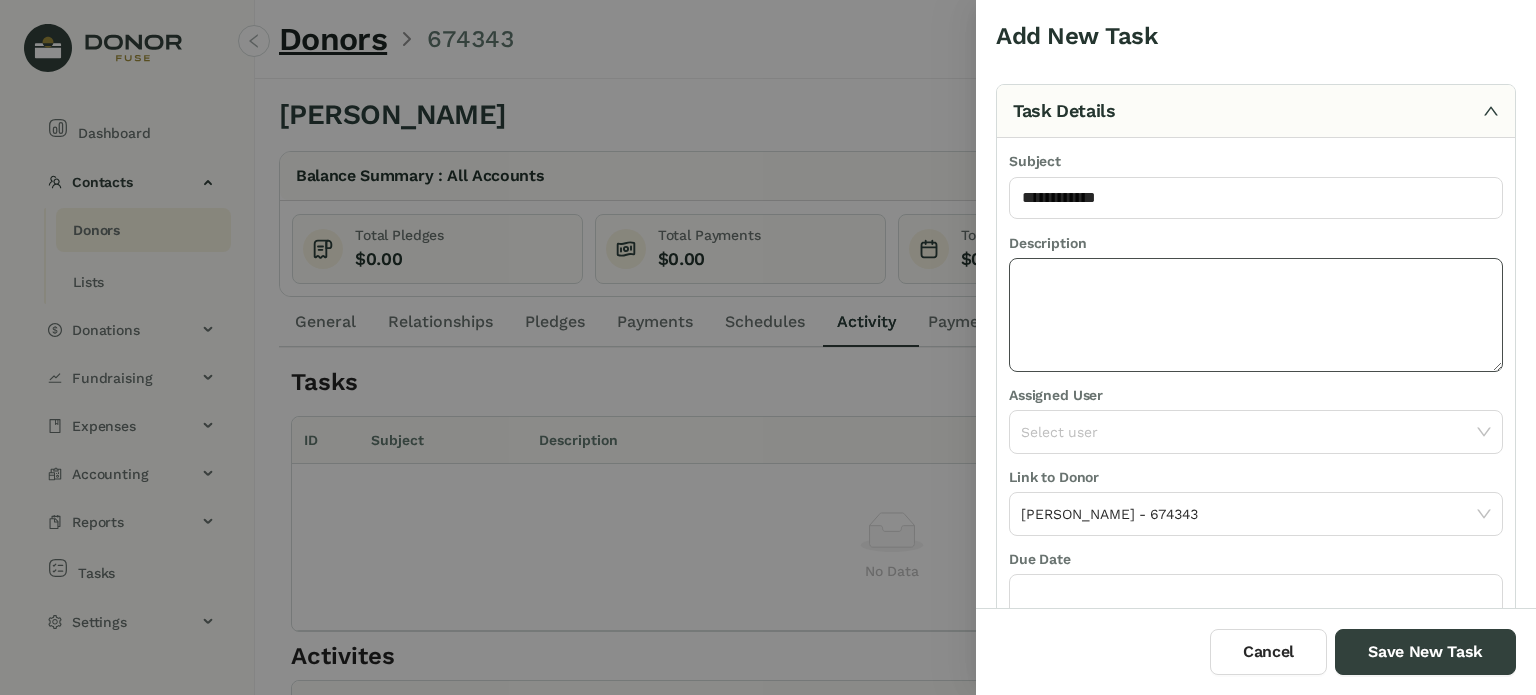 type on "**********" 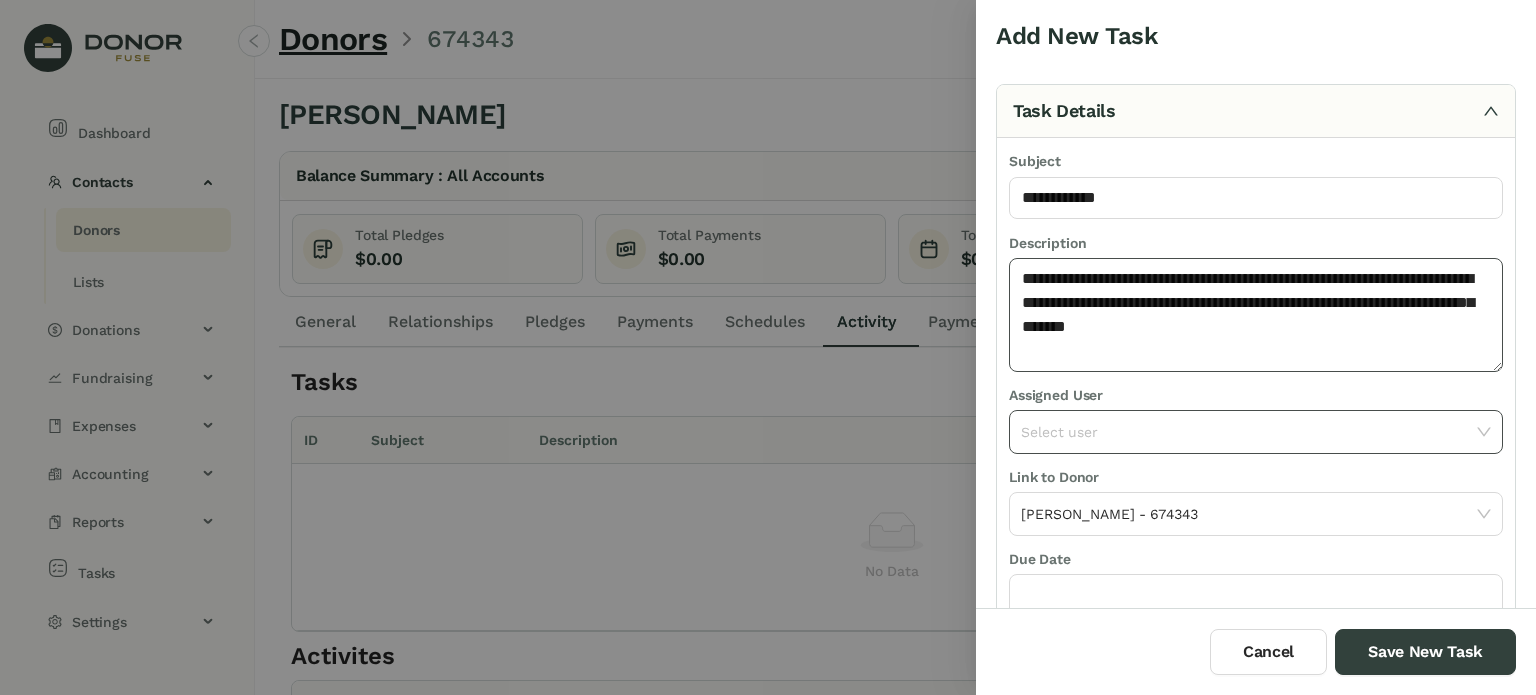 type on "**********" 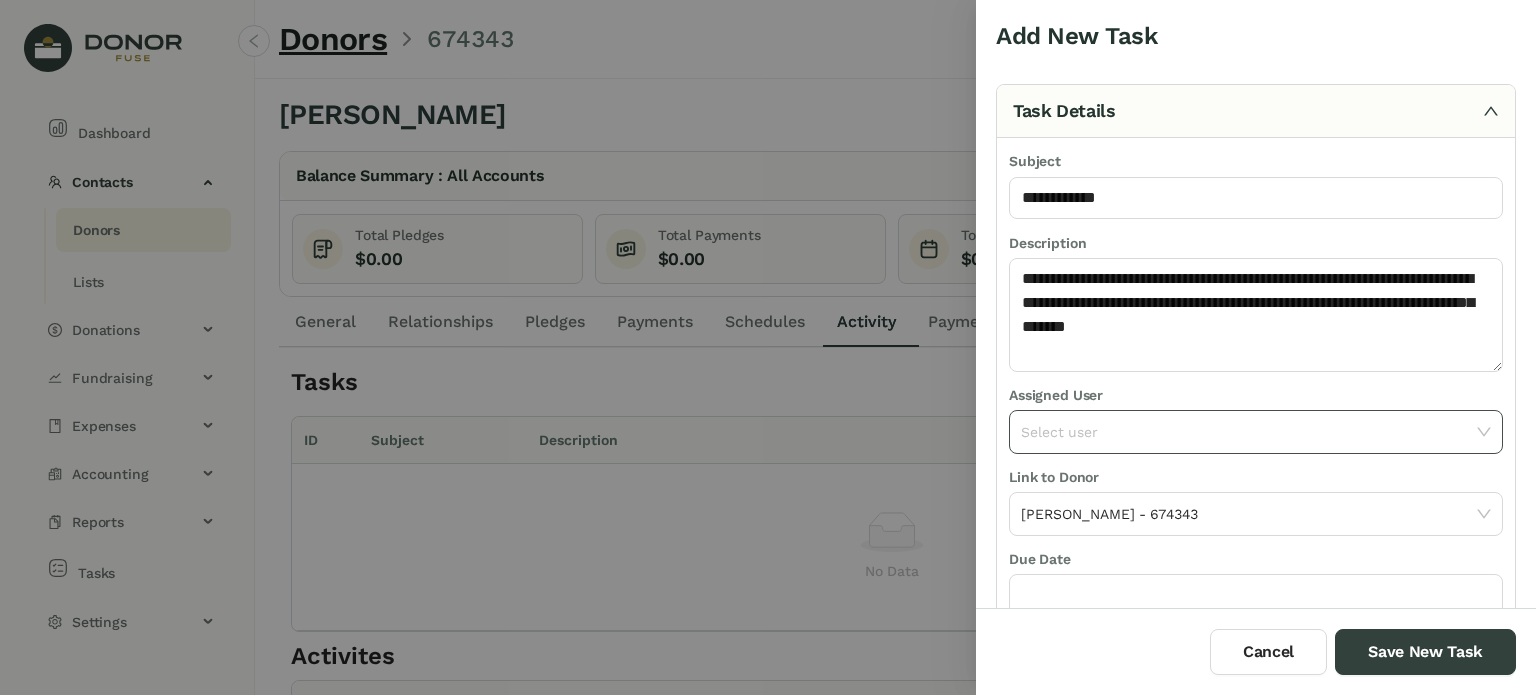 click 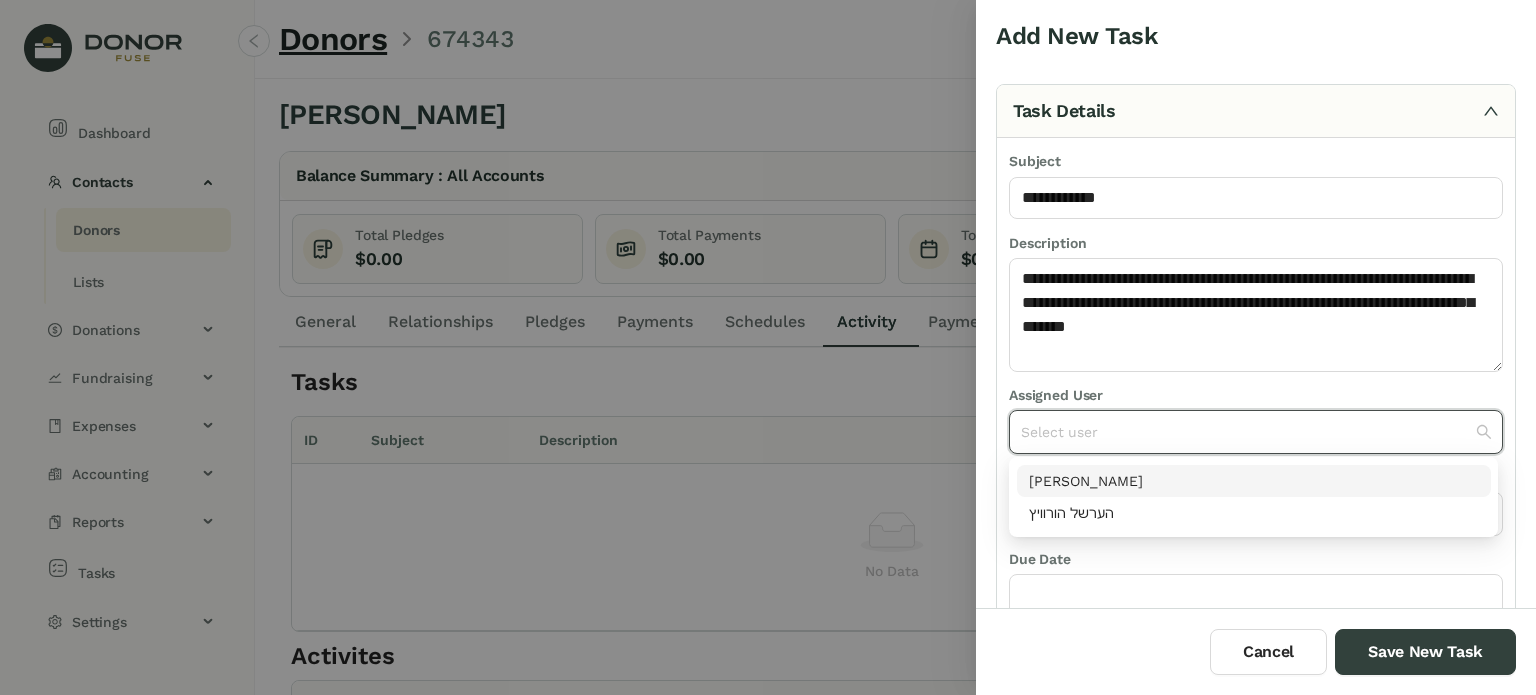 click on "[PERSON_NAME]" at bounding box center [1254, 481] 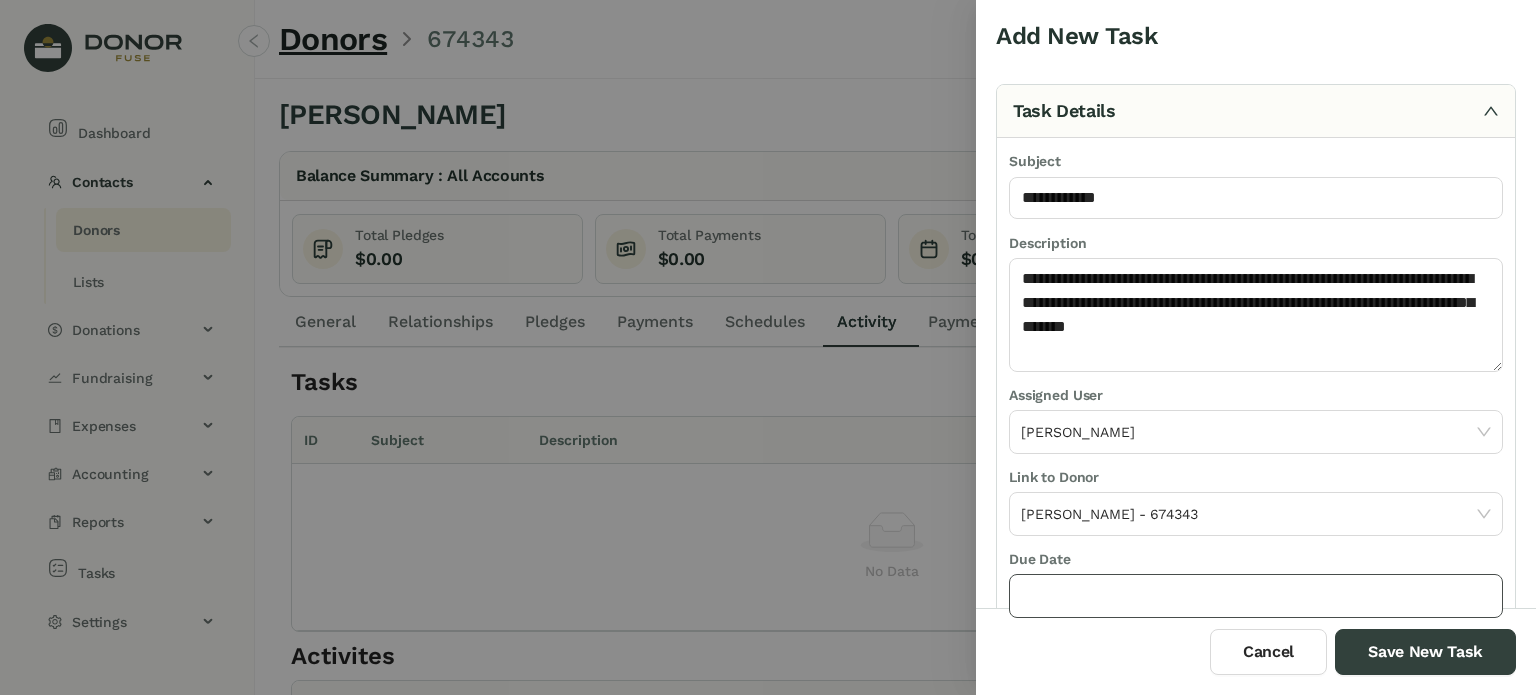 click 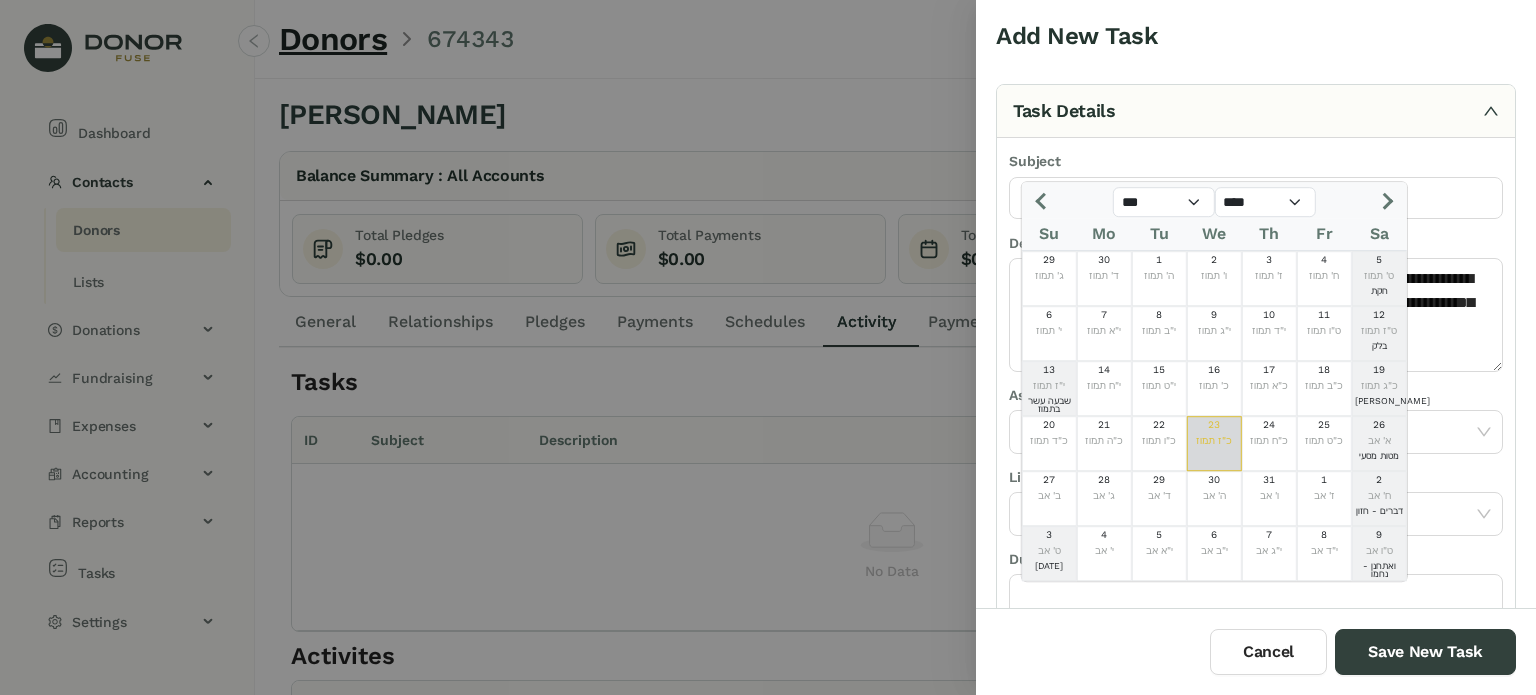 click on "כ"ז תמוז" 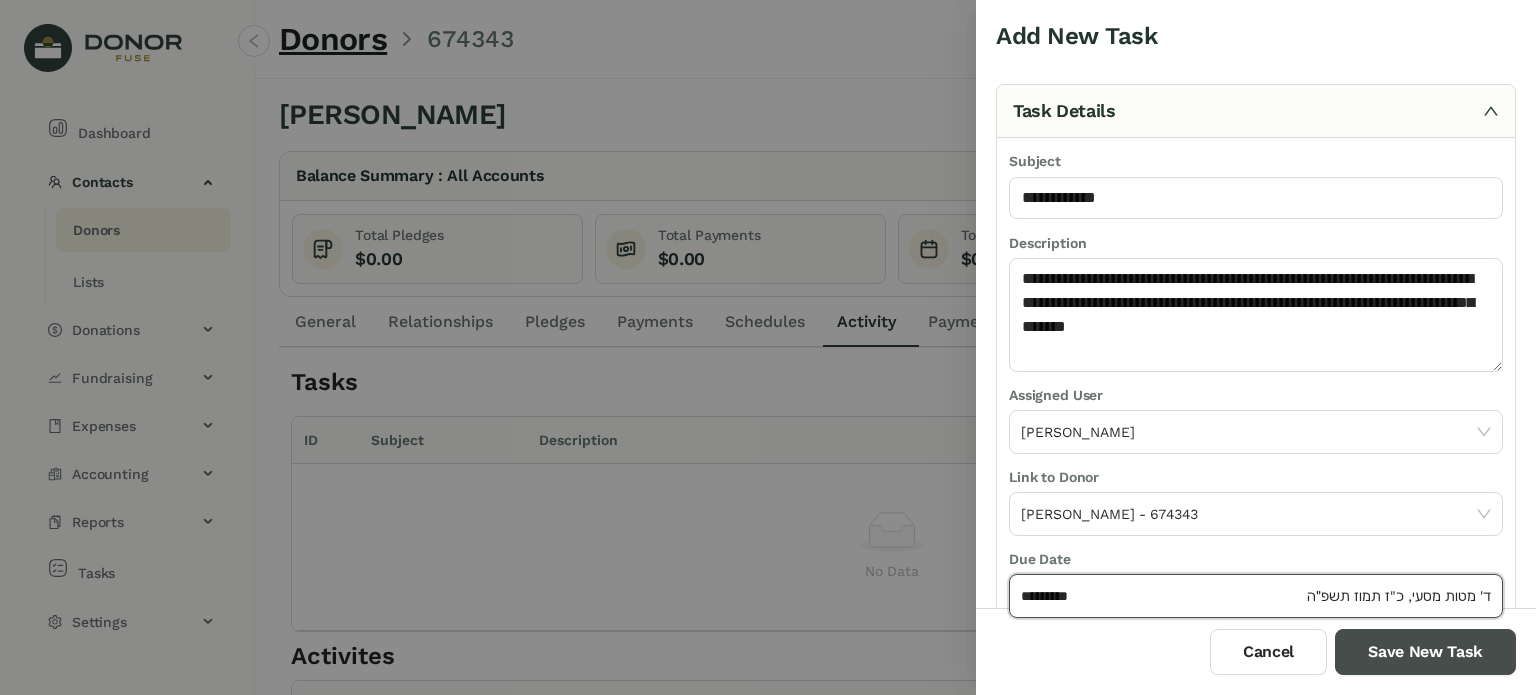 click on "Save New Task" at bounding box center [1425, 652] 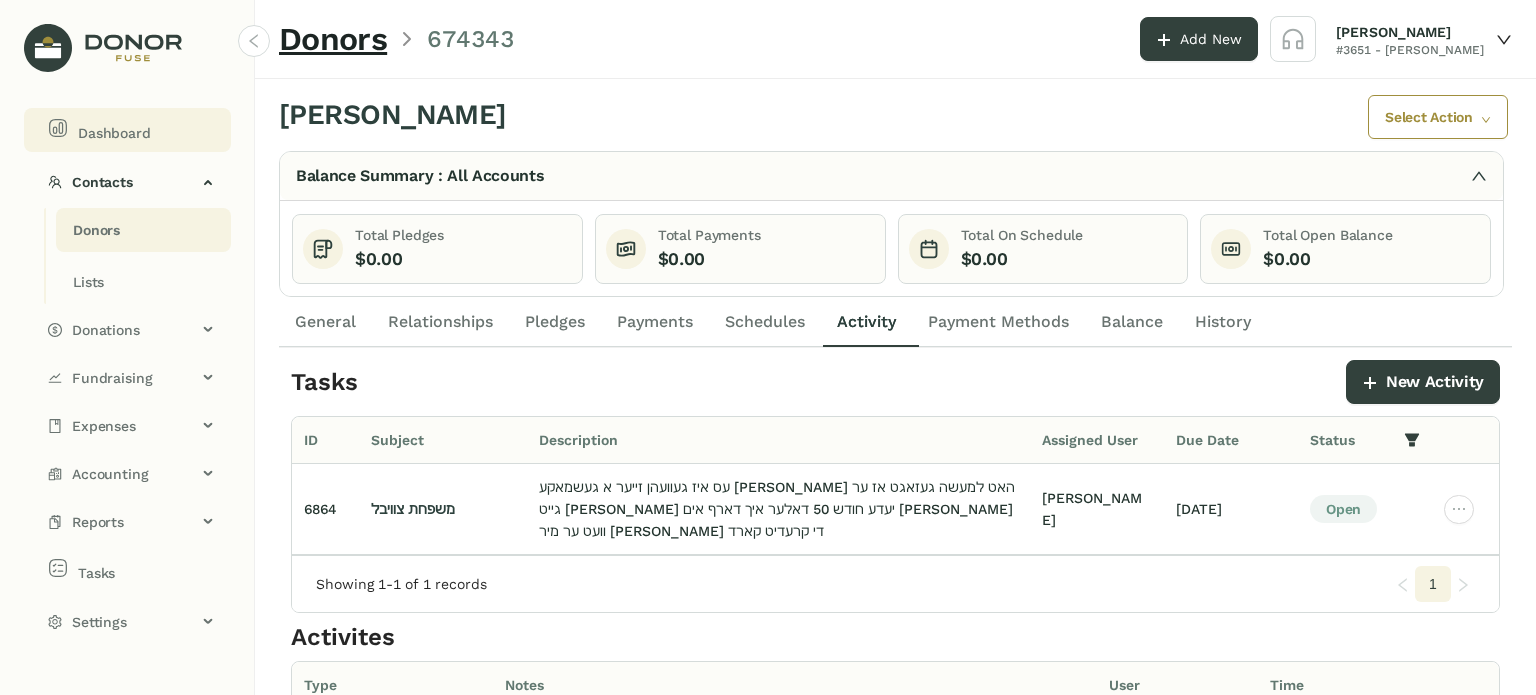 click on "Dashboard" 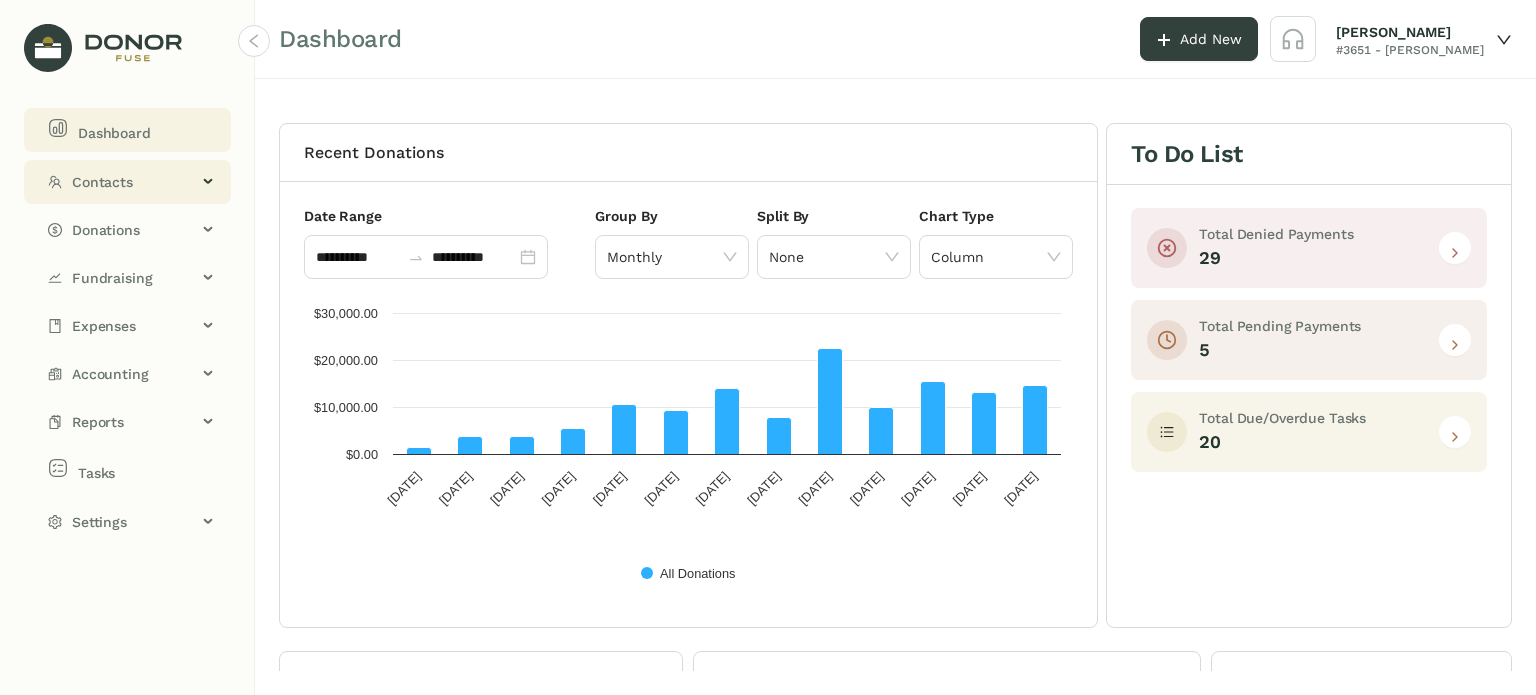 click on "Contacts" 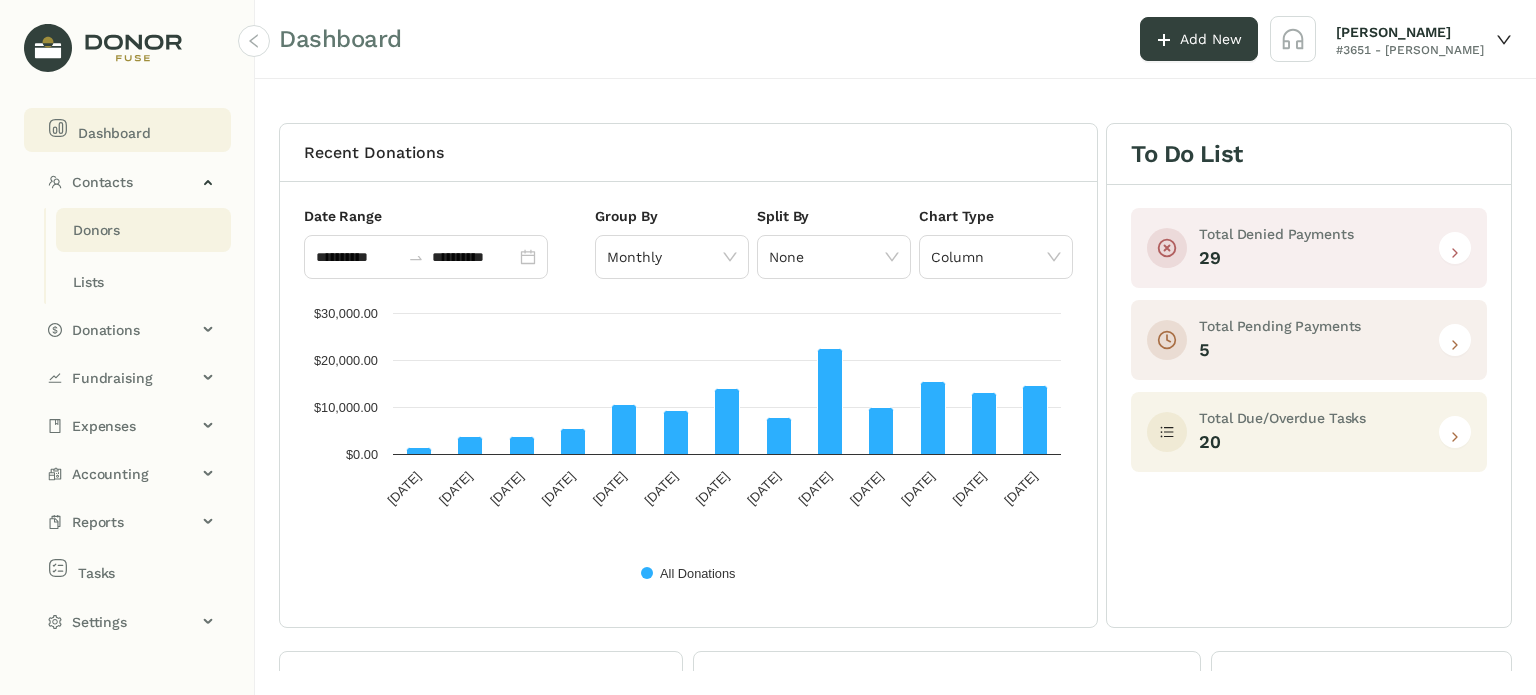 click on "Donors" 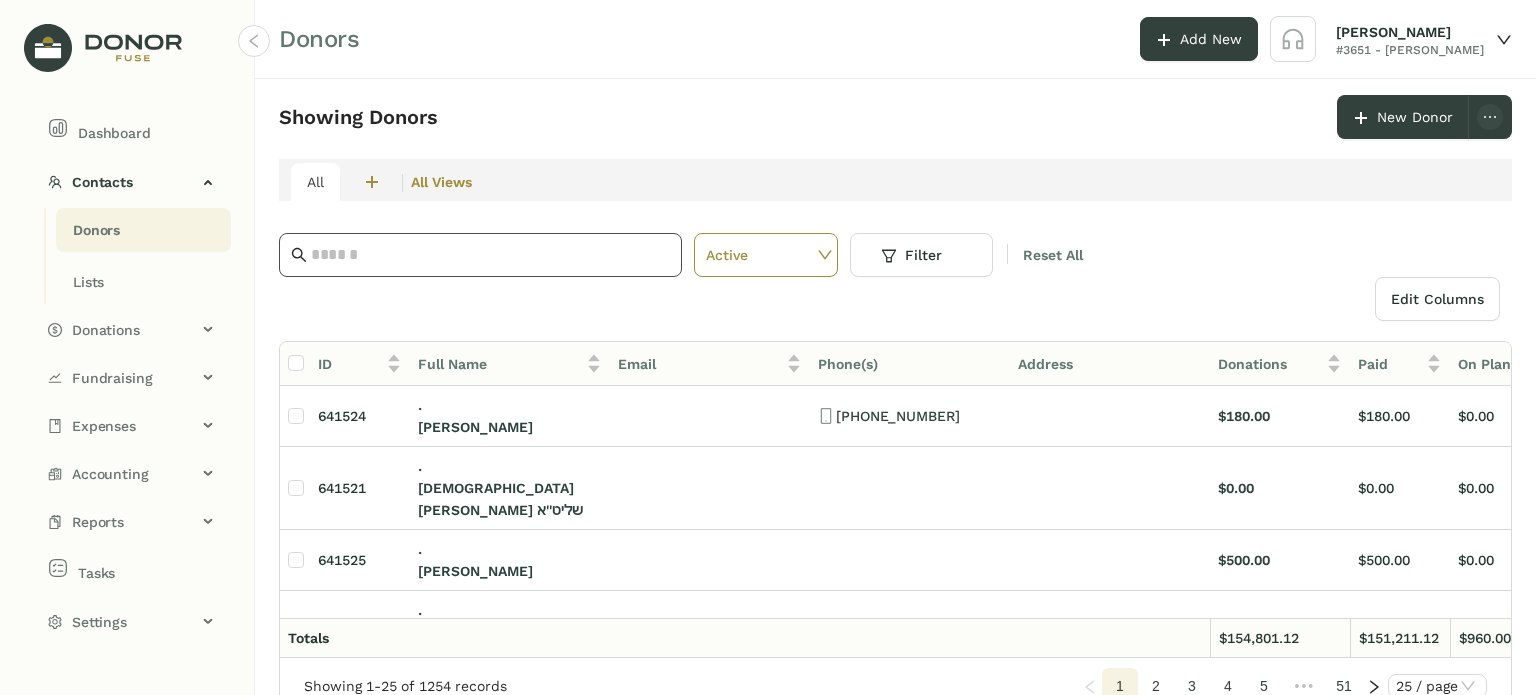 click 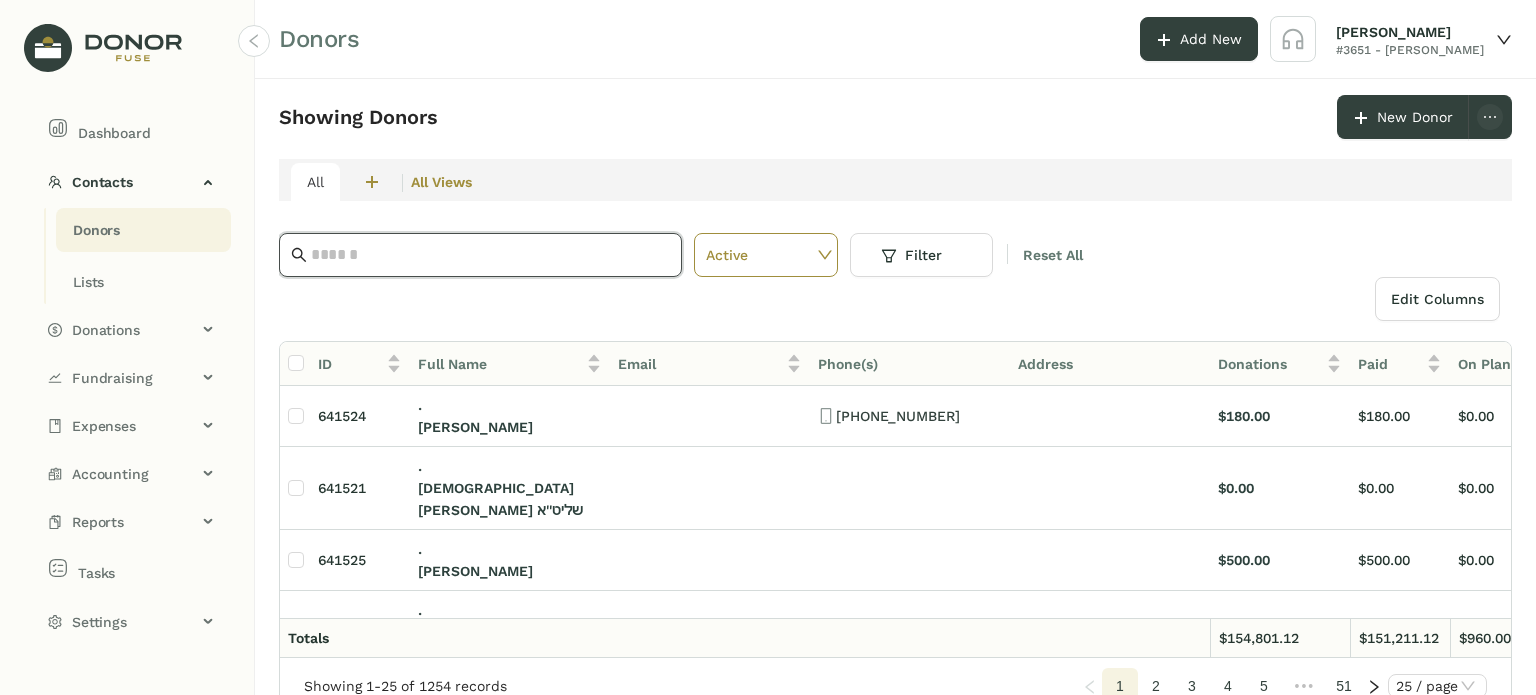 paste on "**********" 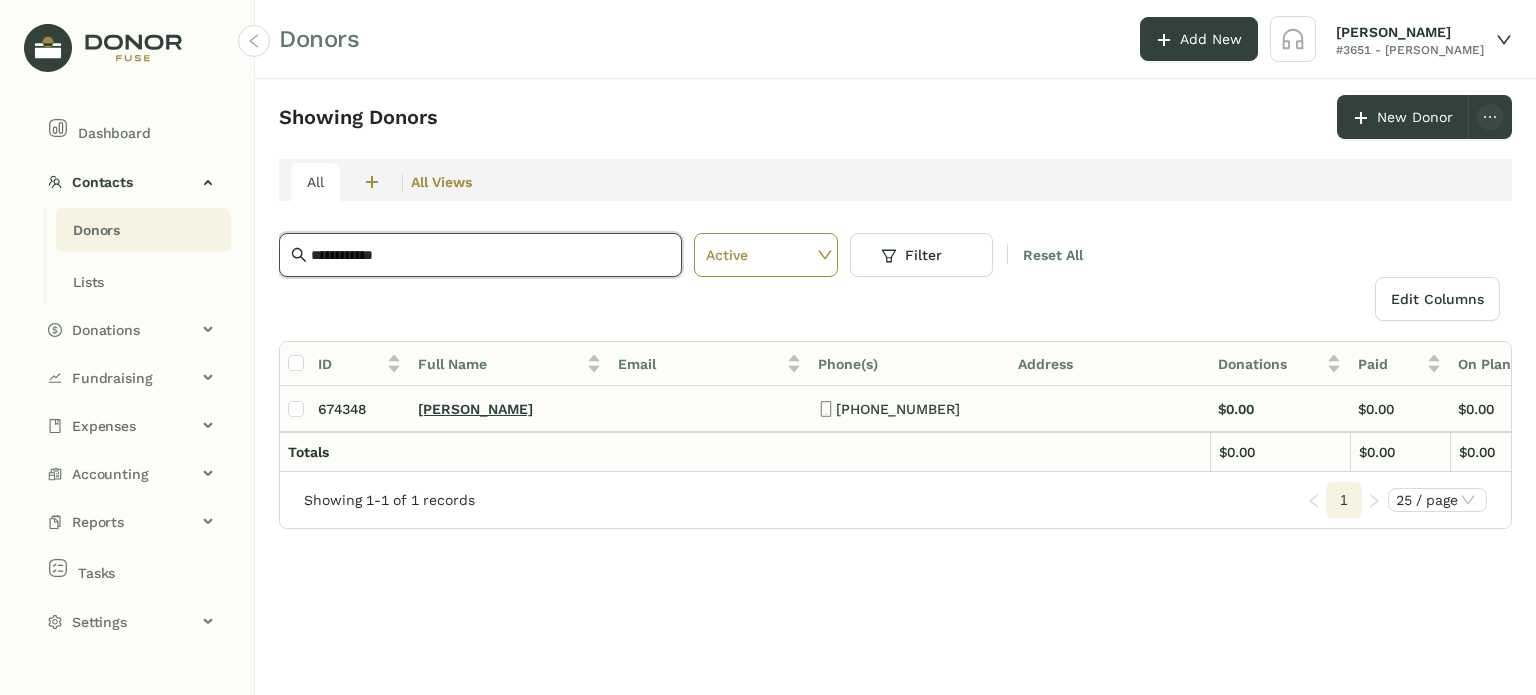 type on "**********" 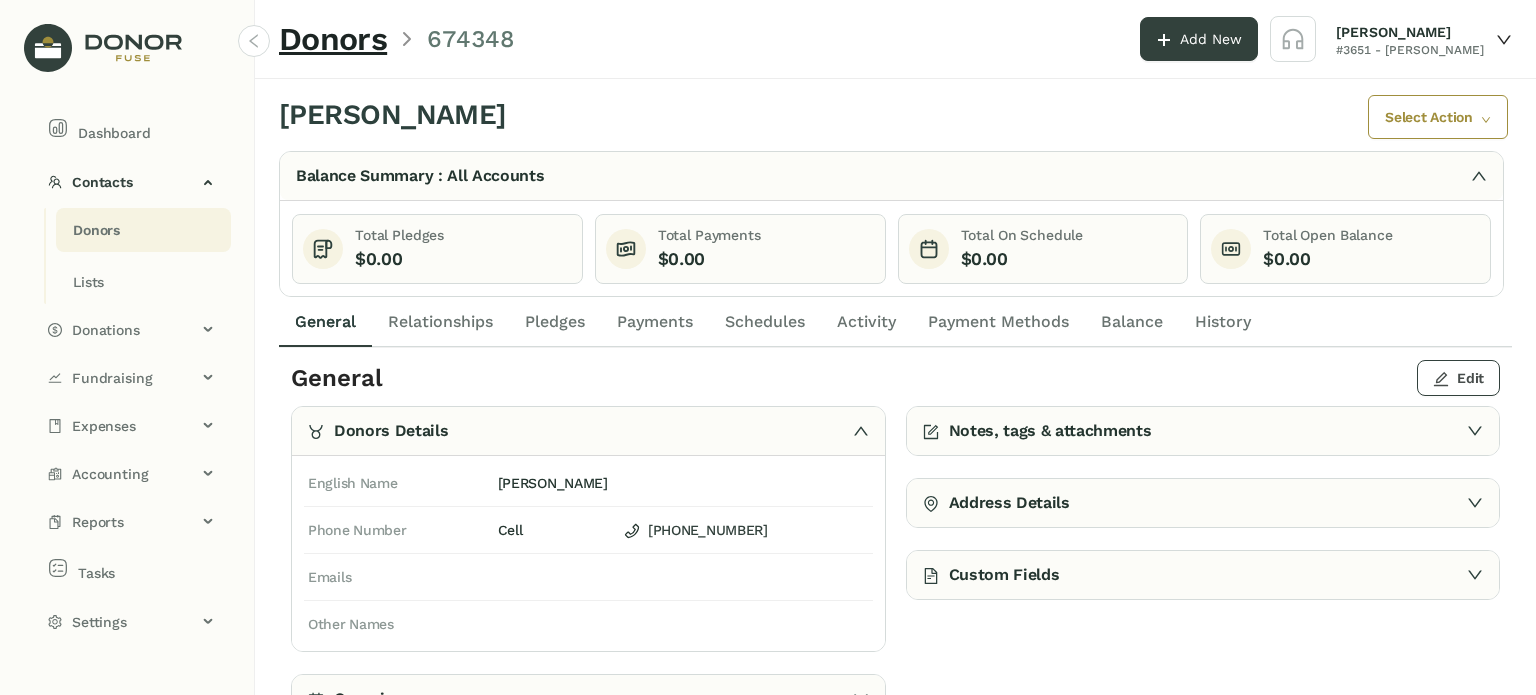click on "Edit" 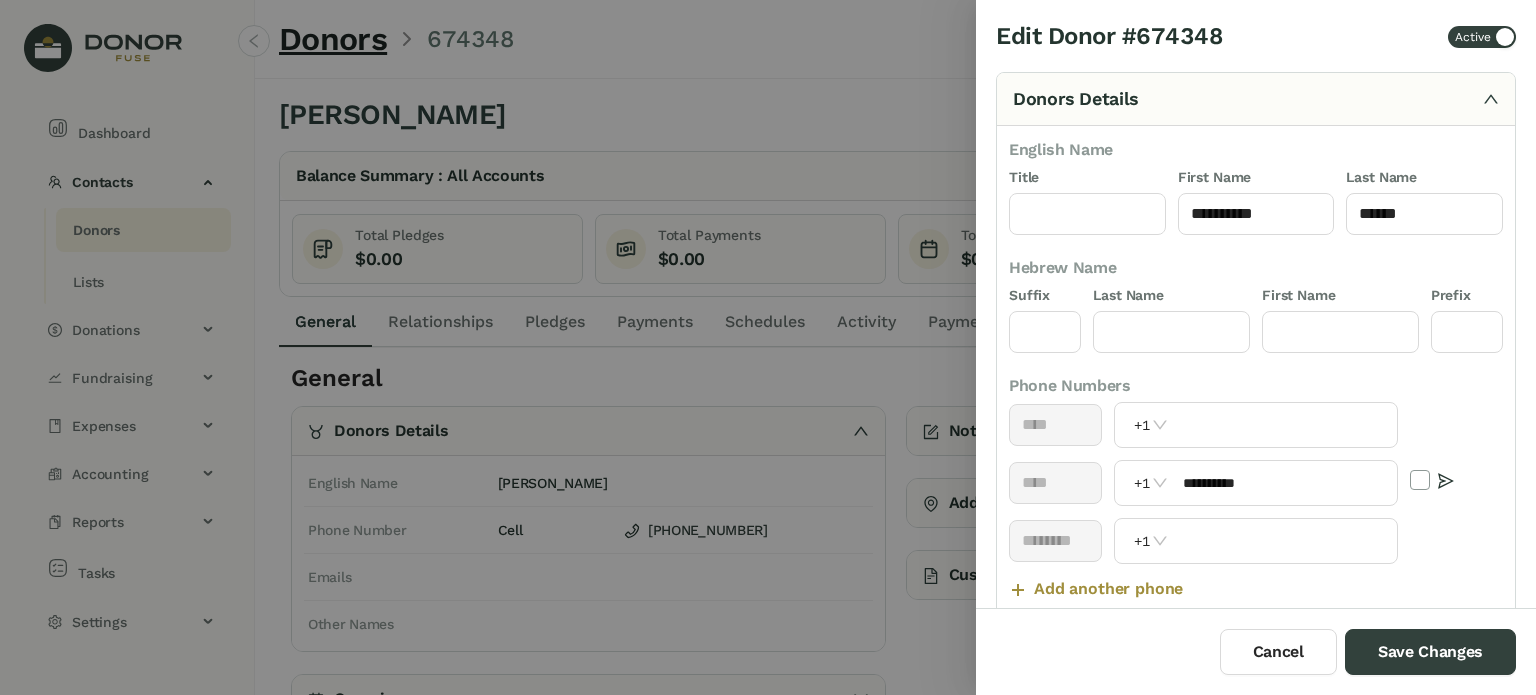 scroll, scrollTop: 633, scrollLeft: 0, axis: vertical 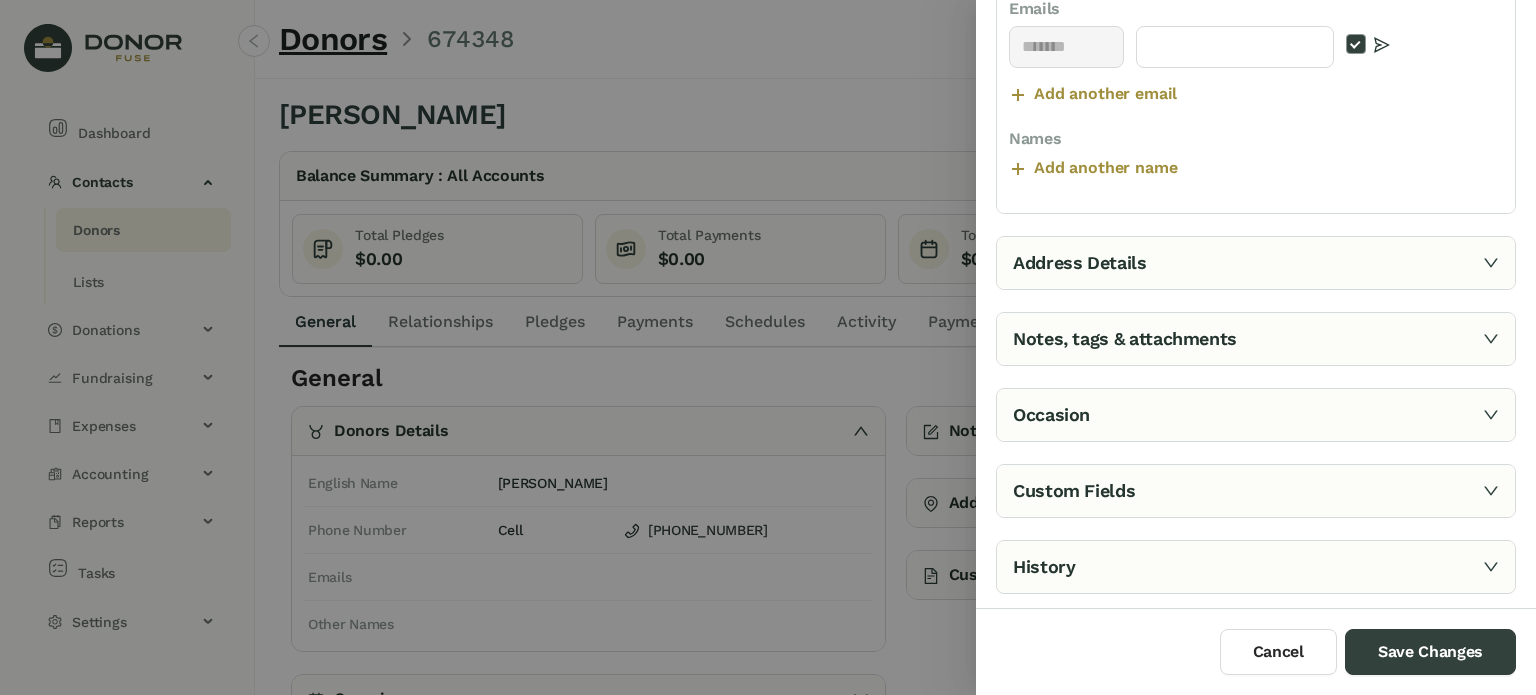 click on "Notes, tags & attachments" at bounding box center [1256, 339] 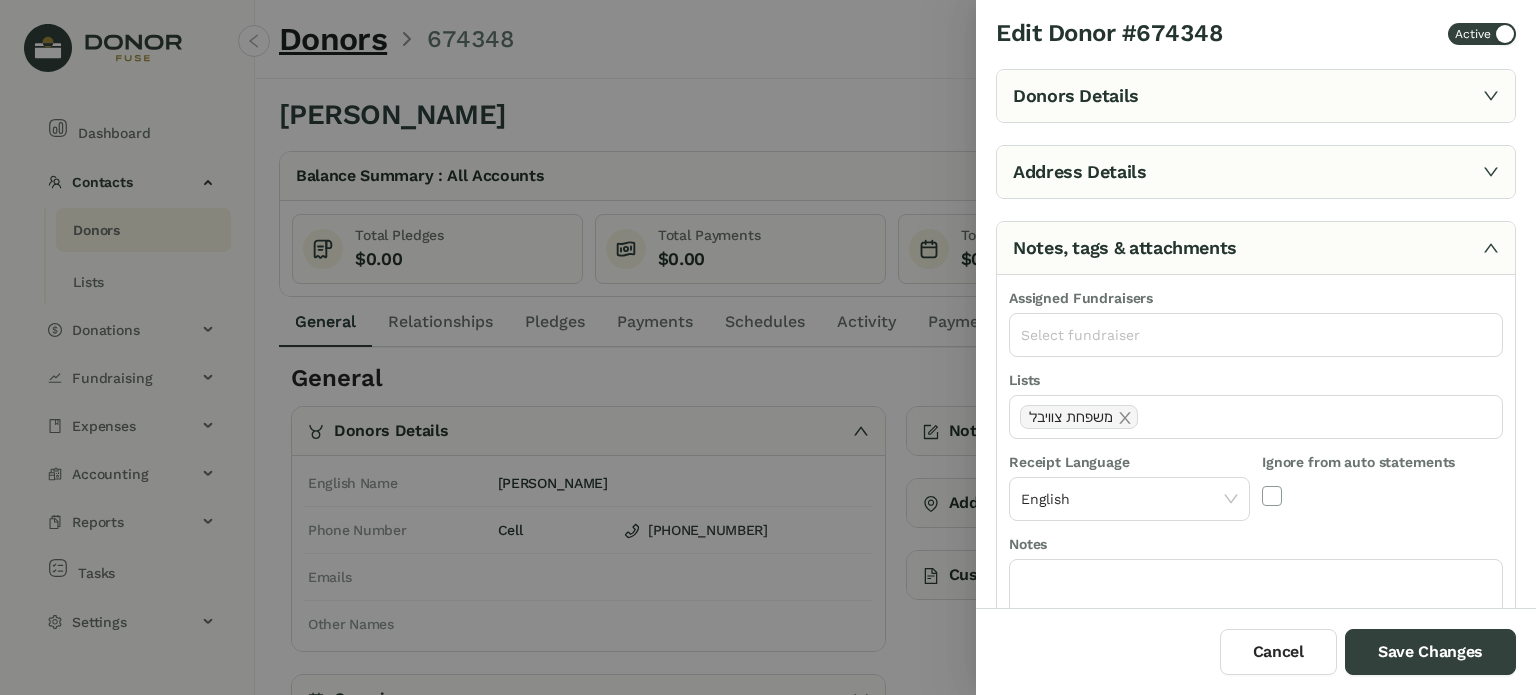 scroll, scrollTop: 0, scrollLeft: 0, axis: both 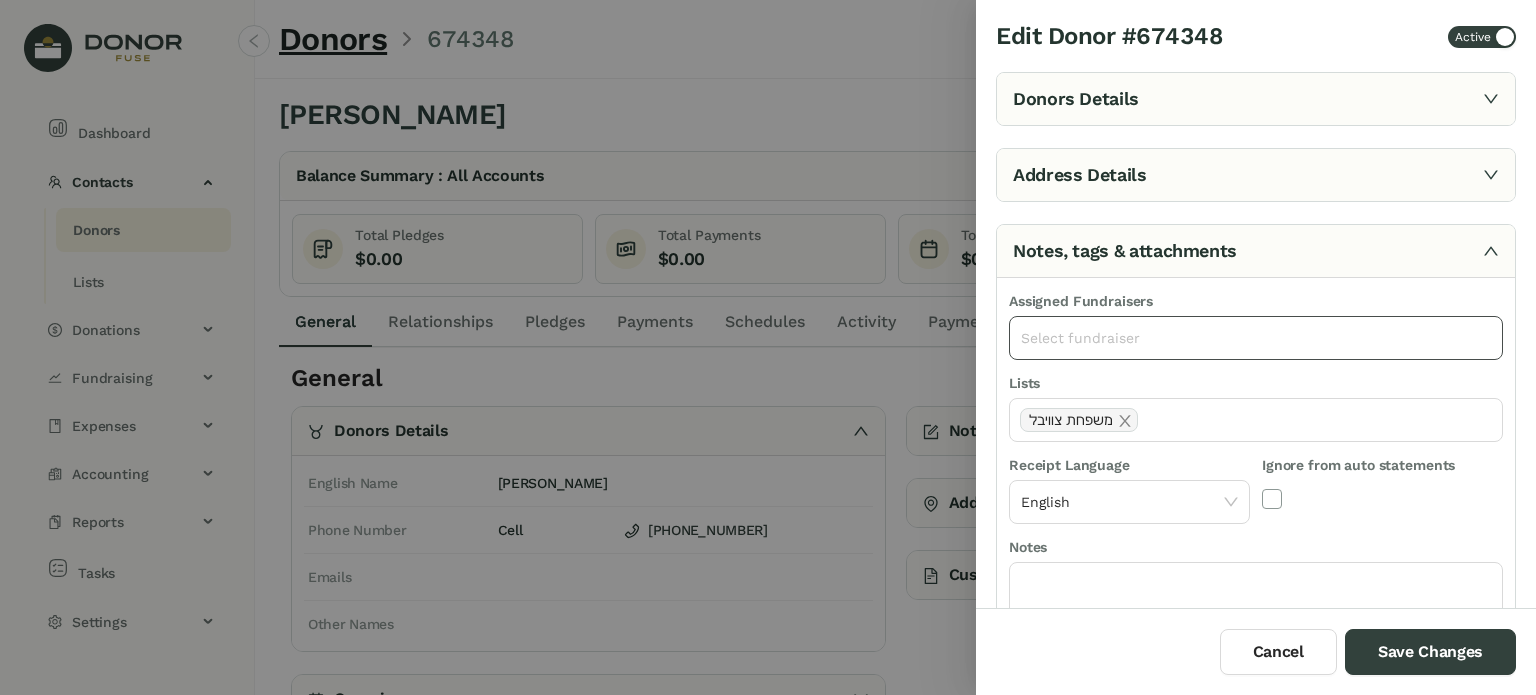 click on "Select fundraiser" 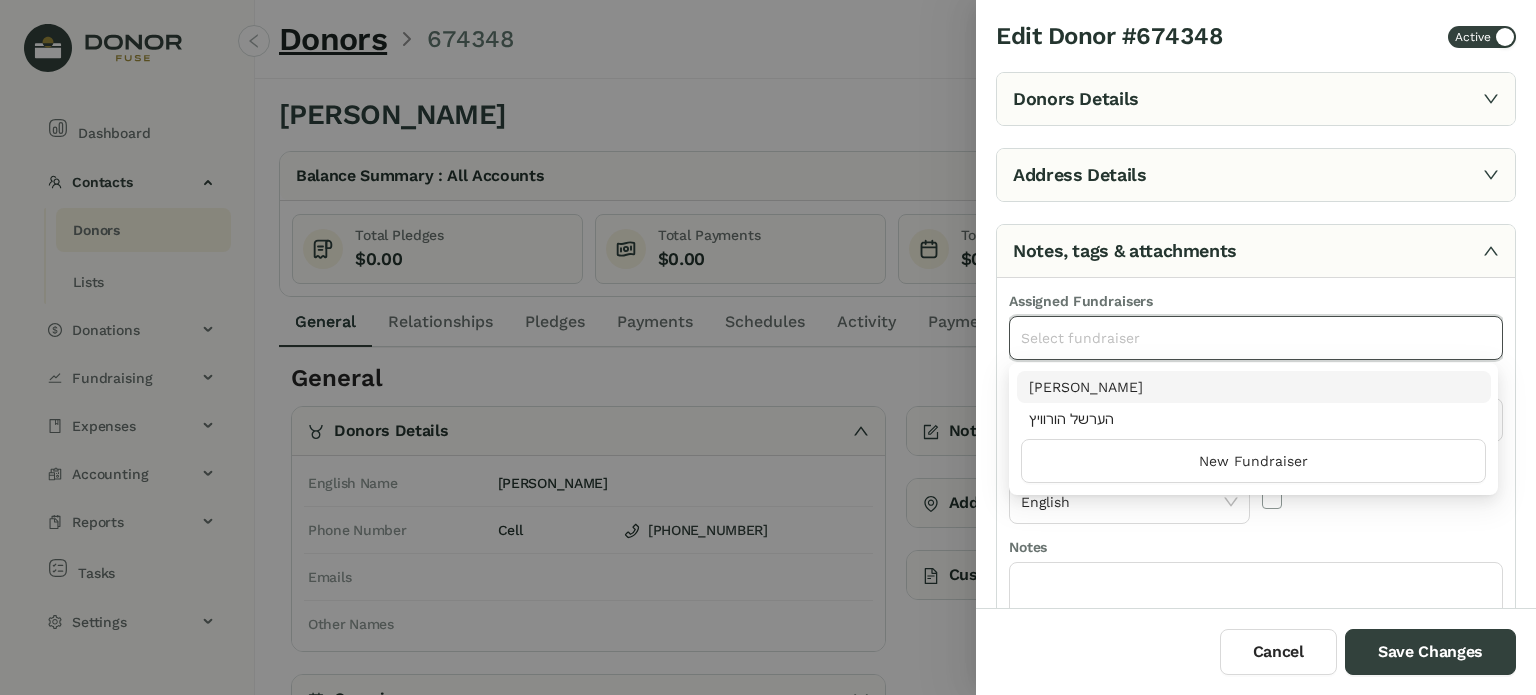 click on "[PERSON_NAME]" at bounding box center [1254, 387] 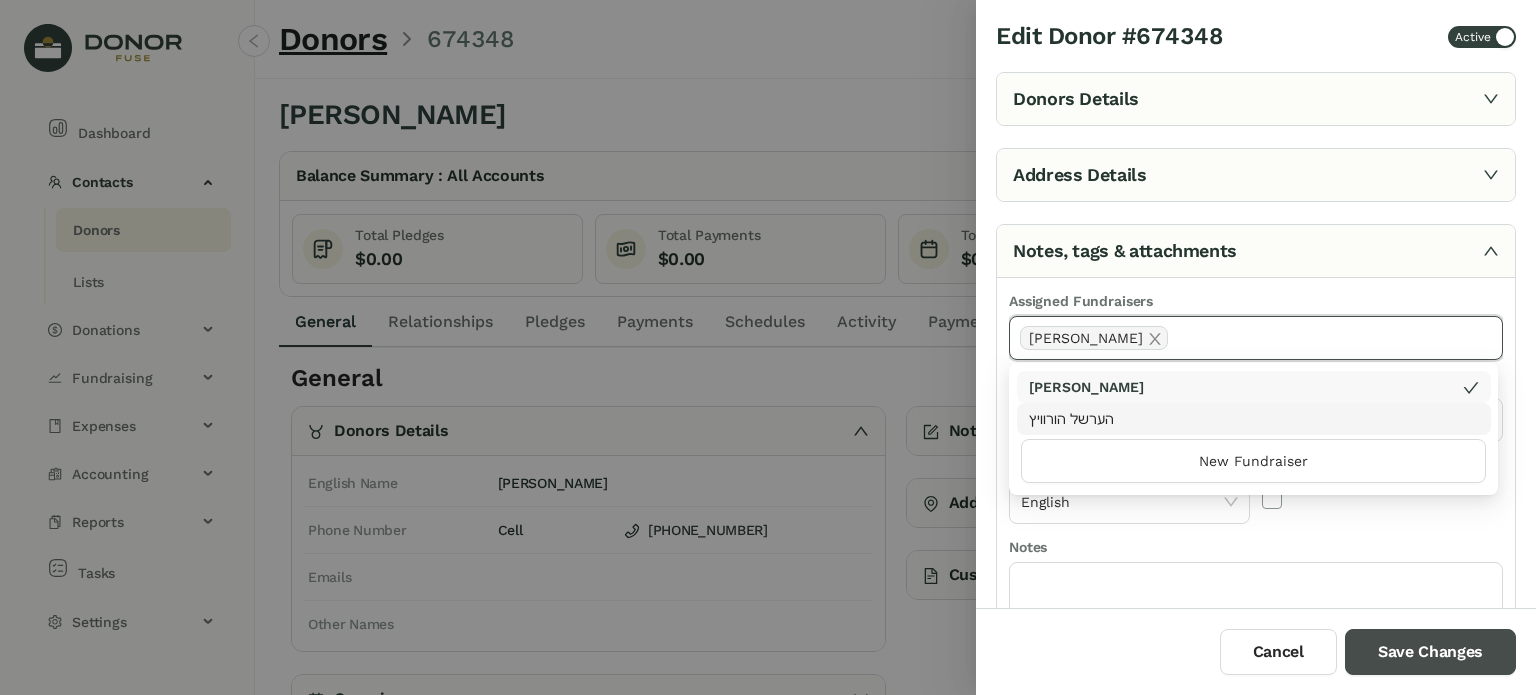 click on "Save Changes" at bounding box center (1430, 652) 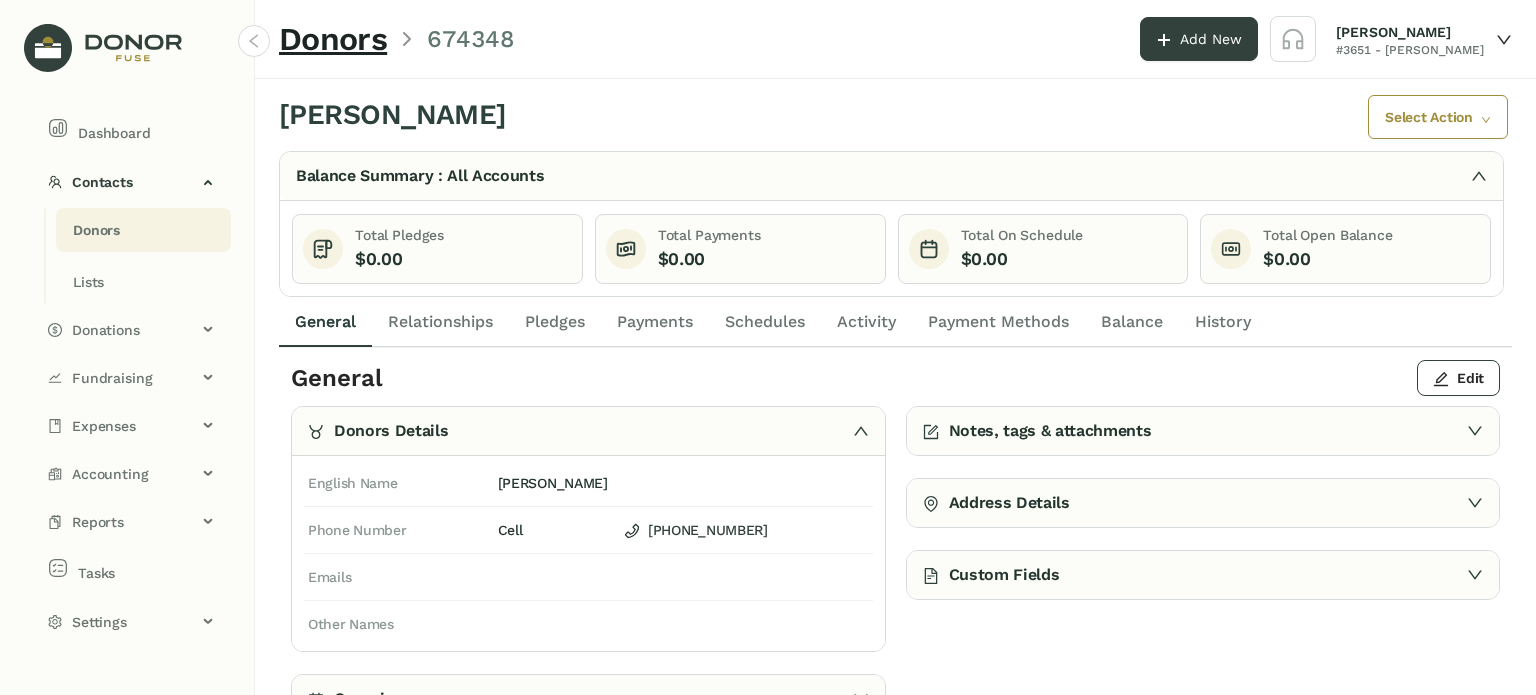 click on "Notes, tags & attachments" 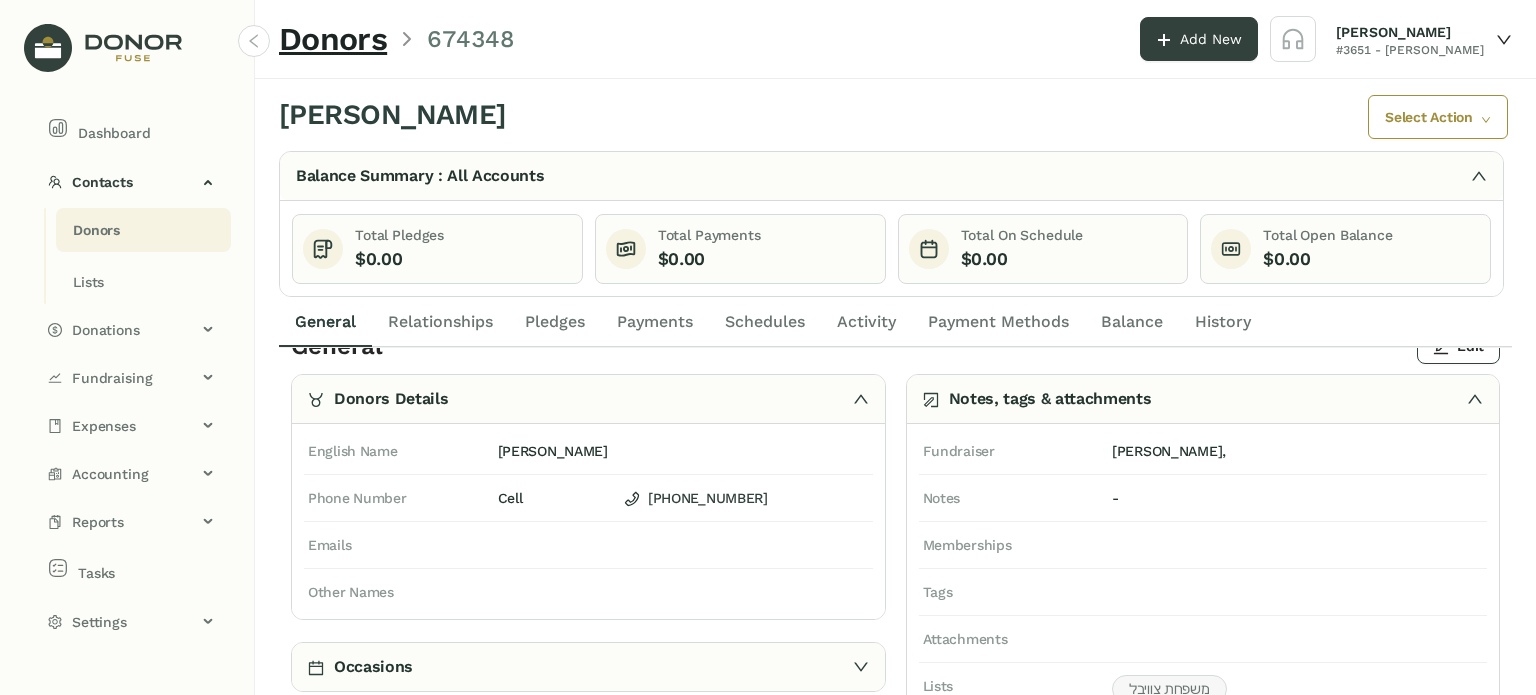 scroll, scrollTop: 0, scrollLeft: 0, axis: both 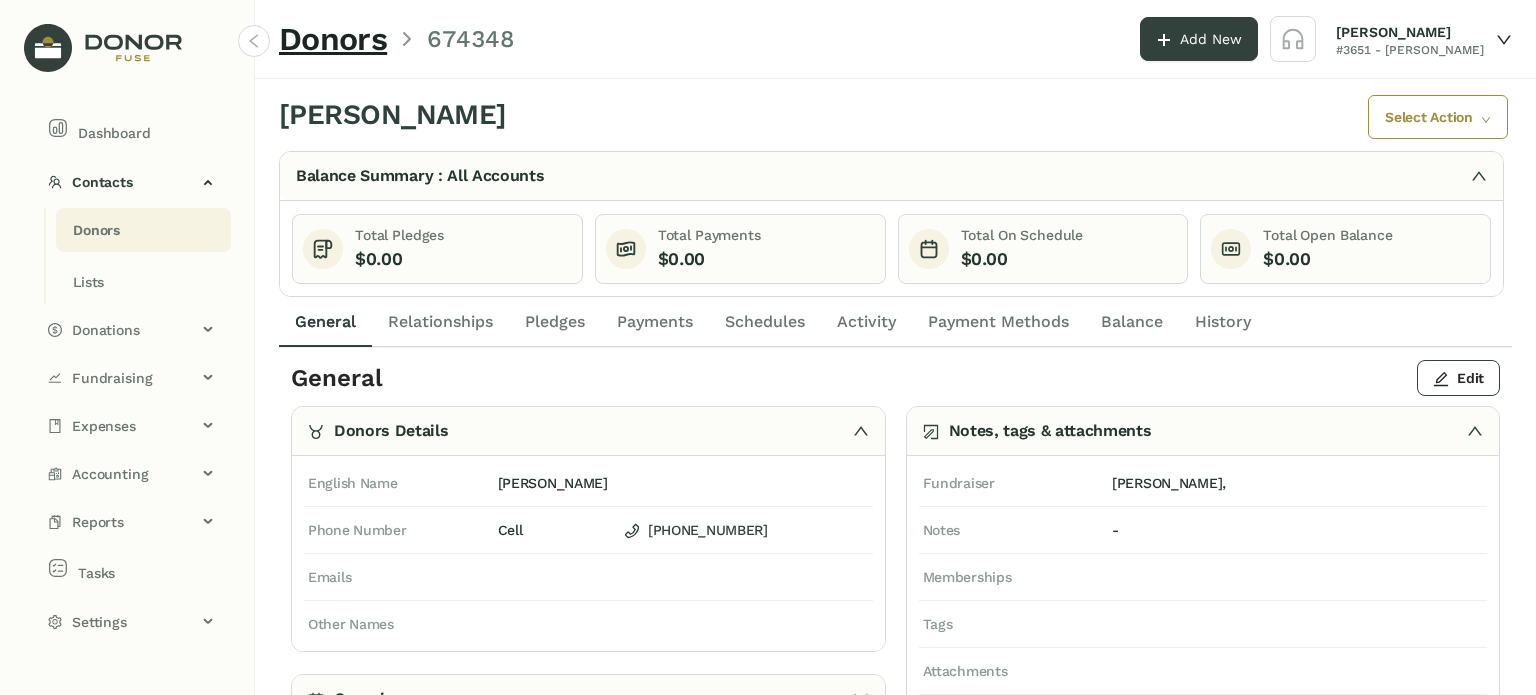 click on "Activity" 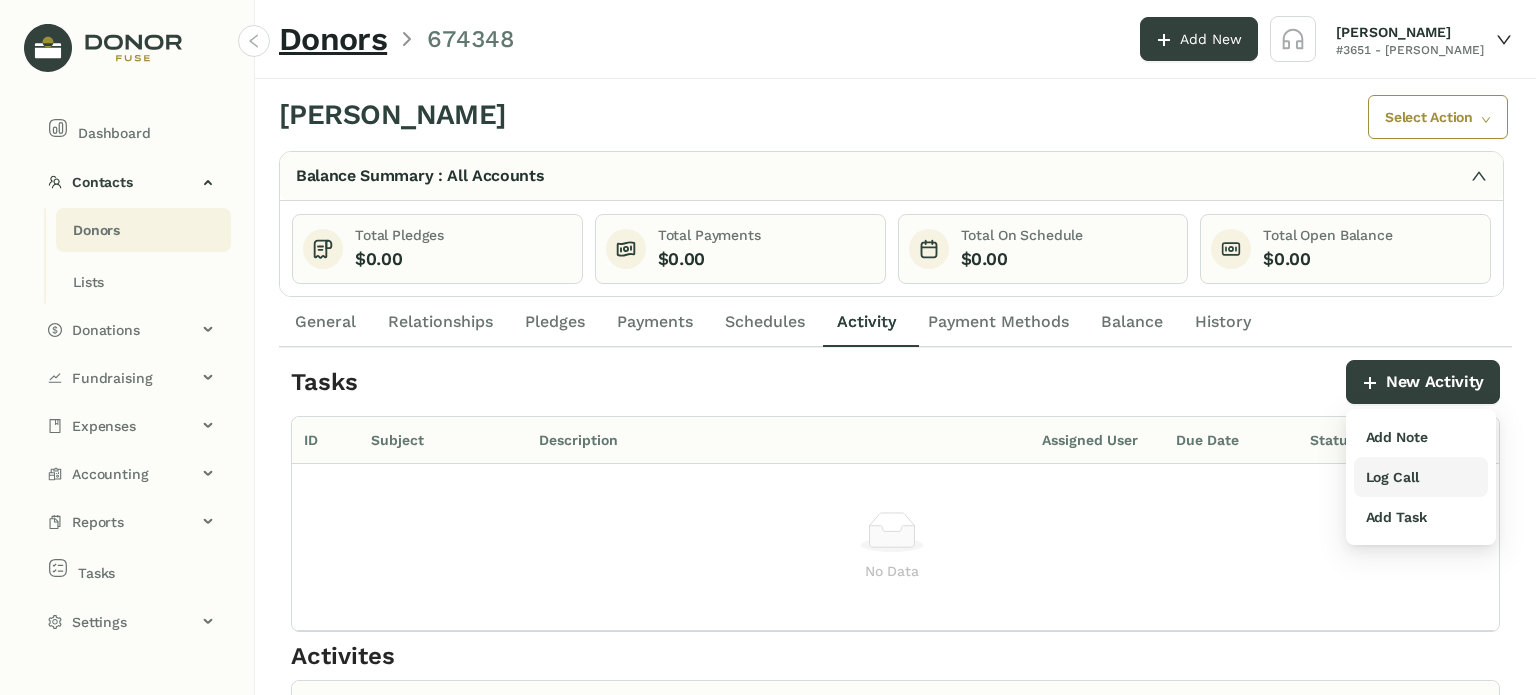 click on "Log Call" at bounding box center (1392, 477) 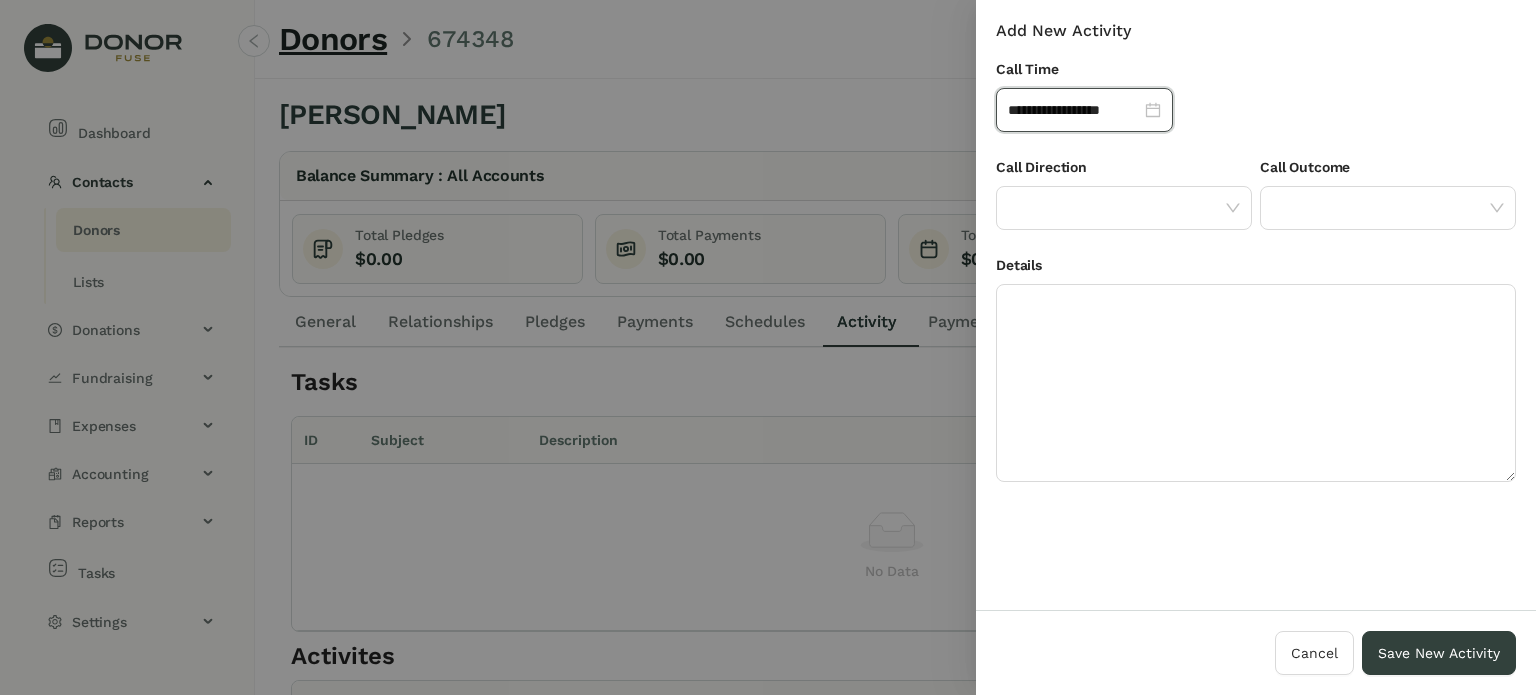 click on "Call Direction" at bounding box center [1124, 171] 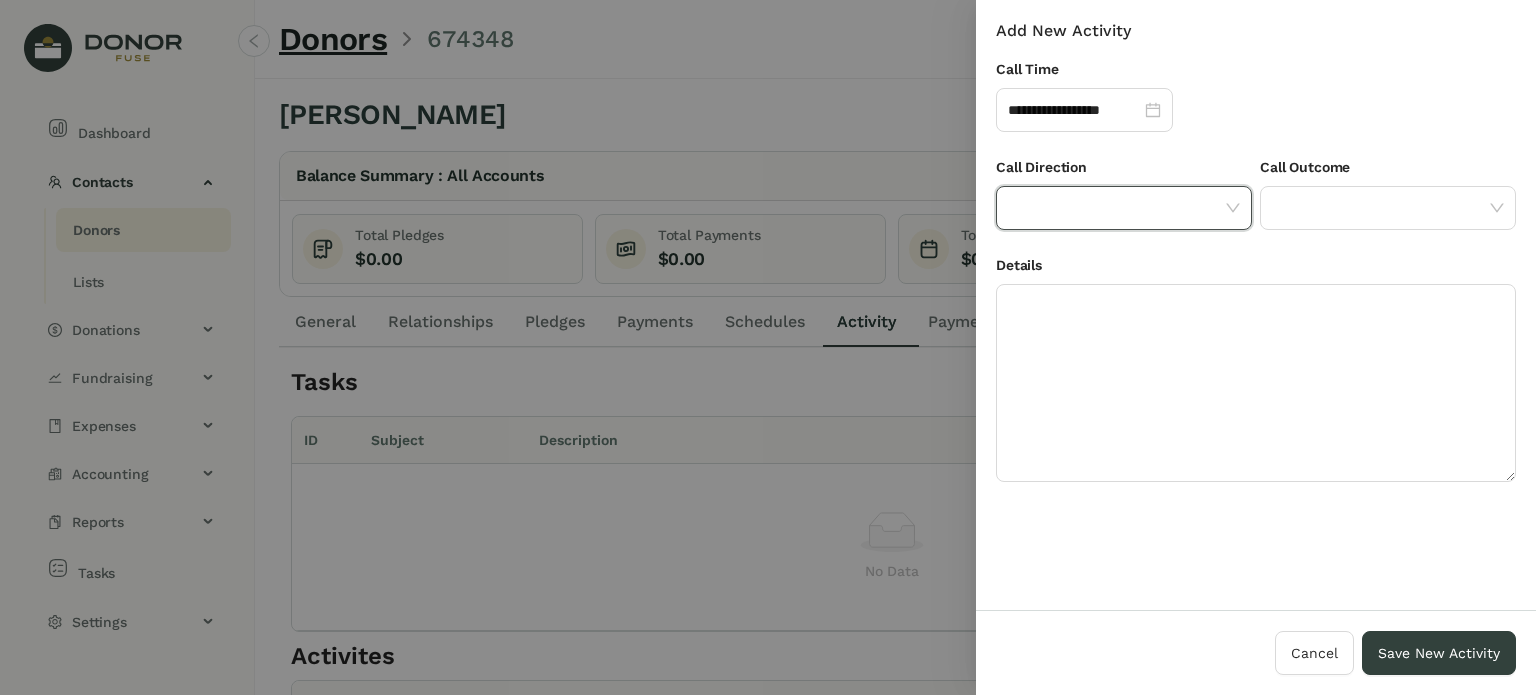 click 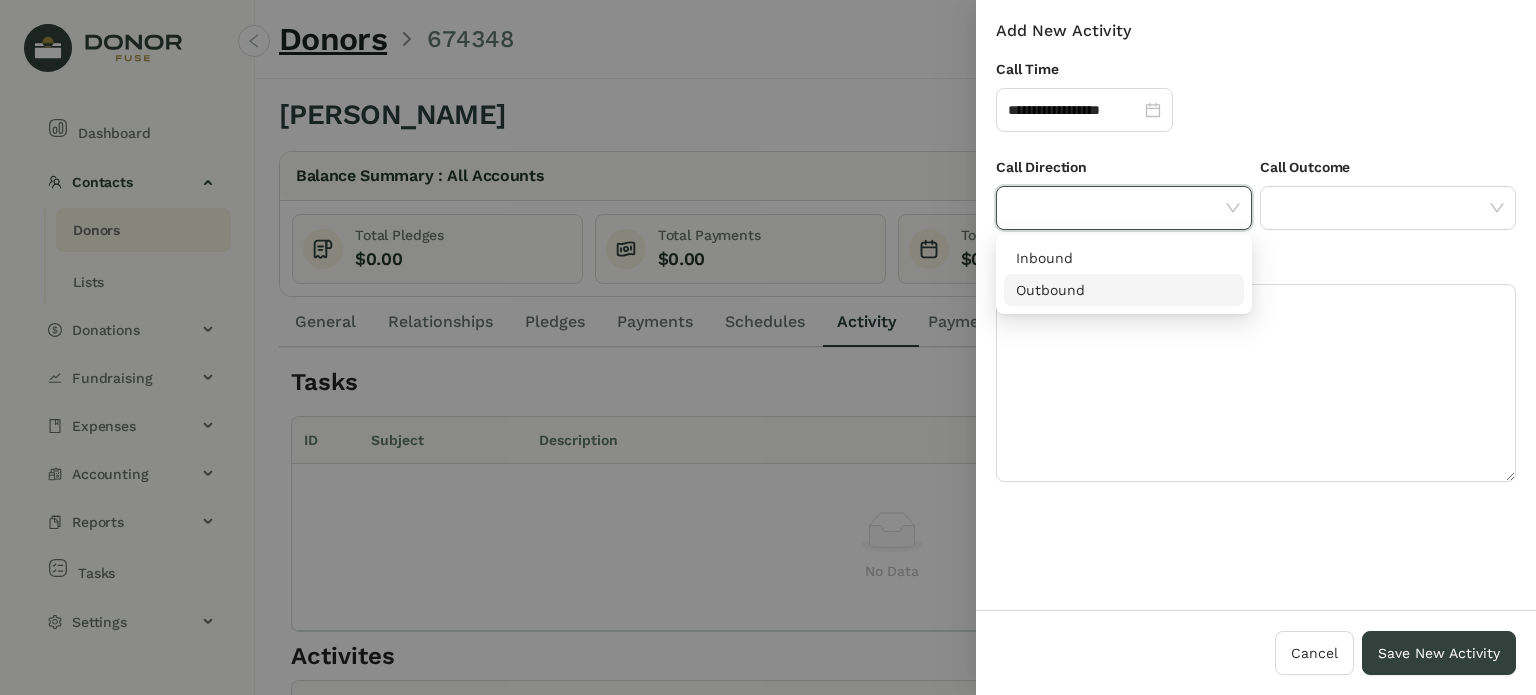 click on "Outbound" at bounding box center [1124, 290] 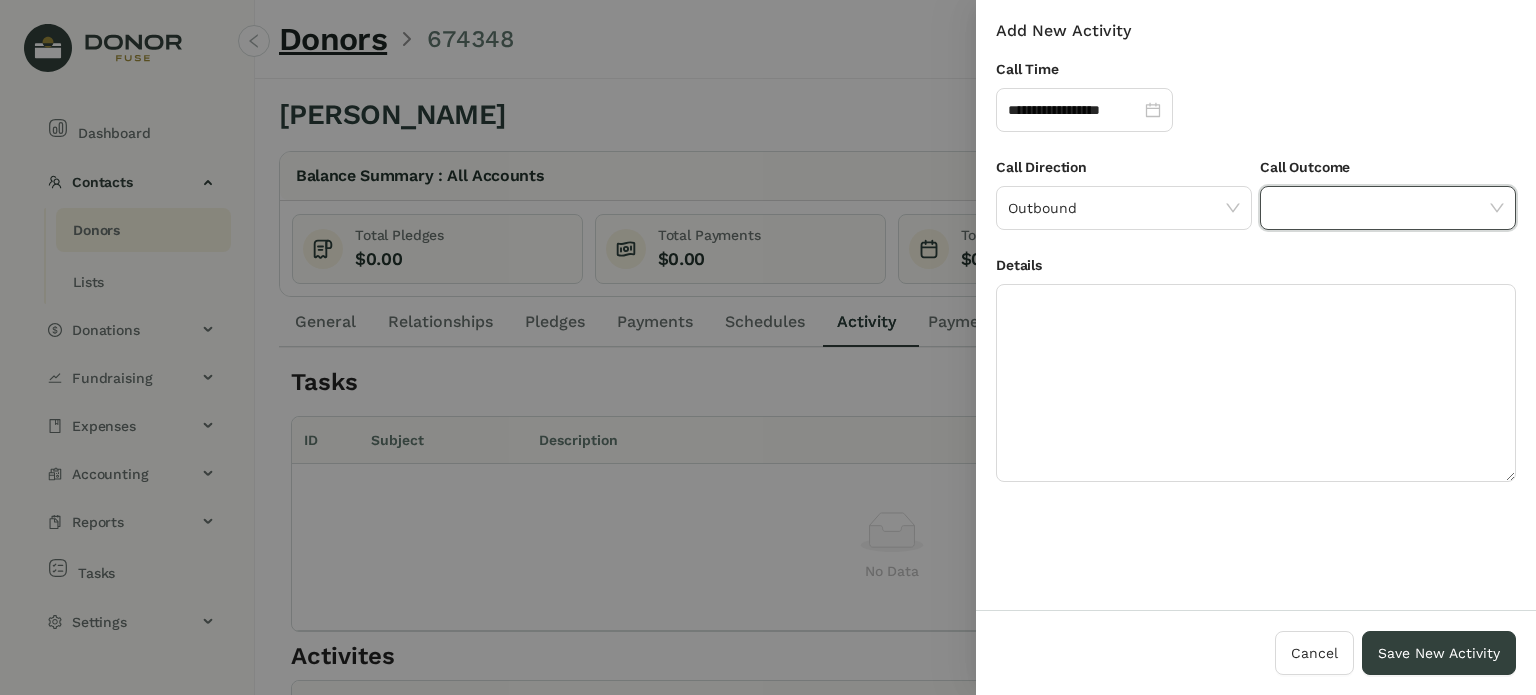 click 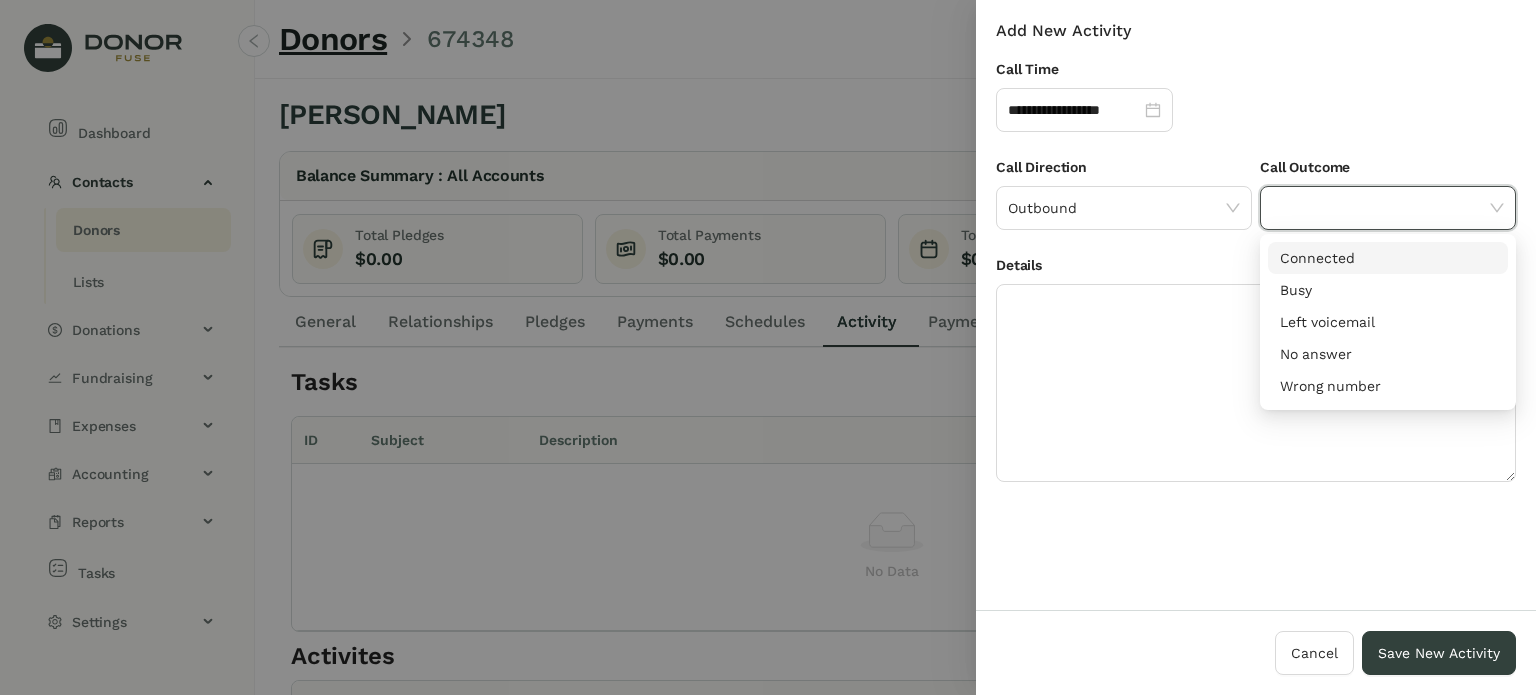 click on "Connected" at bounding box center (1388, 258) 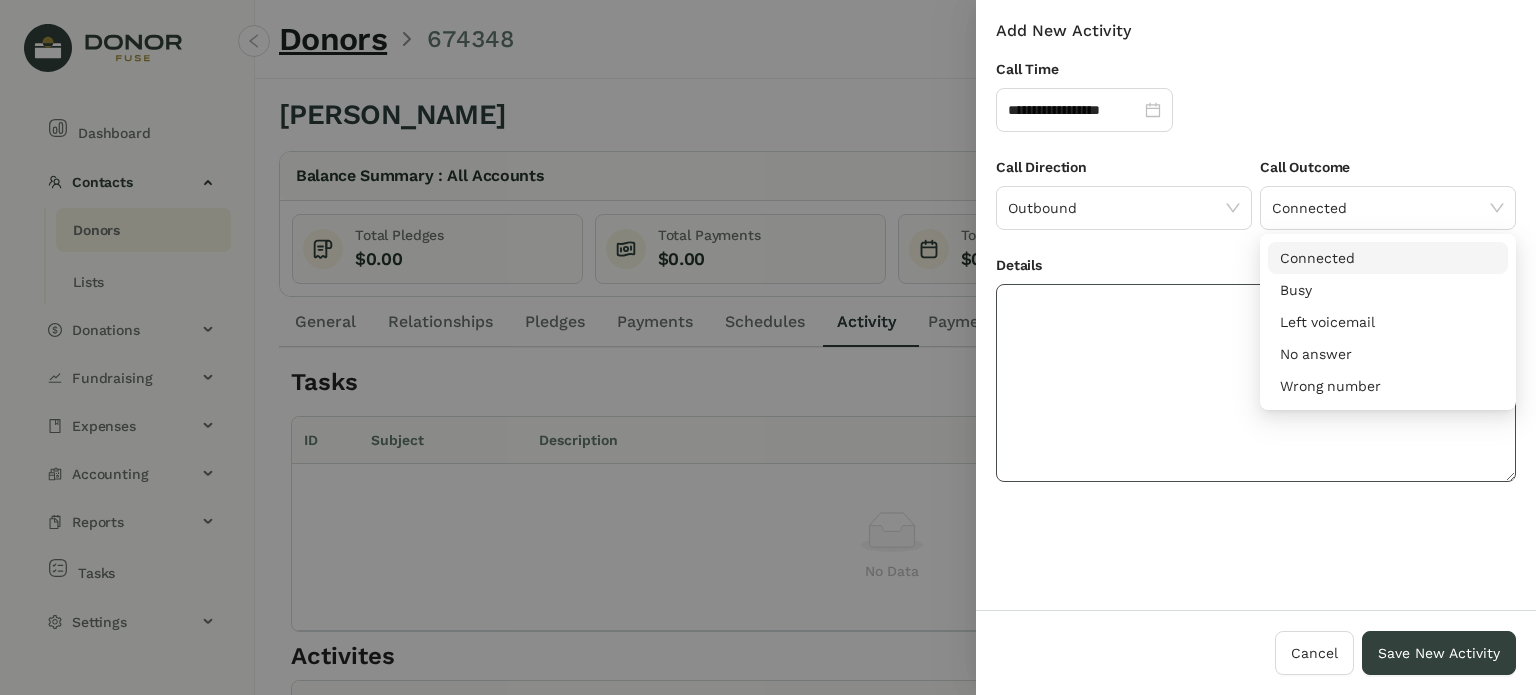 click 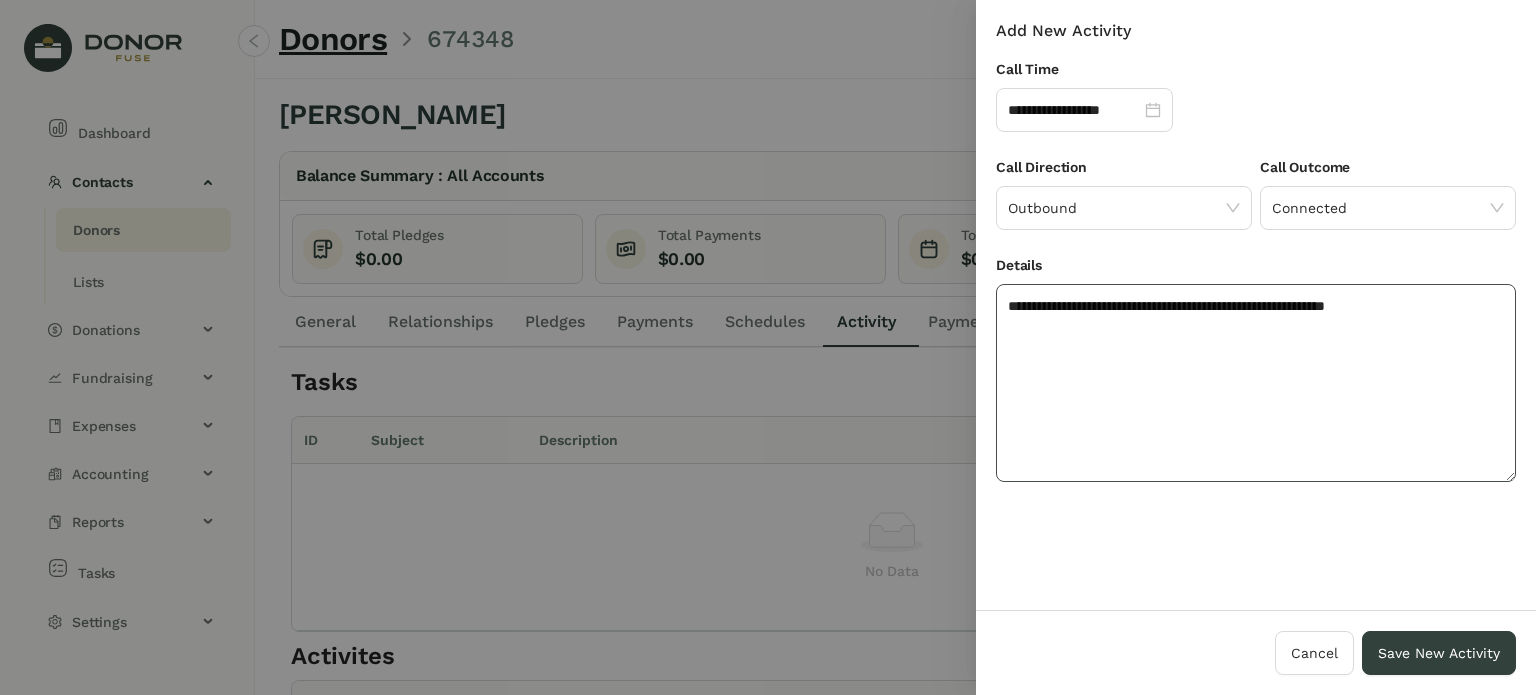 click on "**********" 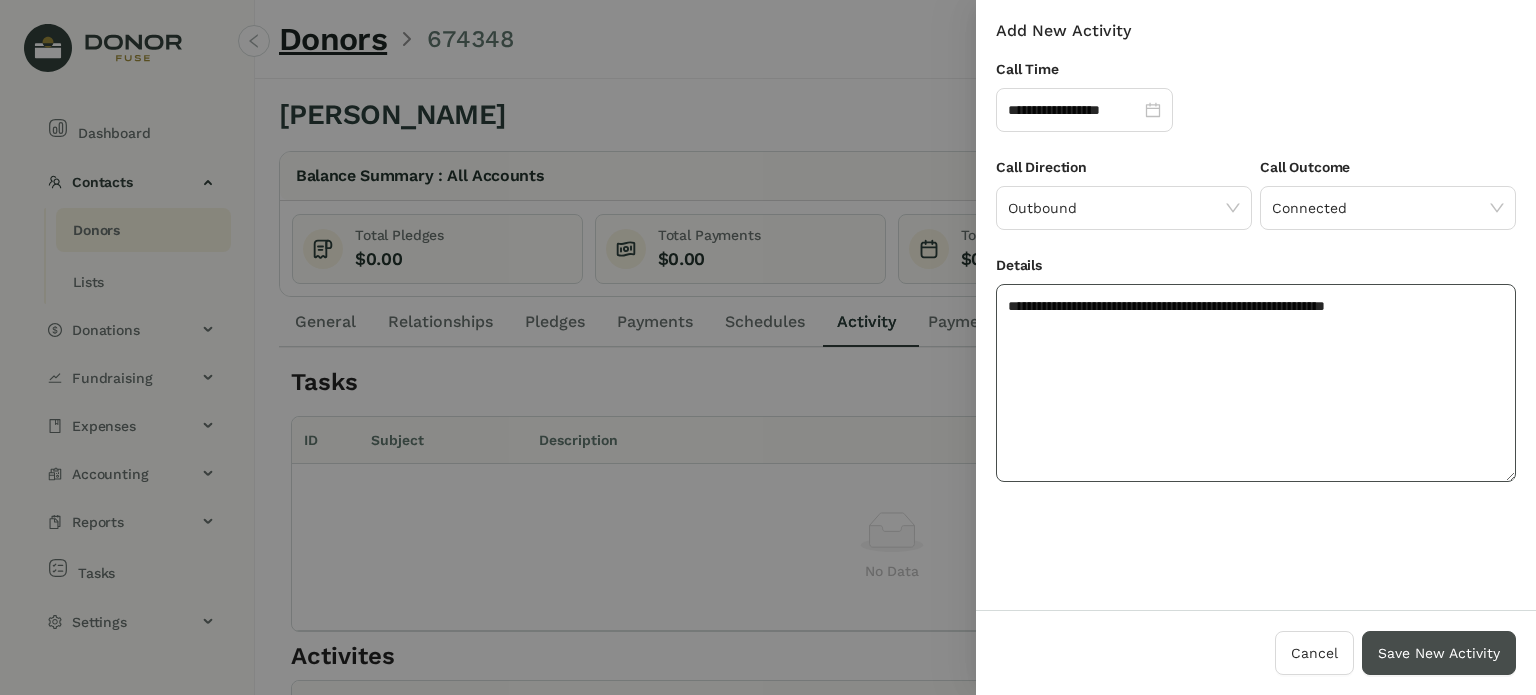 type on "**********" 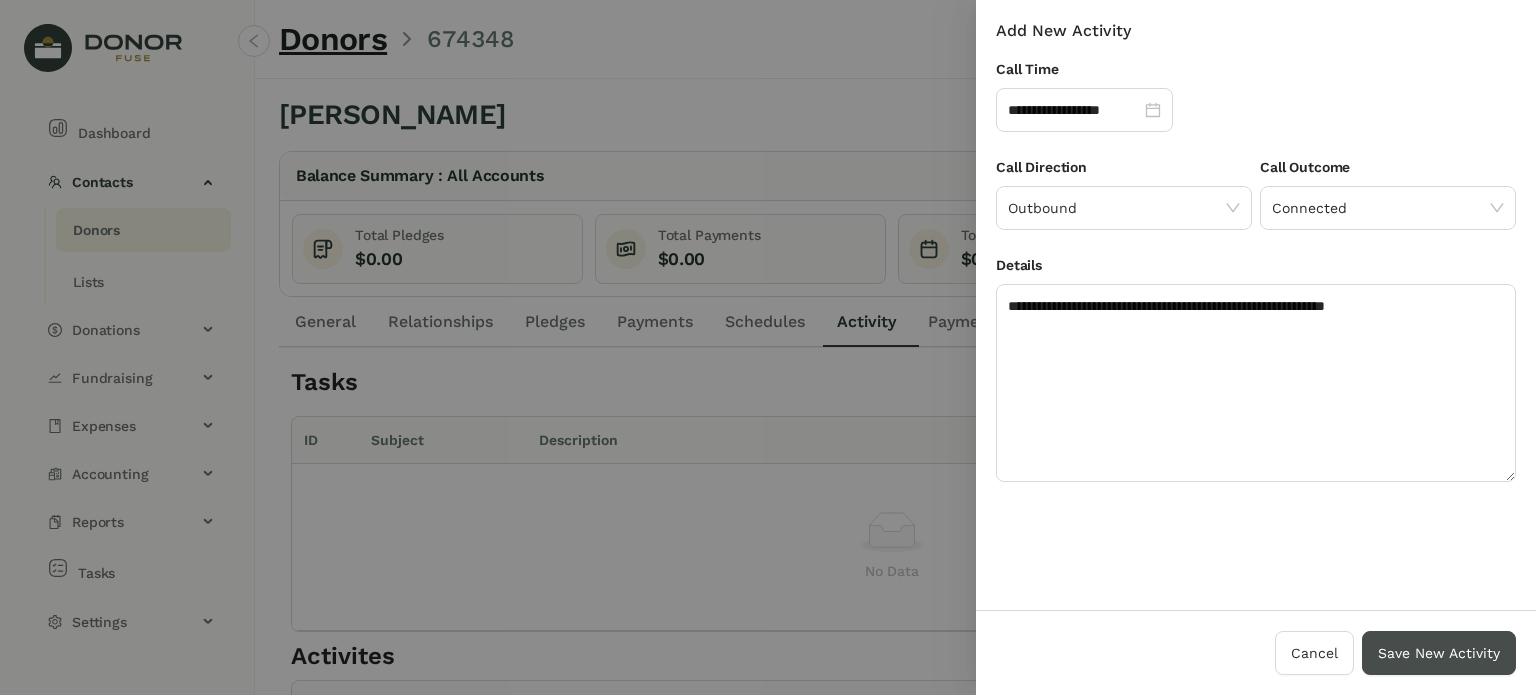 click on "Save New Activity" at bounding box center [1439, 653] 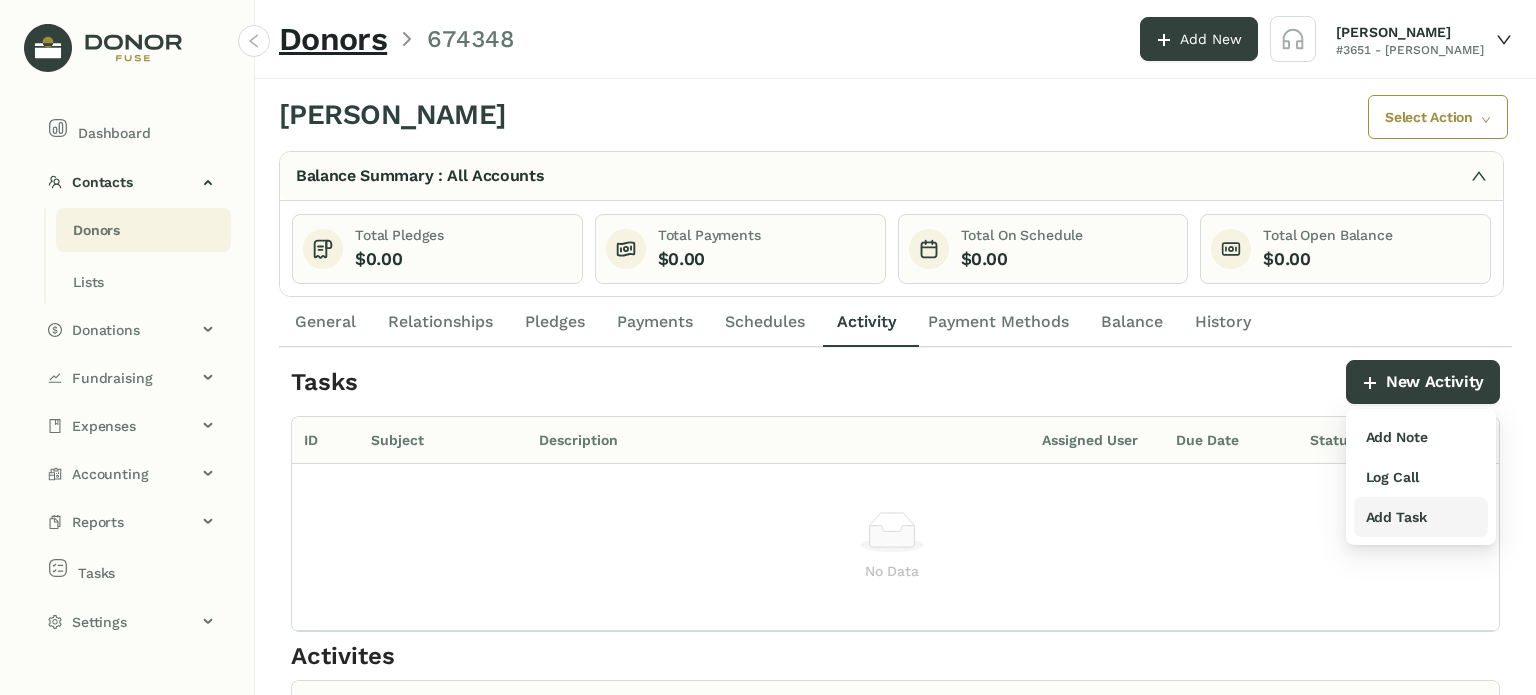 click on "Add Task" at bounding box center (1396, 517) 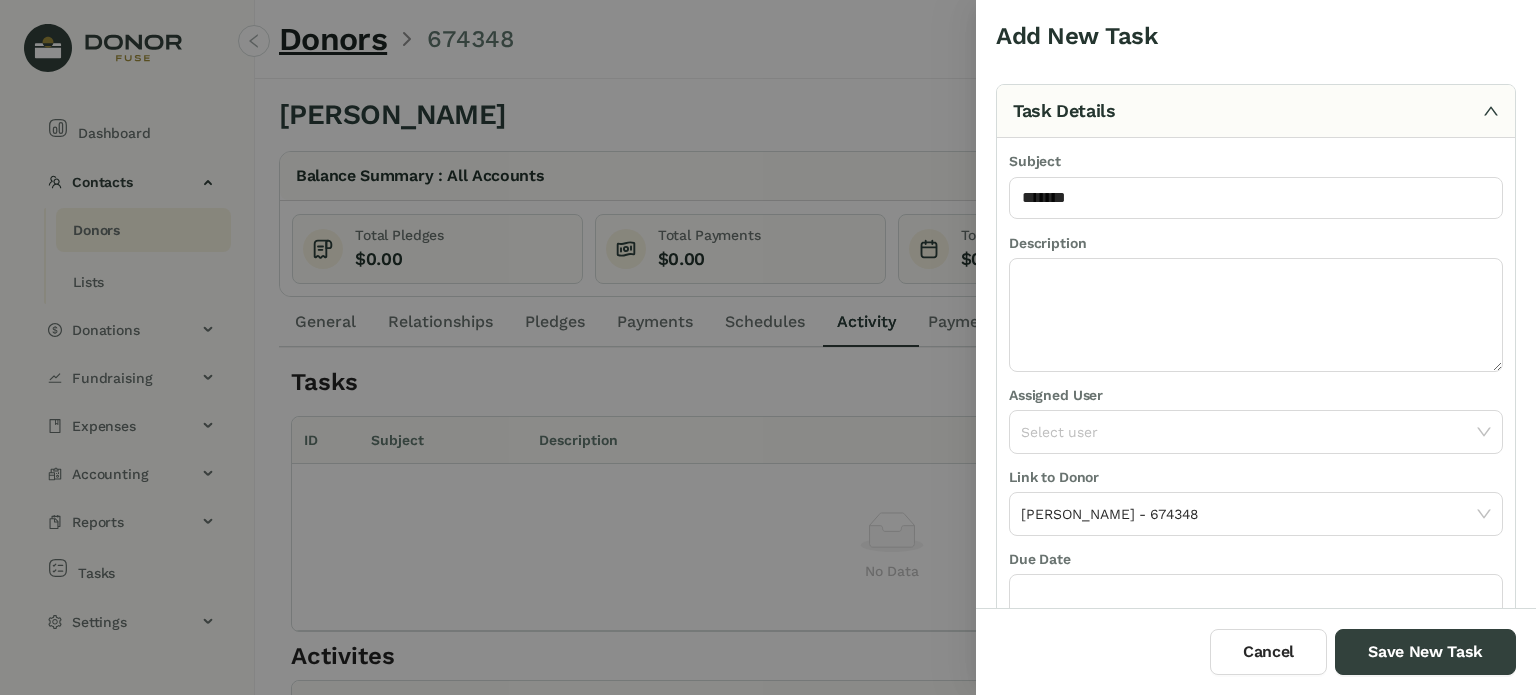 type on "**********" 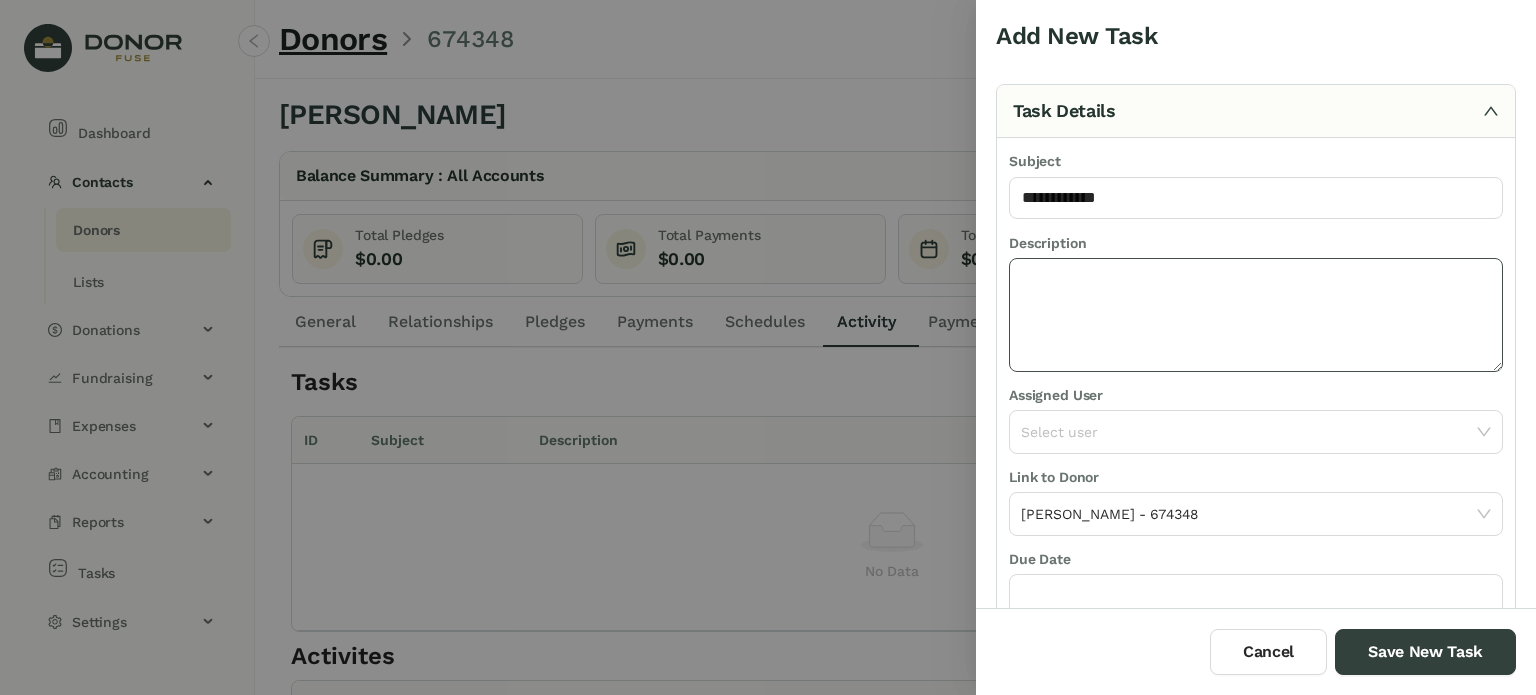 click 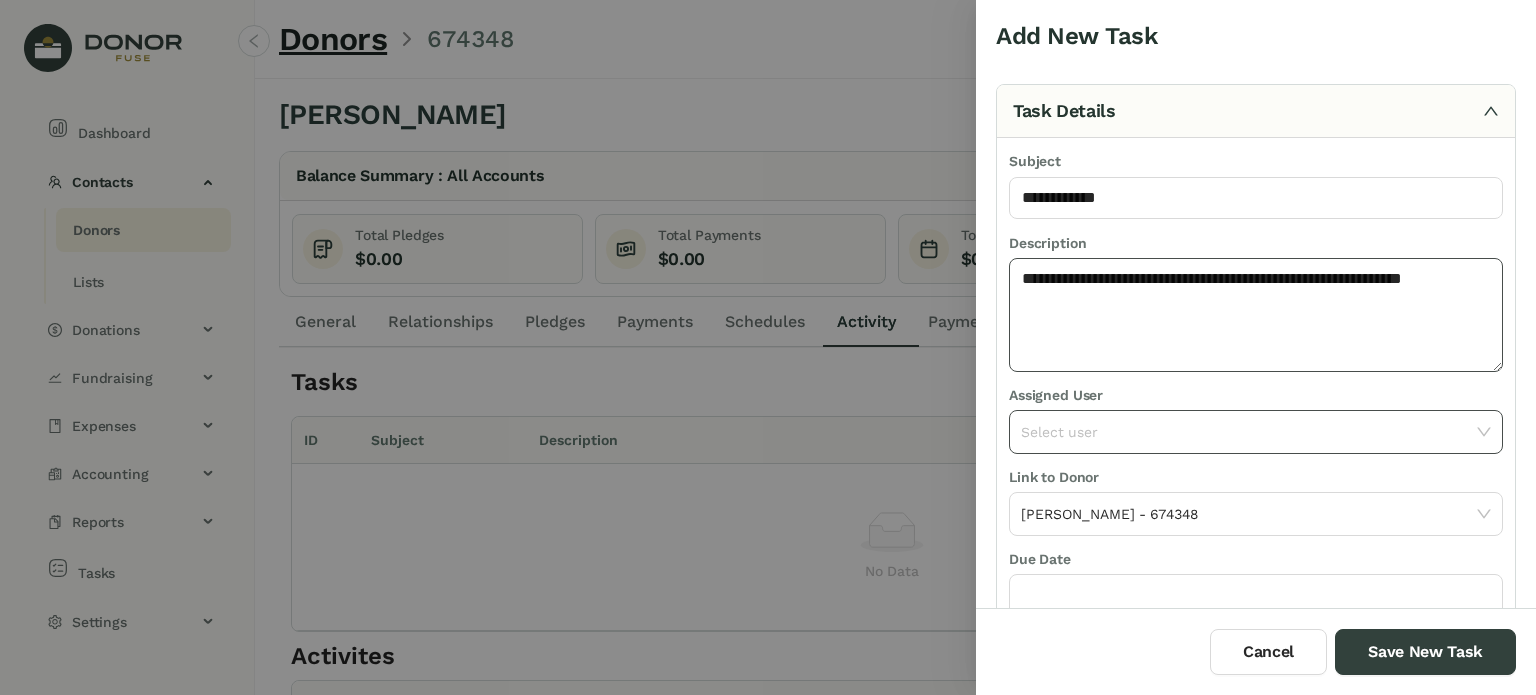 type on "**********" 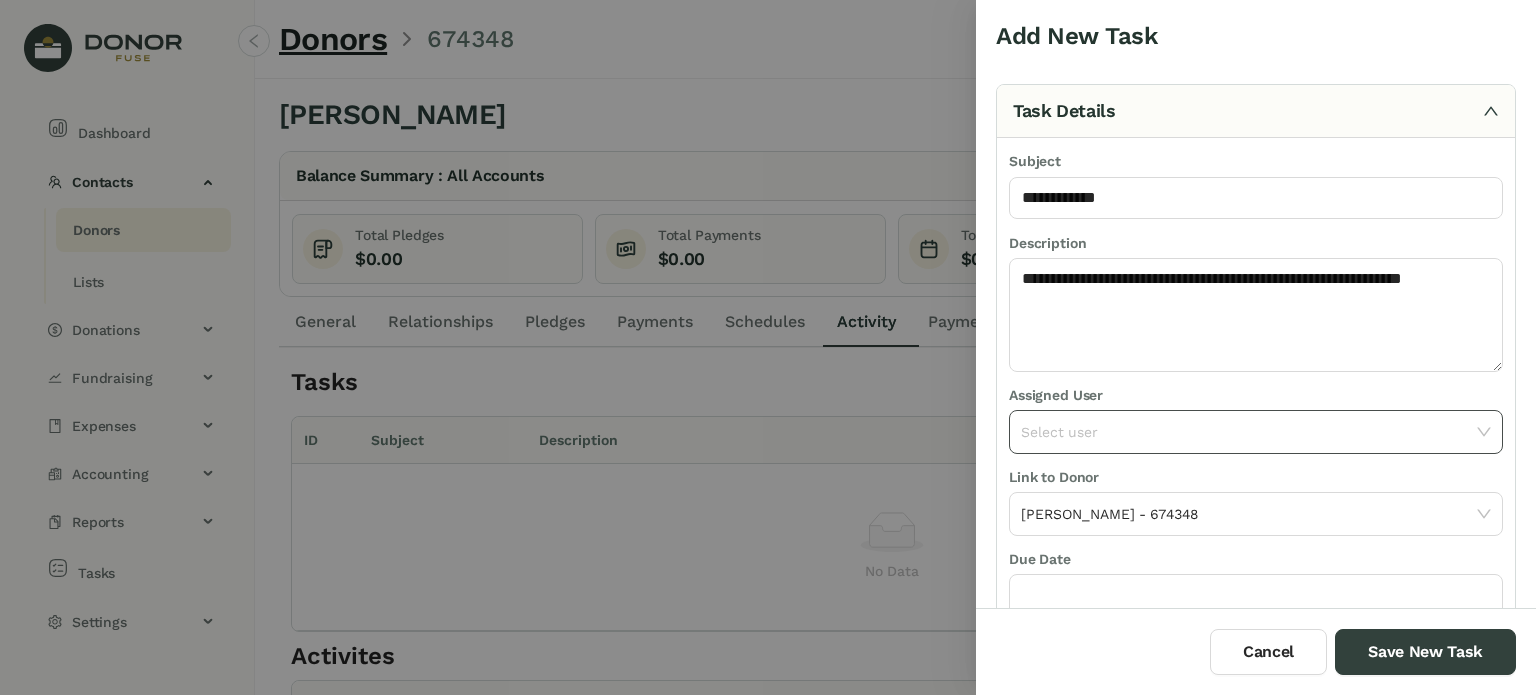 click 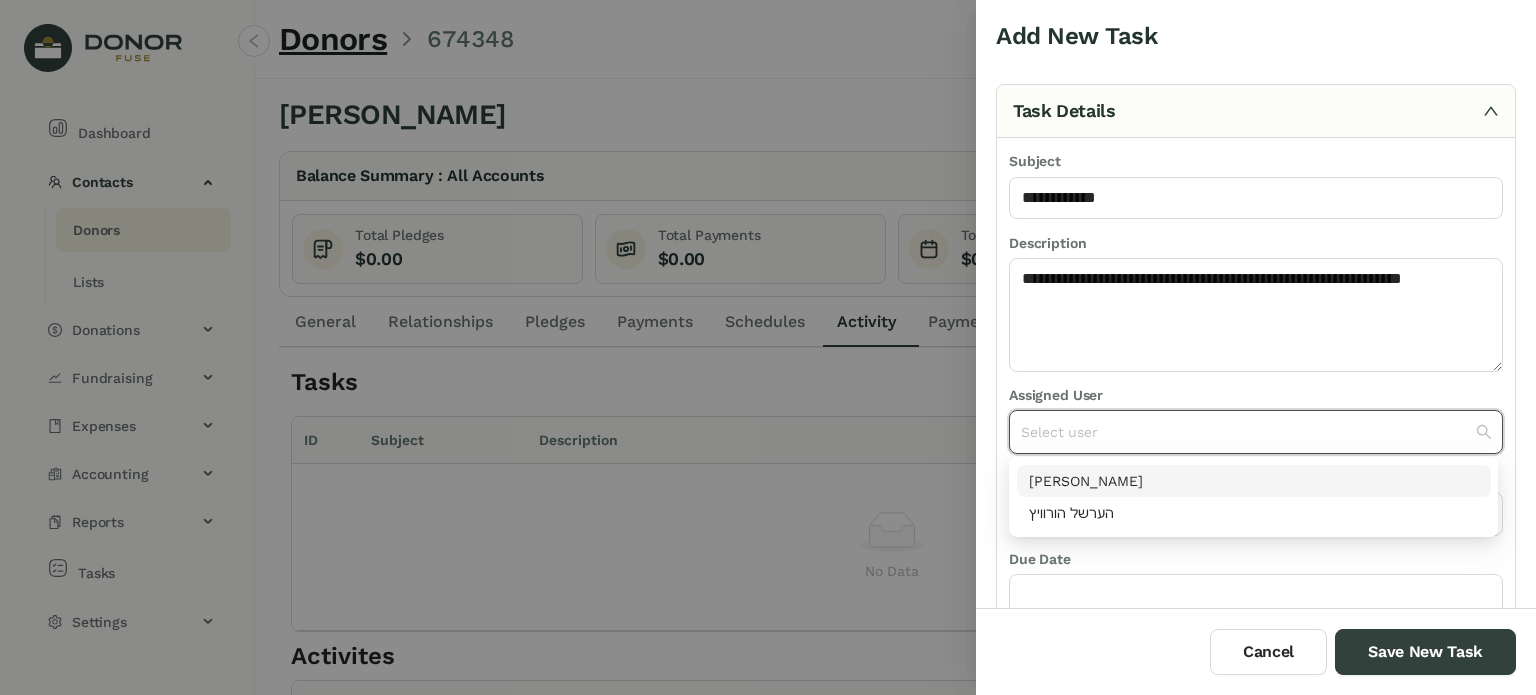click on "[PERSON_NAME]" at bounding box center (1254, 481) 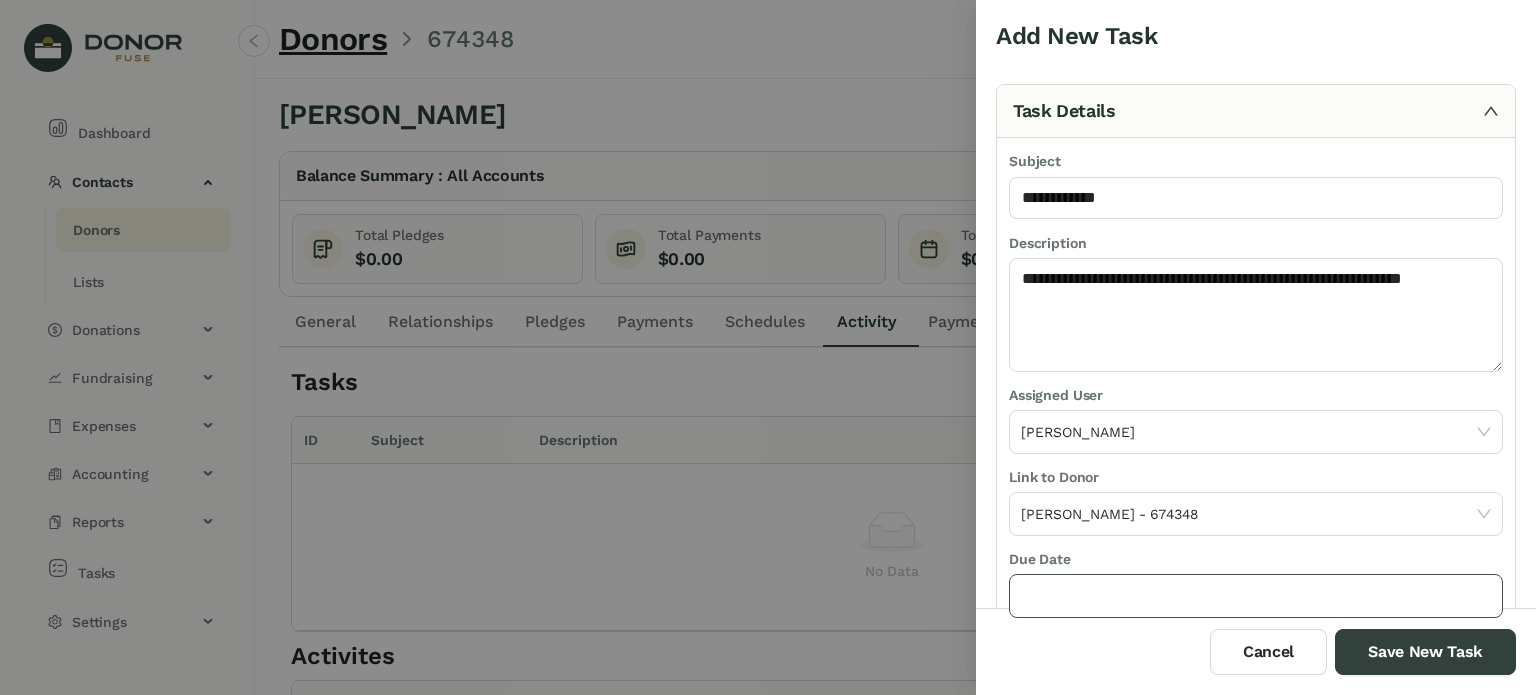 click 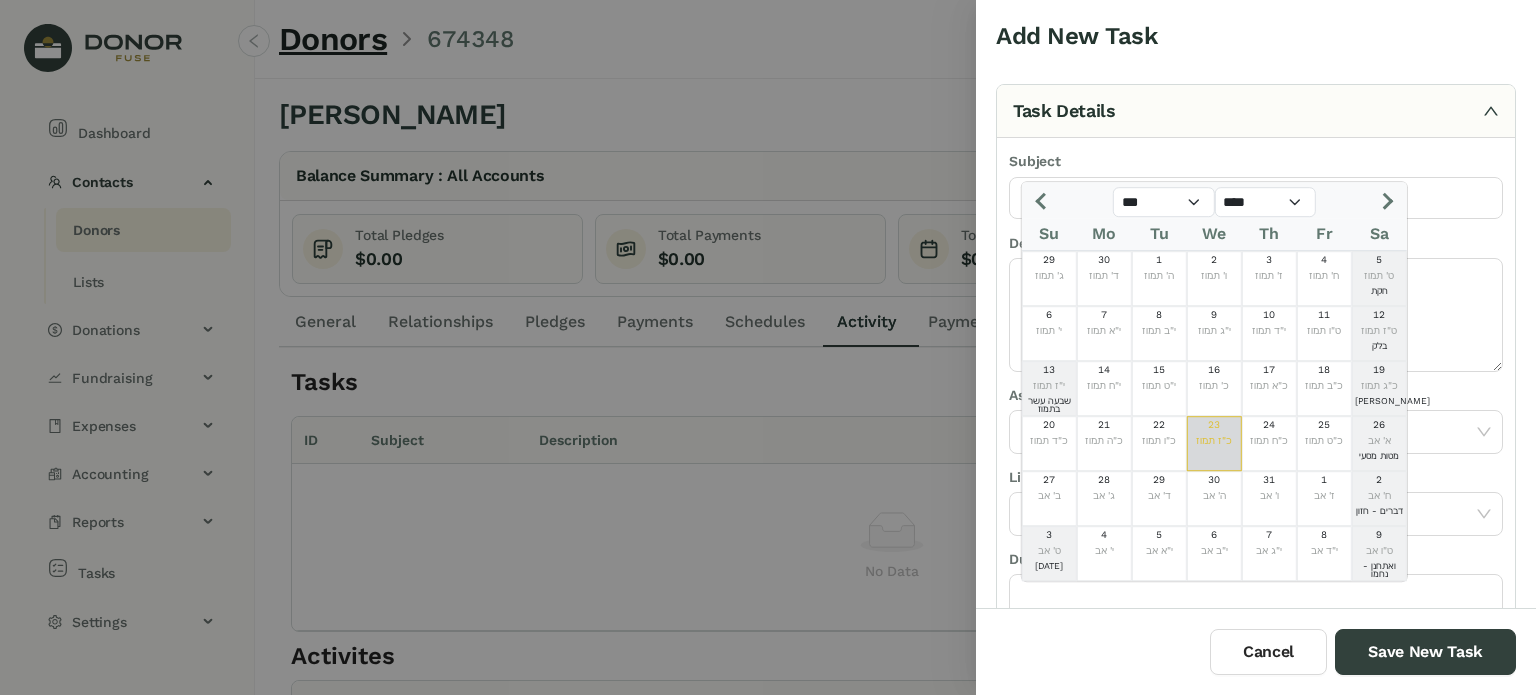 click on "כ"ז תמוז" 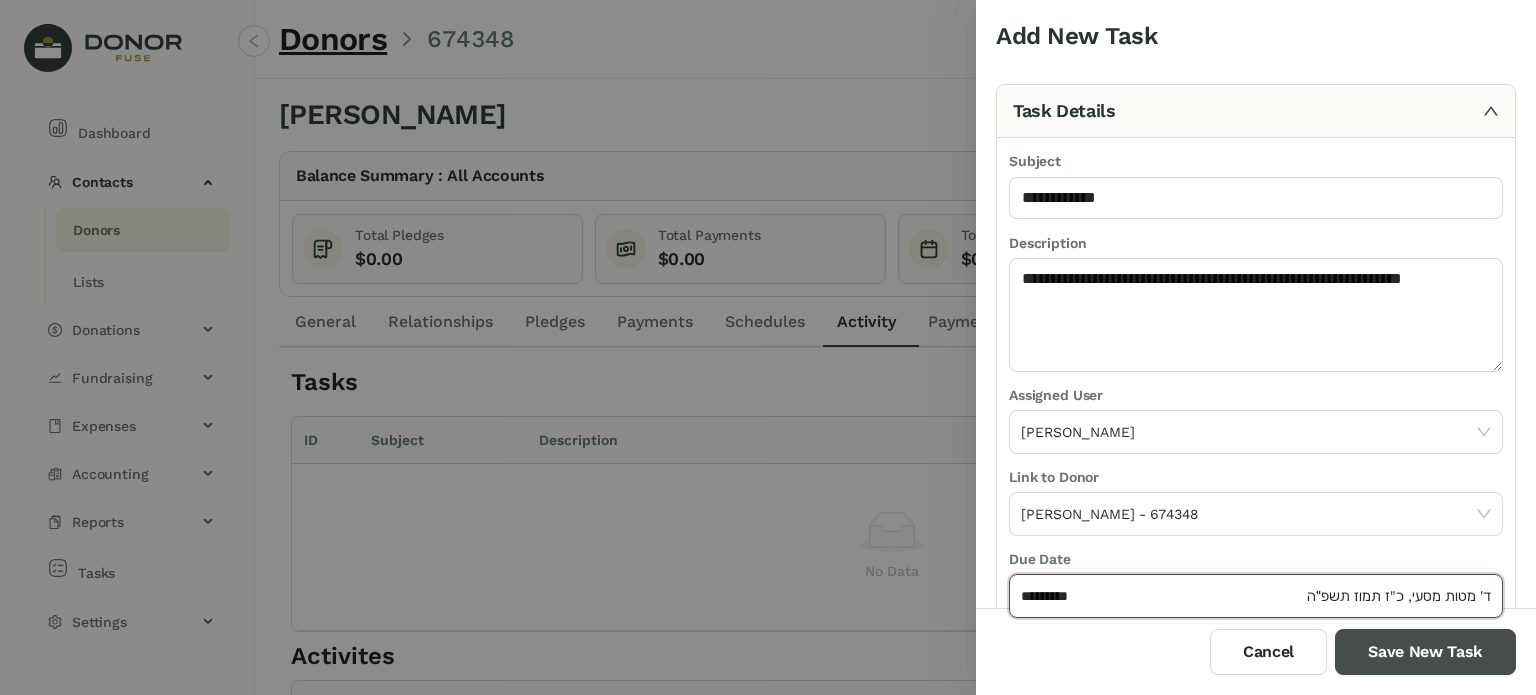click on "Save New Task" at bounding box center [1425, 652] 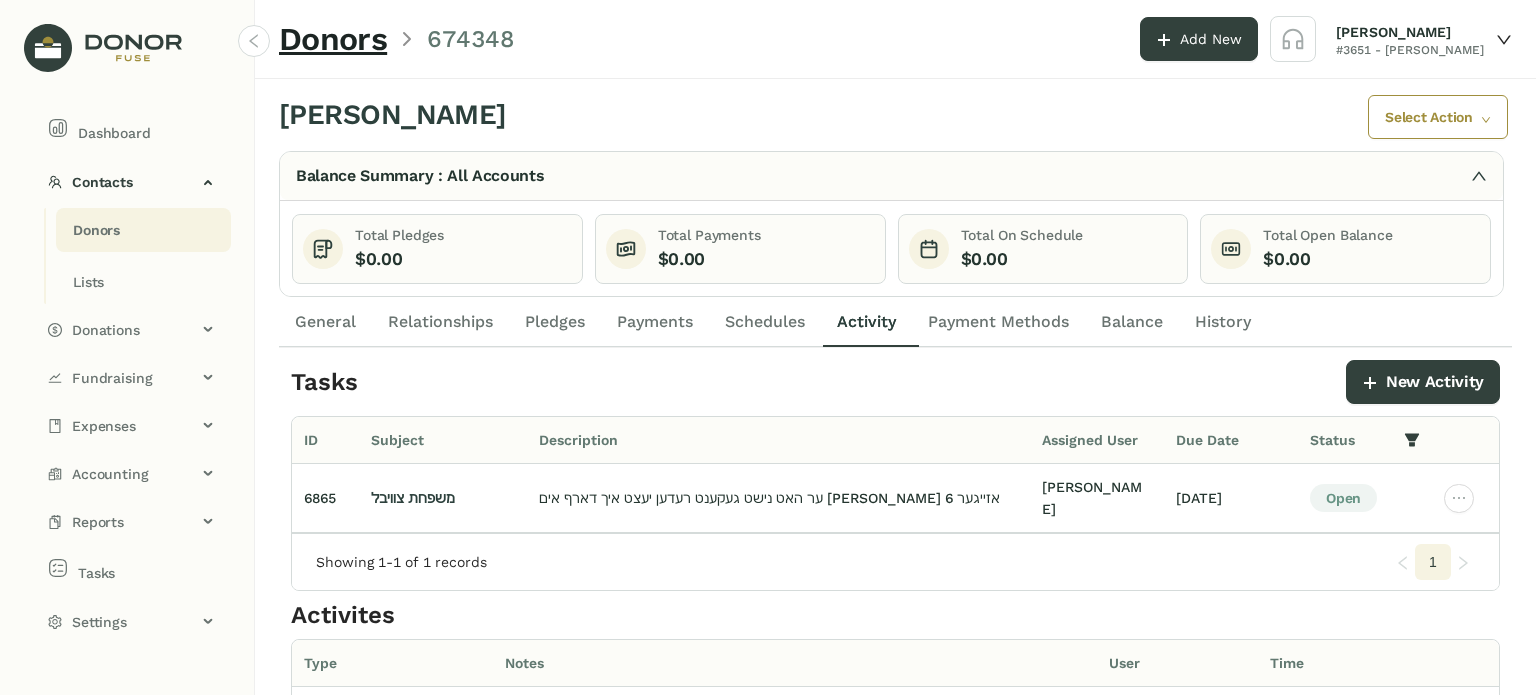 click on "General" 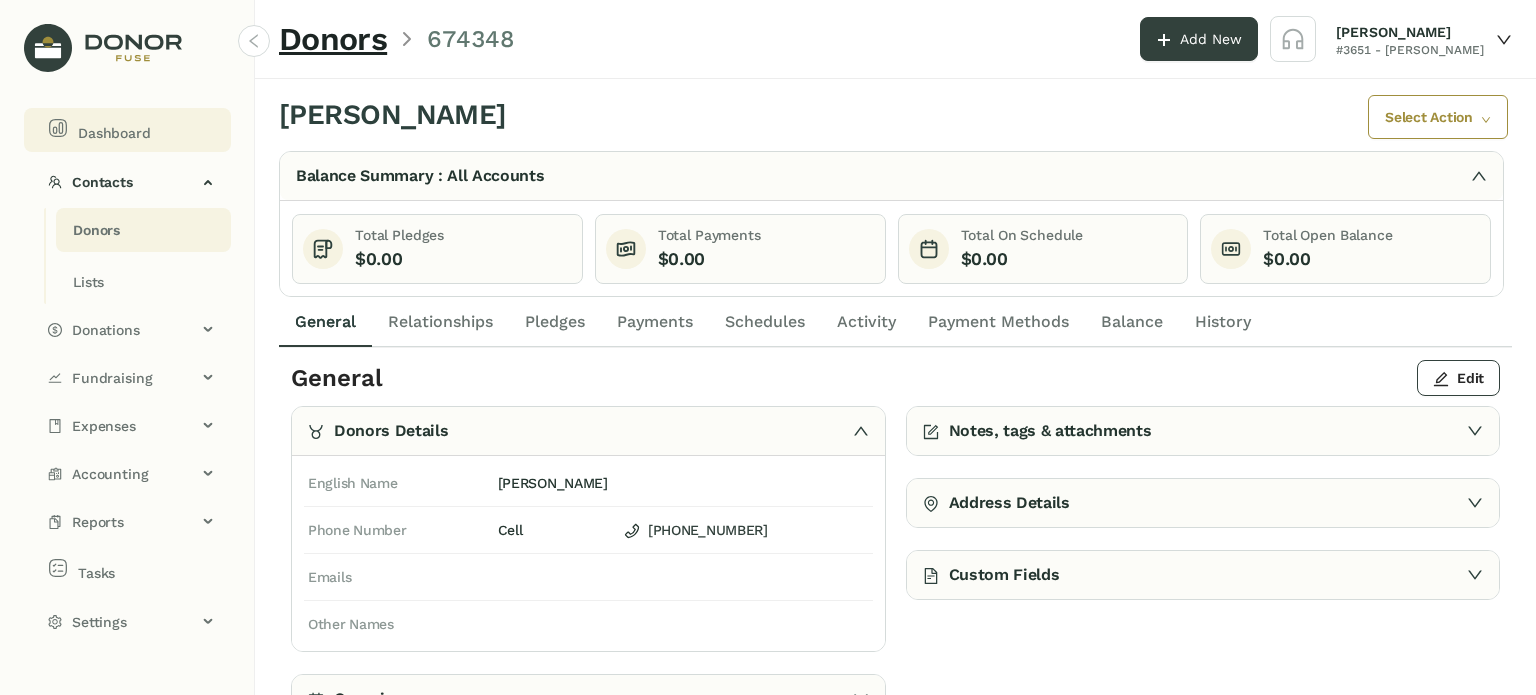 click on "Dashboard" 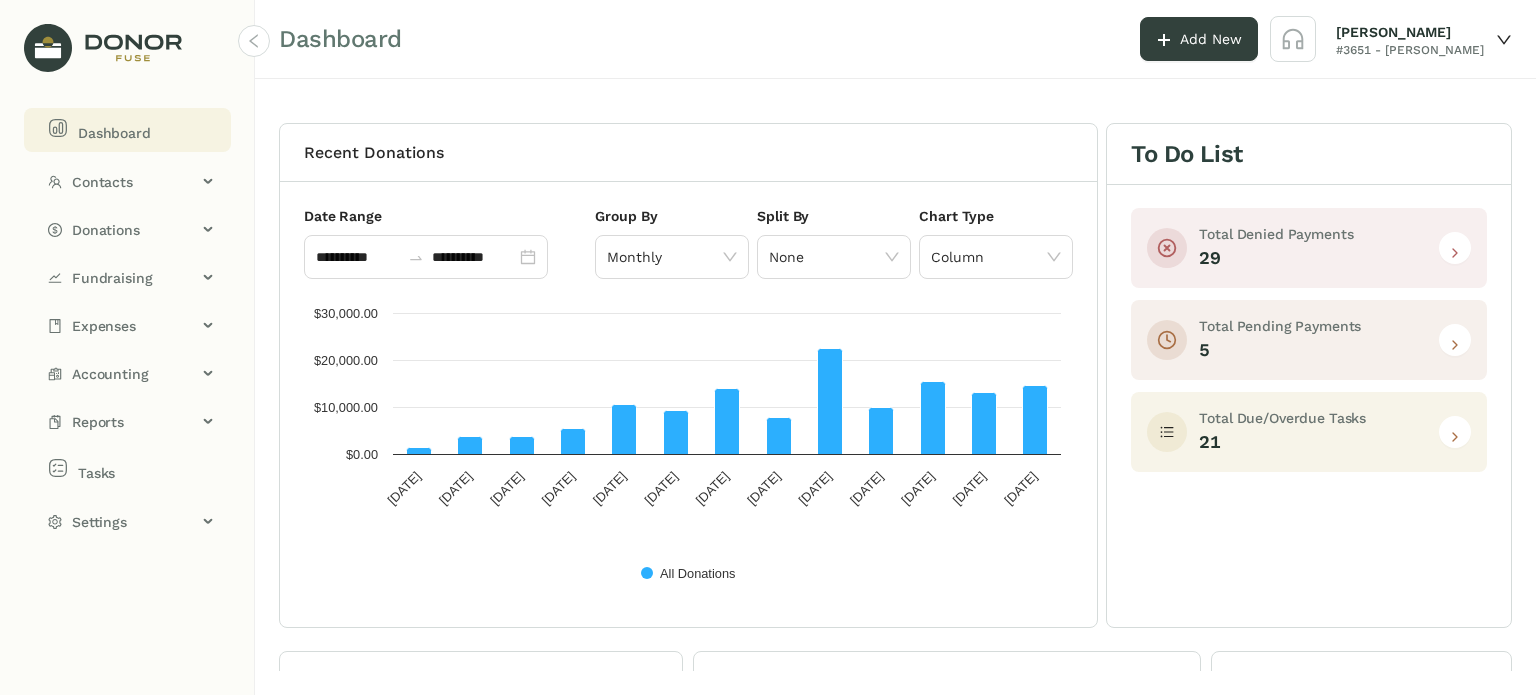click on "Dashboard" 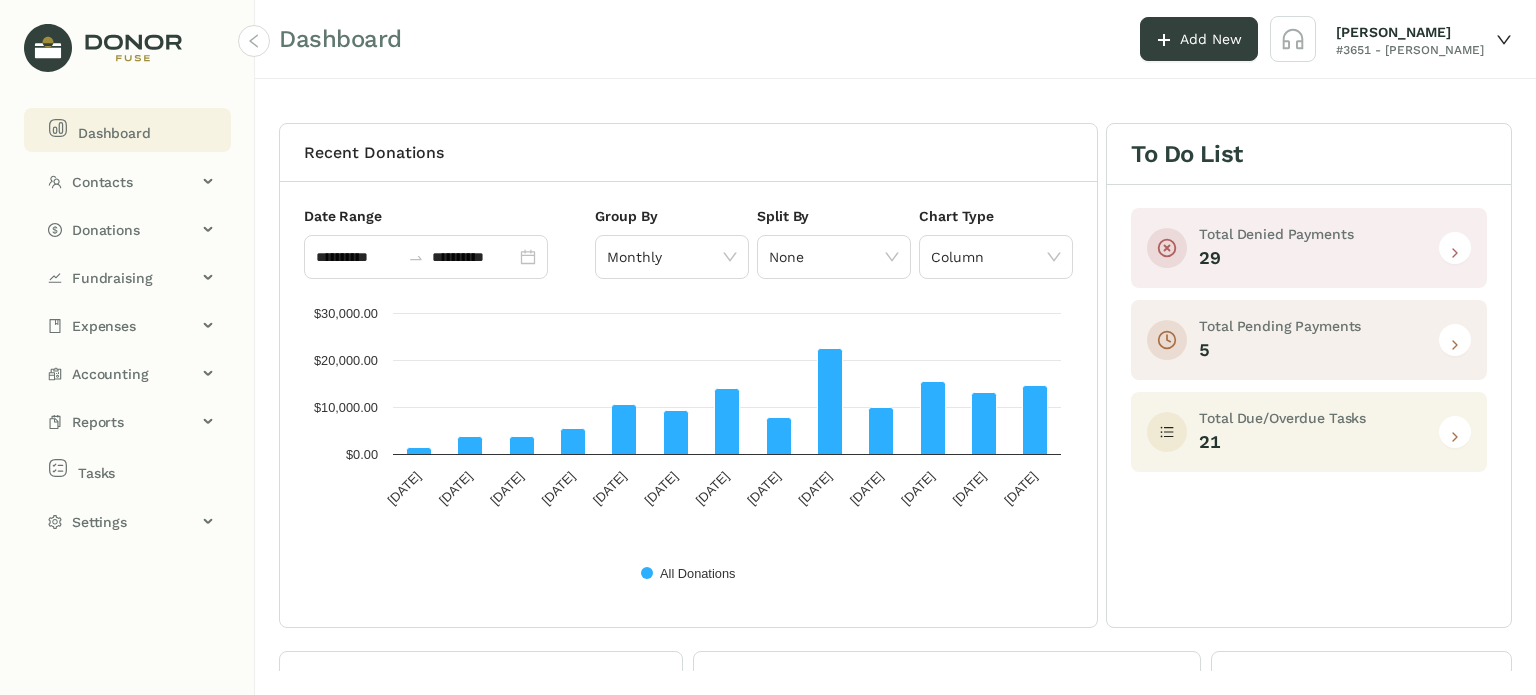 click on "Dashboard" 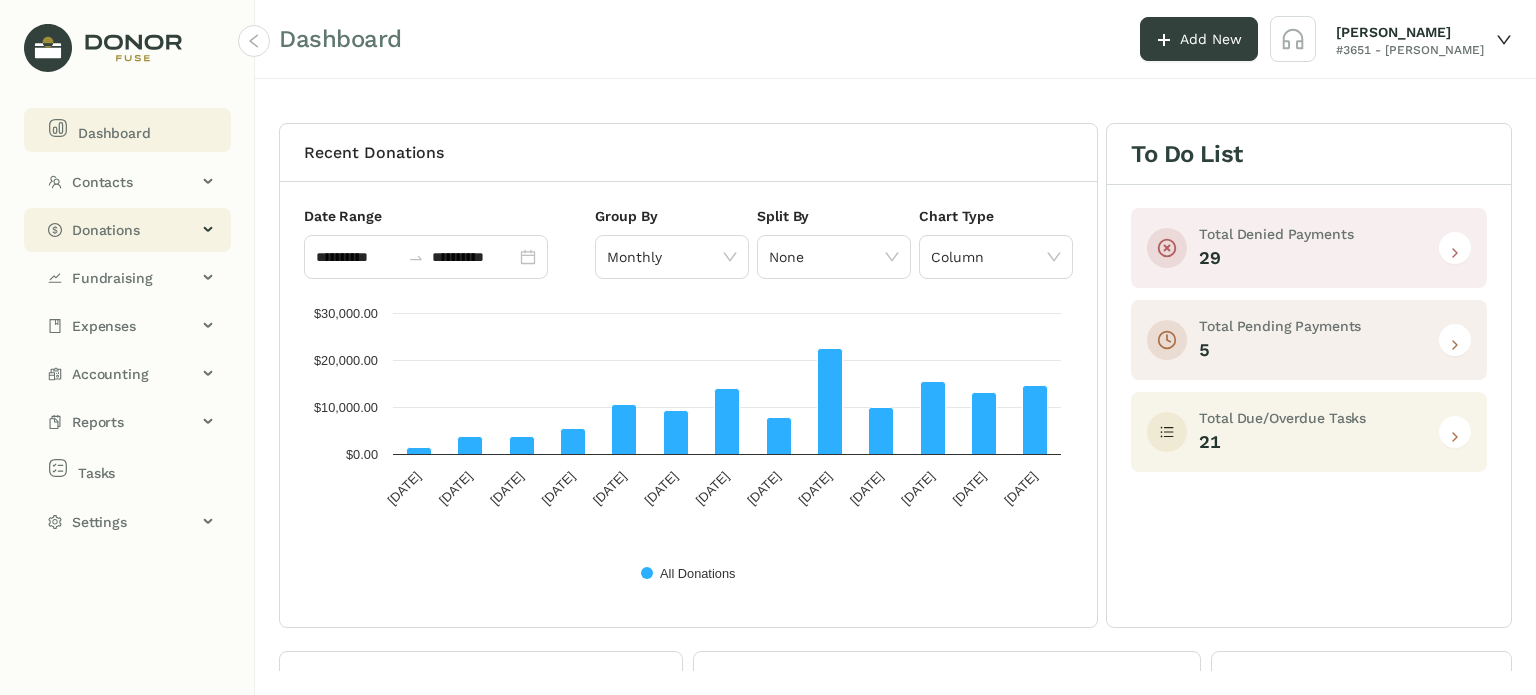 click on "Donations" 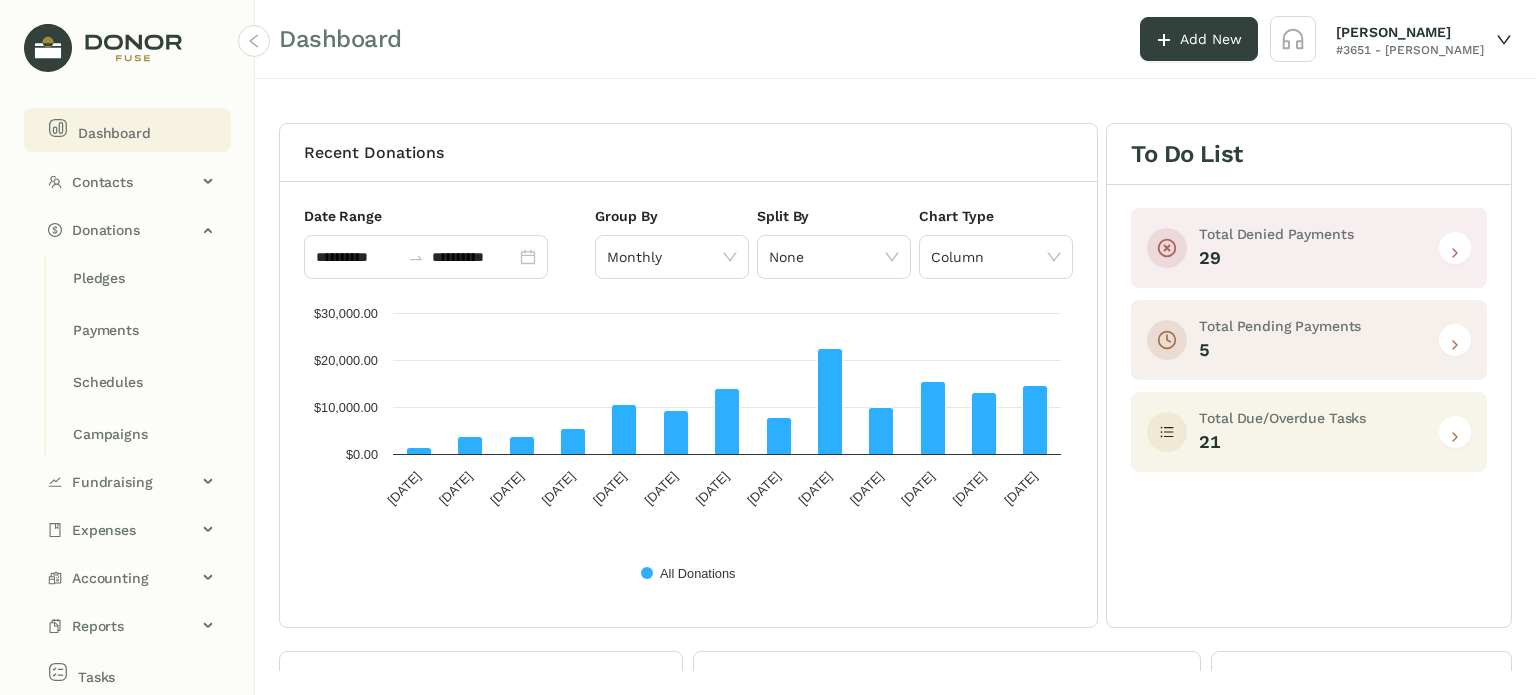 click on "Dashboard" 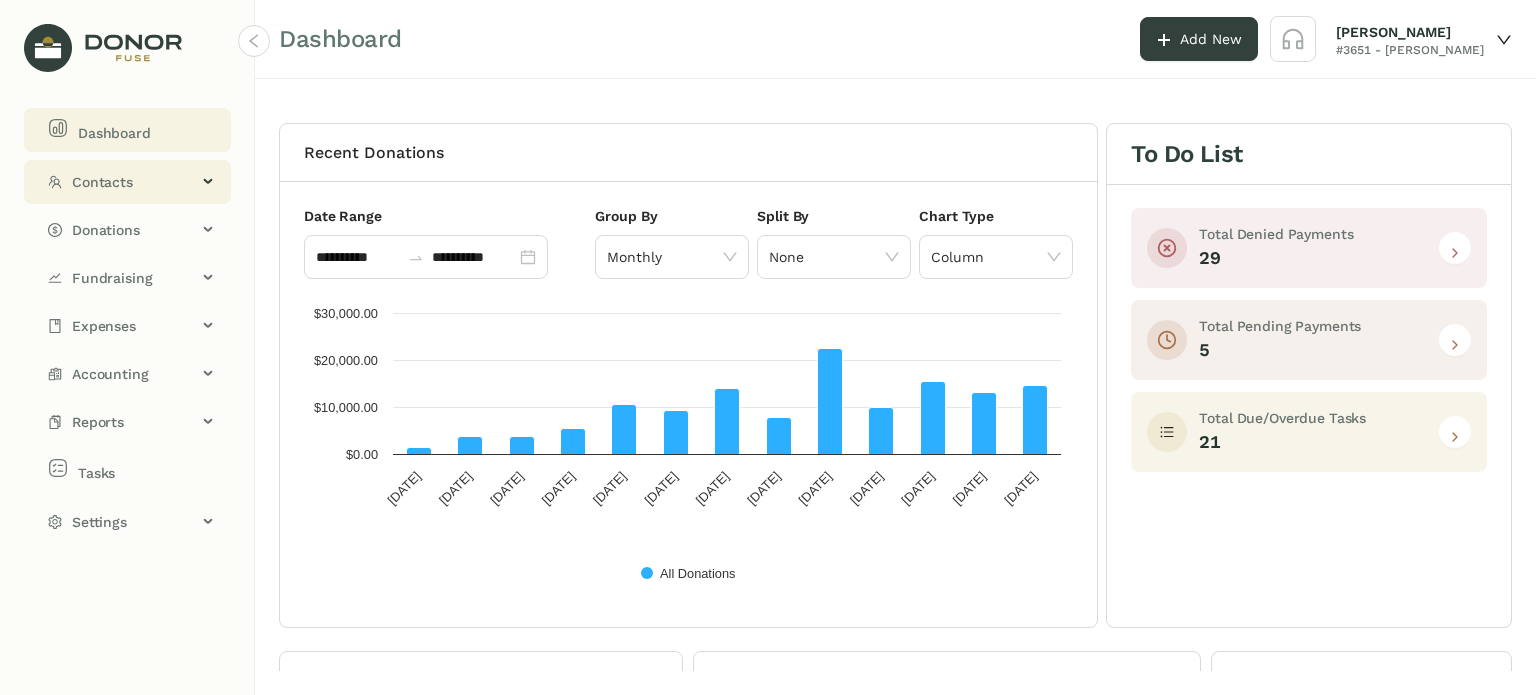 click on "Contacts" 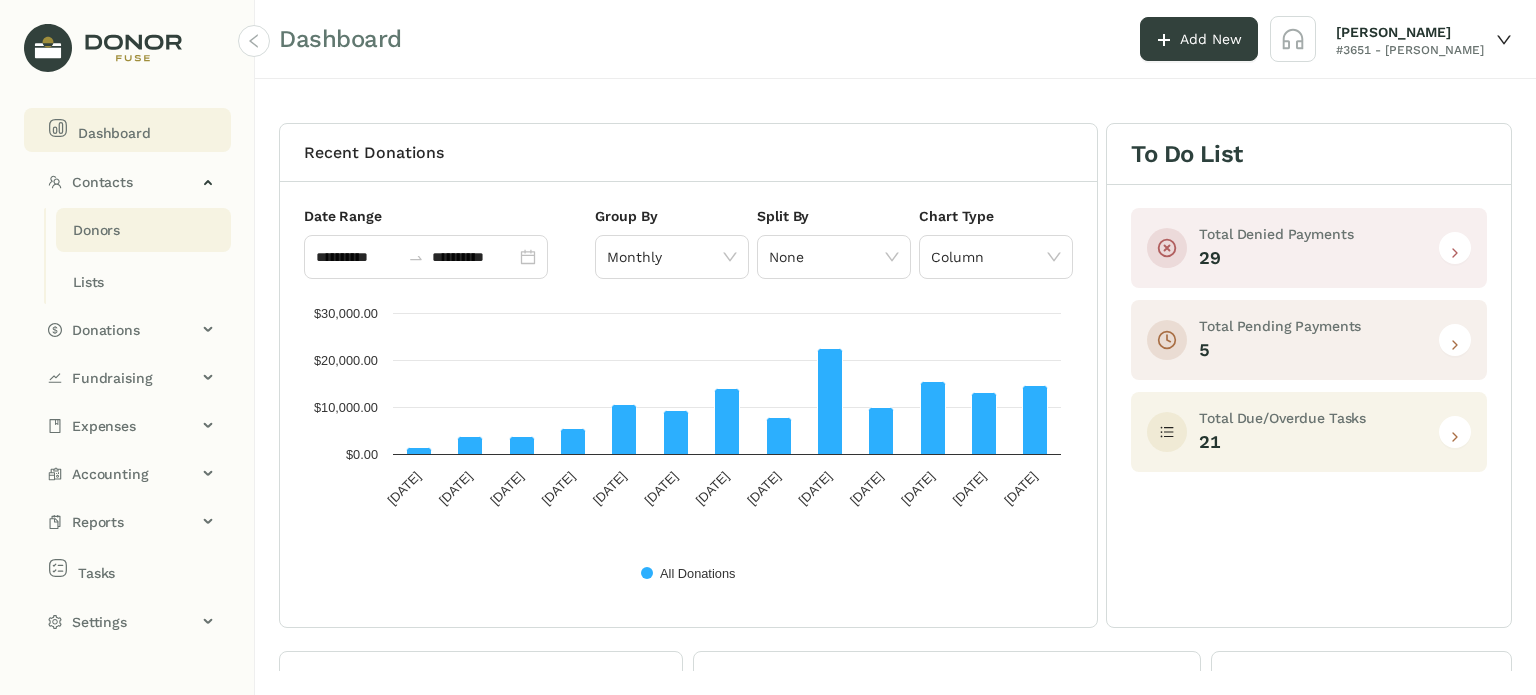 click on "Donors" 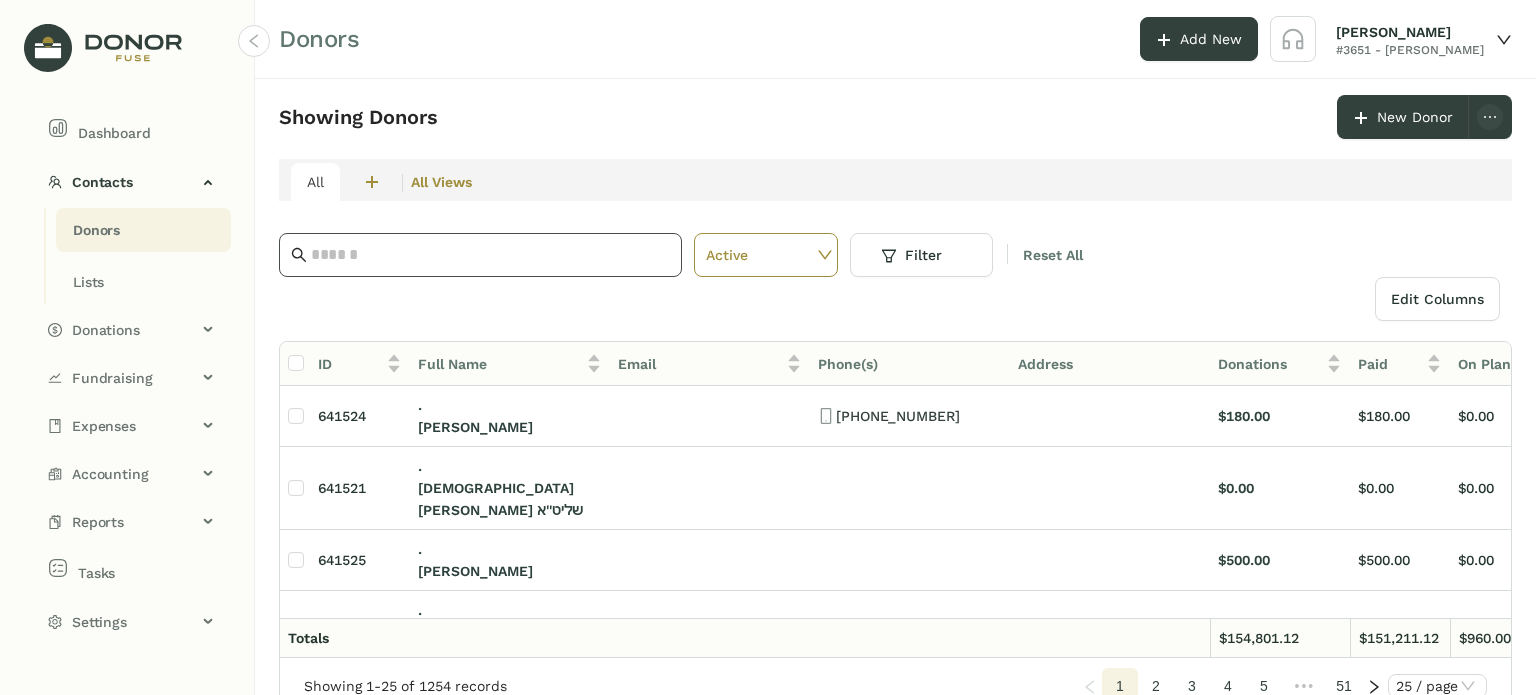 click 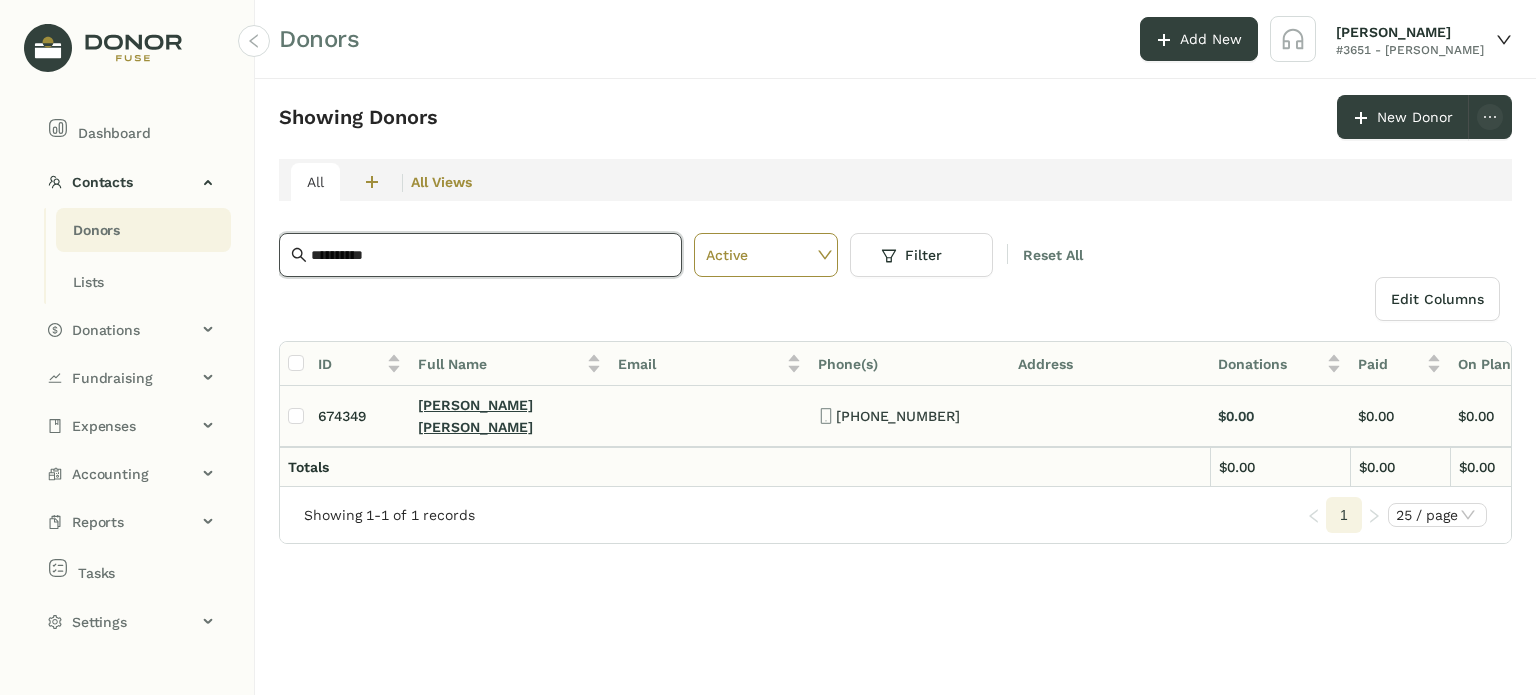 type on "**********" 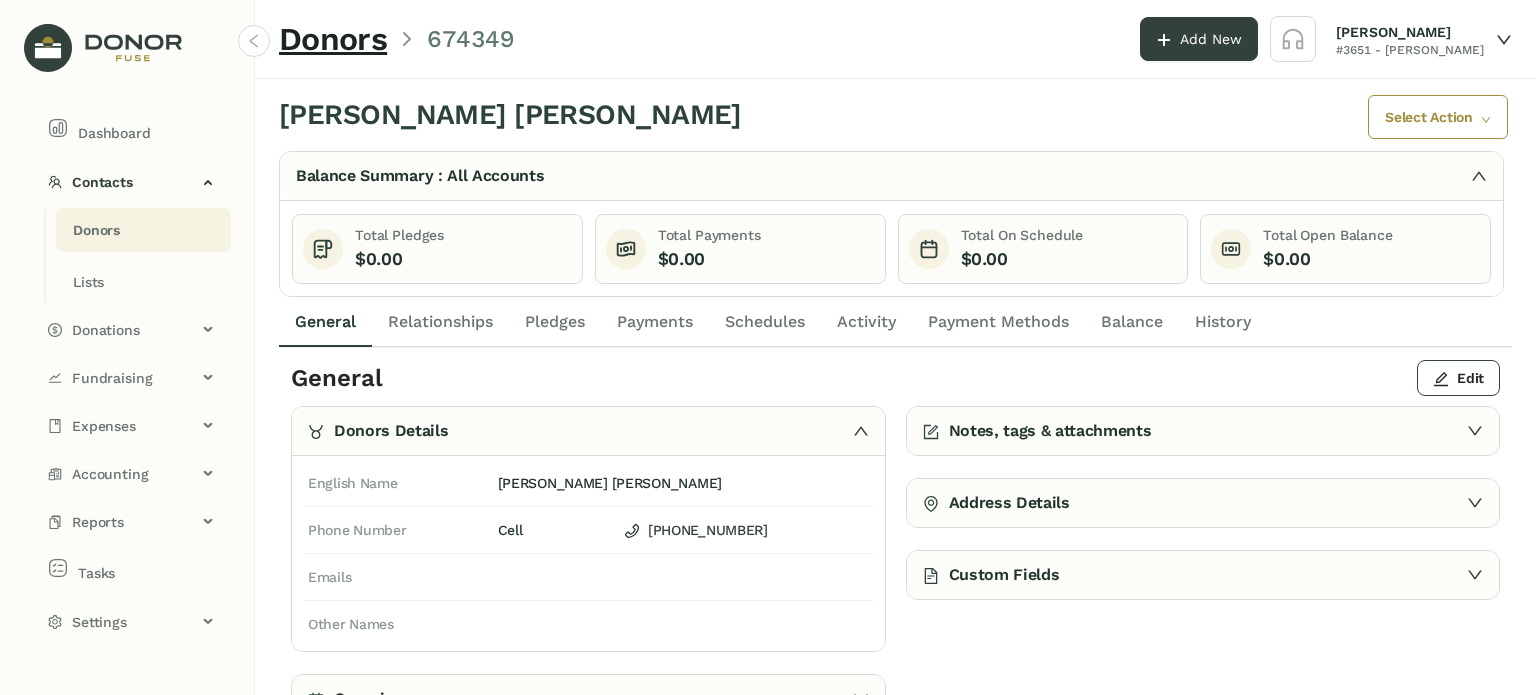 click on "Activity" 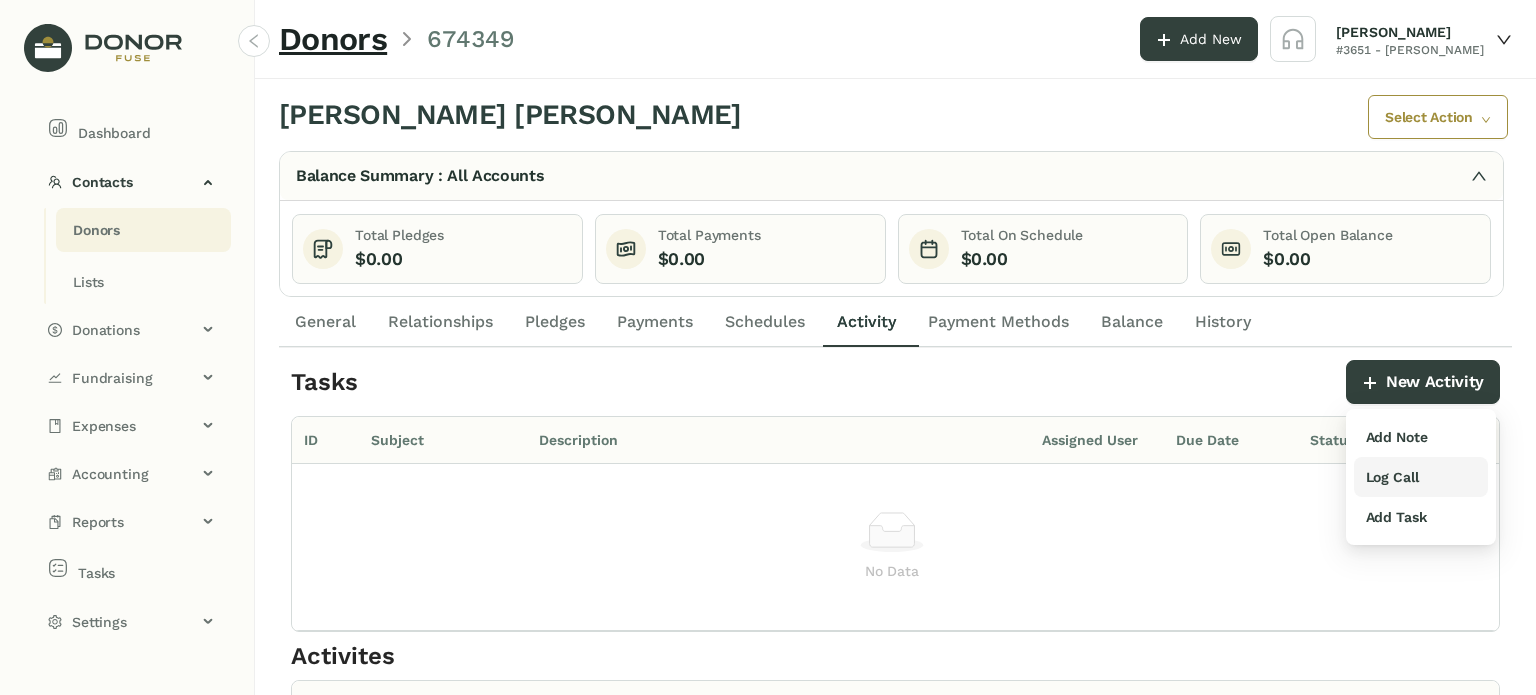 click on "Log Call" at bounding box center (1392, 477) 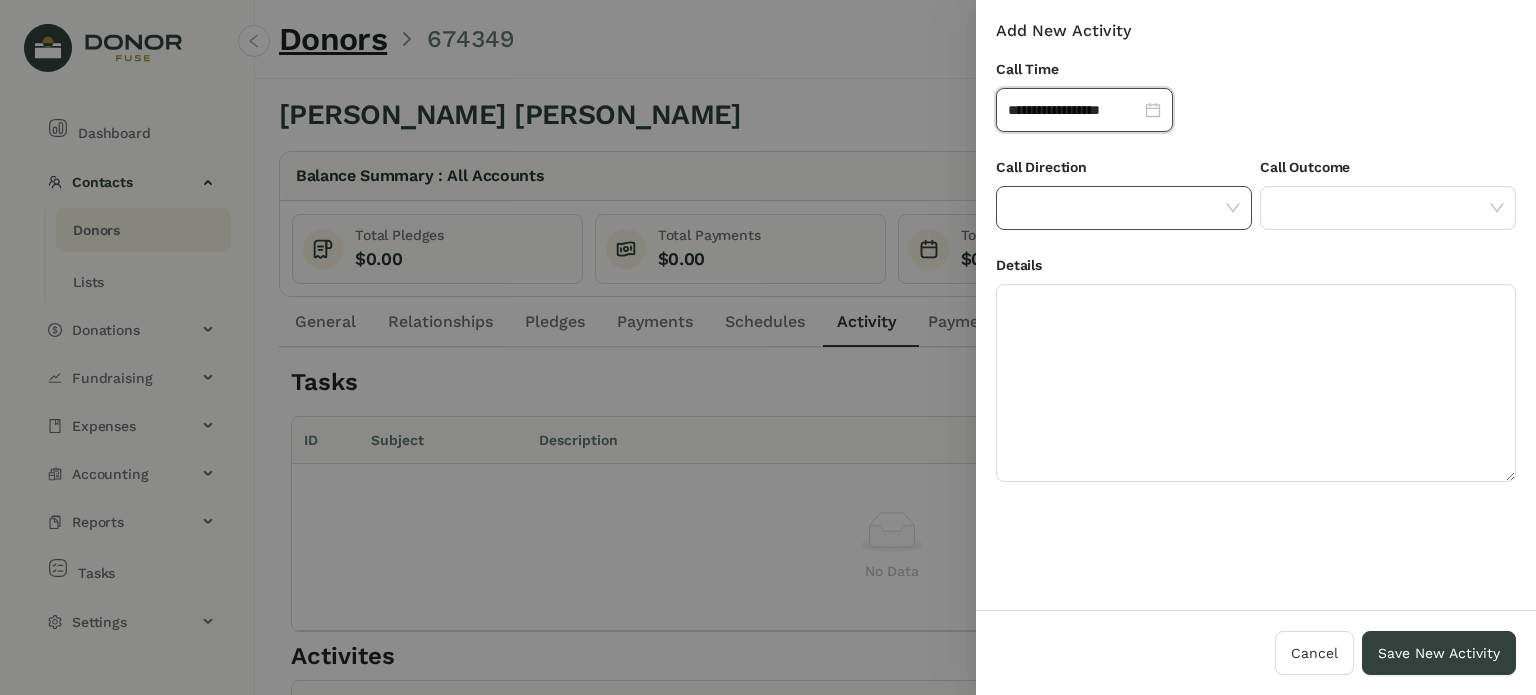 click 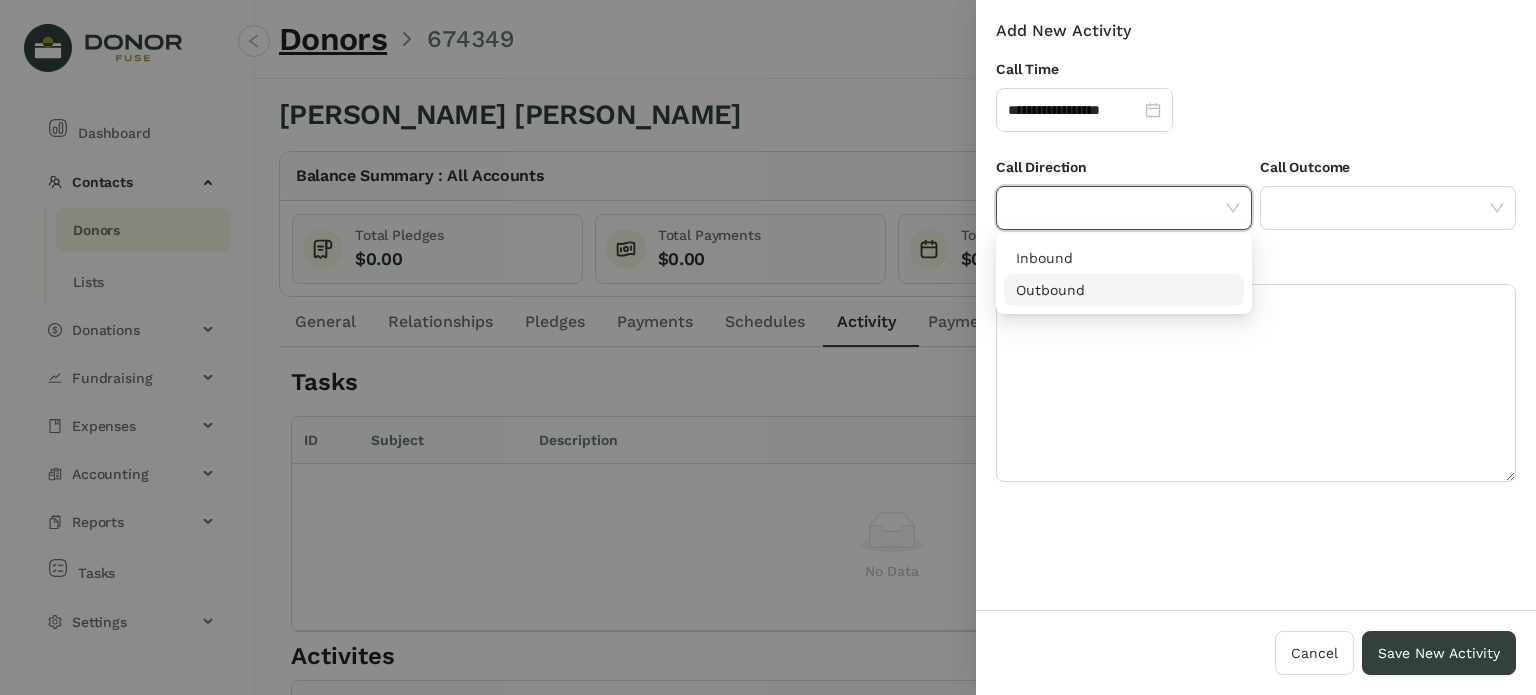 click on "Outbound" at bounding box center (1124, 290) 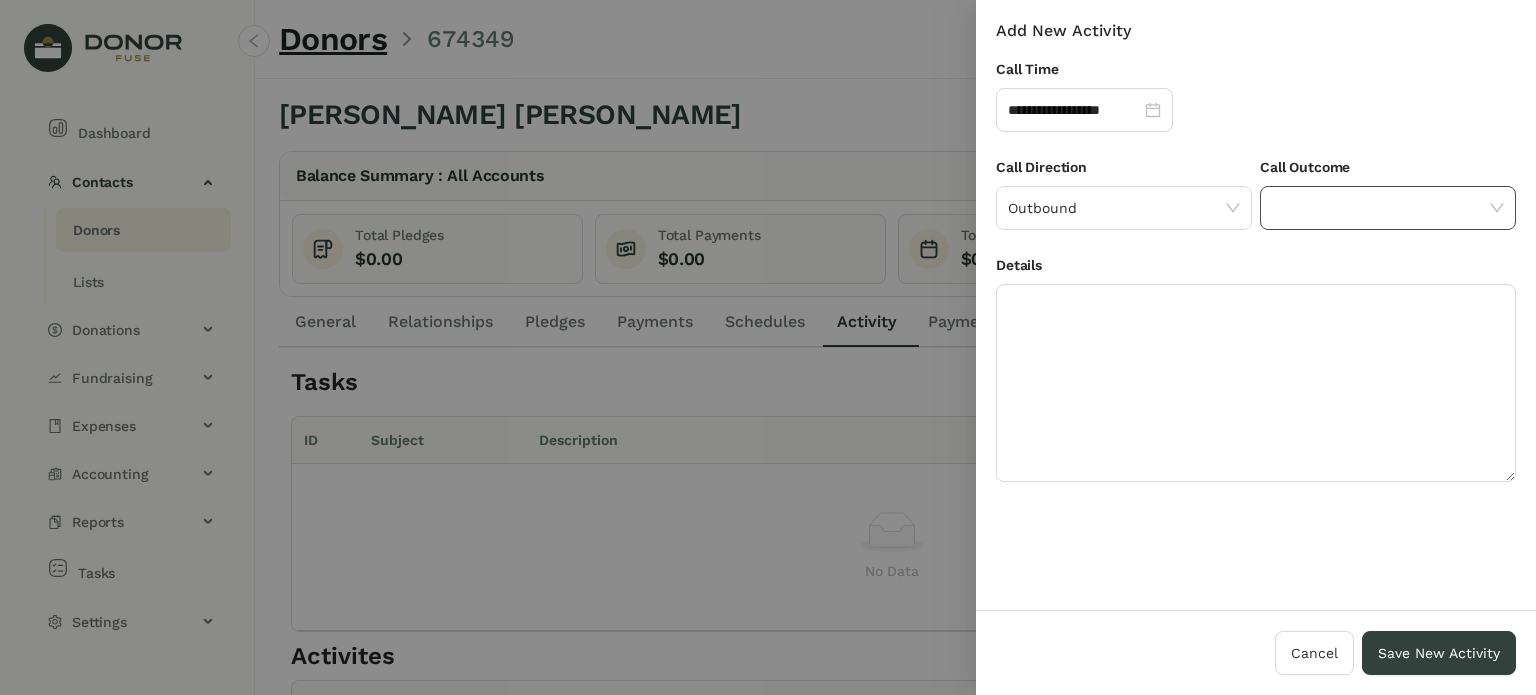 click 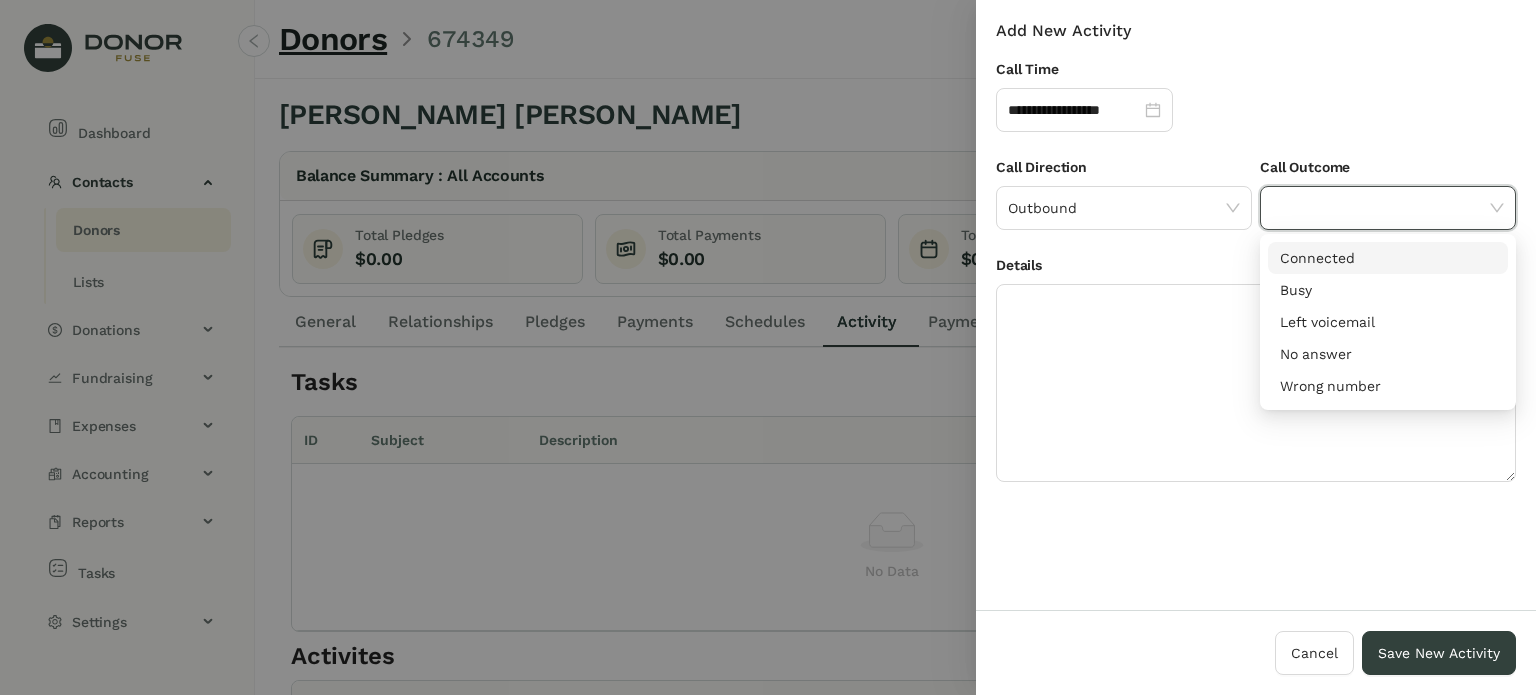 click on "Connected" at bounding box center [1388, 258] 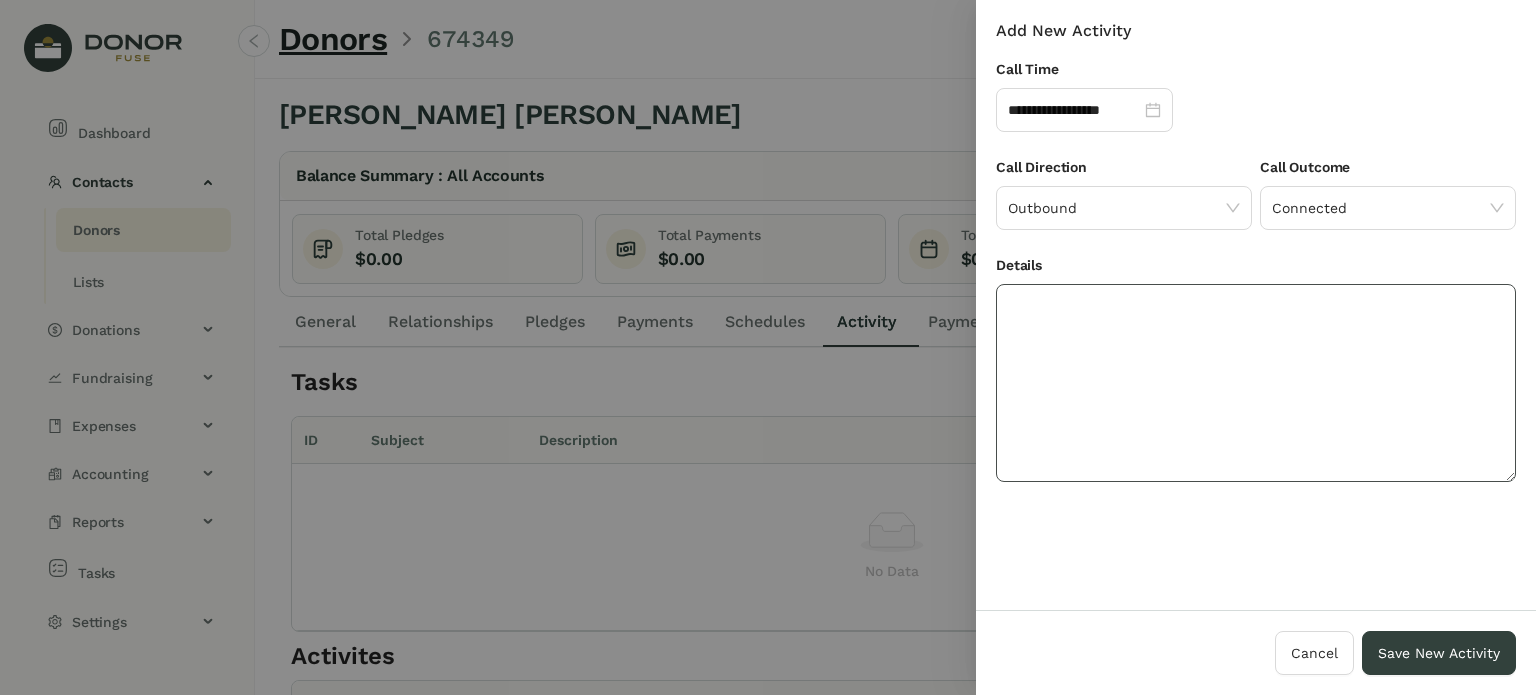 click 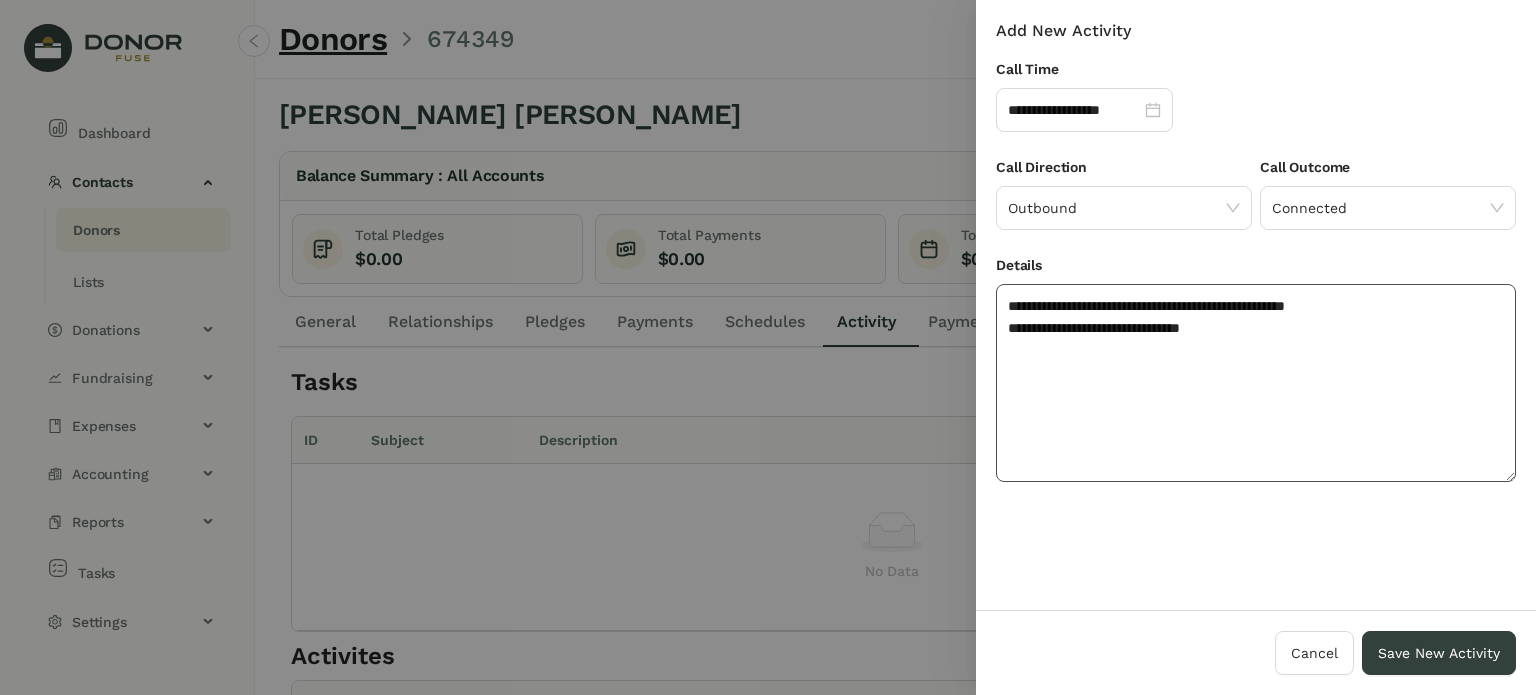 click on "**********" 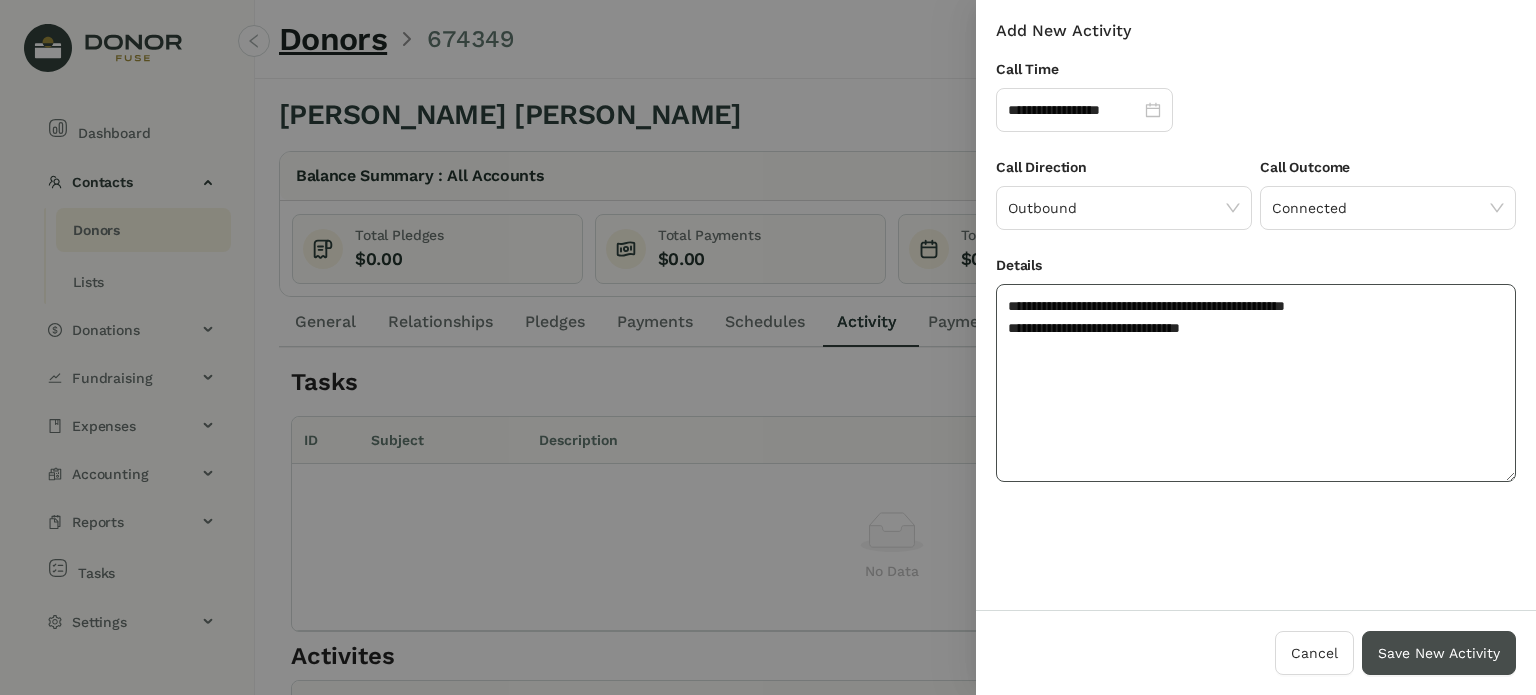 type on "**********" 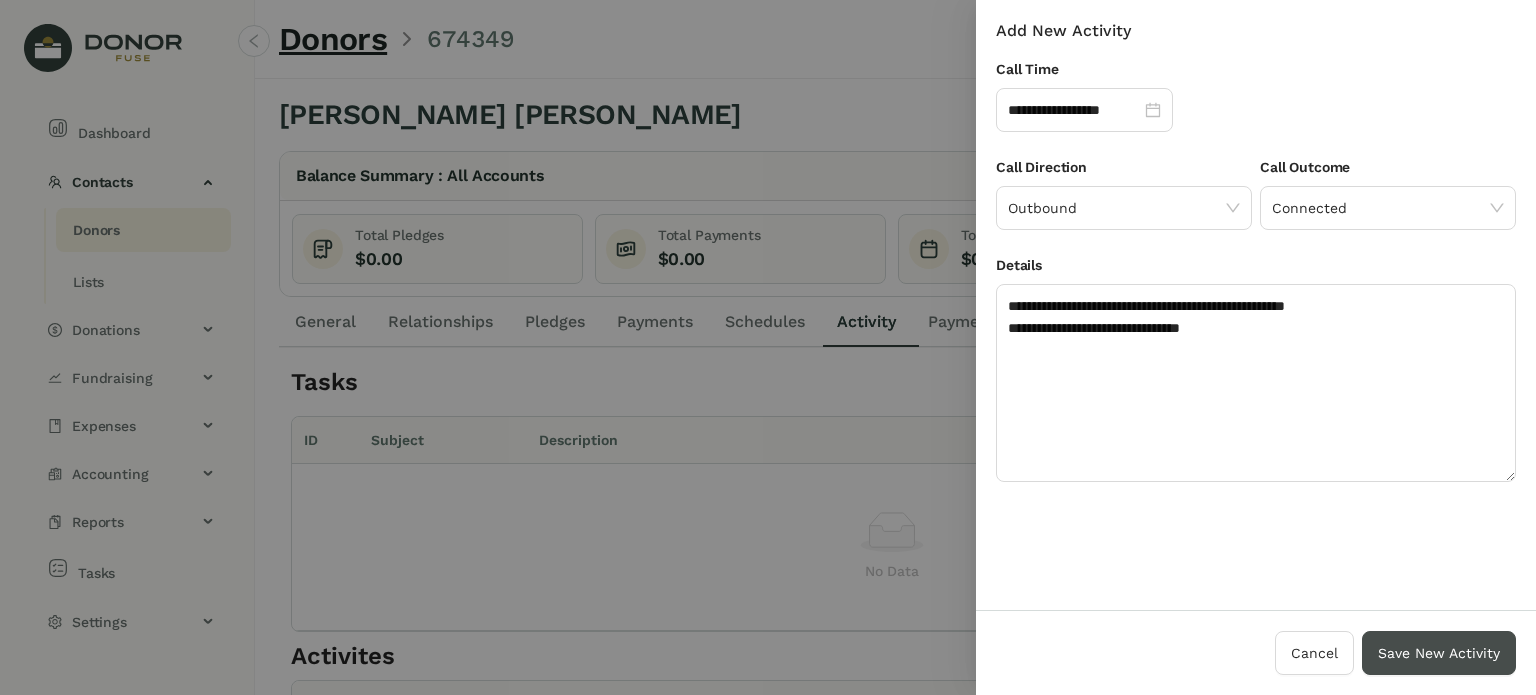 click on "Save New Activity" at bounding box center (1439, 653) 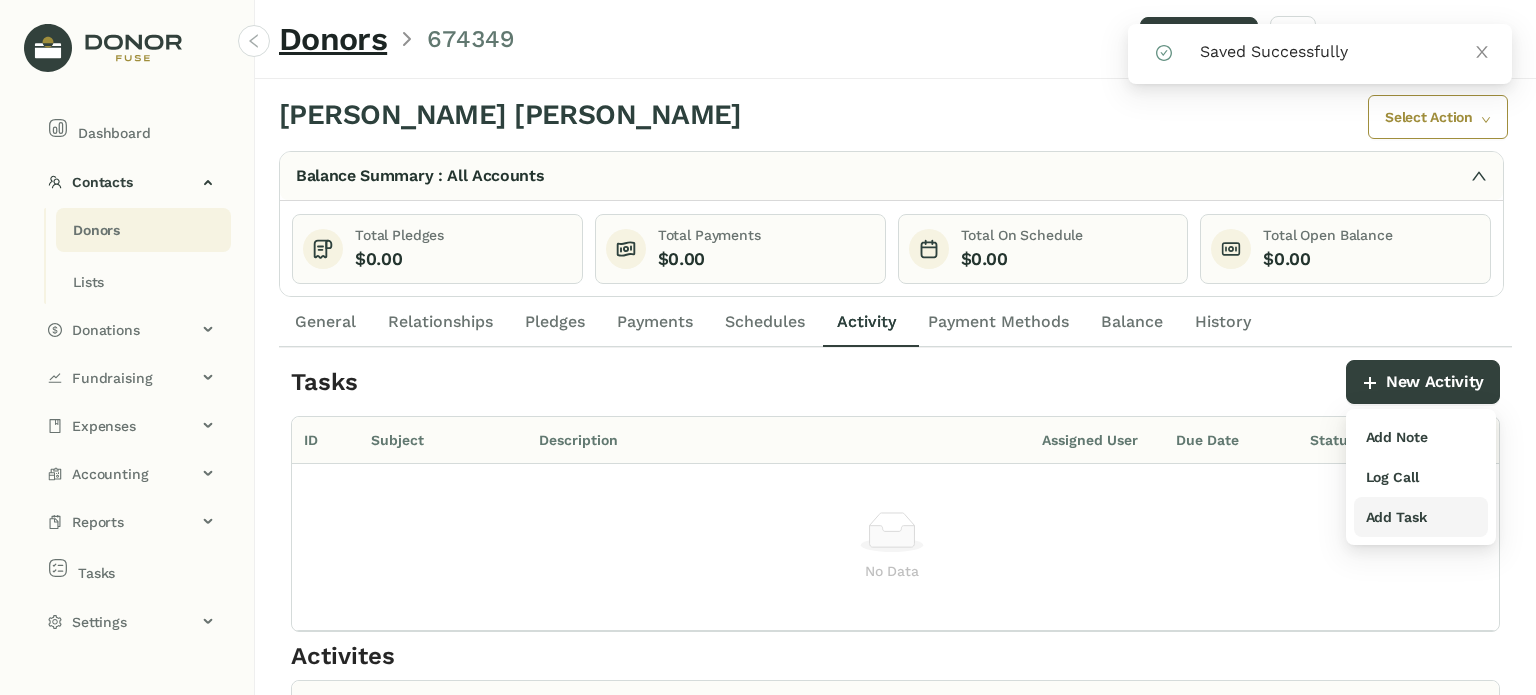 drag, startPoint x: 1412, startPoint y: 502, endPoint x: 1399, endPoint y: 500, distance: 13.152946 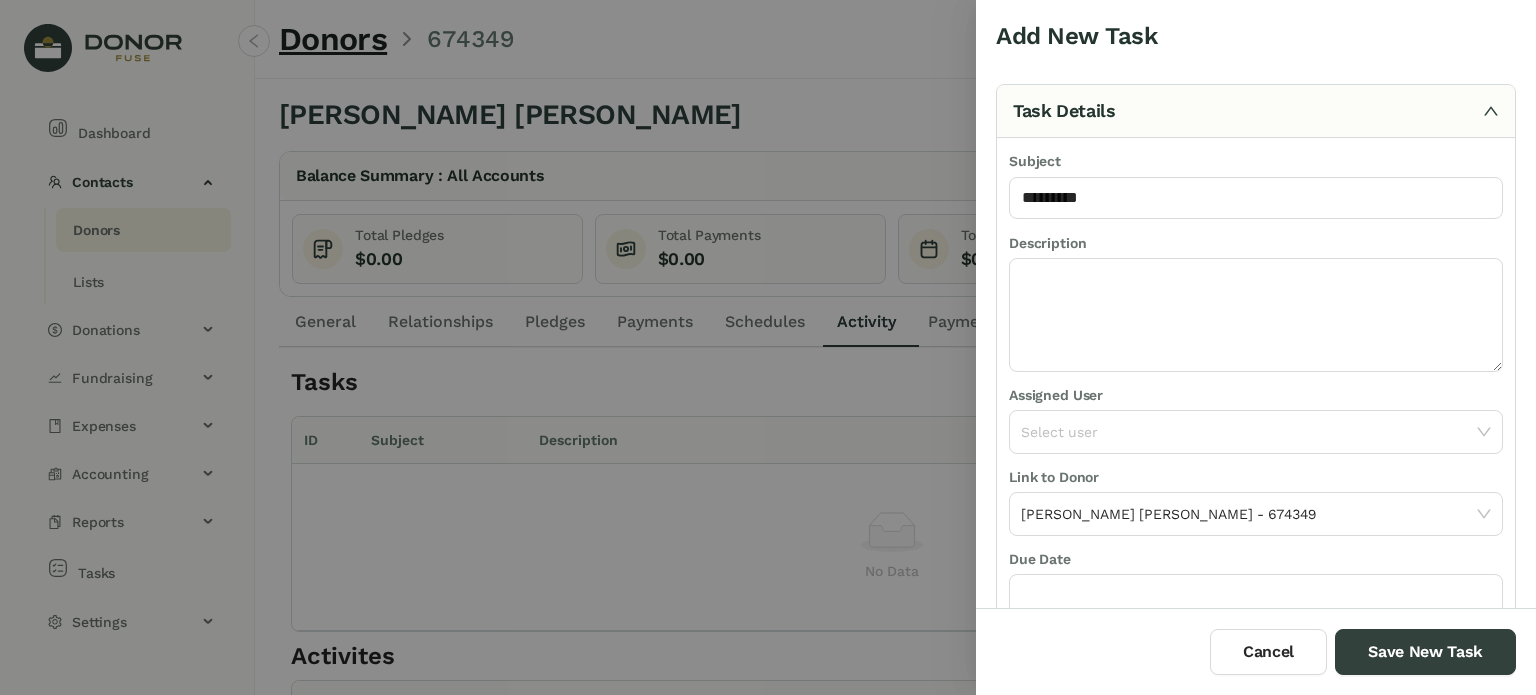 type on "**********" 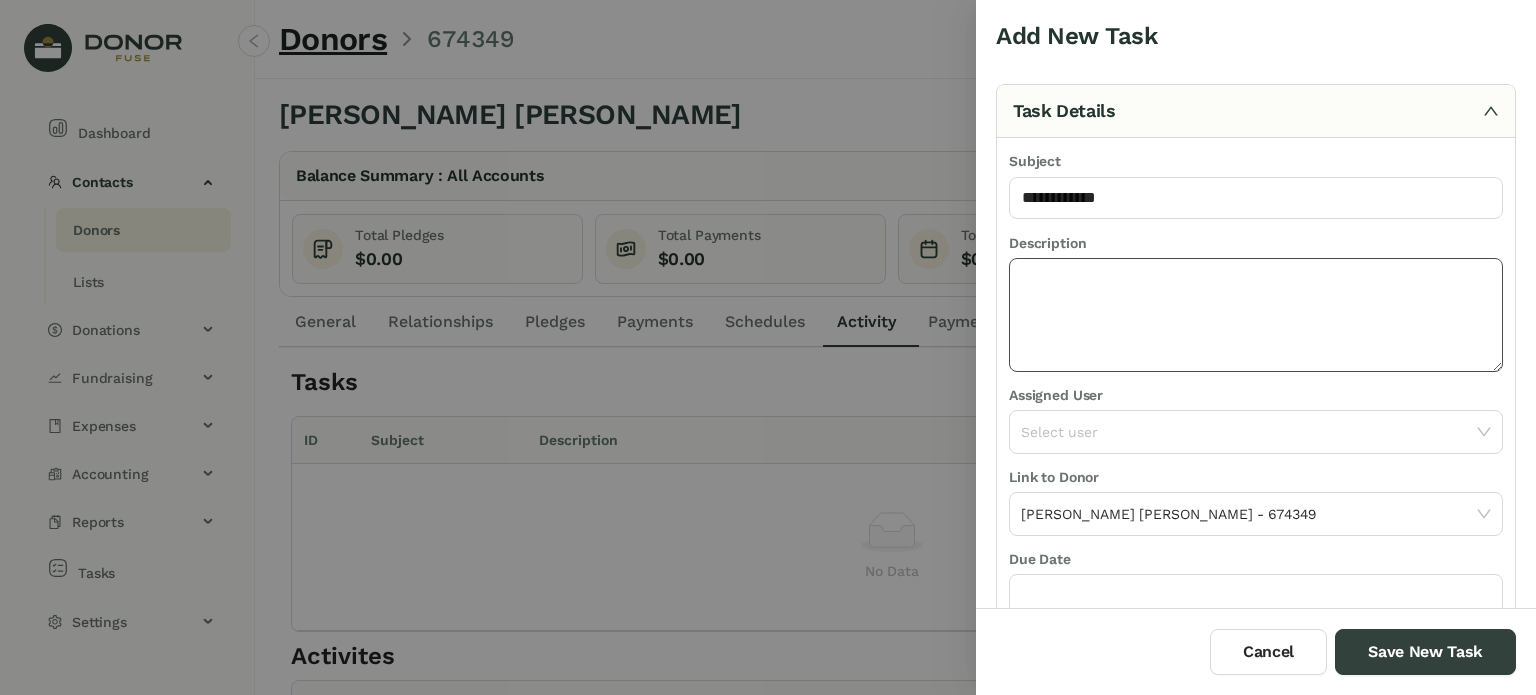 click 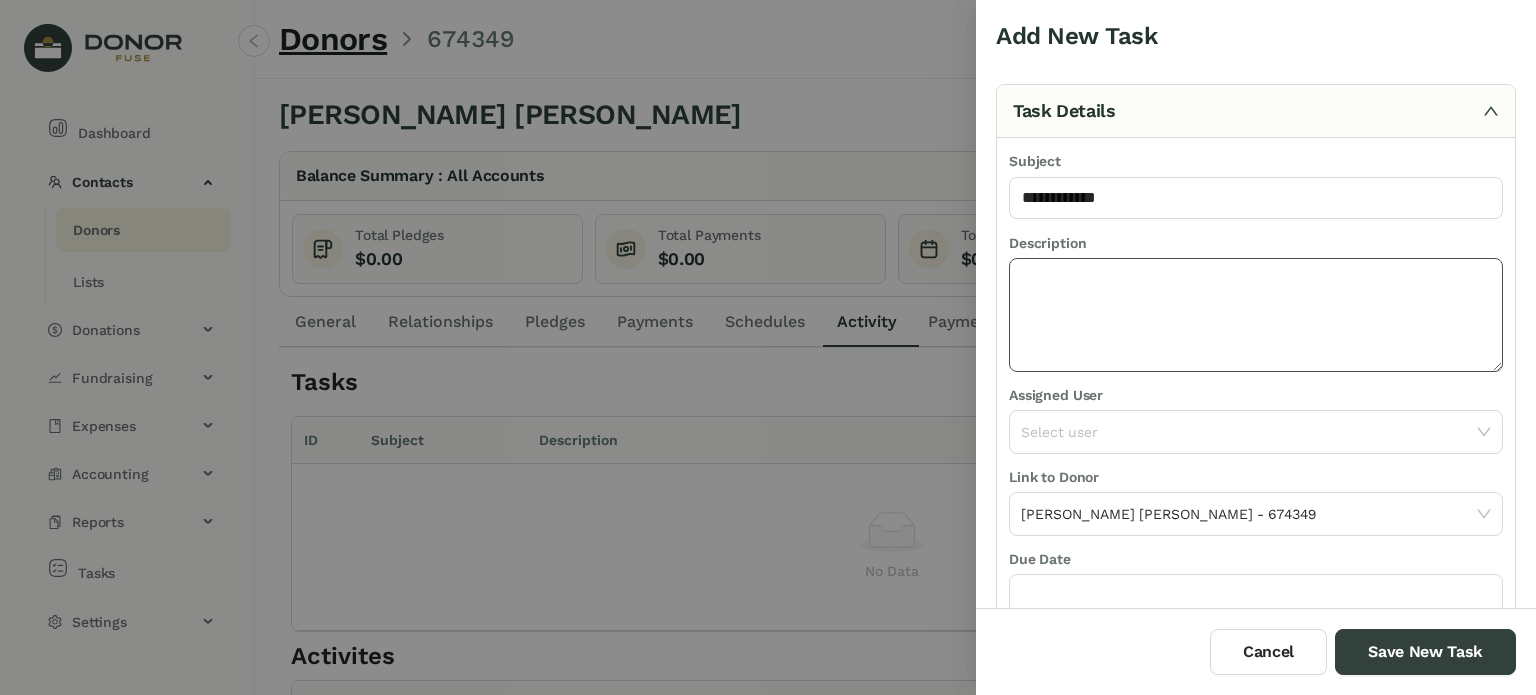 paste on "**********" 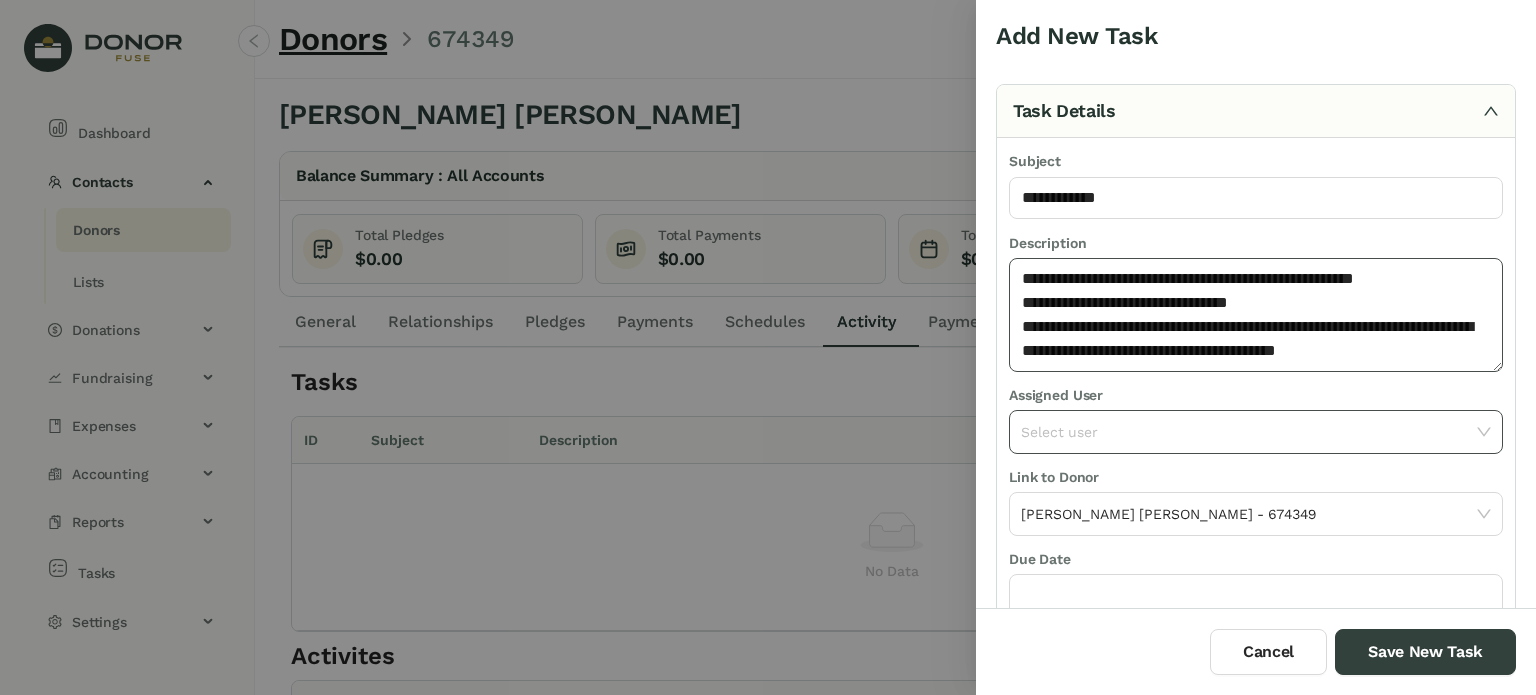 type on "**********" 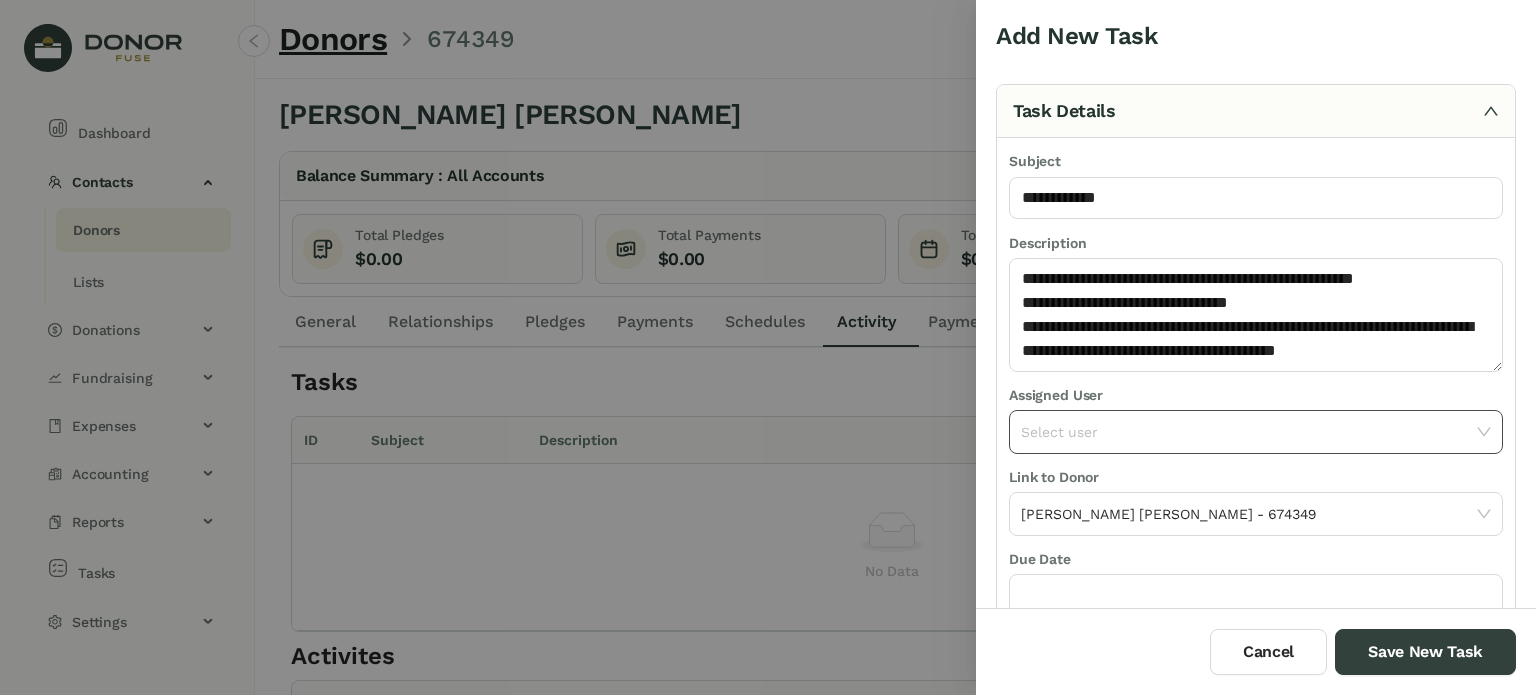 click 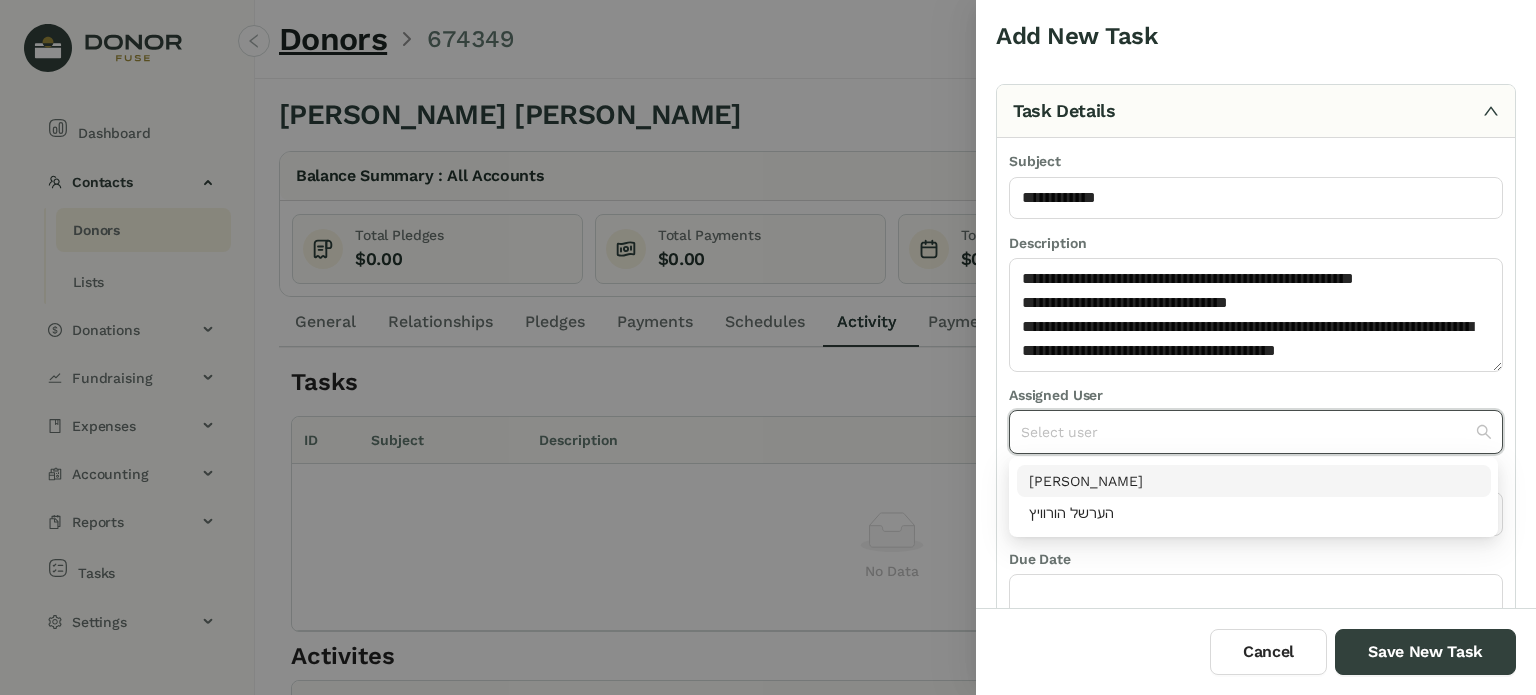 click on "[PERSON_NAME]" at bounding box center [1254, 481] 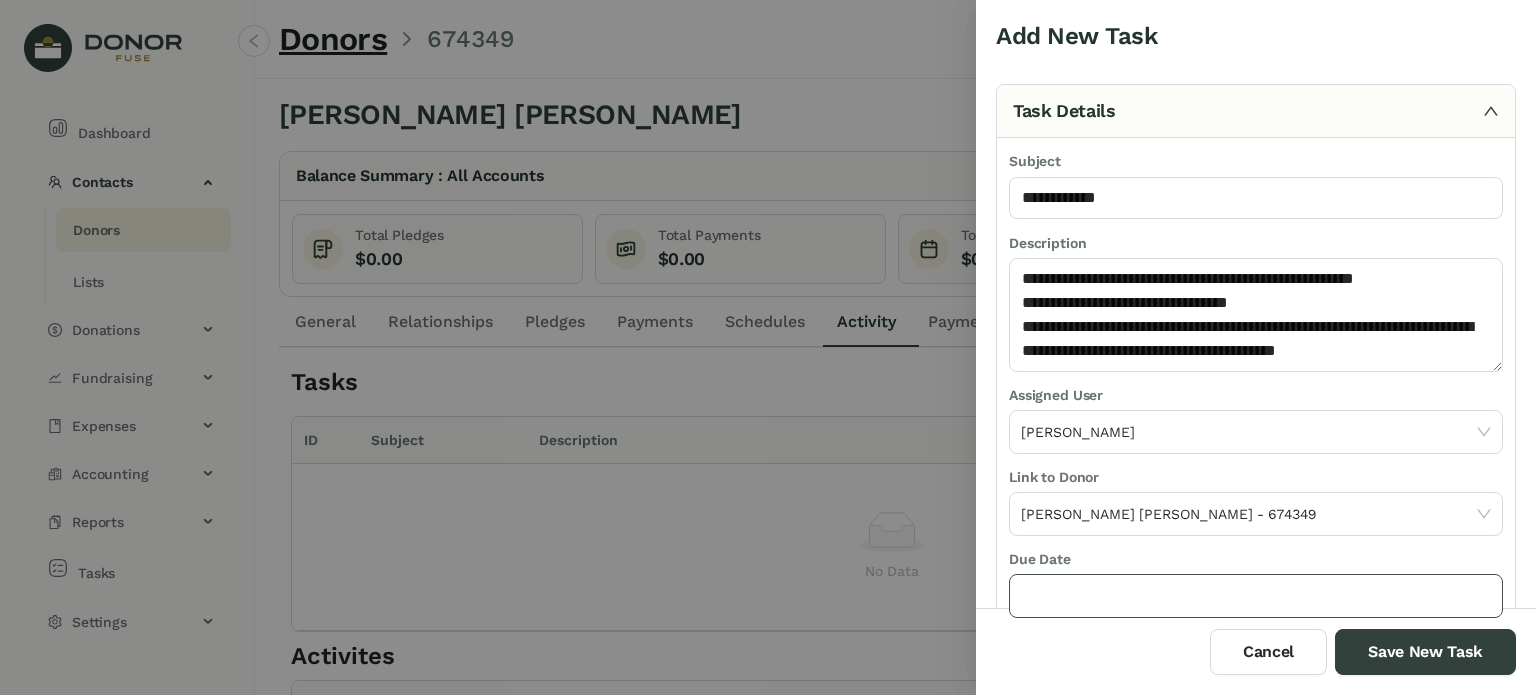click 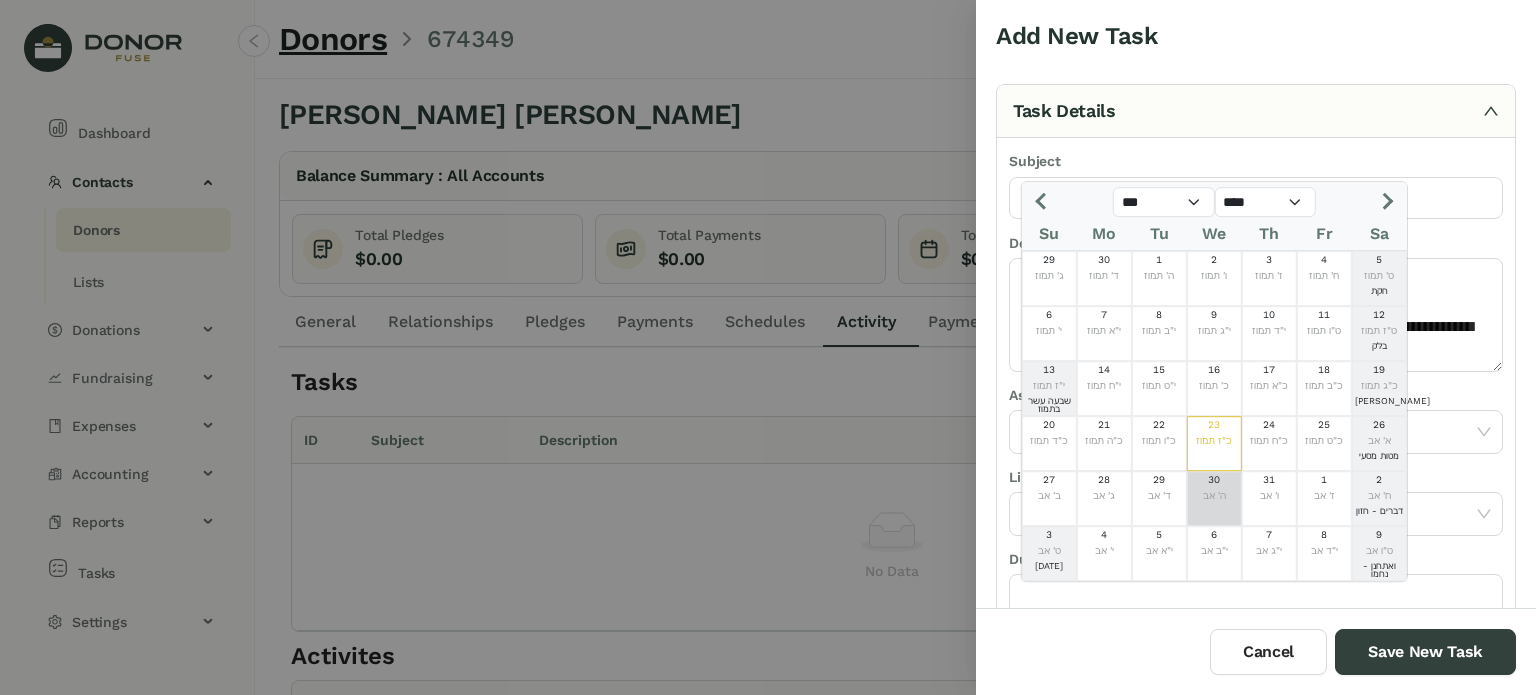 click on "ה' אב" 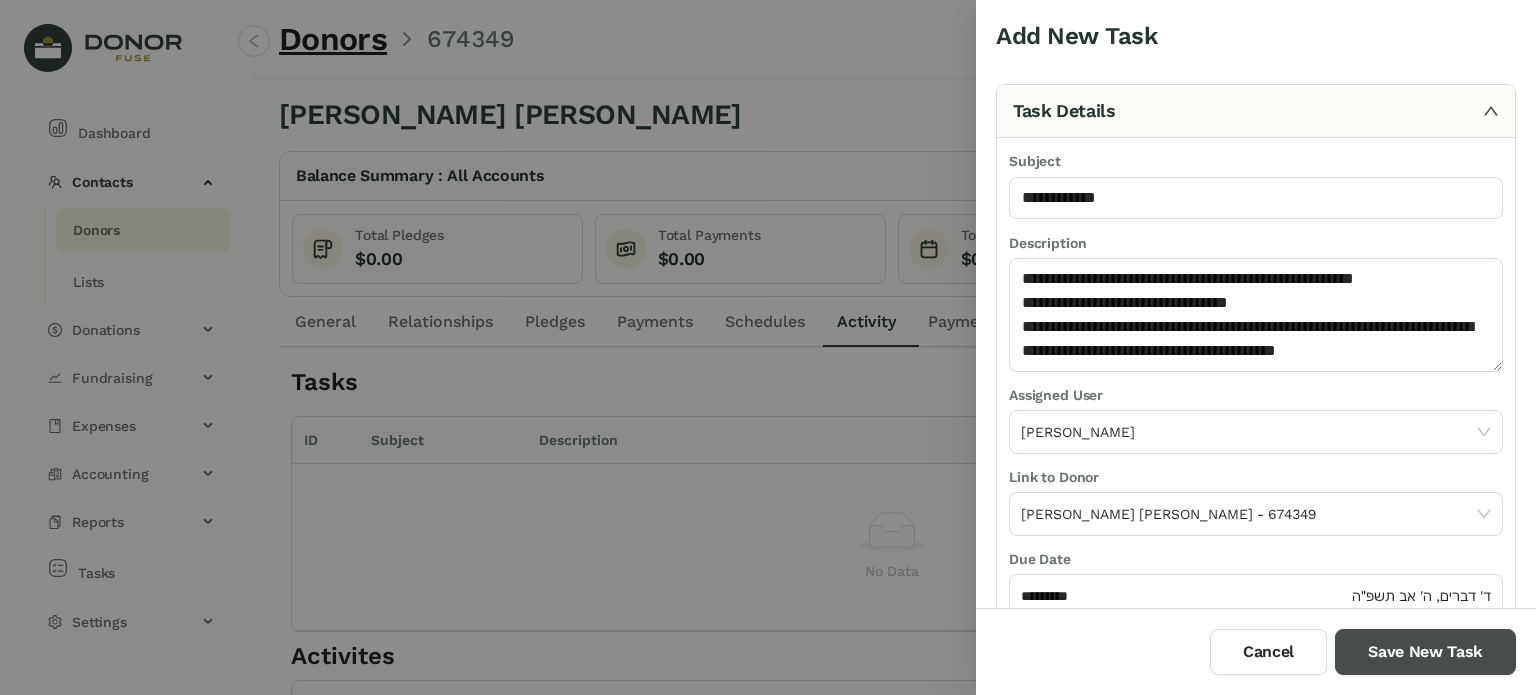 click on "Save New Task" at bounding box center [1425, 652] 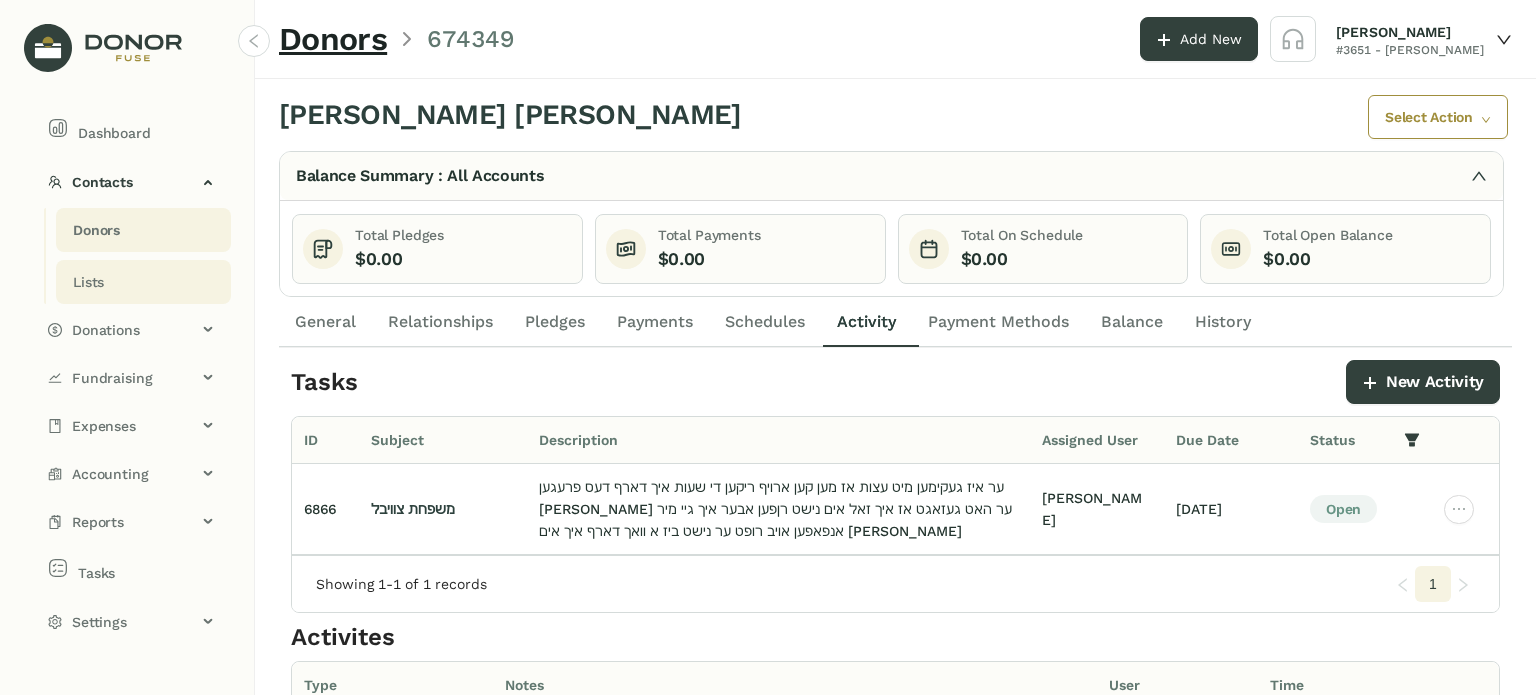click on "Lists" 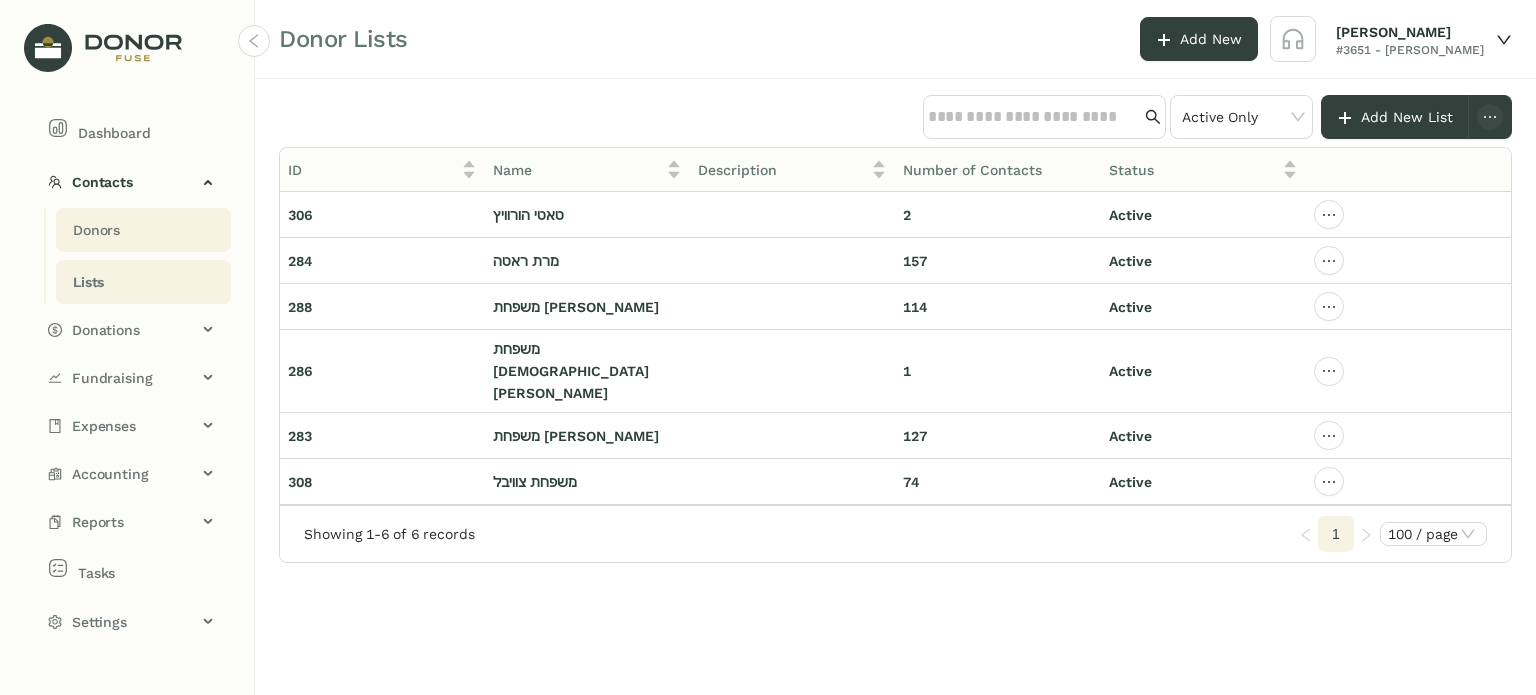 click on "Donors" 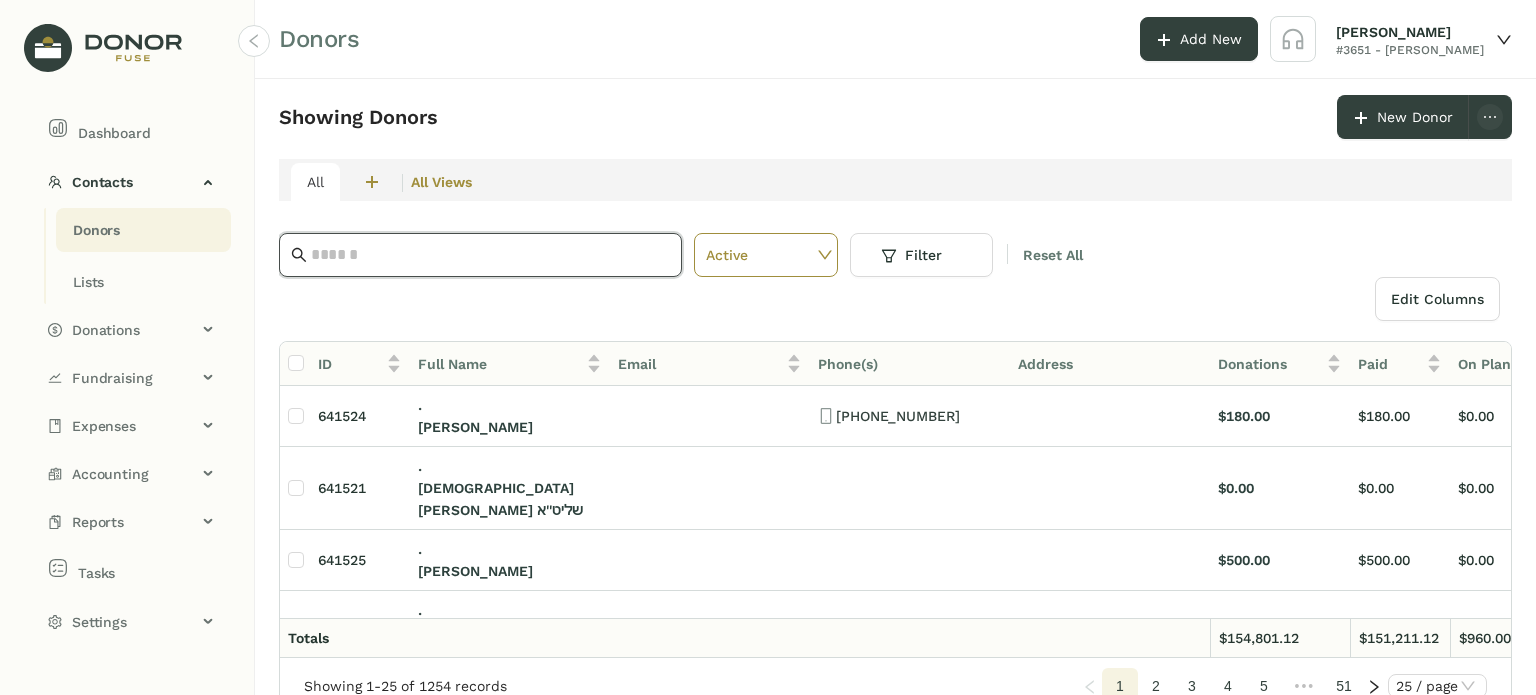 click 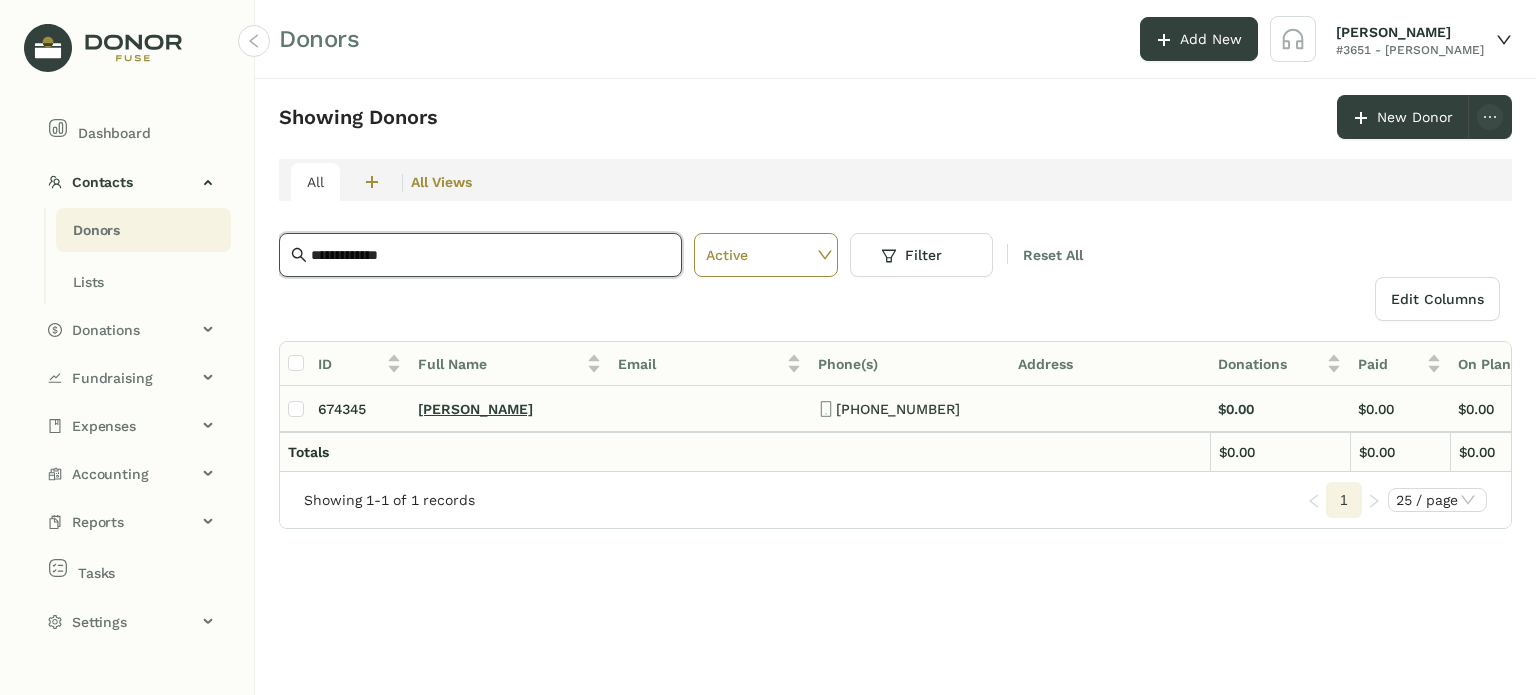 type on "**********" 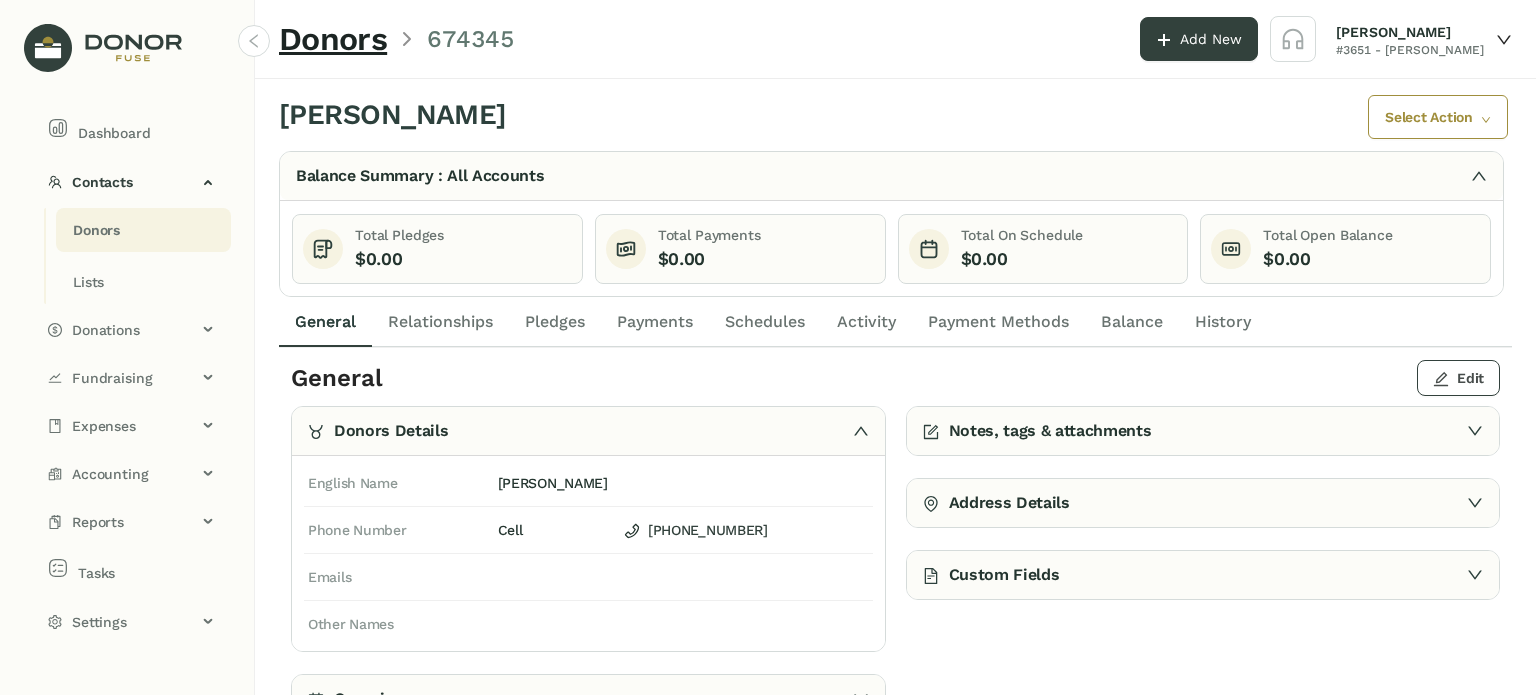 click on "Edit" 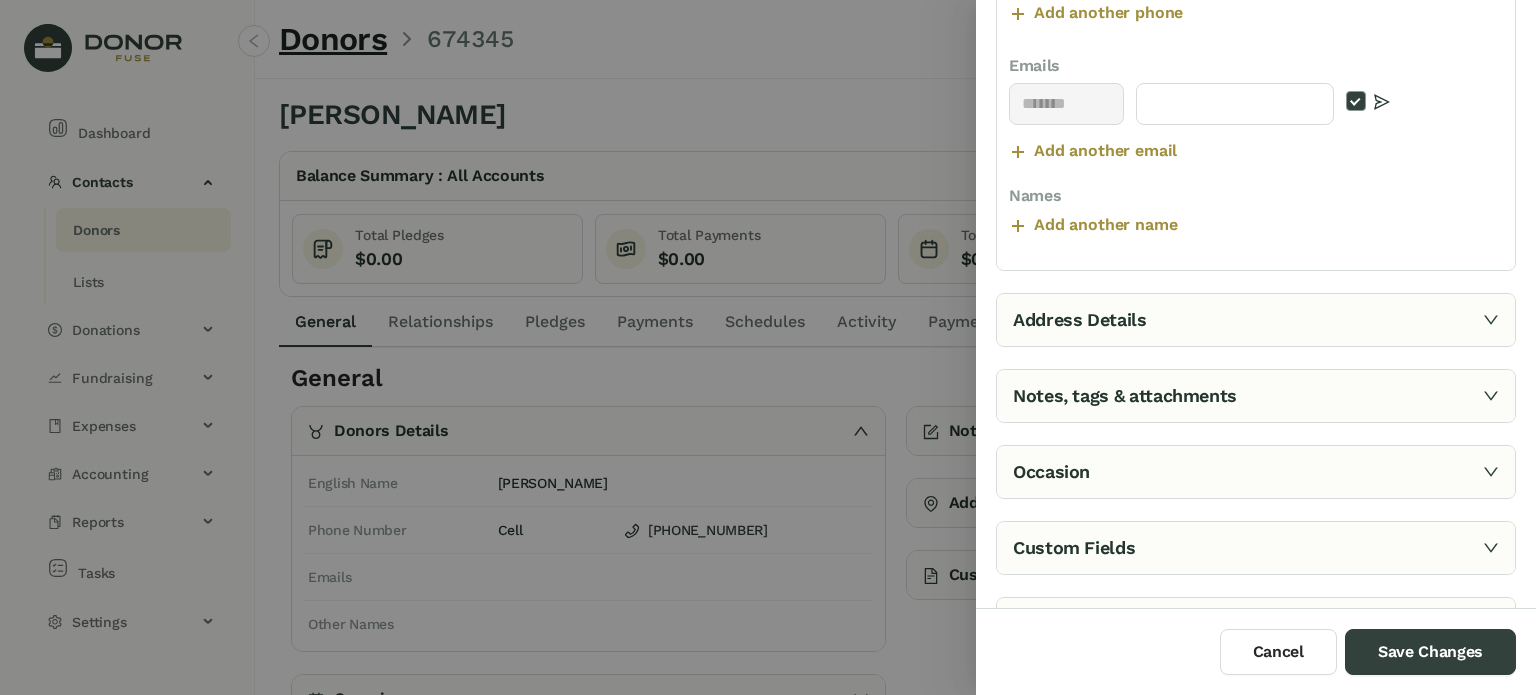 scroll, scrollTop: 633, scrollLeft: 0, axis: vertical 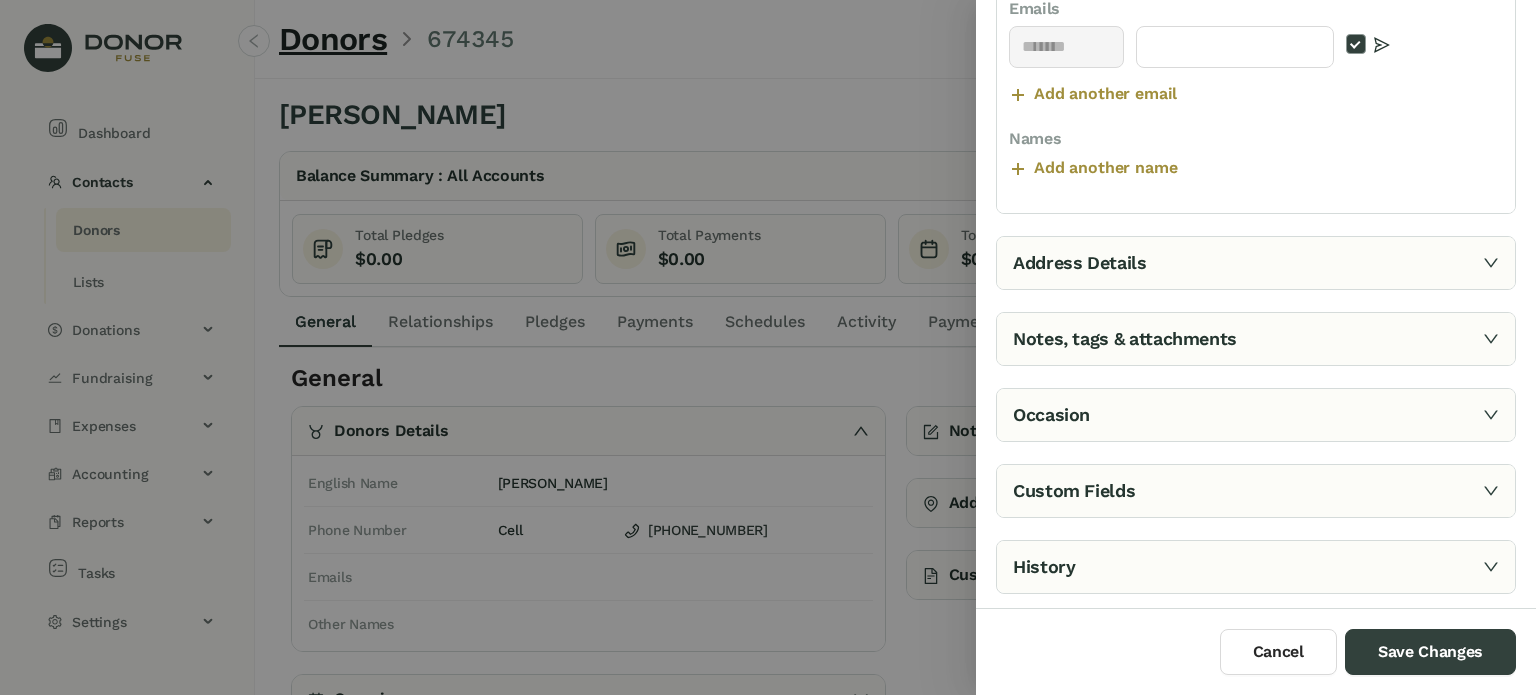 click on "Notes, tags & attachments" at bounding box center (1256, 339) 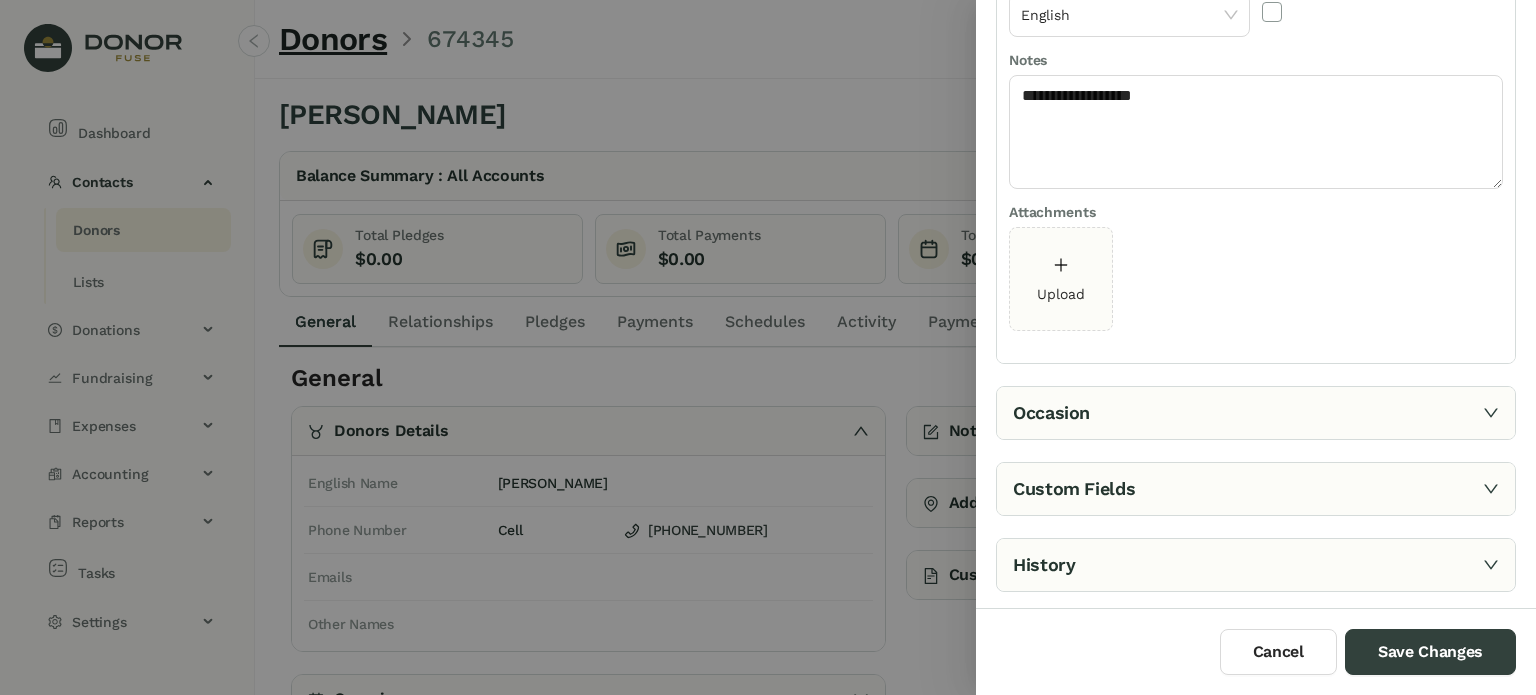scroll, scrollTop: 87, scrollLeft: 0, axis: vertical 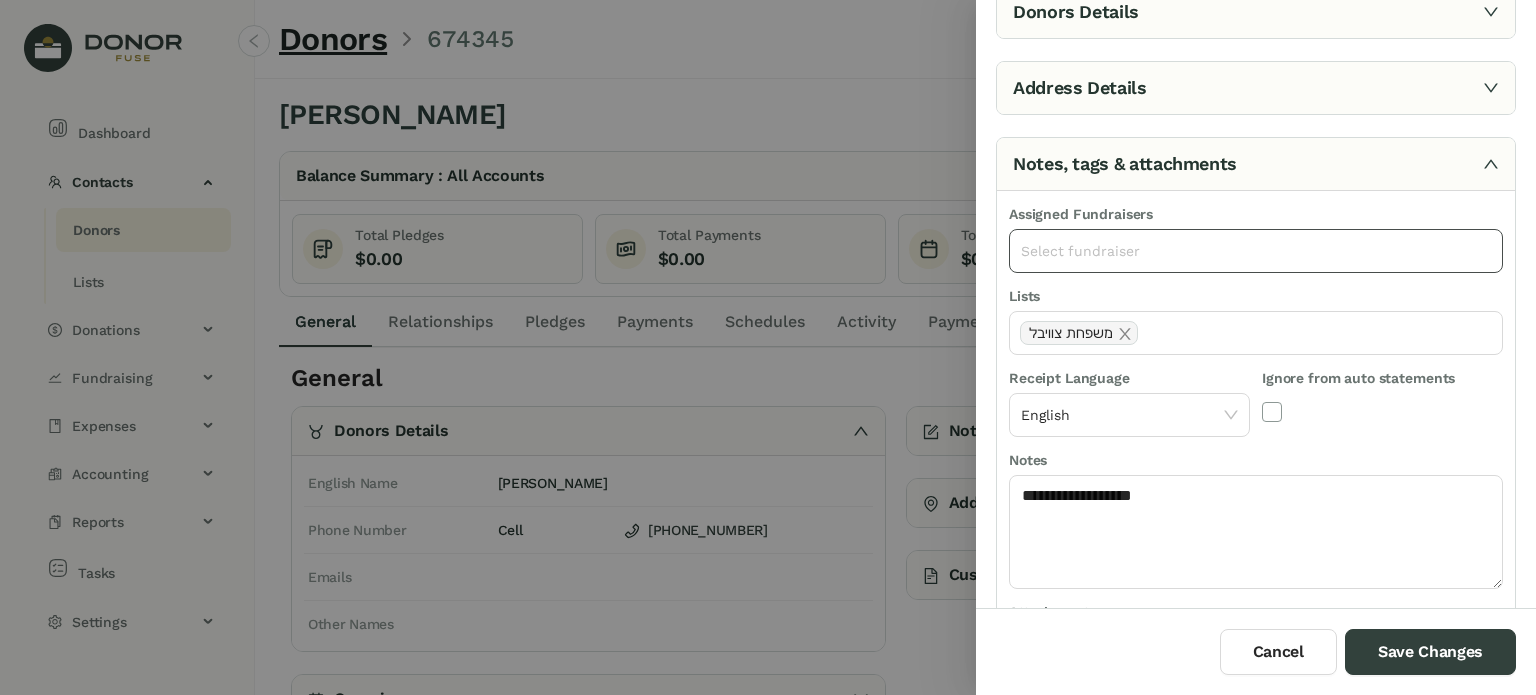 click on "Select fundraiser" 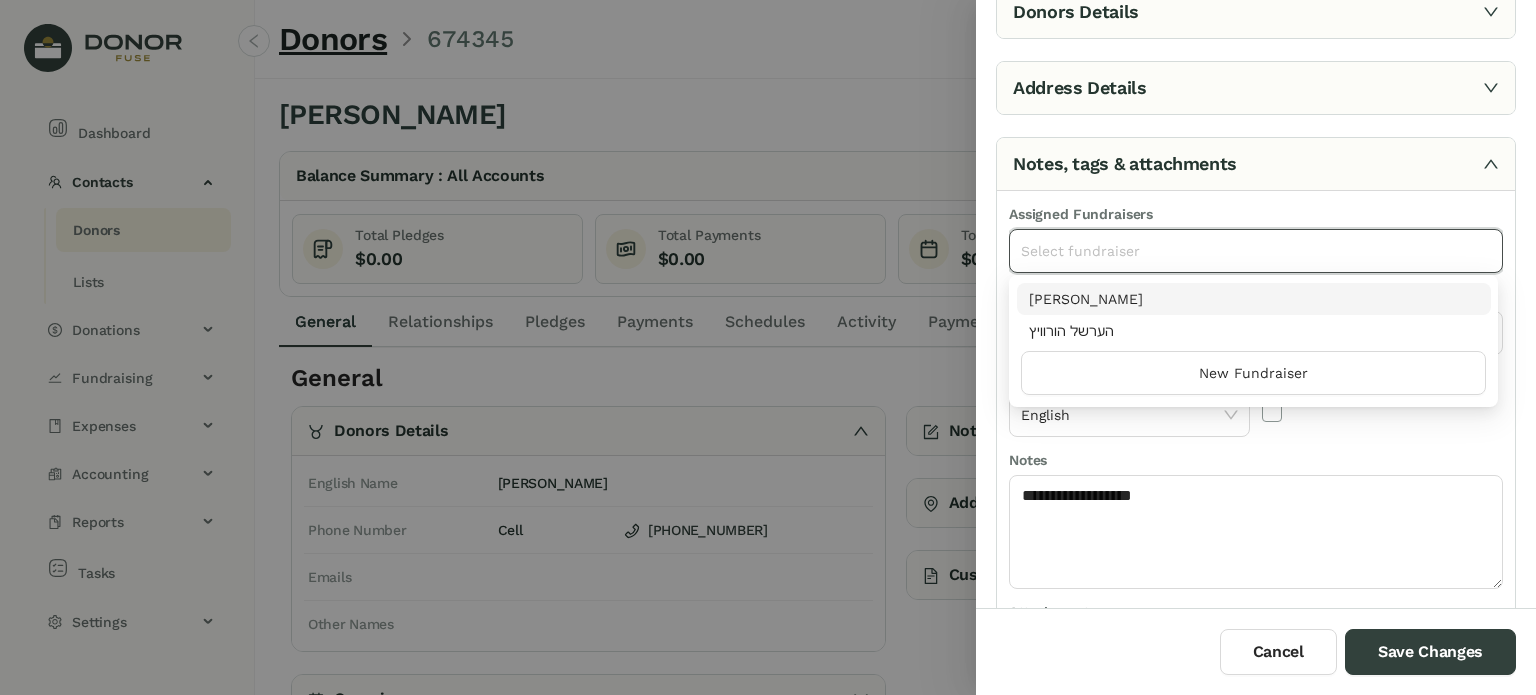 click on "[PERSON_NAME]" at bounding box center [1254, 299] 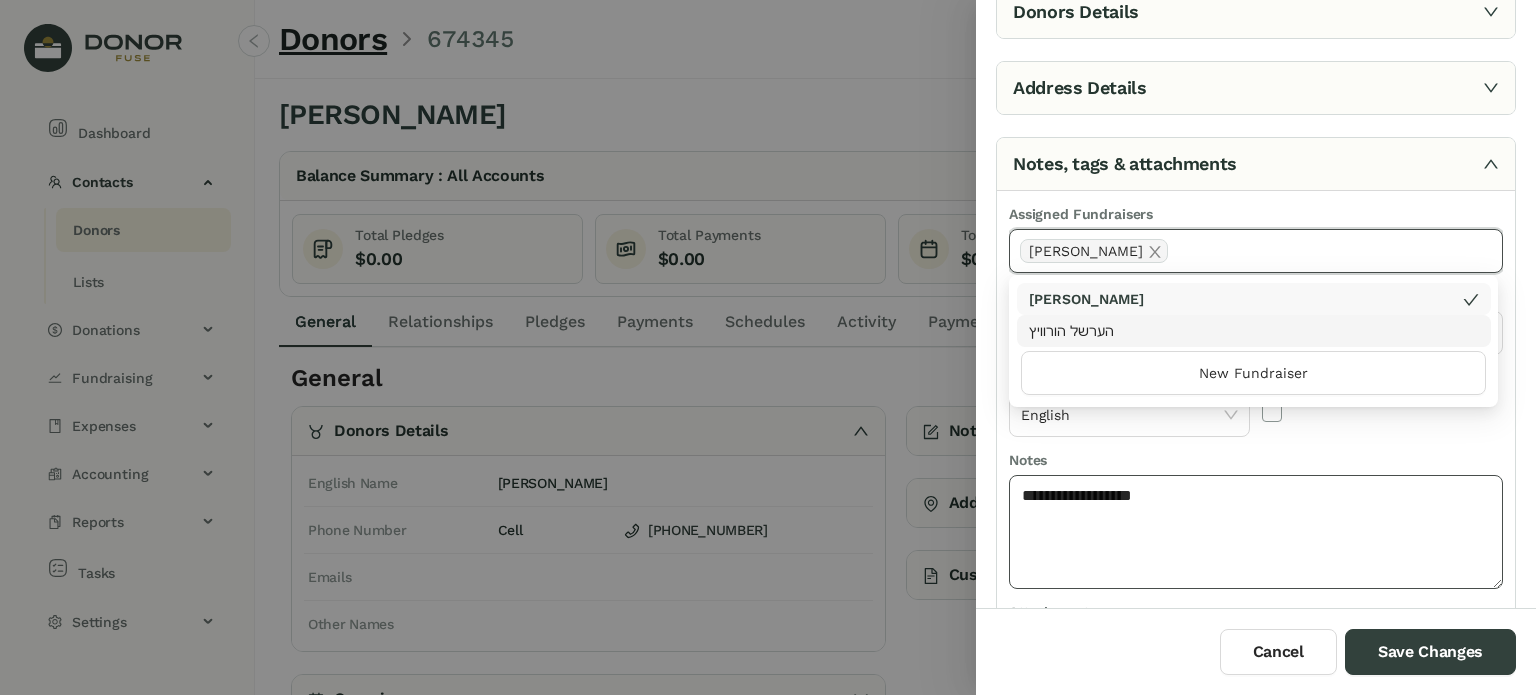 click on "**********" 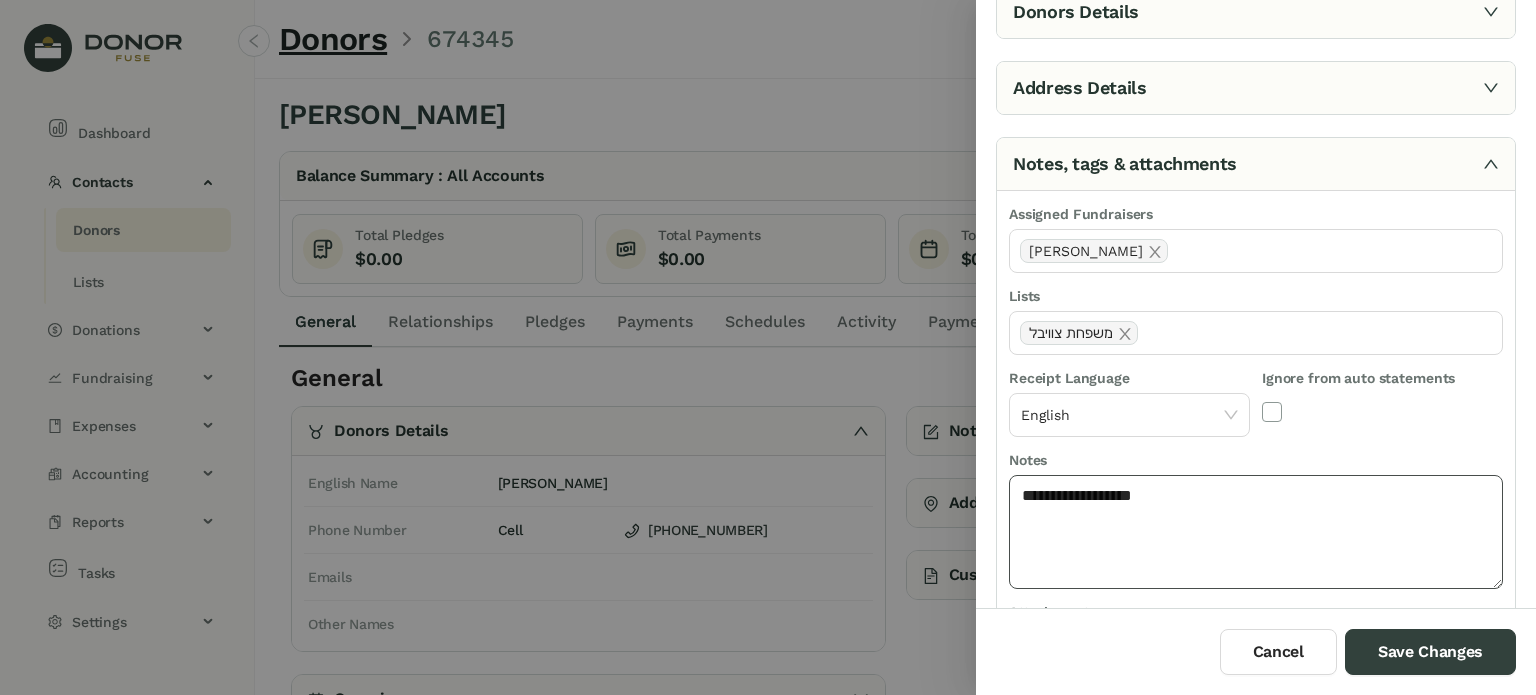 scroll, scrollTop: 487, scrollLeft: 0, axis: vertical 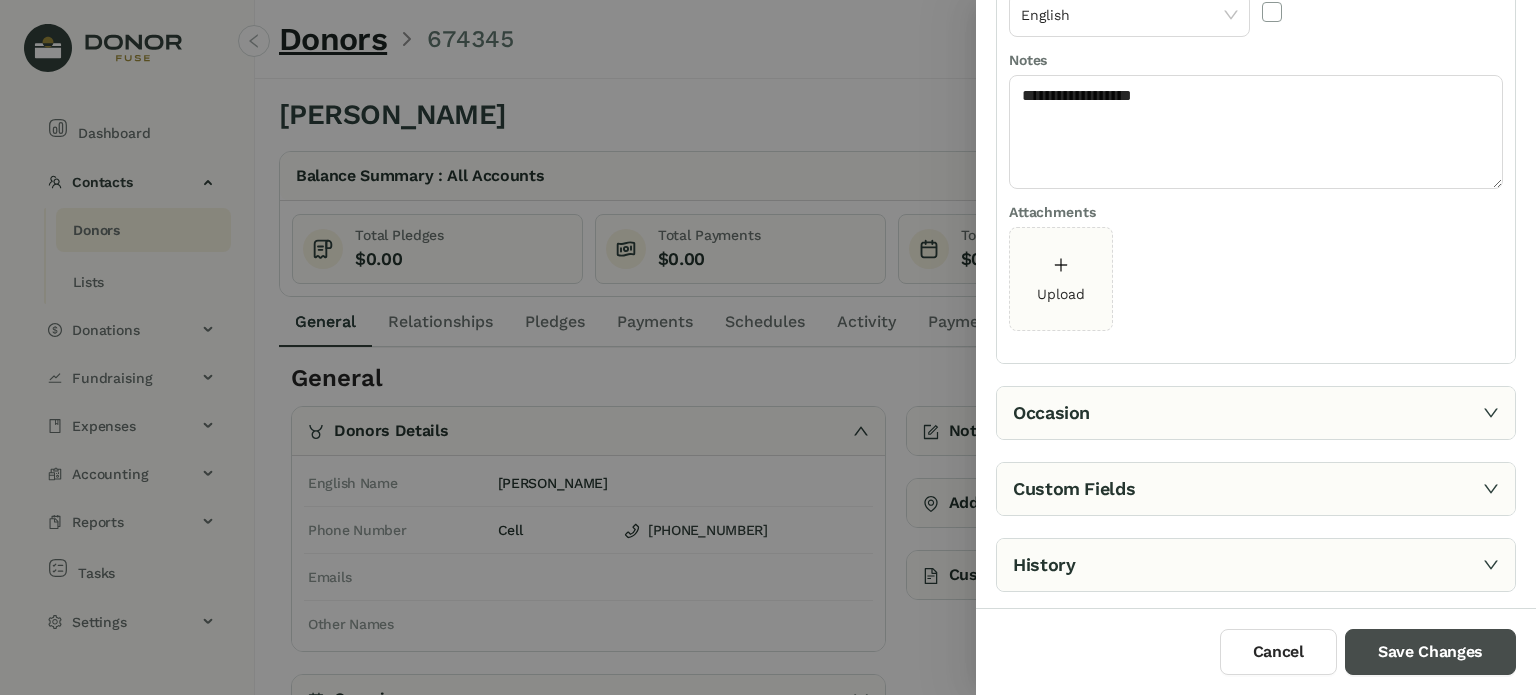 click on "Save Changes" at bounding box center (1430, 652) 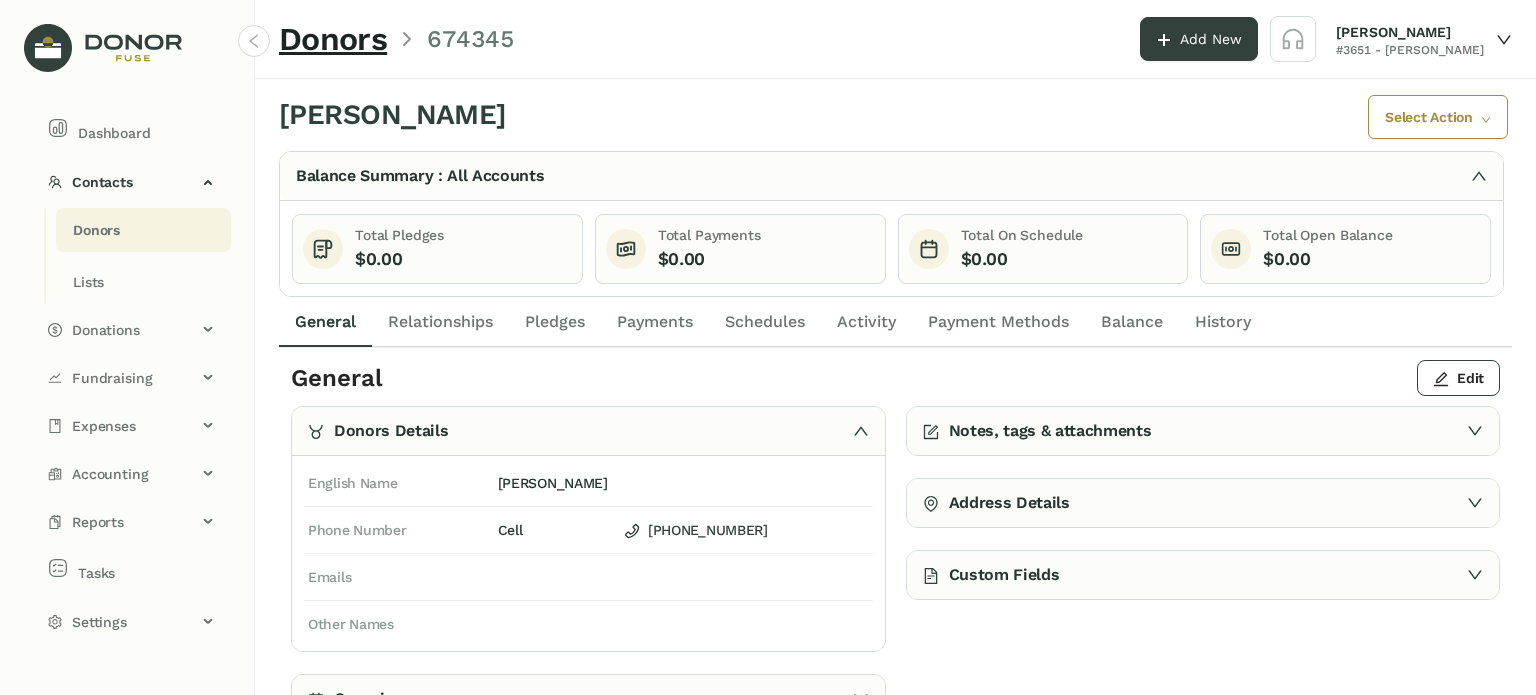 click on "Schedules" 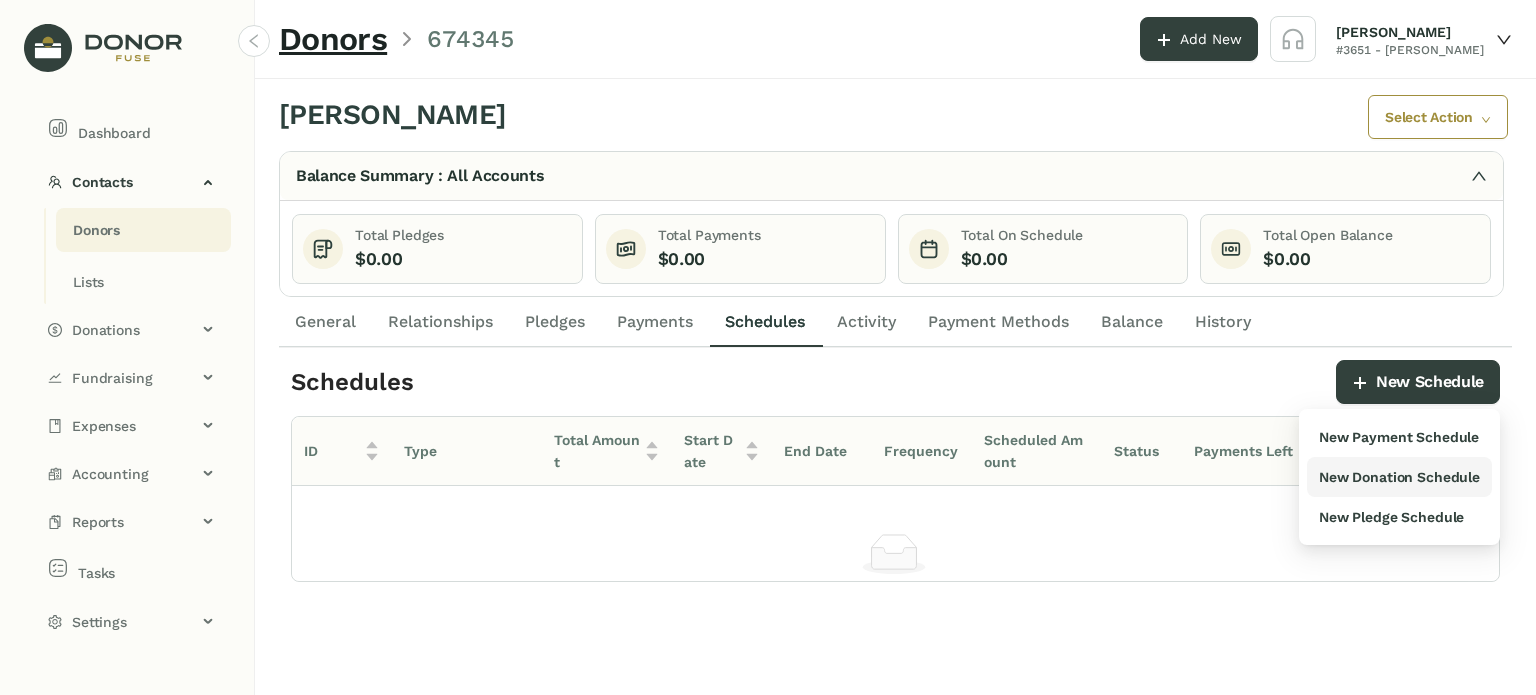 click on "New Donation Schedule" at bounding box center (1399, 477) 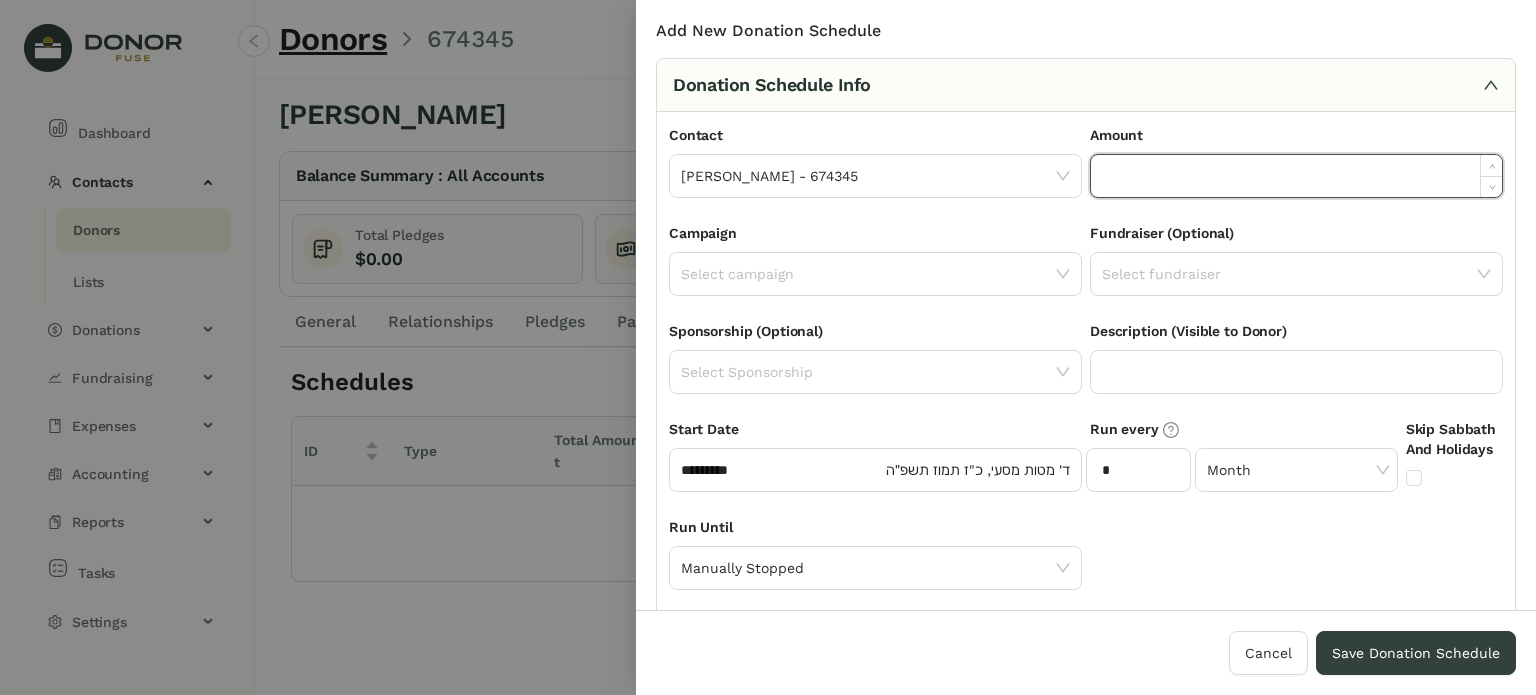click 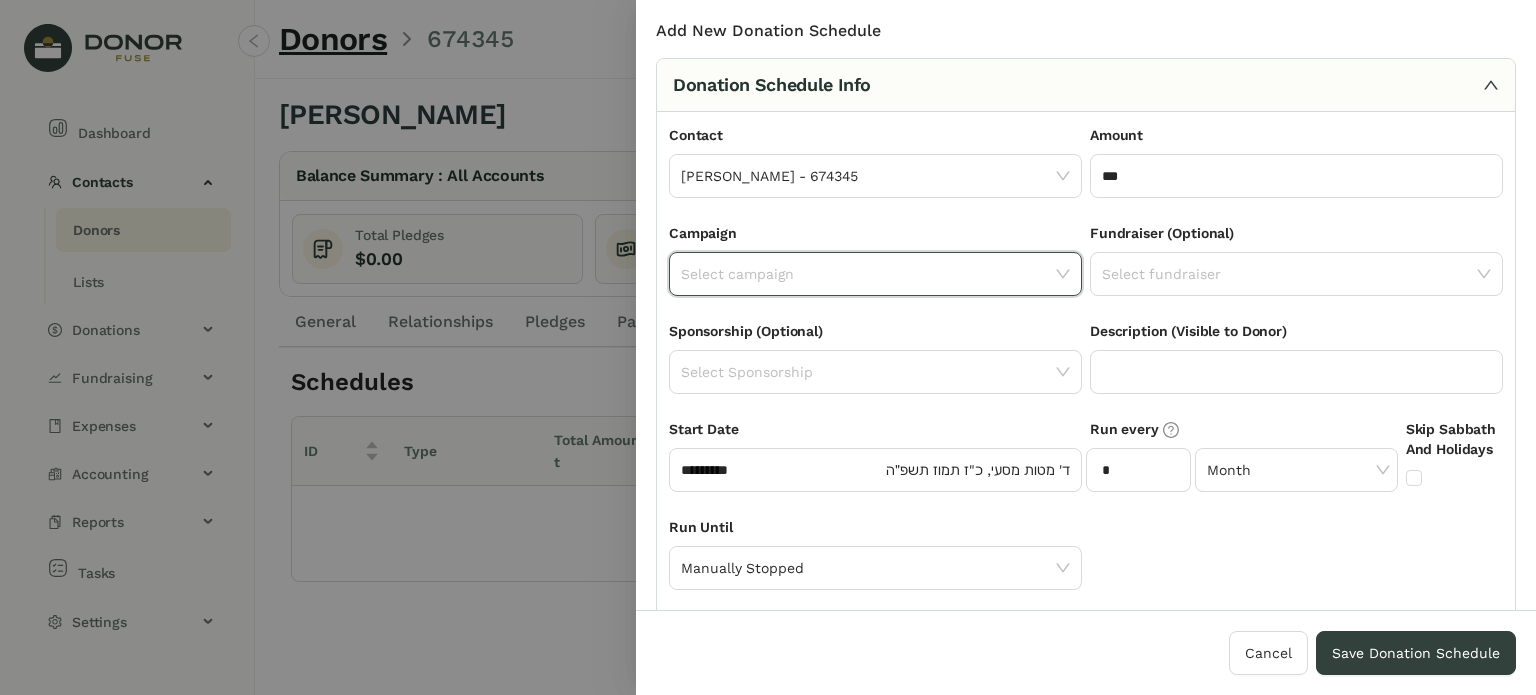 type on "*******" 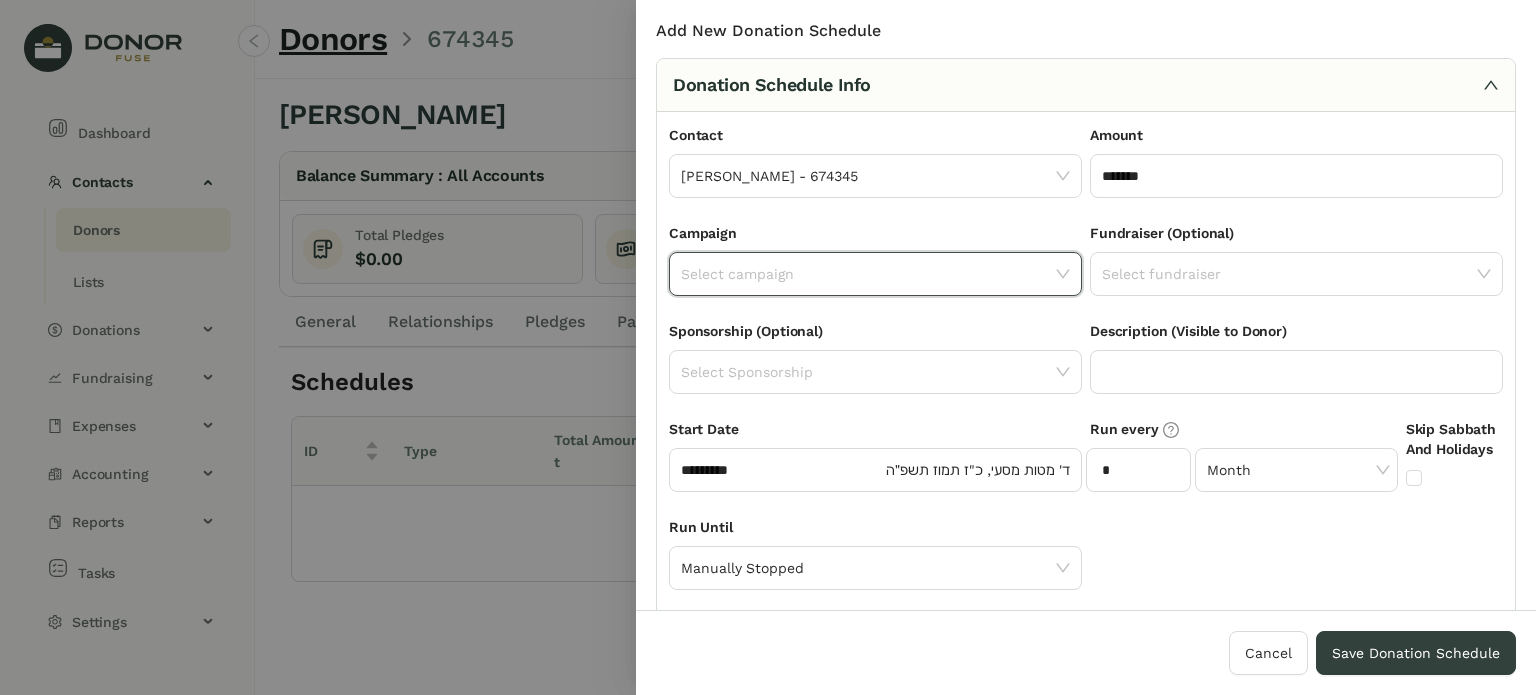 click 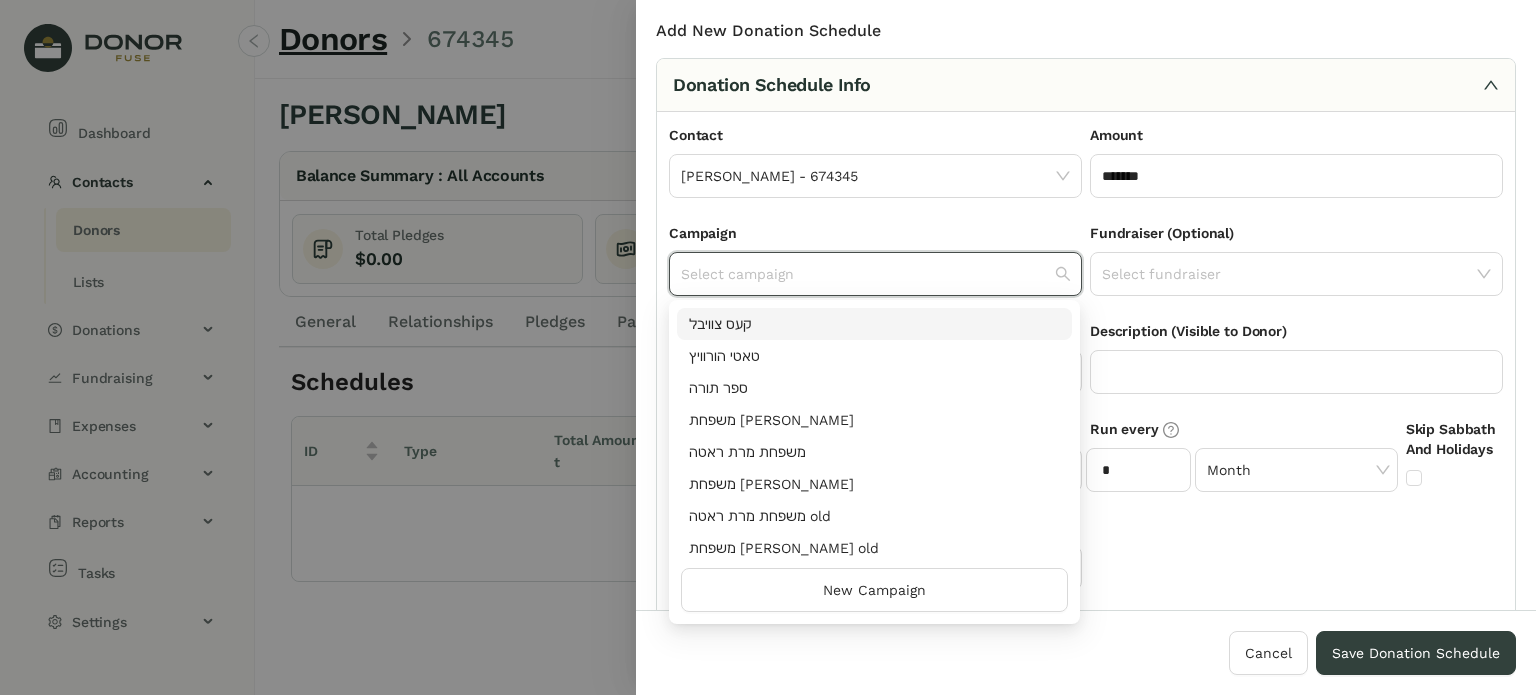 click on "‫קעס צוויבל‬" at bounding box center (874, 324) 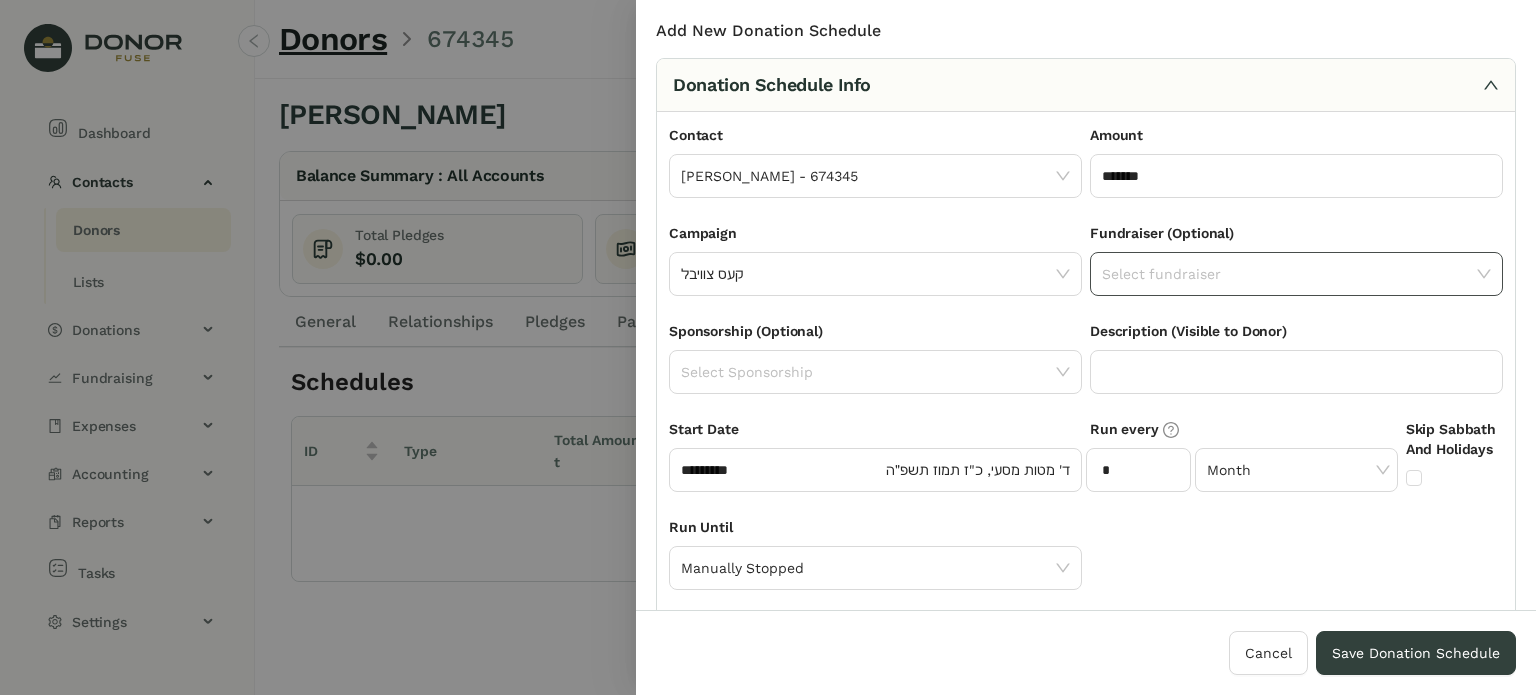 click 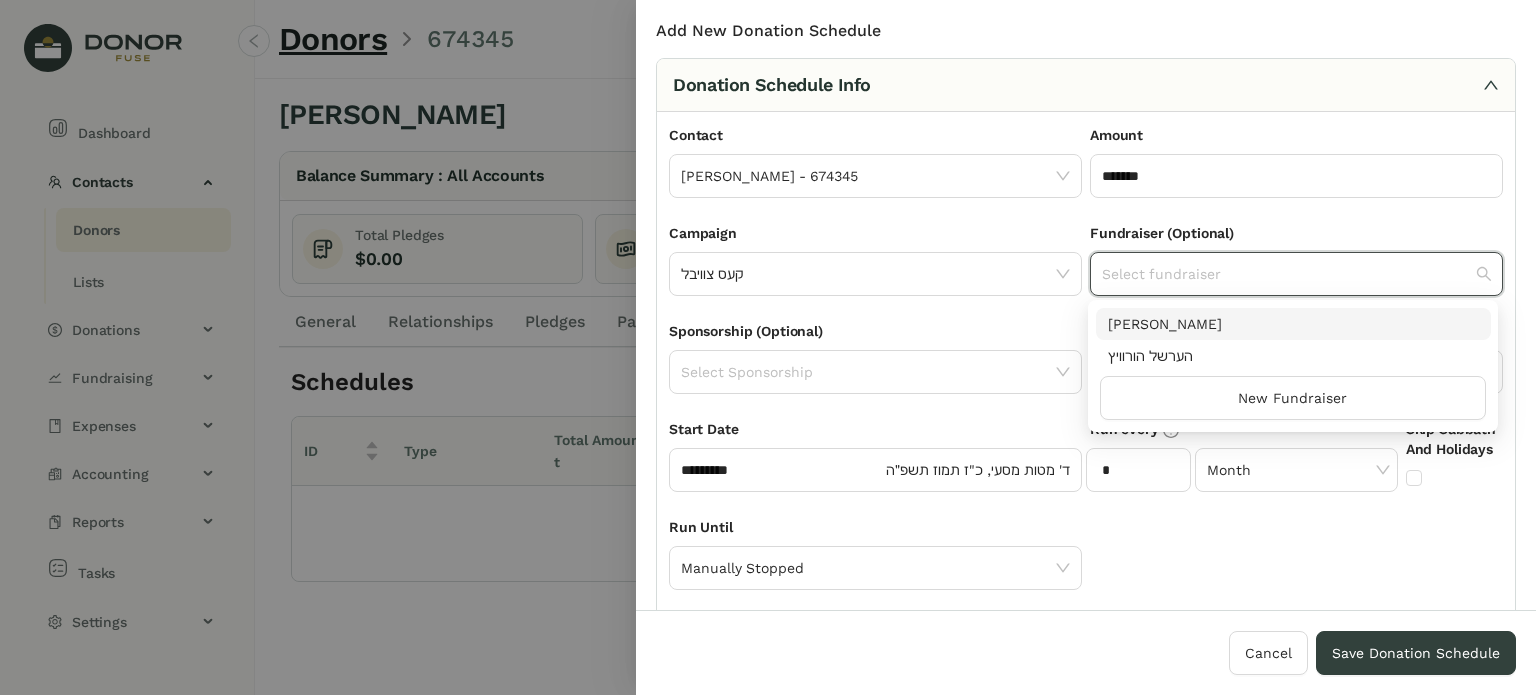 click on "[PERSON_NAME]" at bounding box center (1293, 324) 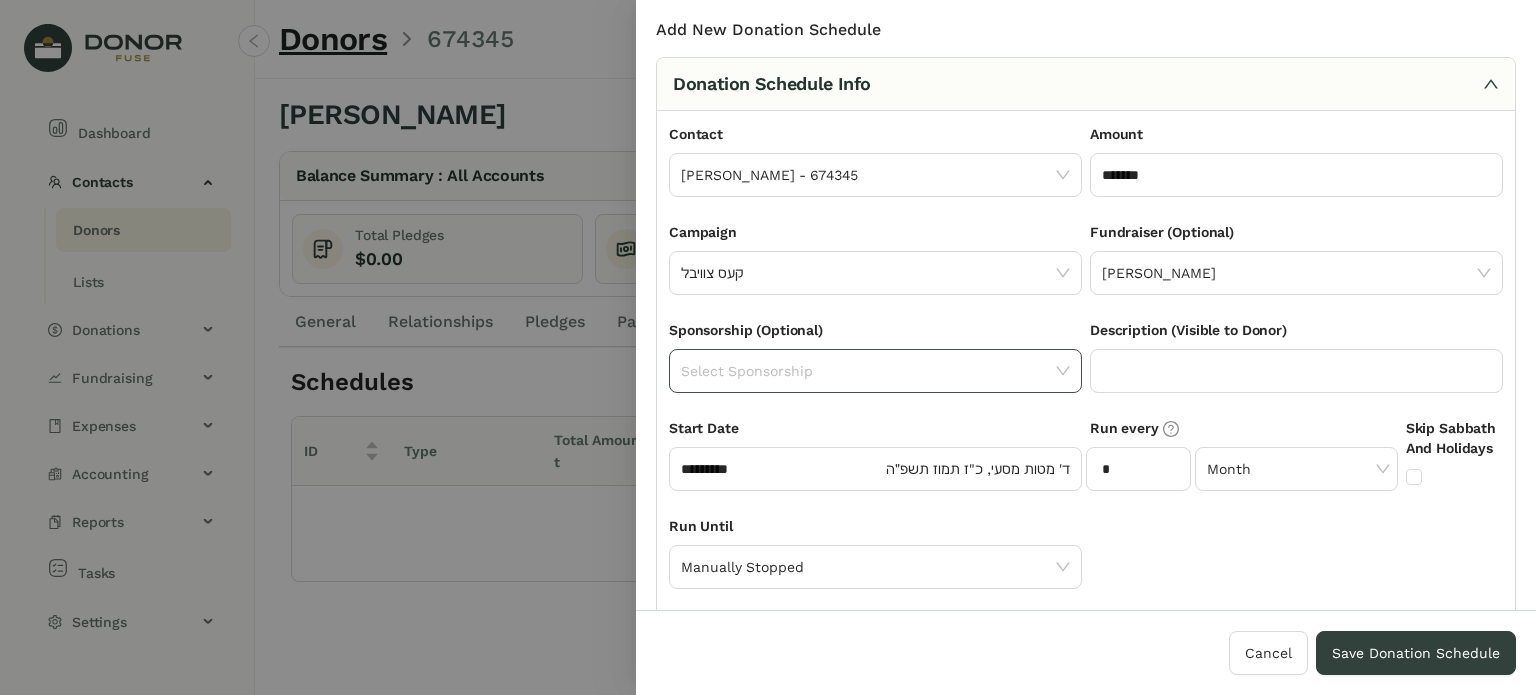 scroll, scrollTop: 0, scrollLeft: 0, axis: both 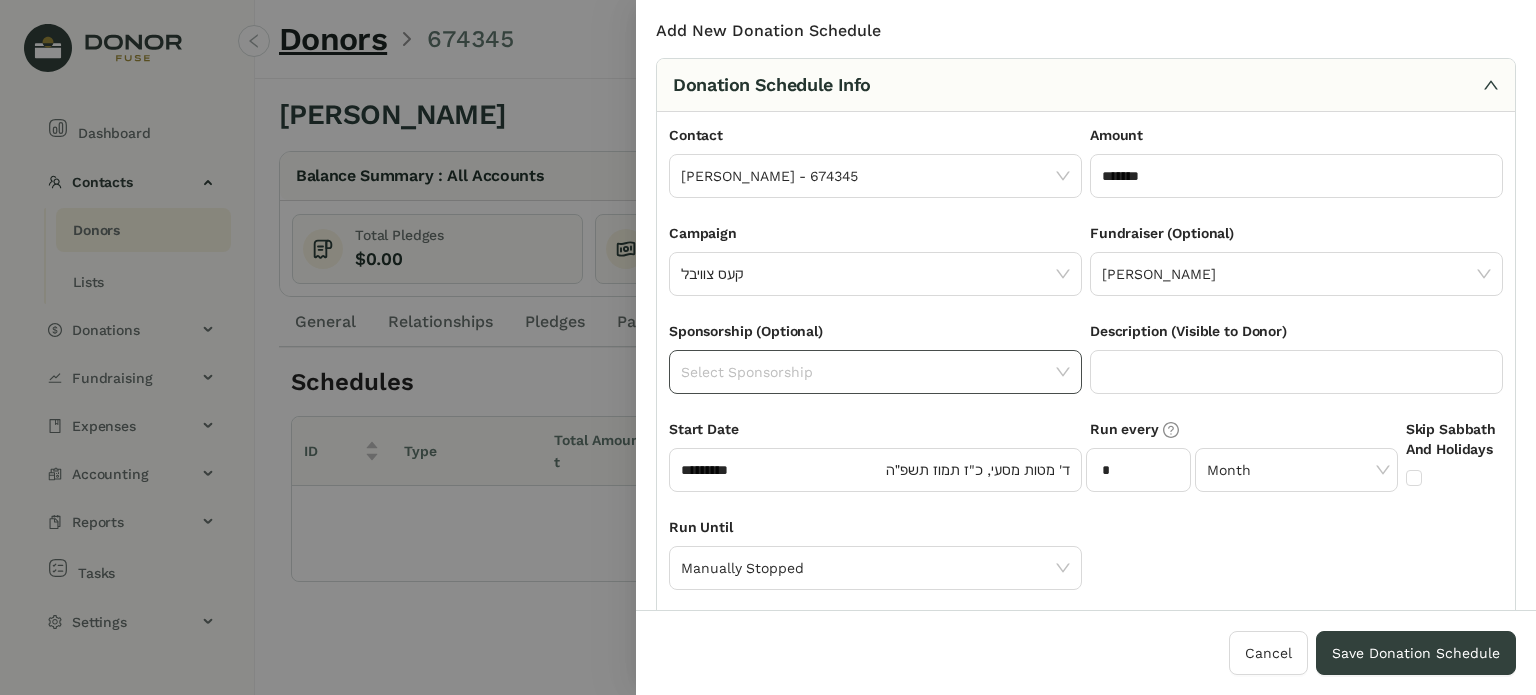 click 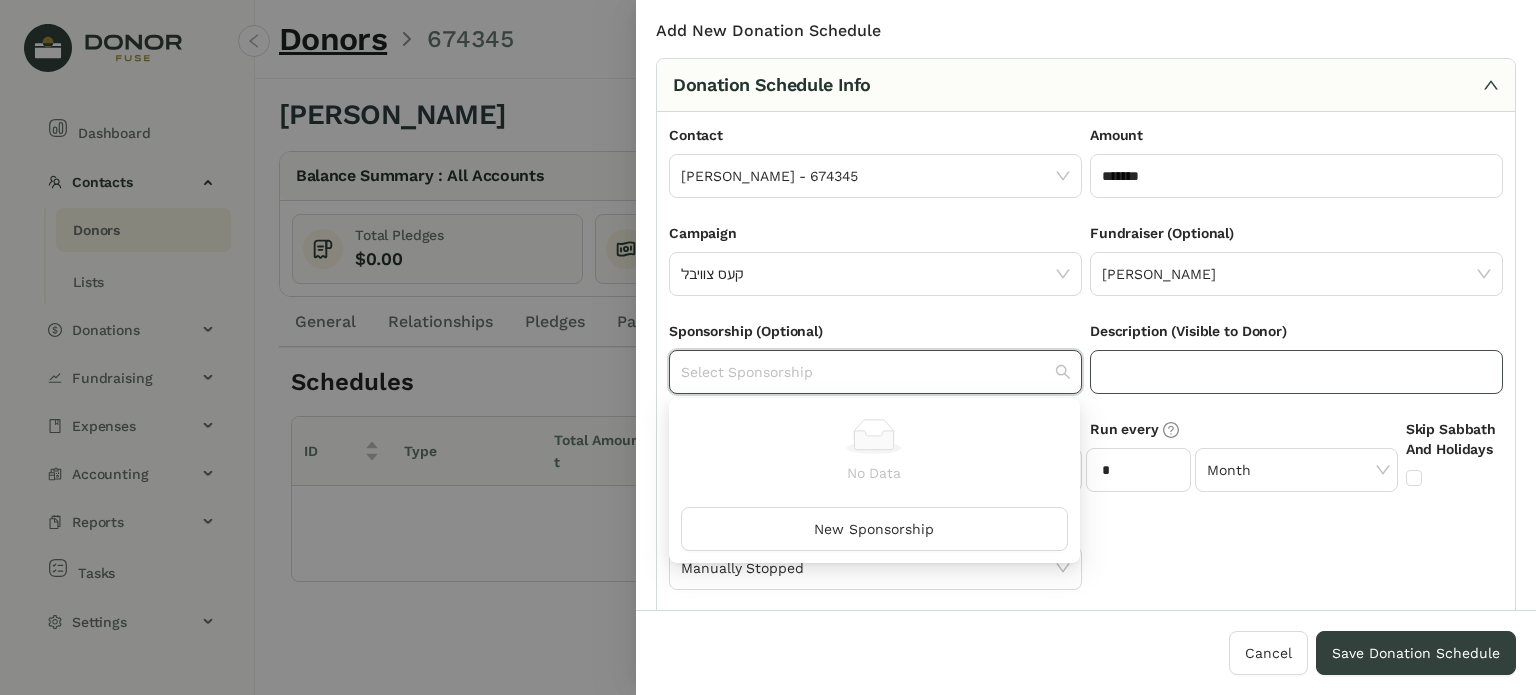 click 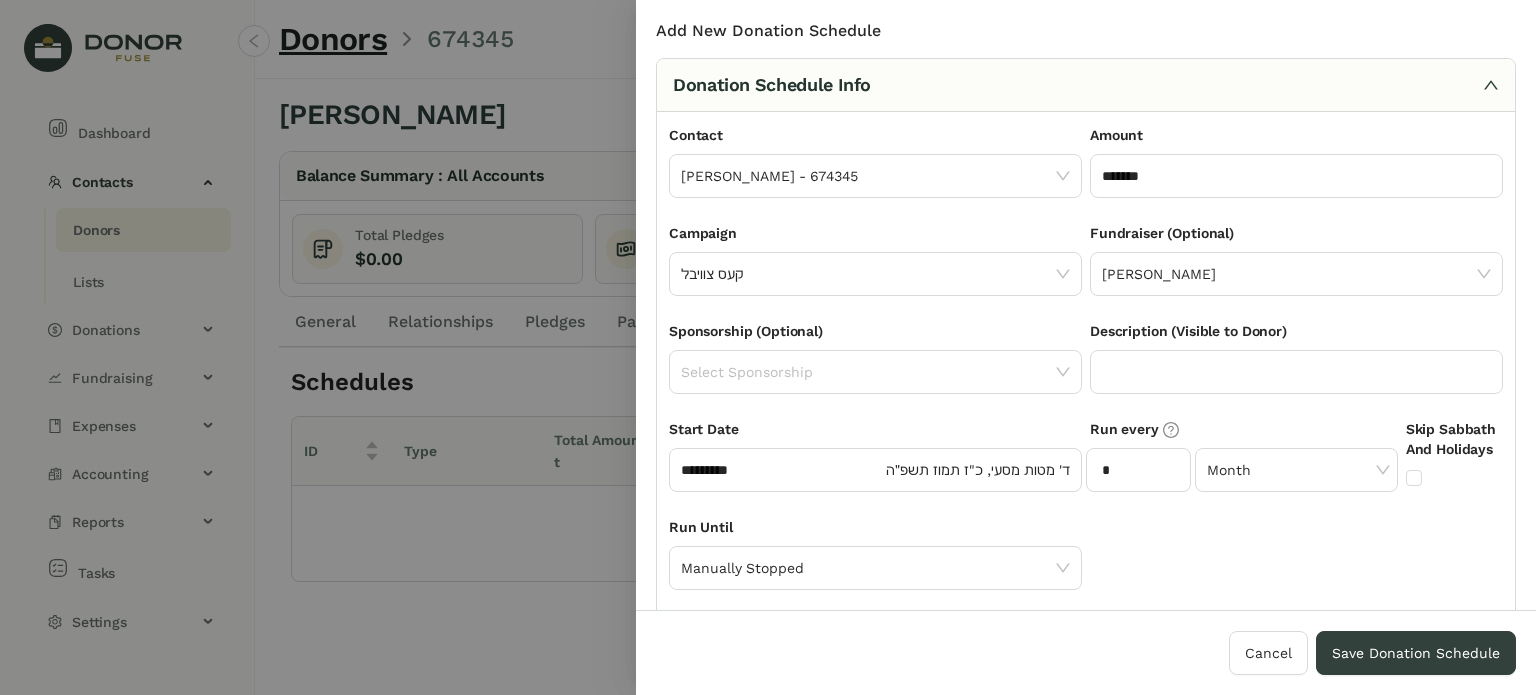 click on "Sponsorship (Optional)" at bounding box center [875, 335] 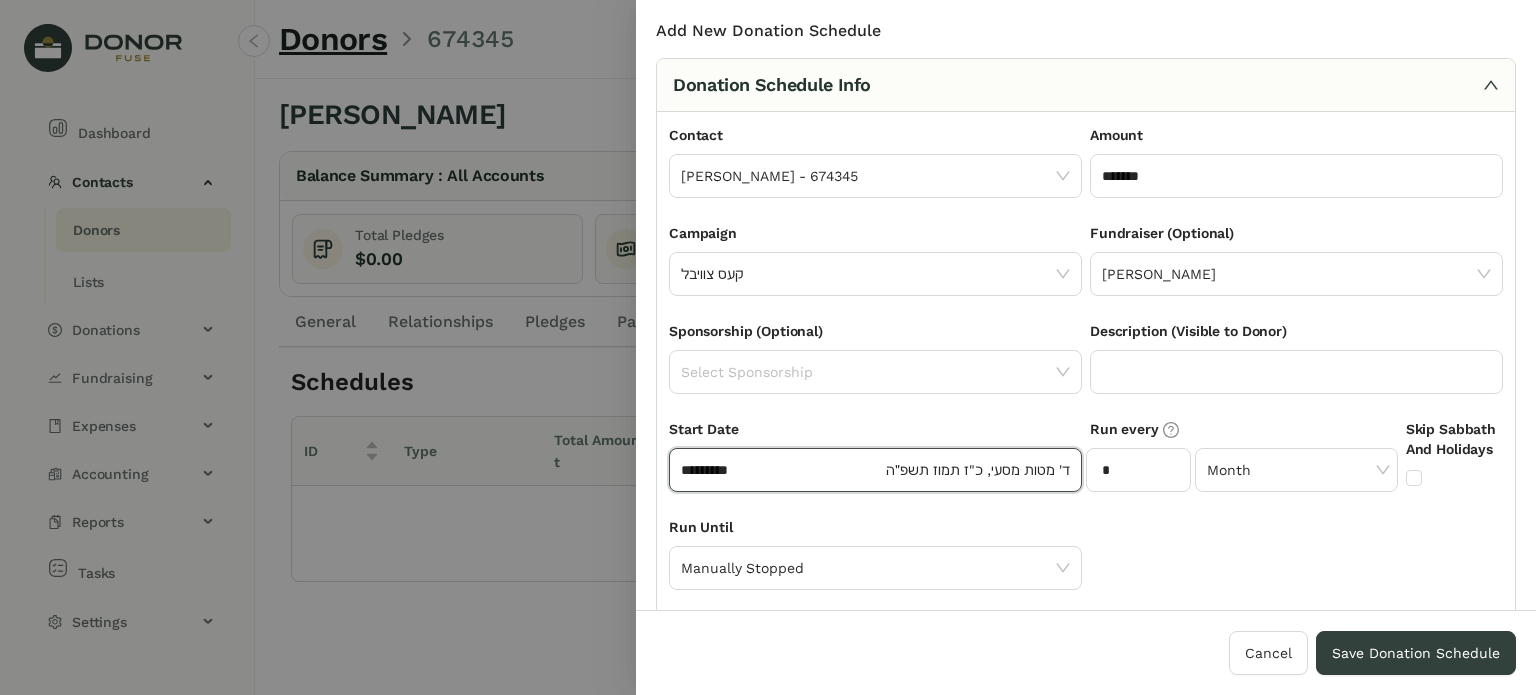 click on "*********" 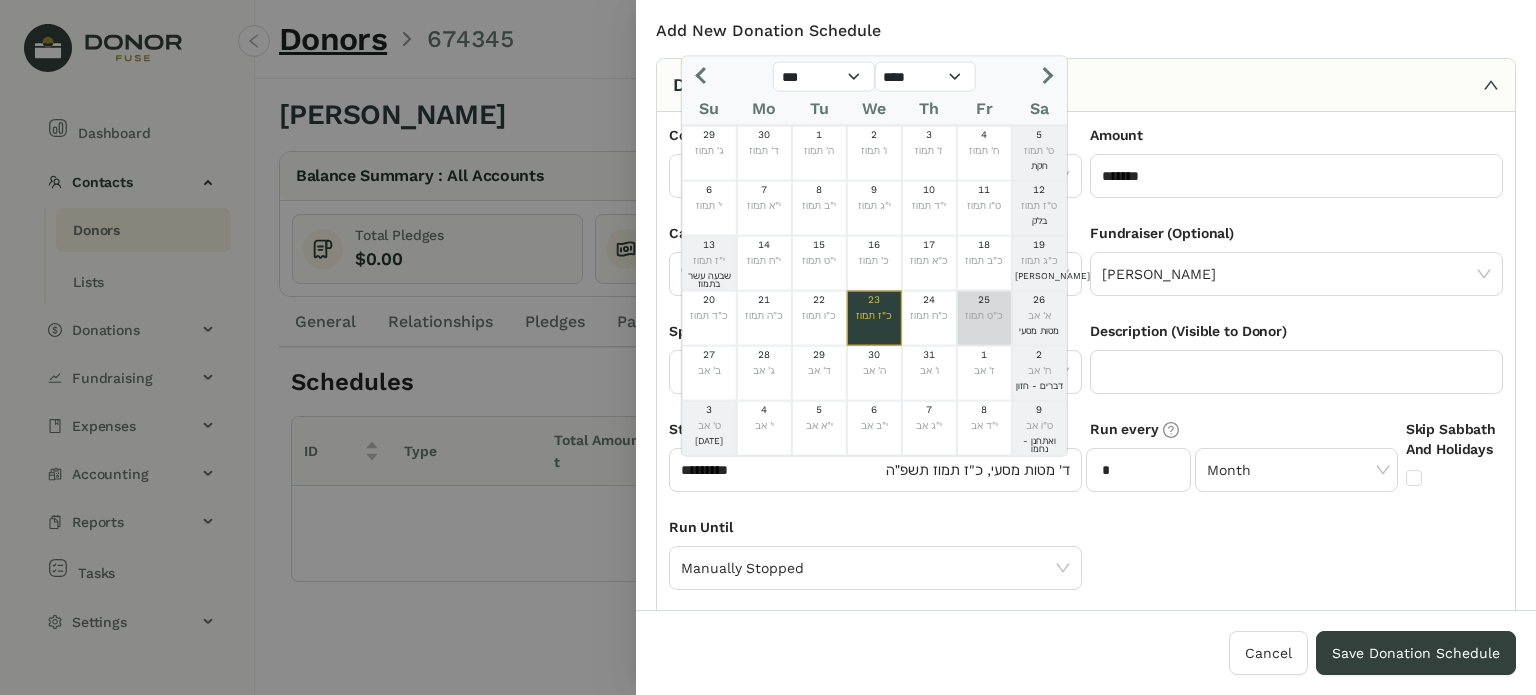 click on "כ"ט תמוז" 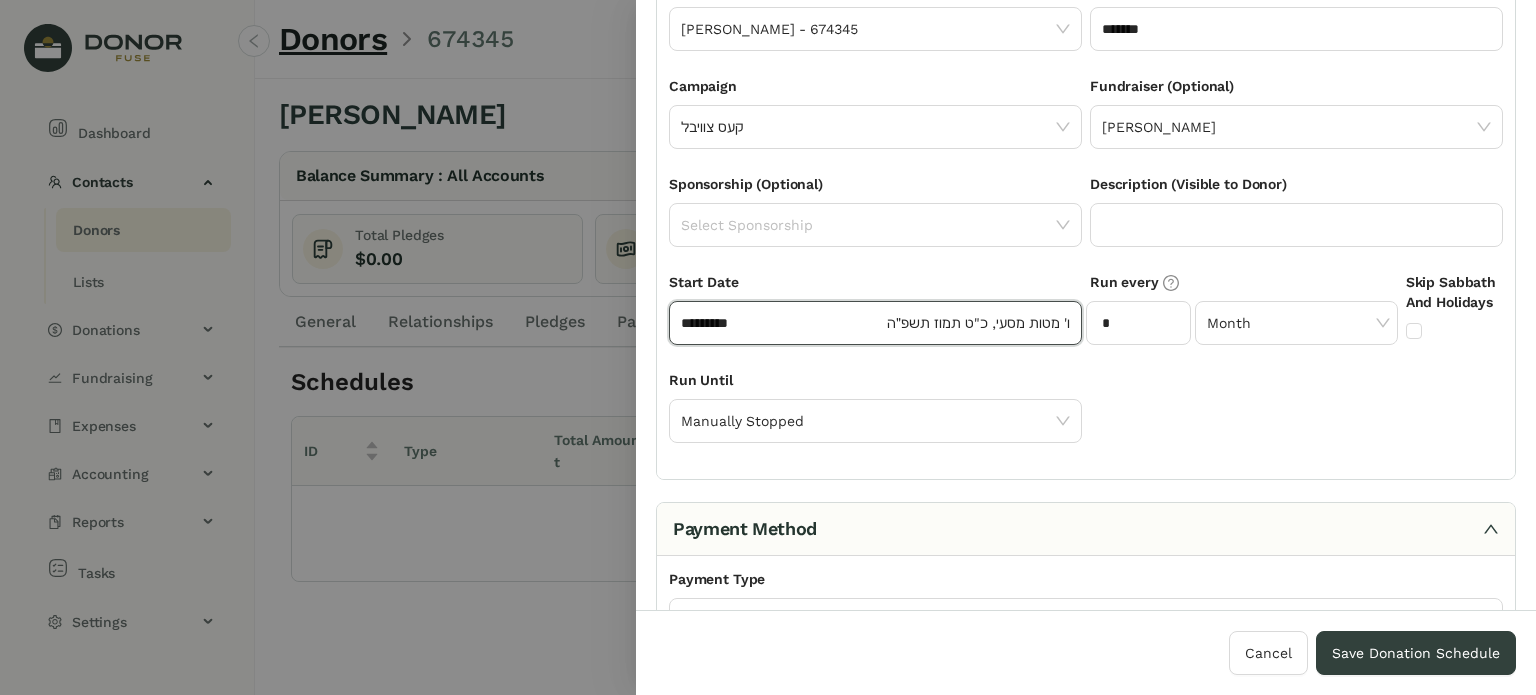 scroll, scrollTop: 144, scrollLeft: 0, axis: vertical 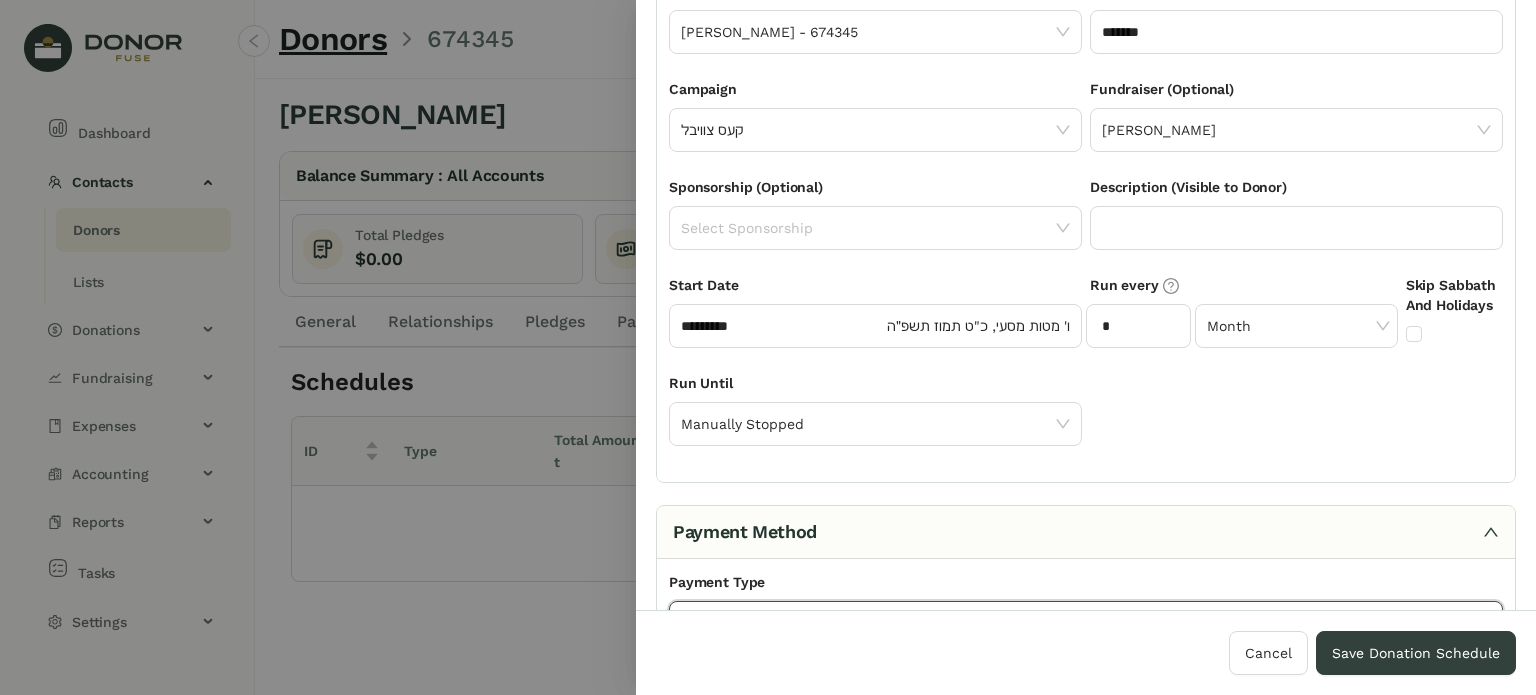 click 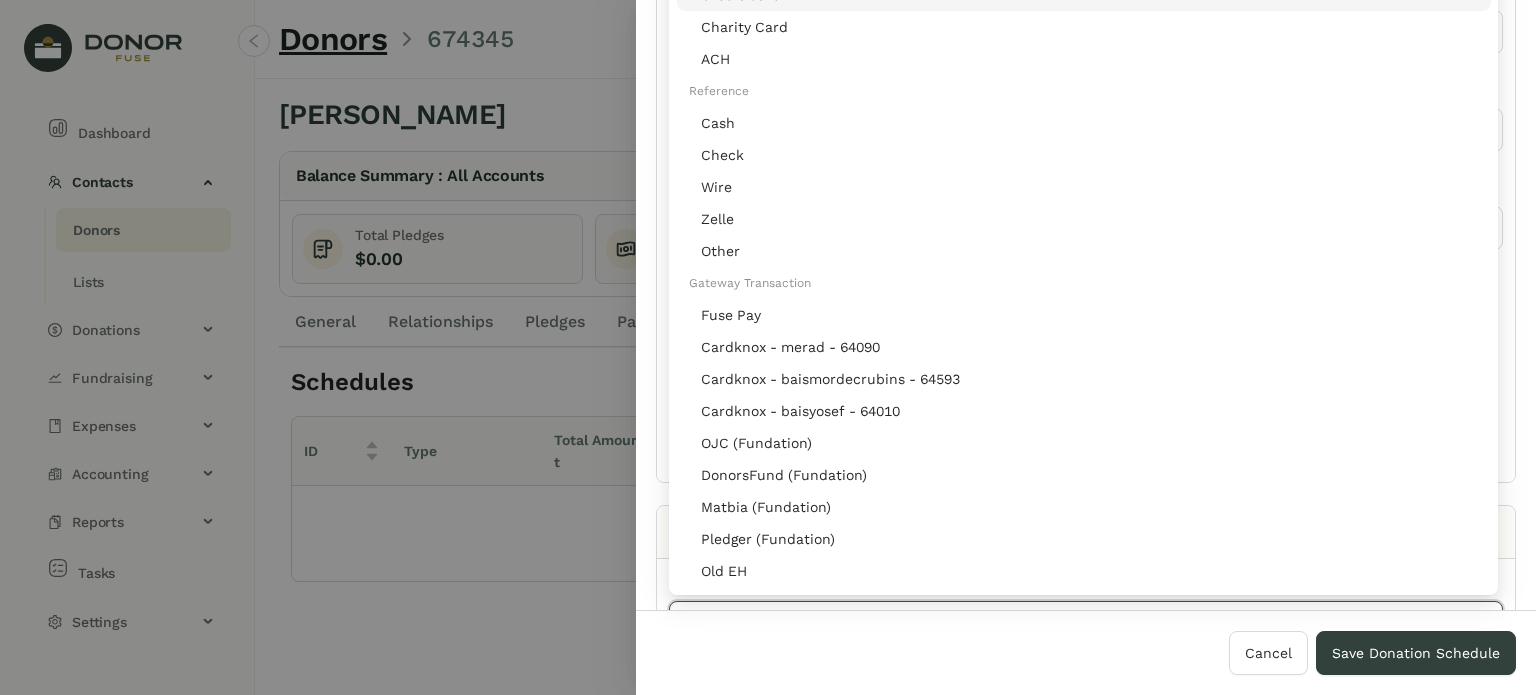 click on "Credit Card" 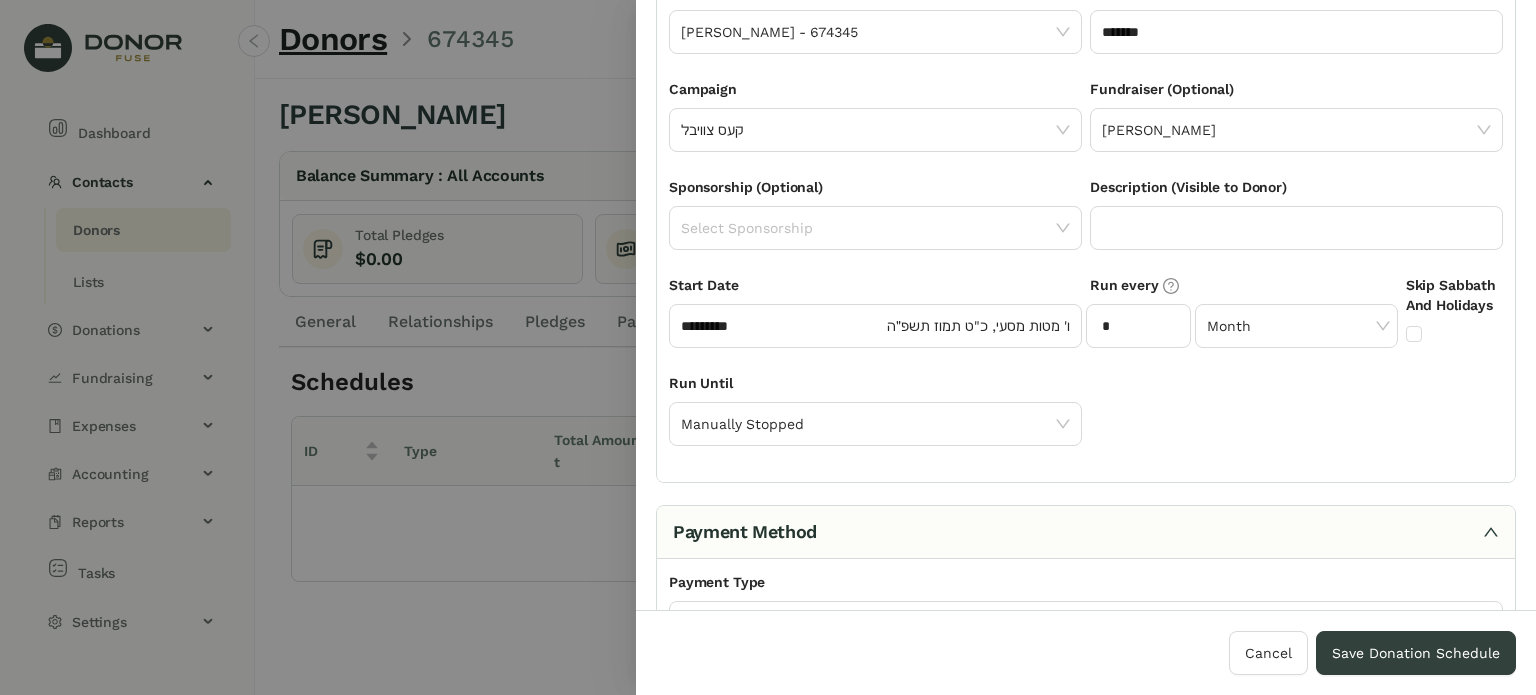 scroll, scrollTop: 544, scrollLeft: 0, axis: vertical 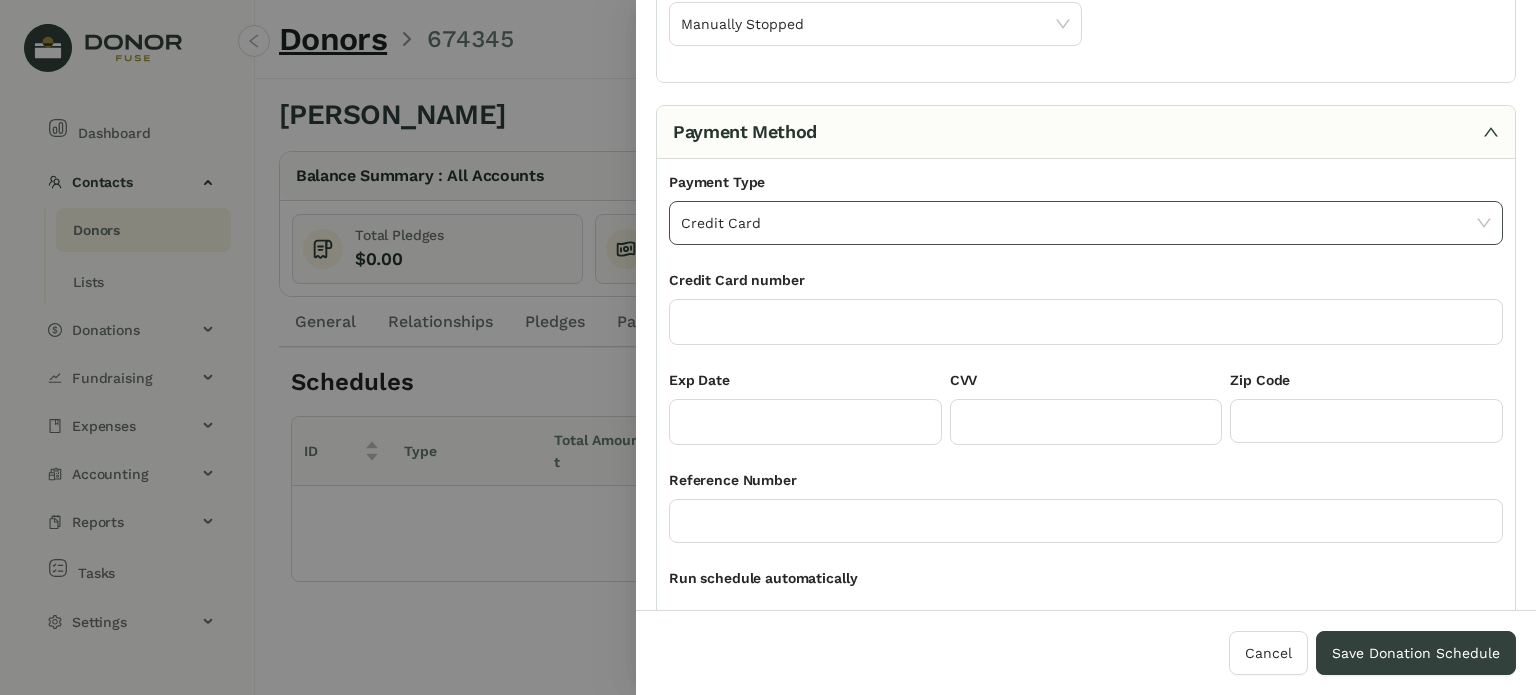 click on "Credit Card" 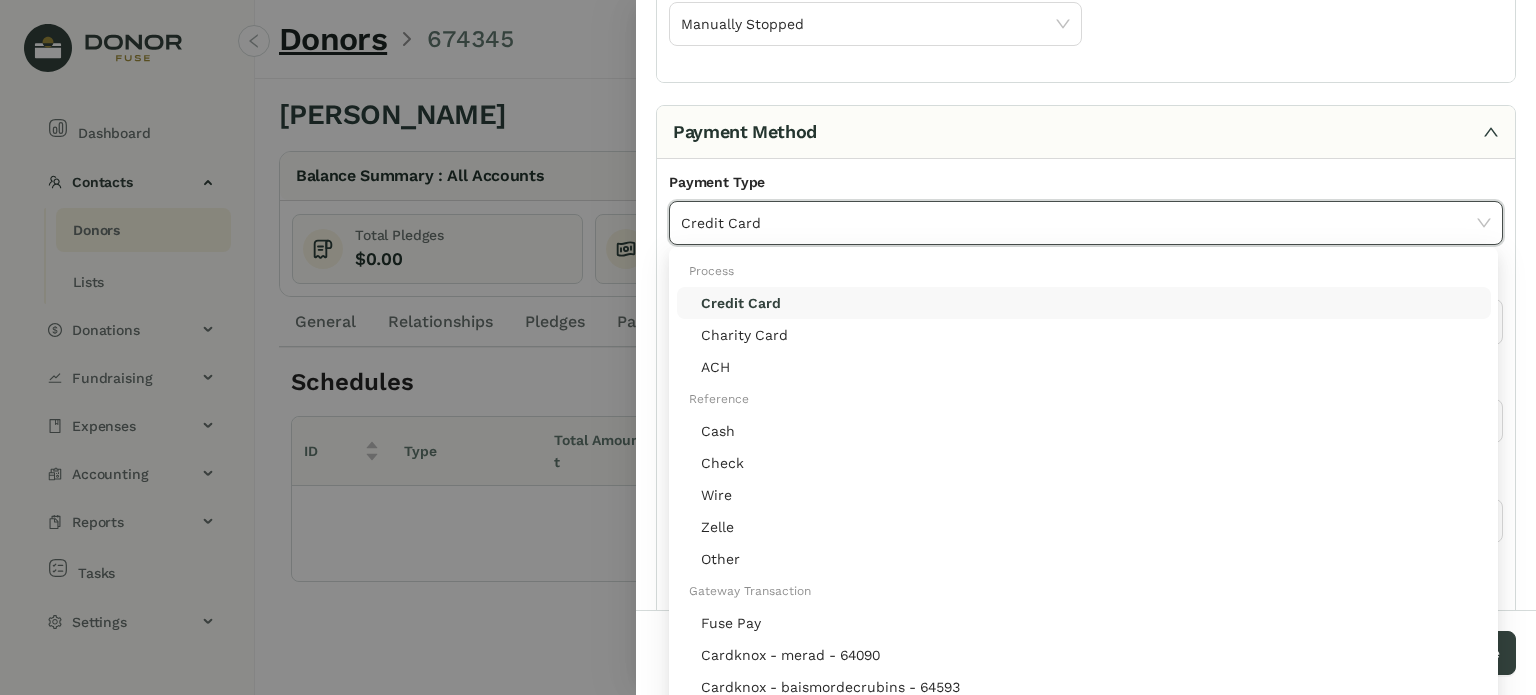click on "Credit Card" 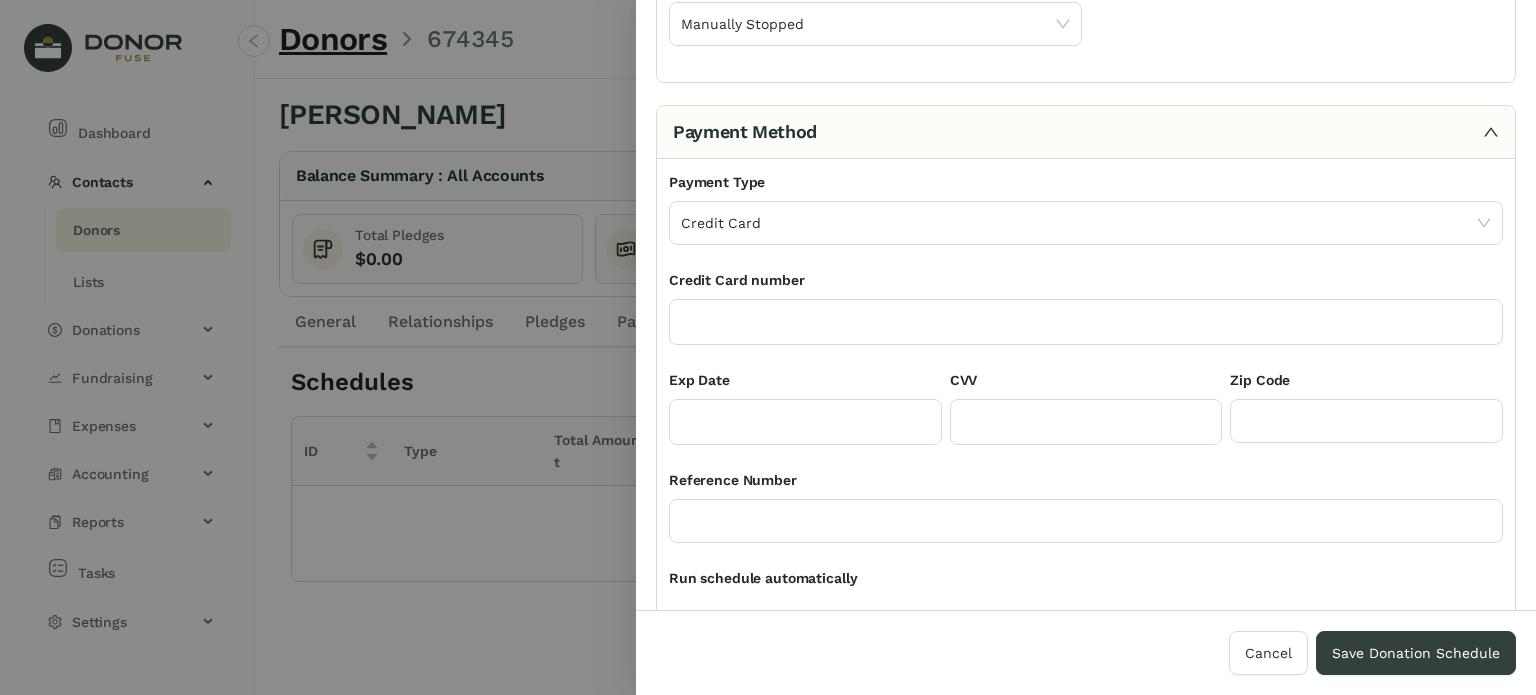 click on "Run Until Manually Stopped" at bounding box center (1086, 21) 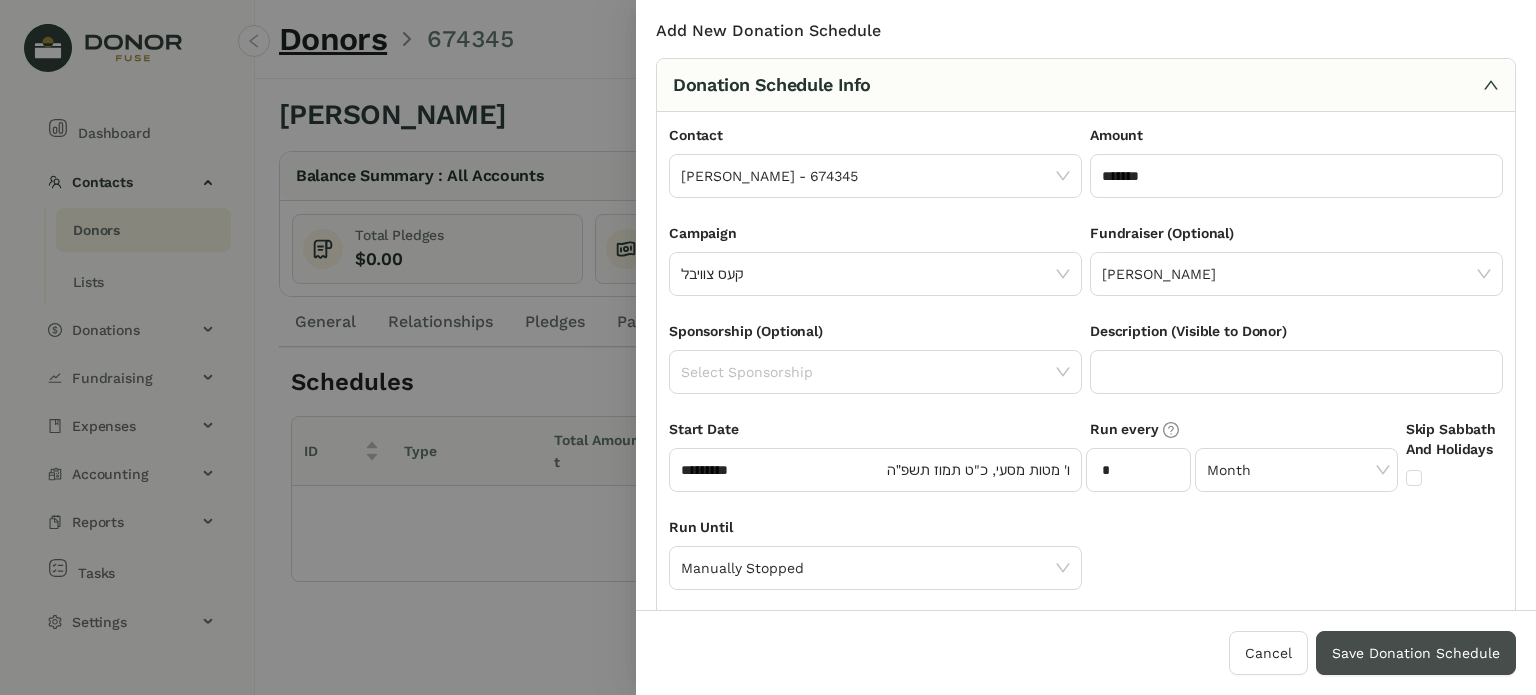 click on "Save Donation Schedule" at bounding box center [1416, 653] 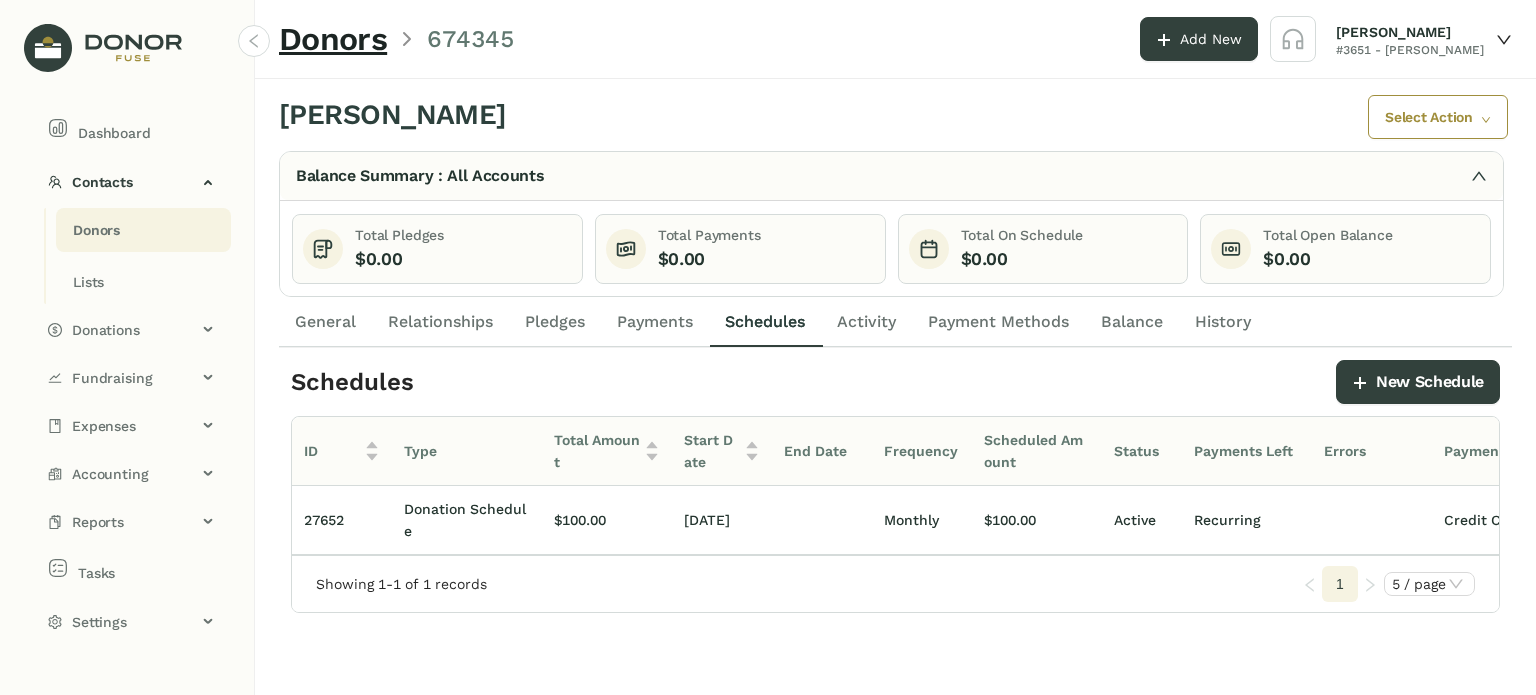 click on "Donors" 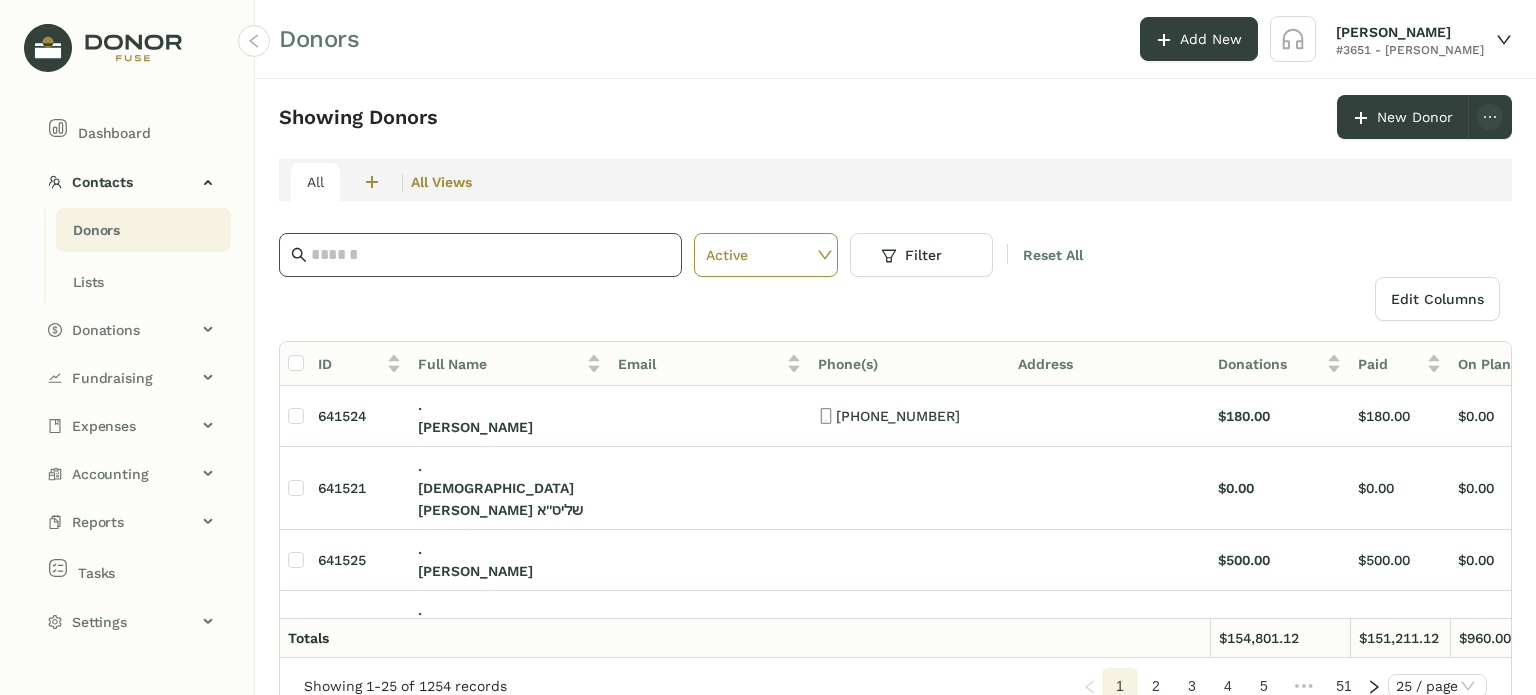 click 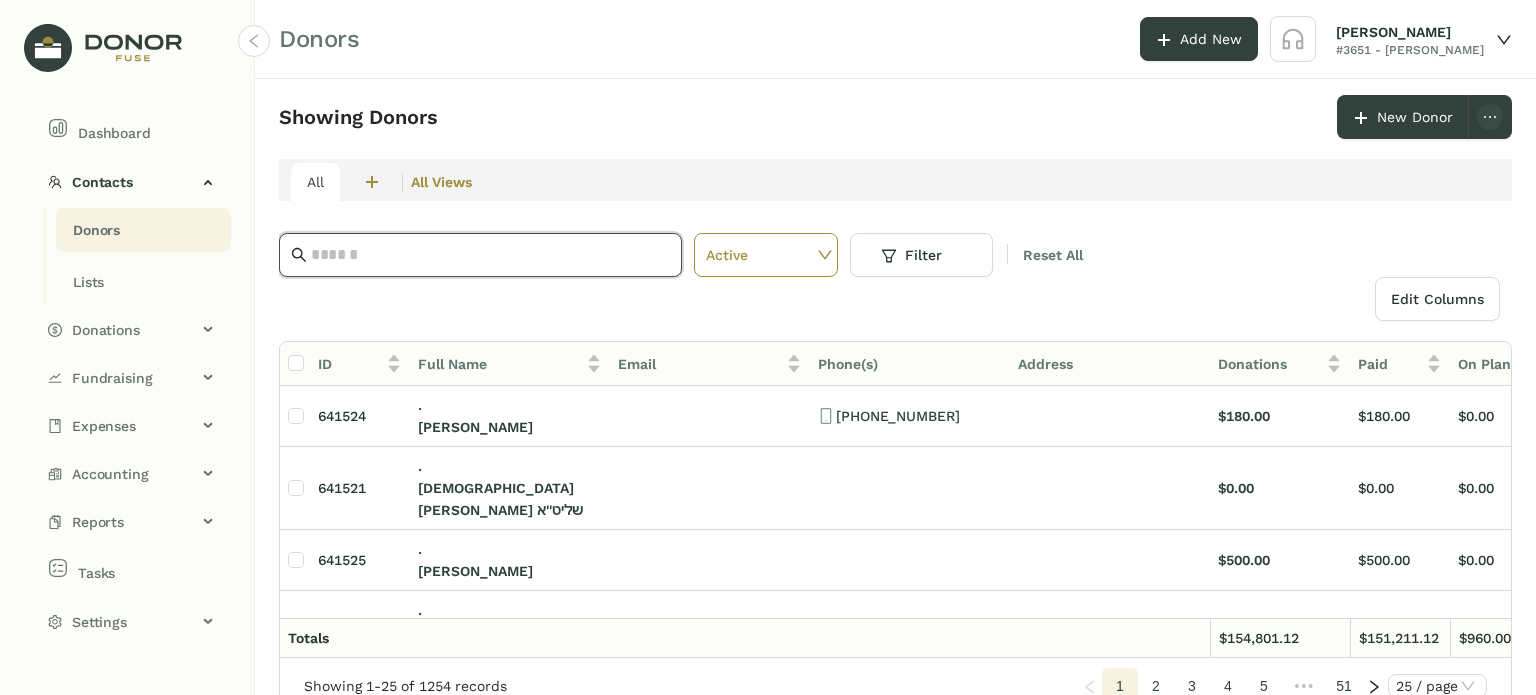 paste on "**********" 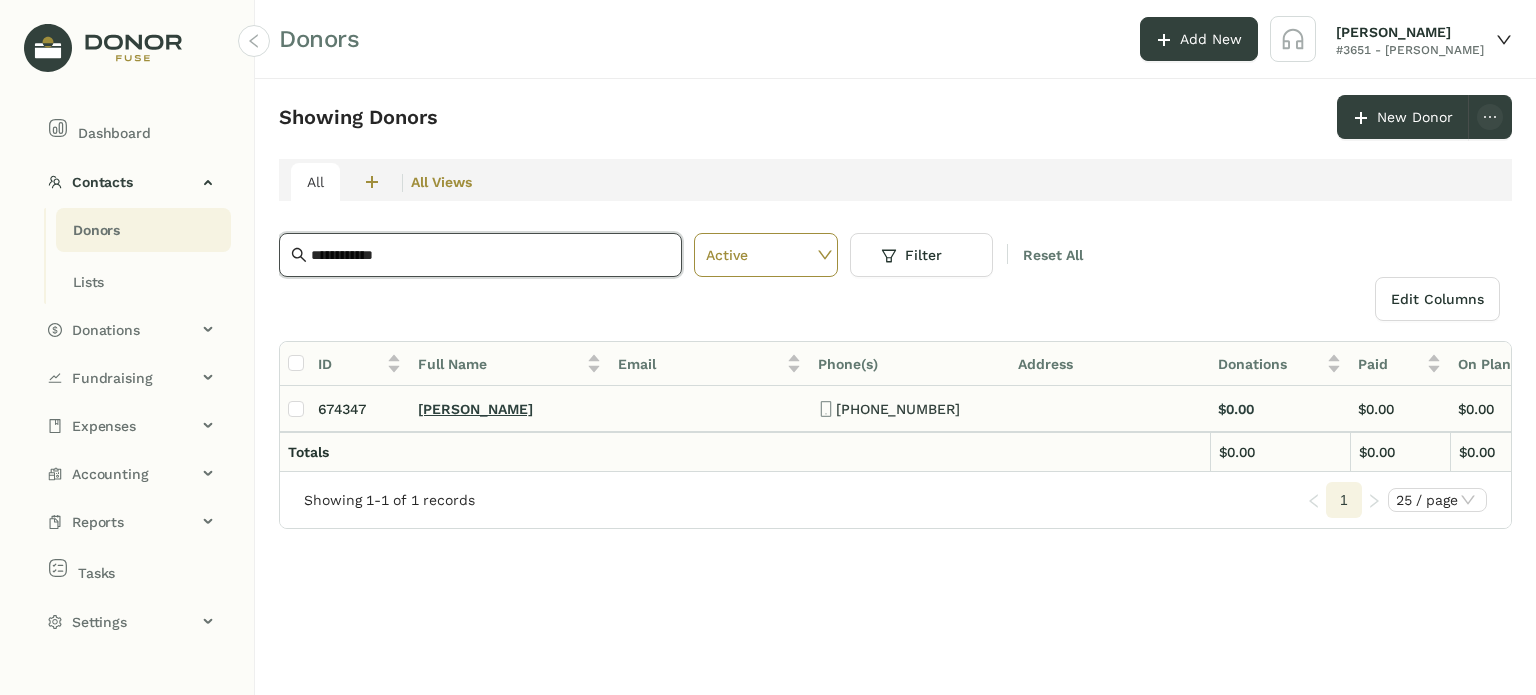 type on "**********" 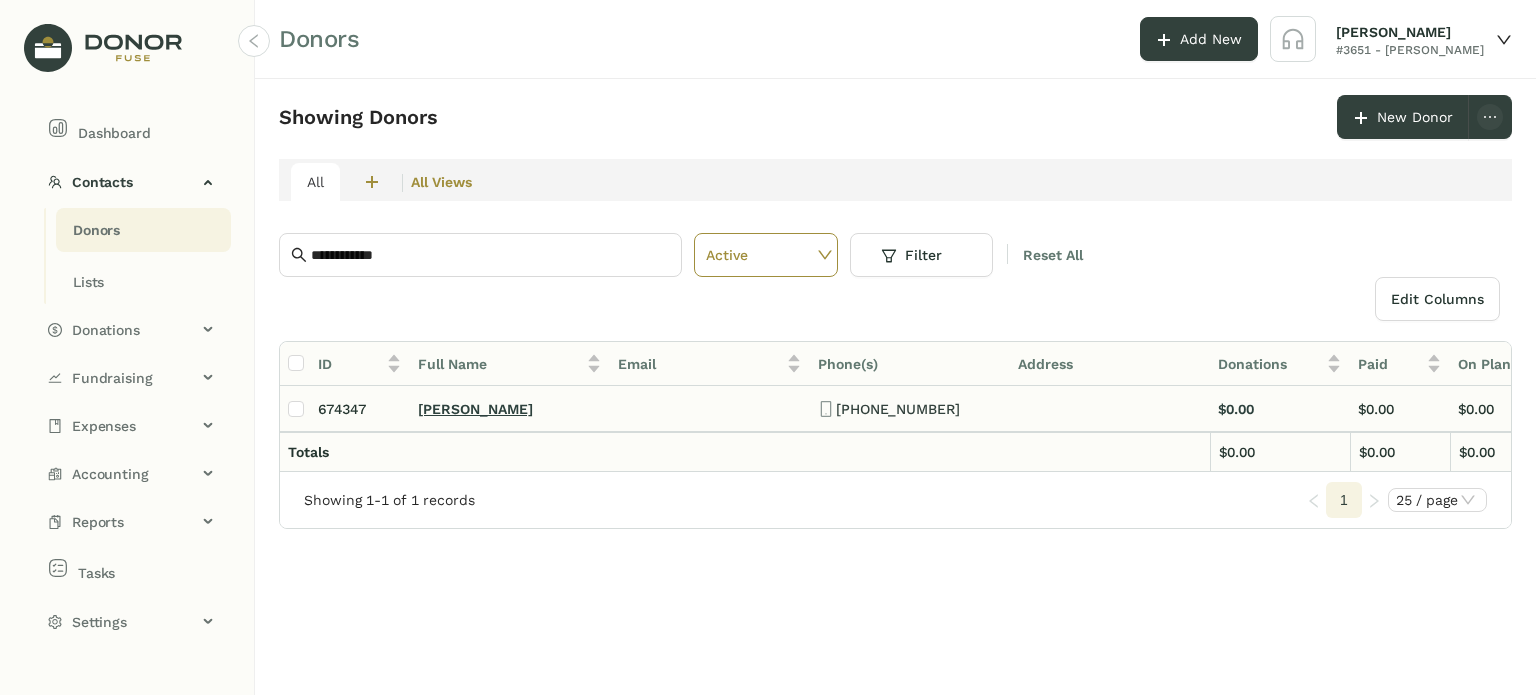 click on "[PERSON_NAME]" 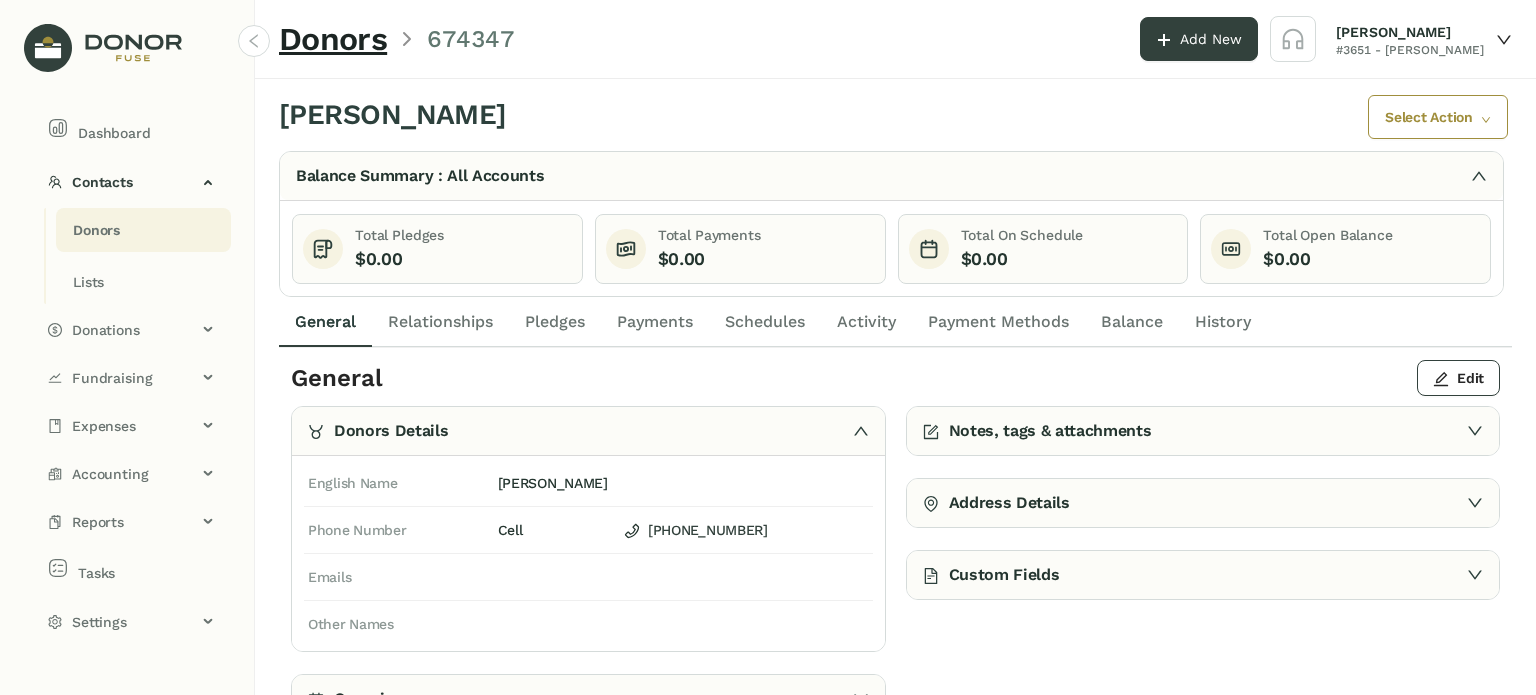click on "Notes, tags & attachments" 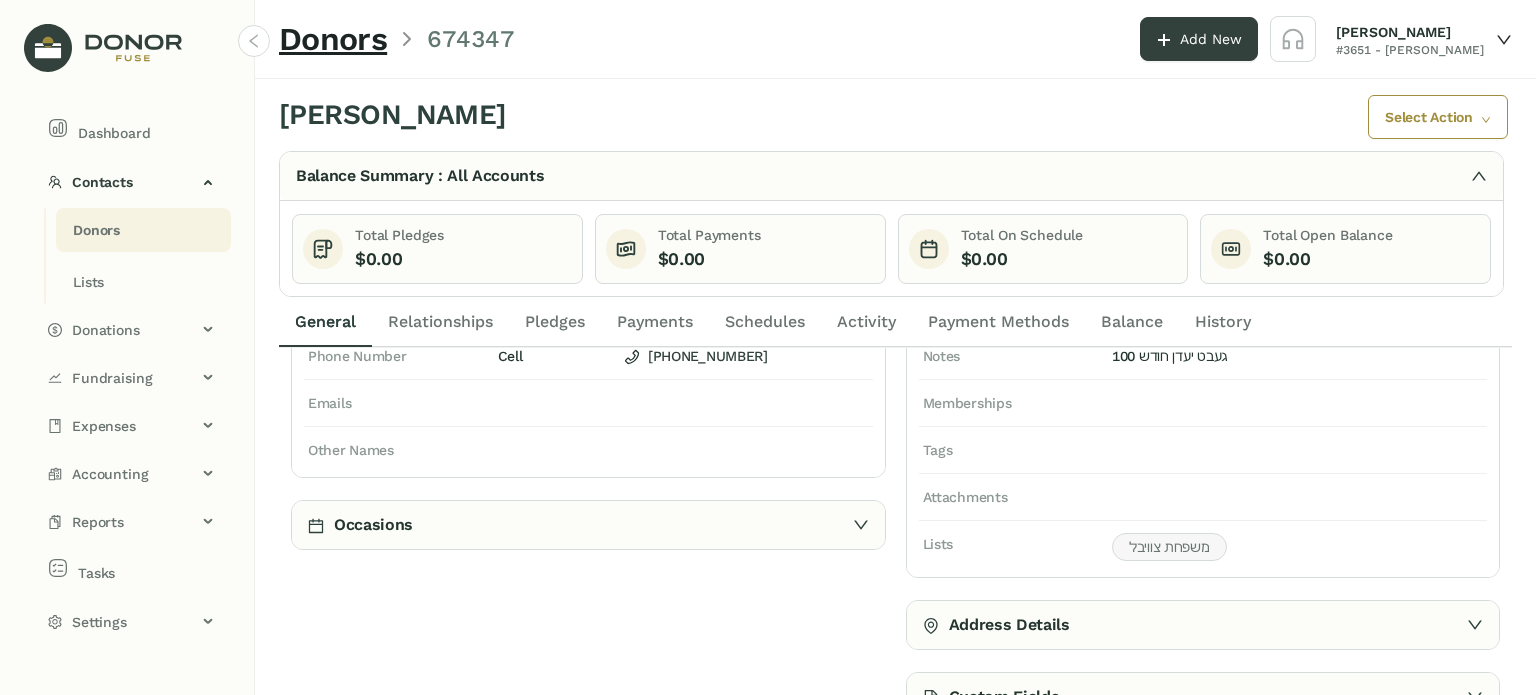 scroll, scrollTop: 0, scrollLeft: 0, axis: both 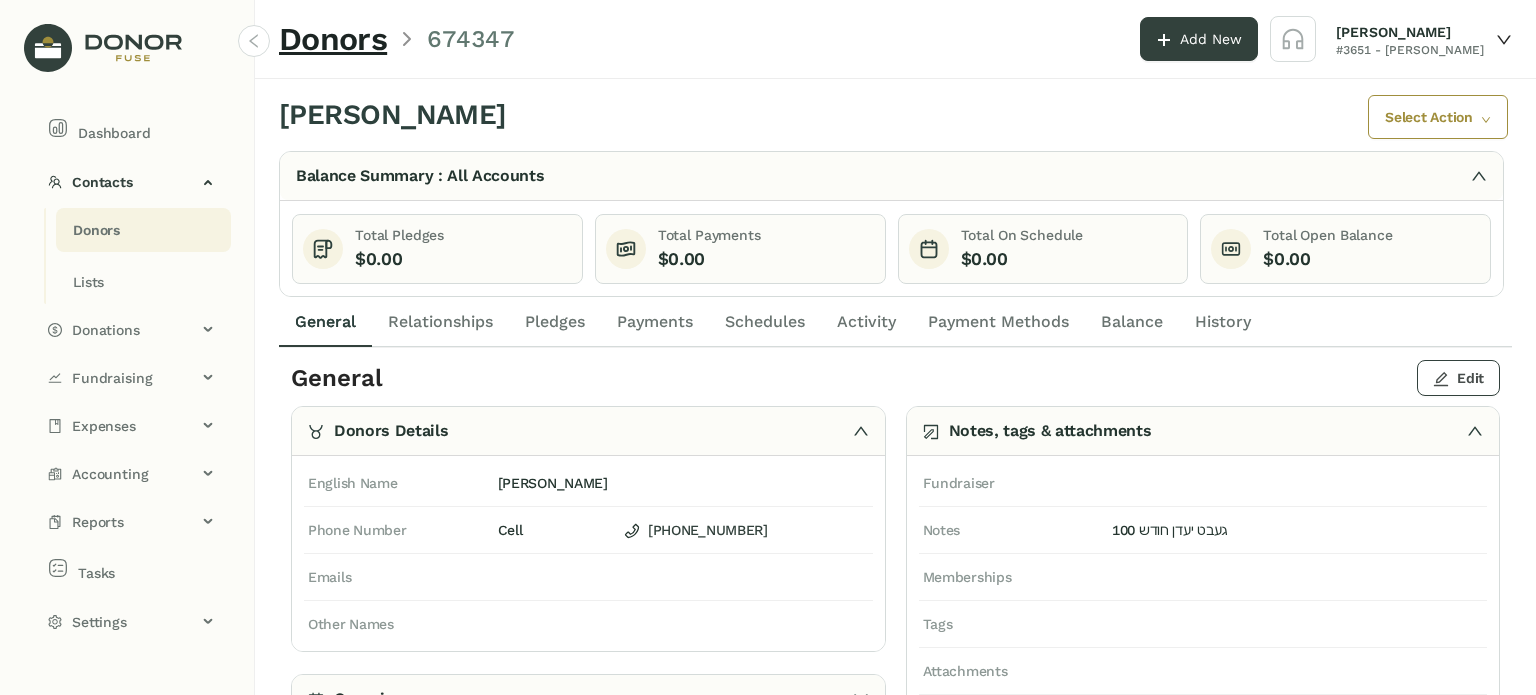 click on "Edit" 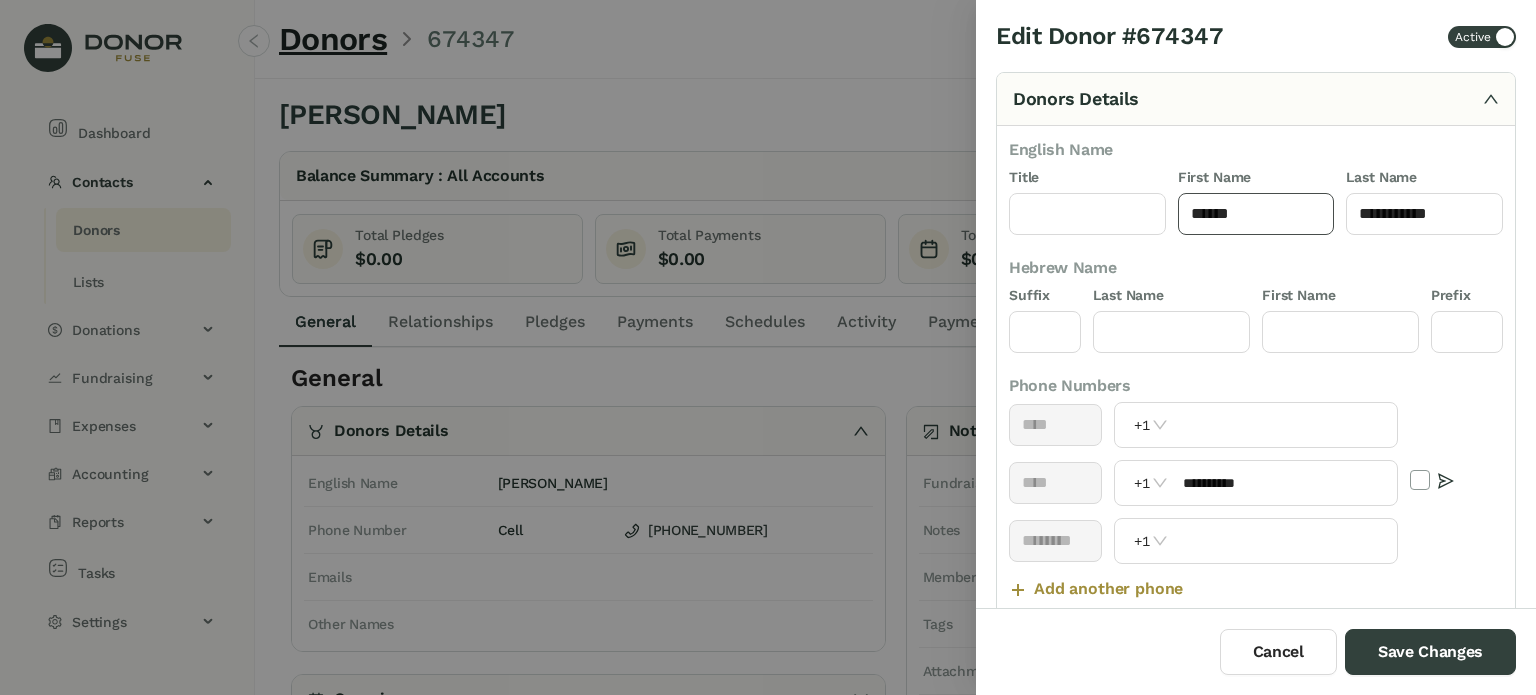click on "******" 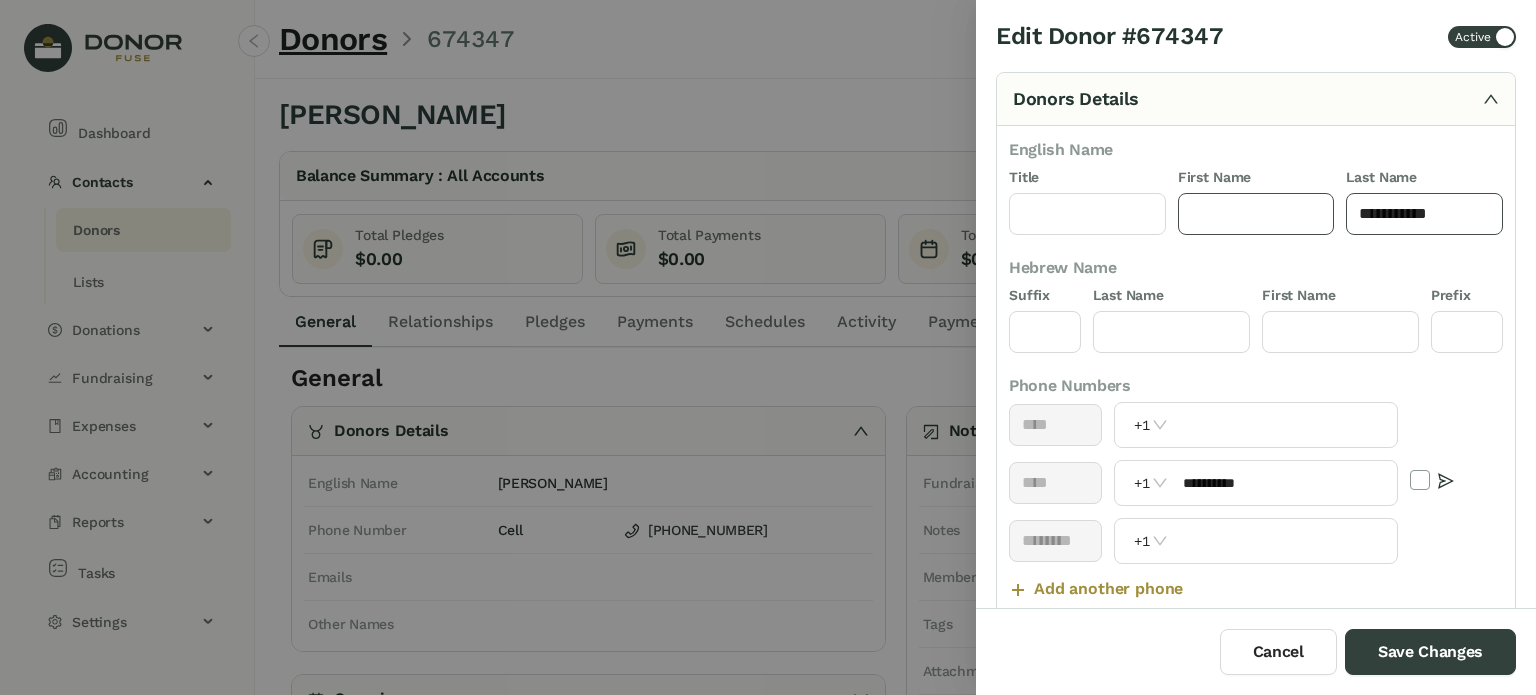 type 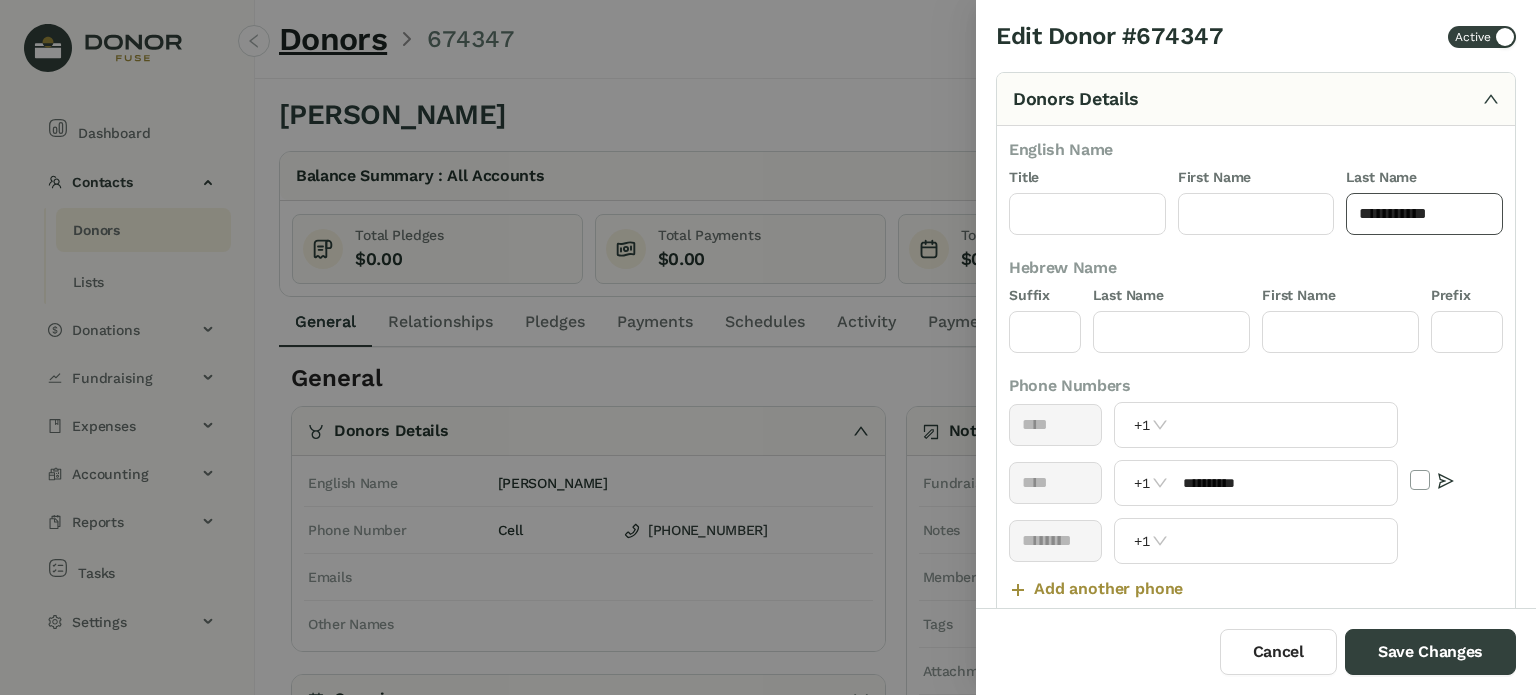 click on "**********" 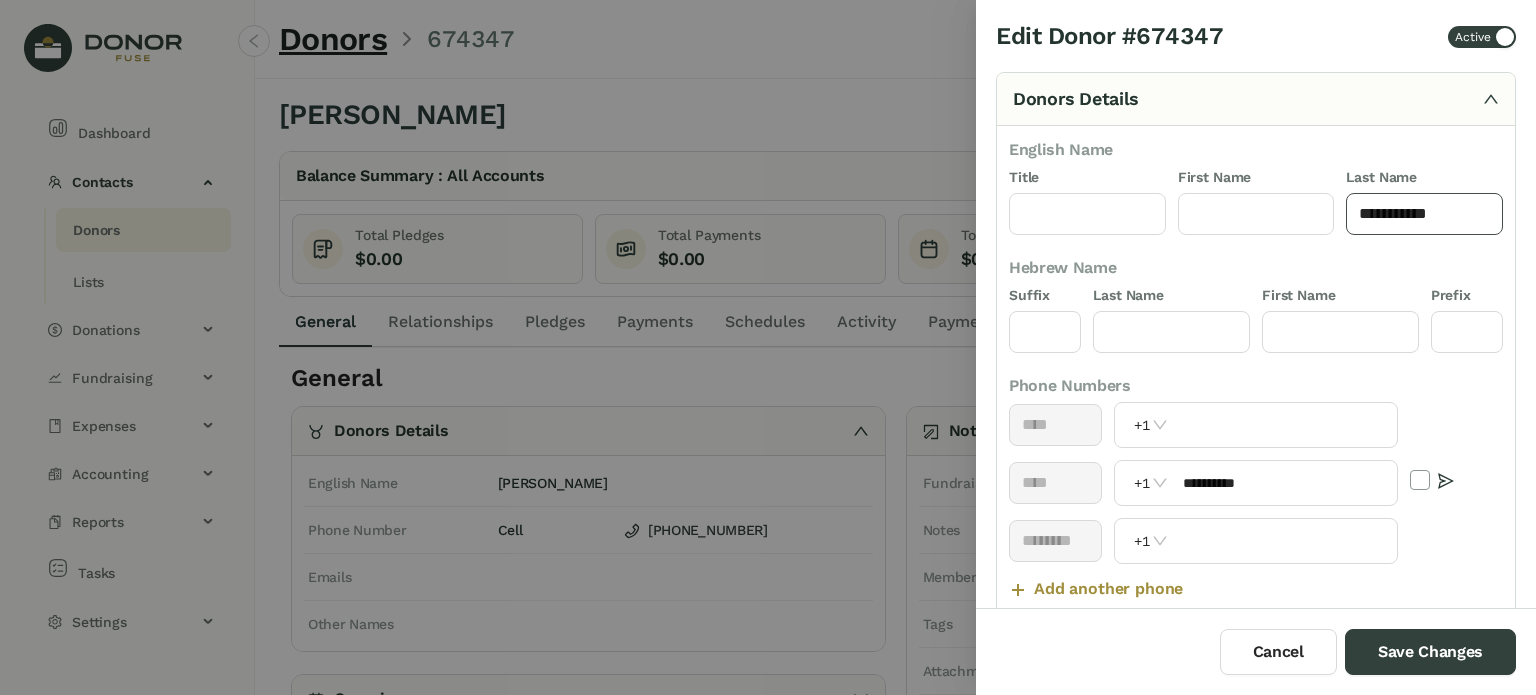 click on "**********" 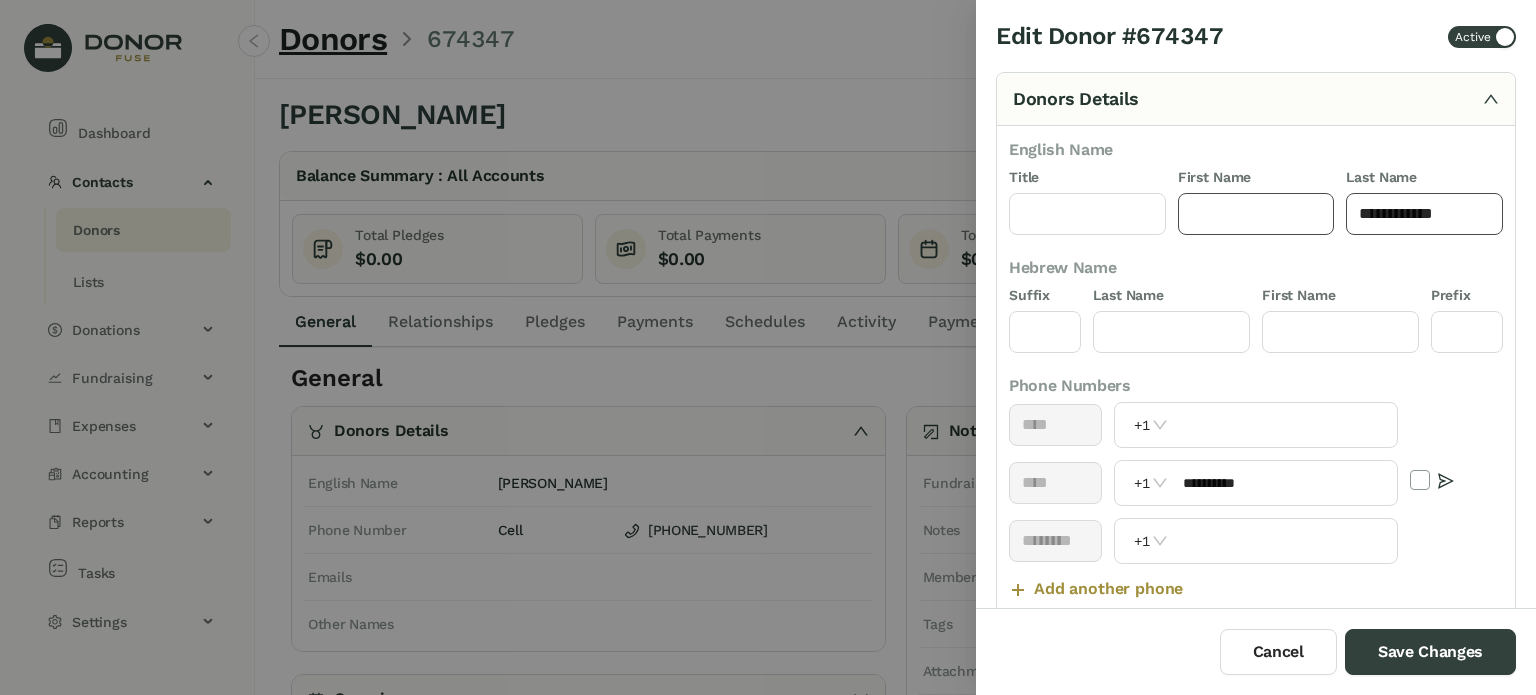paste on "******" 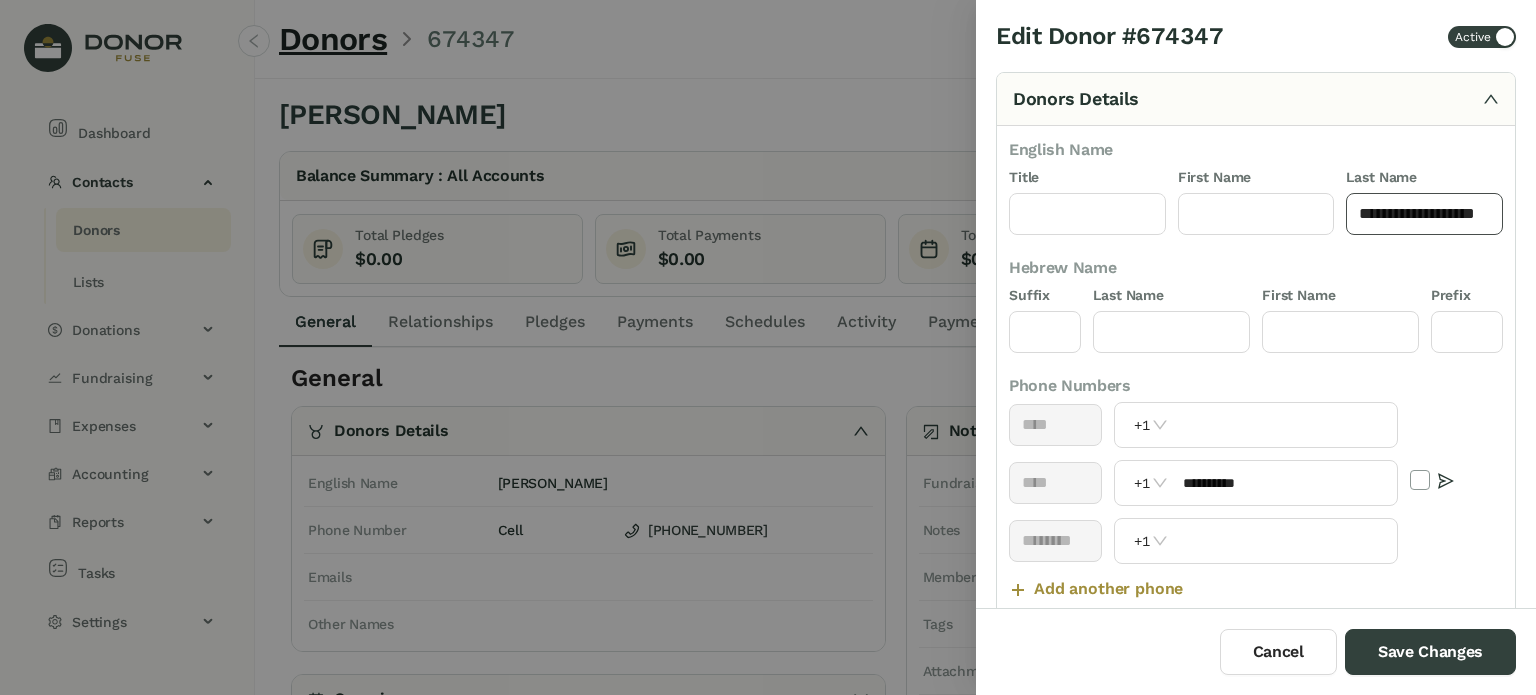 click on "**********" 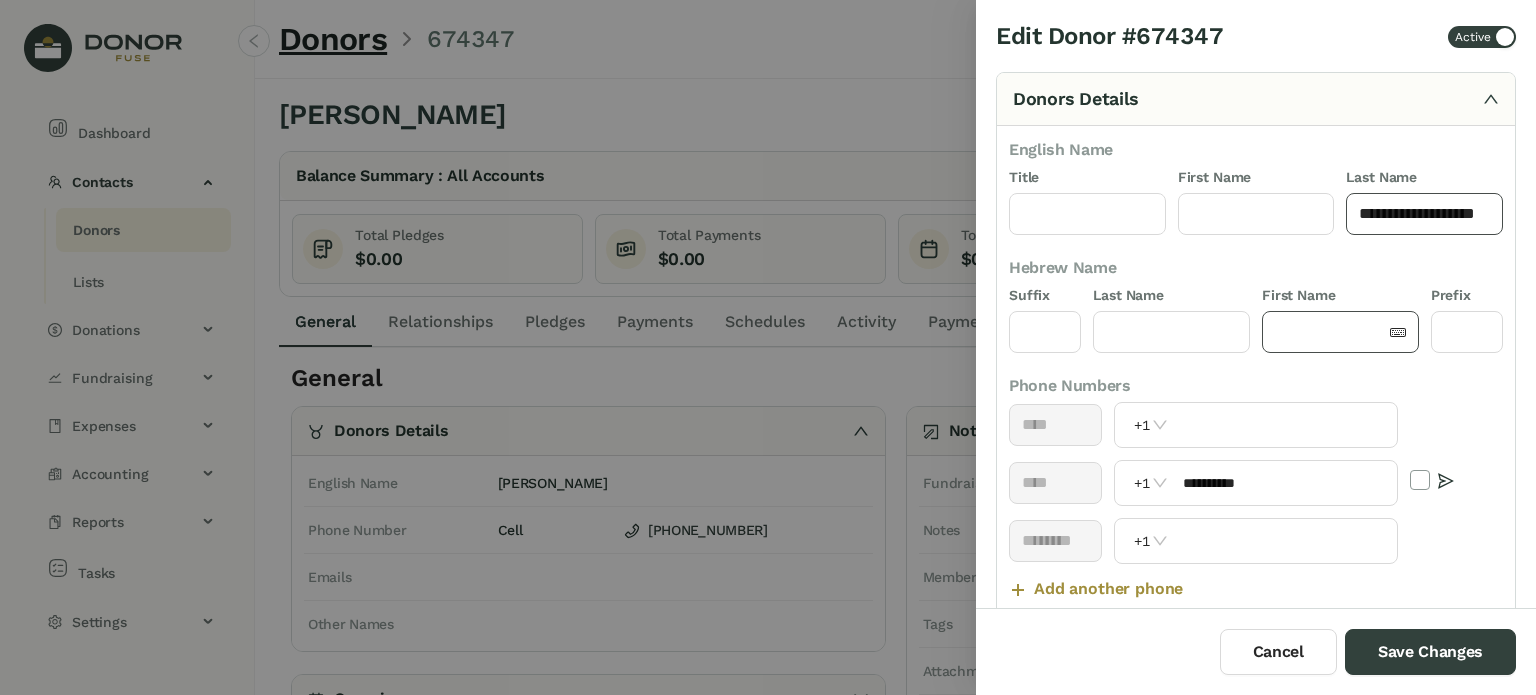 type on "**********" 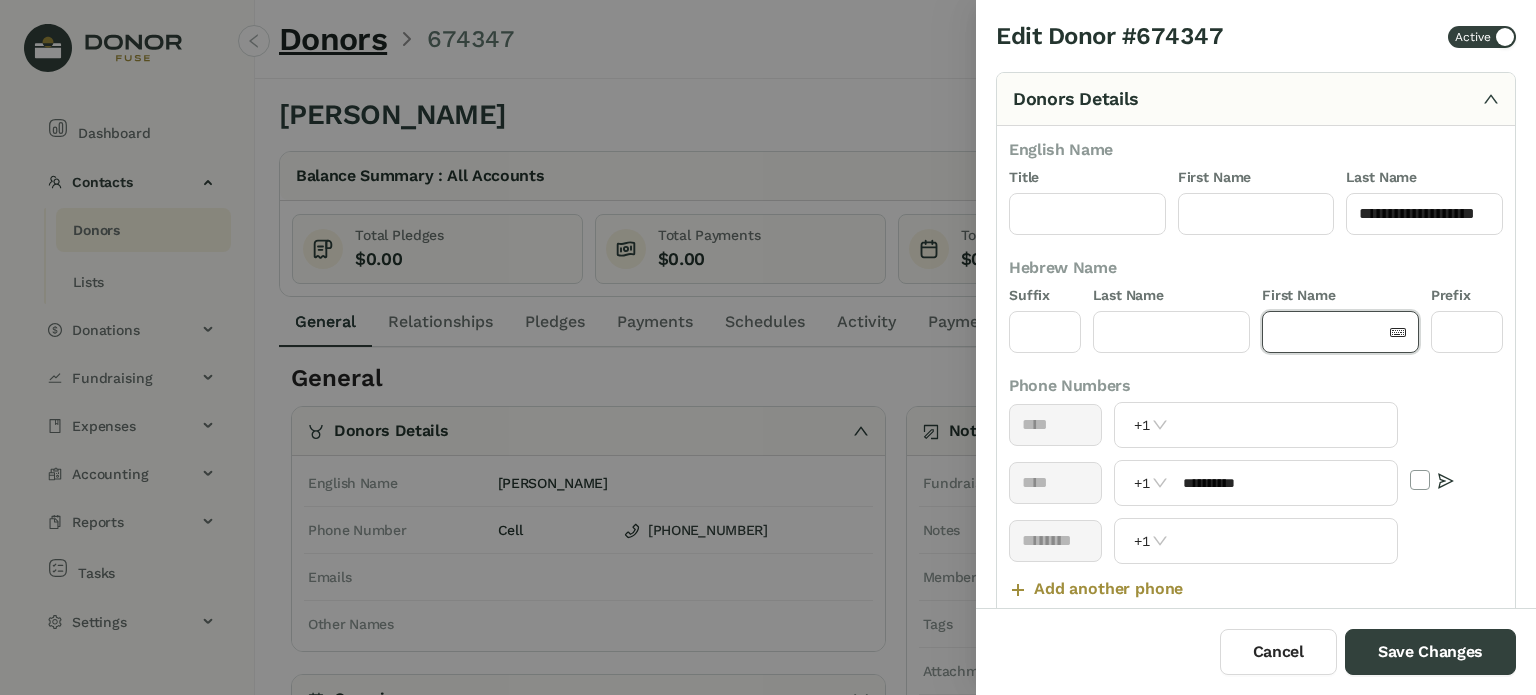 click 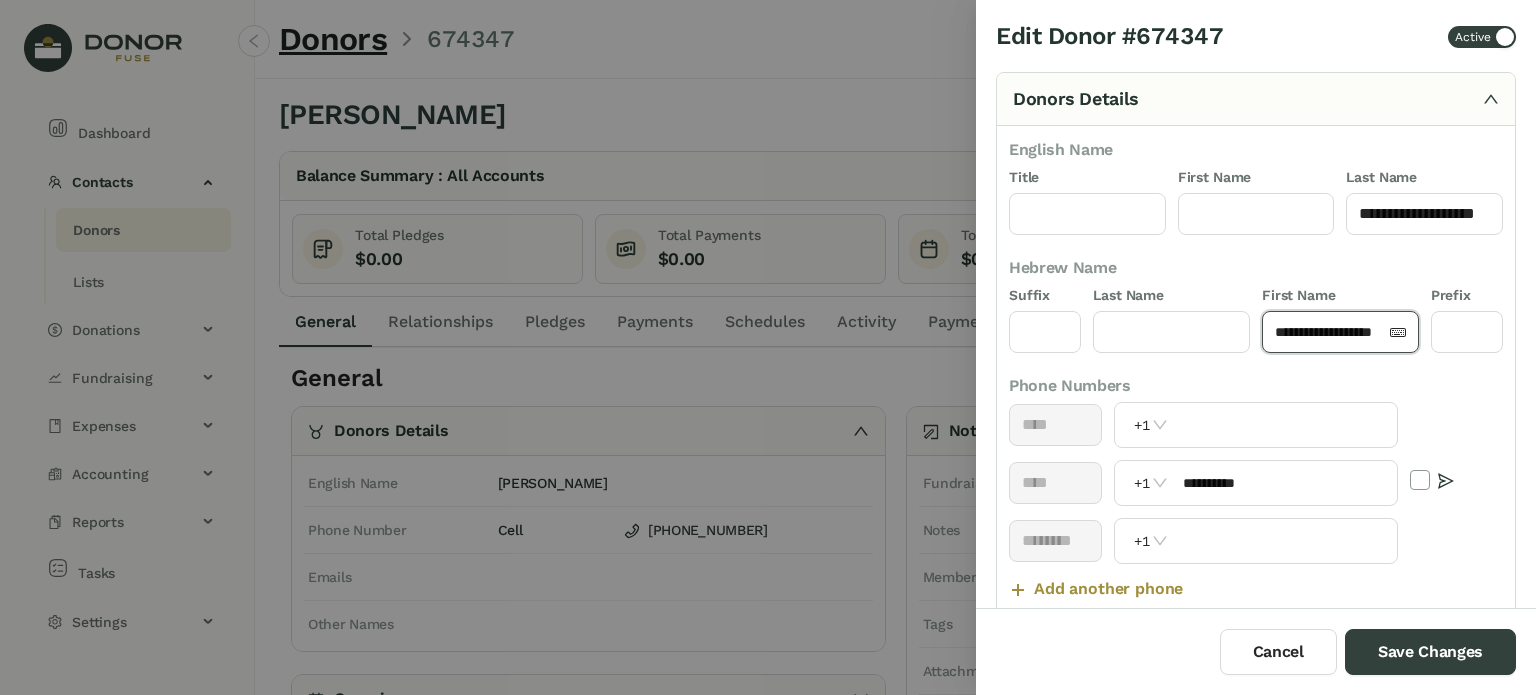 click on "**********" 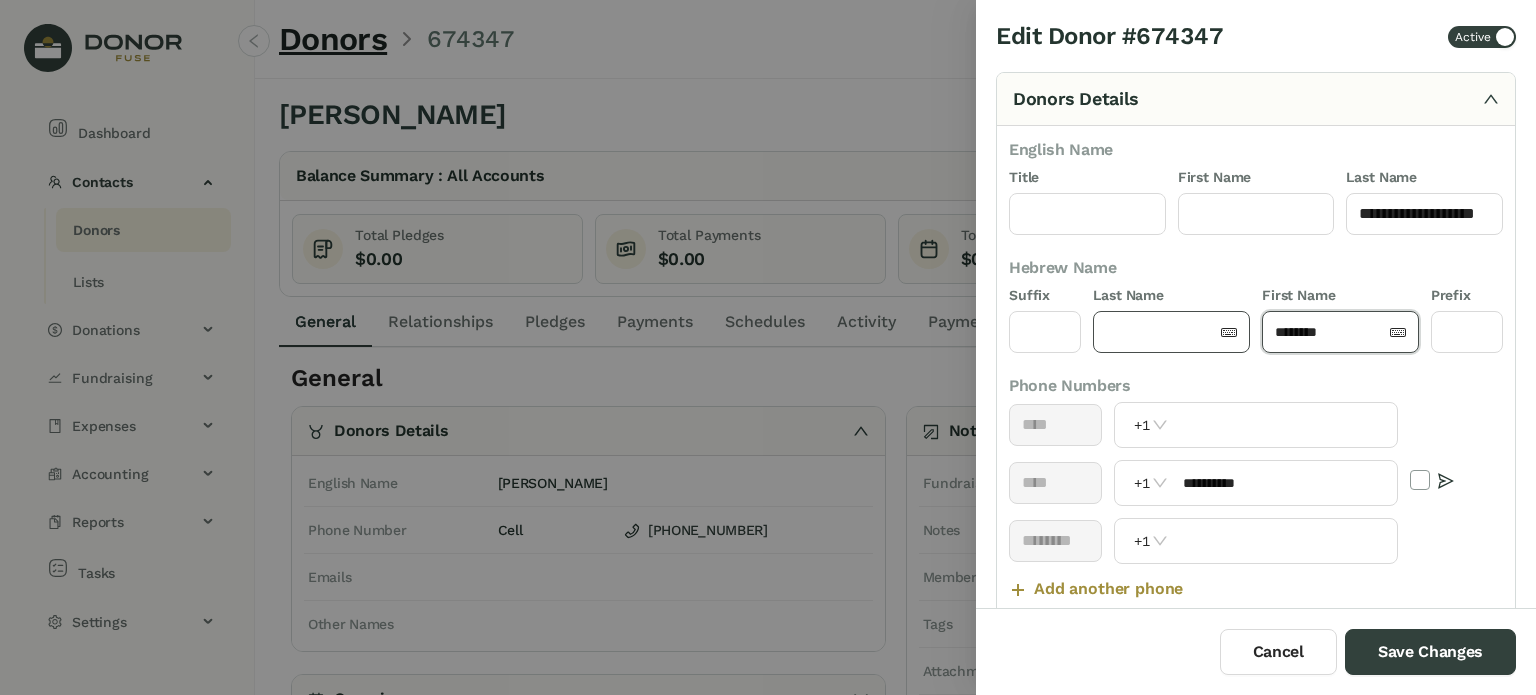 type on "******" 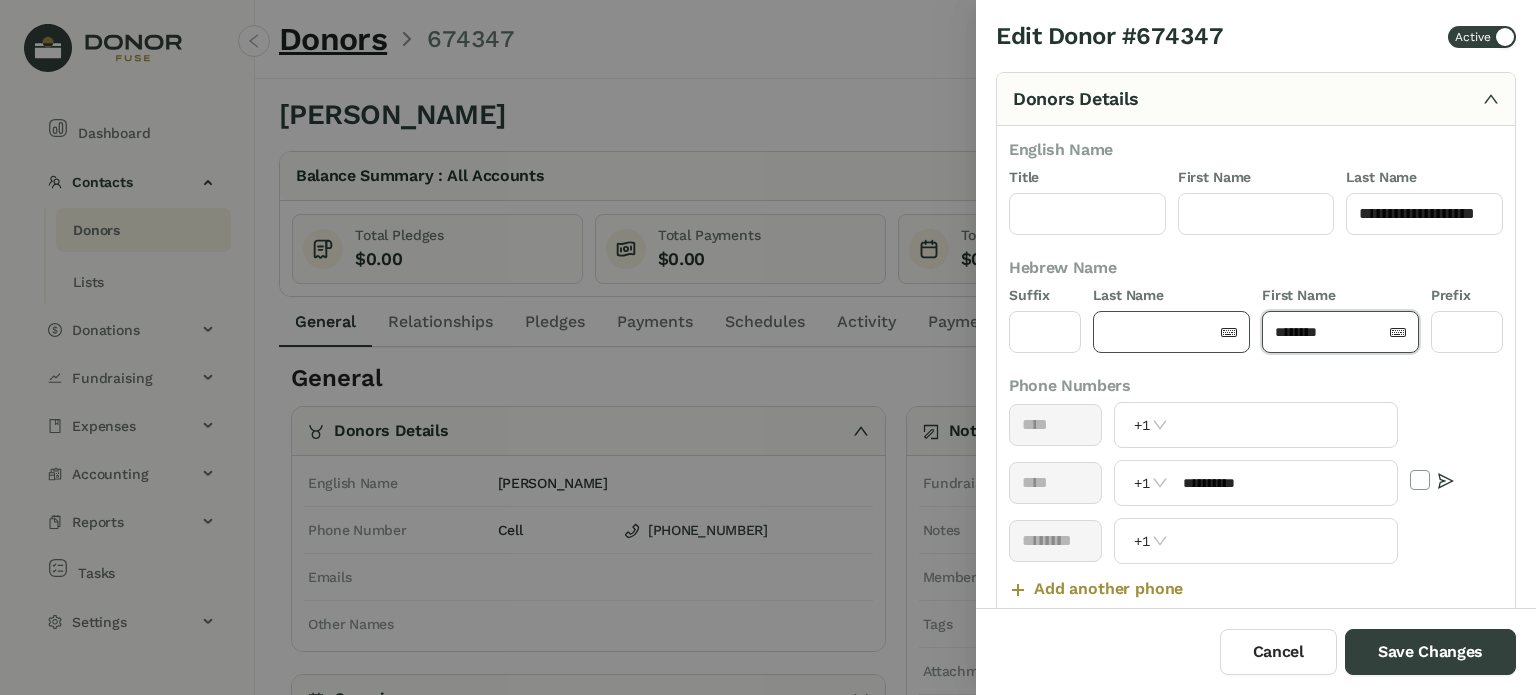 click 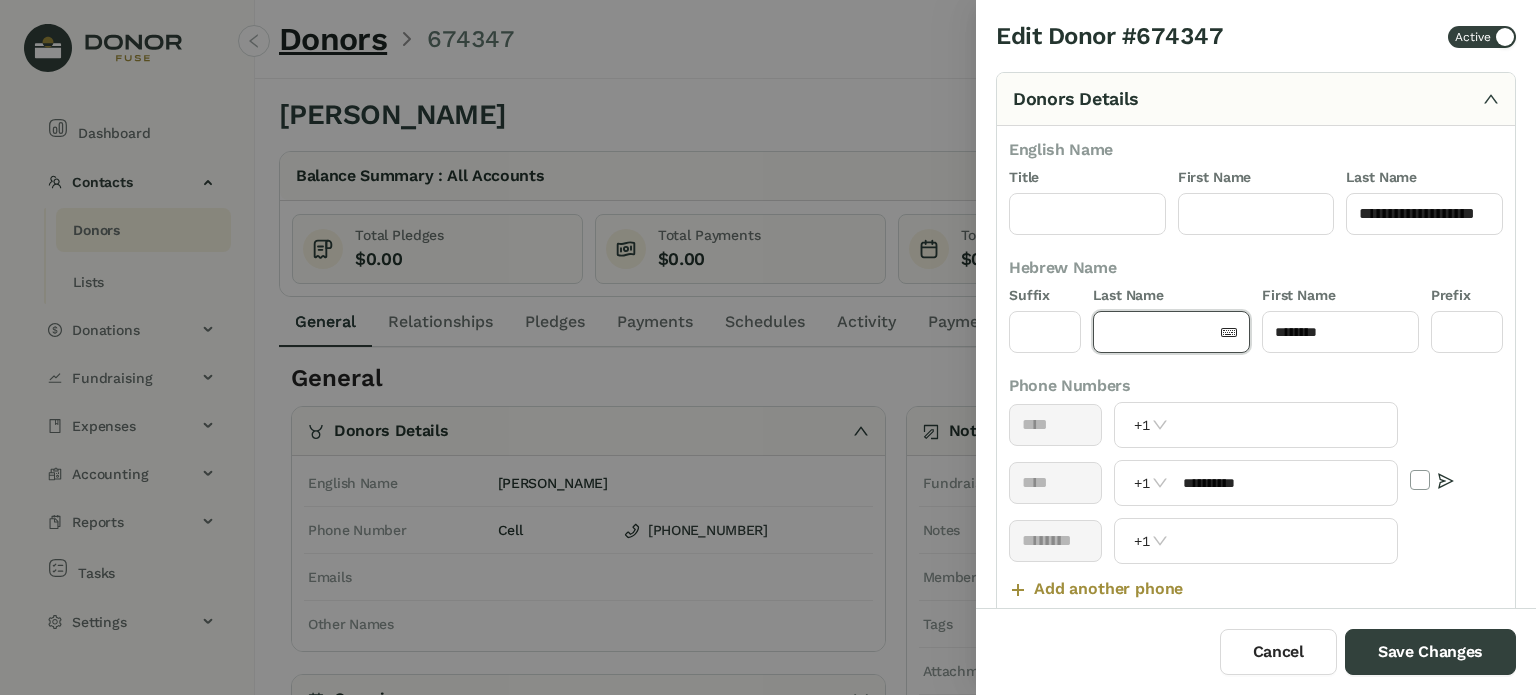 paste on "**********" 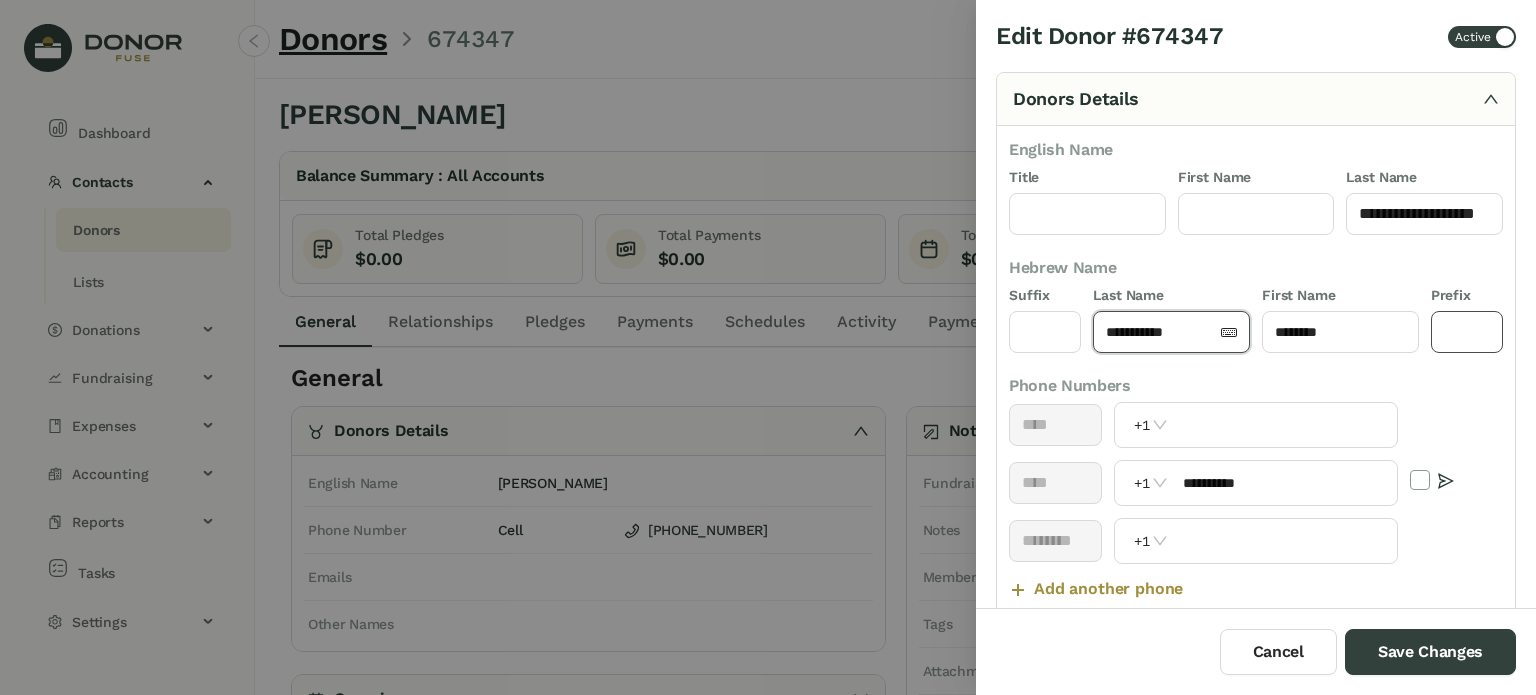 type on "**********" 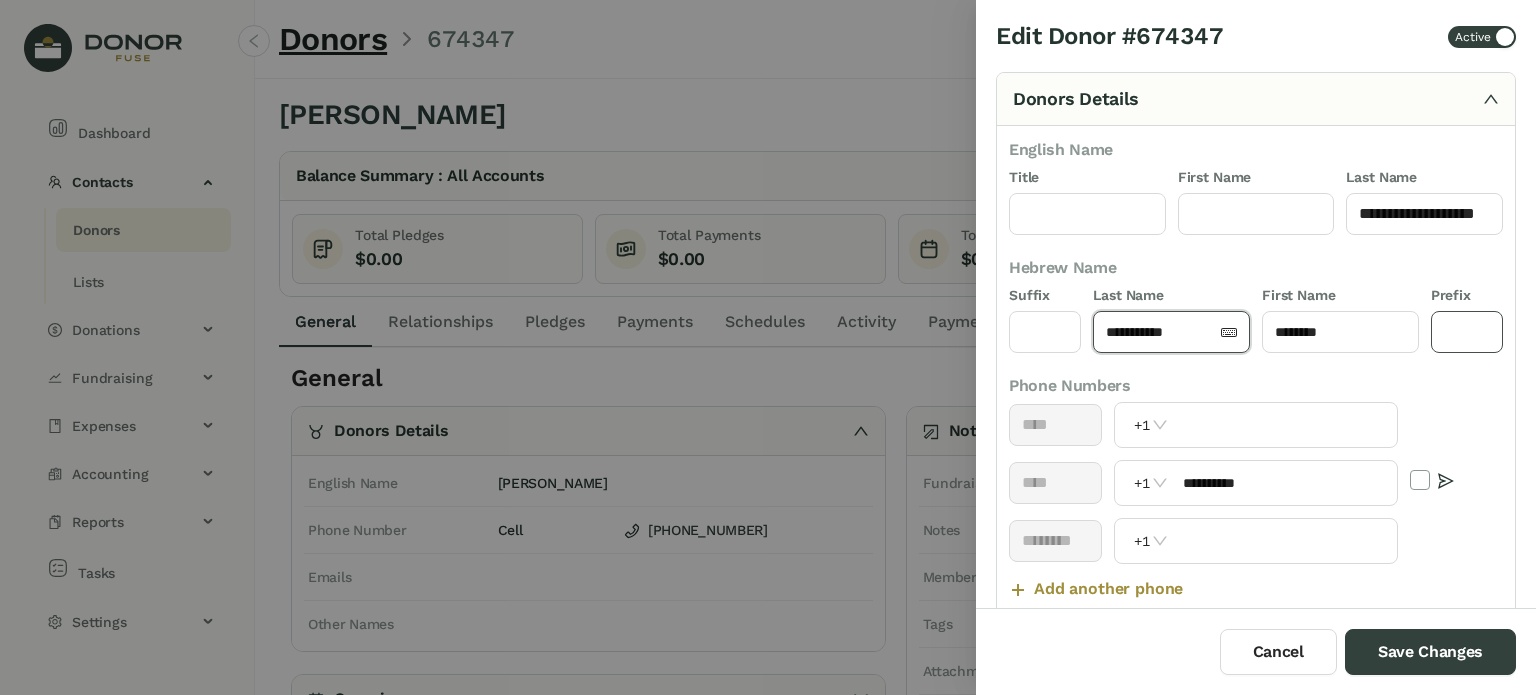 click 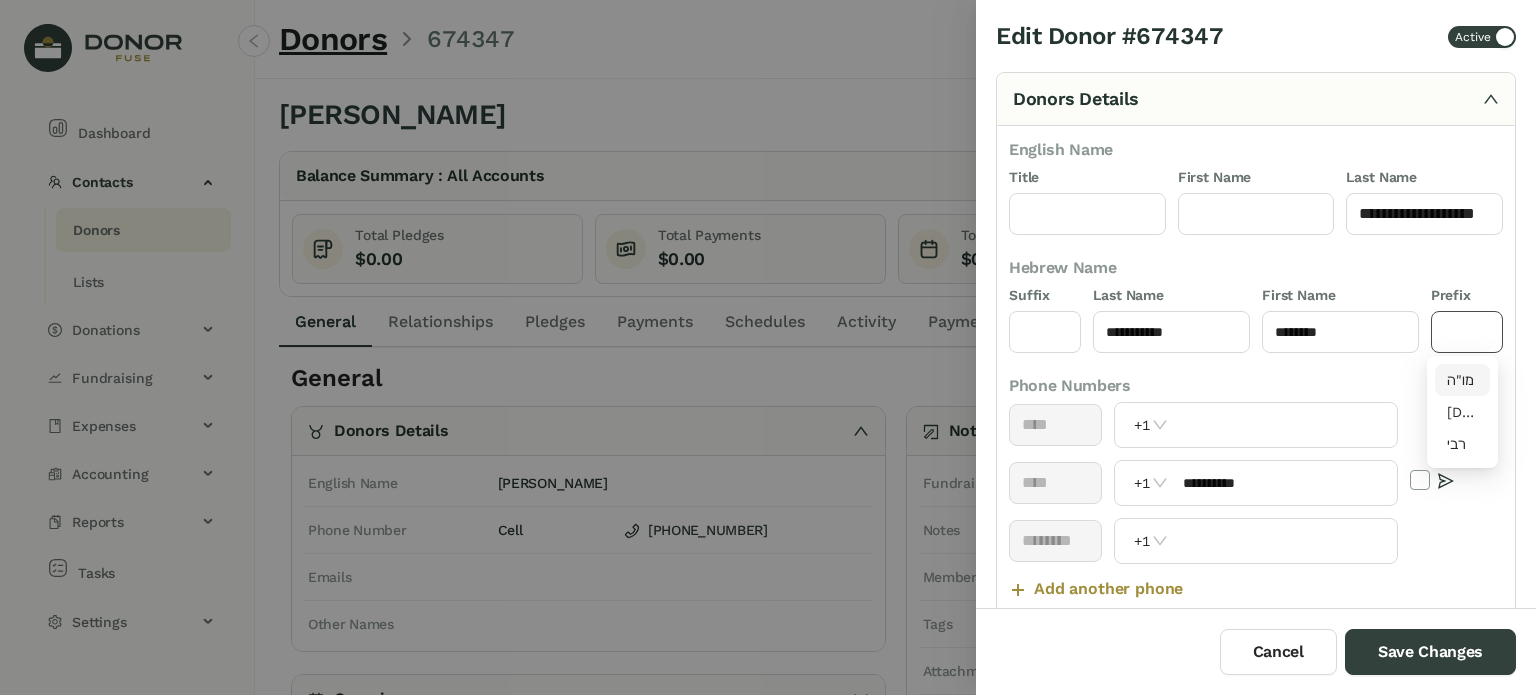 click on "מו"ה" at bounding box center [1463, 380] 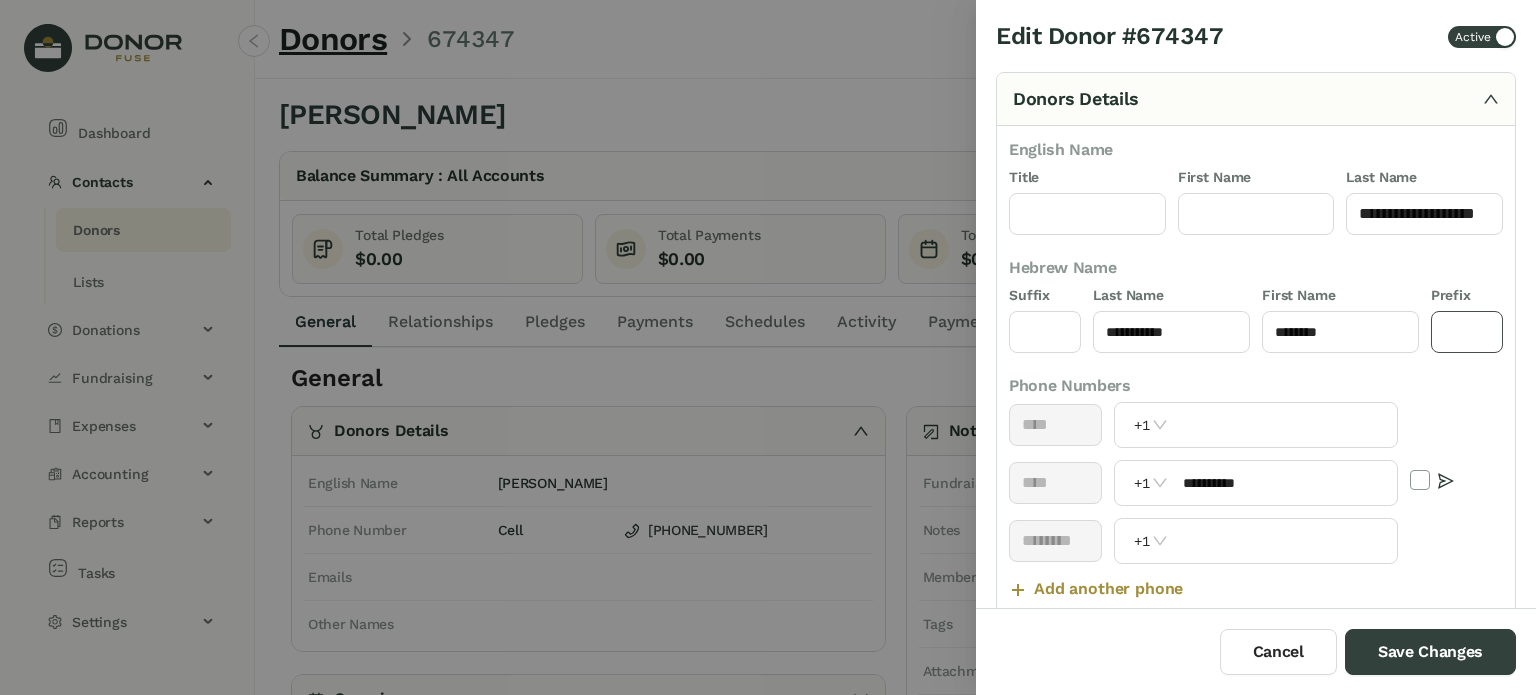 type on "****" 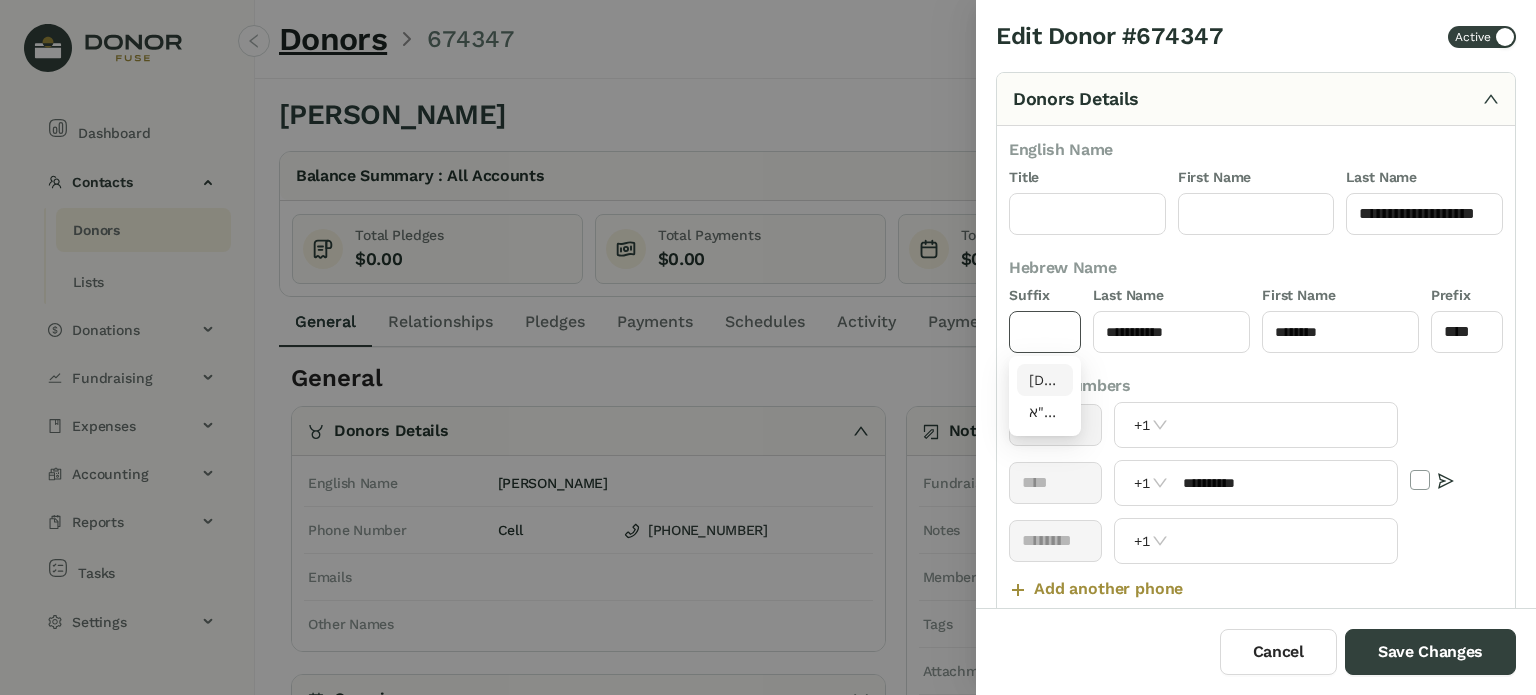 drag, startPoint x: 1043, startPoint y: 329, endPoint x: 1052, endPoint y: 375, distance: 46.872166 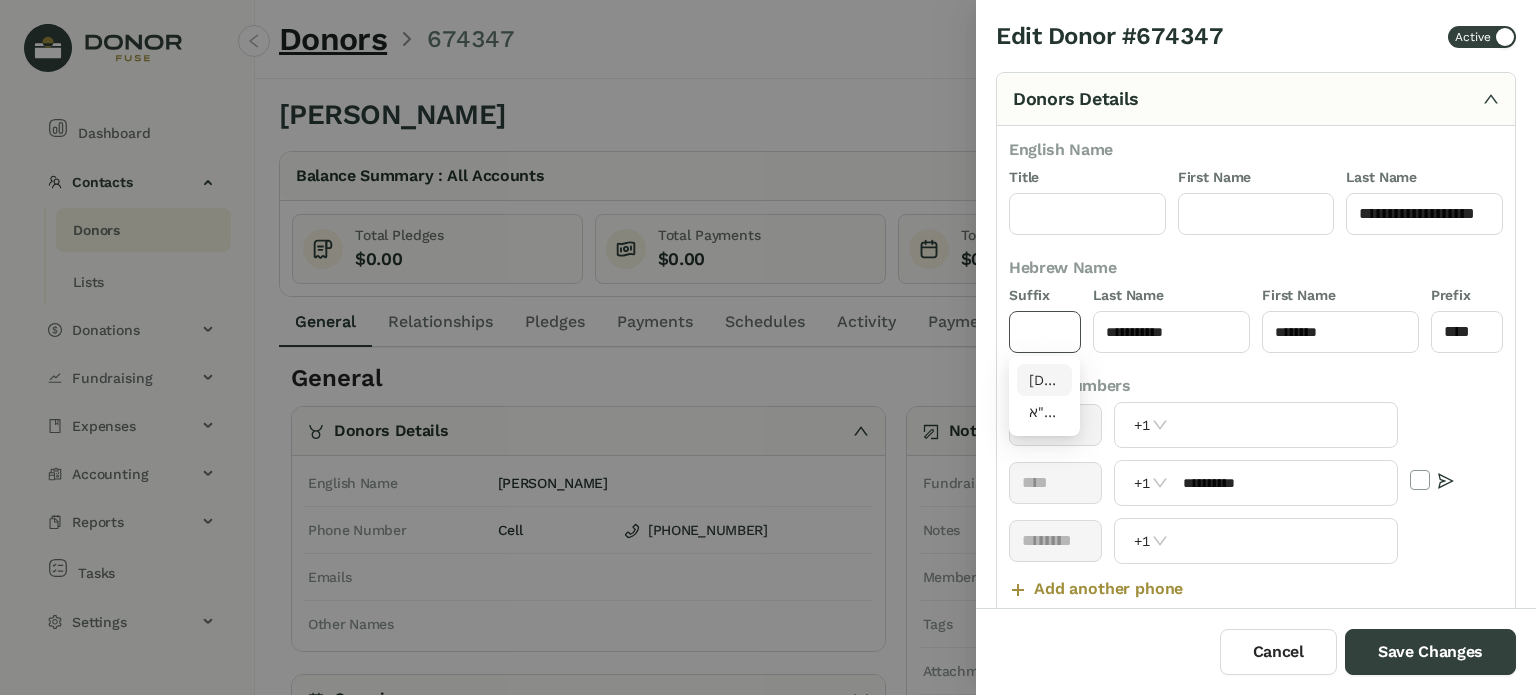 click on "[DEMOGRAPHIC_DATA]"ו" at bounding box center (1045, 380) 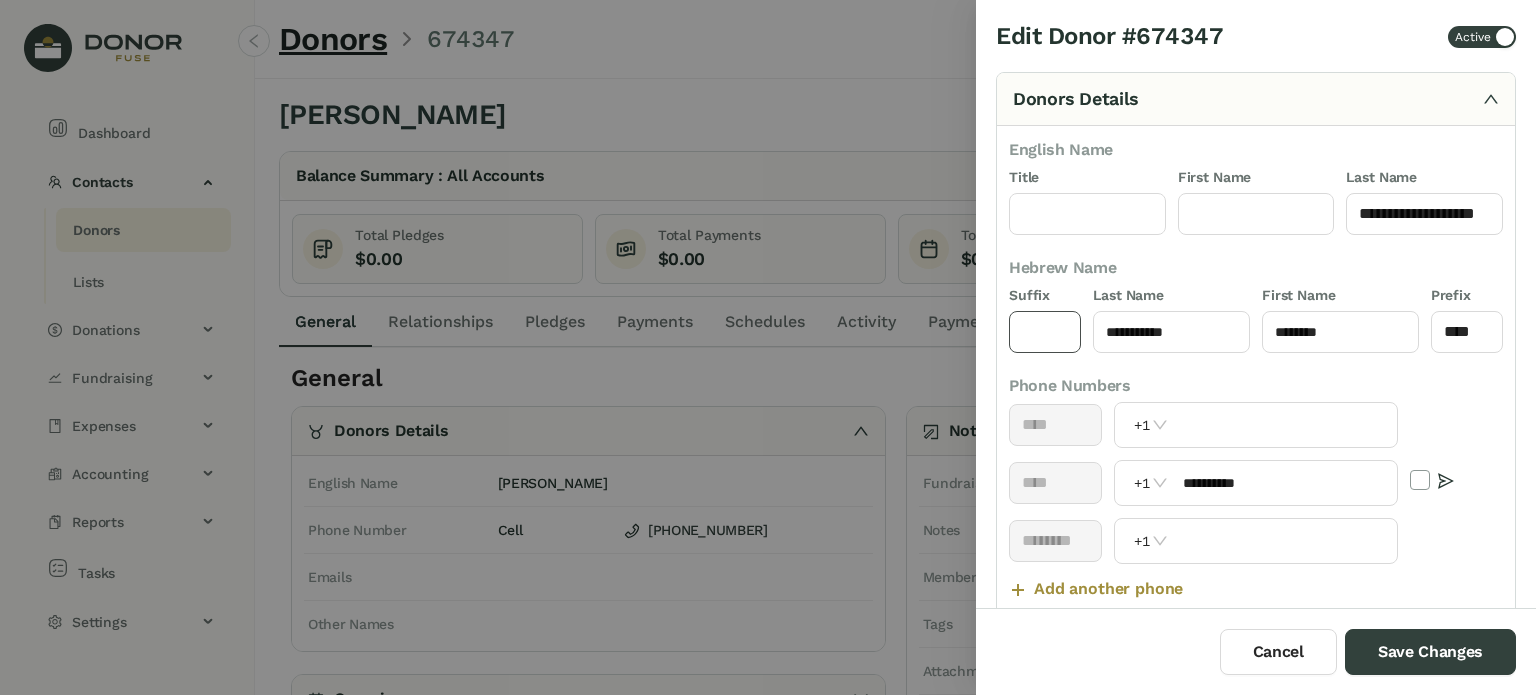type on "****" 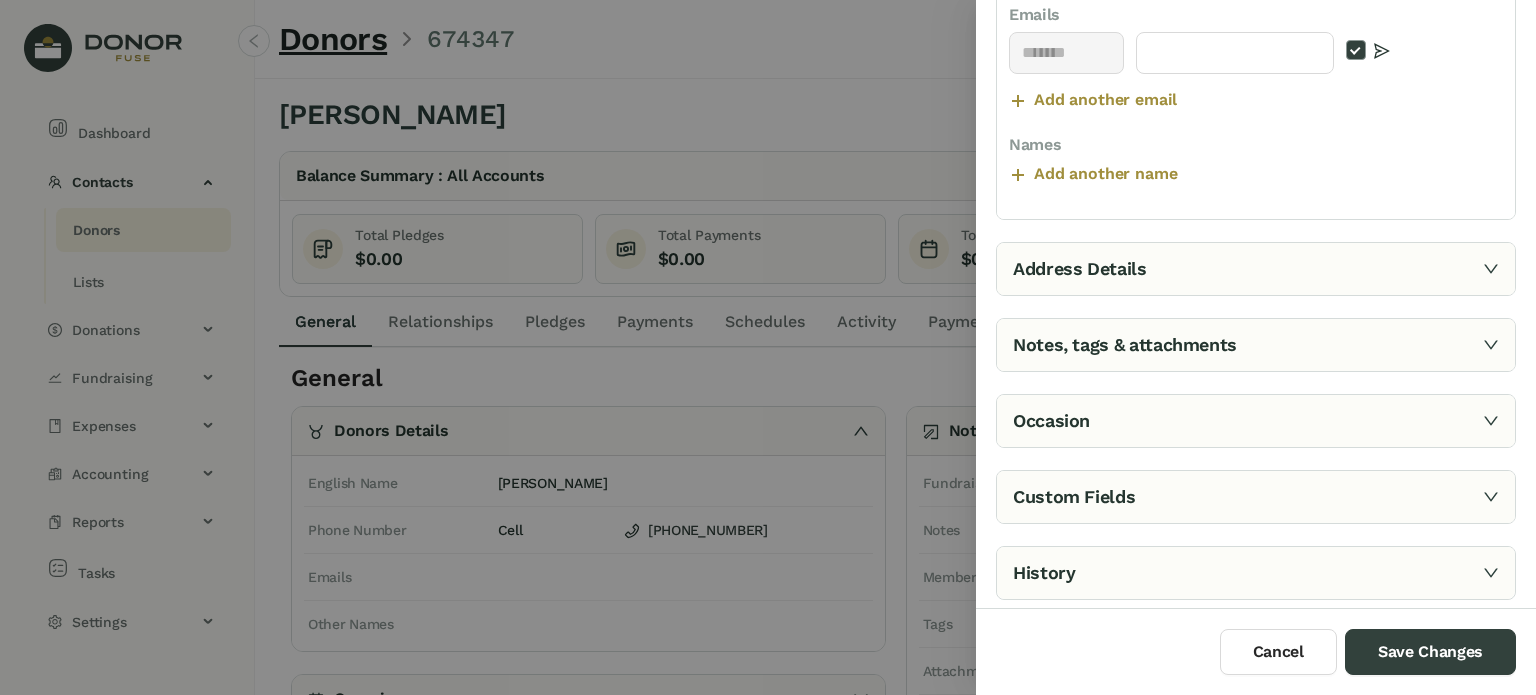 scroll, scrollTop: 633, scrollLeft: 0, axis: vertical 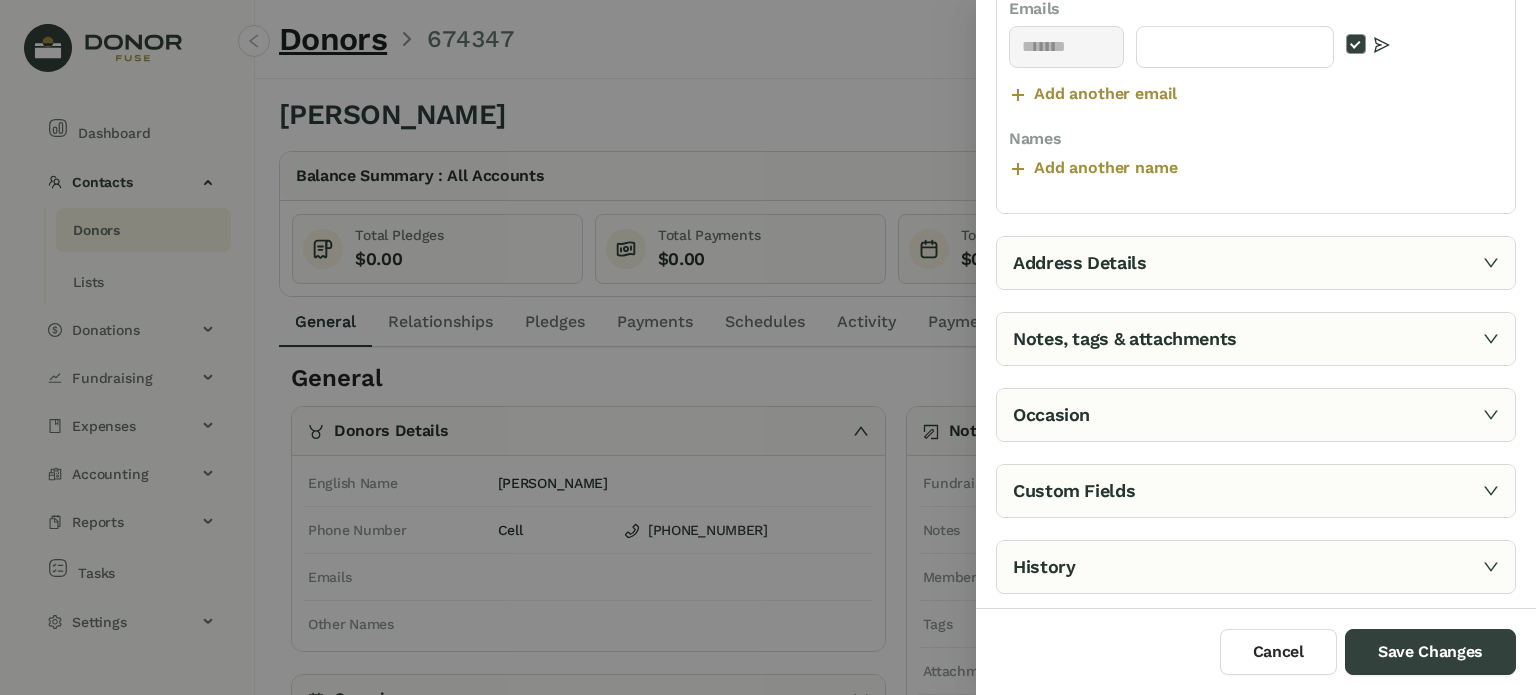 click on "Notes, tags & attachments" at bounding box center [1256, 339] 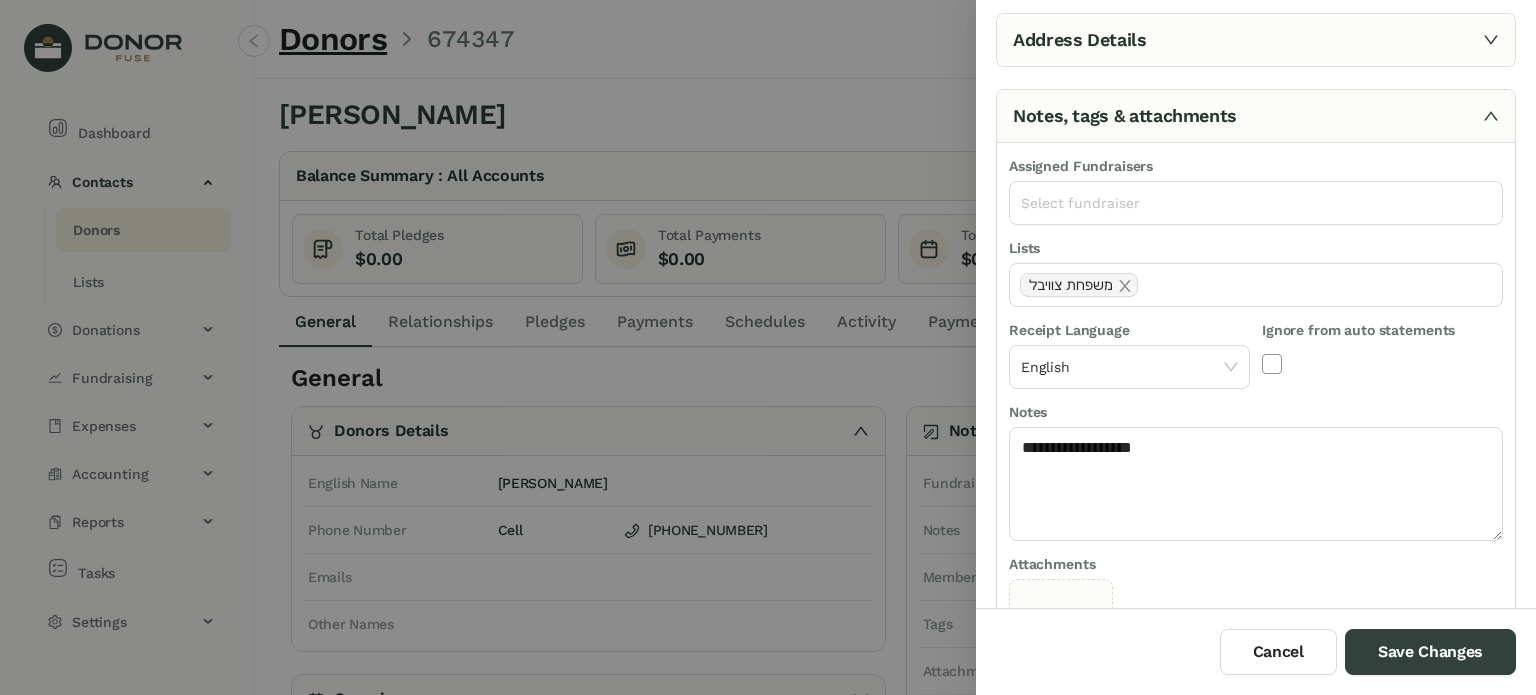 scroll, scrollTop: 128, scrollLeft: 0, axis: vertical 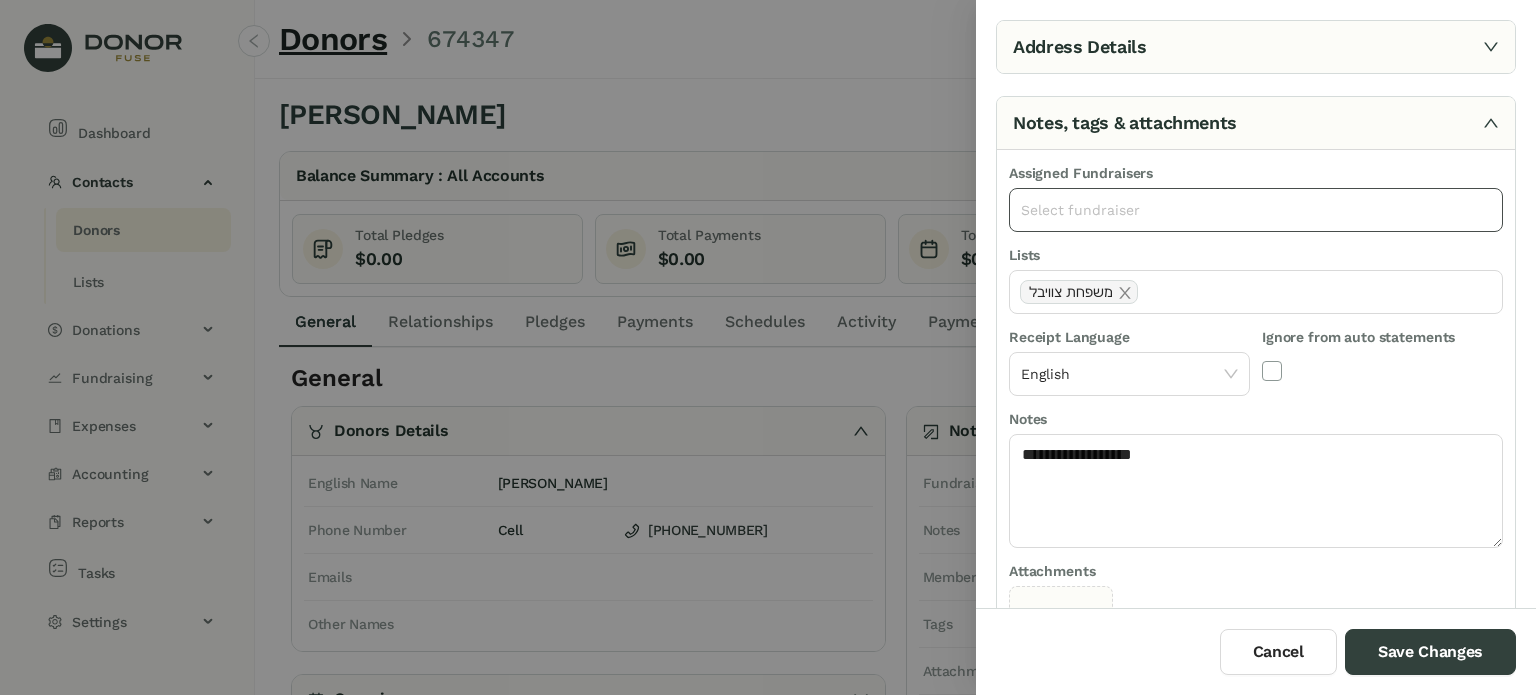 click on "Select fundraiser" 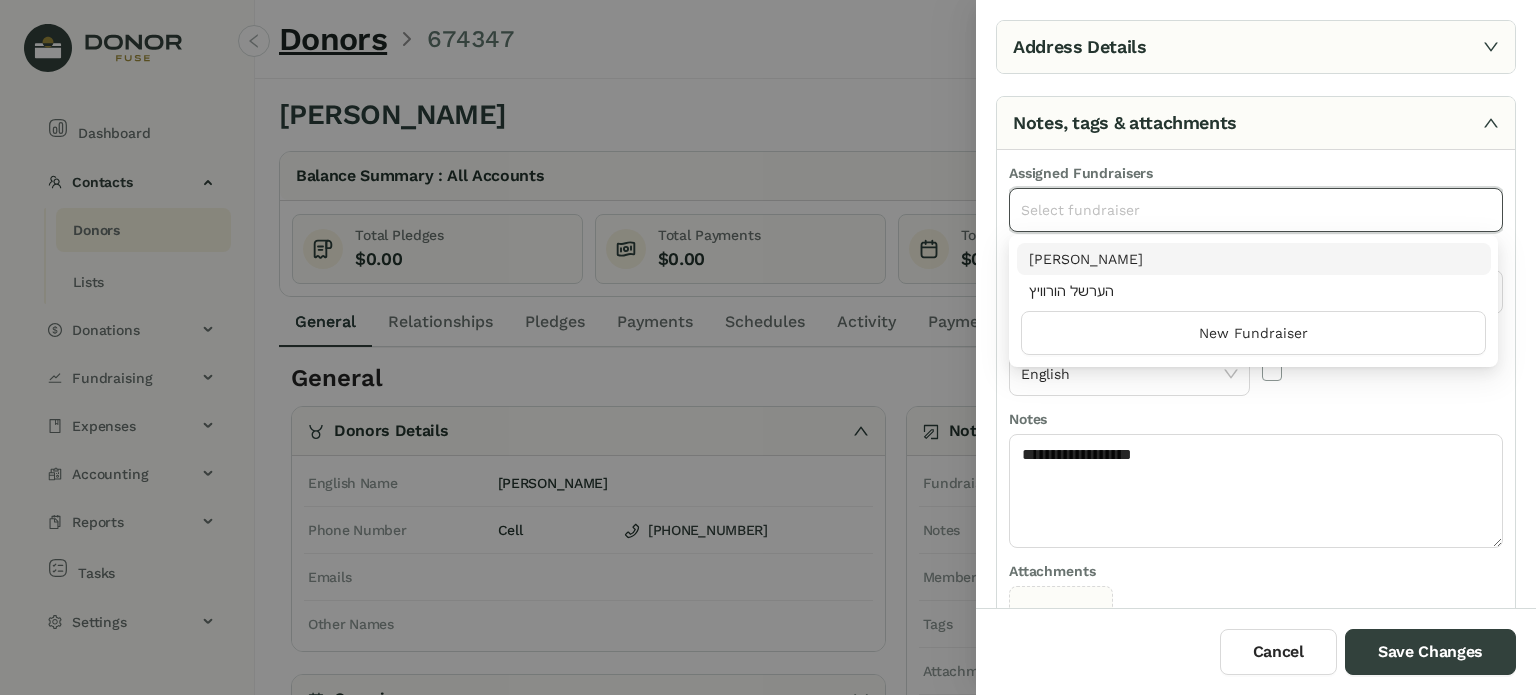 click on "[PERSON_NAME]" at bounding box center (1254, 259) 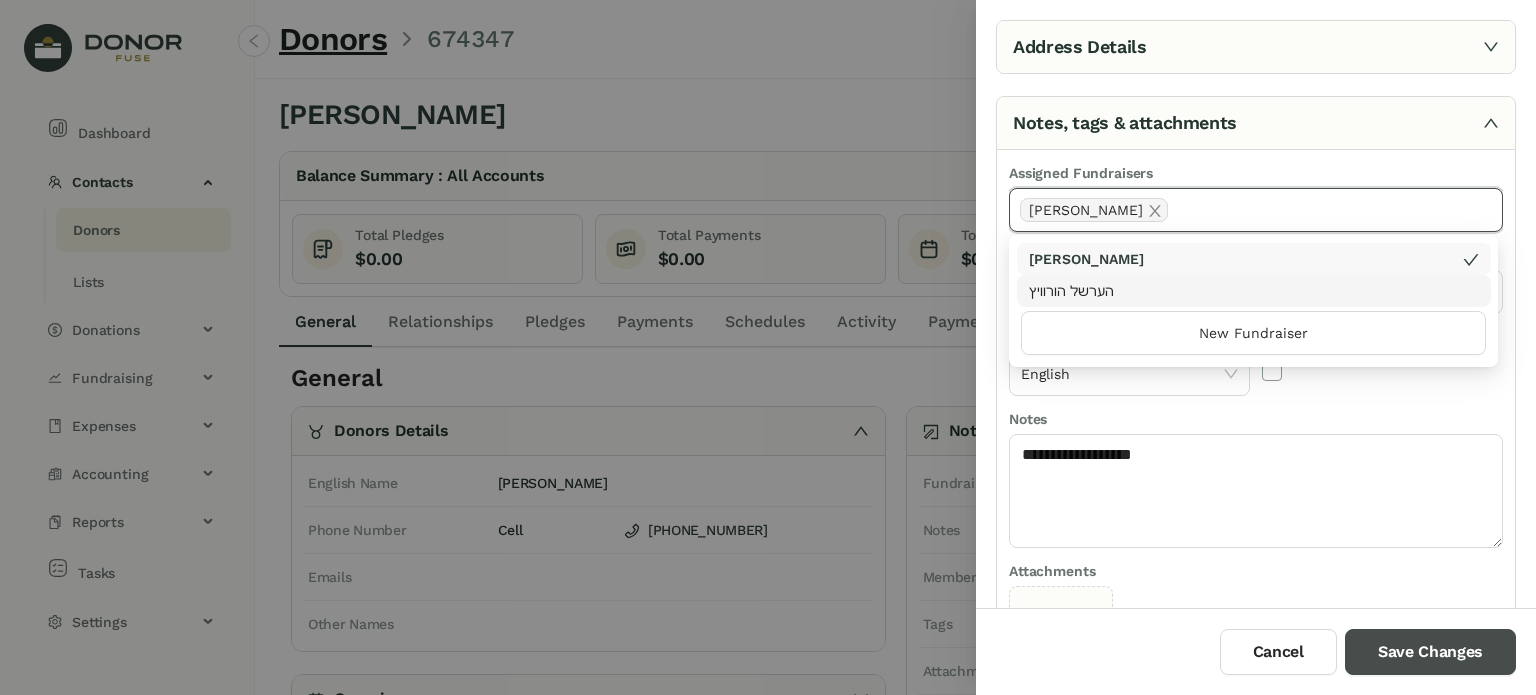 click on "Save Changes" at bounding box center [1430, 652] 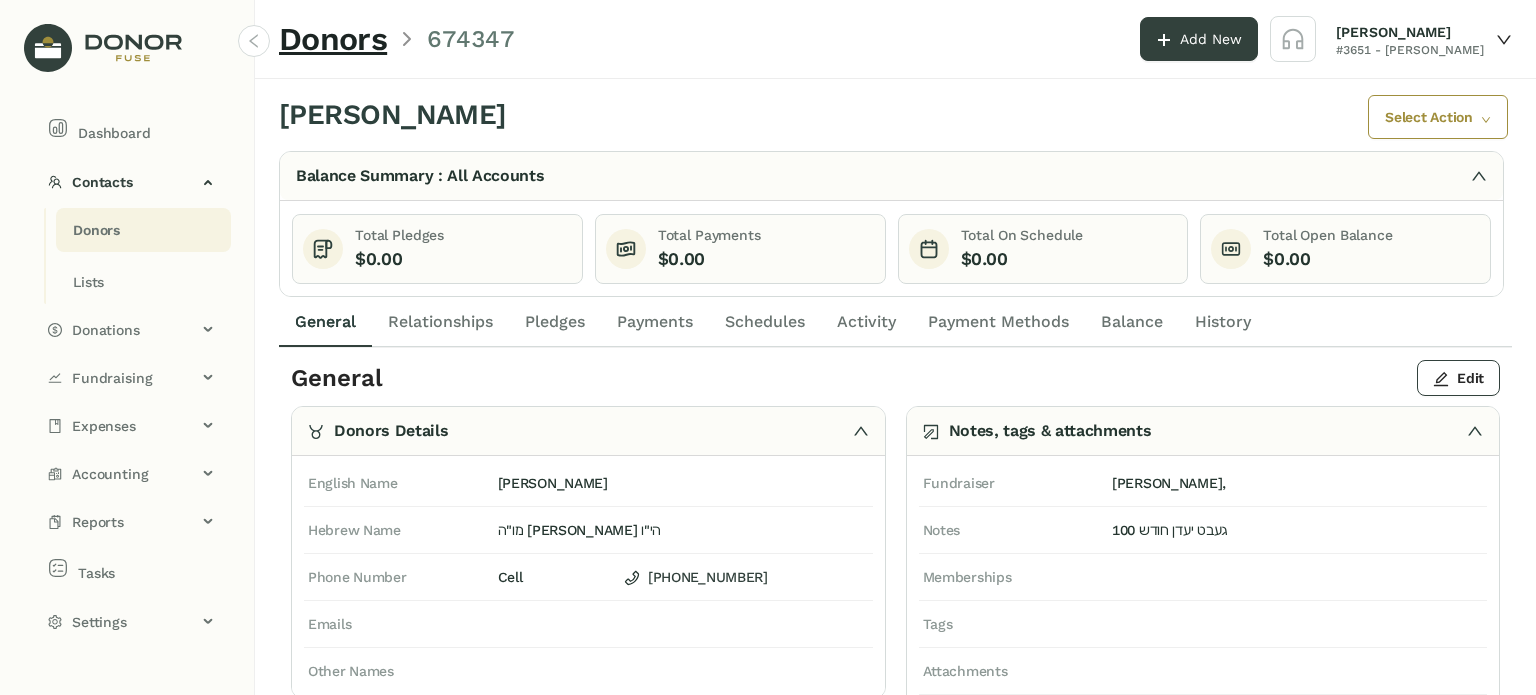 click on "Schedules" 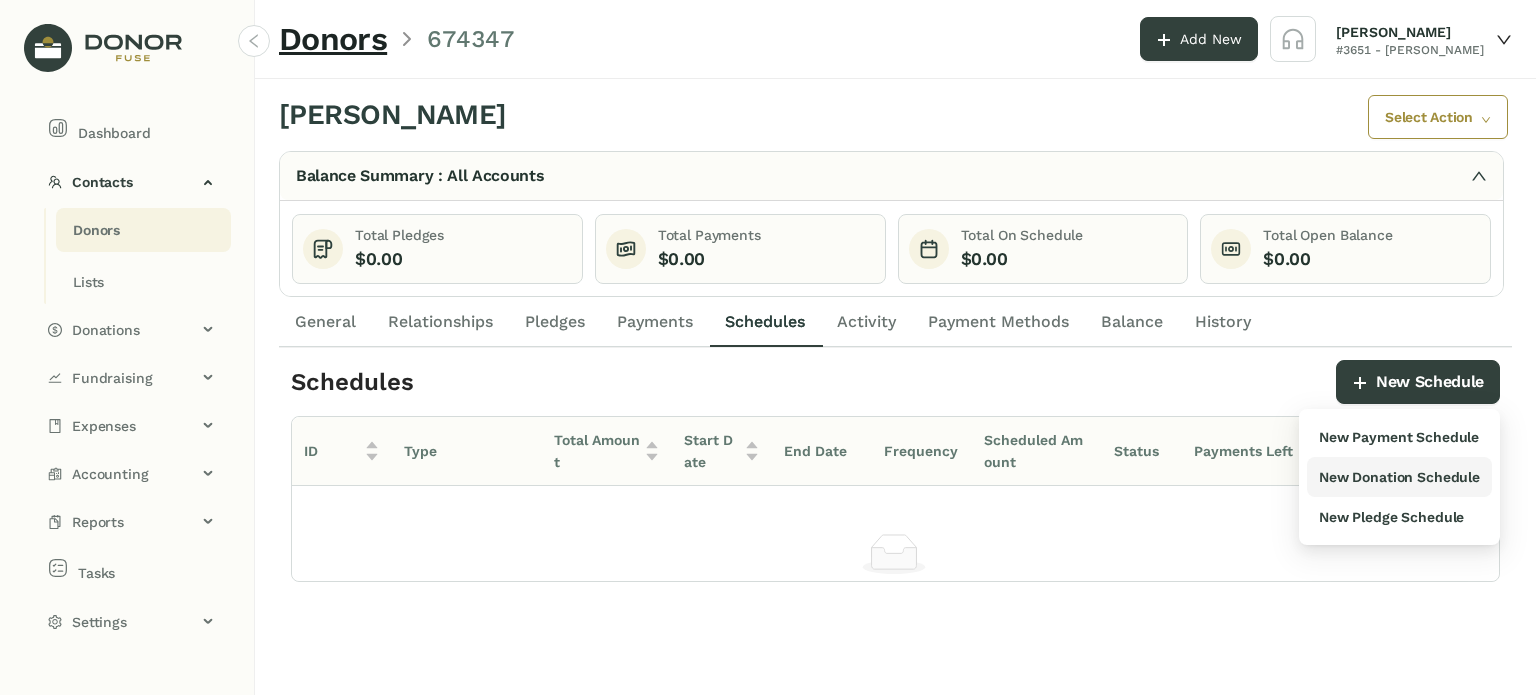 click on "New Donation Schedule" at bounding box center (1399, 477) 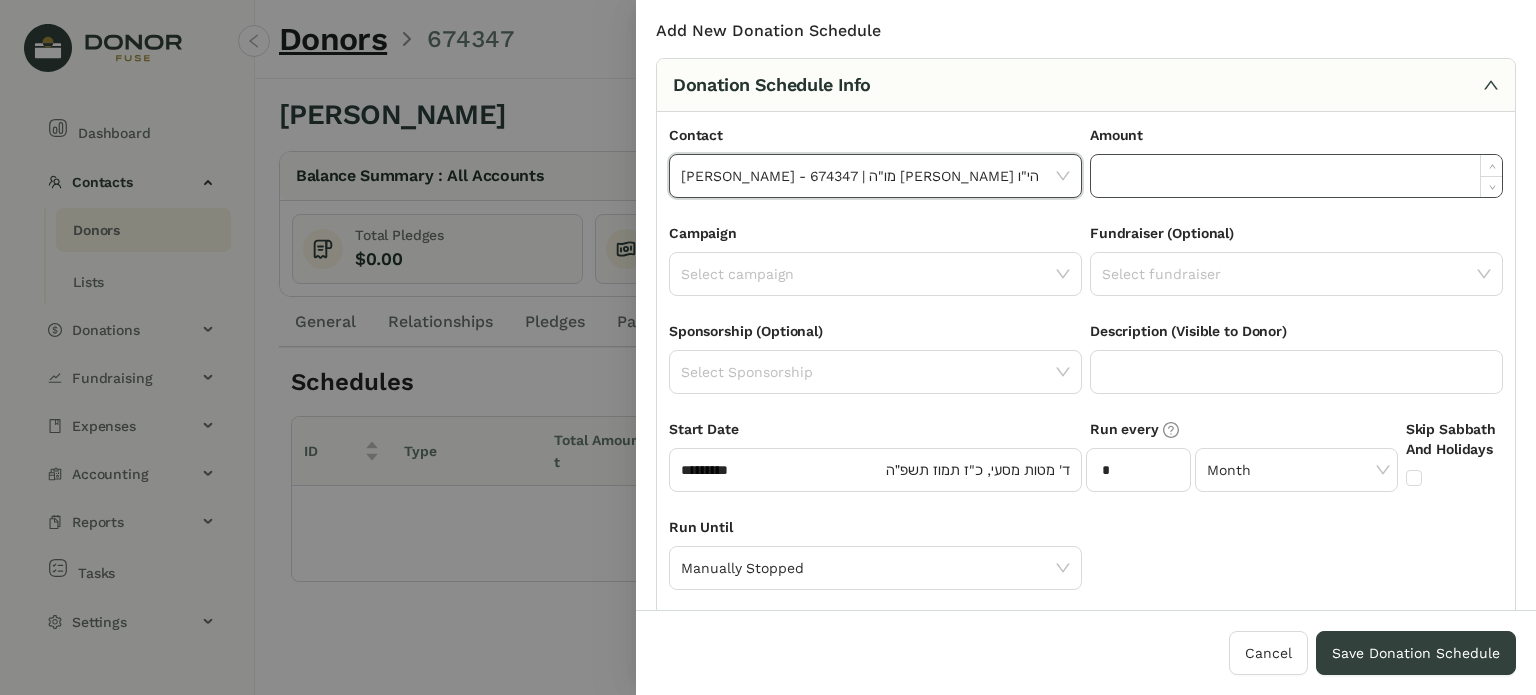 click 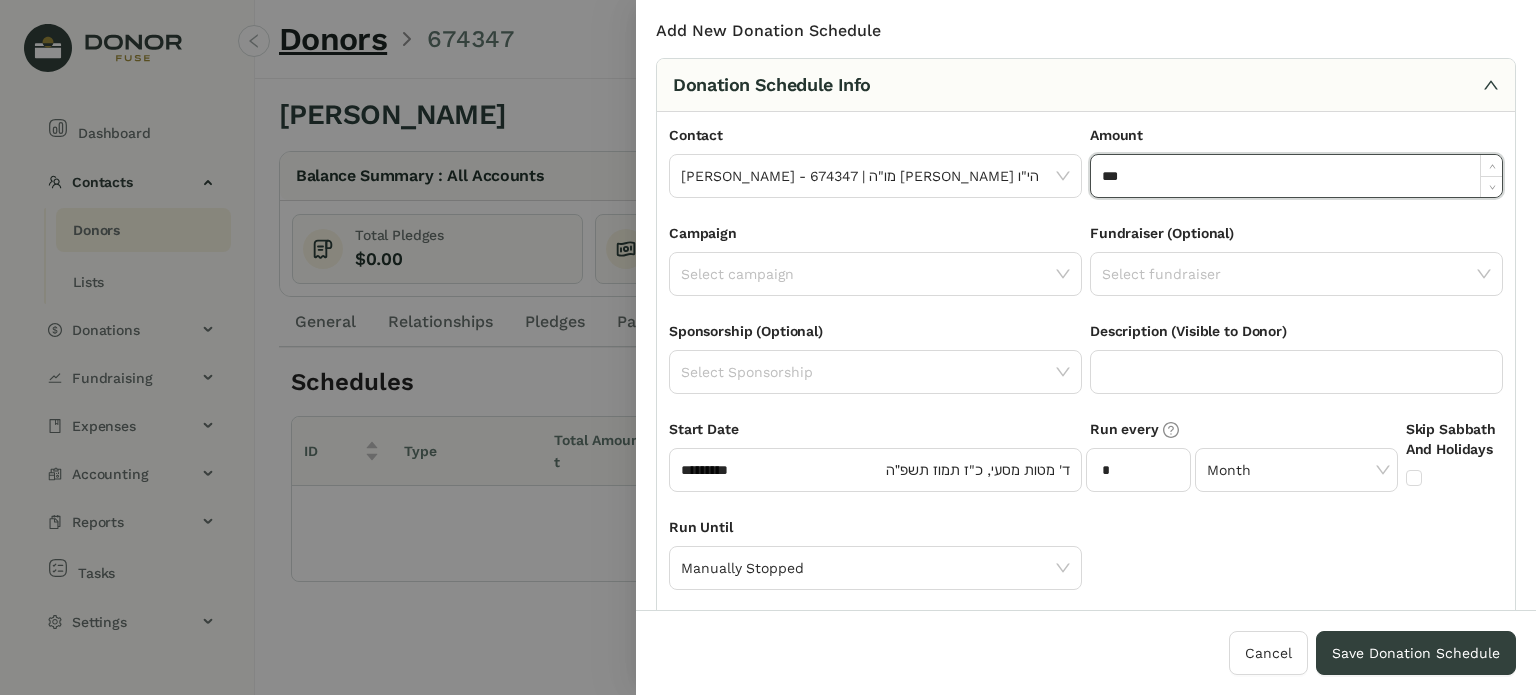 type on "*******" 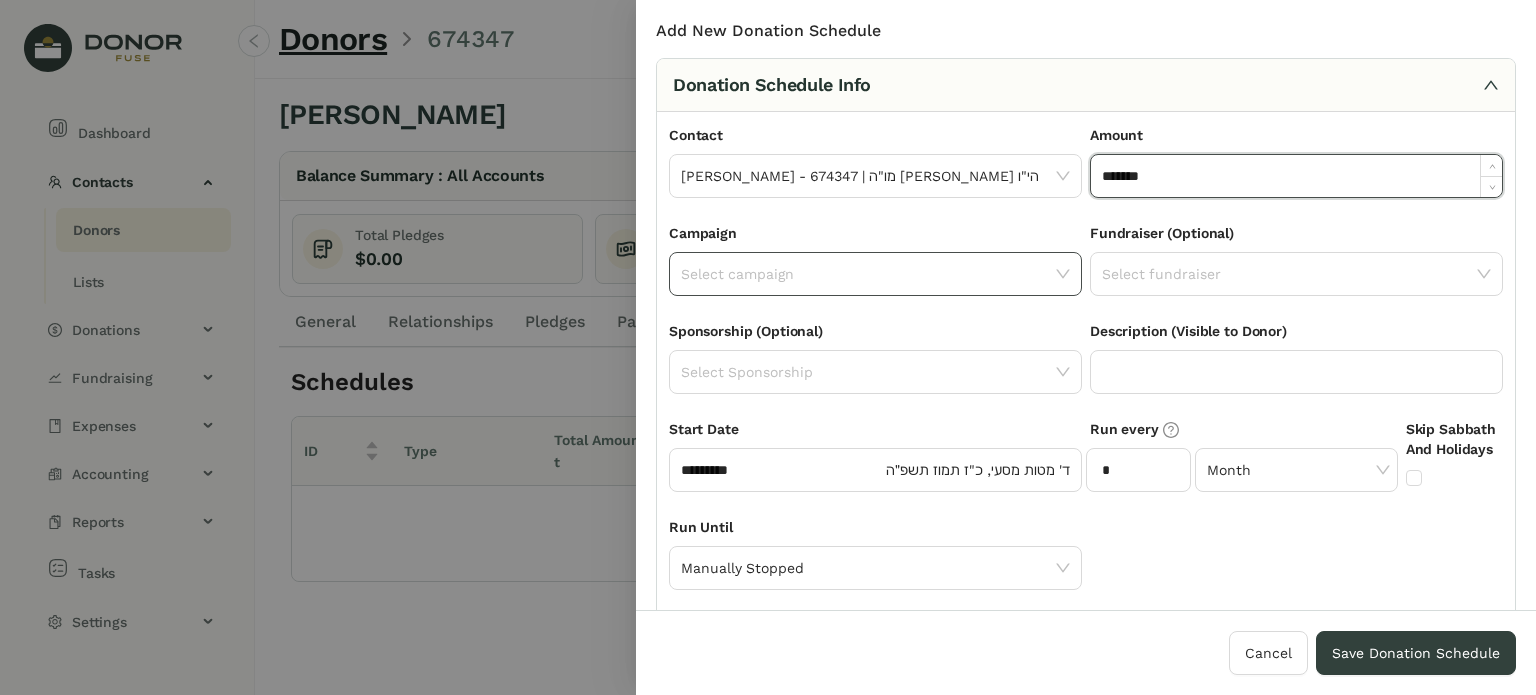 click 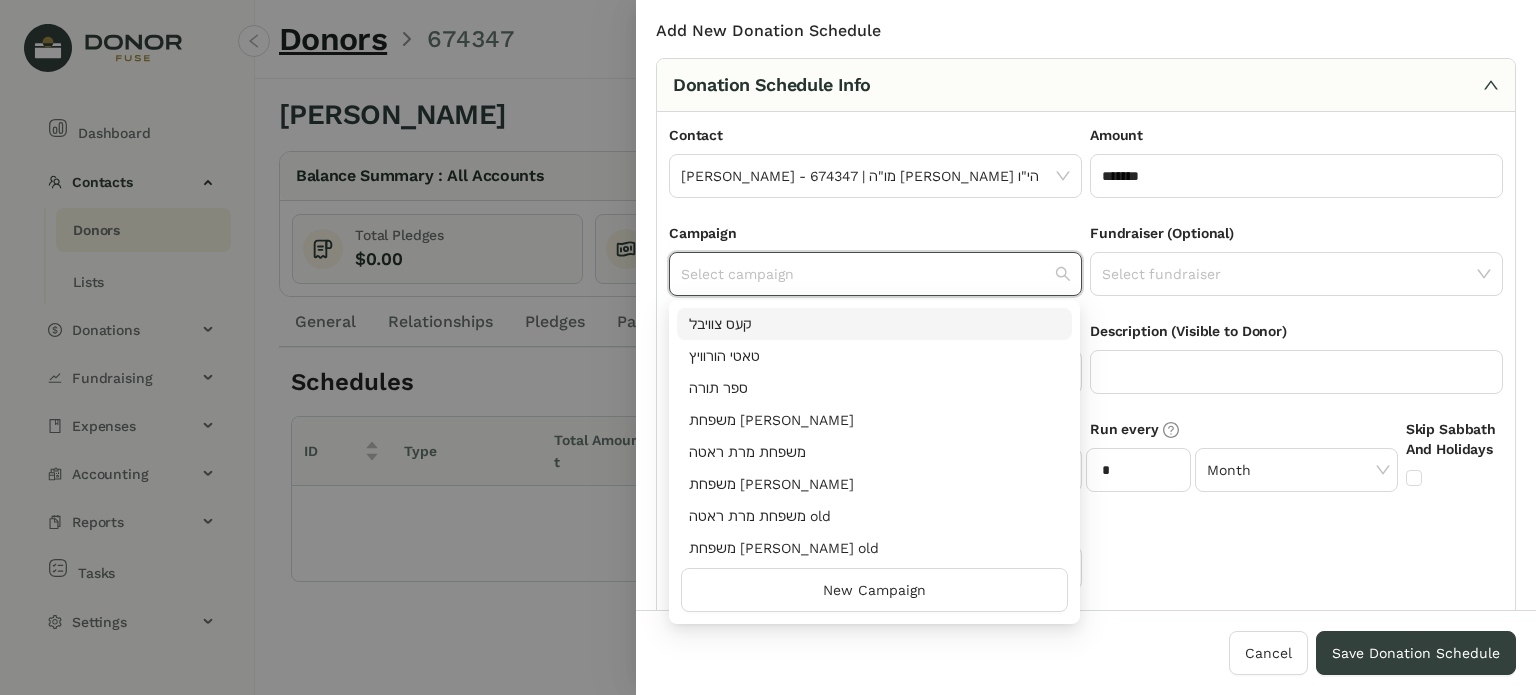 click on "‫קעס צוויבל‬" at bounding box center (874, 324) 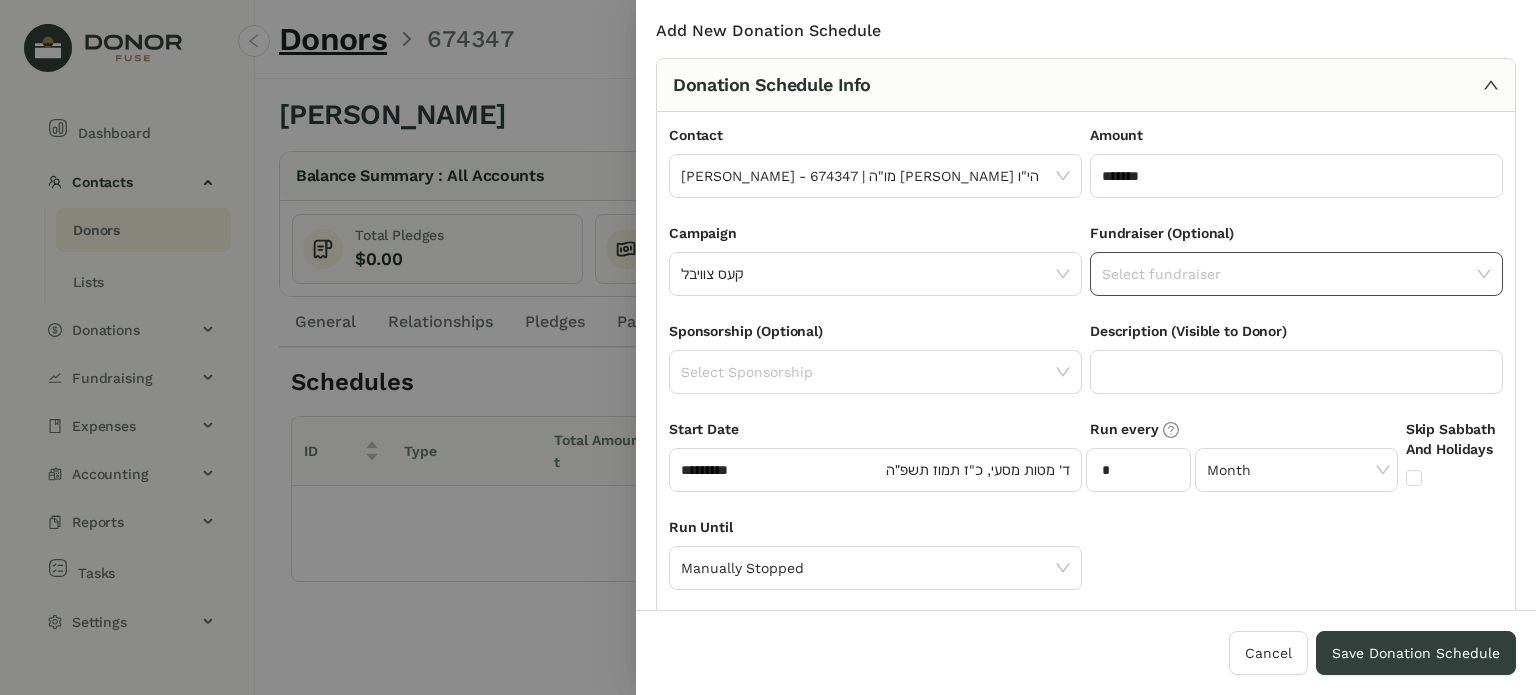 click 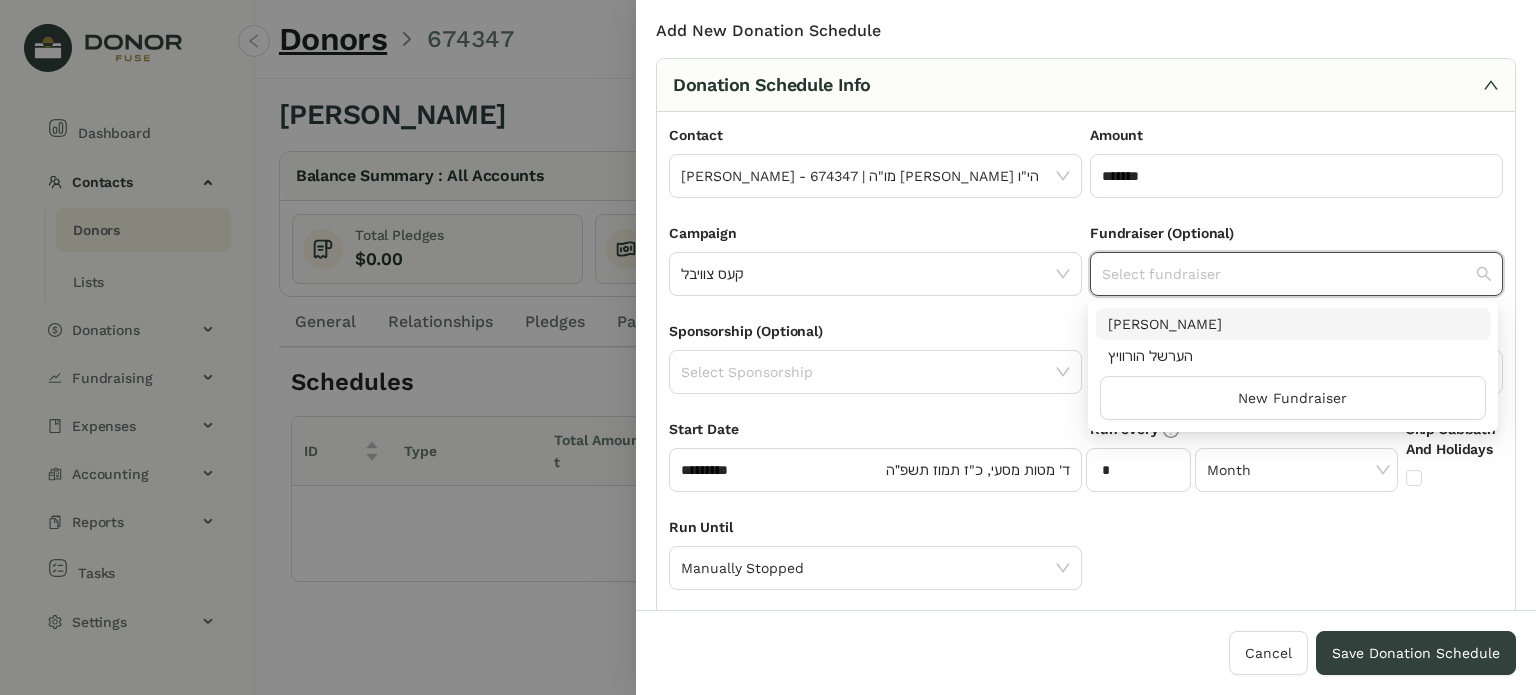click on "[PERSON_NAME]" at bounding box center [1293, 324] 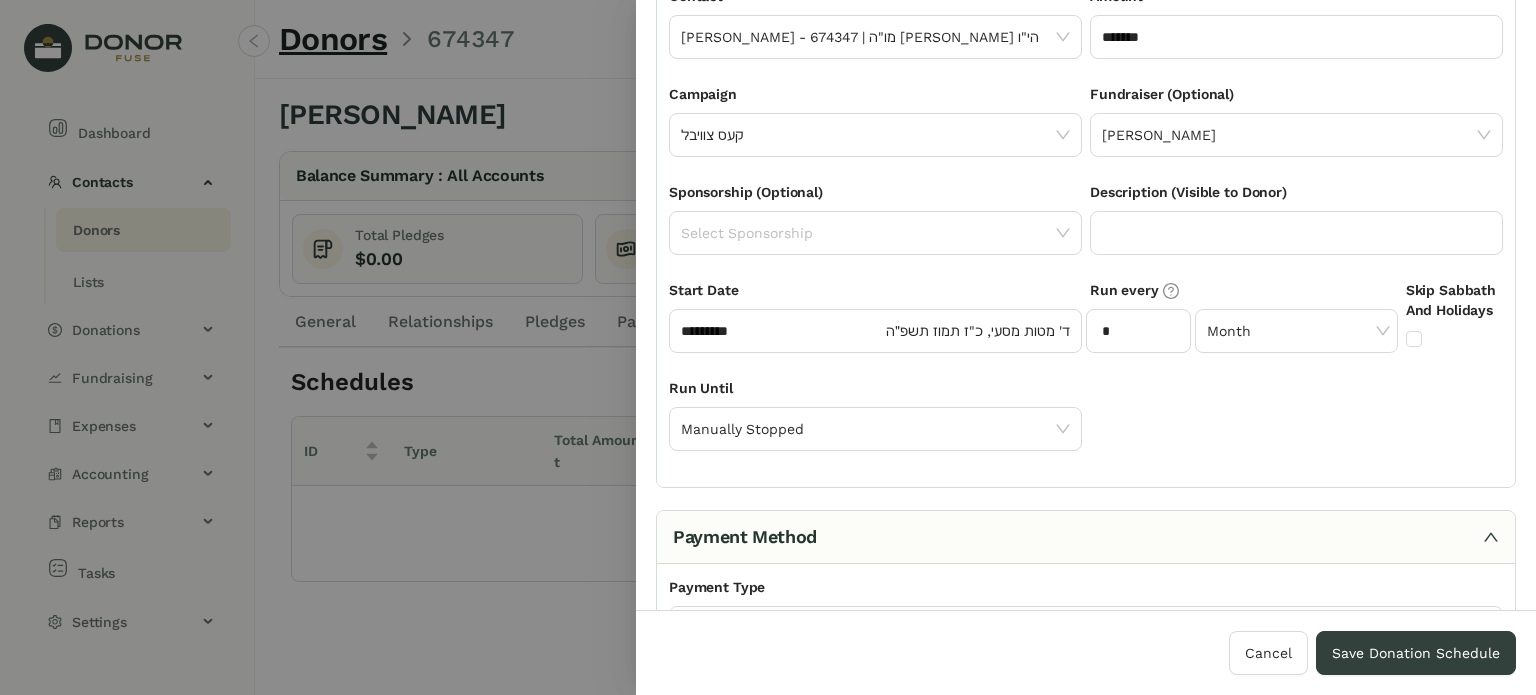 scroll, scrollTop: 152, scrollLeft: 0, axis: vertical 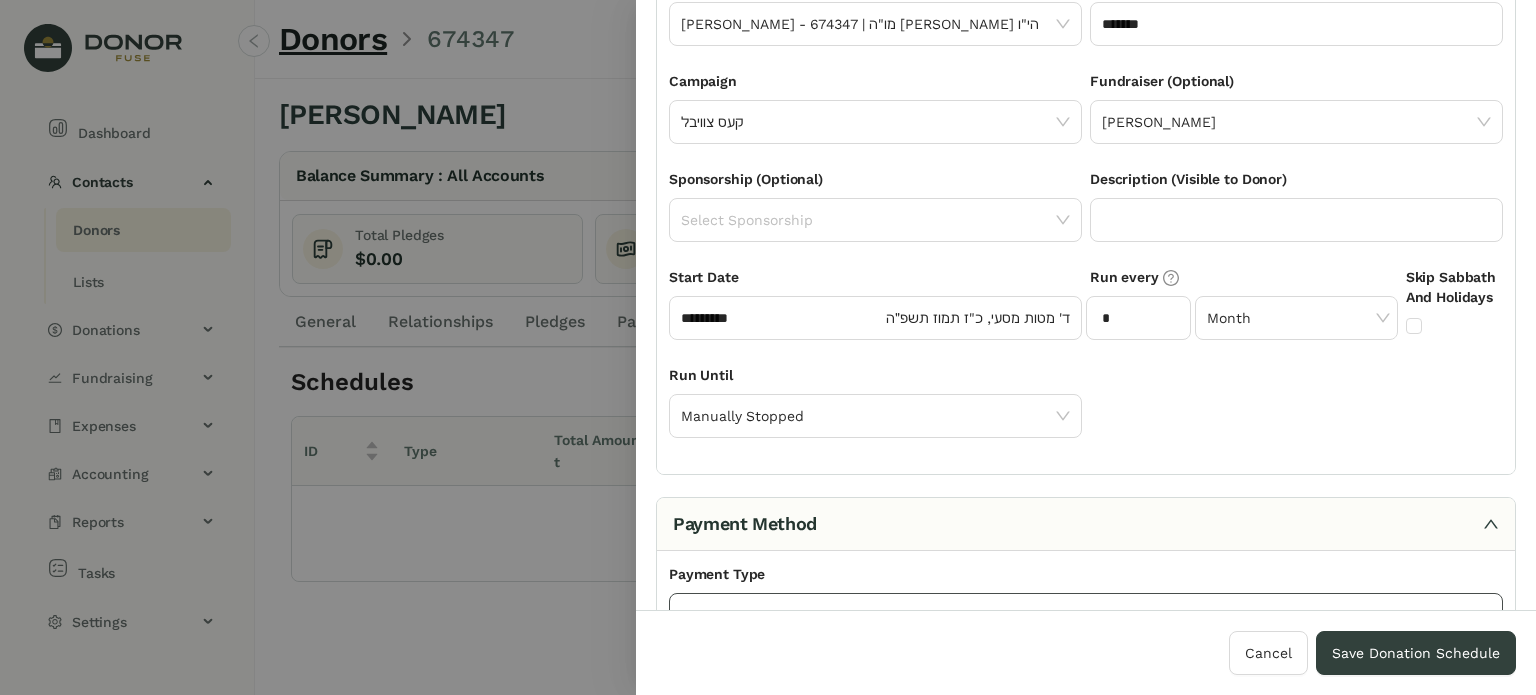 click 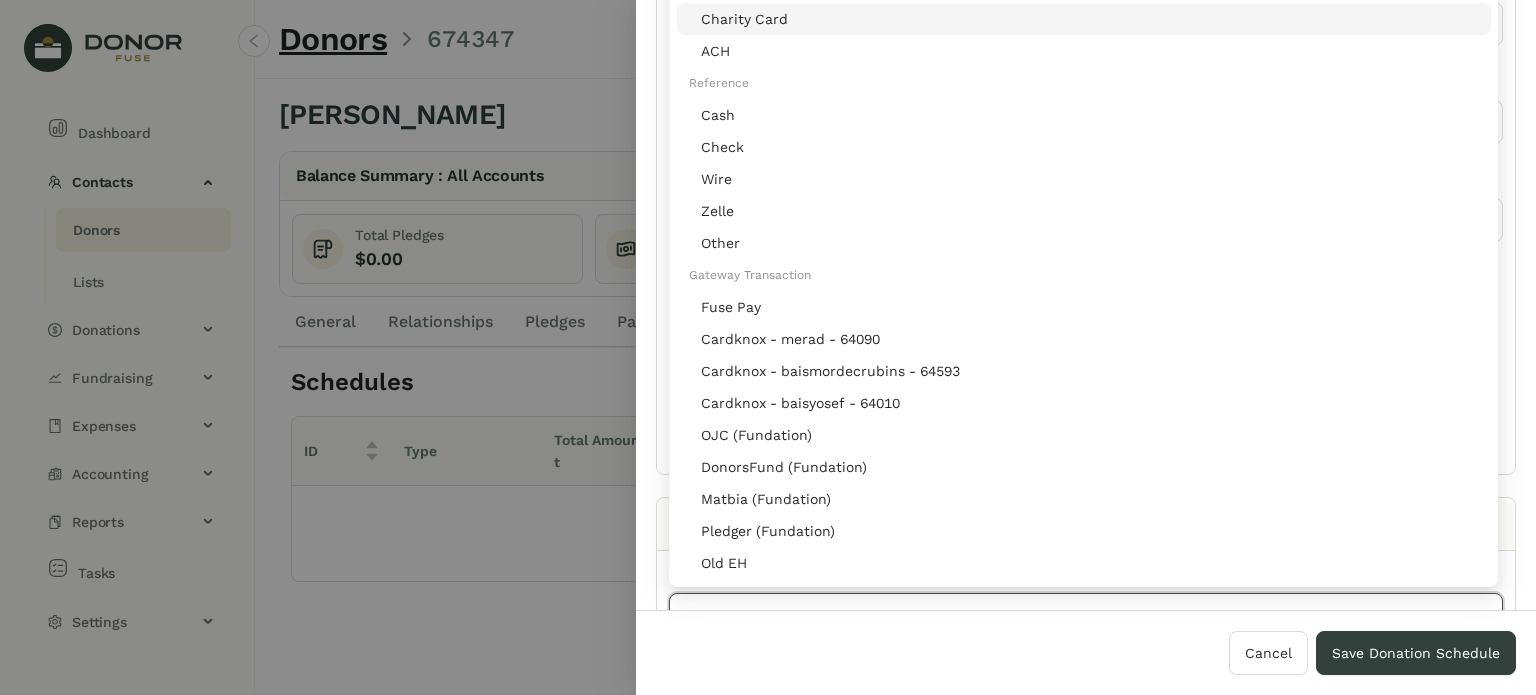 click on "Charity Card" 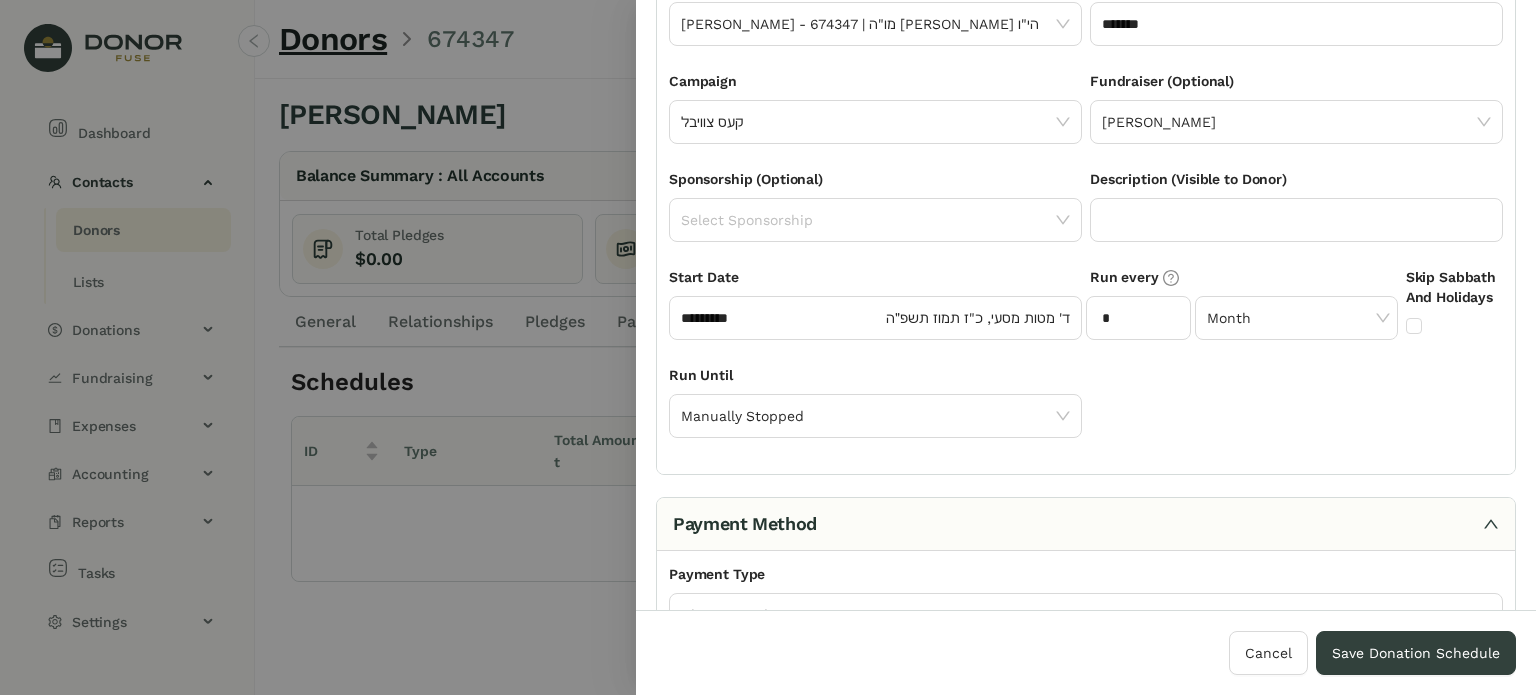 scroll, scrollTop: 552, scrollLeft: 0, axis: vertical 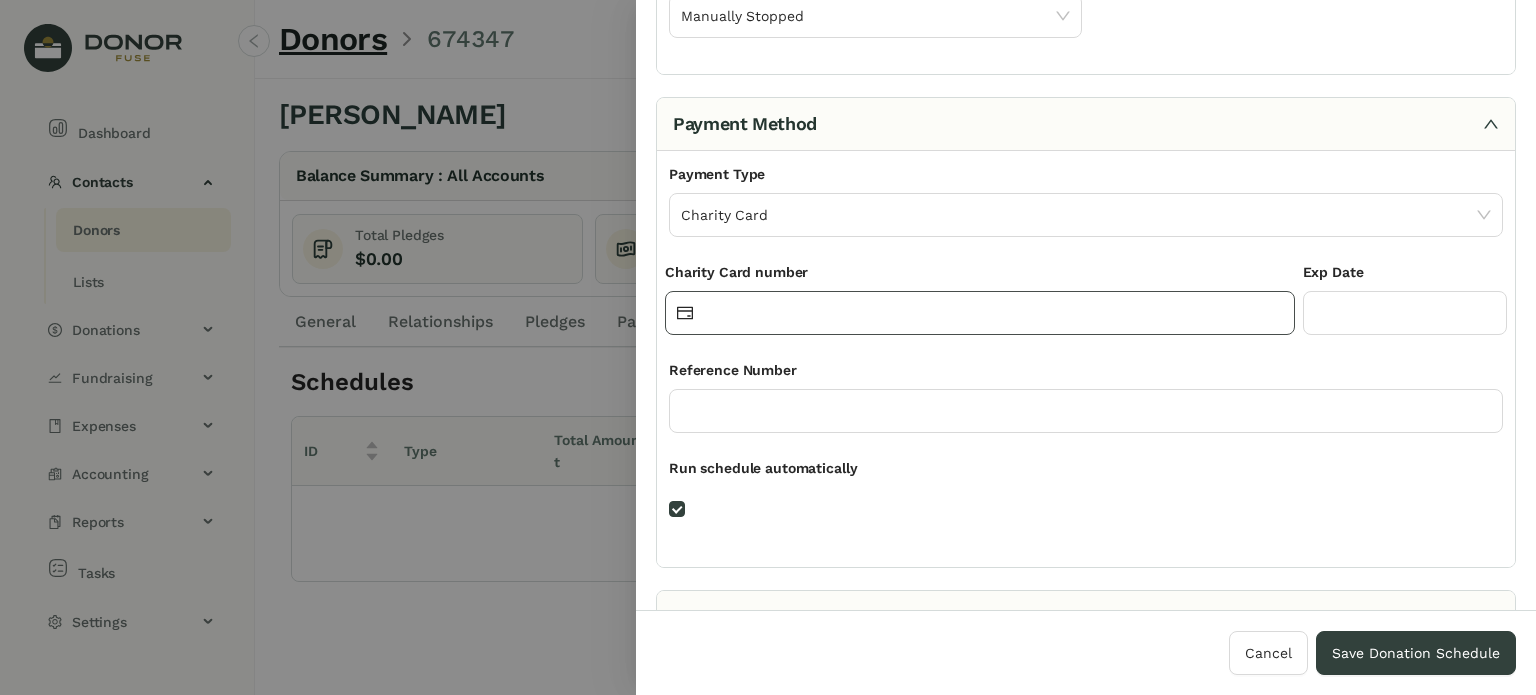 click 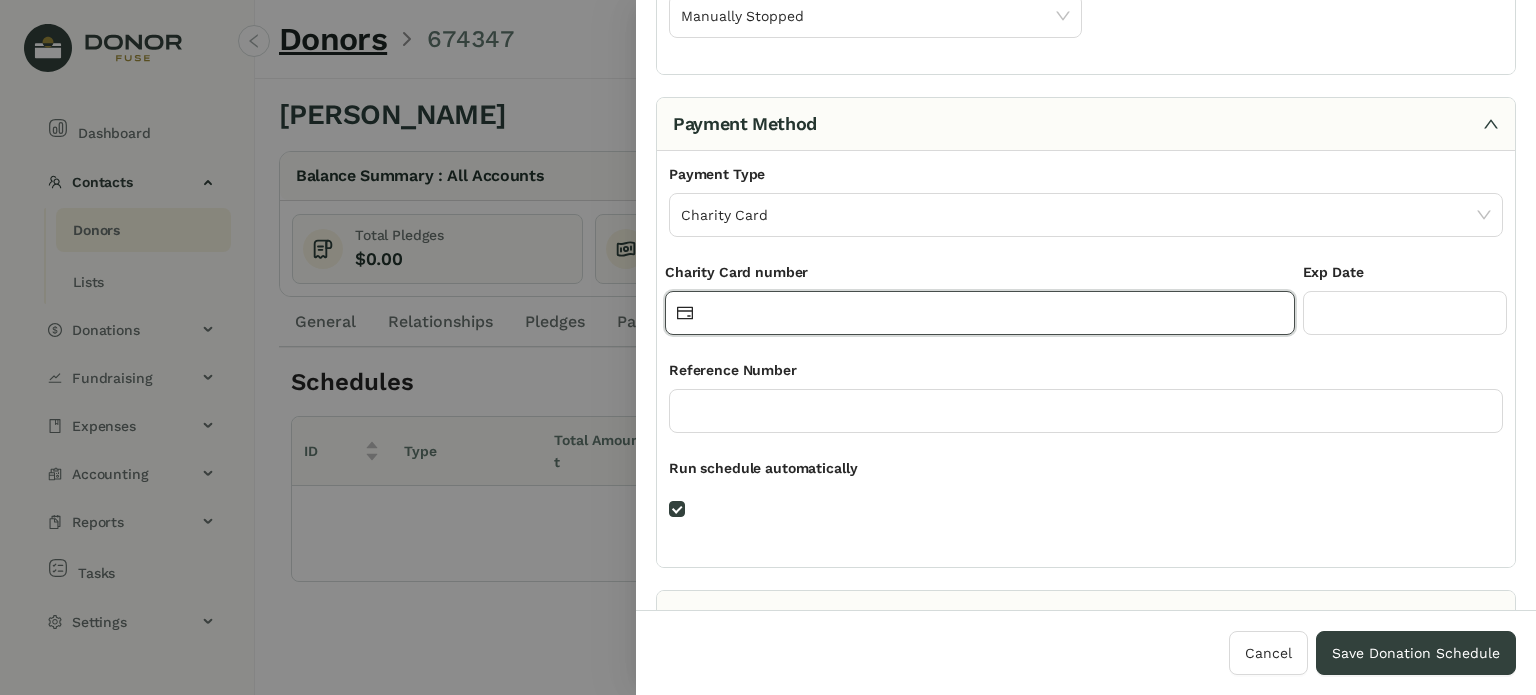paste on "**********" 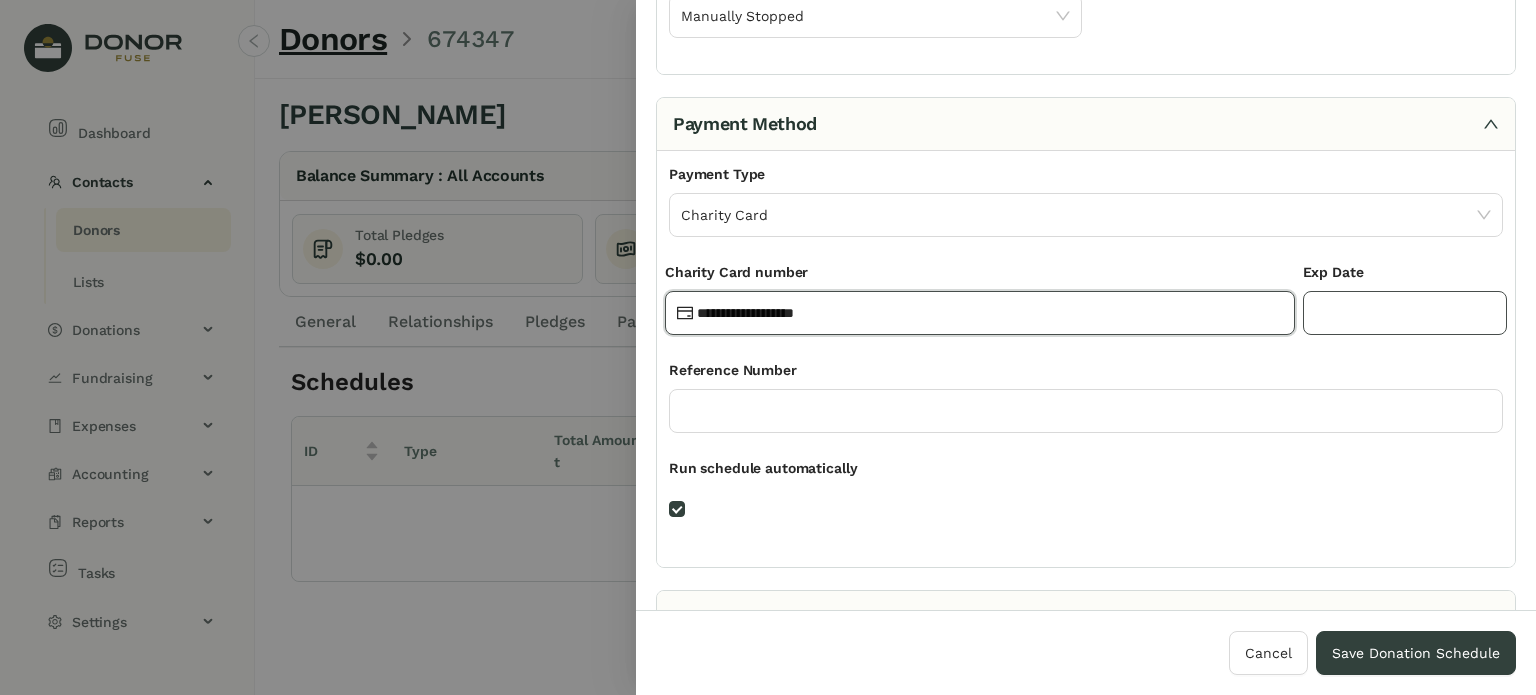 drag, startPoint x: 1344, startPoint y: 307, endPoint x: 1333, endPoint y: 303, distance: 11.7046995 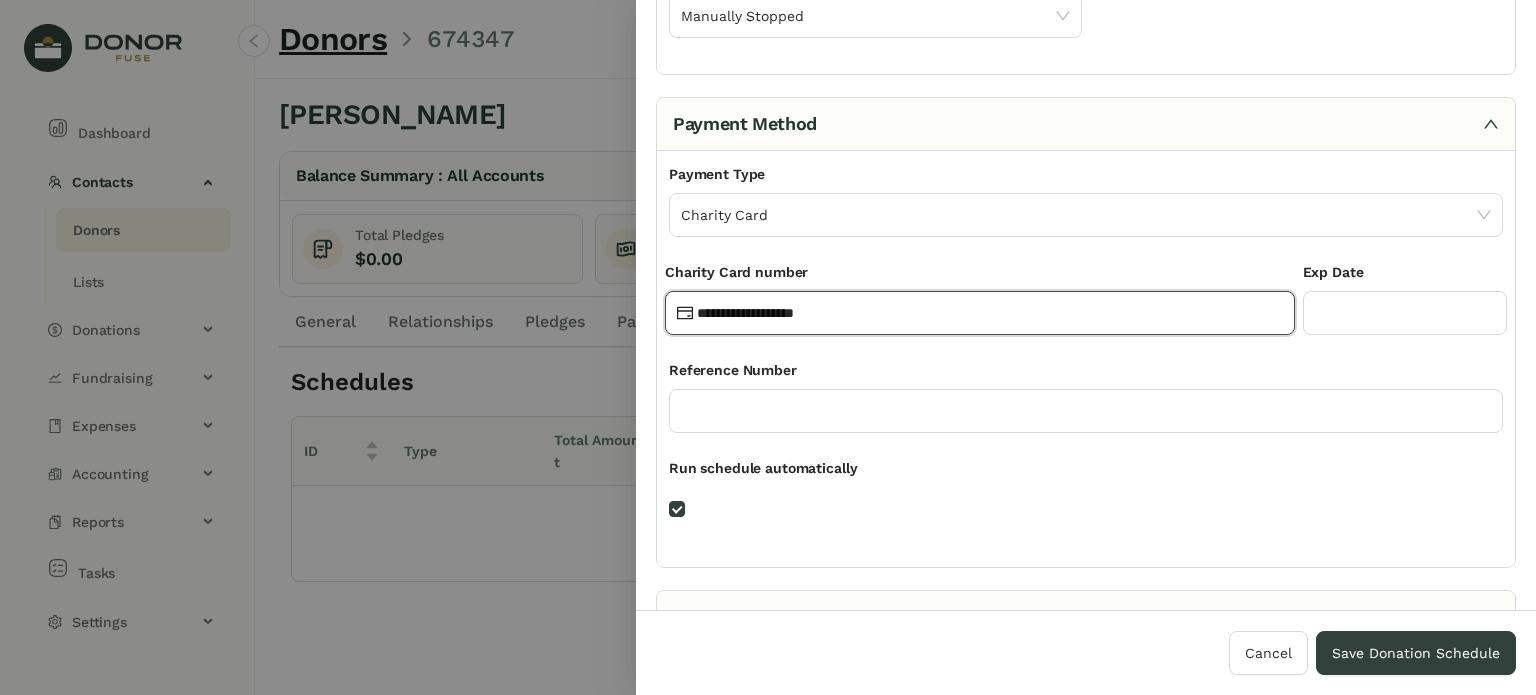 click on "**********" 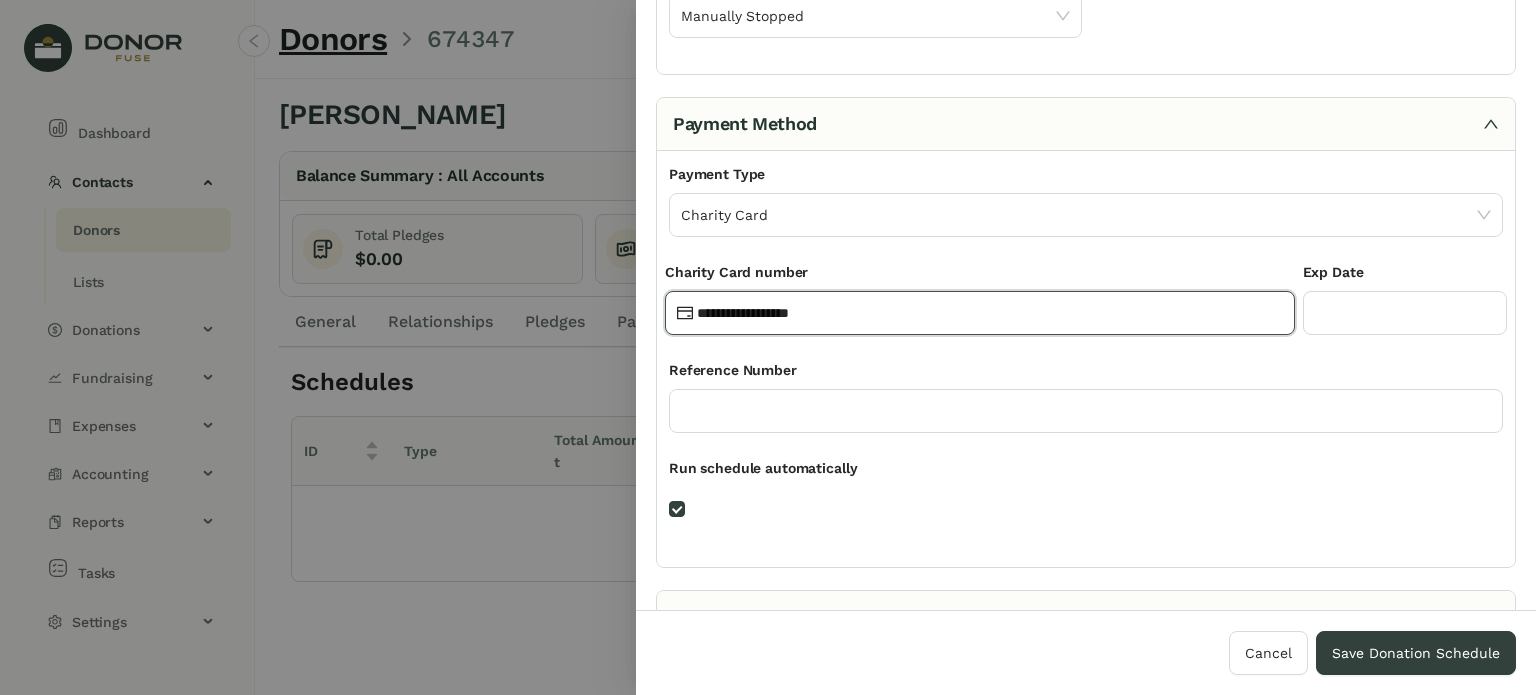 click on "**********" 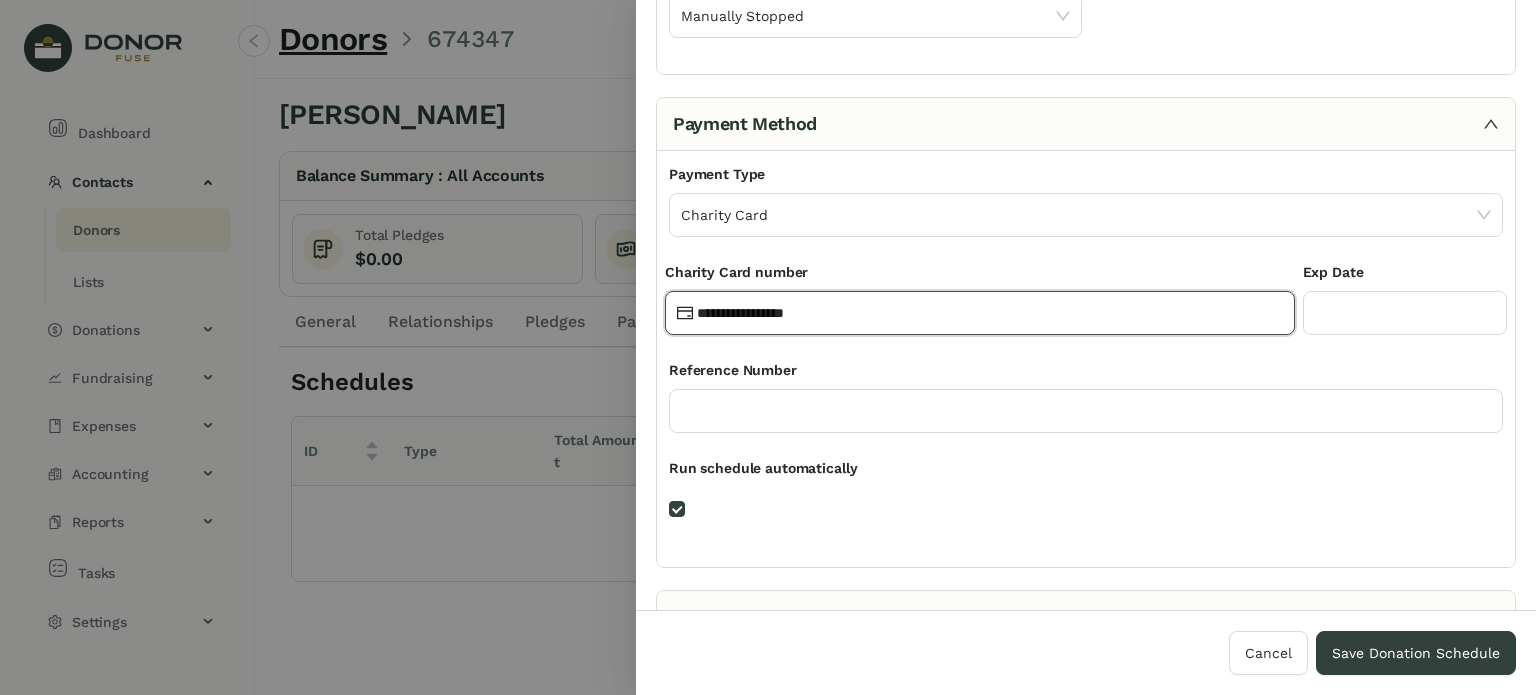 click on "**********" 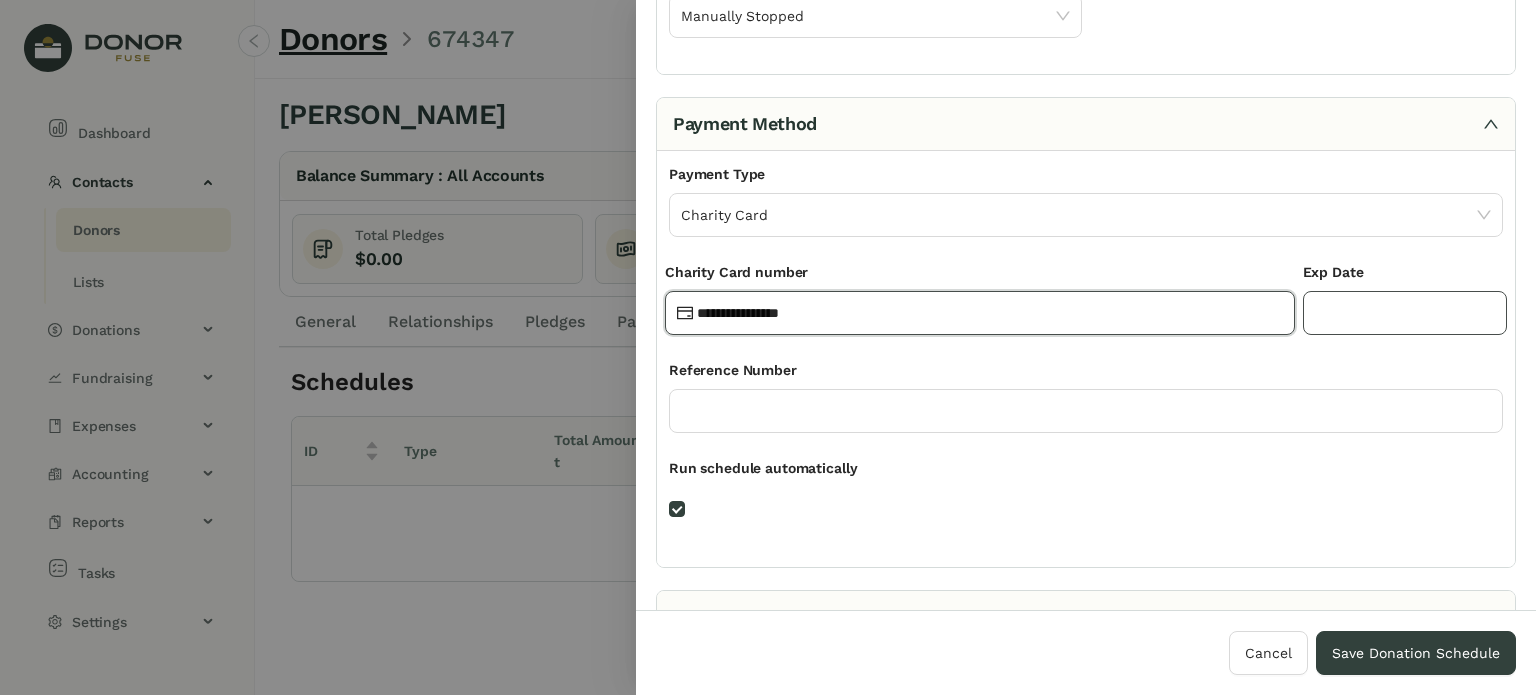 type on "**********" 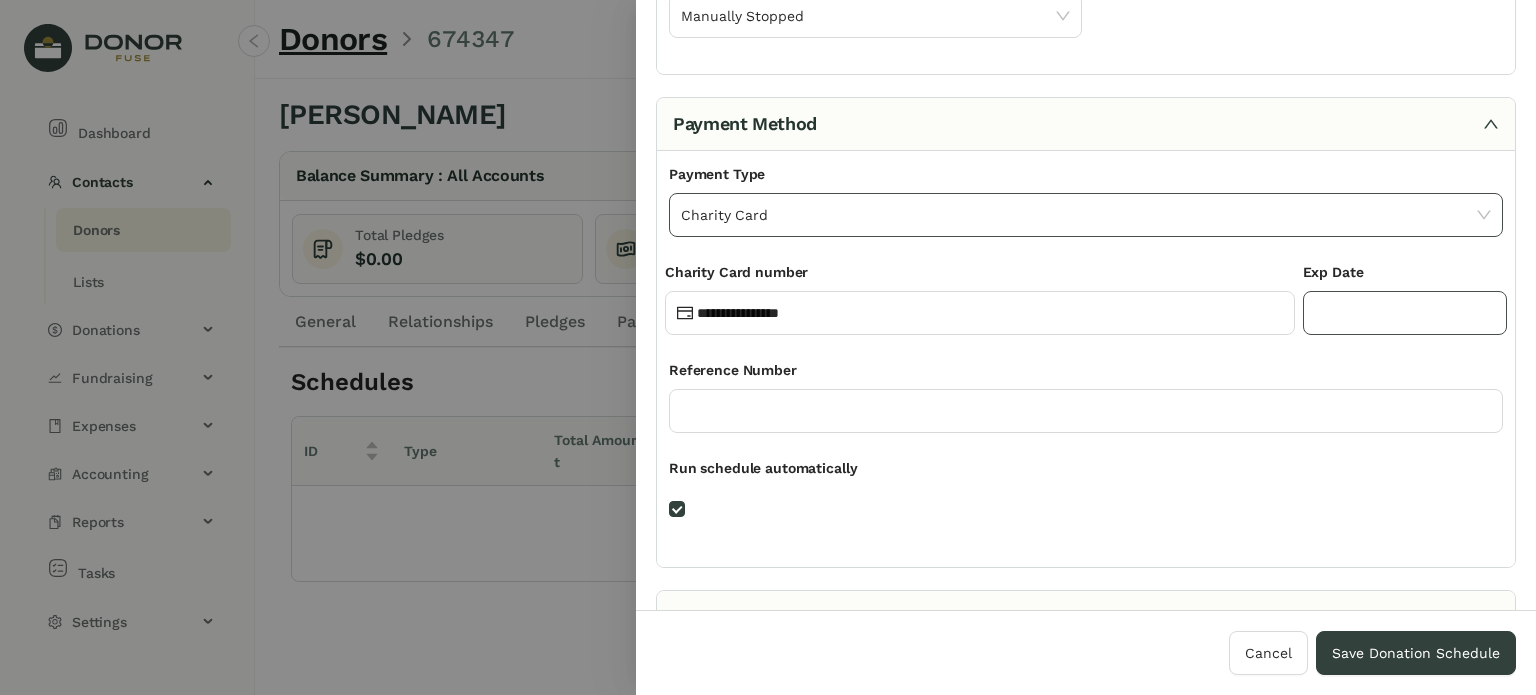 drag, startPoint x: 1358, startPoint y: 299, endPoint x: 1129, endPoint y: 220, distance: 242.24368 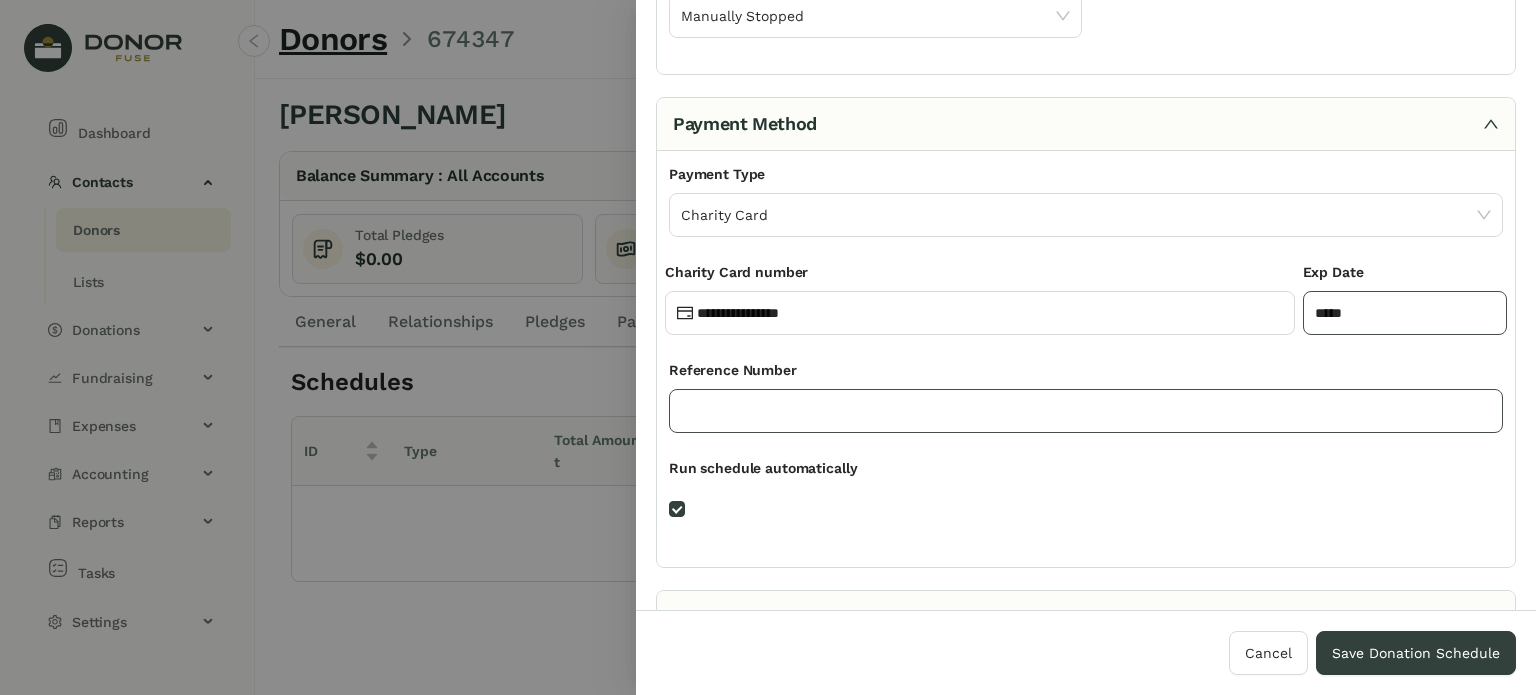 type on "*****" 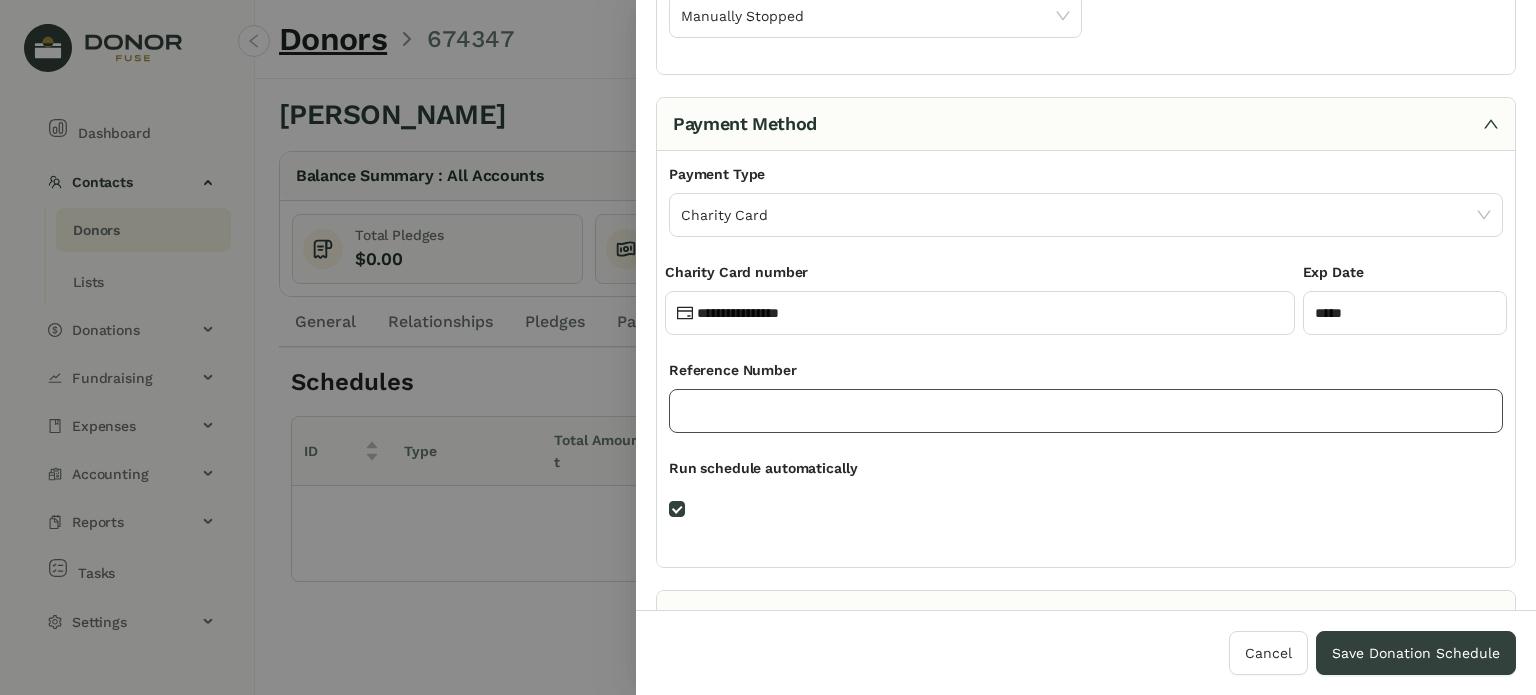 click 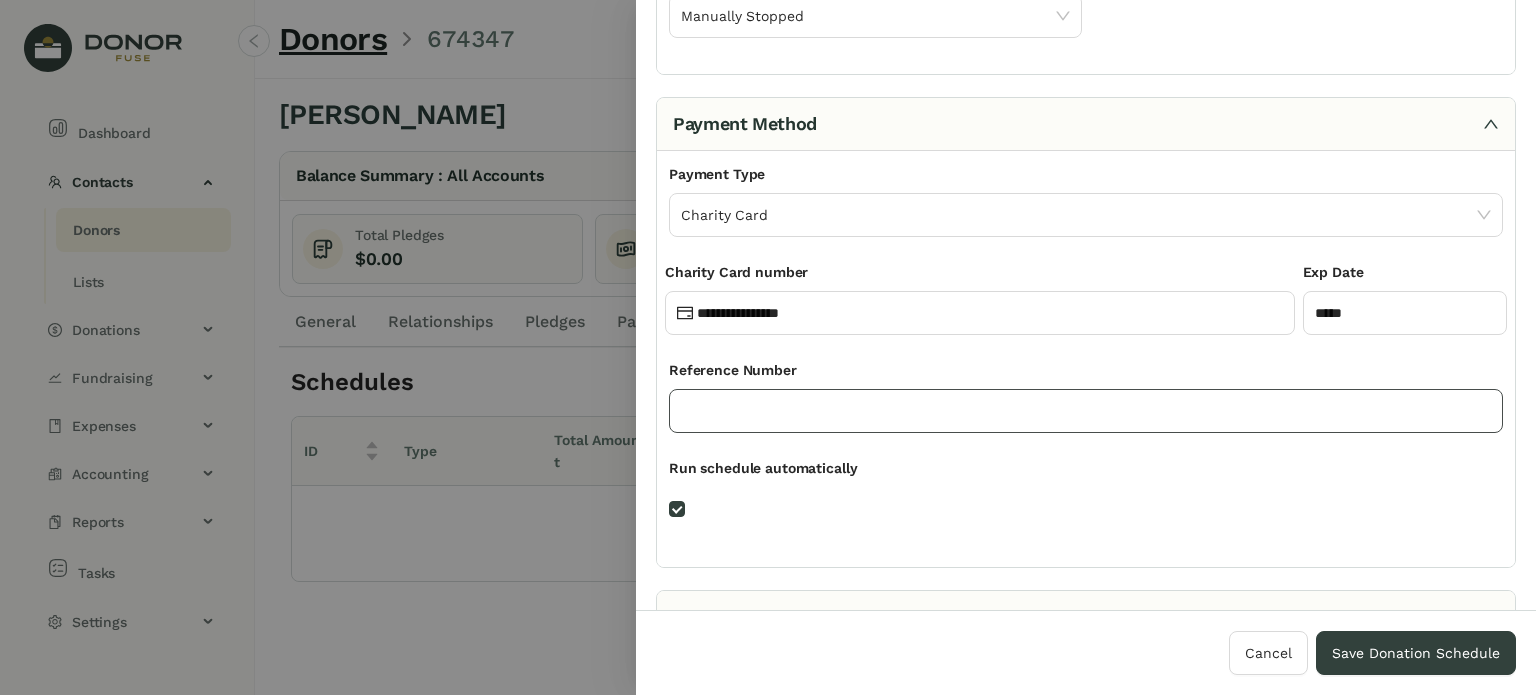 click 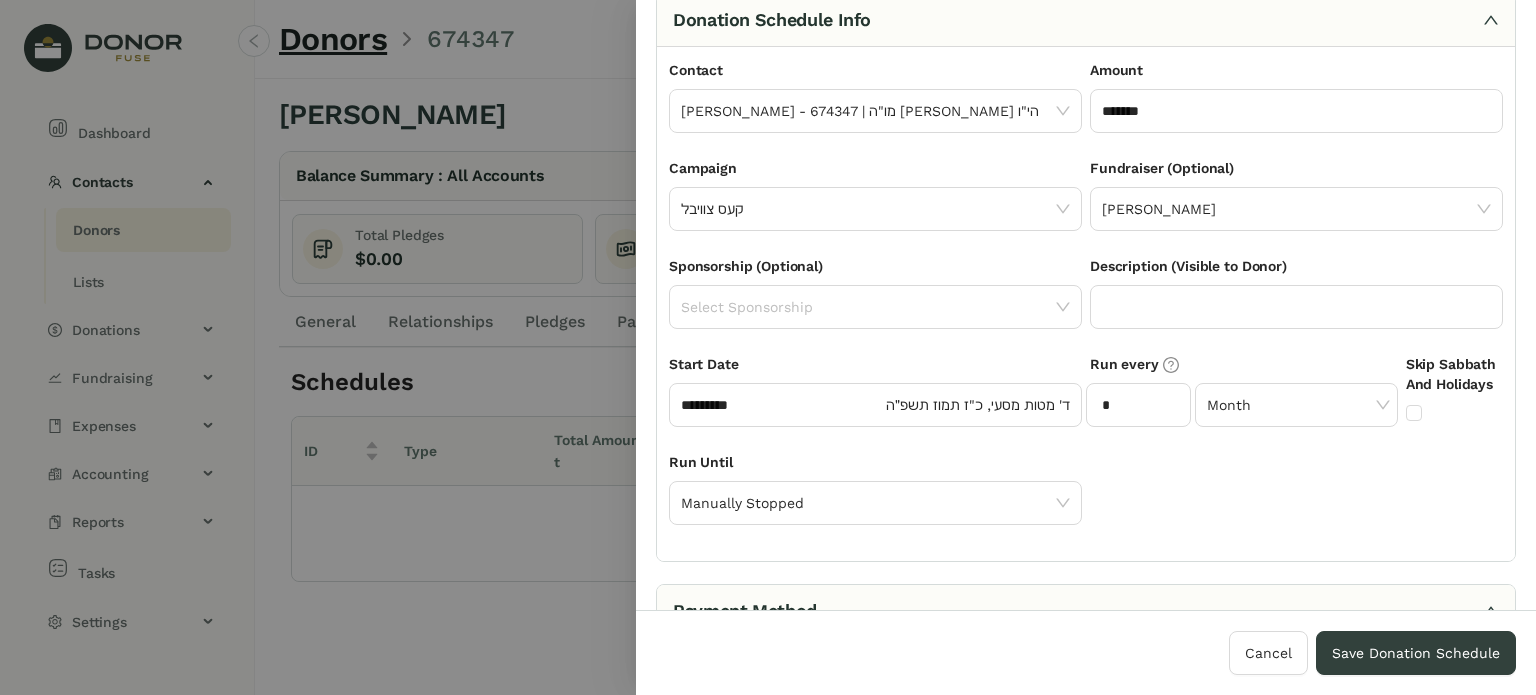 scroll, scrollTop: 0, scrollLeft: 0, axis: both 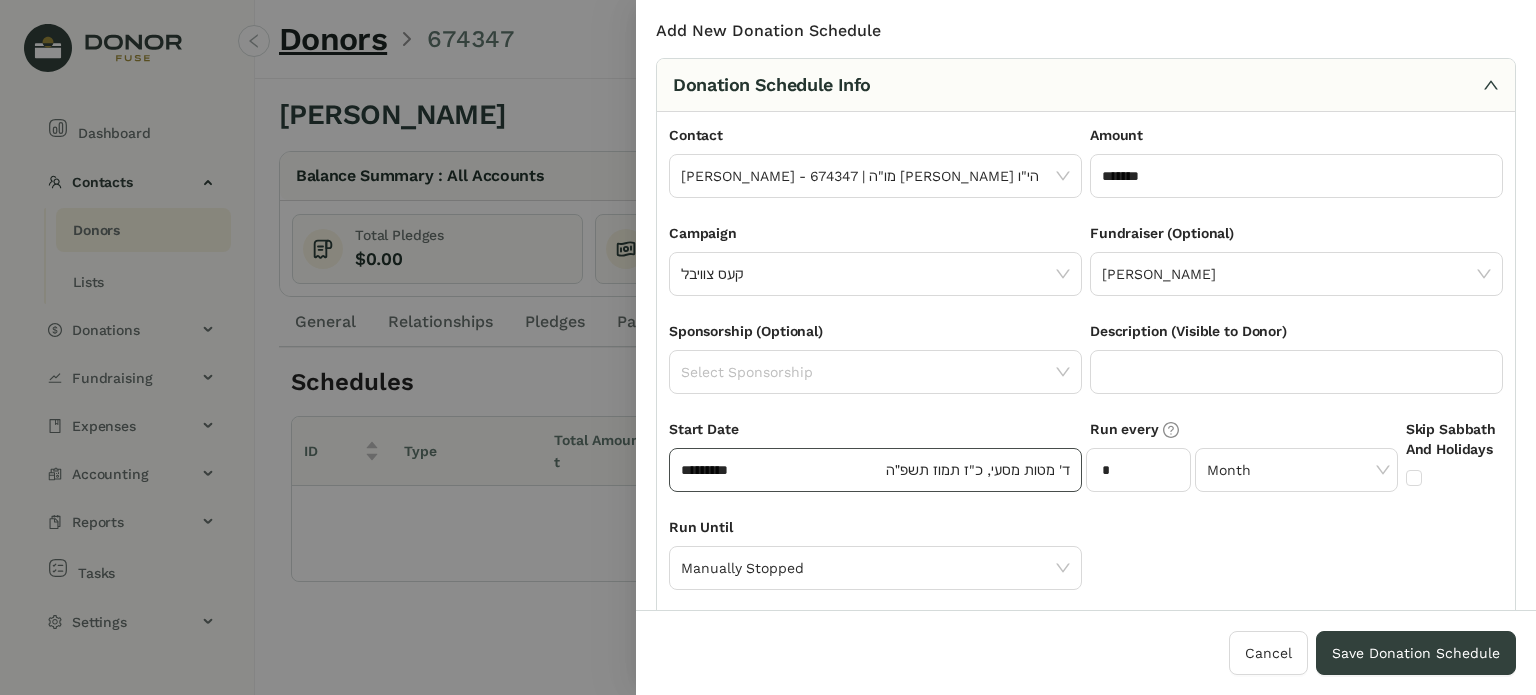 type on "**********" 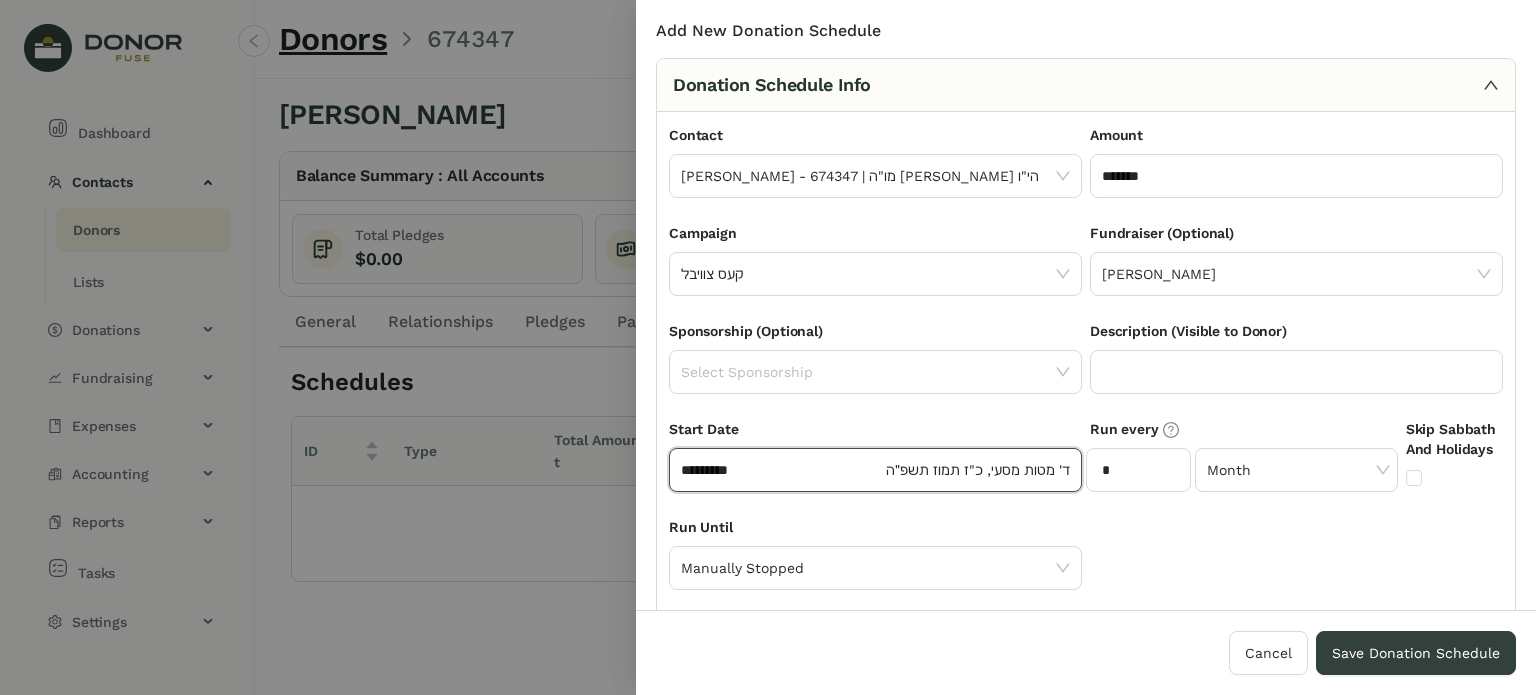 click on "*********" 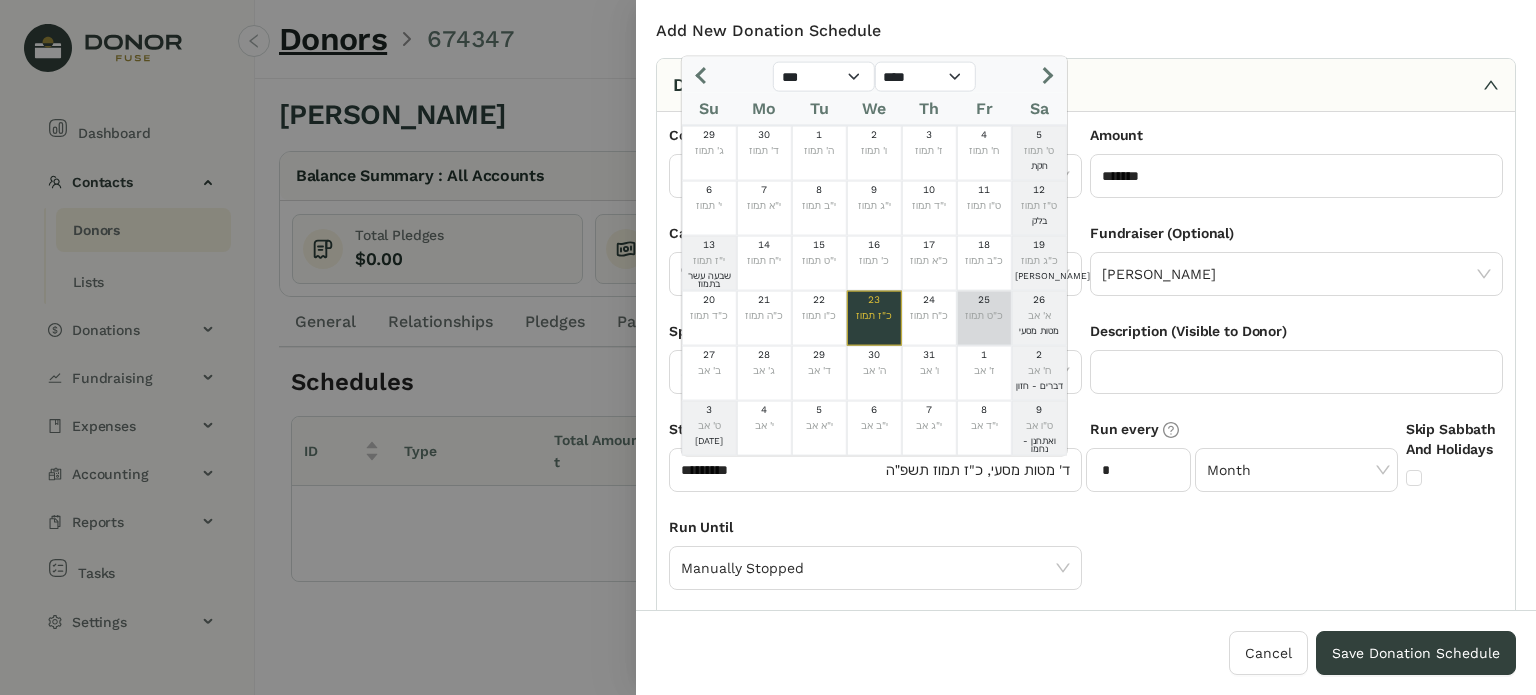 click on "כ"ט תמוז" 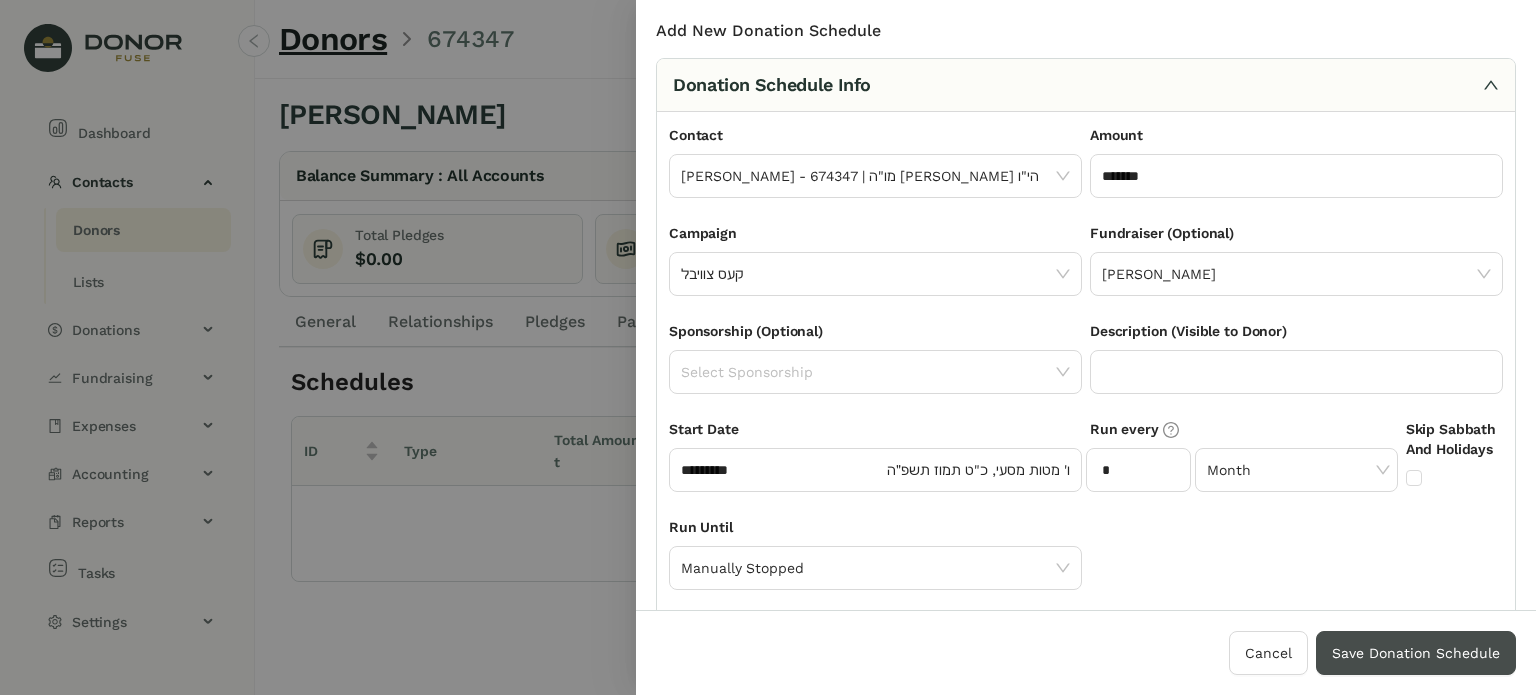 click on "Save Donation Schedule" at bounding box center [1416, 653] 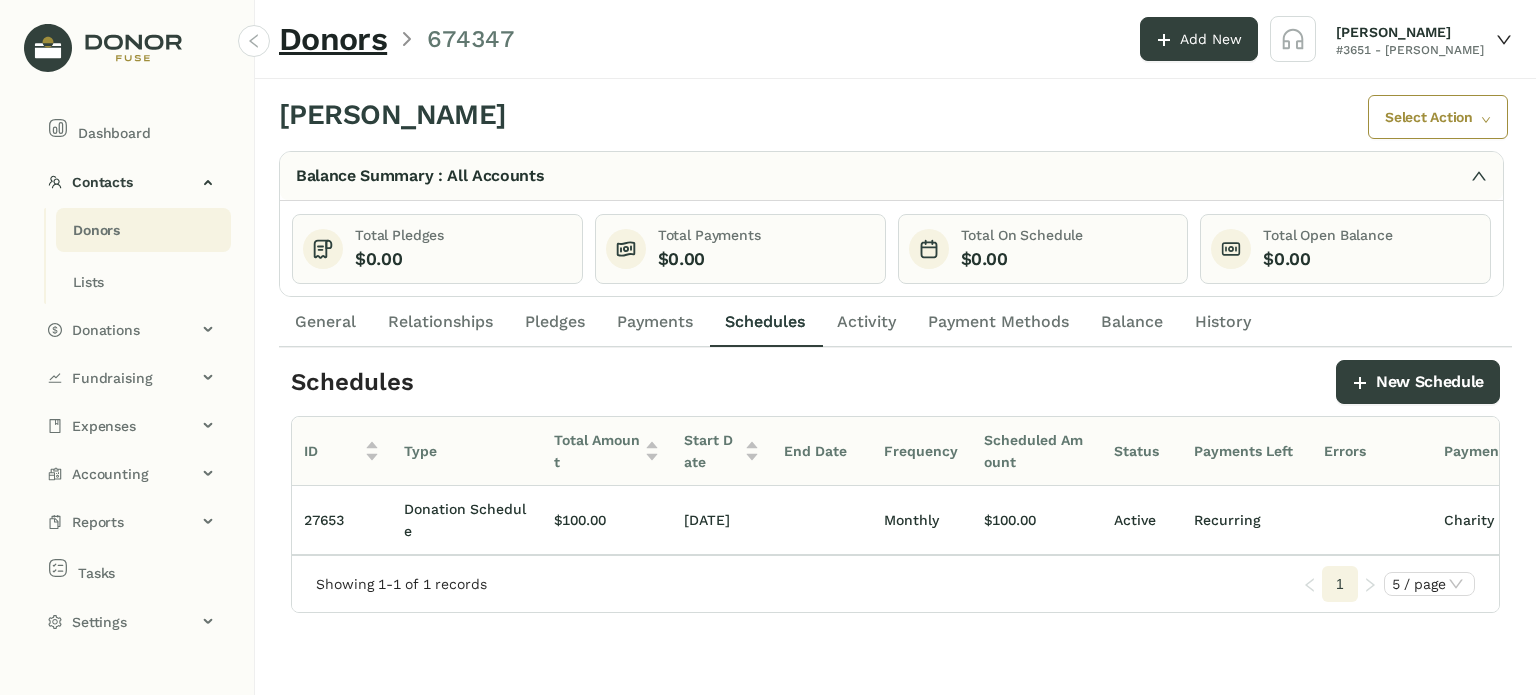 click on "General" 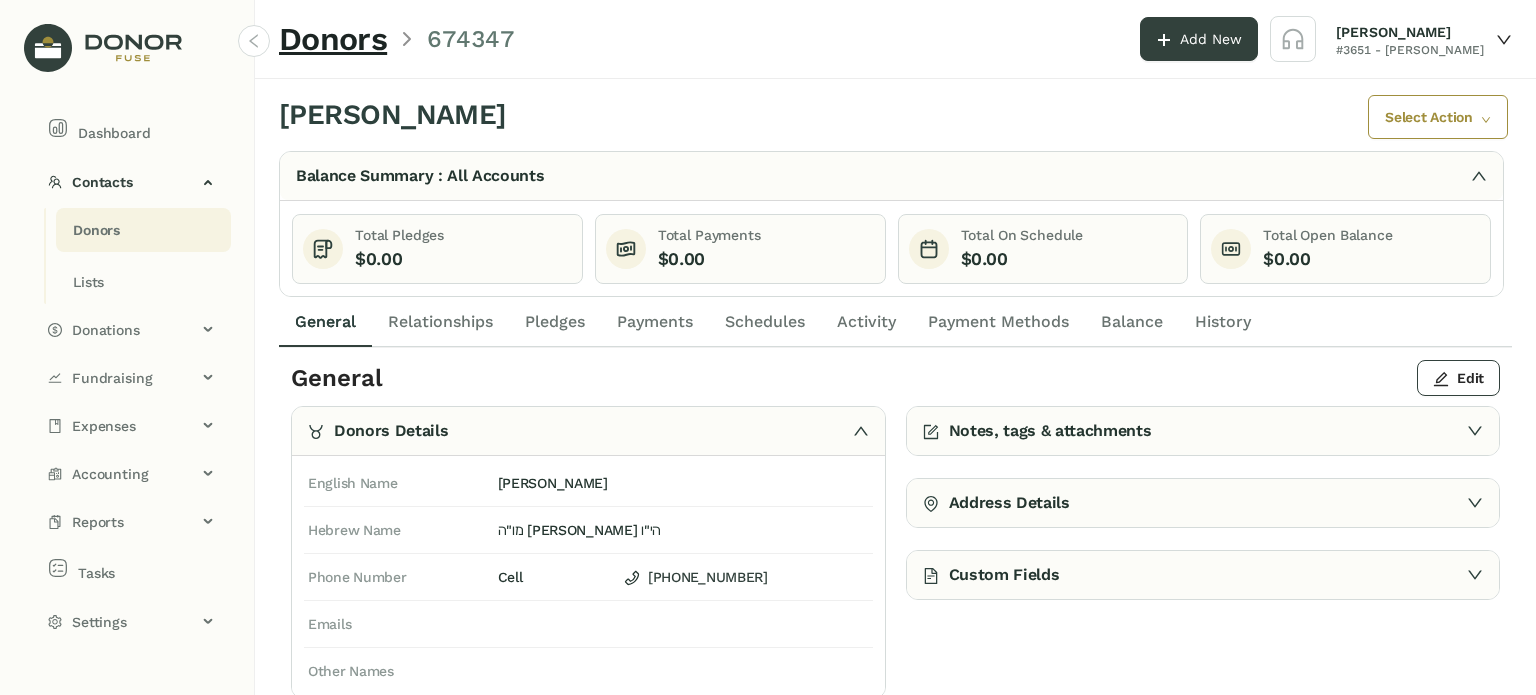 click on "Donors" 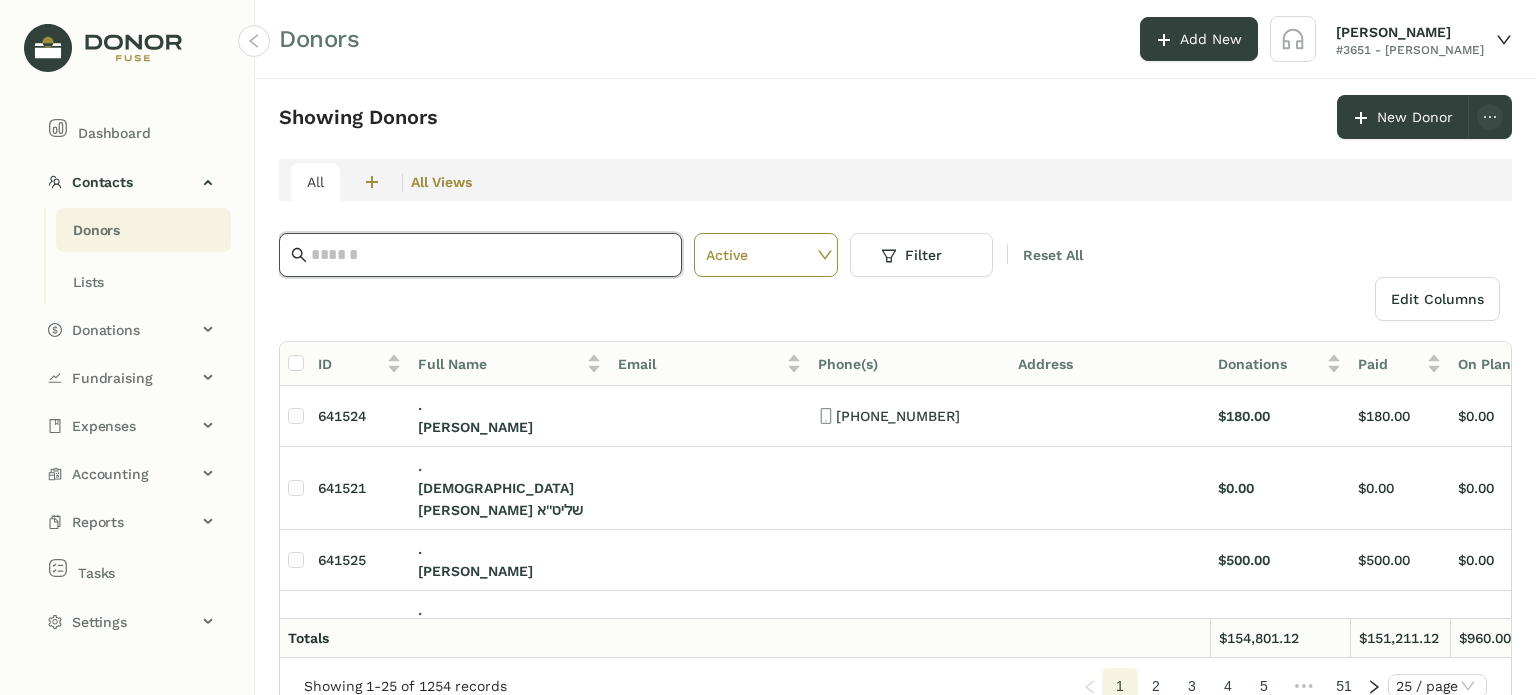 click 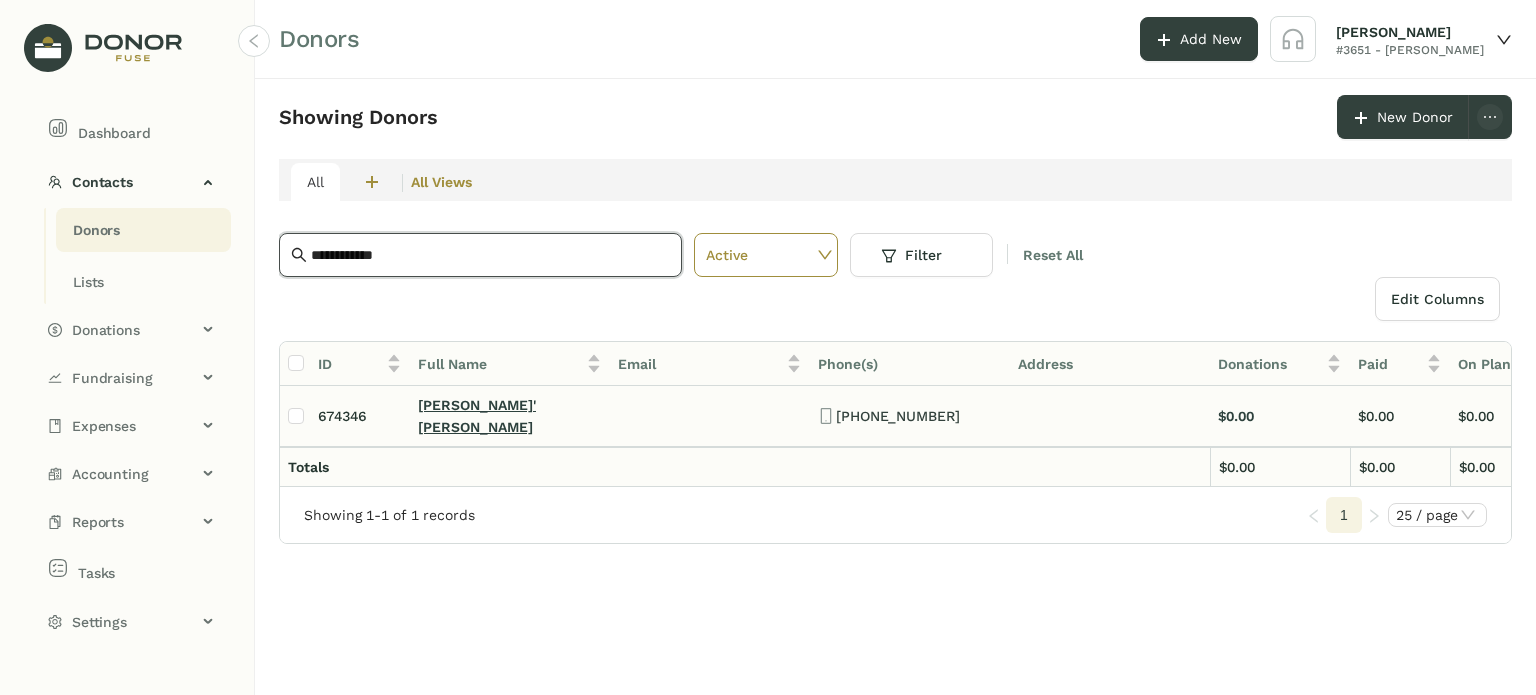 type on "**********" 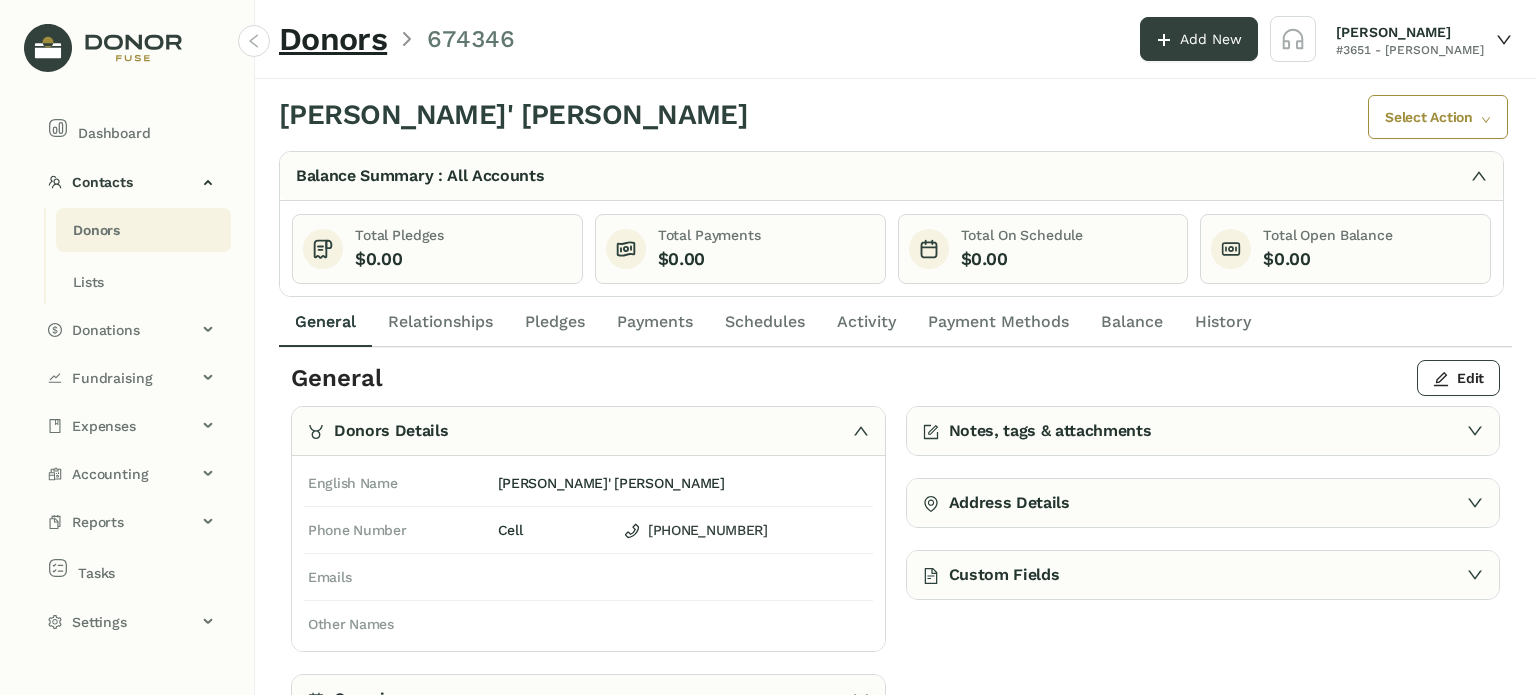 drag, startPoint x: 876, startPoint y: 320, endPoint x: 886, endPoint y: 337, distance: 19.723083 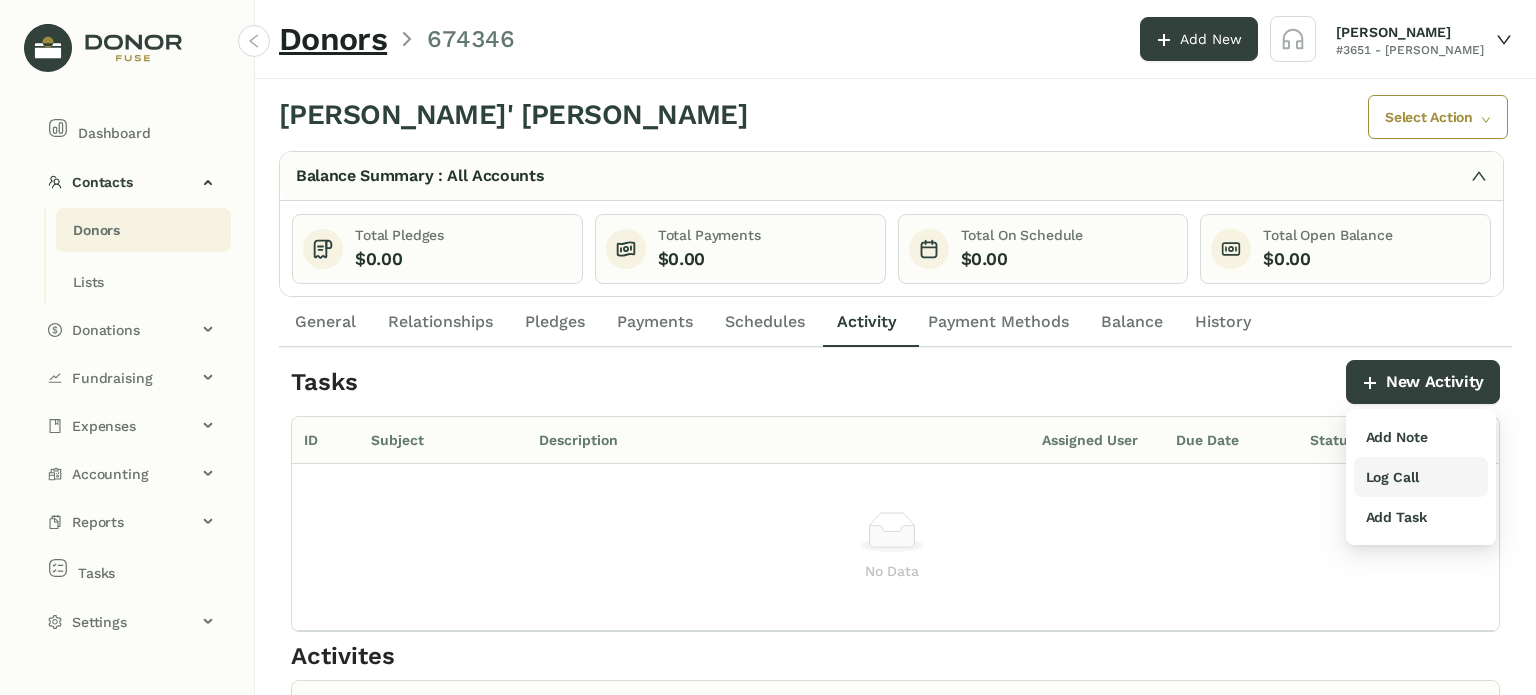 click on "Log Call" at bounding box center [1392, 477] 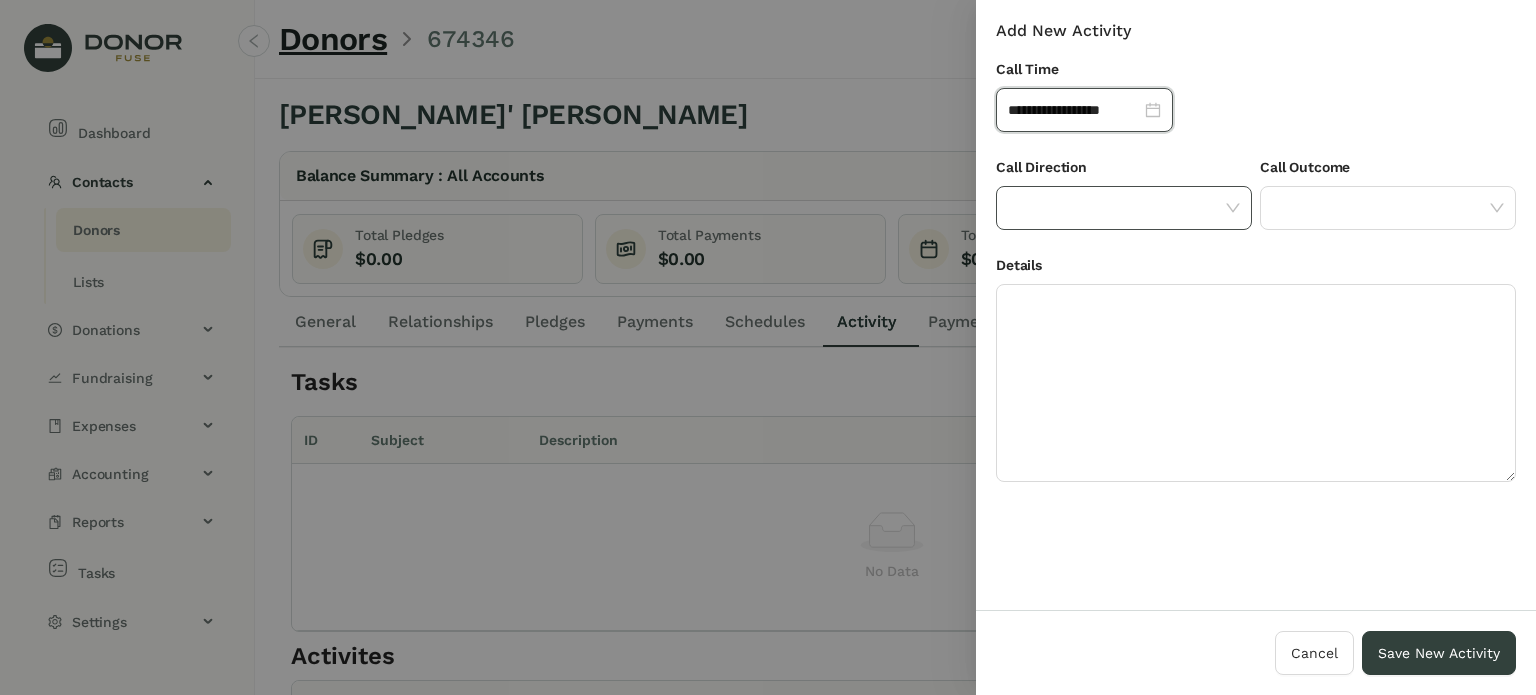 click 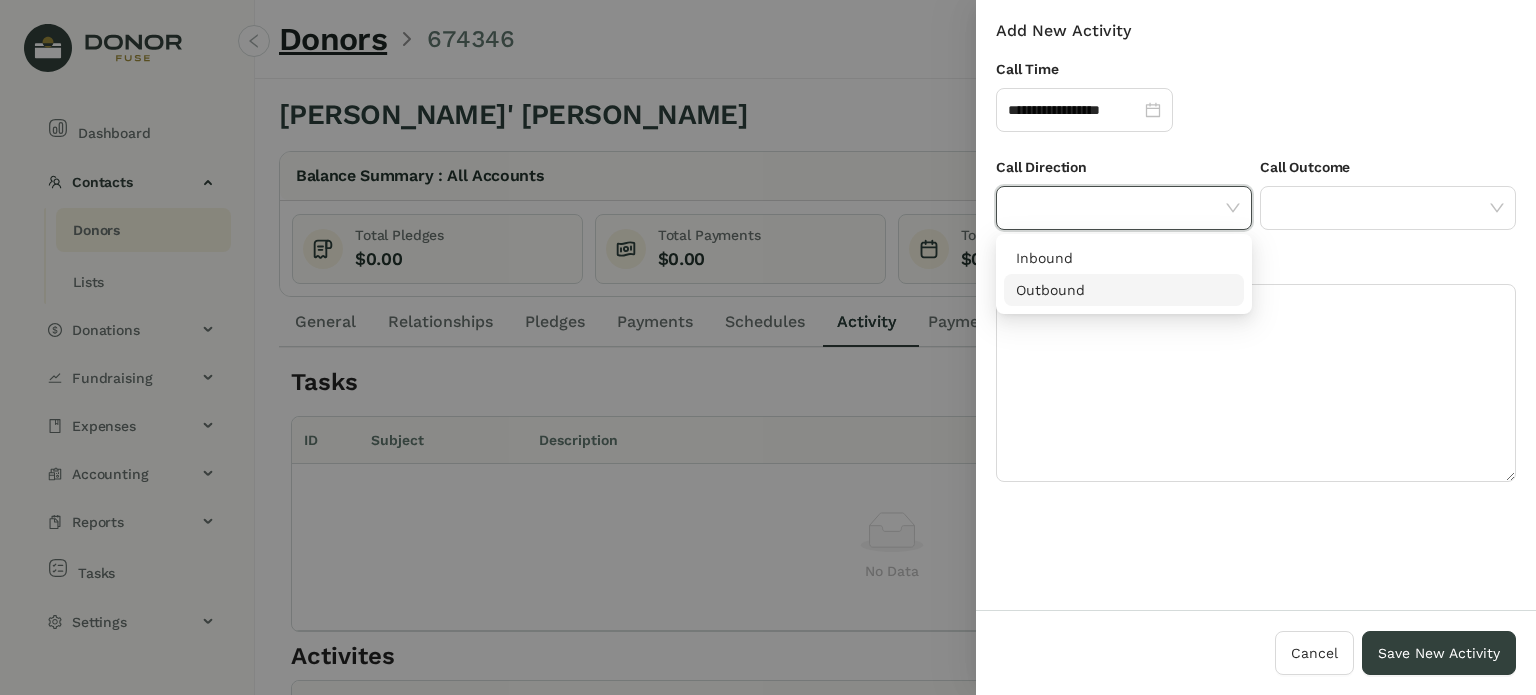 drag, startPoint x: 1133, startPoint y: 287, endPoint x: 1276, endPoint y: 258, distance: 145.91093 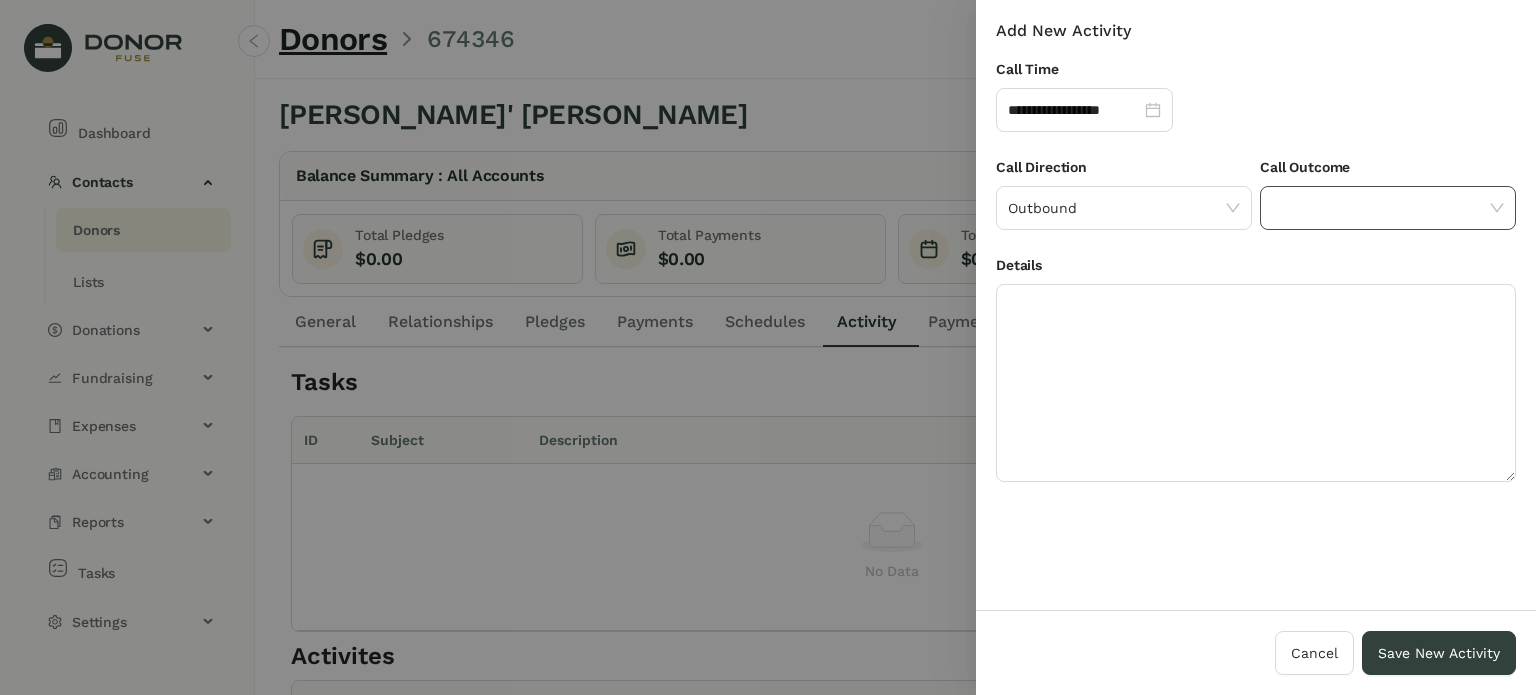 click 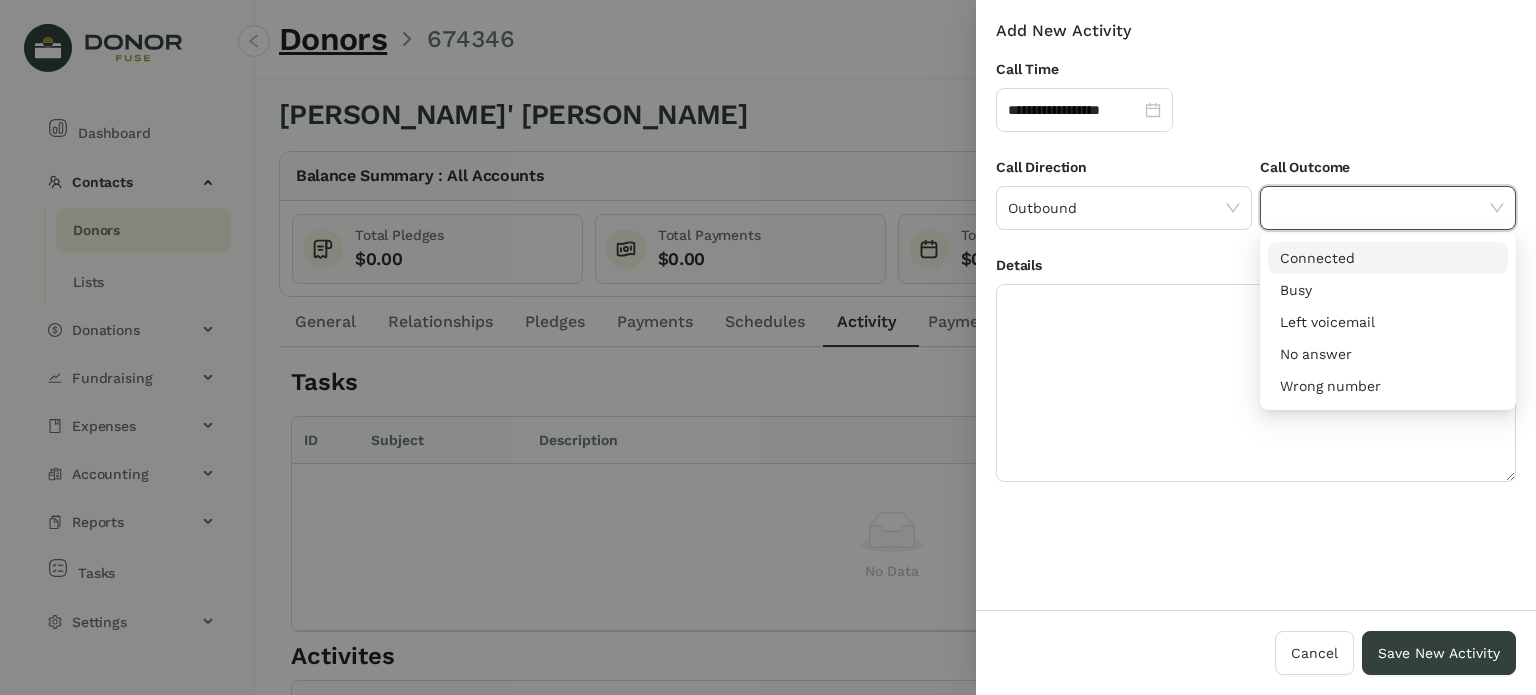 click on "Connected" at bounding box center [1388, 258] 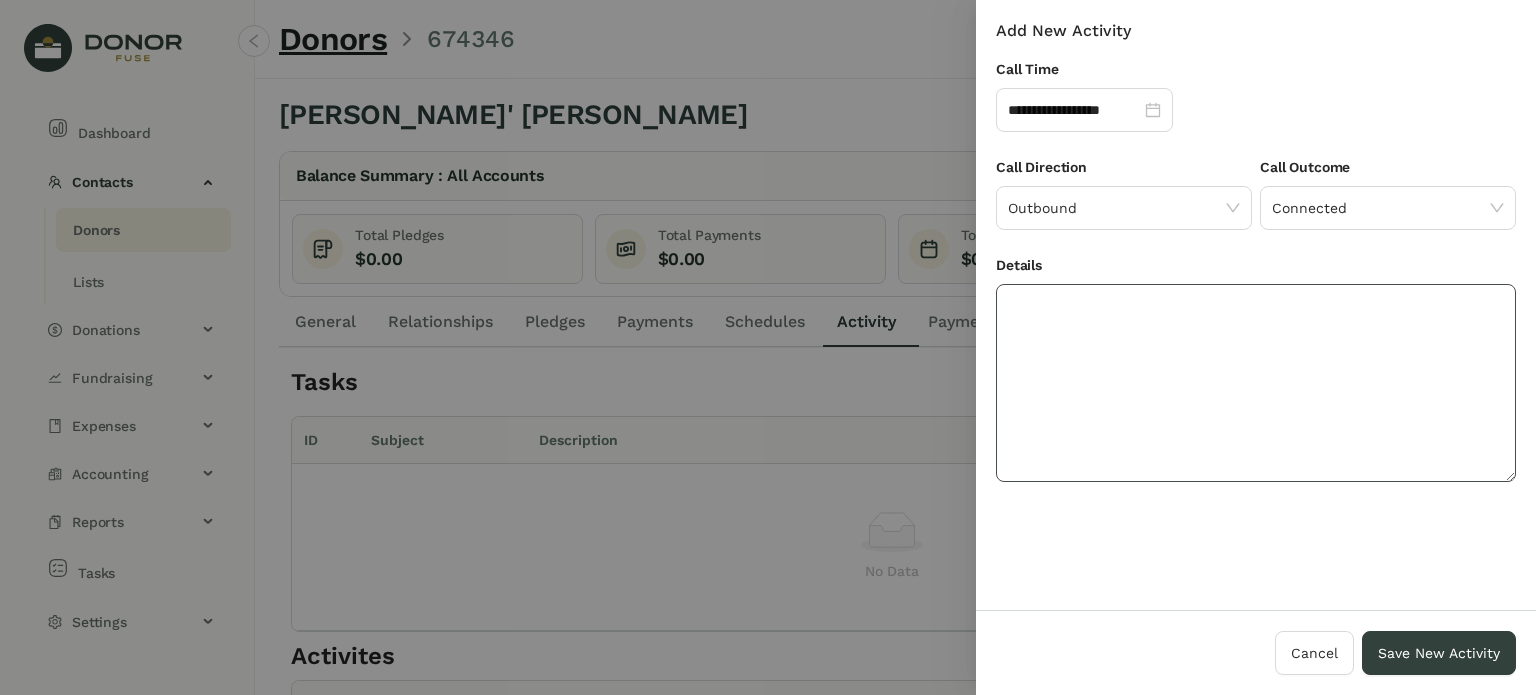 click 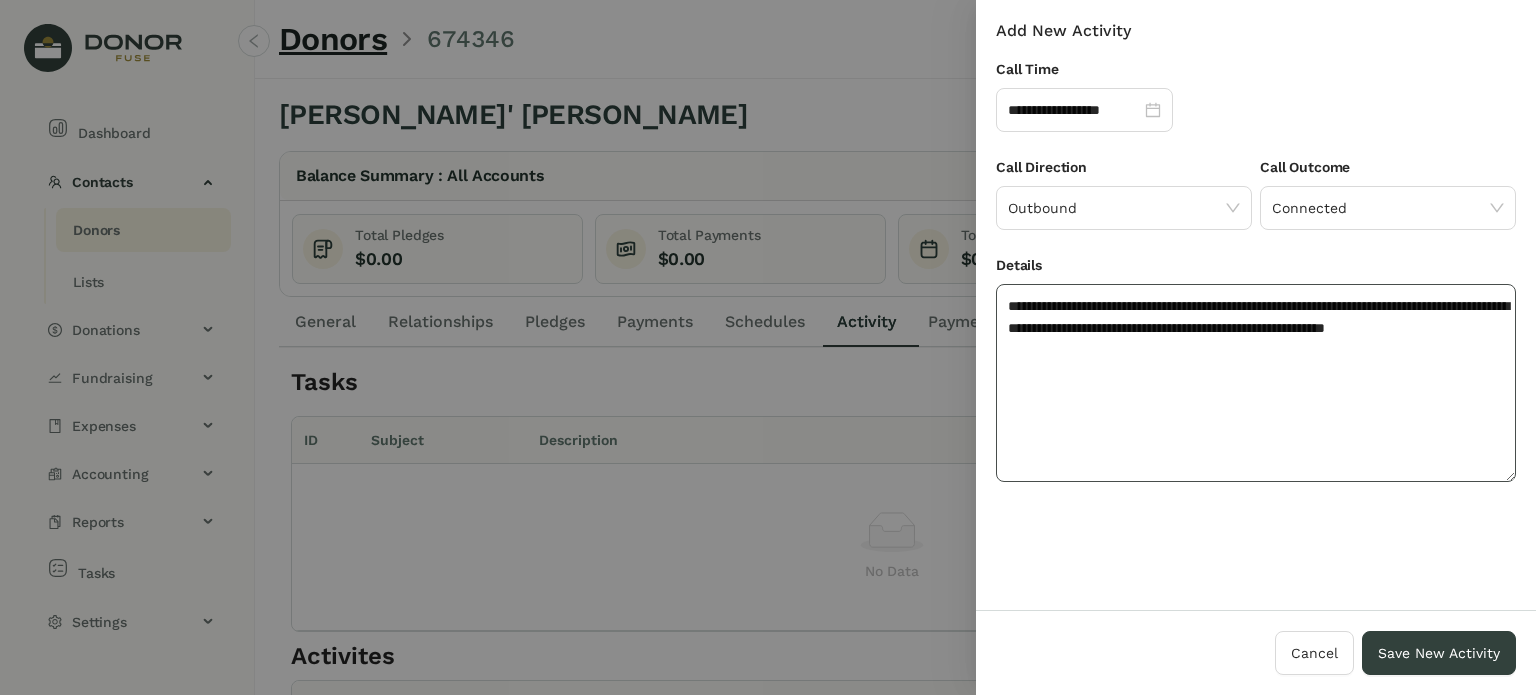 click on "**********" 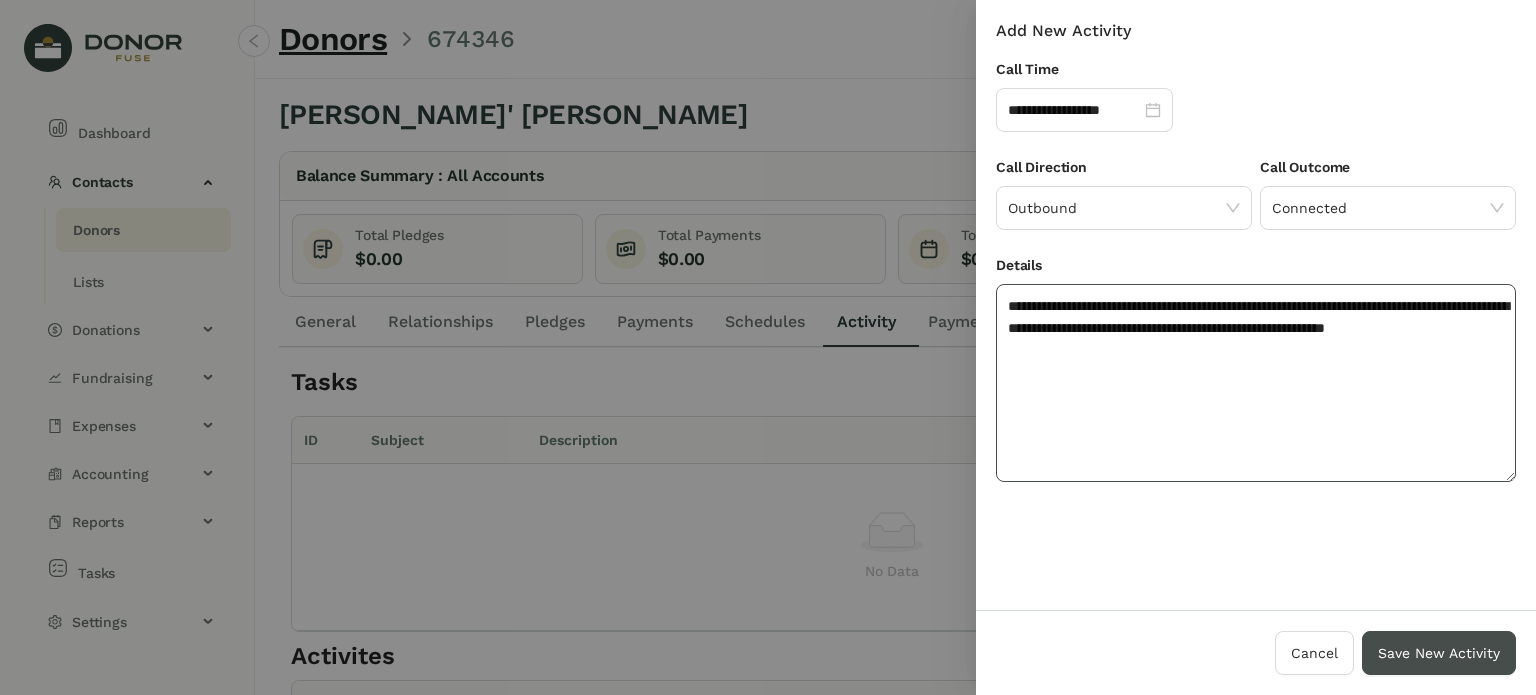 type on "**********" 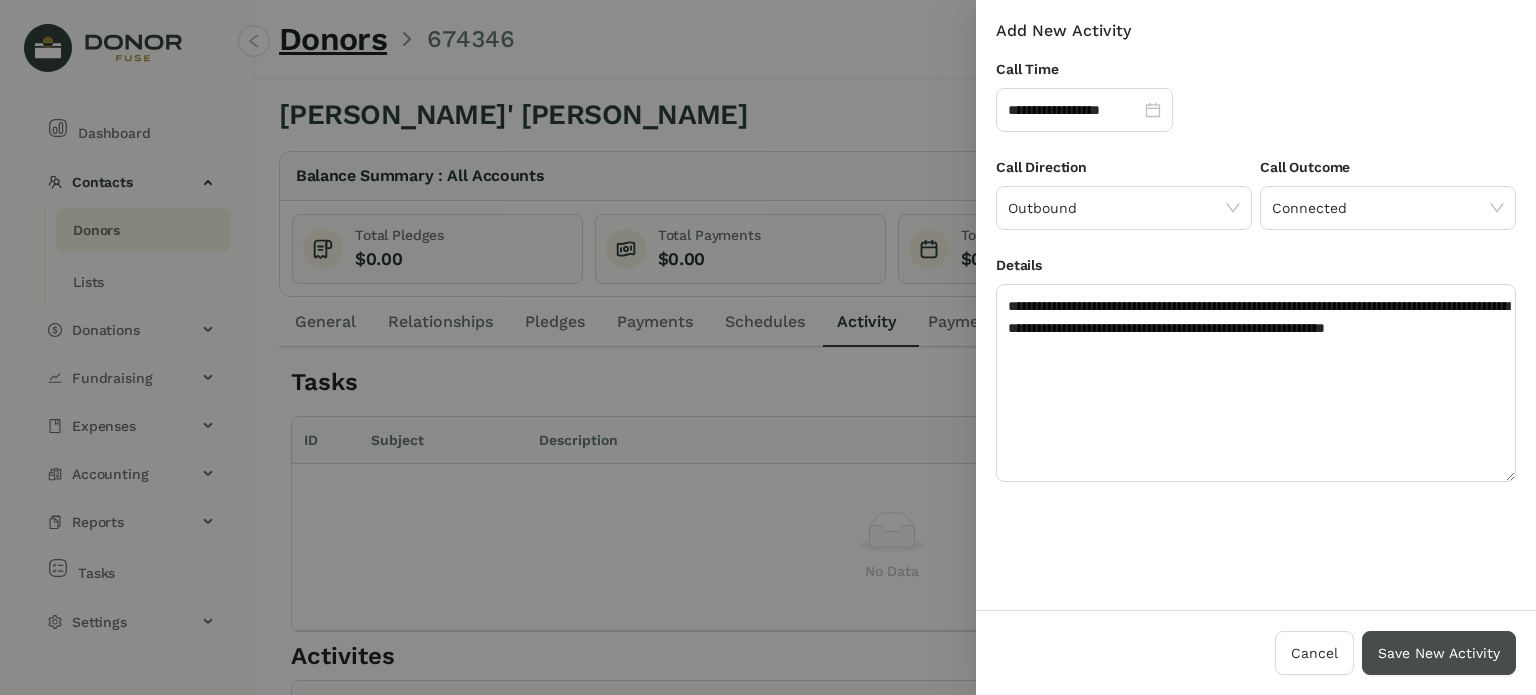 click on "Save New Activity" at bounding box center [1439, 653] 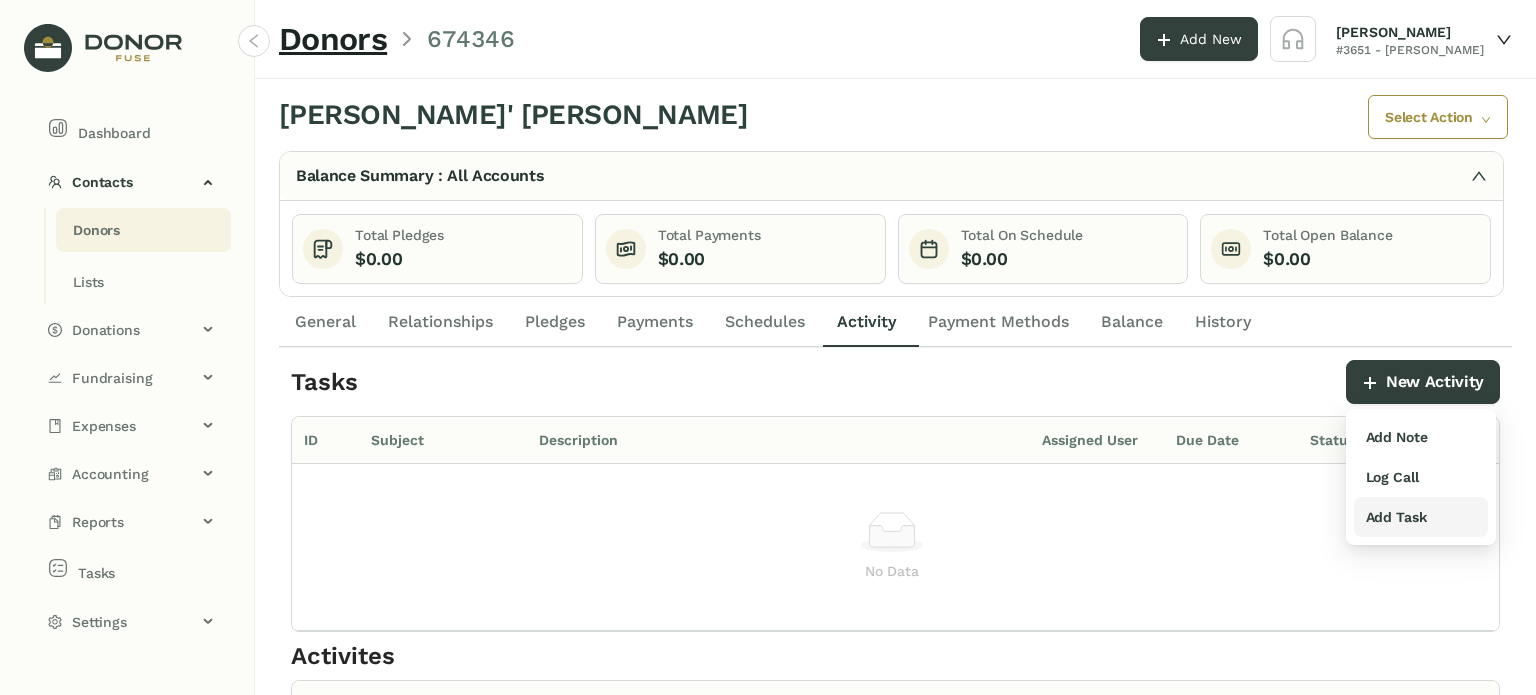 click on "Add Task" at bounding box center [1421, 517] 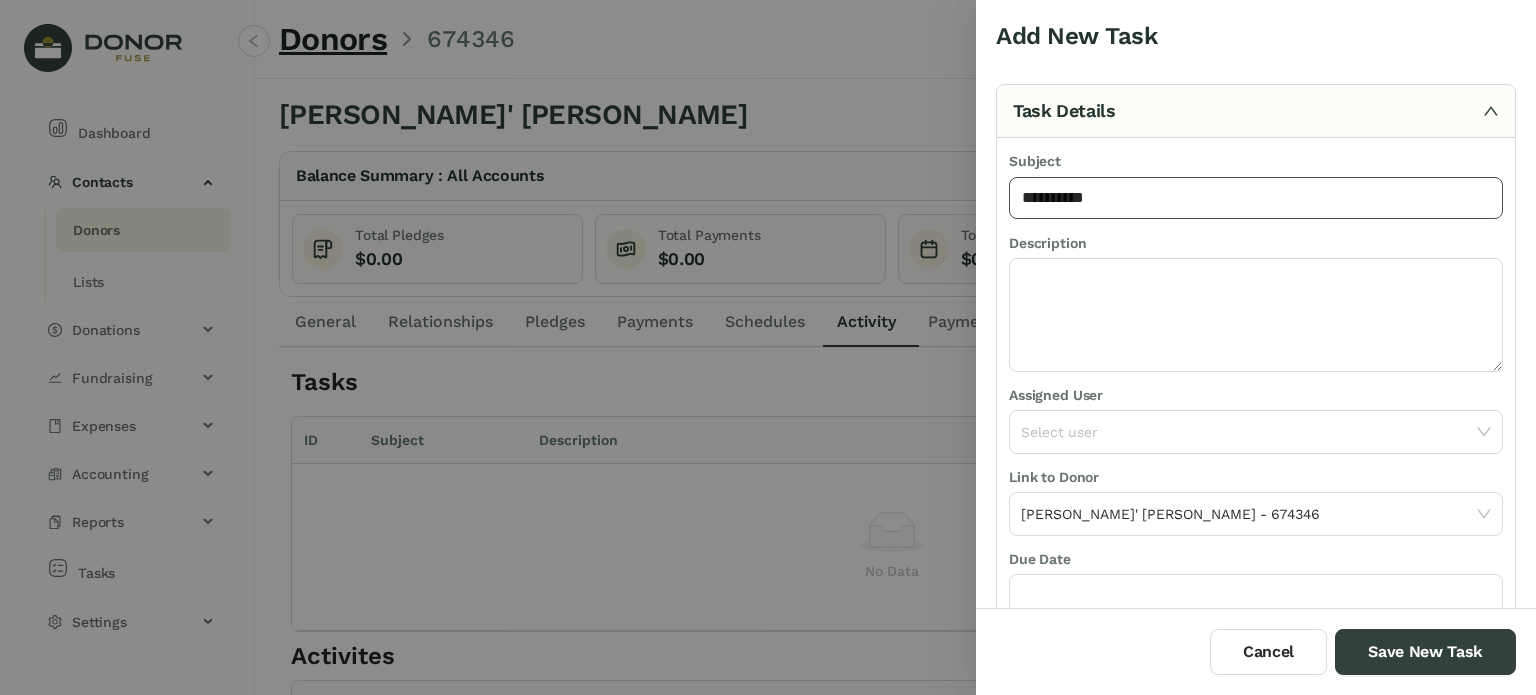 type on "**********" 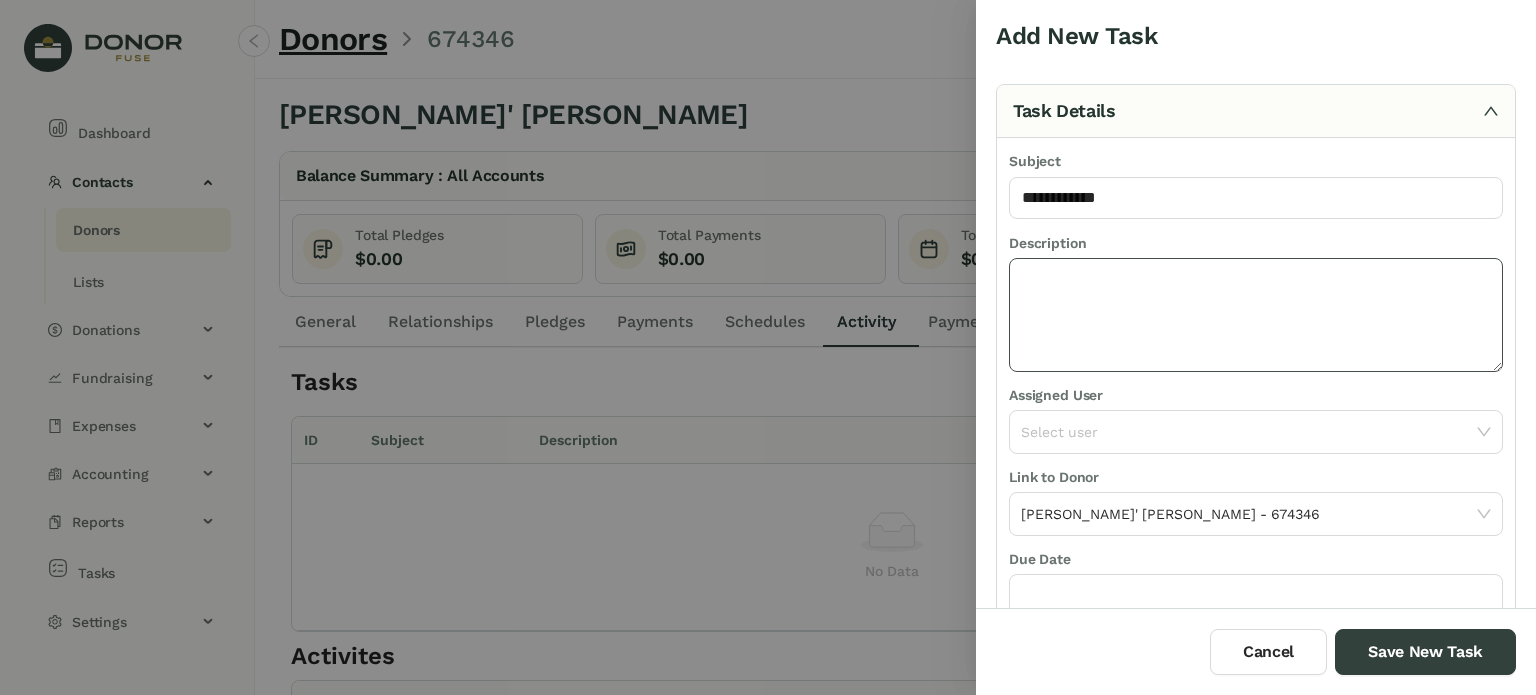 click 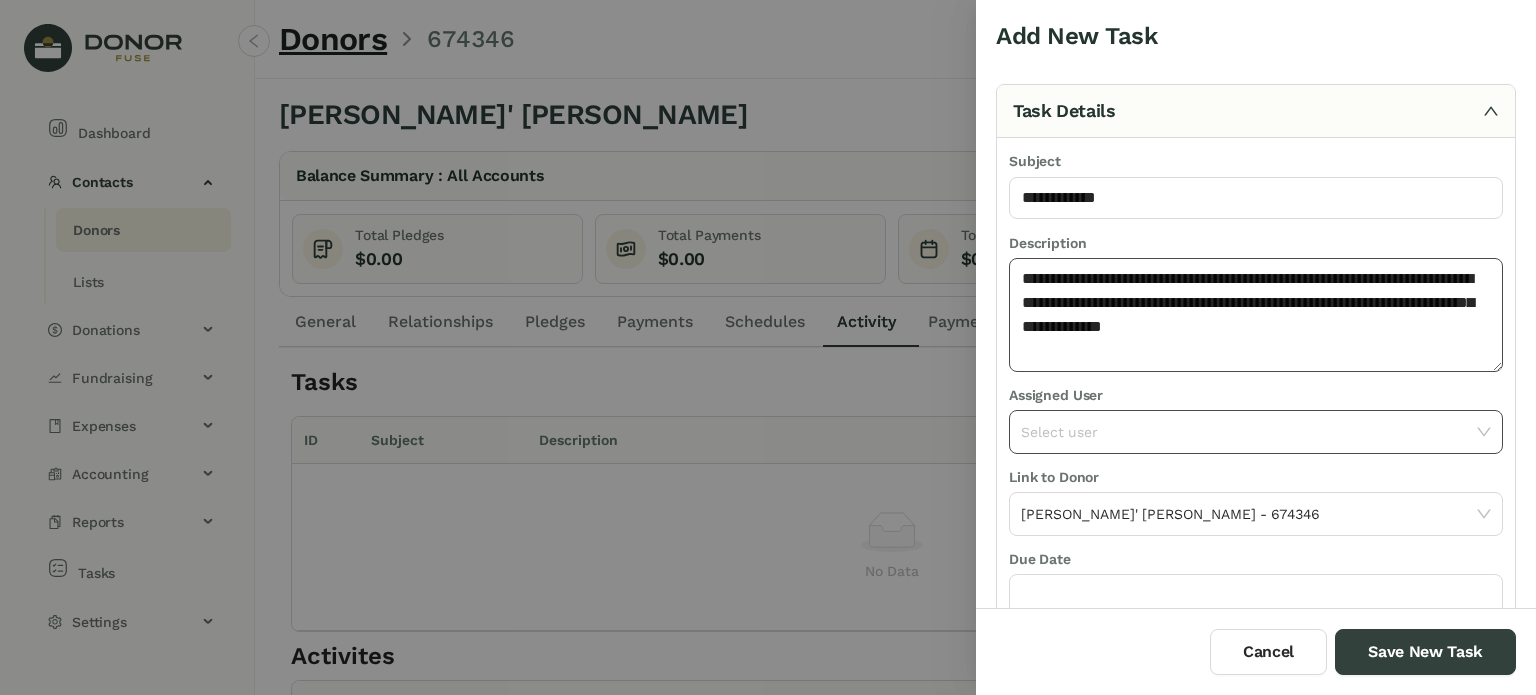 type on "**********" 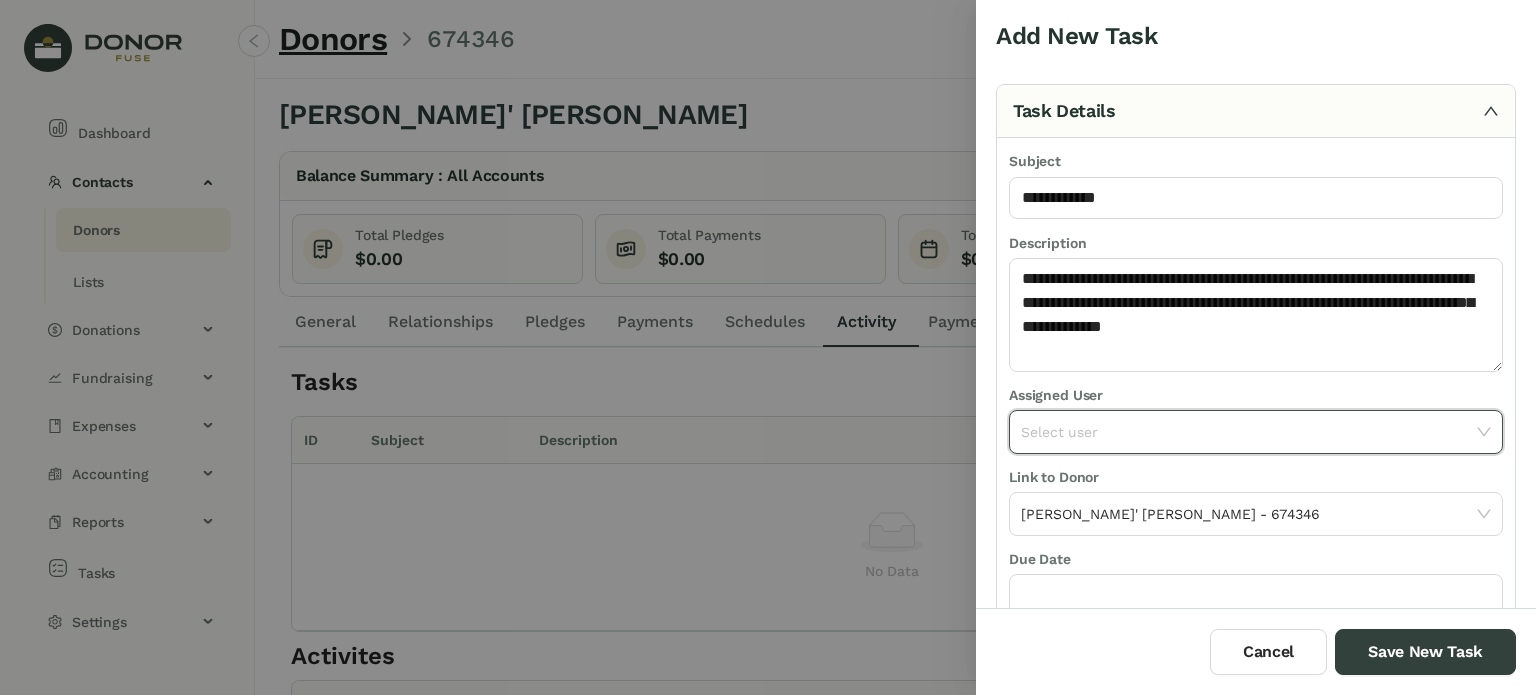 click 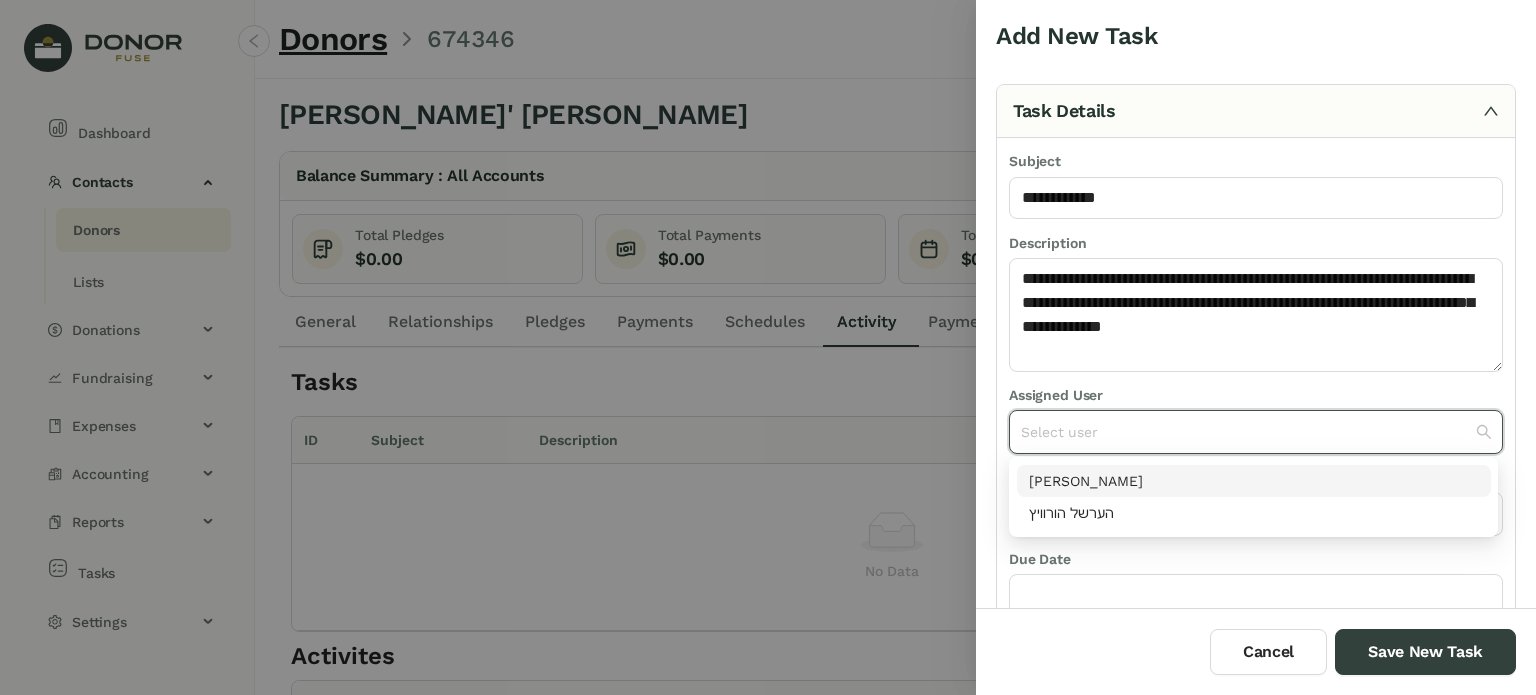 click on "[PERSON_NAME]" at bounding box center [1254, 481] 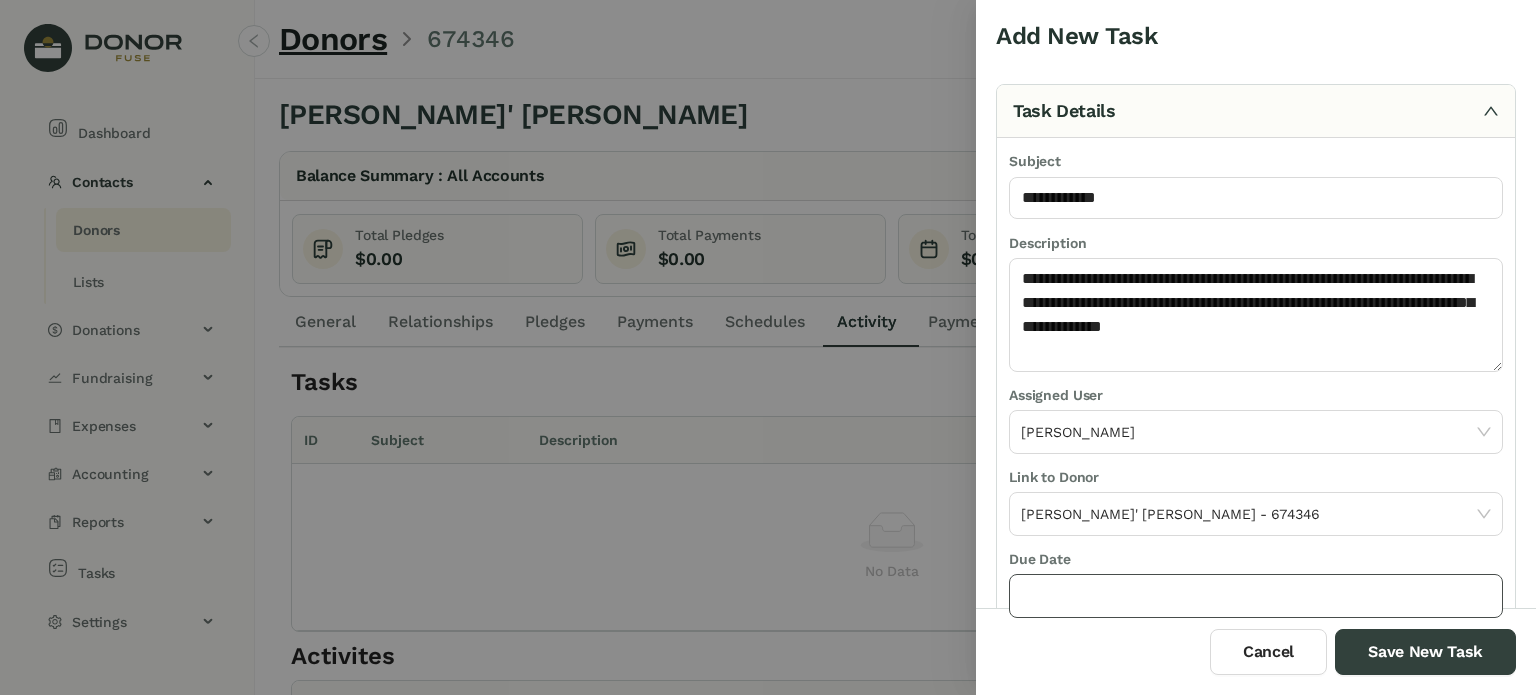 click 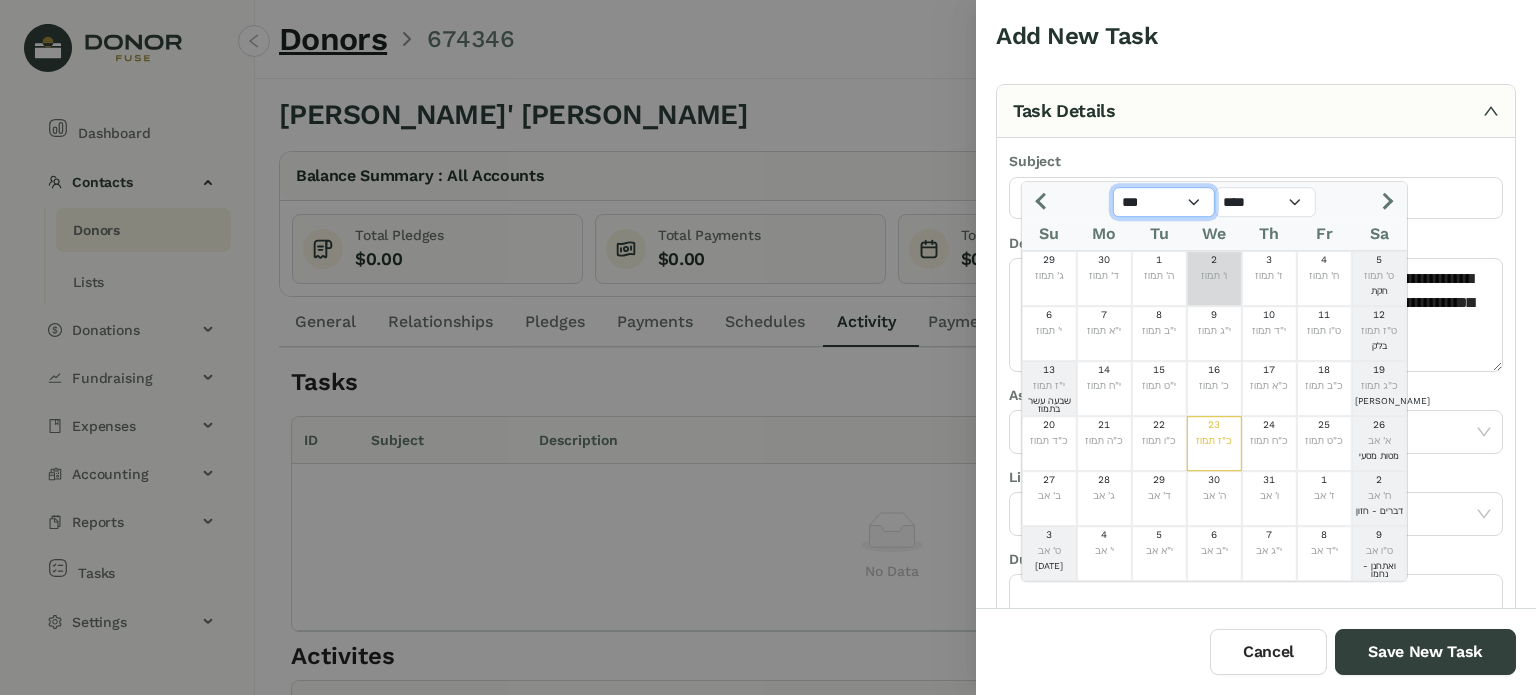 click on "*** *** *** *** *** *** *** *** *** *** *** ***" 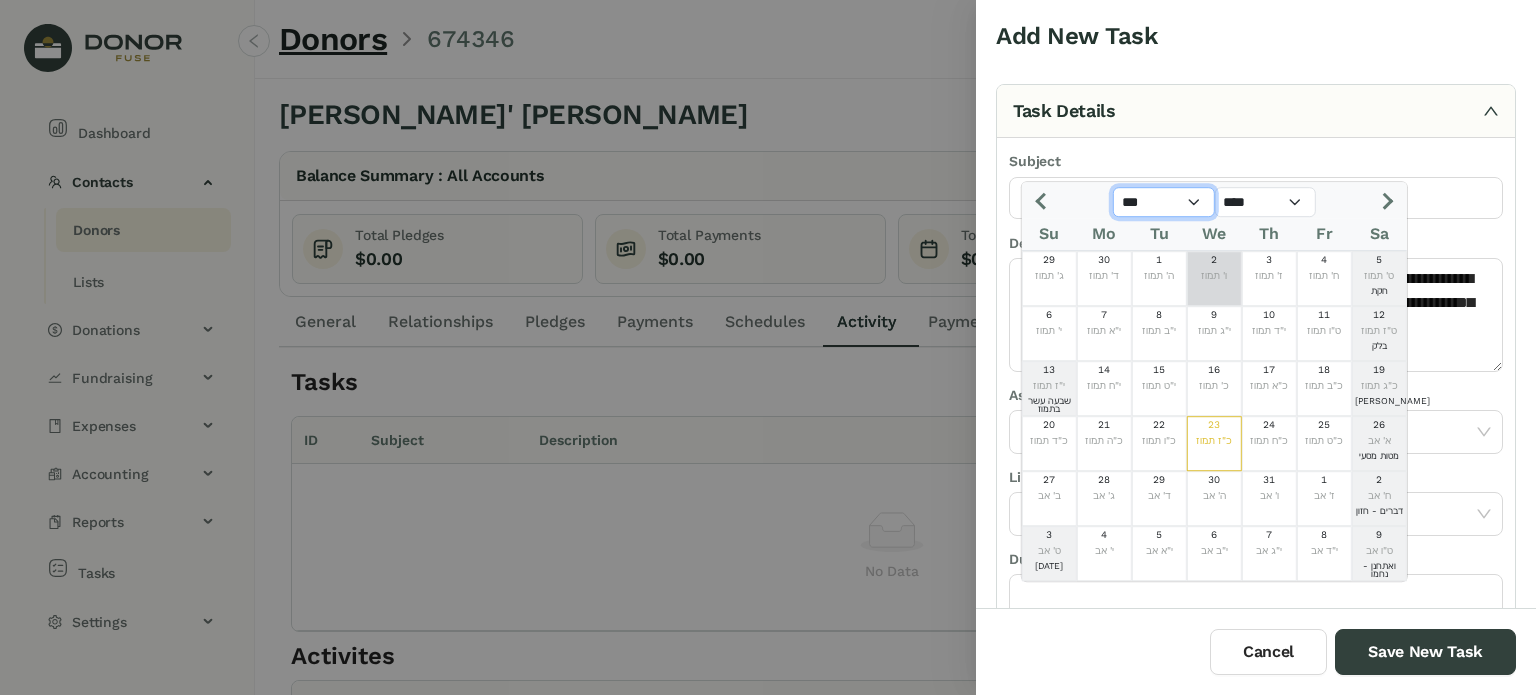 select on "*" 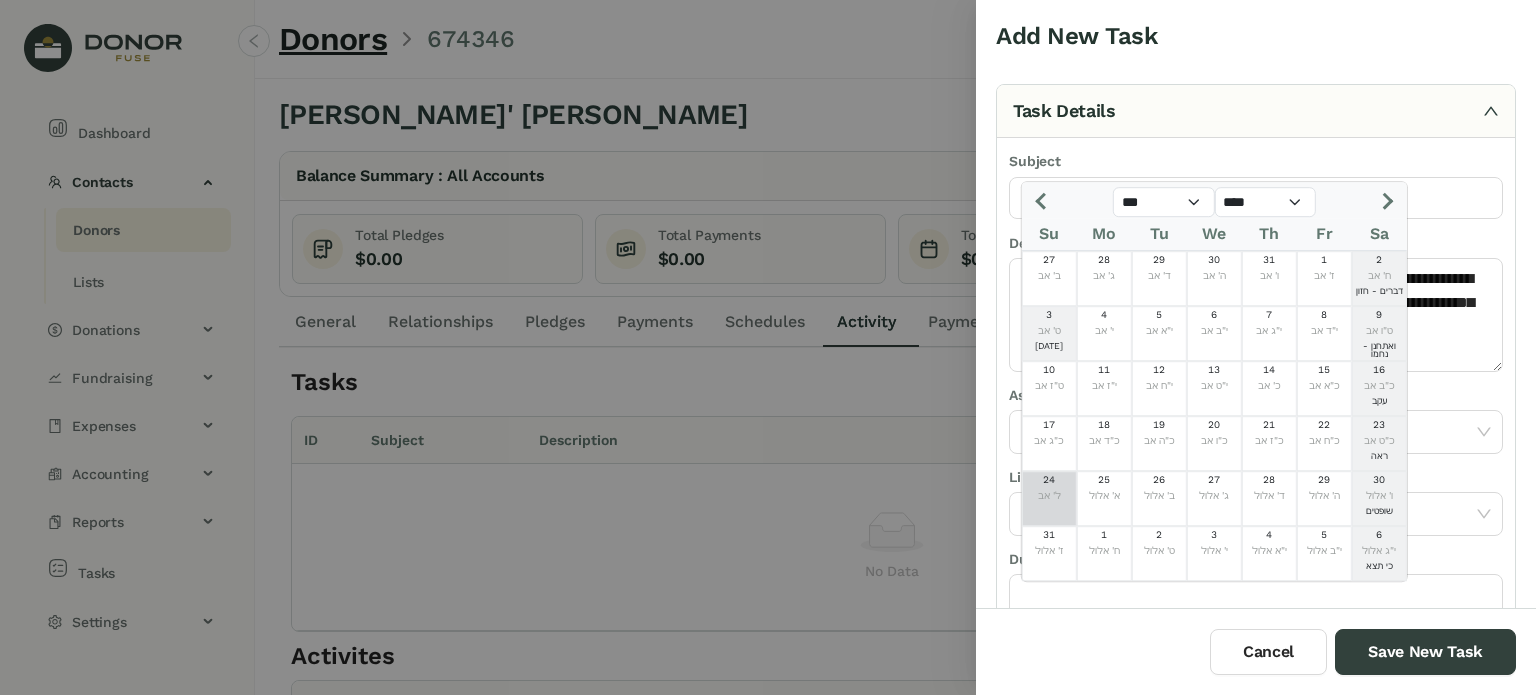 click on "ל' אב" 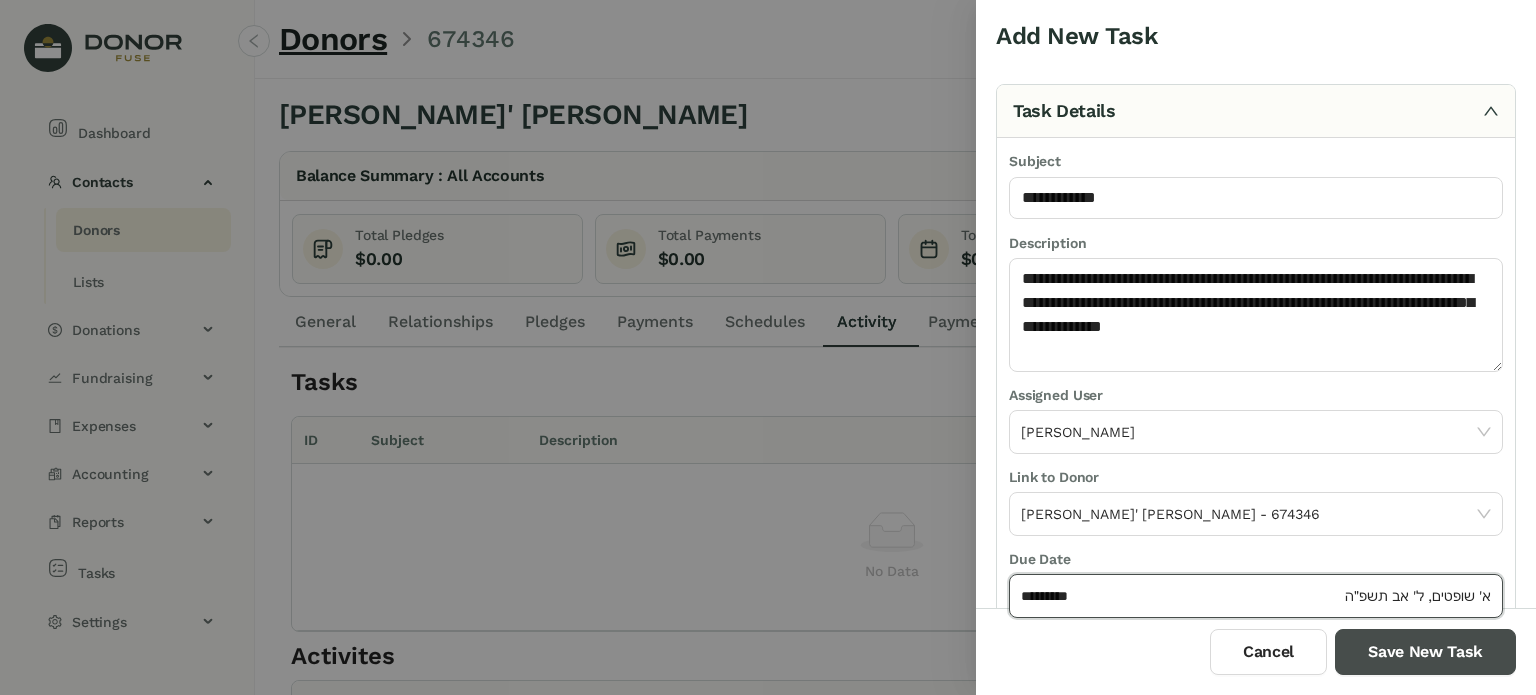 click on "Save New Task" at bounding box center [1425, 652] 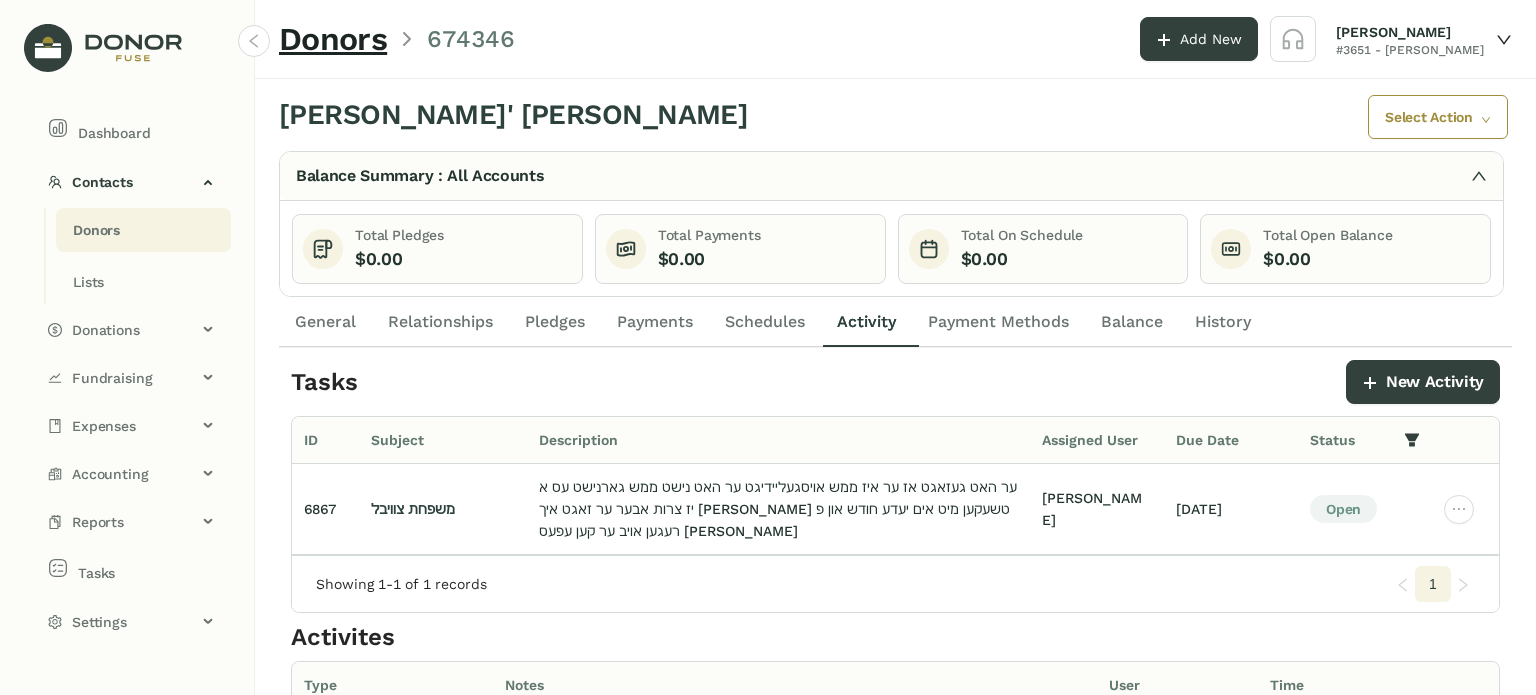 click on "Donors" 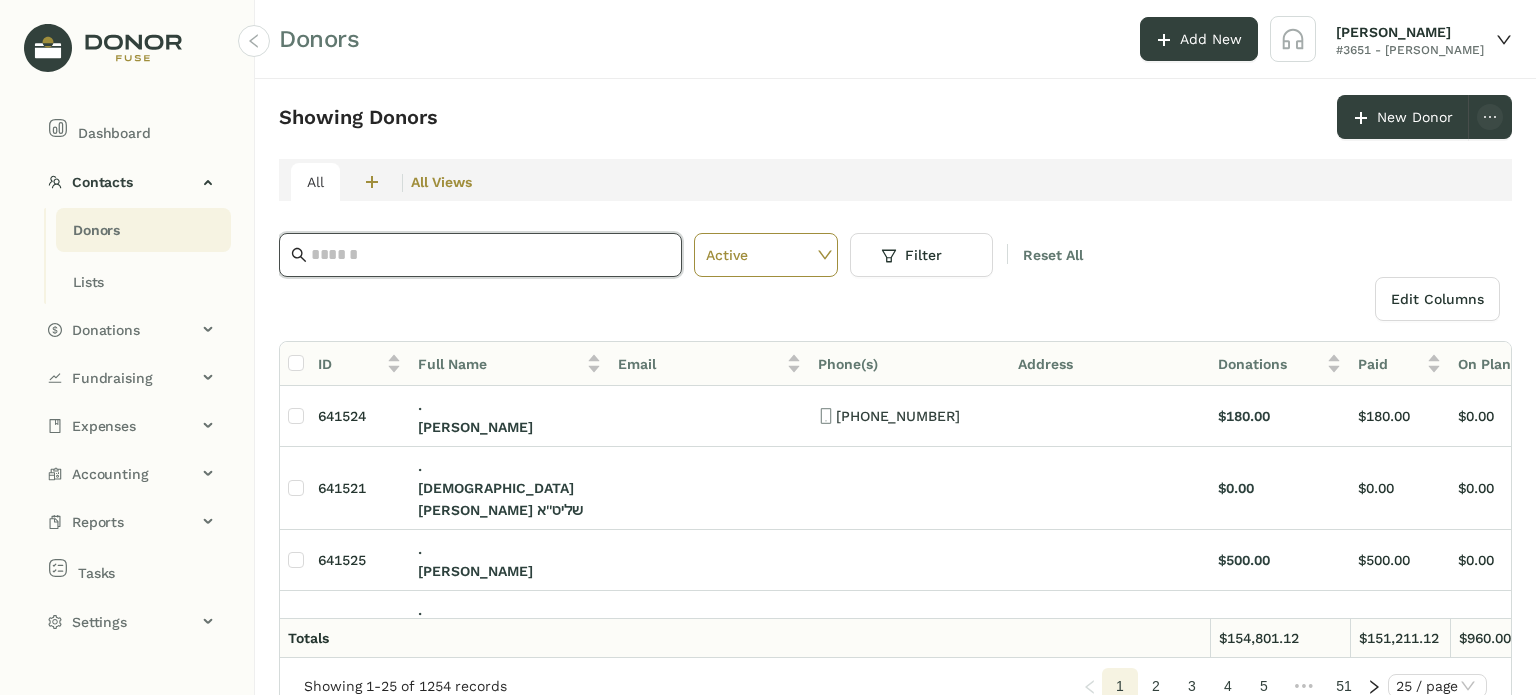 click 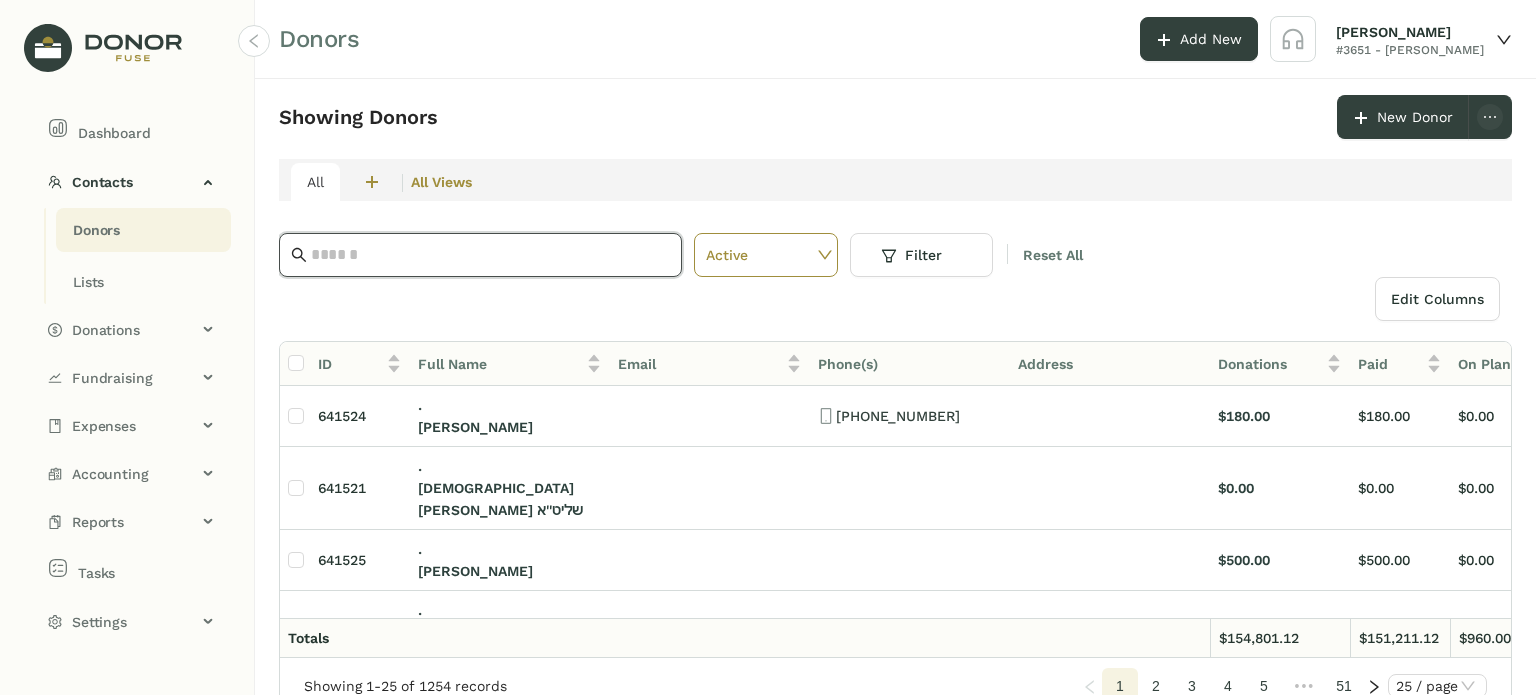 paste on "**********" 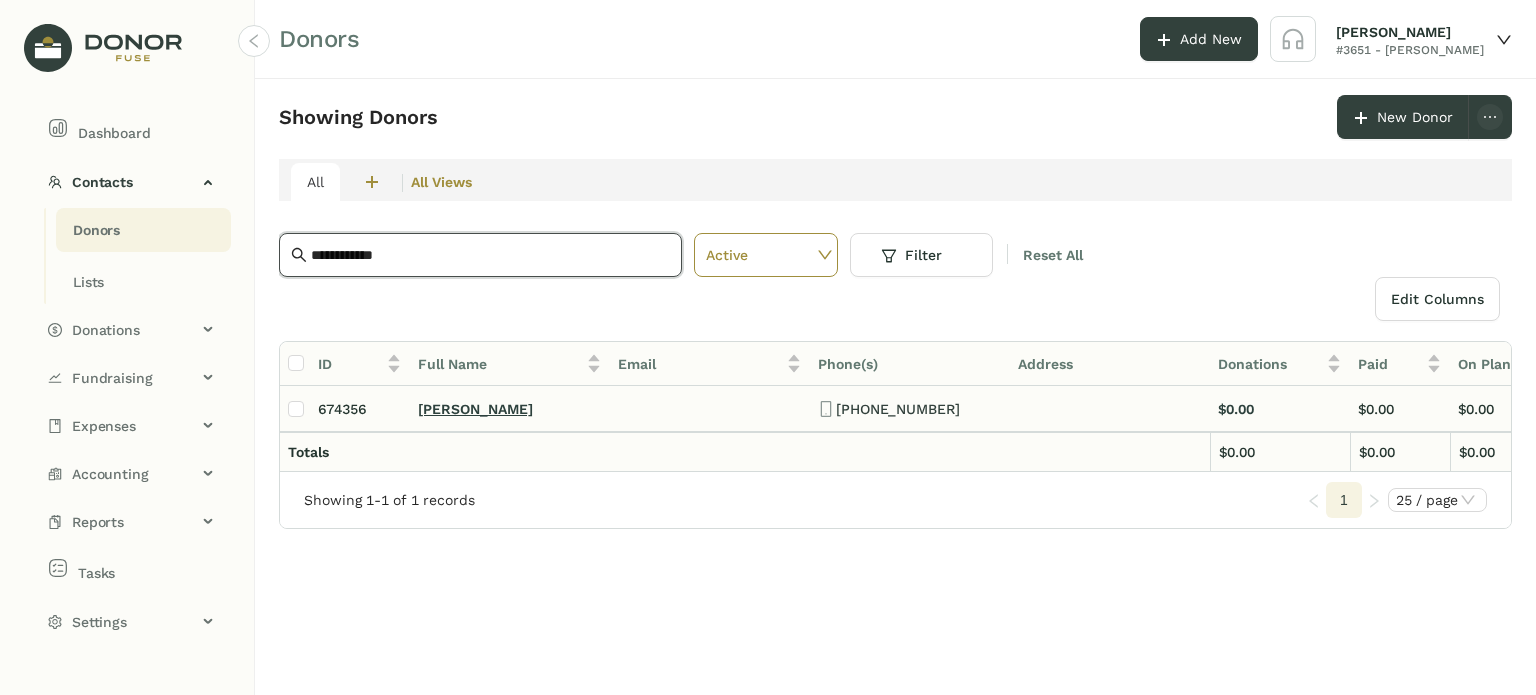type on "**********" 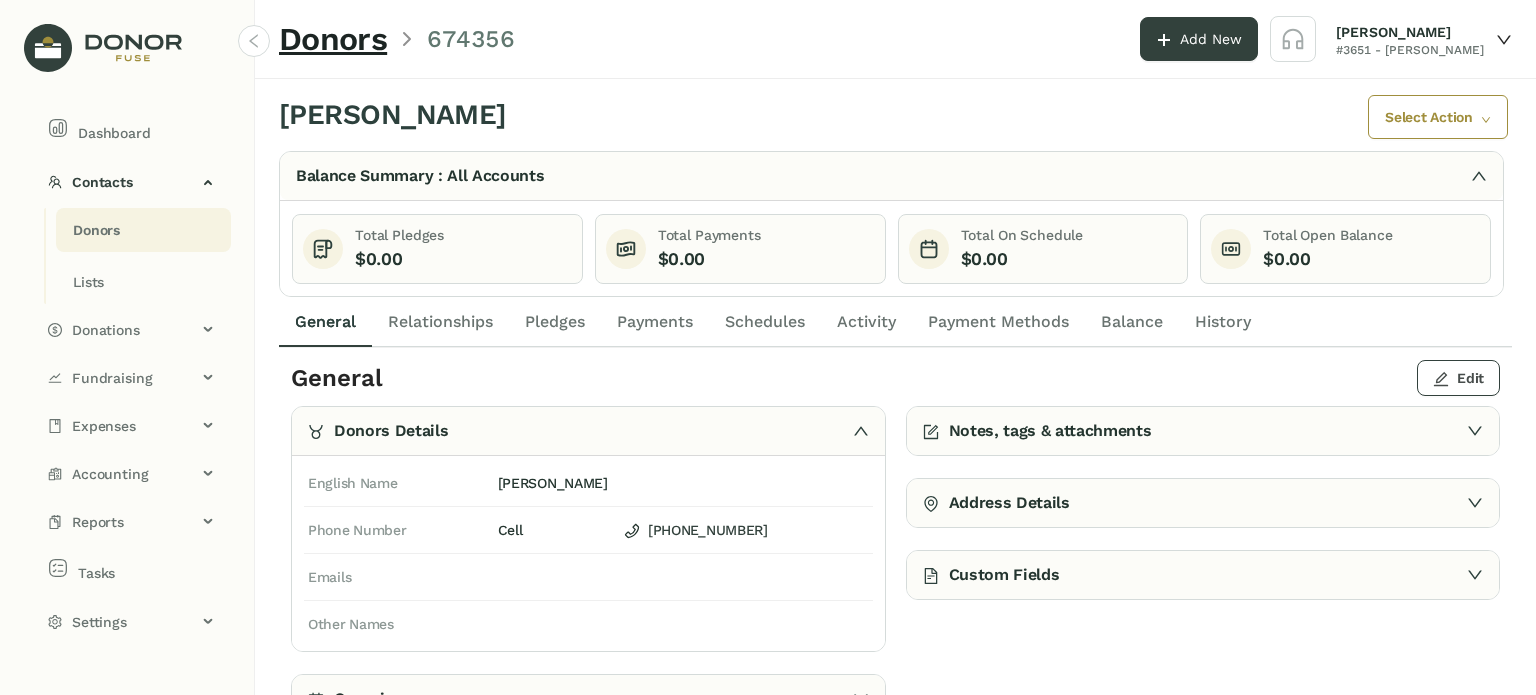 click on "Edit" 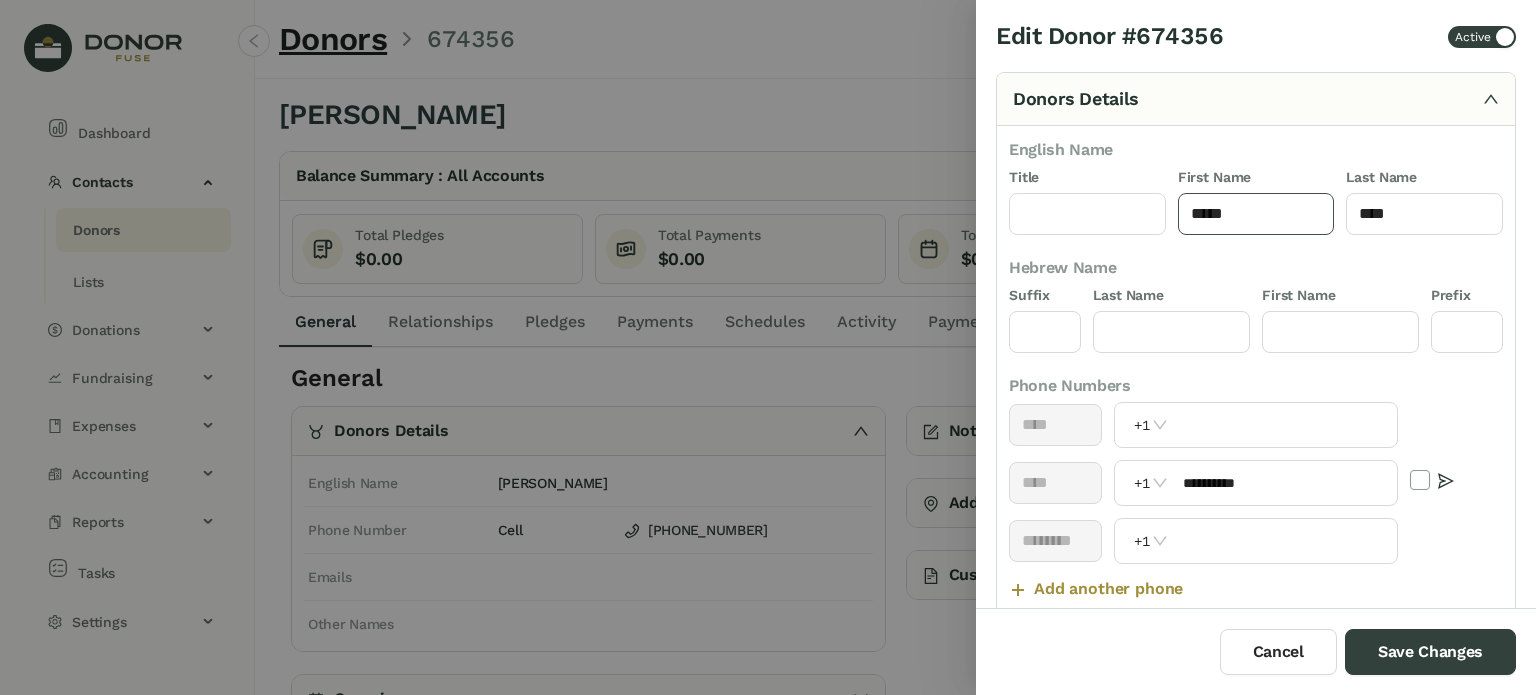 click on "*****" 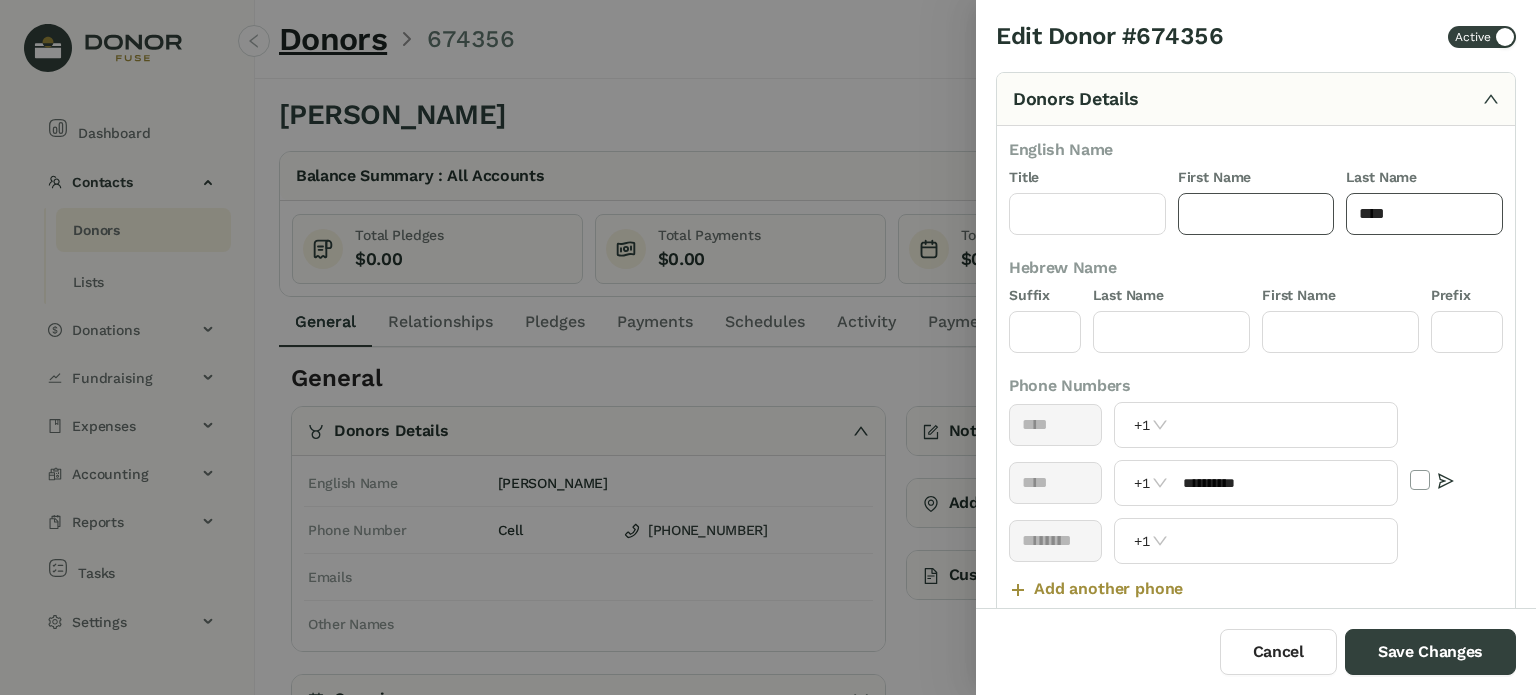 type 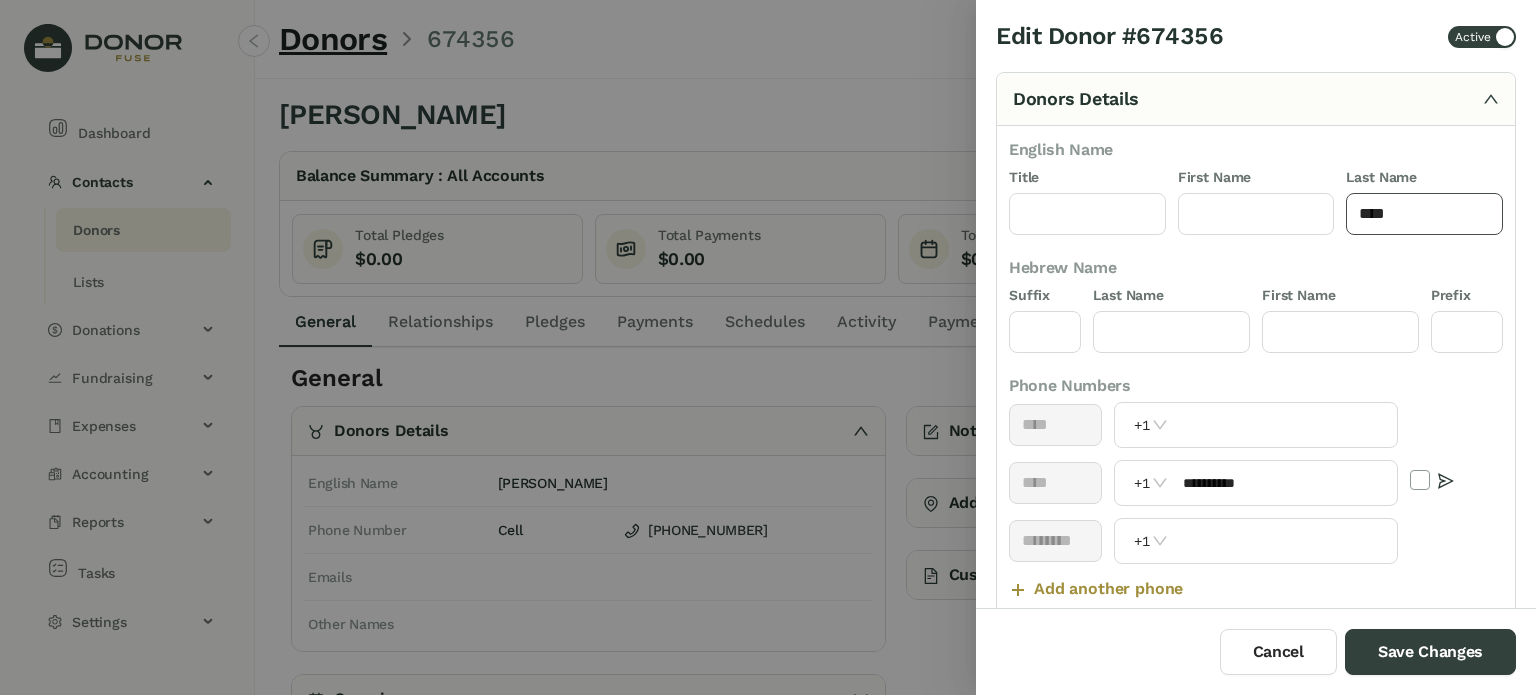 click on "****" 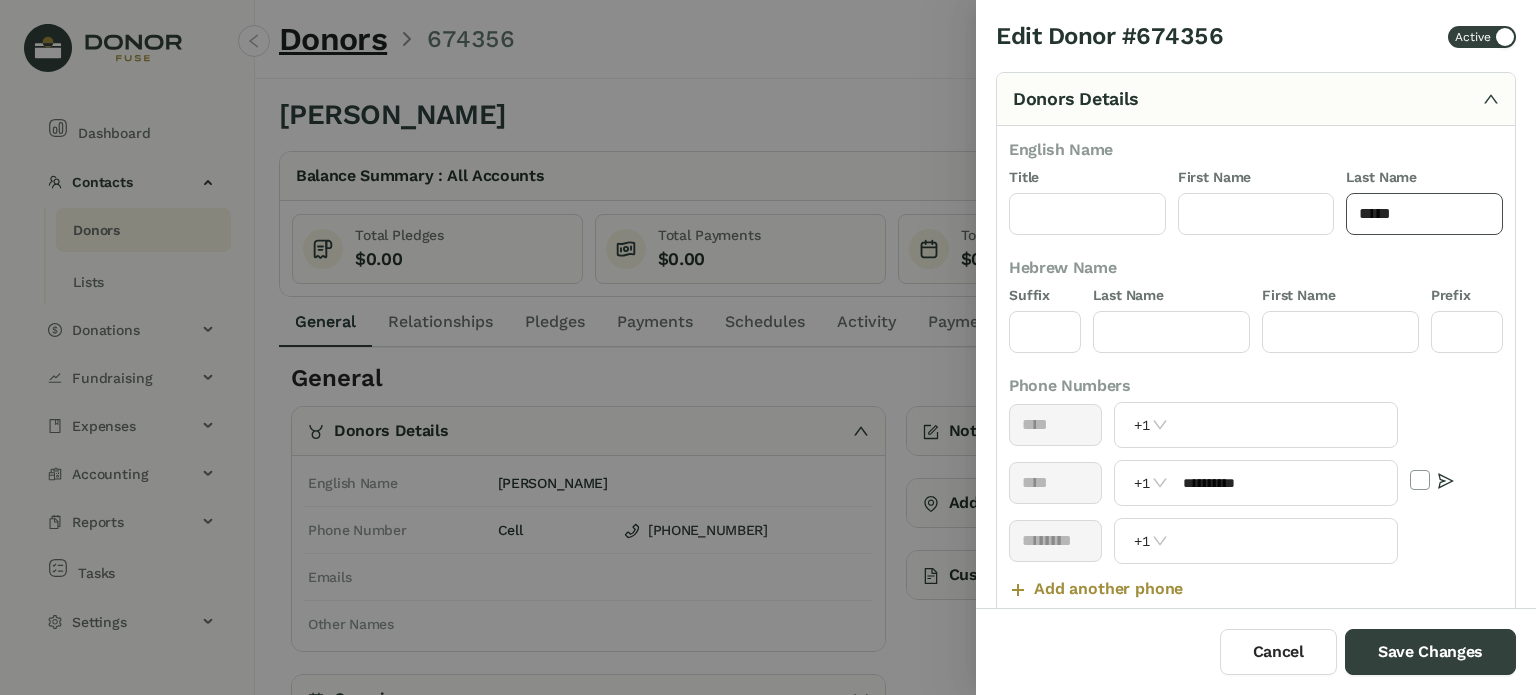 paste on "*****" 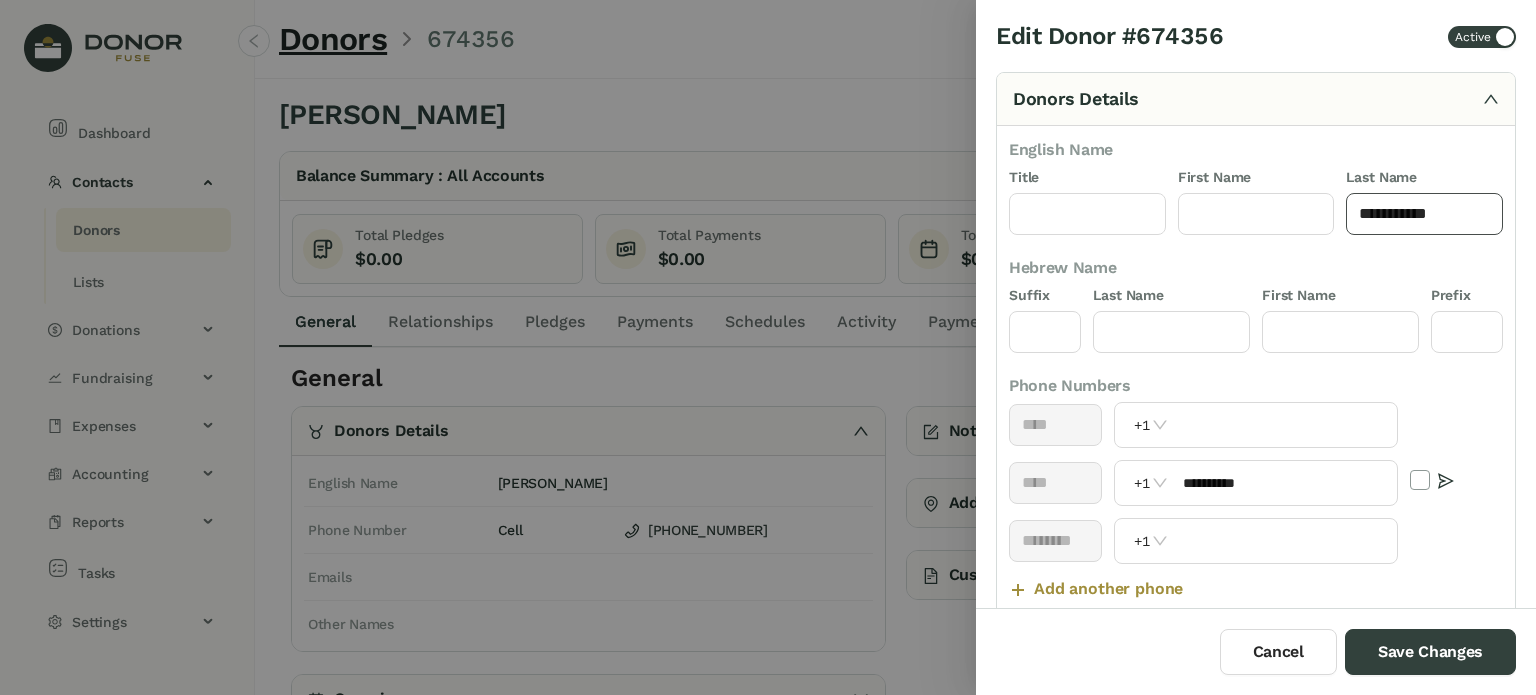 click on "**********" 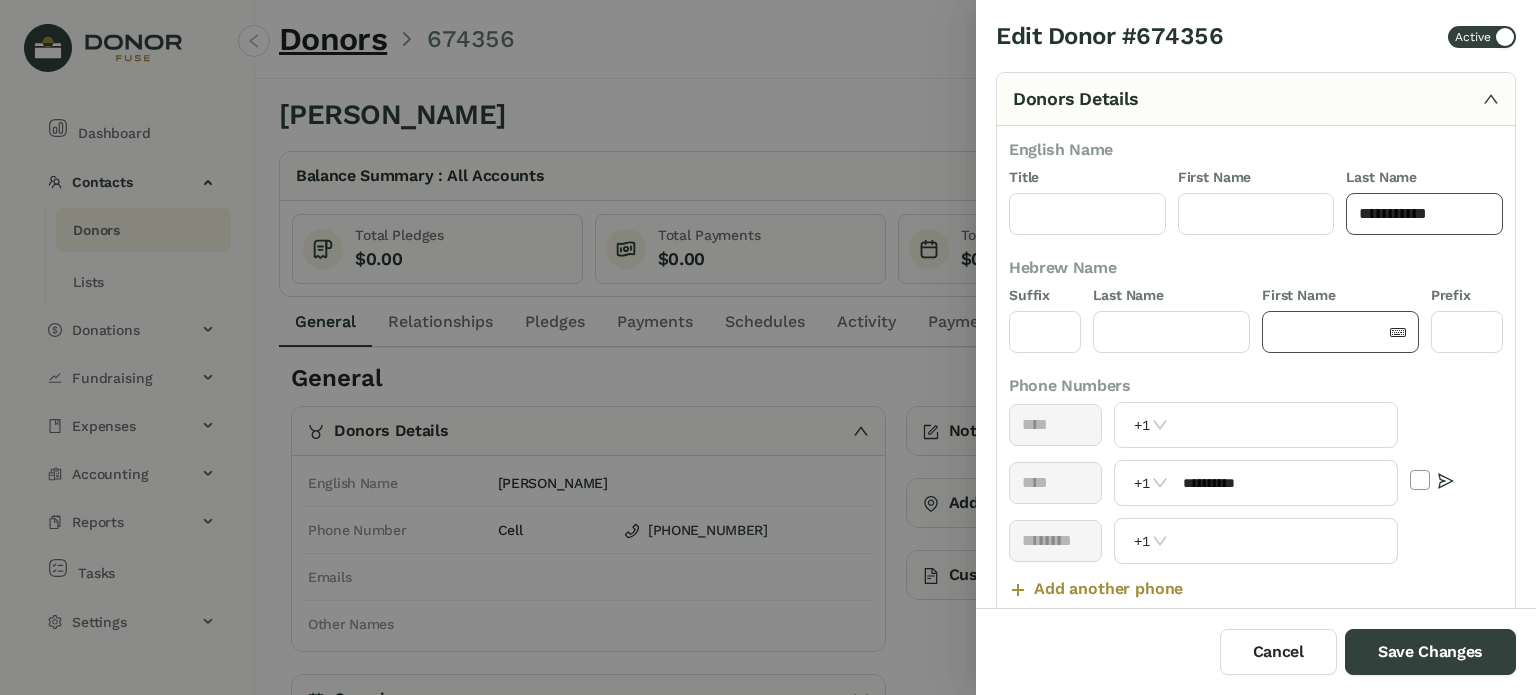 type on "**********" 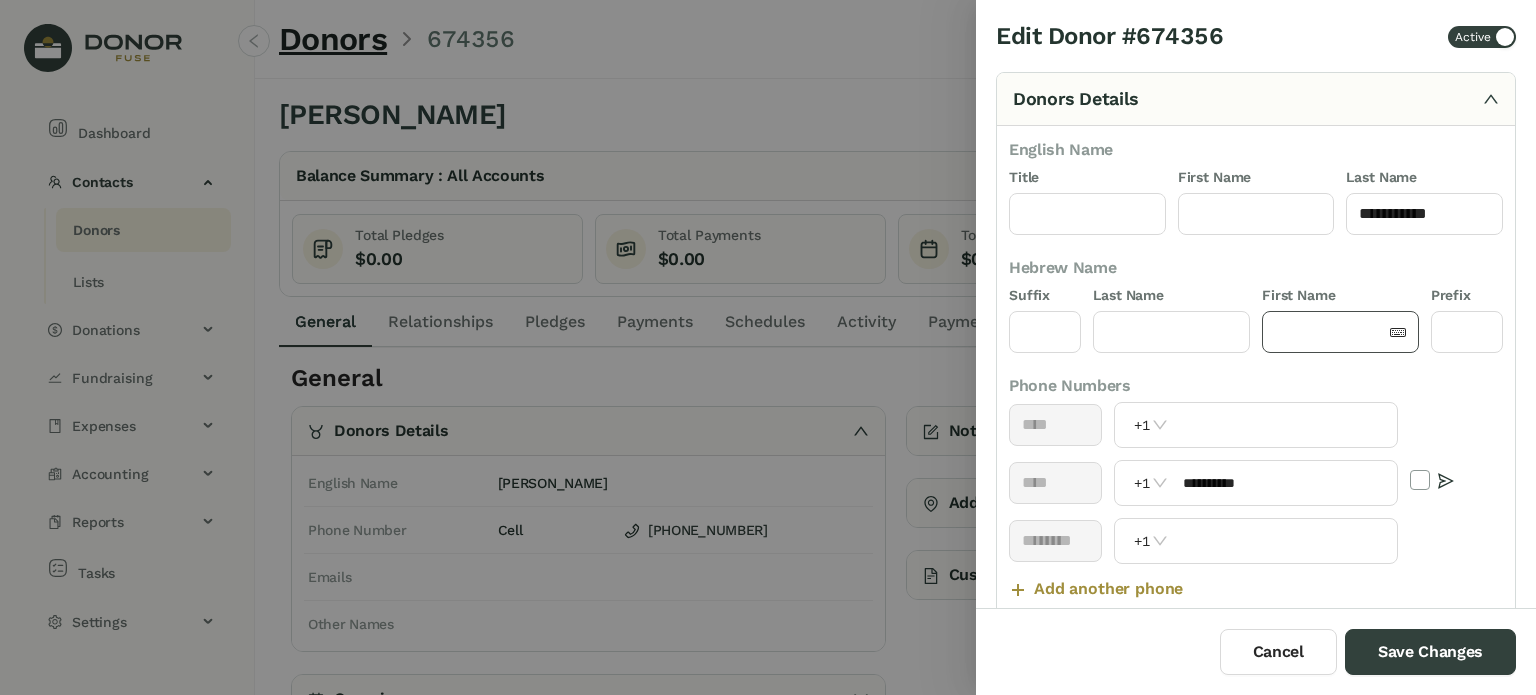 click 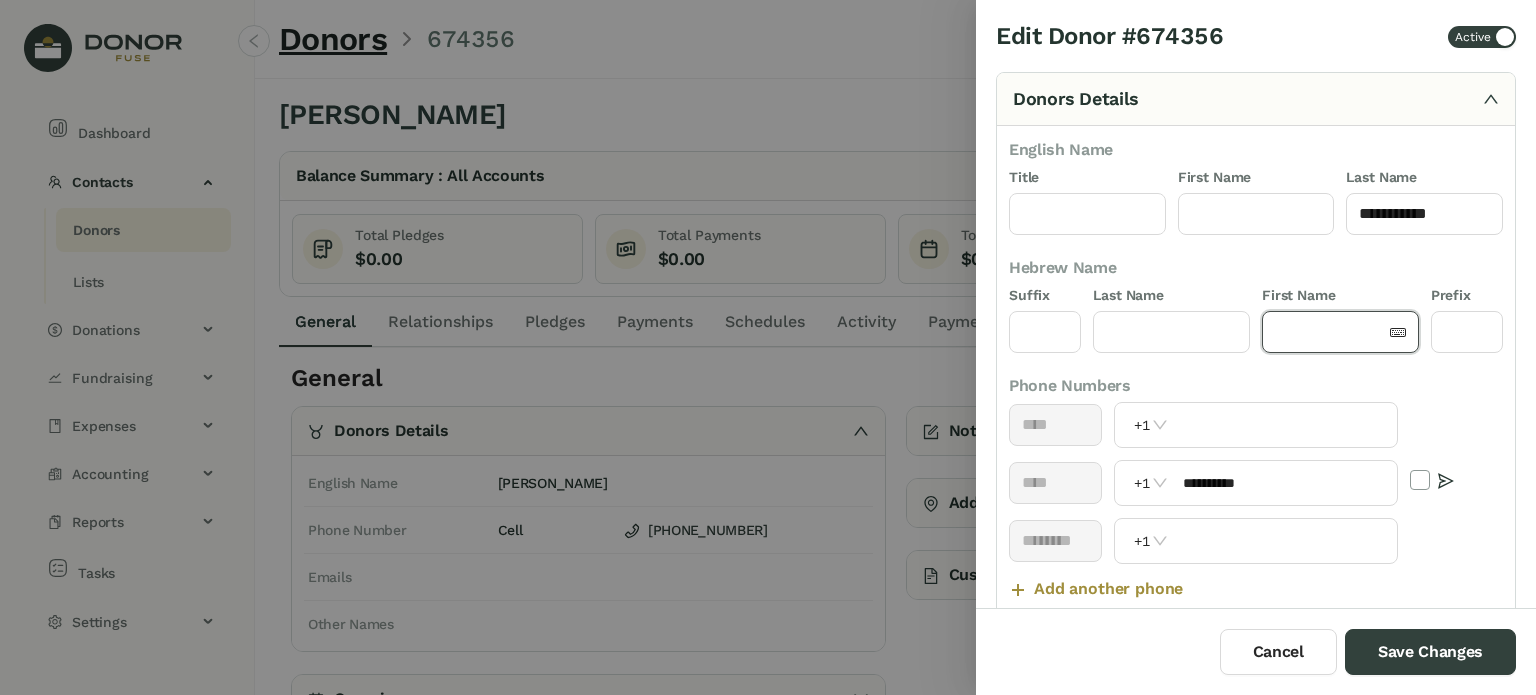 paste on "**********" 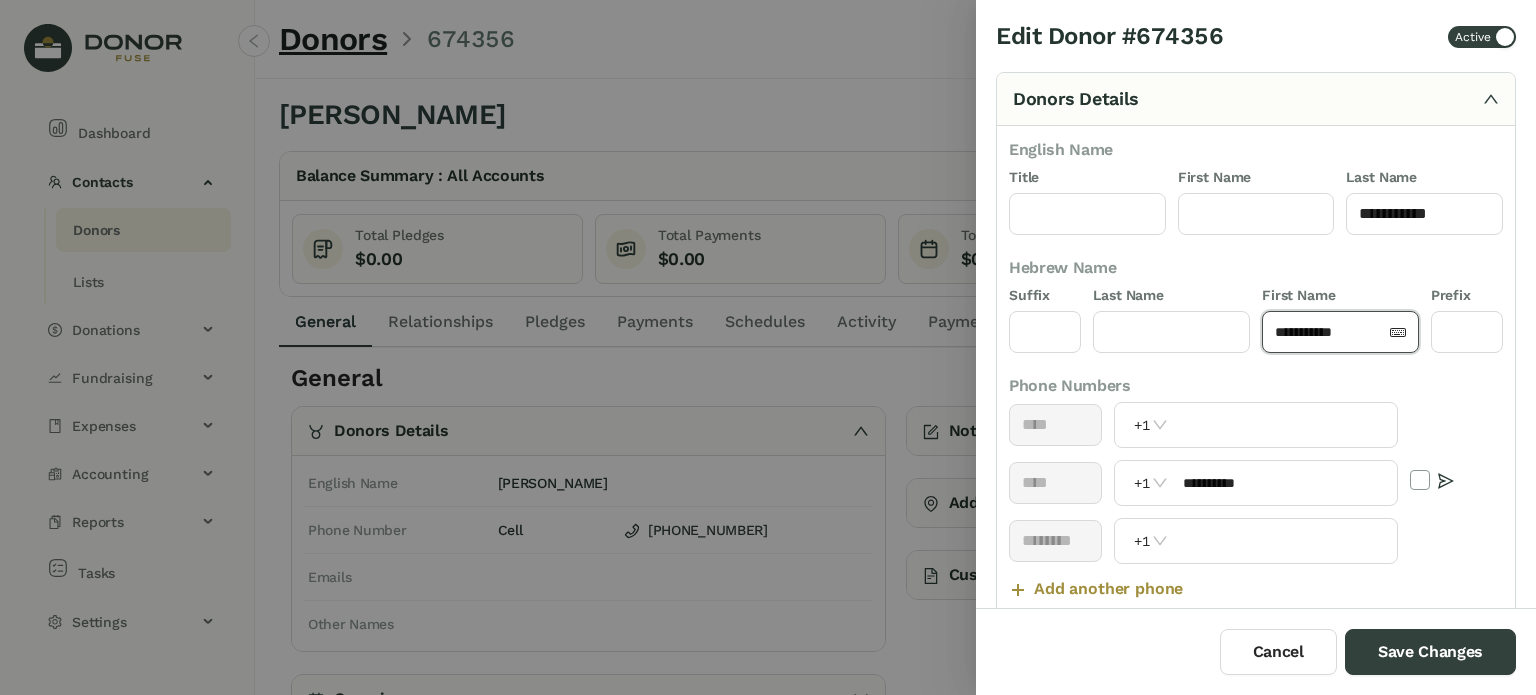 click on "**********" 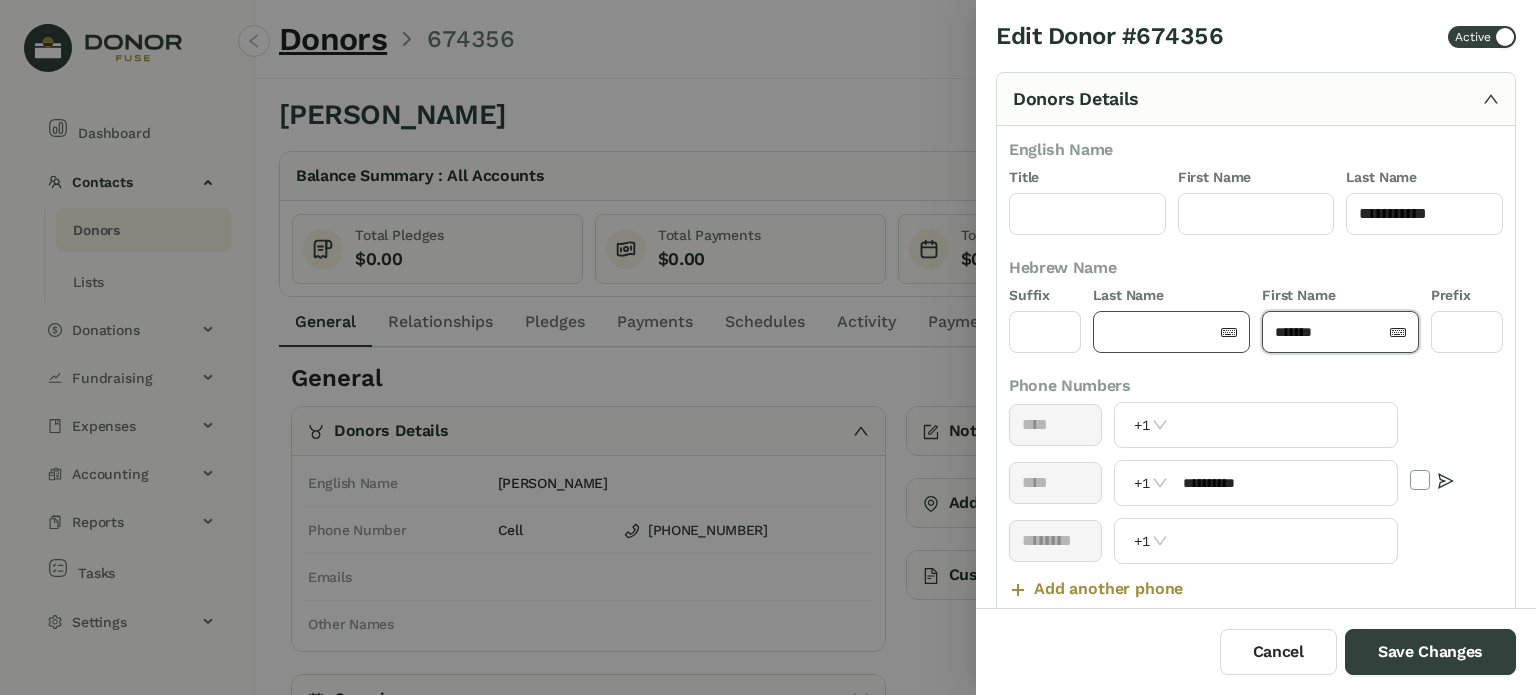 type on "*****" 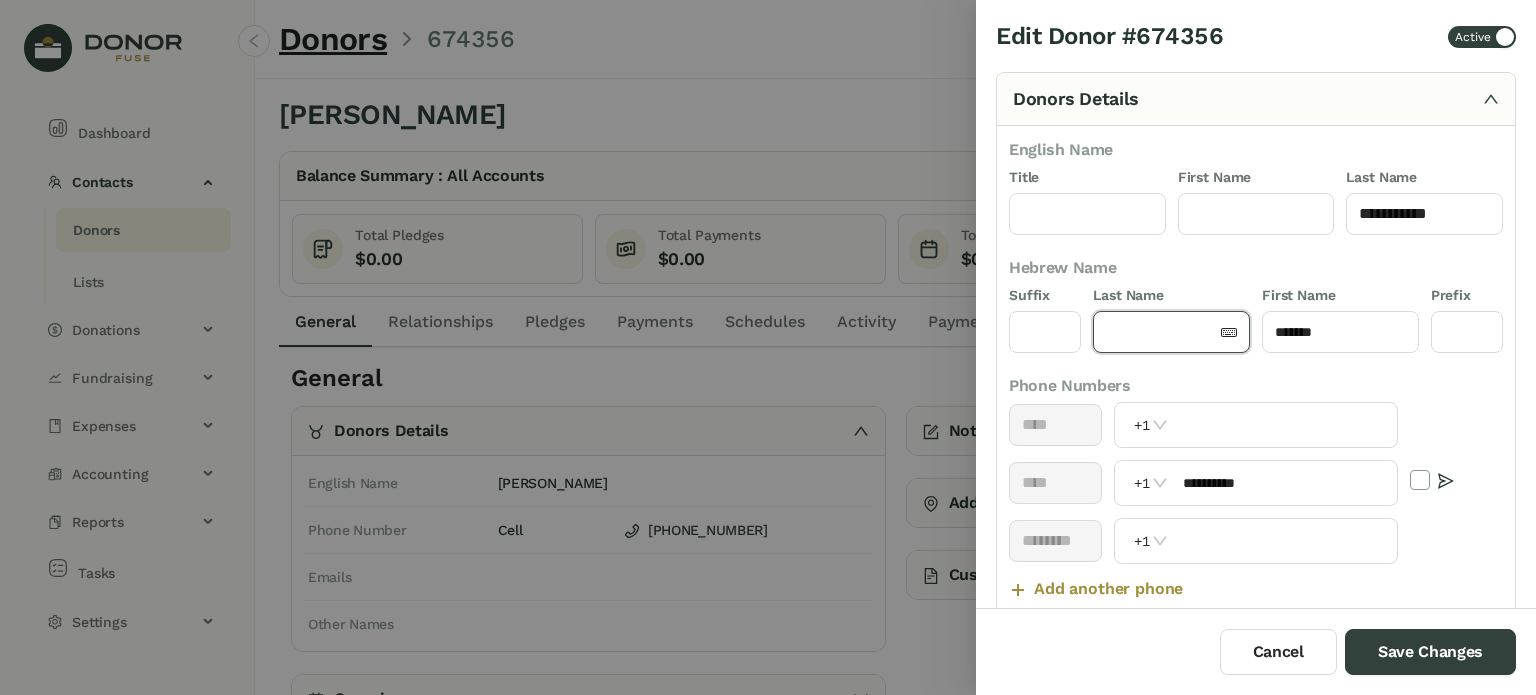 paste on "****" 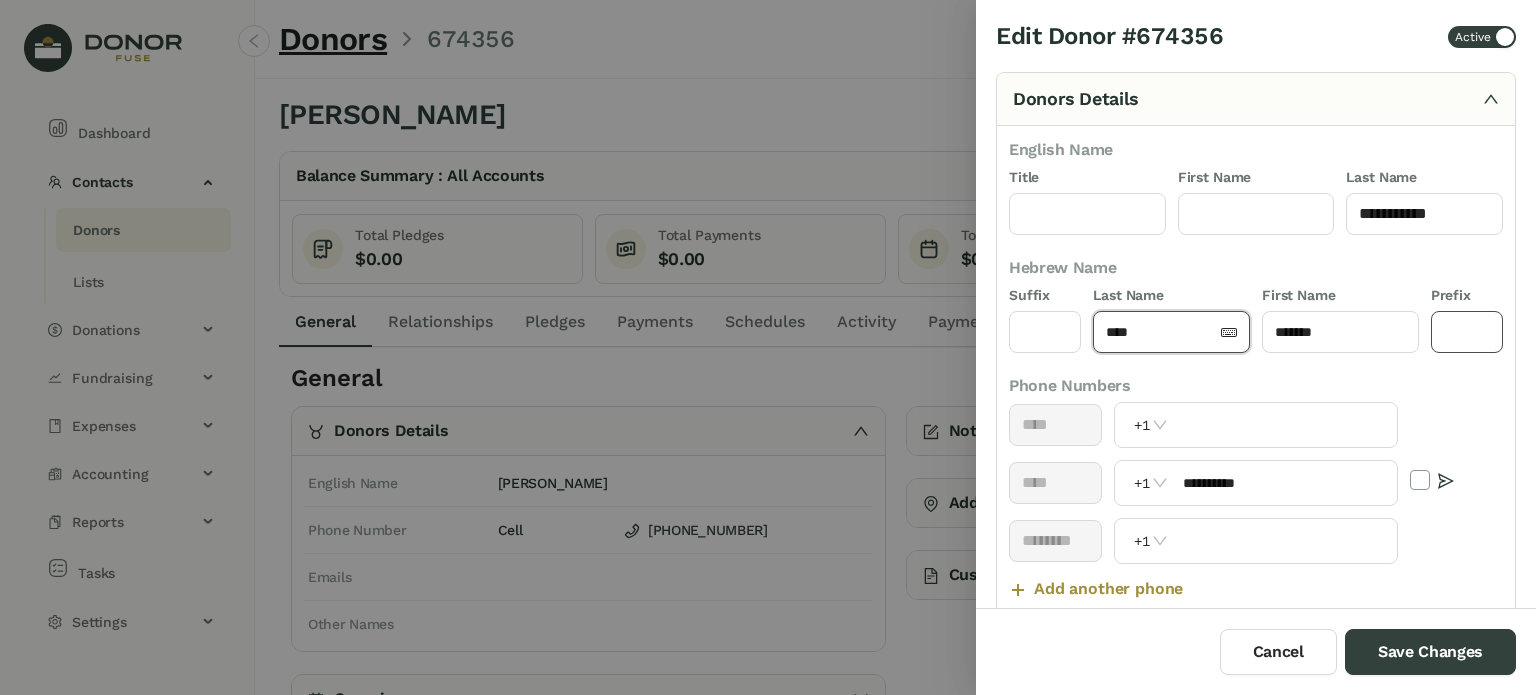 type on "****" 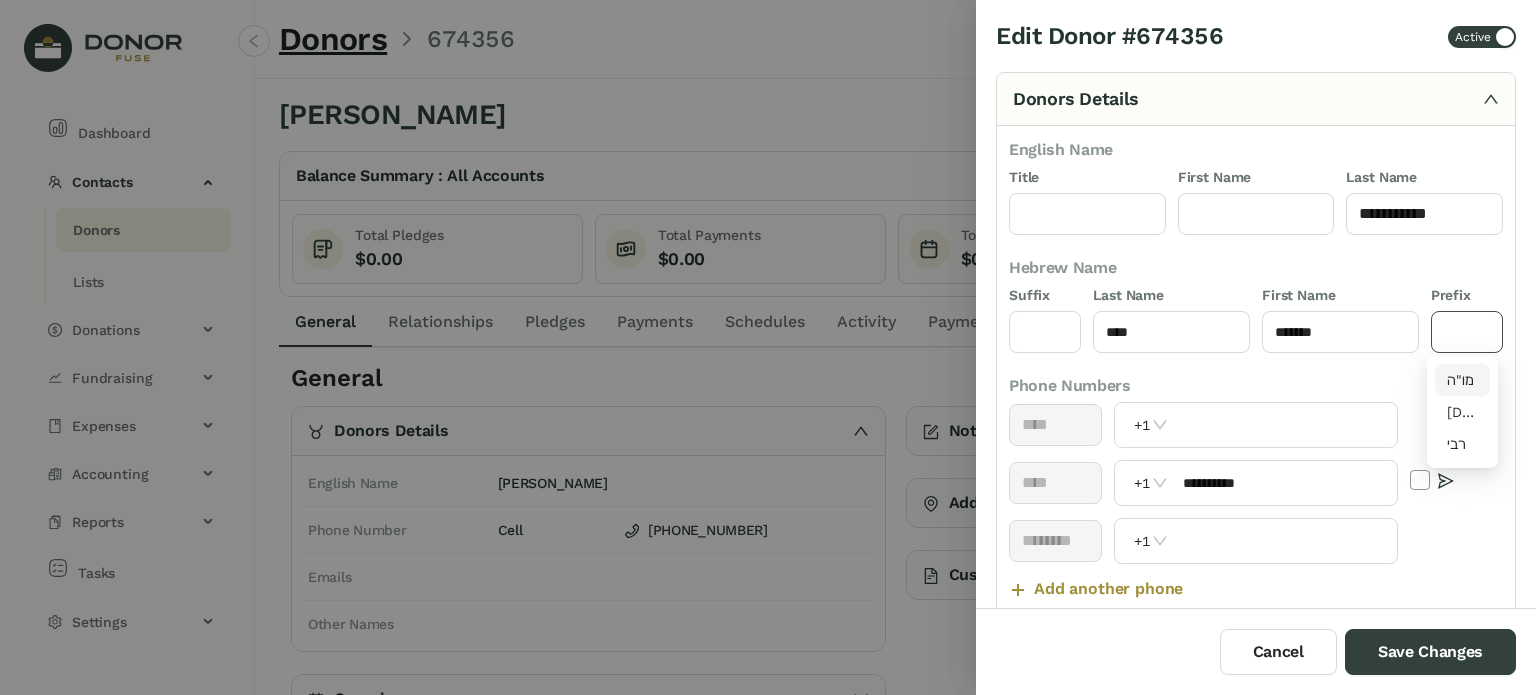 drag, startPoint x: 1446, startPoint y: 379, endPoint x: 1345, endPoint y: 361, distance: 102.59142 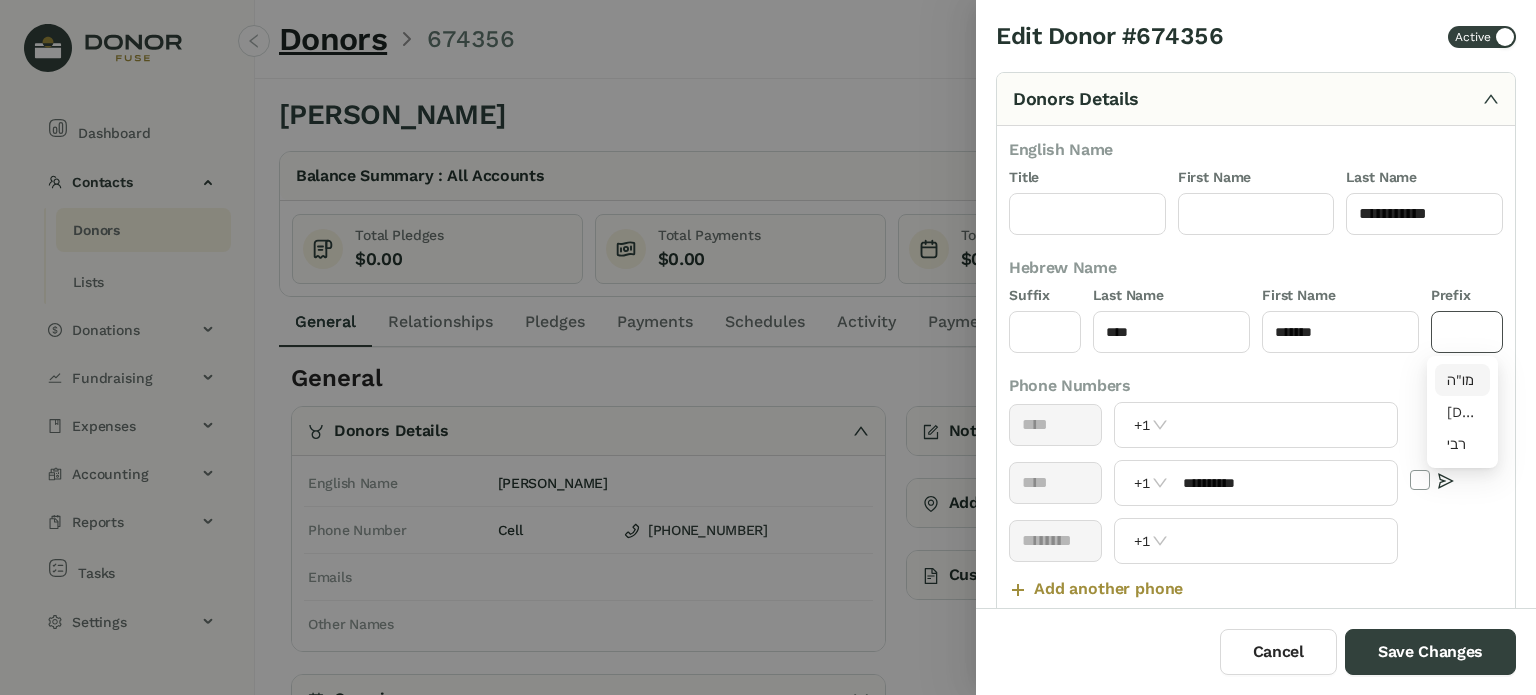 click on "מו"ה" at bounding box center [1463, 380] 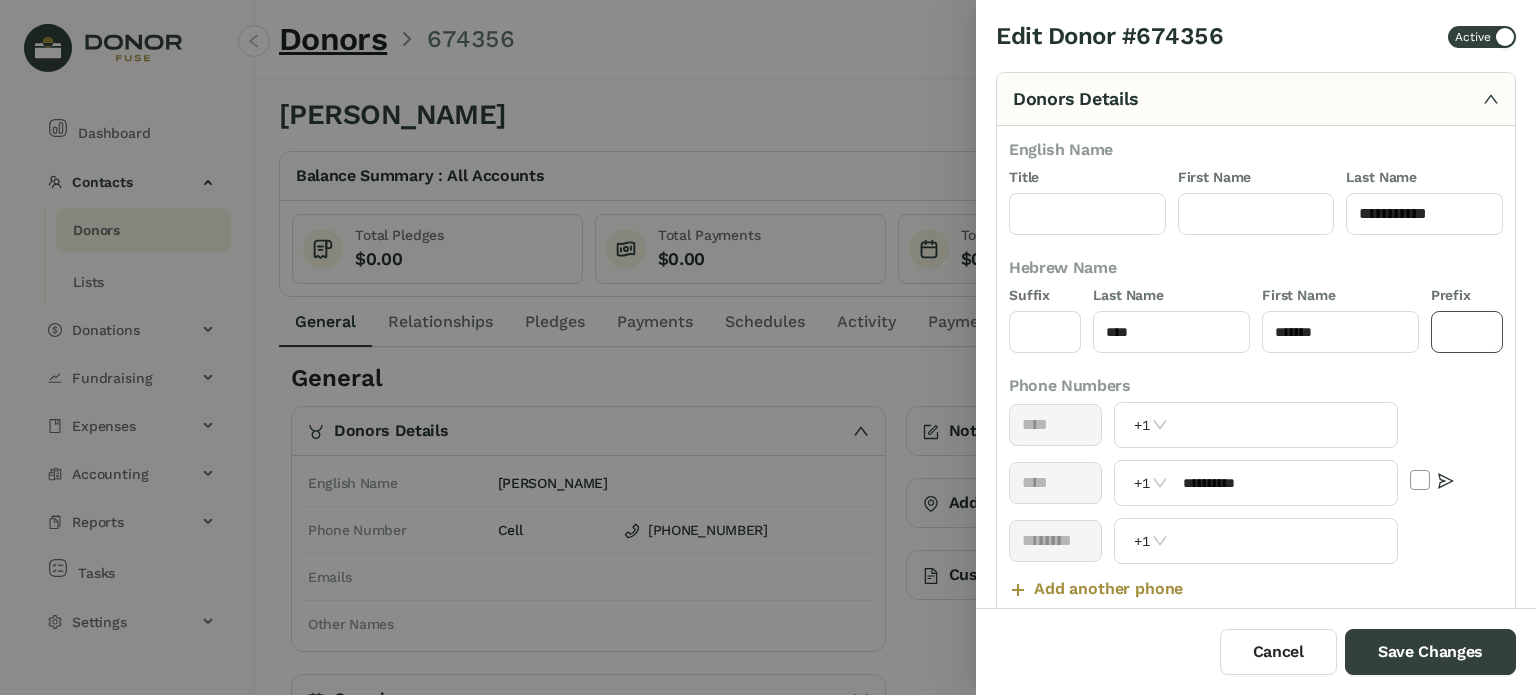 type on "****" 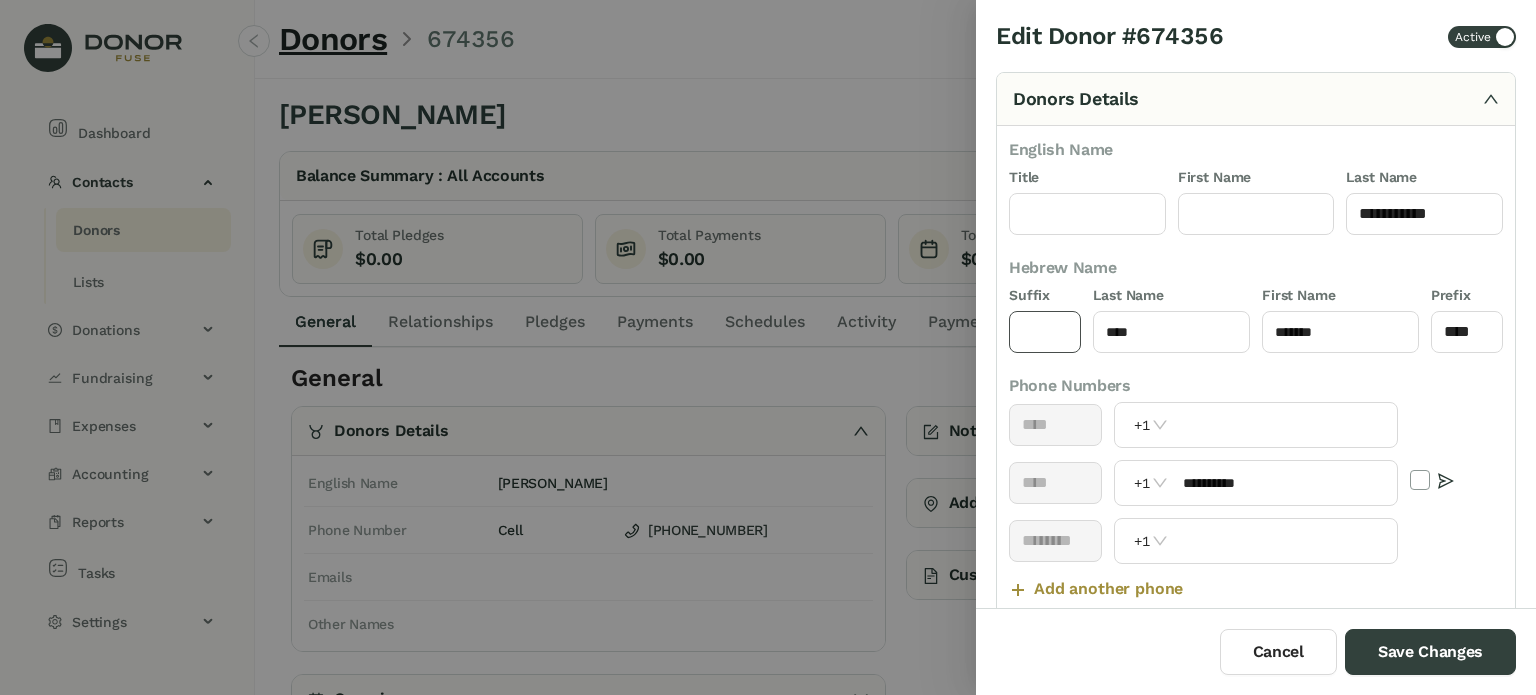 click 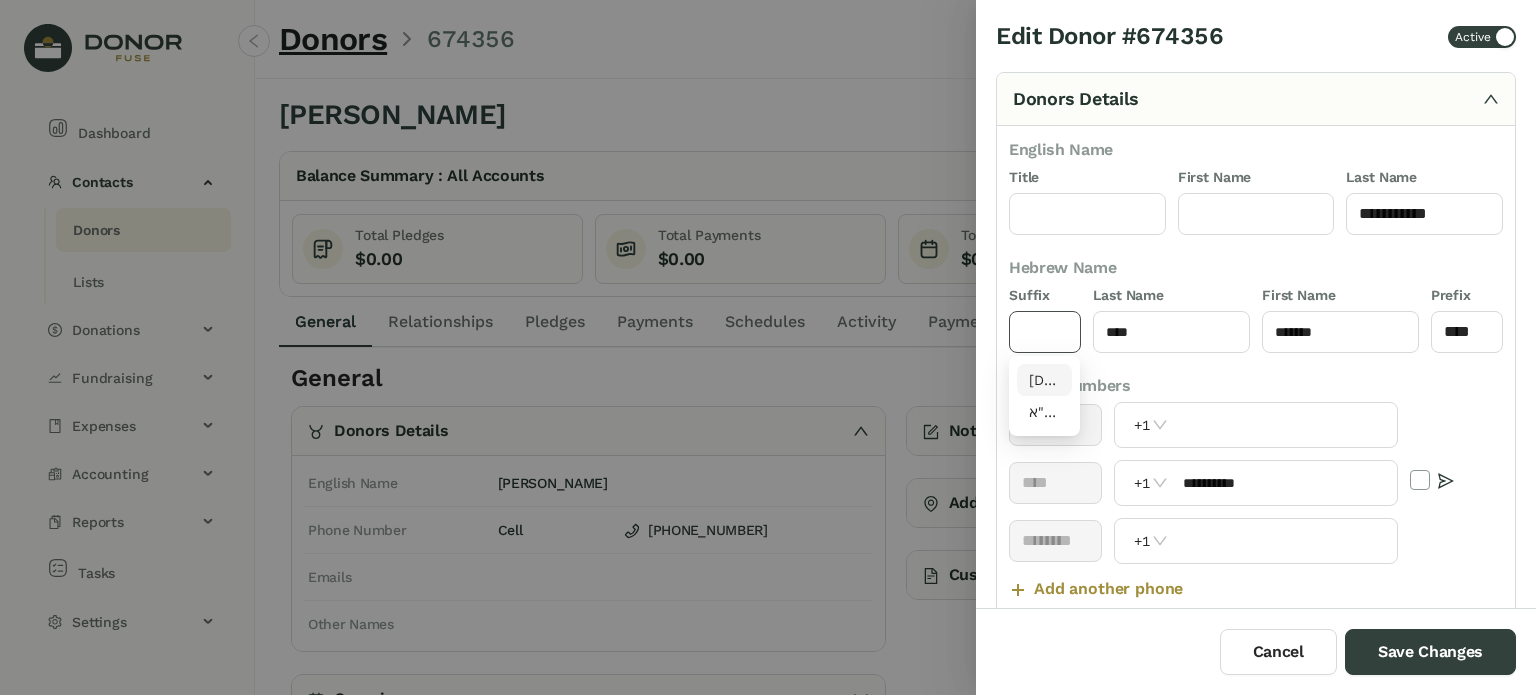 click on "[DEMOGRAPHIC_DATA]"ו" at bounding box center (1045, 380) 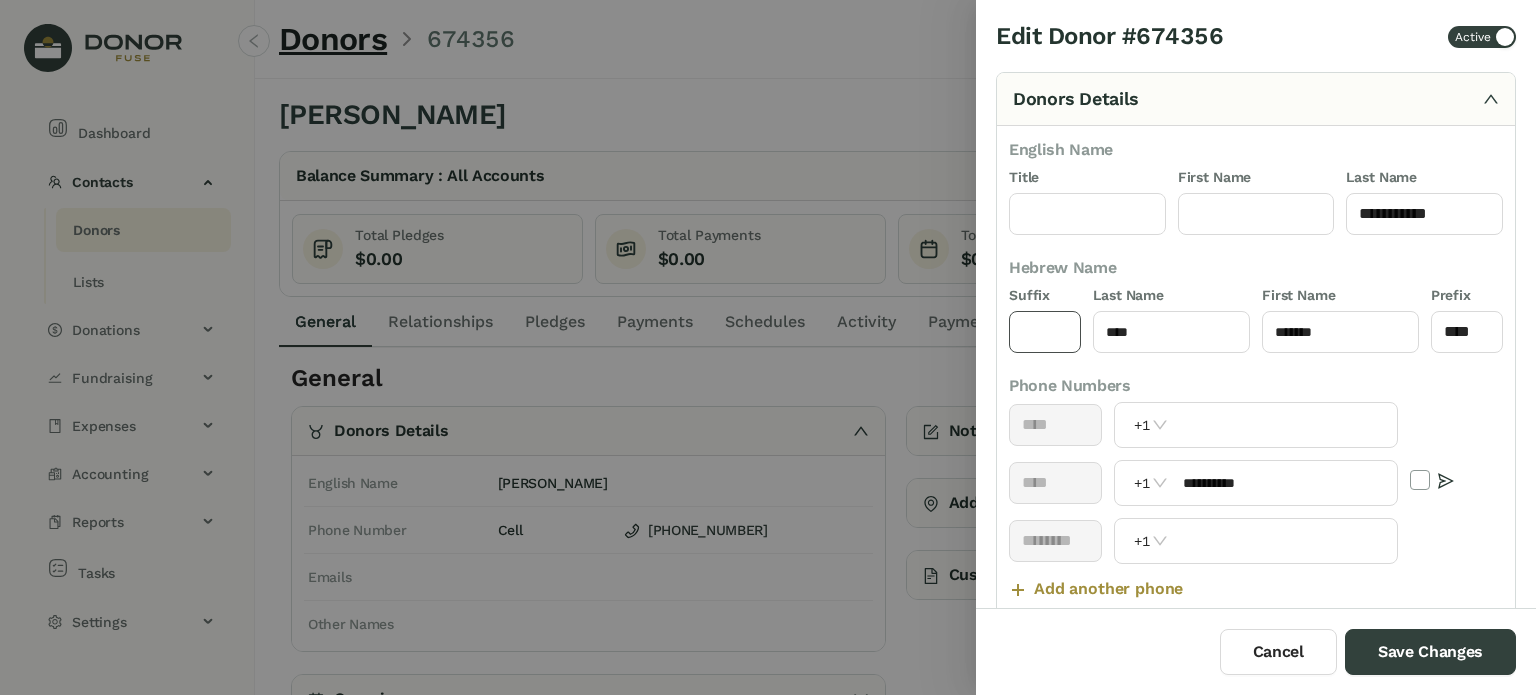 type on "****" 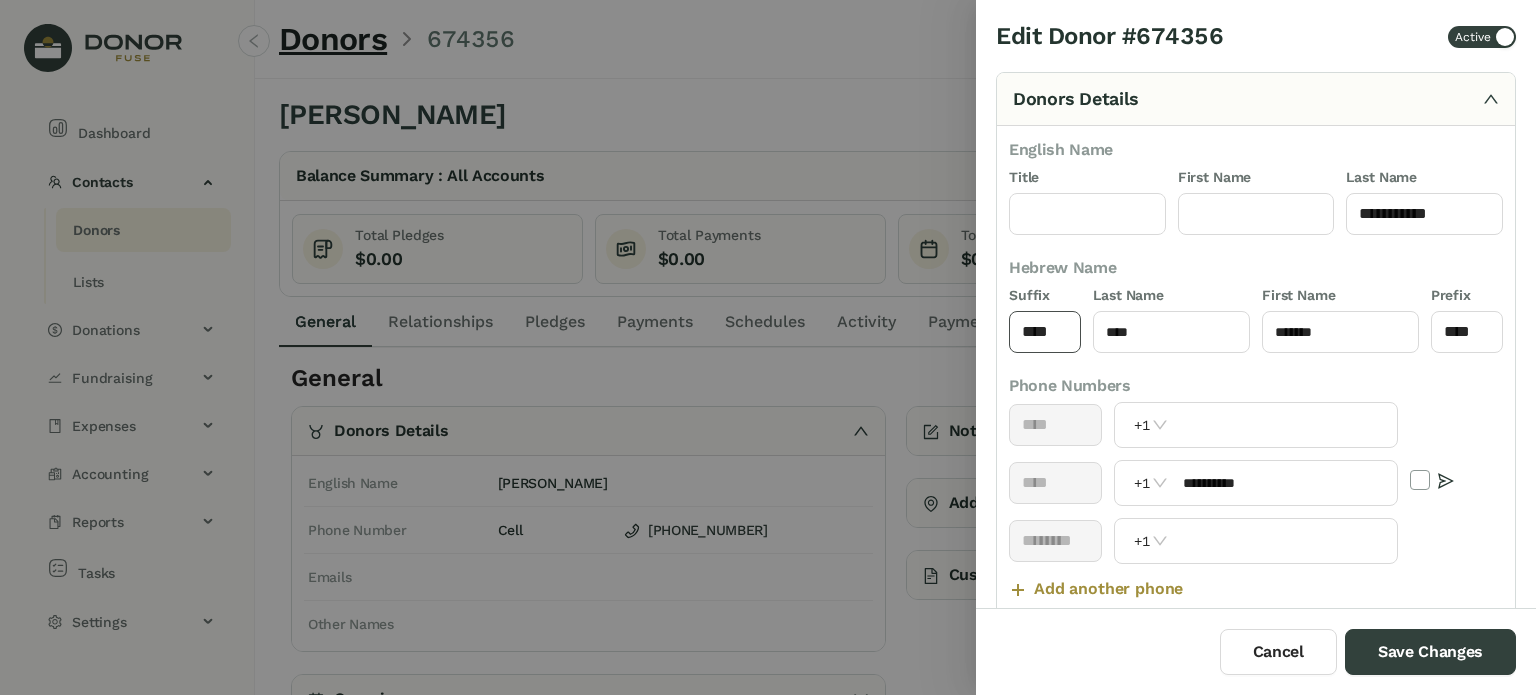 scroll, scrollTop: 400, scrollLeft: 0, axis: vertical 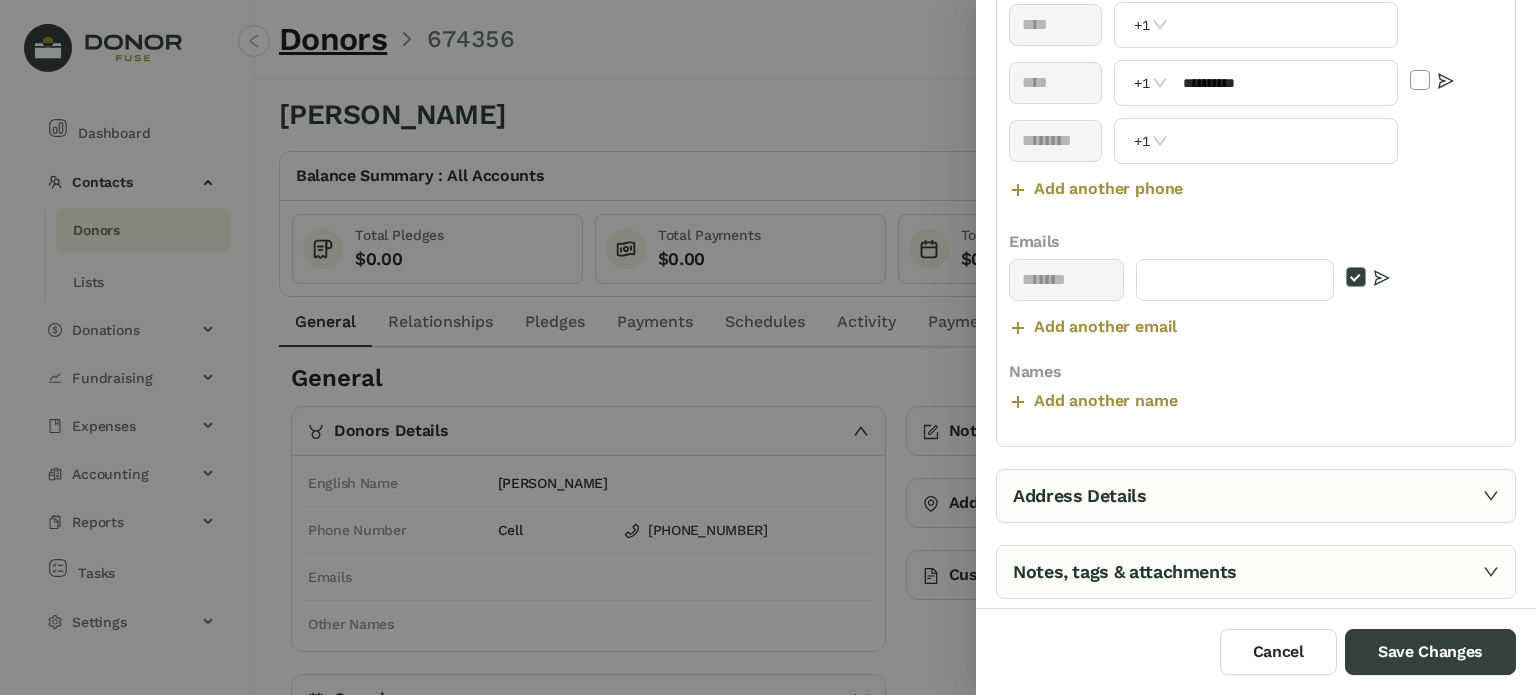 click on "Notes, tags & attachments" at bounding box center [1256, 572] 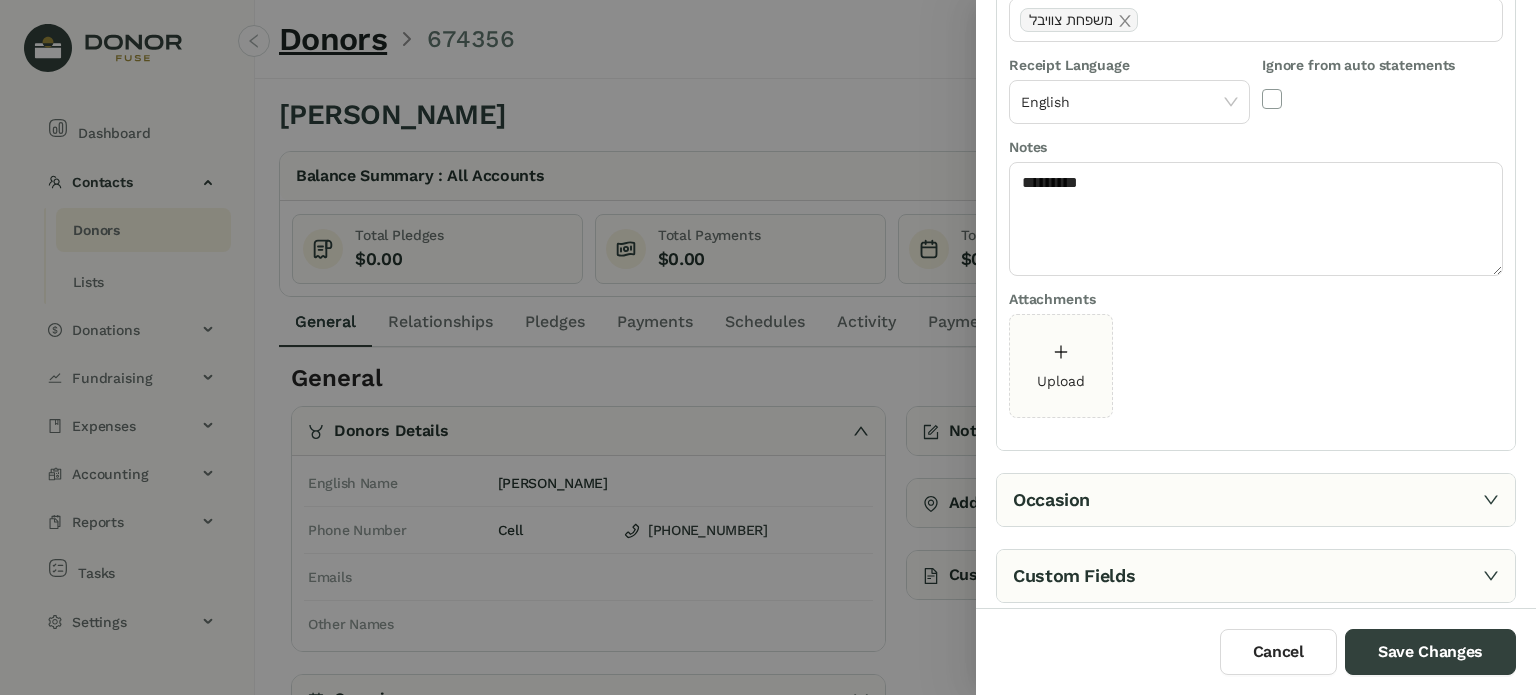 scroll, scrollTop: 0, scrollLeft: 0, axis: both 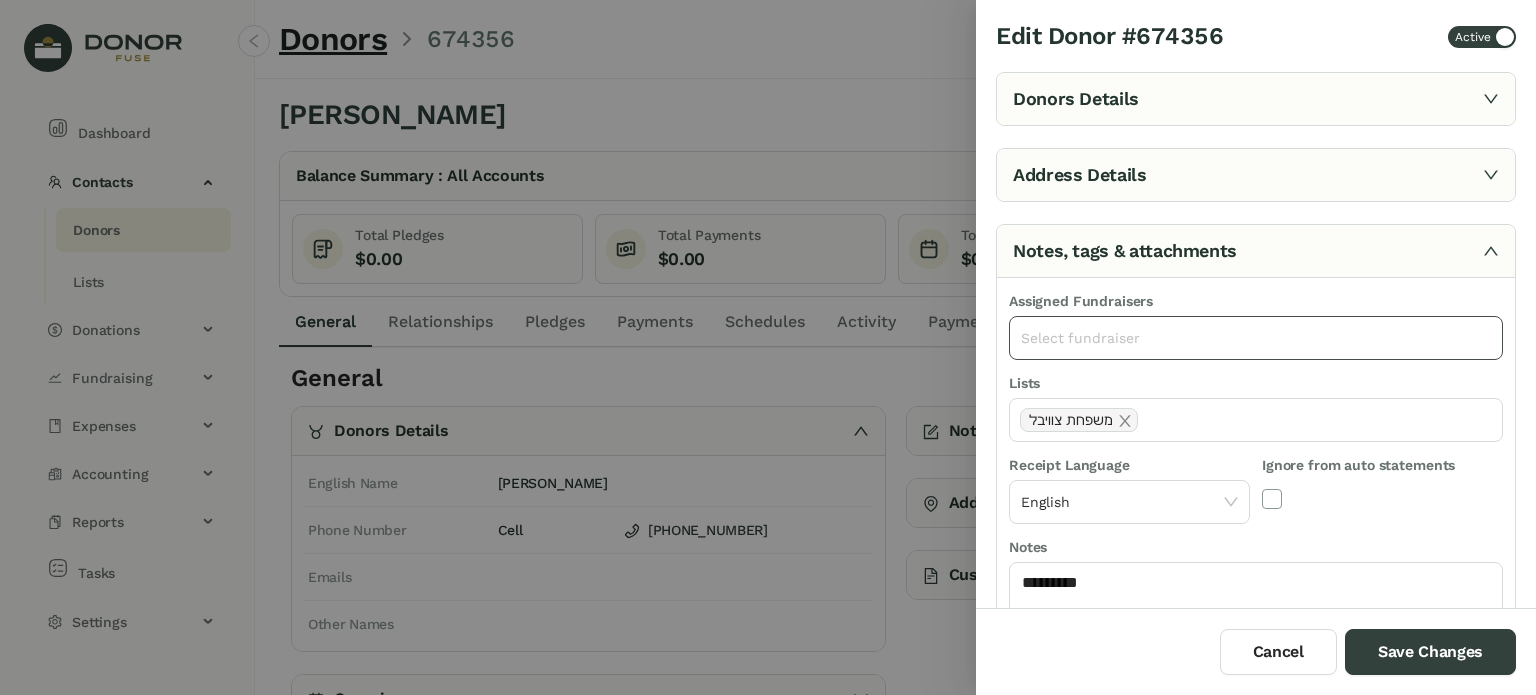 click on "Select fundraiser" 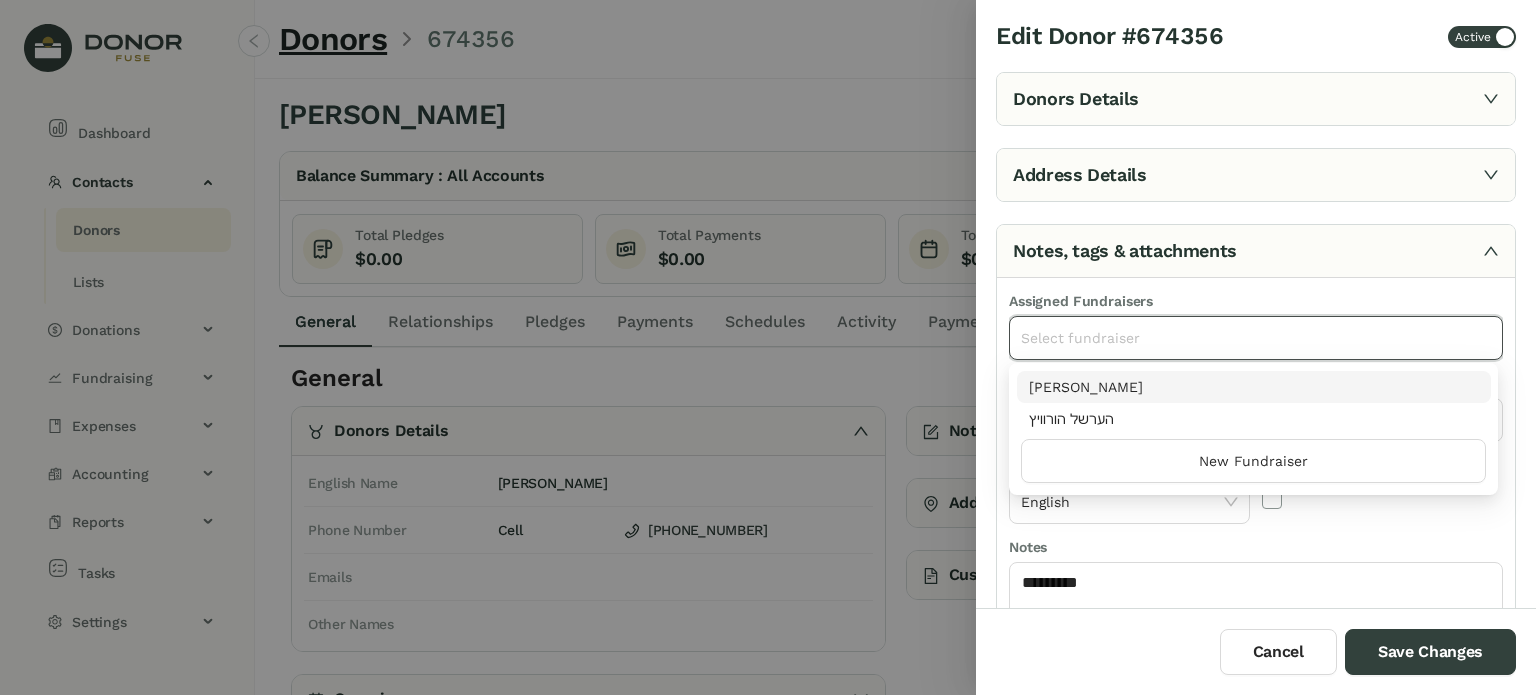 click on "[PERSON_NAME]" at bounding box center [1254, 387] 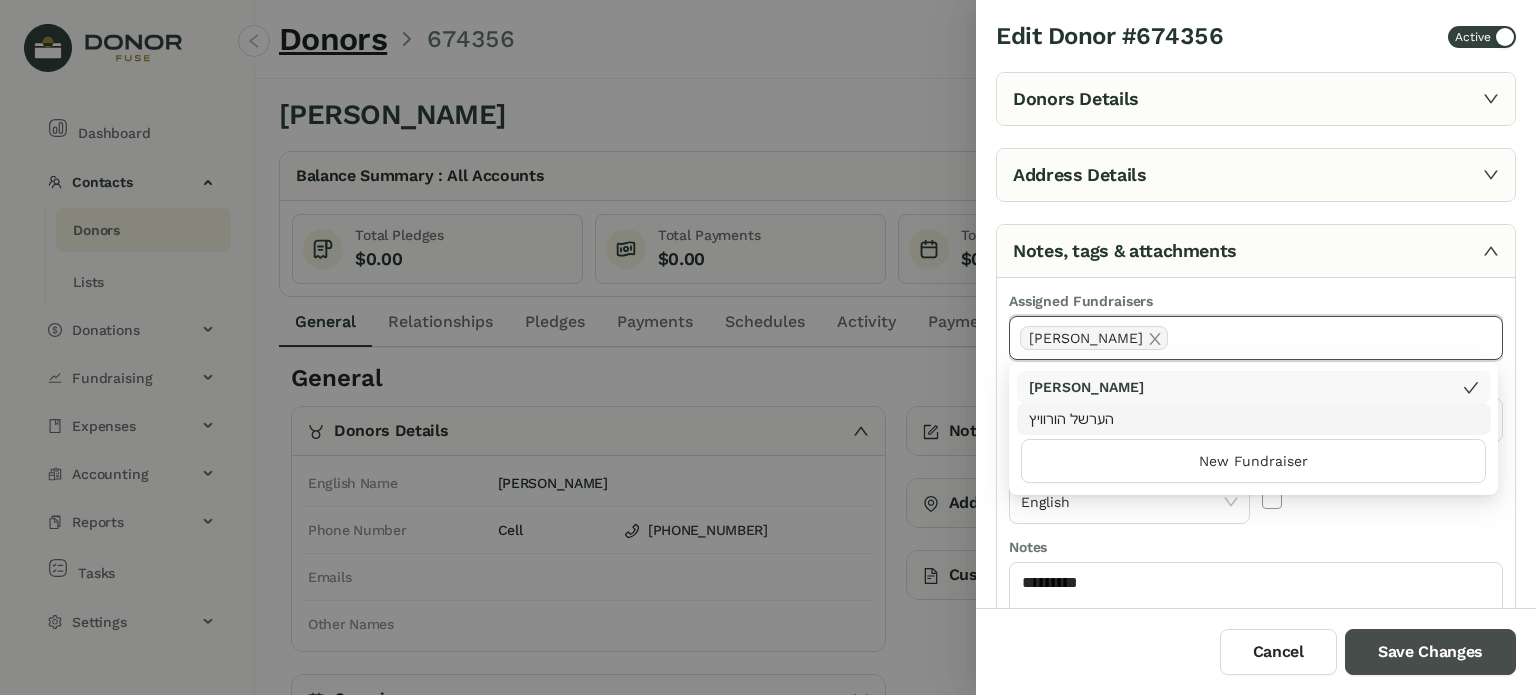 click on "Save Changes" at bounding box center [1430, 652] 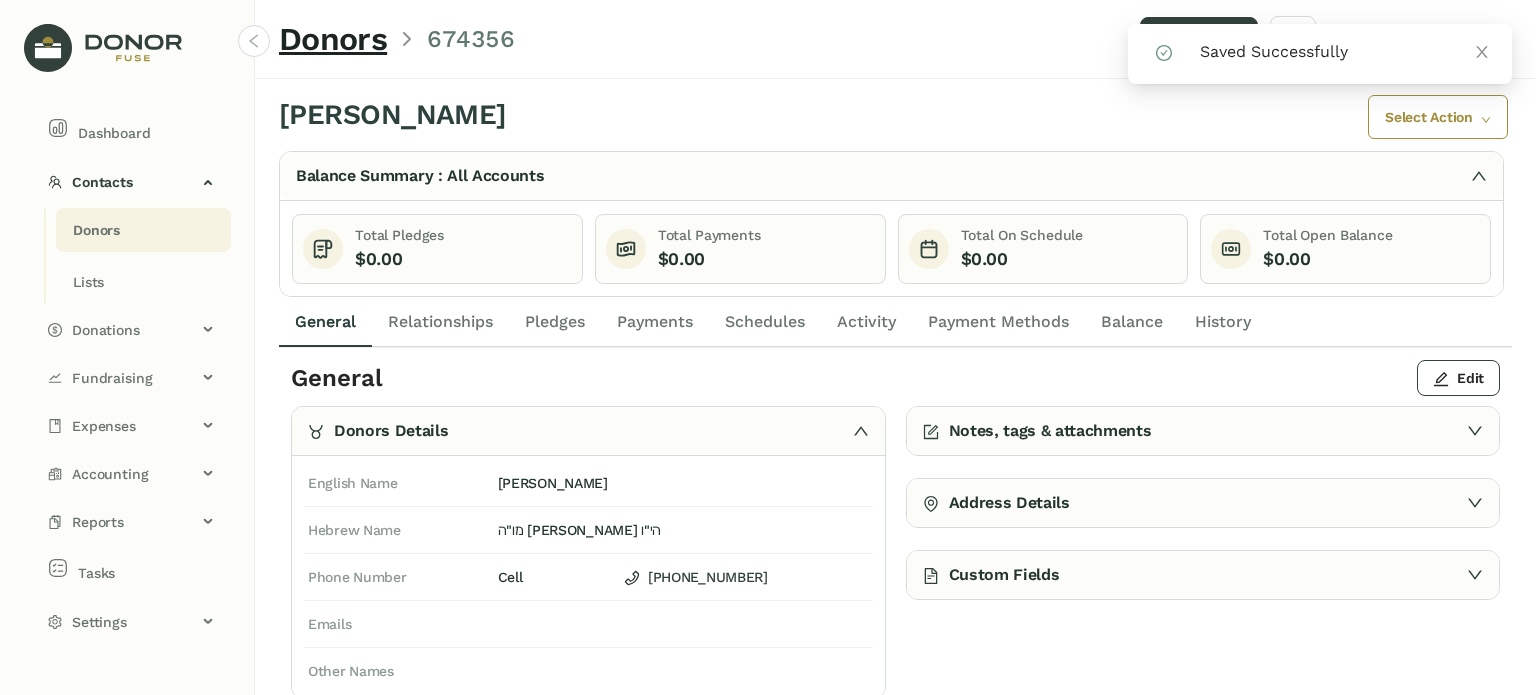 click on "Schedules" 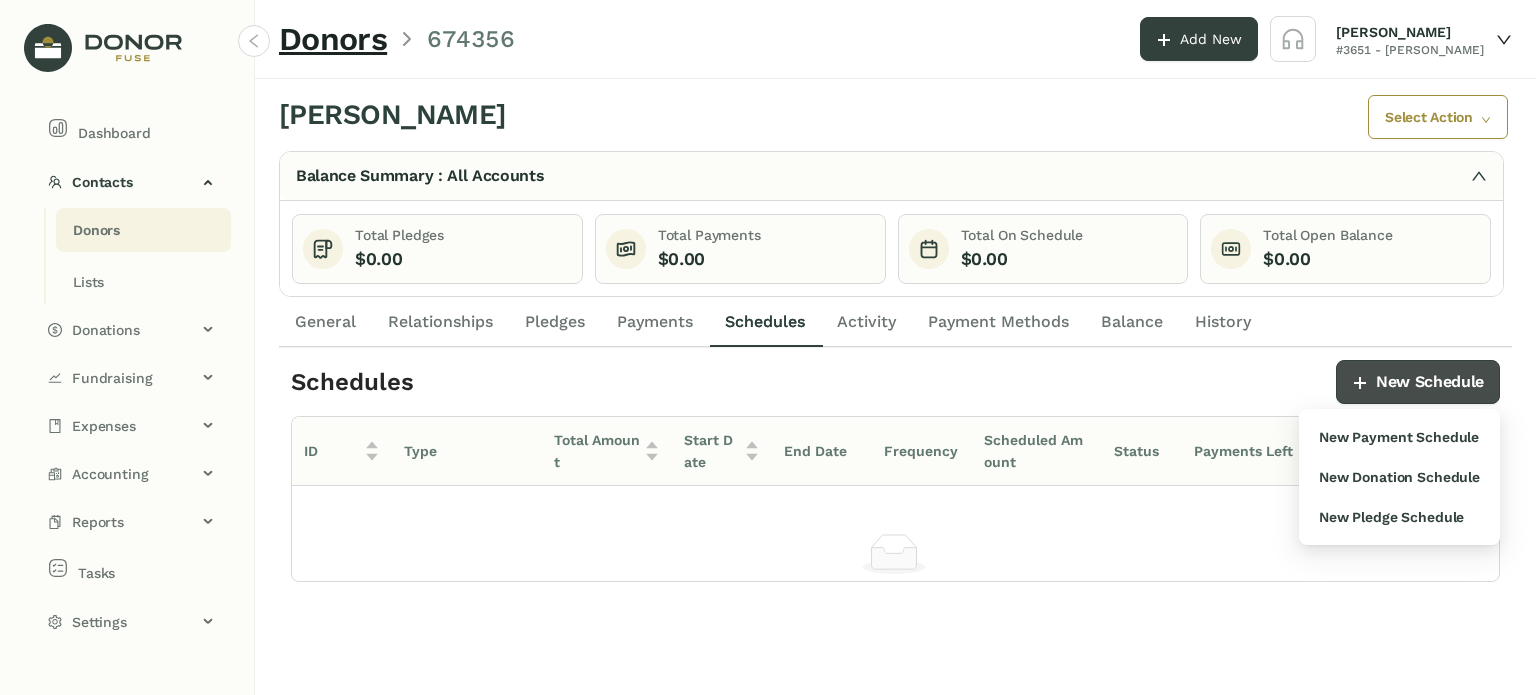 click on "New Schedule" 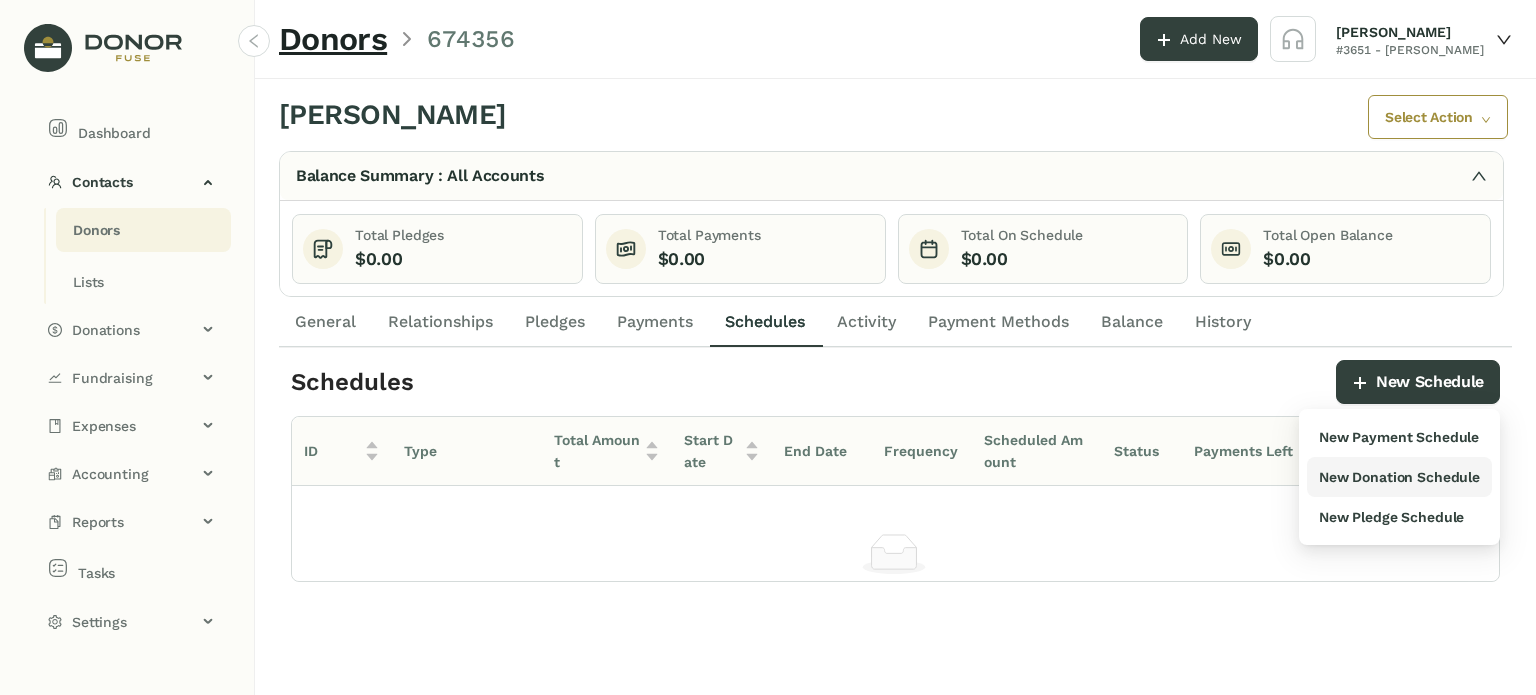 click on "New Donation Schedule" at bounding box center (1399, 477) 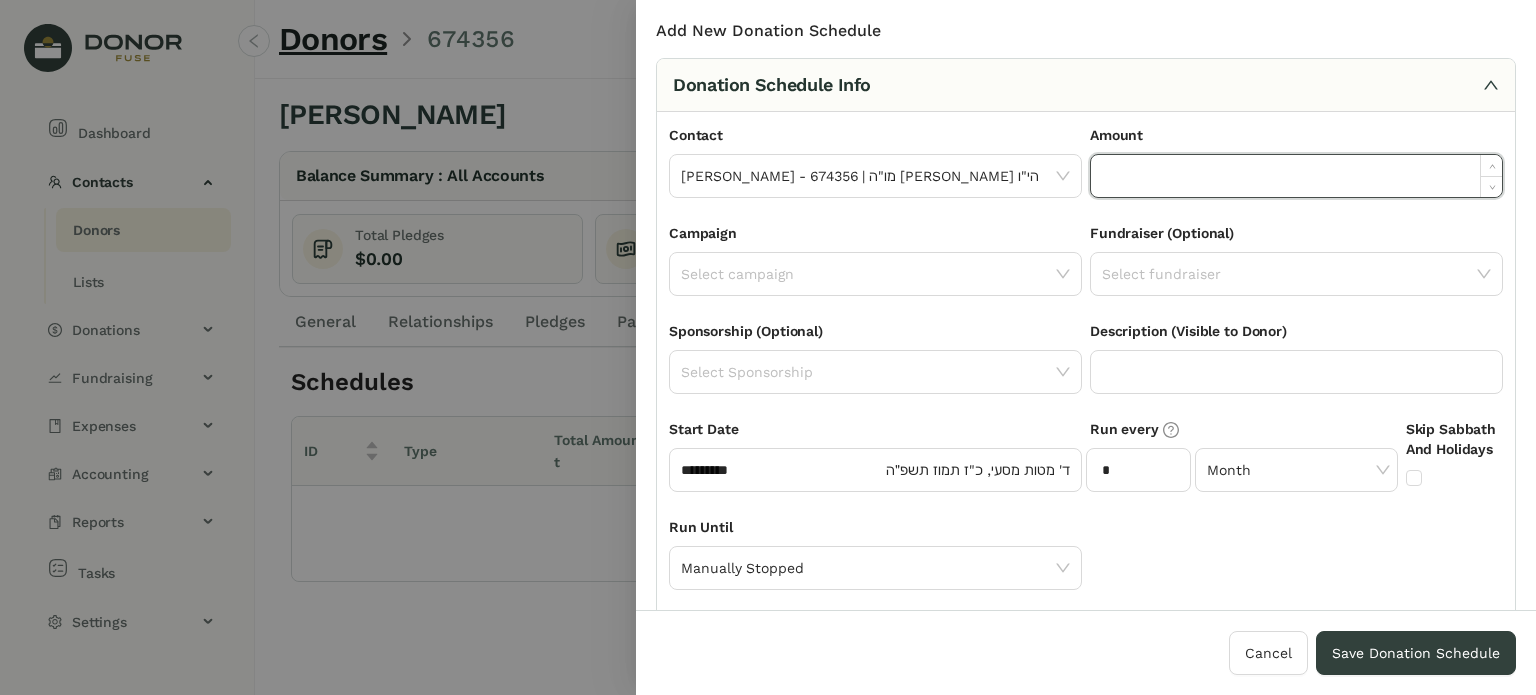 click 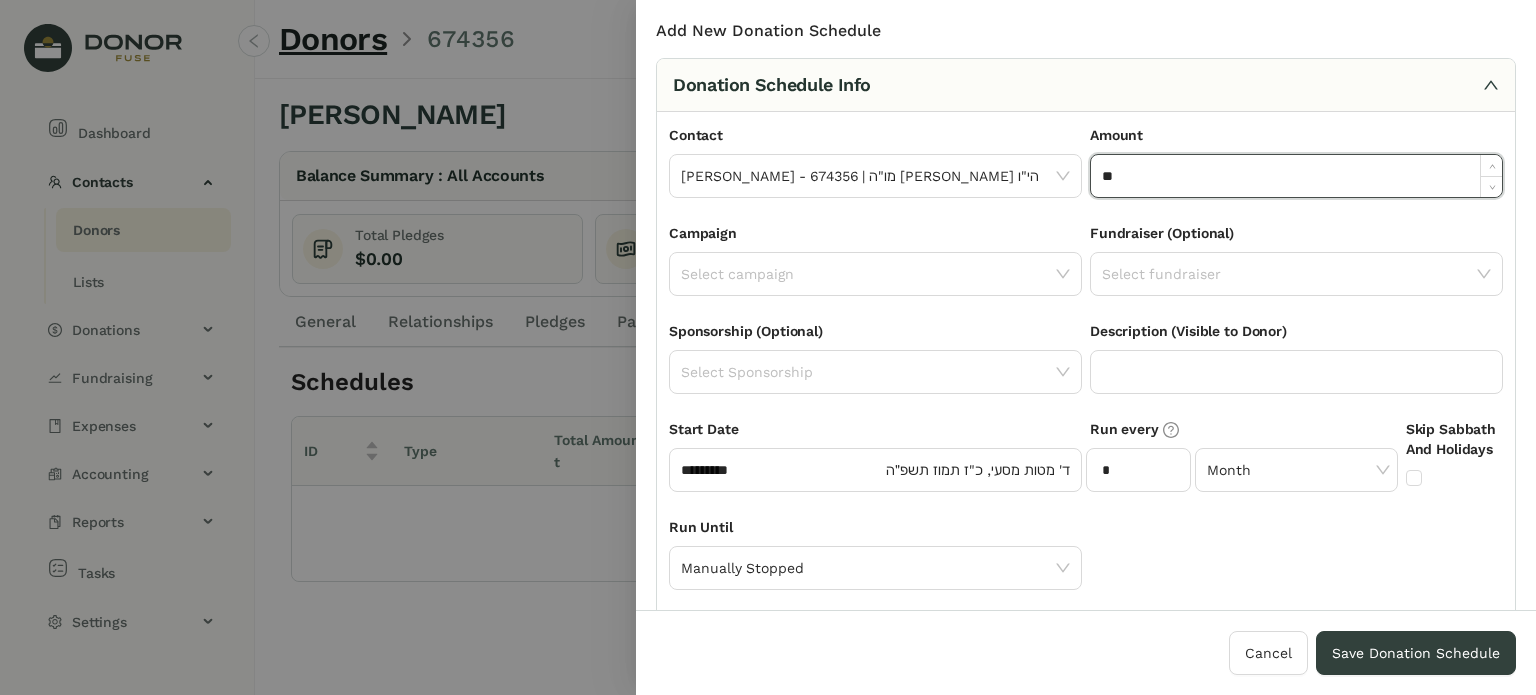 type on "*" 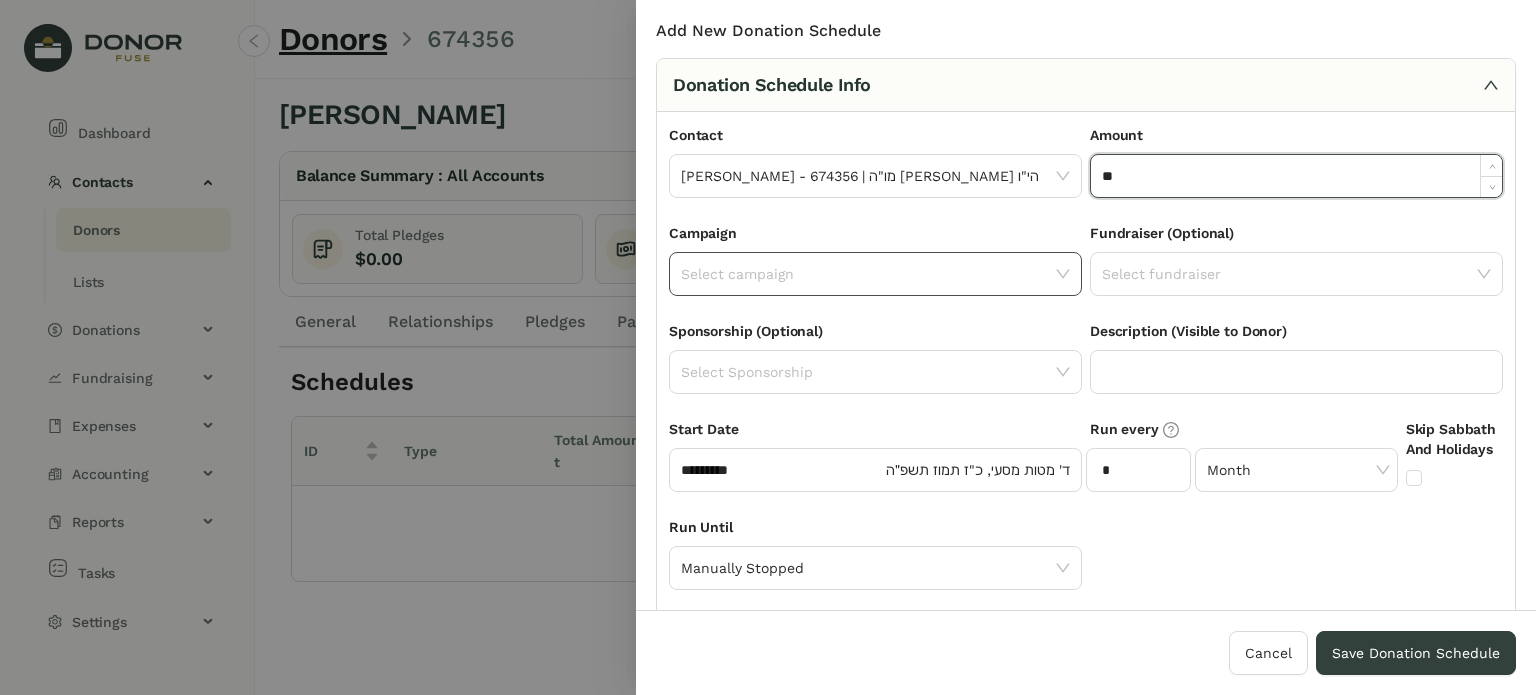 type on "******" 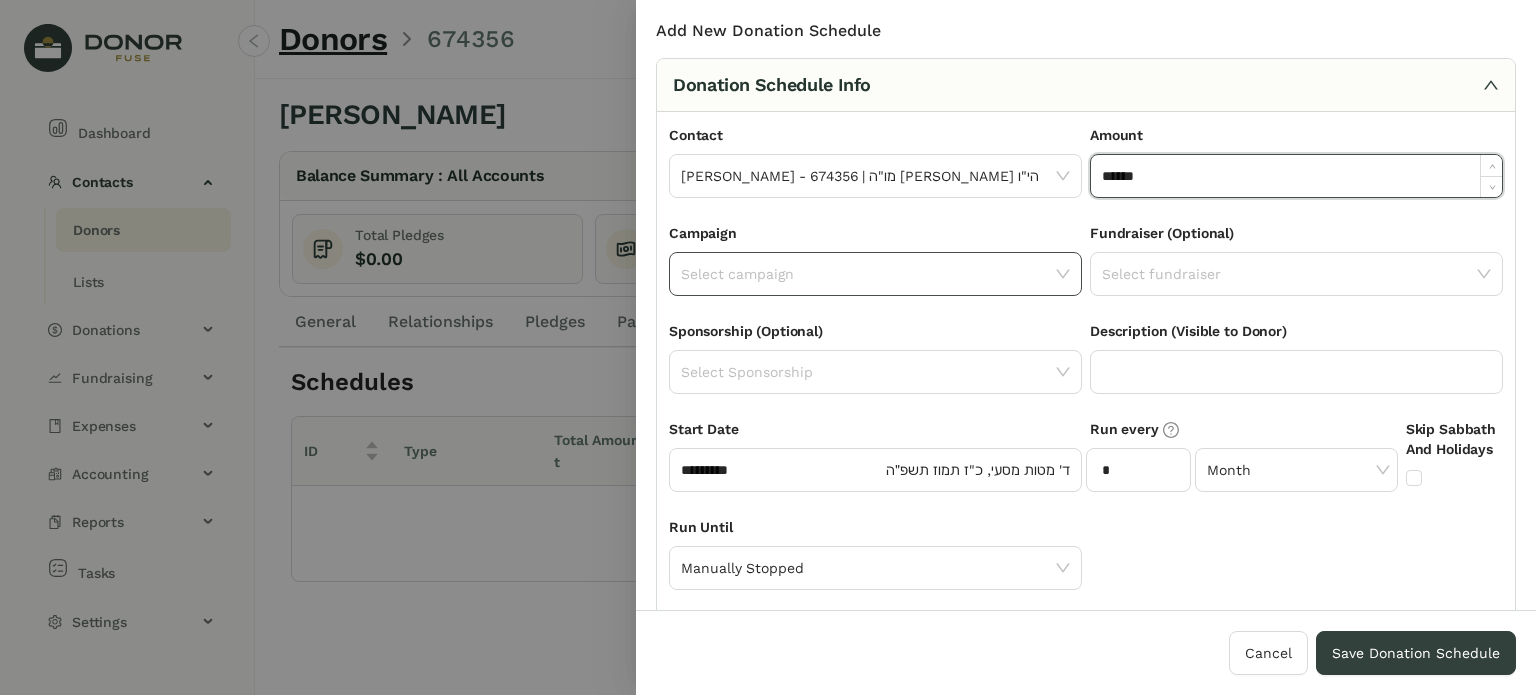 click 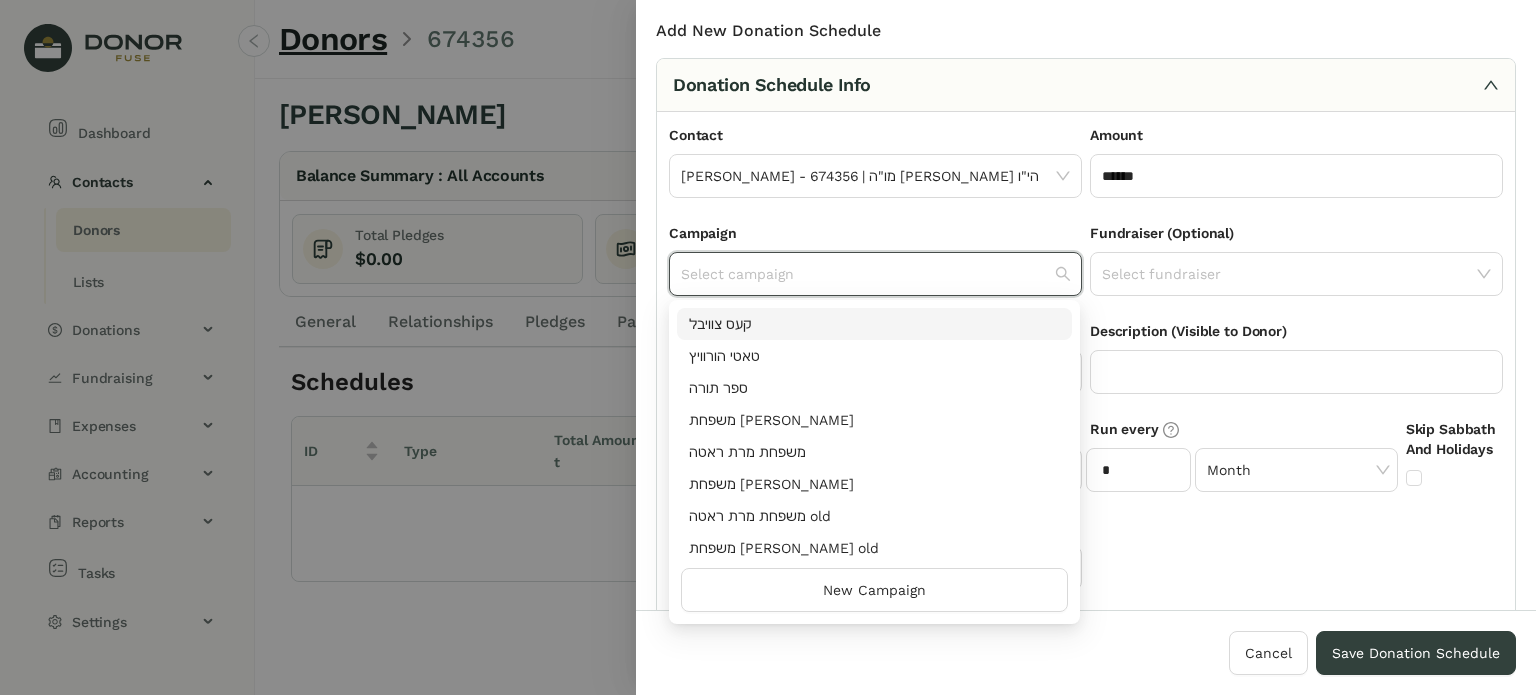 click on "‫קעס צוויבל‬" at bounding box center (874, 324) 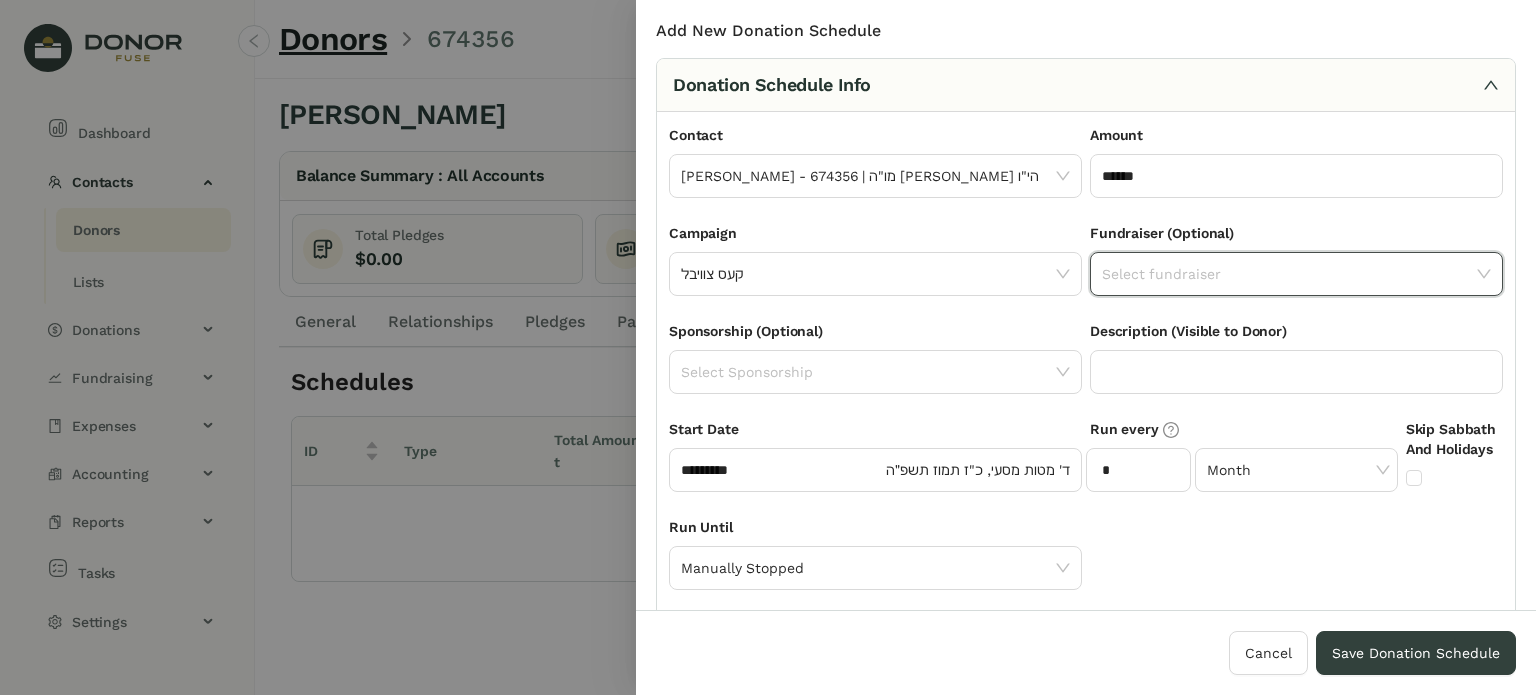 click 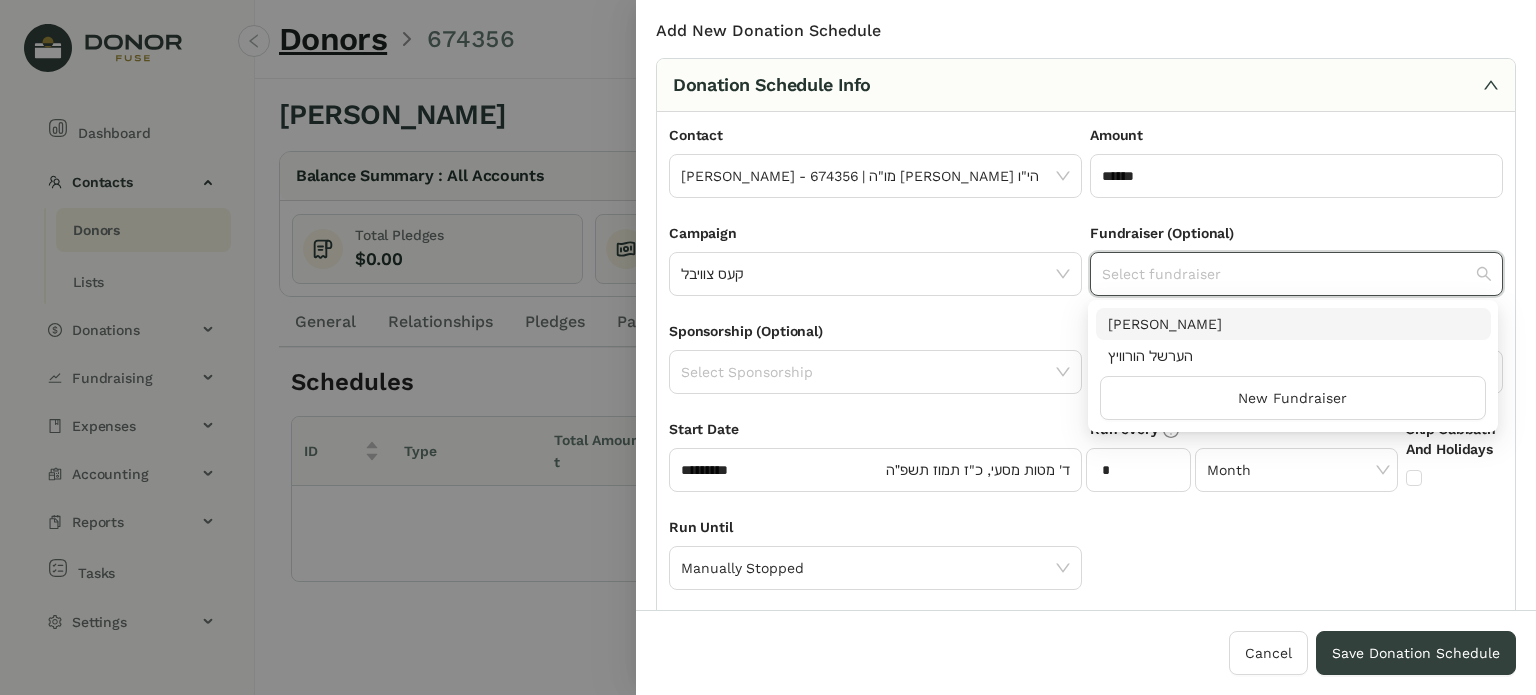 click on "[PERSON_NAME]" at bounding box center [1293, 324] 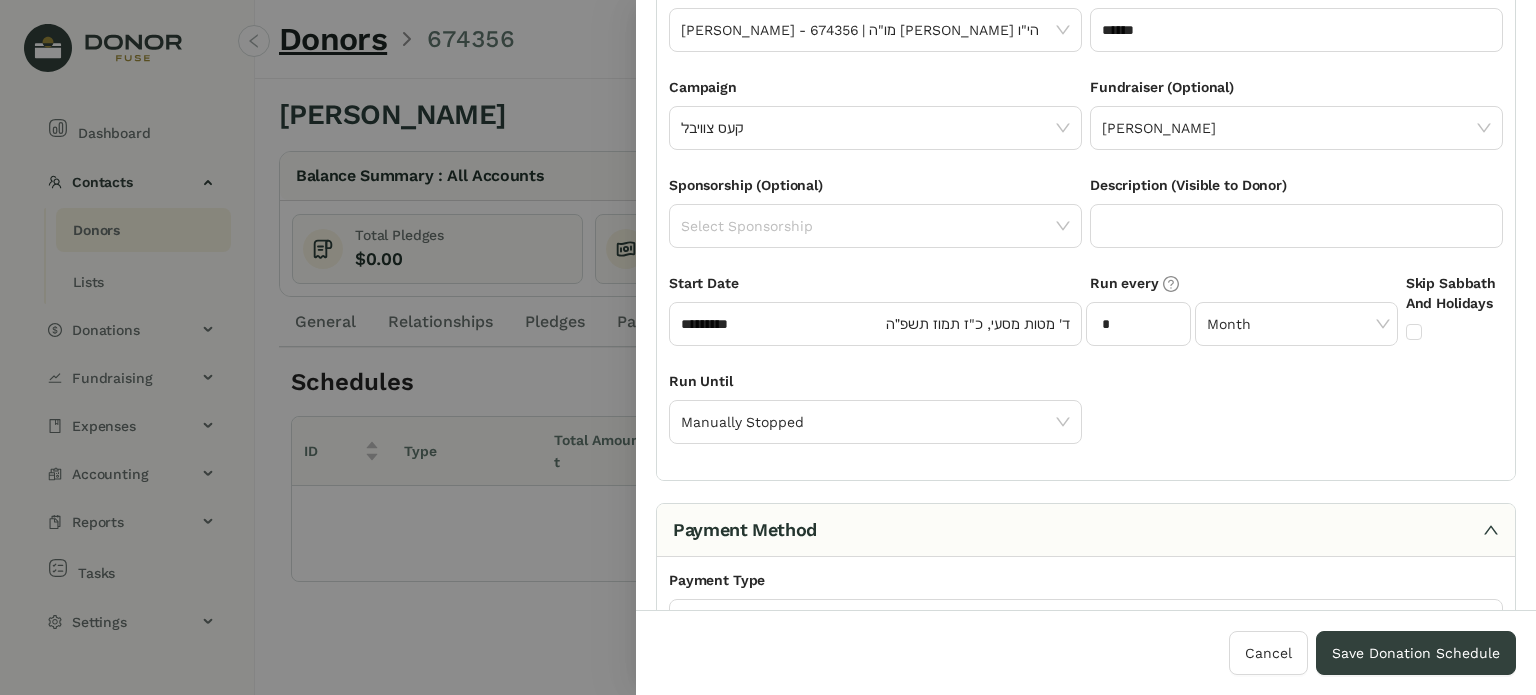 scroll, scrollTop: 140, scrollLeft: 0, axis: vertical 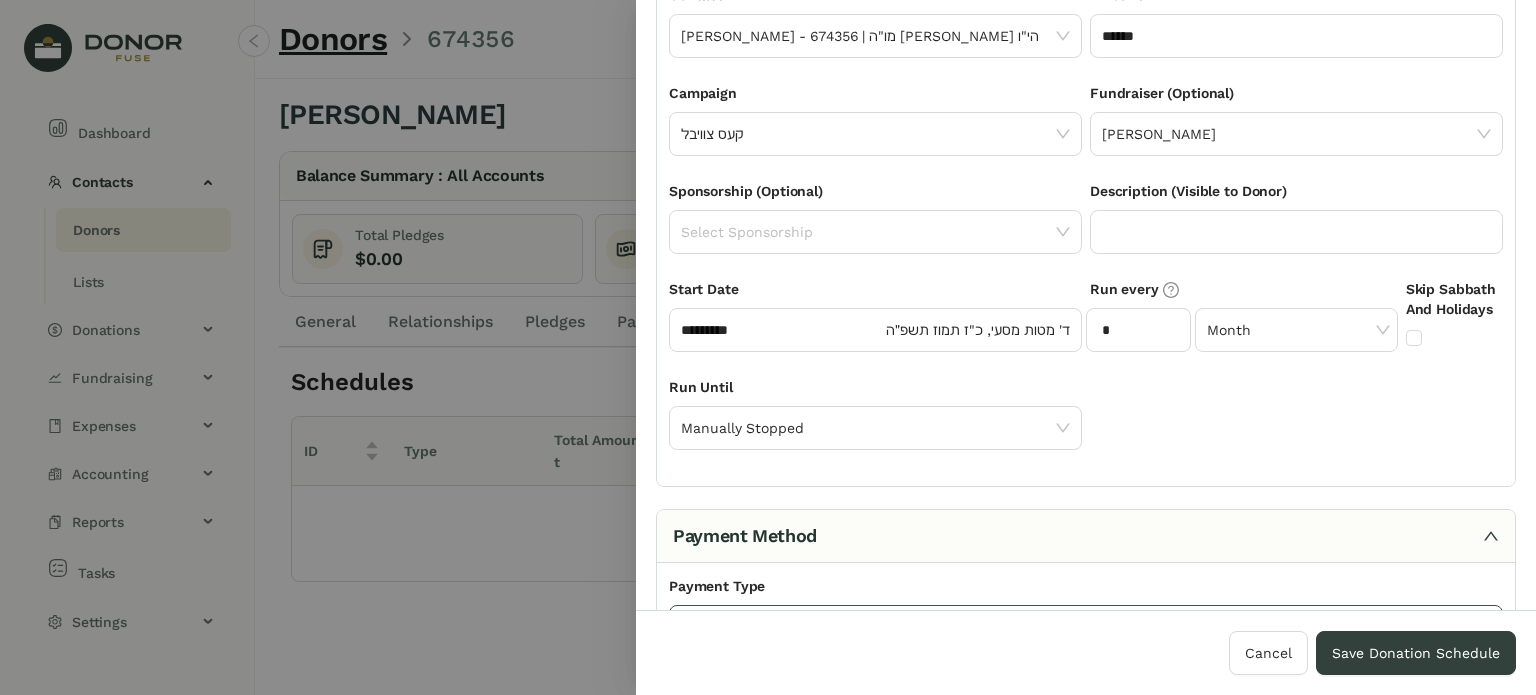 click 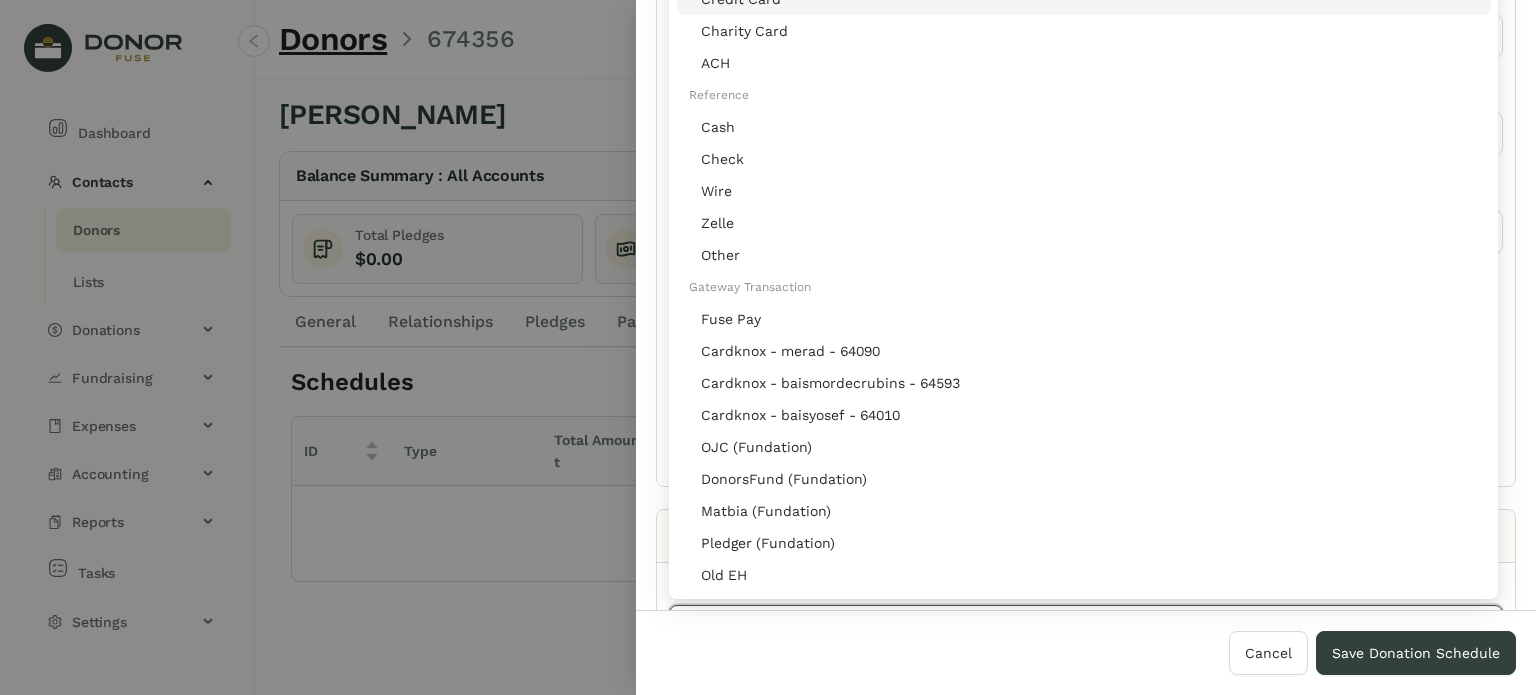 click on "Credit Card" 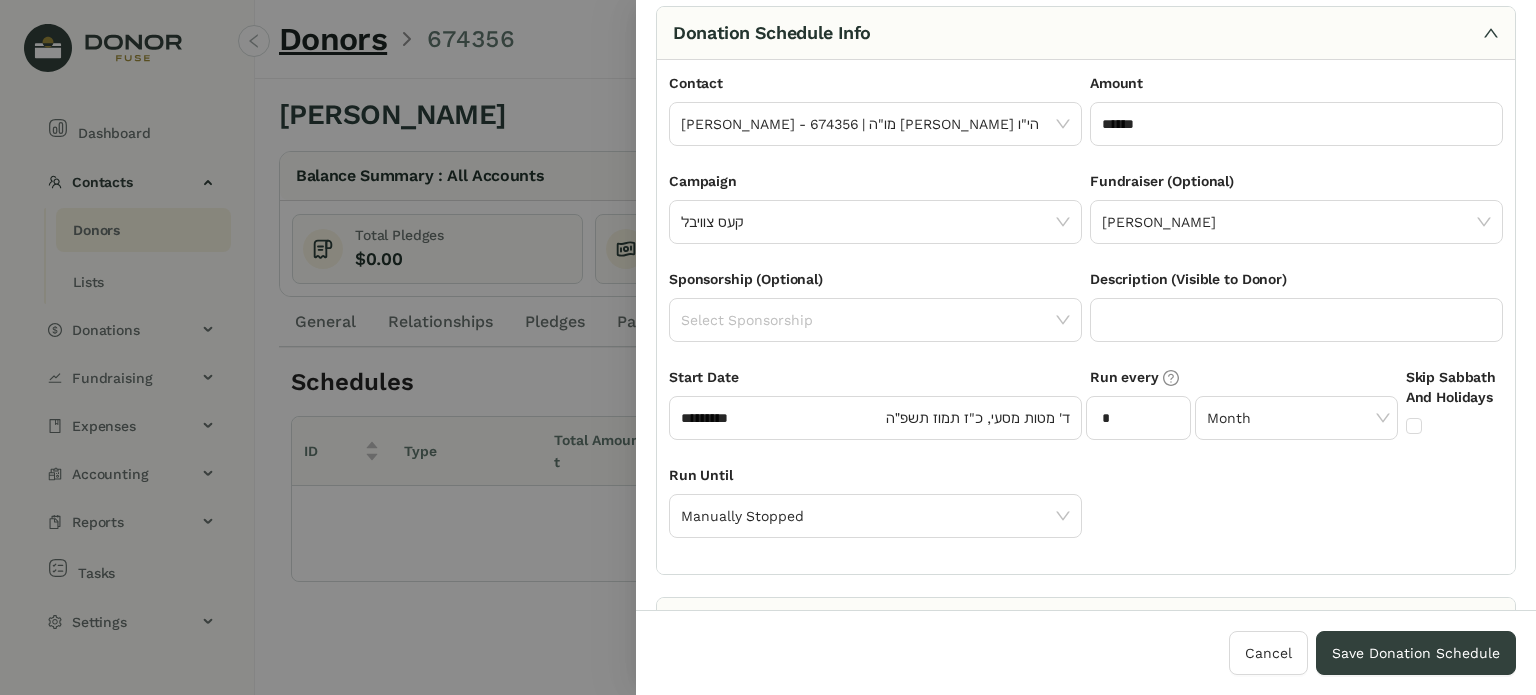 scroll, scrollTop: 0, scrollLeft: 0, axis: both 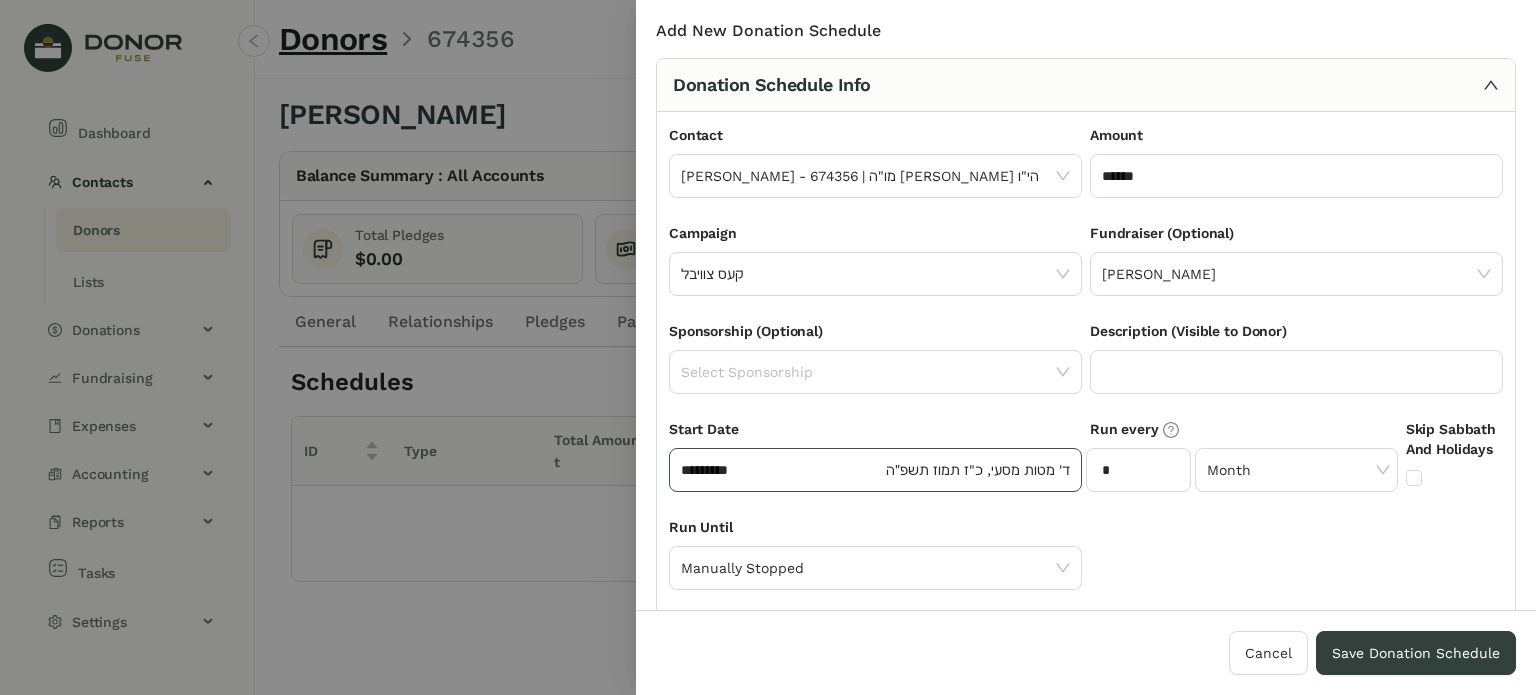 click on "*********" 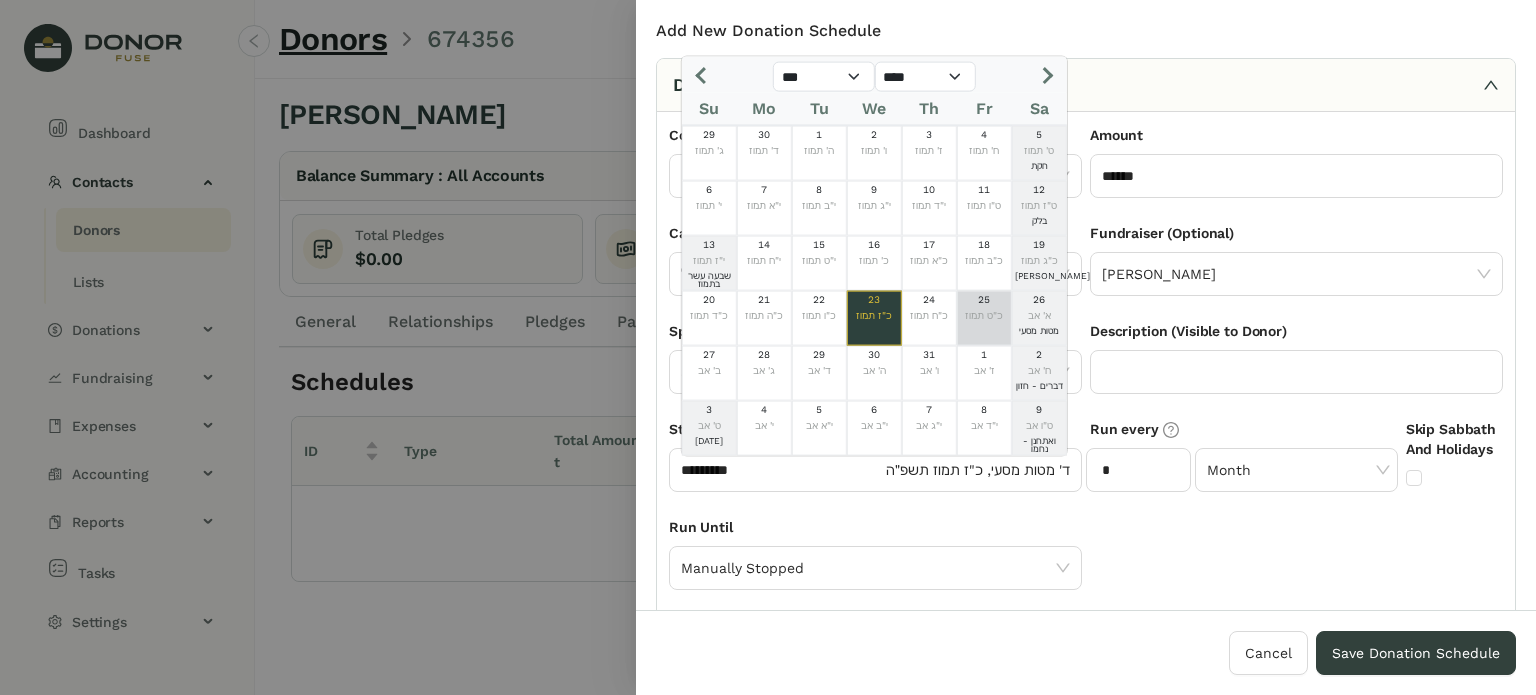 click on "כ"ט תמוז" 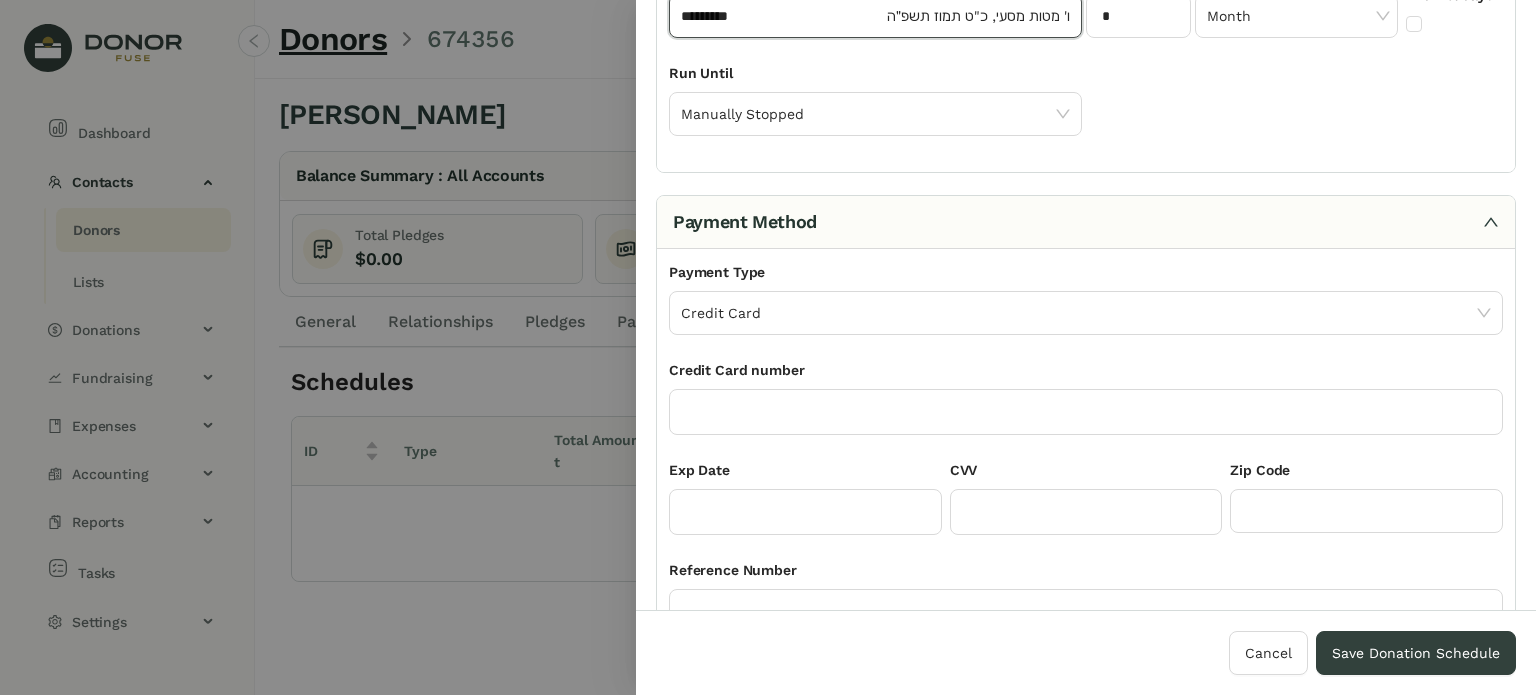 scroll, scrollTop: 705, scrollLeft: 0, axis: vertical 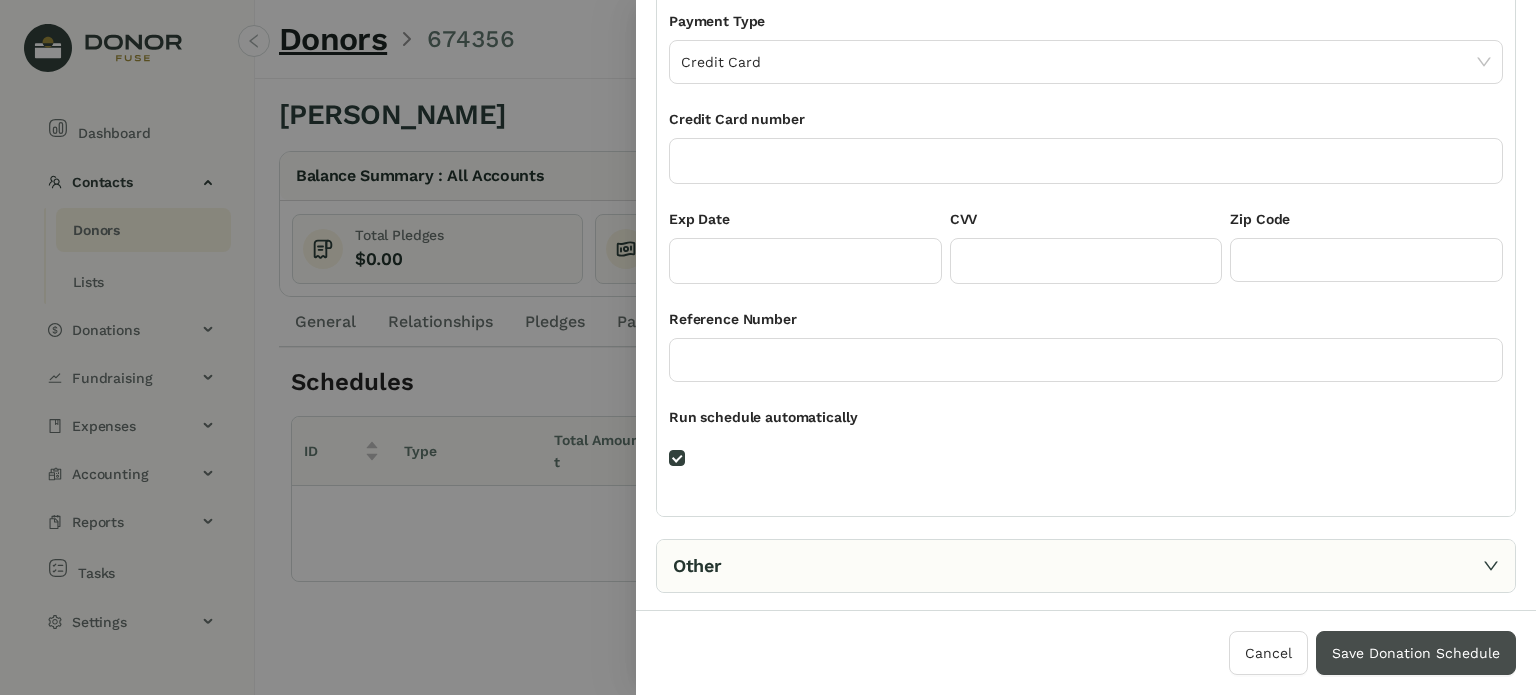 click on "Save Donation Schedule" at bounding box center (1416, 653) 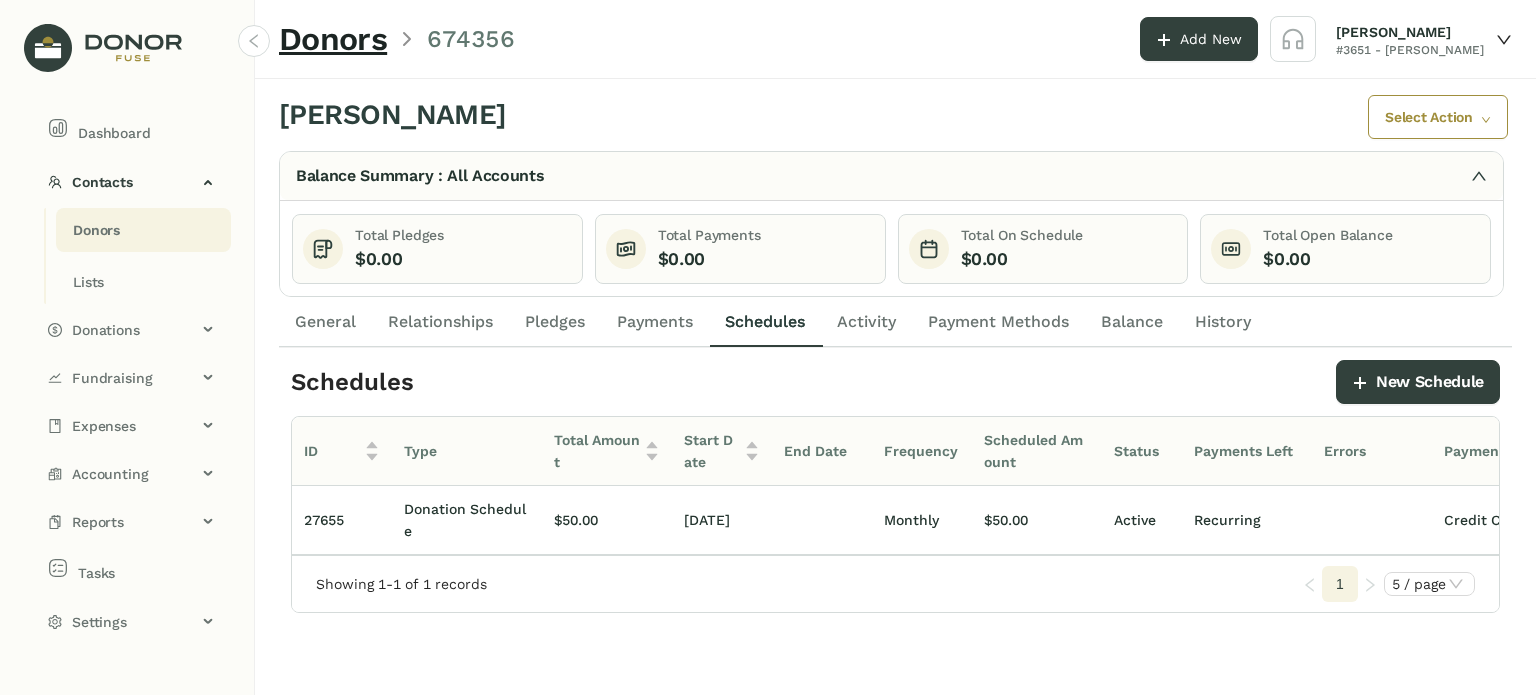 scroll, scrollTop: 0, scrollLeft: 138, axis: horizontal 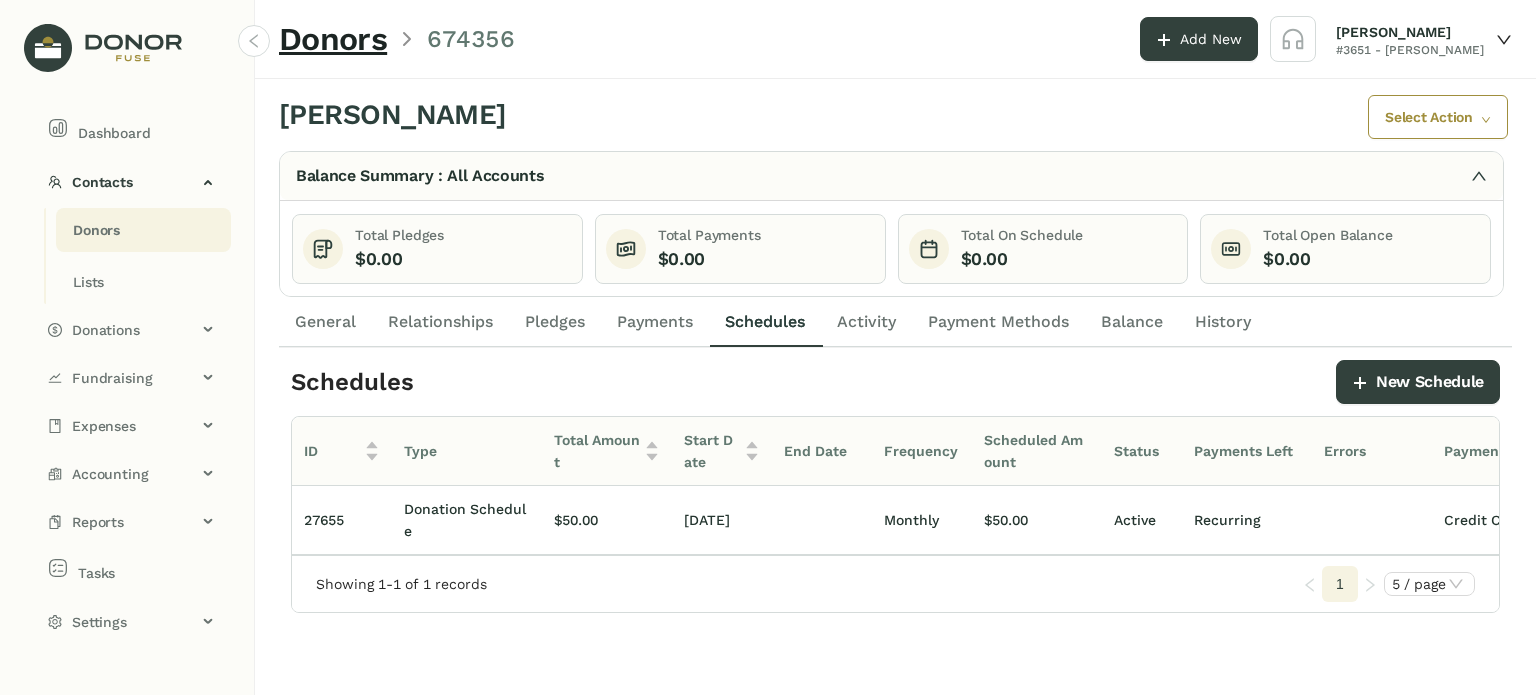 click on "Payment Methods" 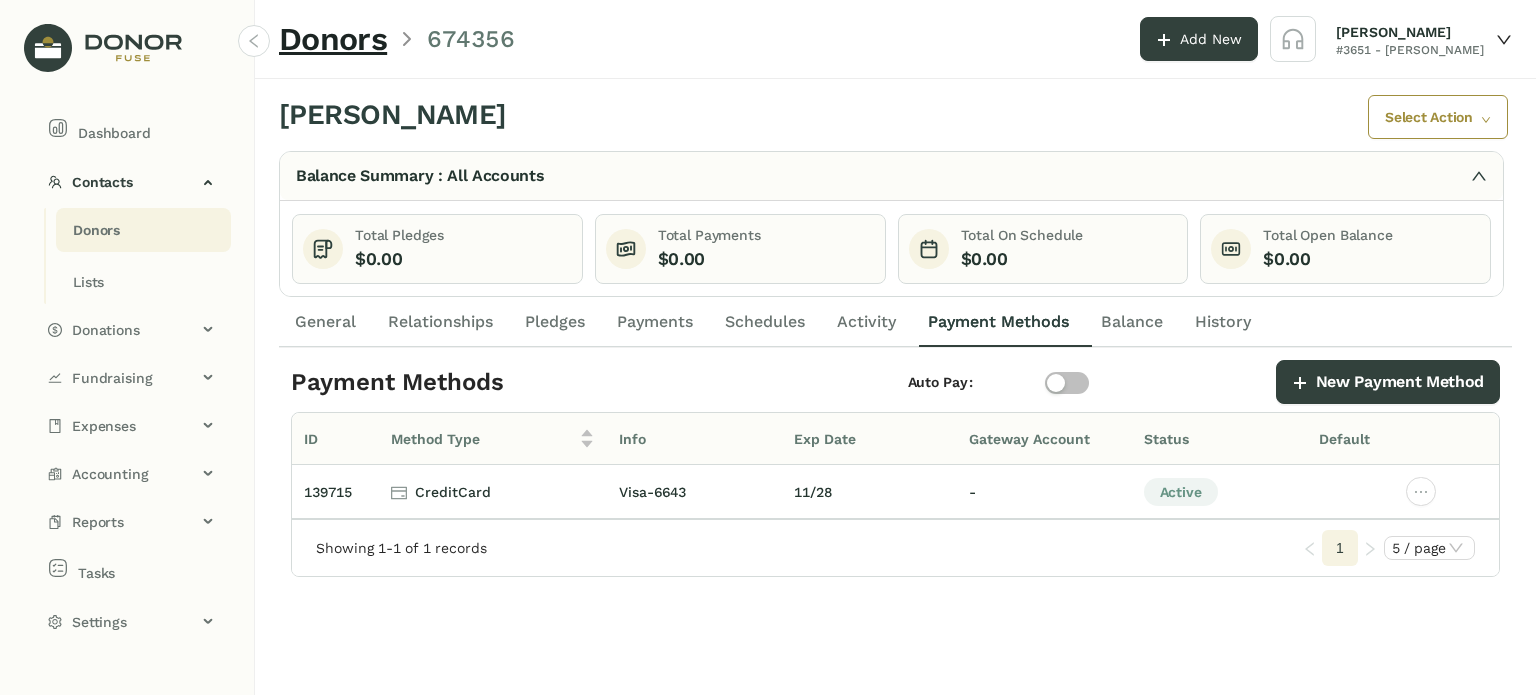 click on "General" 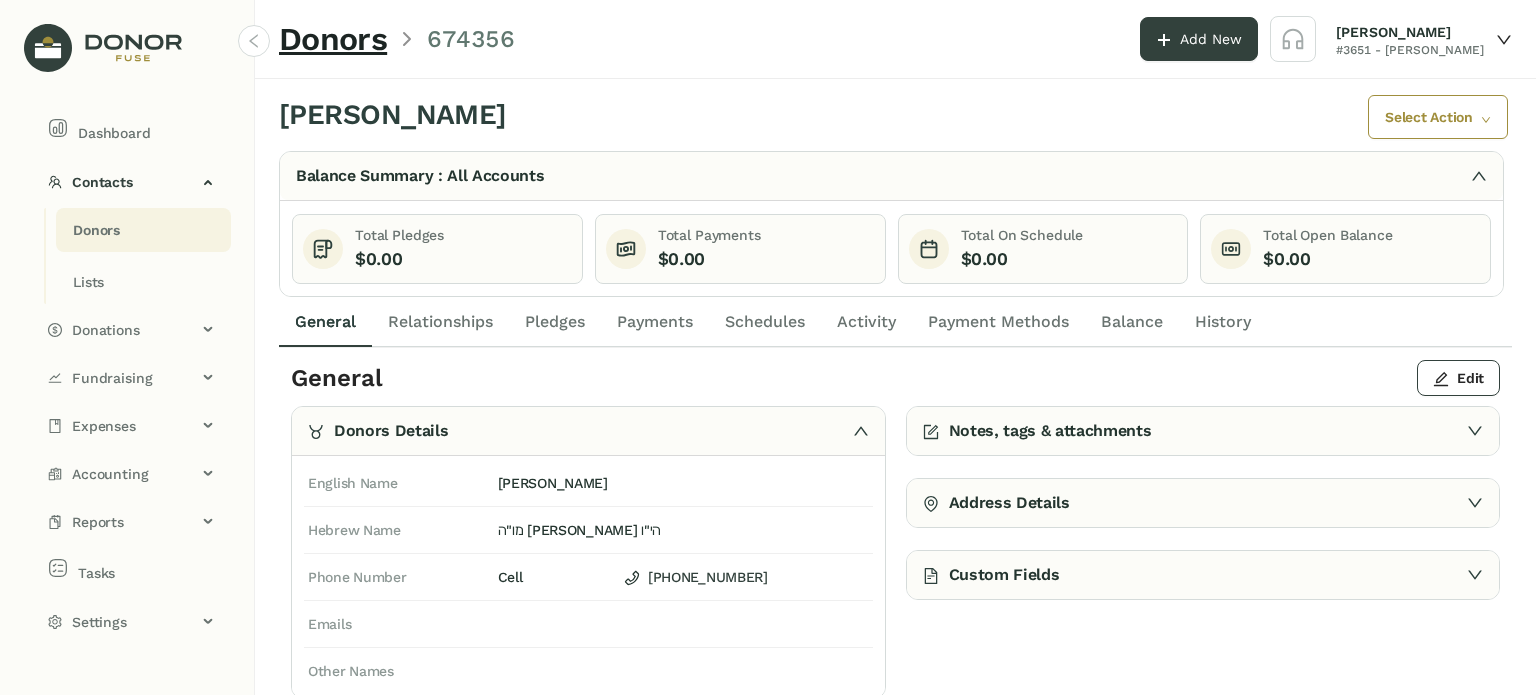 click on "Schedules" 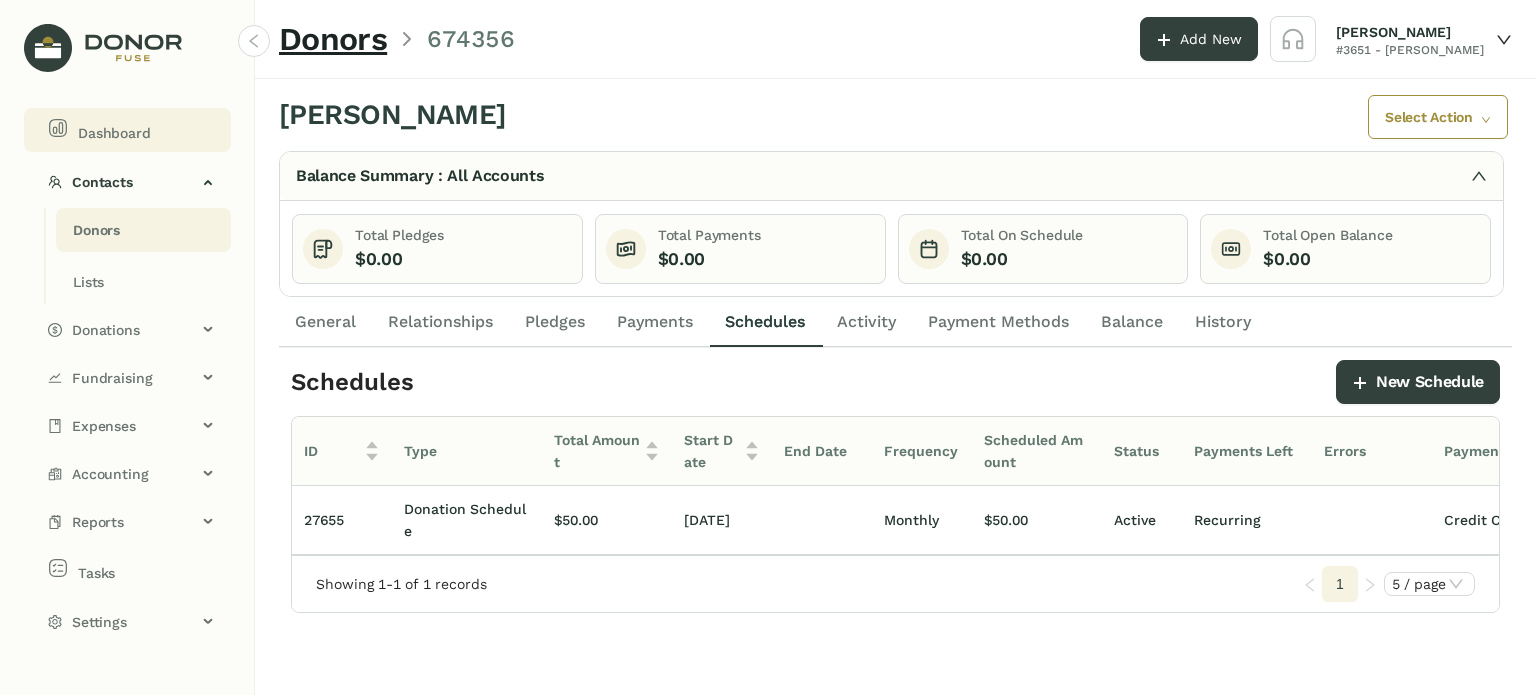 click on "Dashboard" 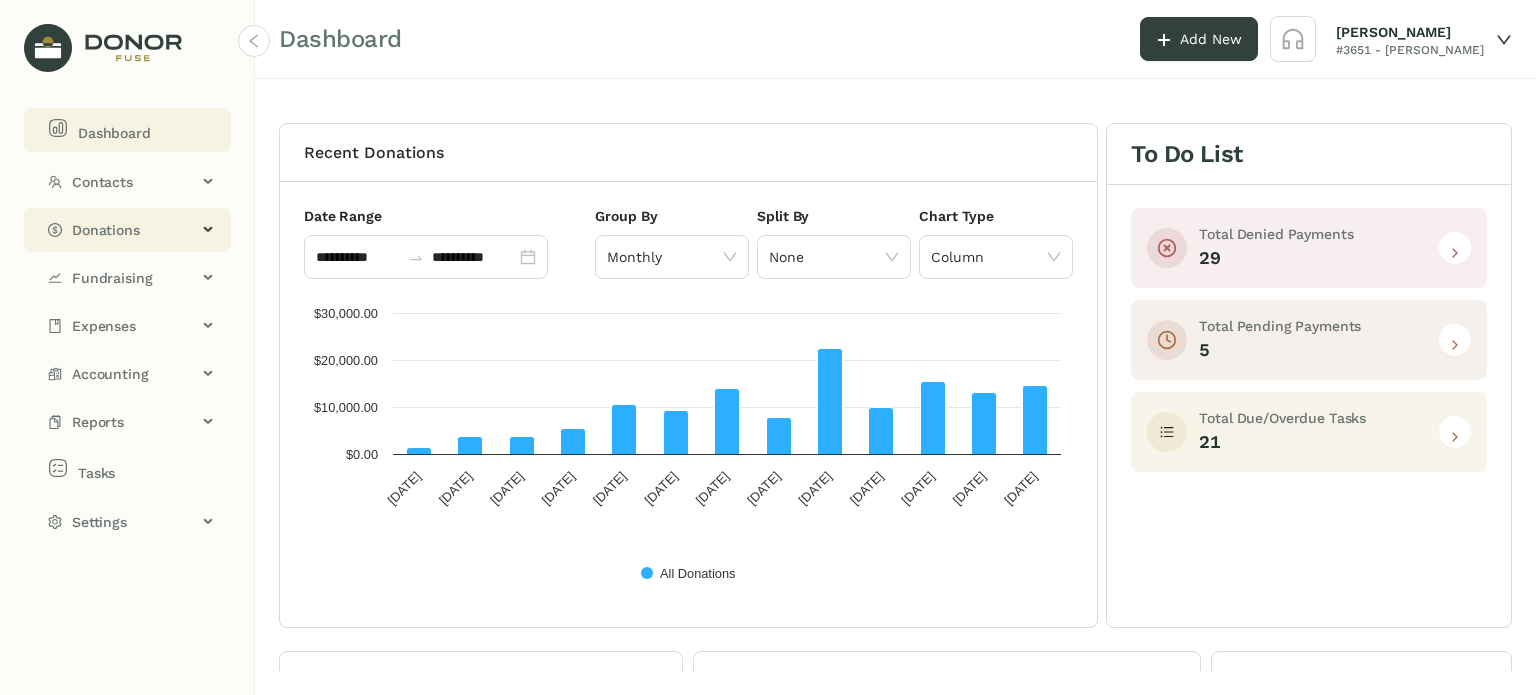 click on "Donations" 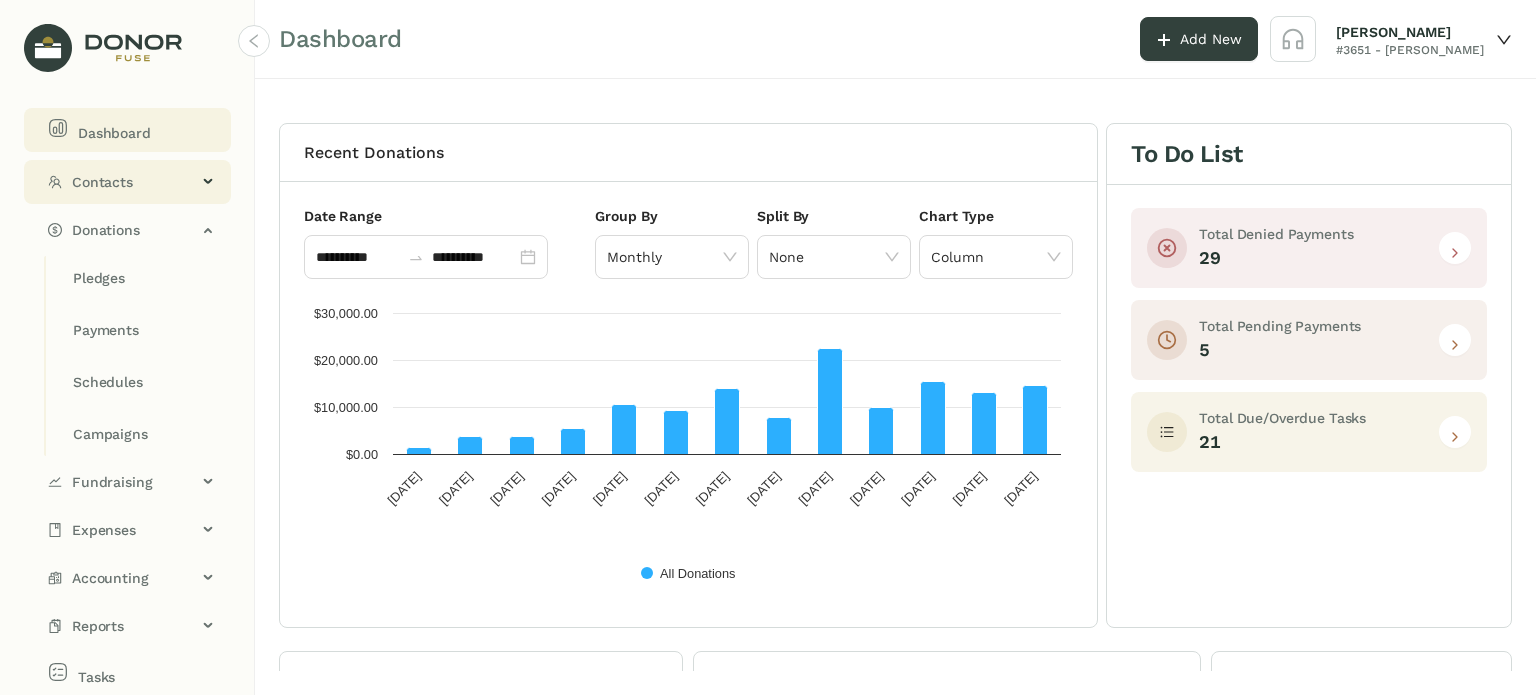 click on "Contacts" 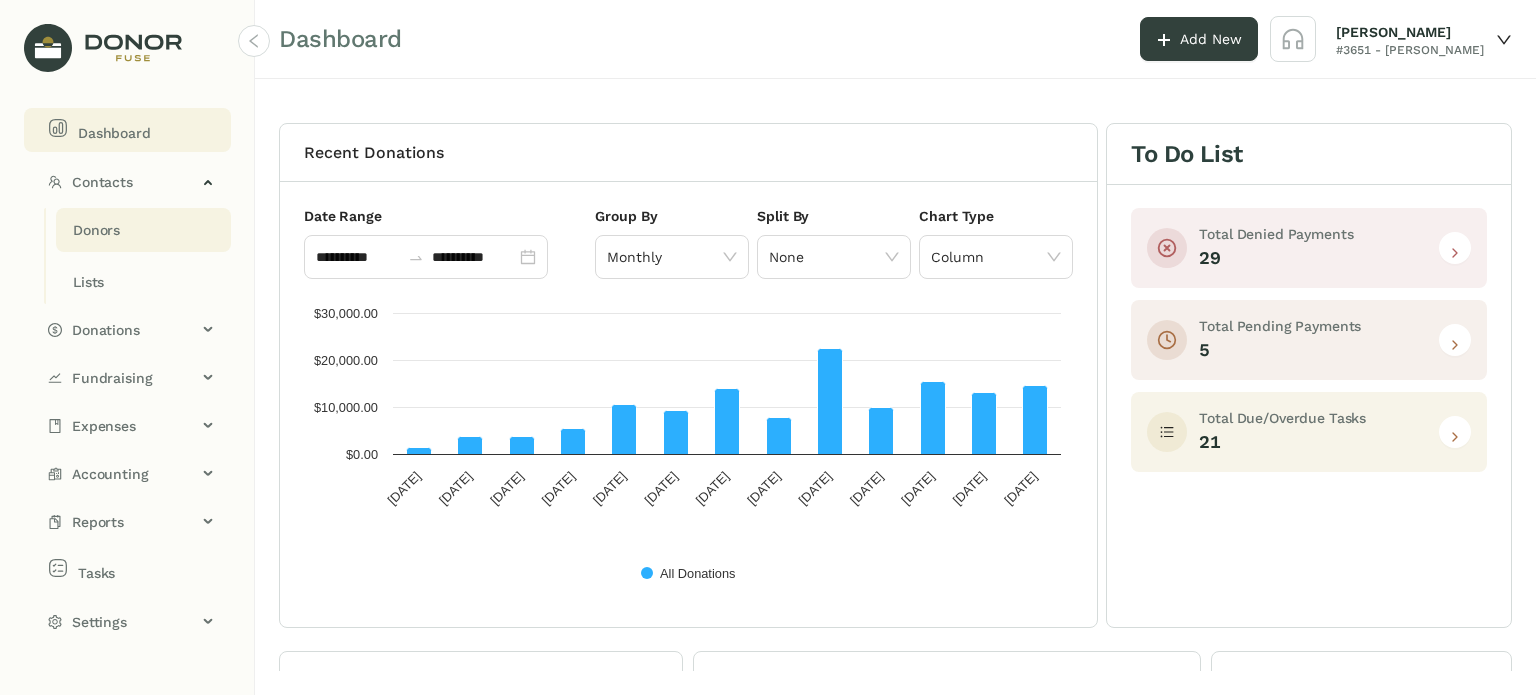 drag, startPoint x: 136, startPoint y: 231, endPoint x: 147, endPoint y: 231, distance: 11 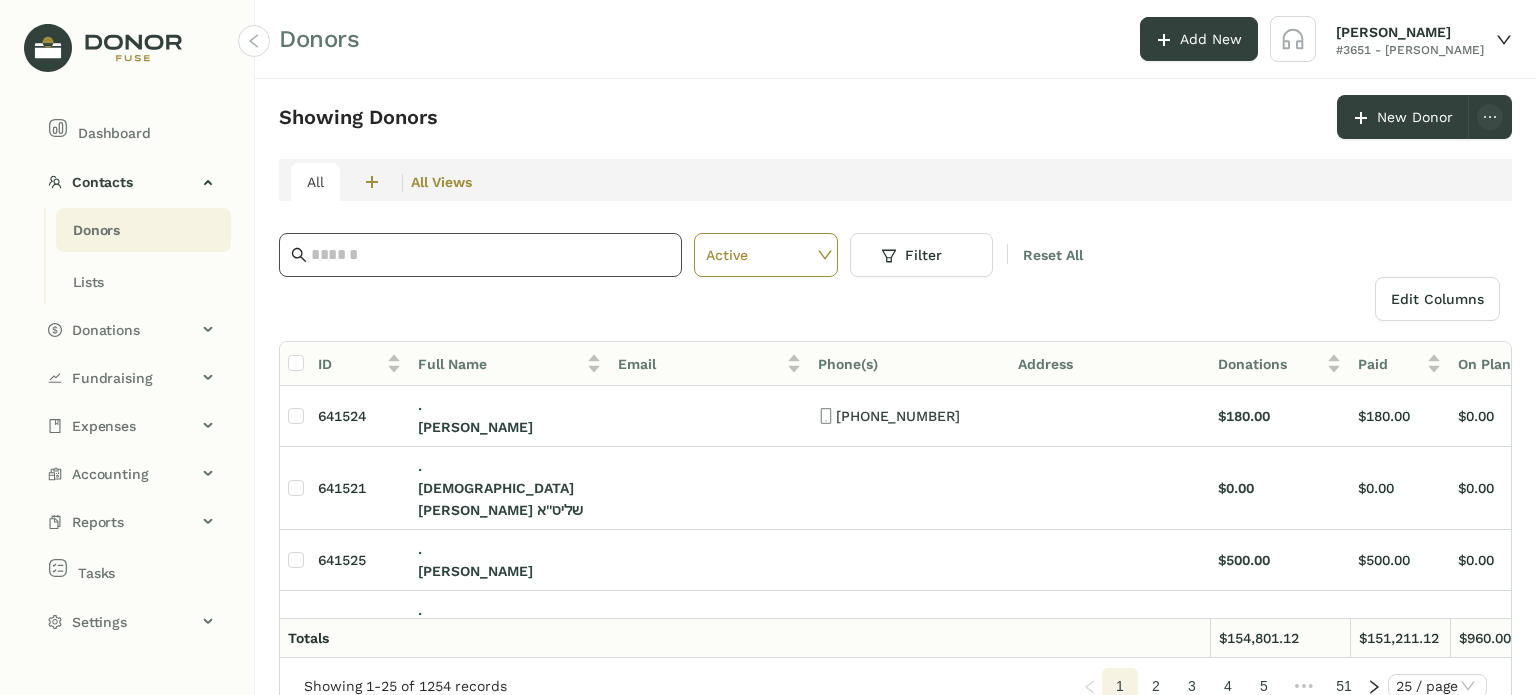click 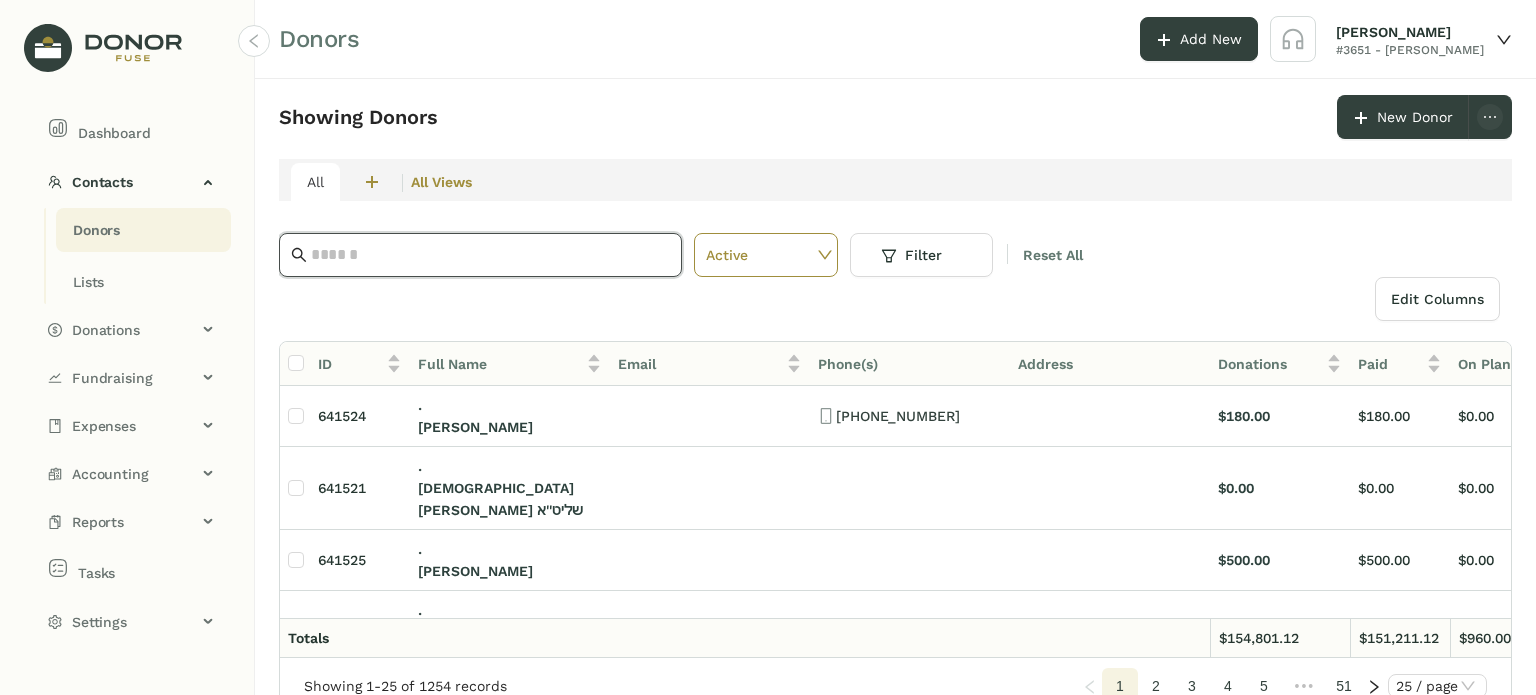 click on "Edit Columns" 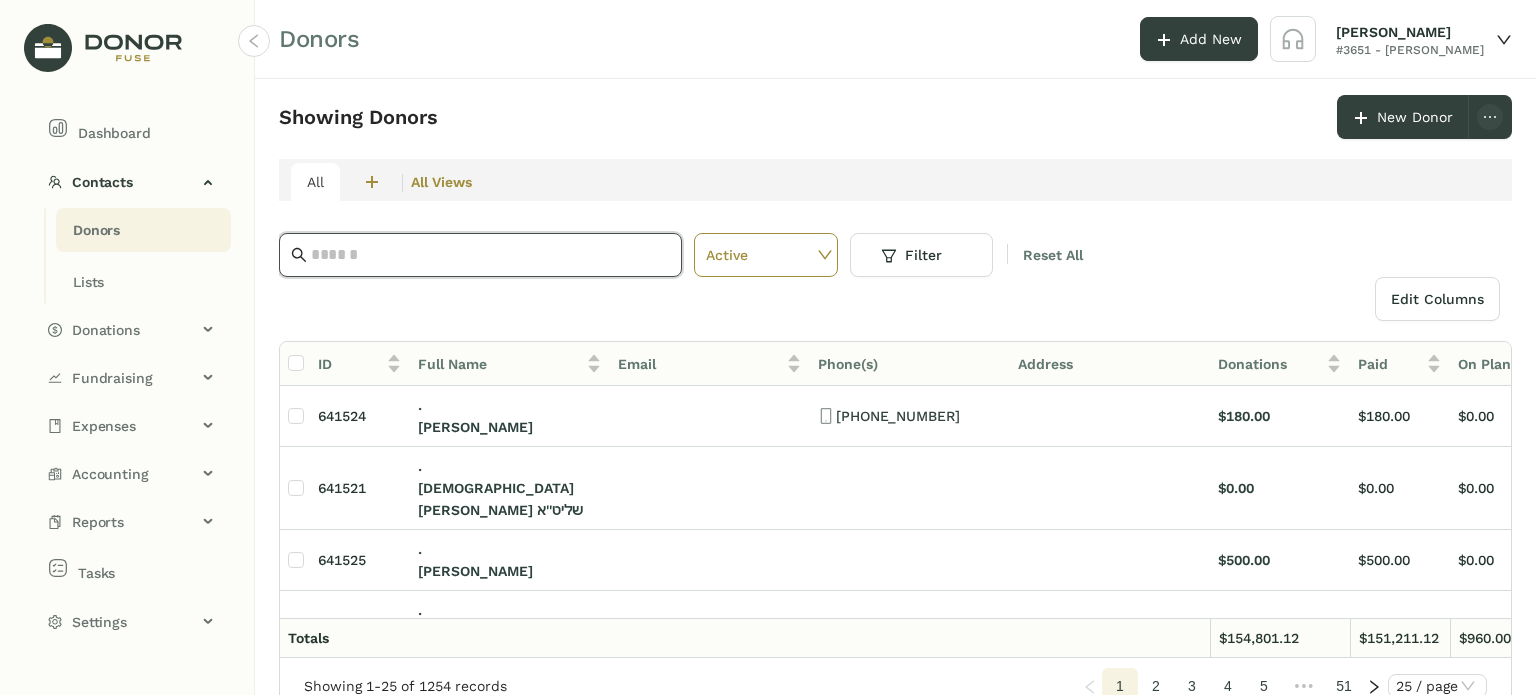 click 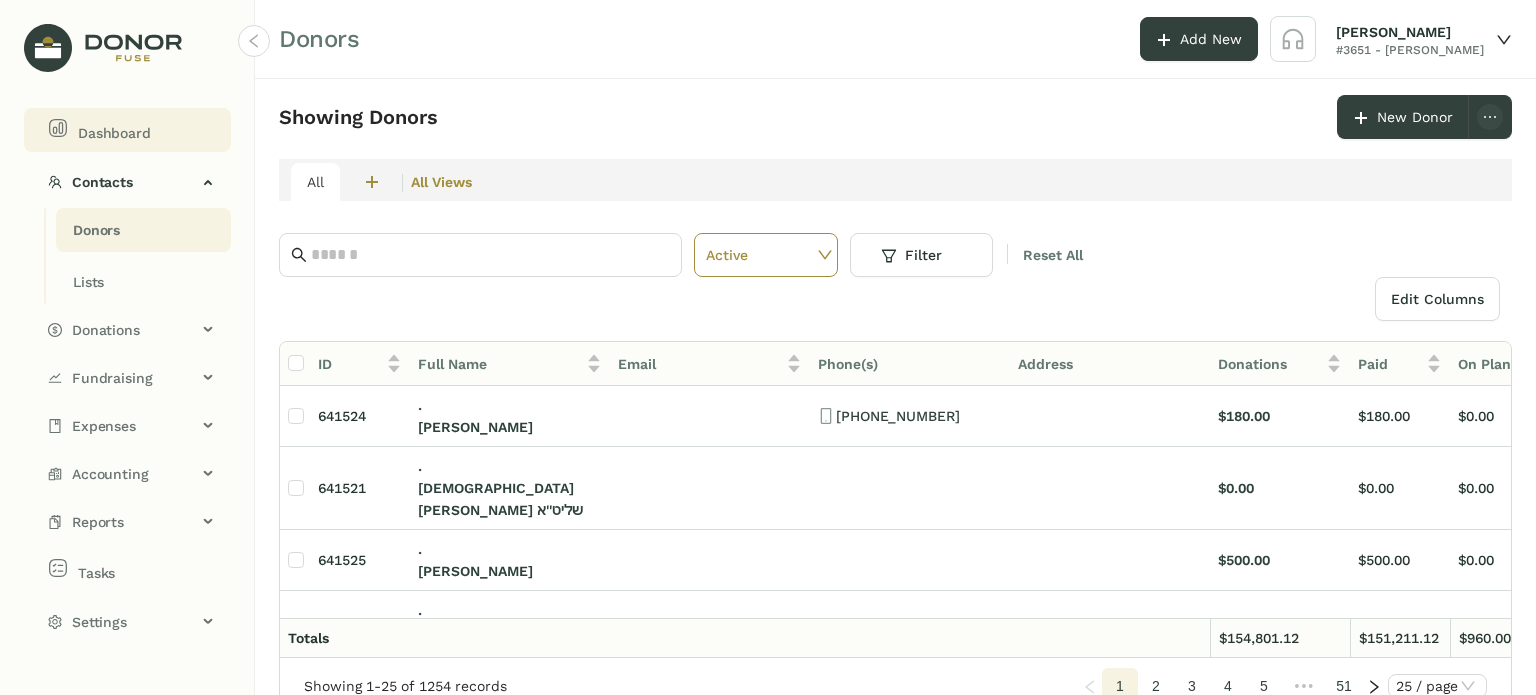 click on "Dashboard" 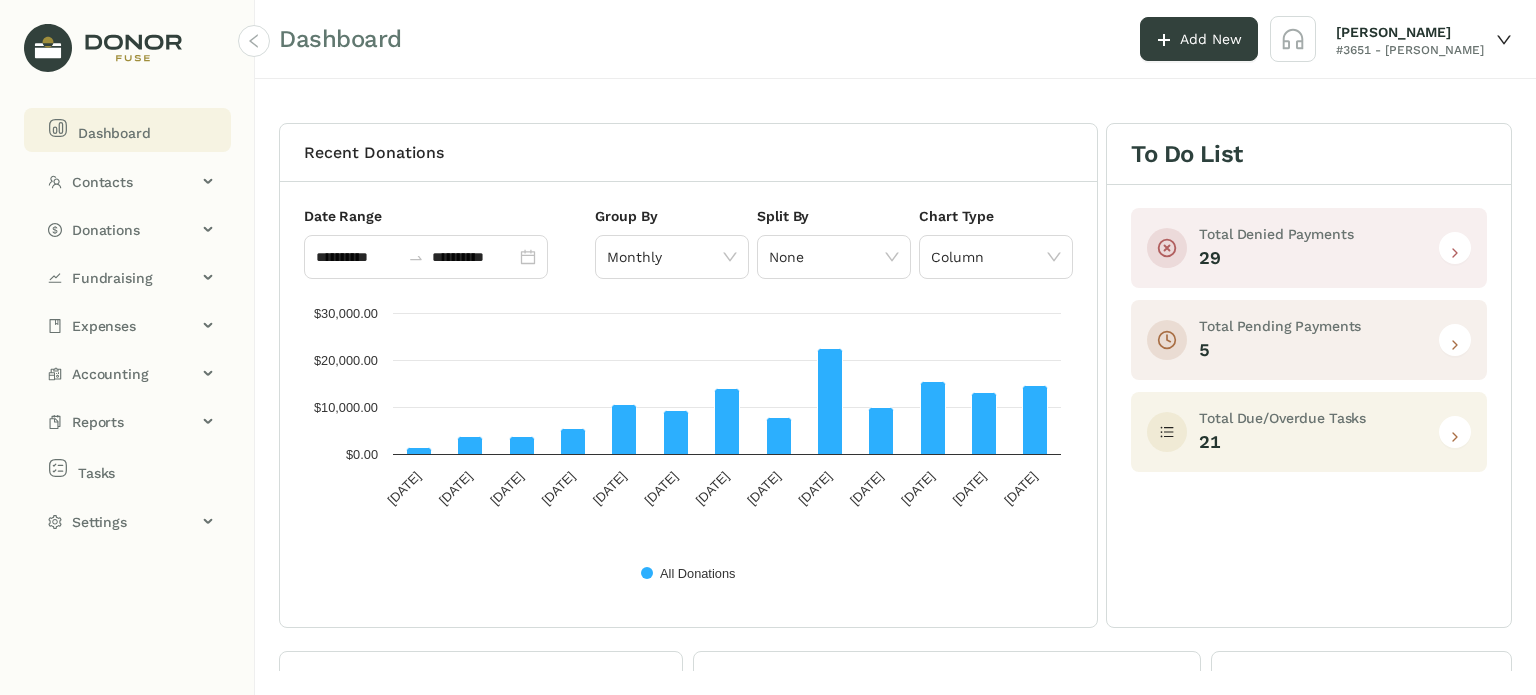 click 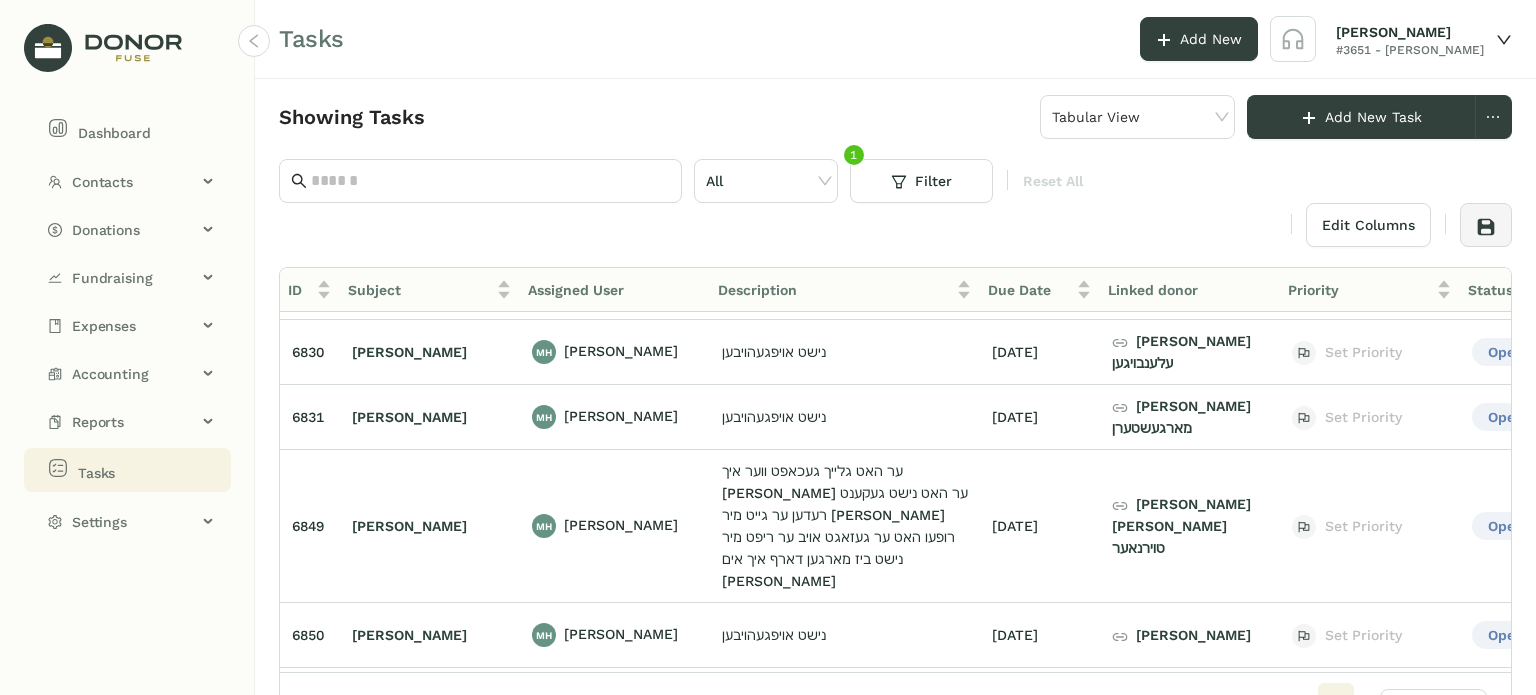 scroll, scrollTop: 0, scrollLeft: 0, axis: both 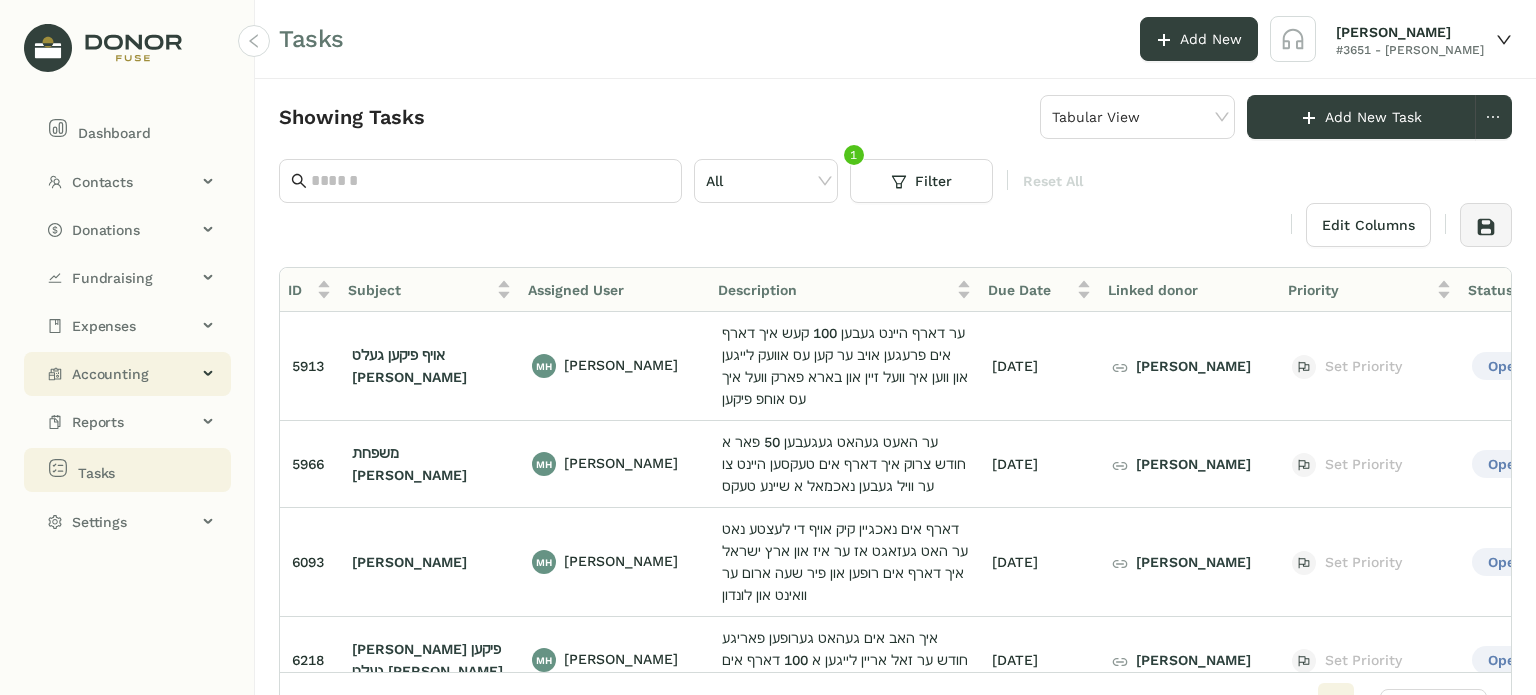 click on "Accounting" 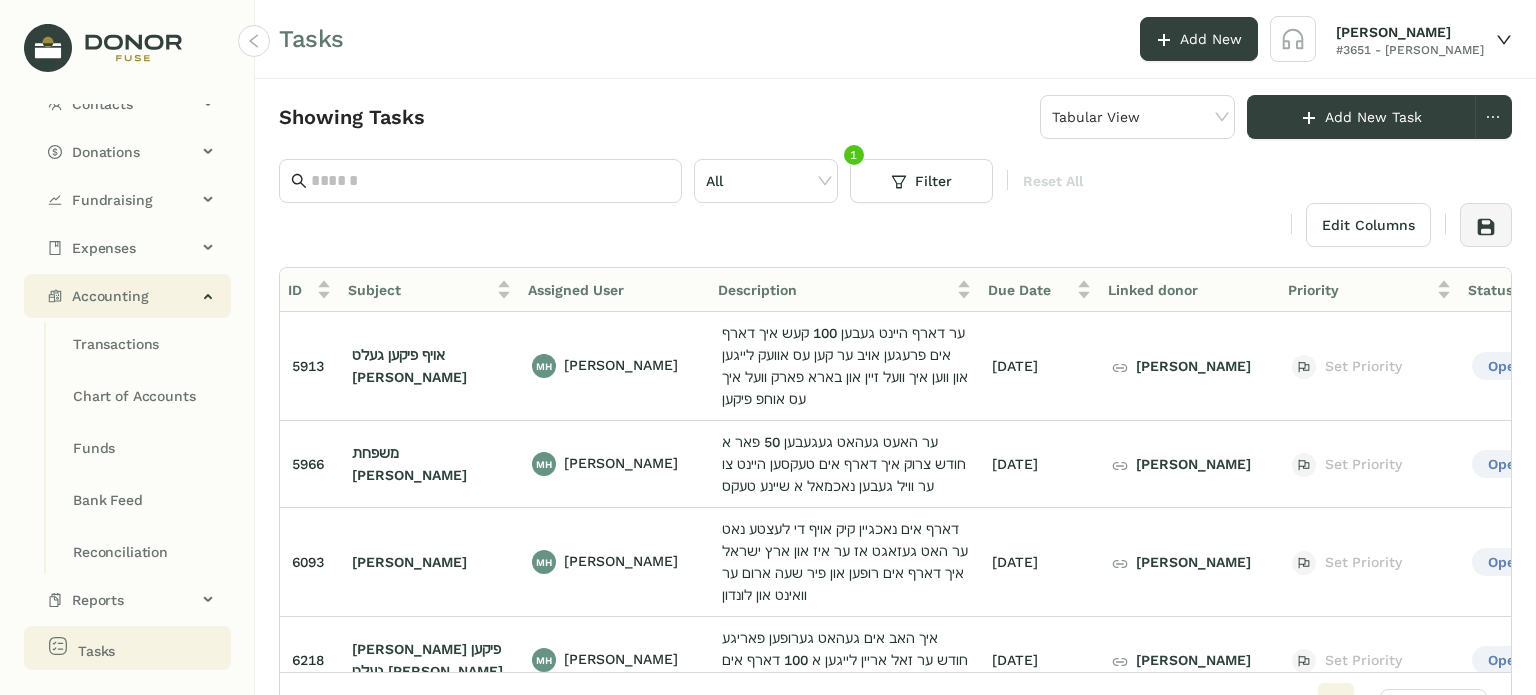 scroll, scrollTop: 116, scrollLeft: 0, axis: vertical 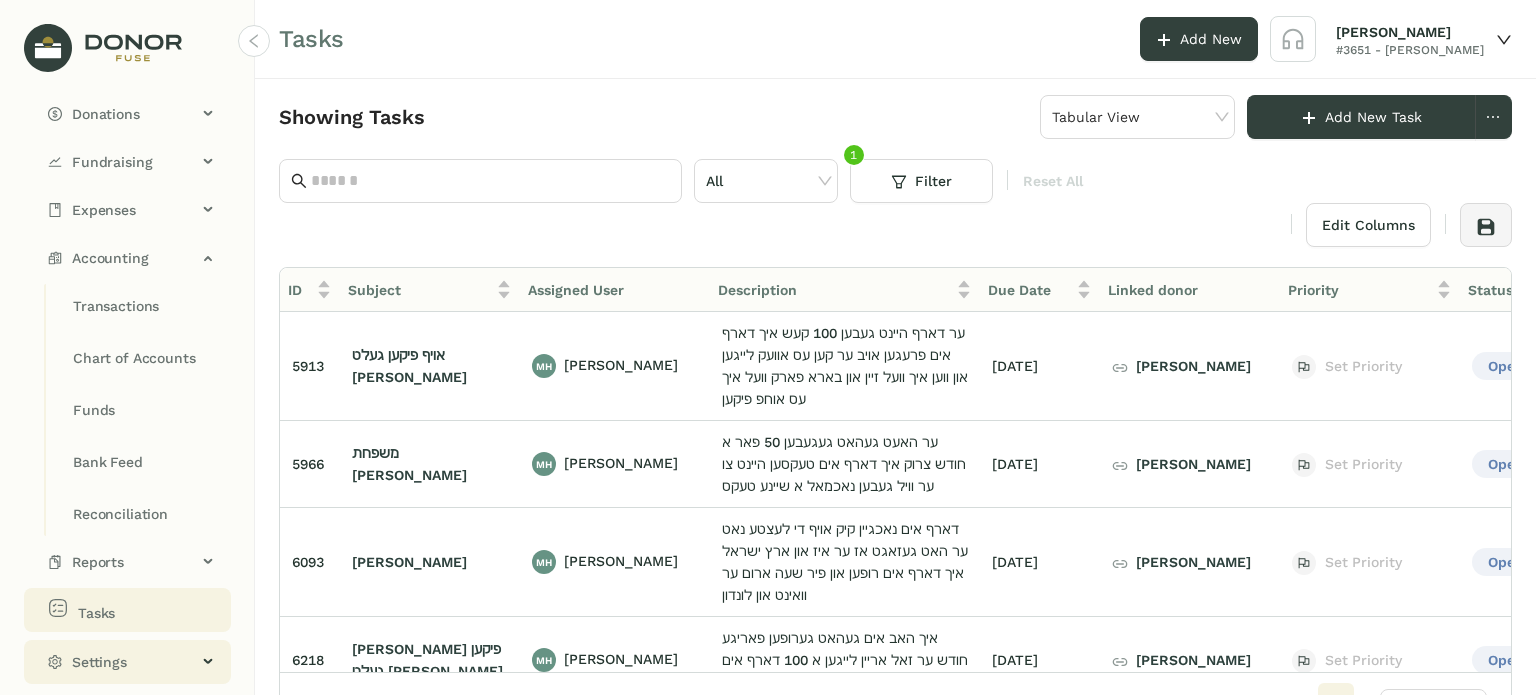 click on "Settings" 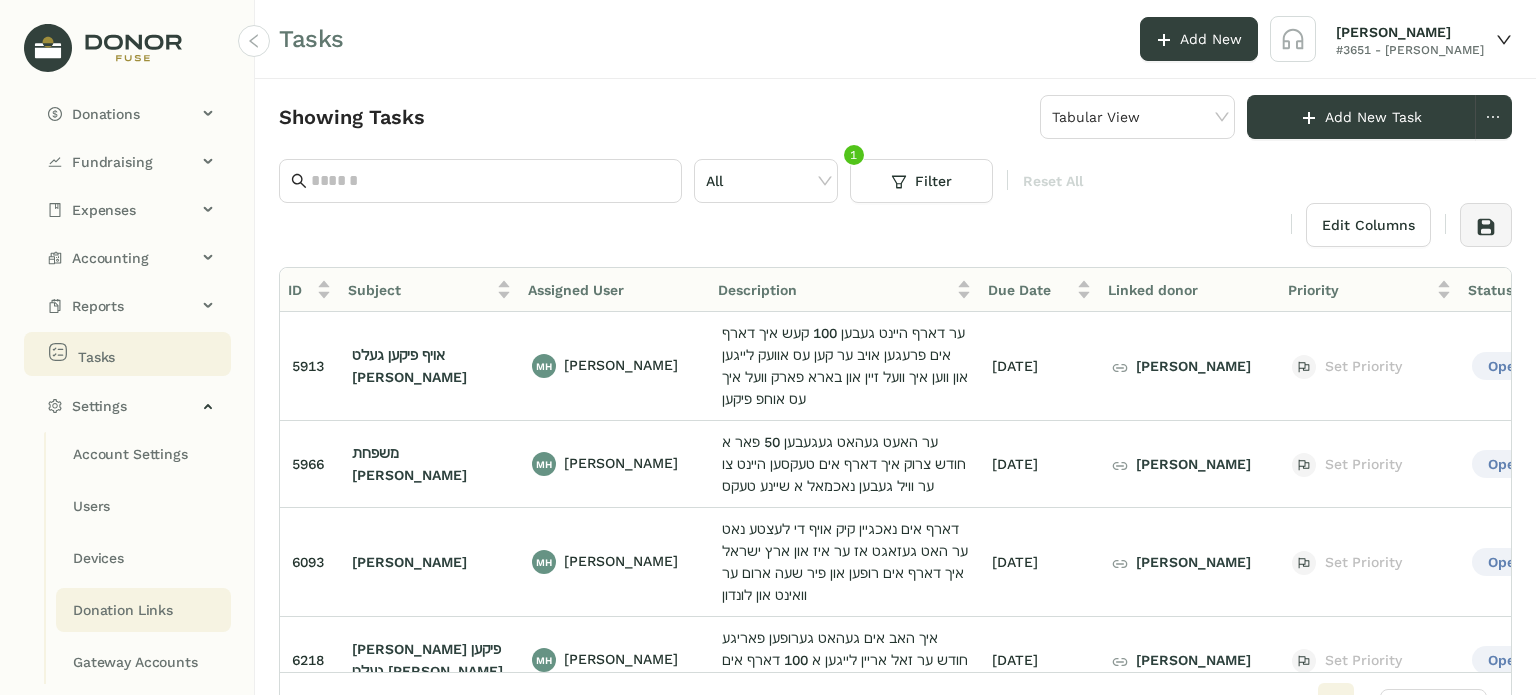 scroll, scrollTop: 272, scrollLeft: 0, axis: vertical 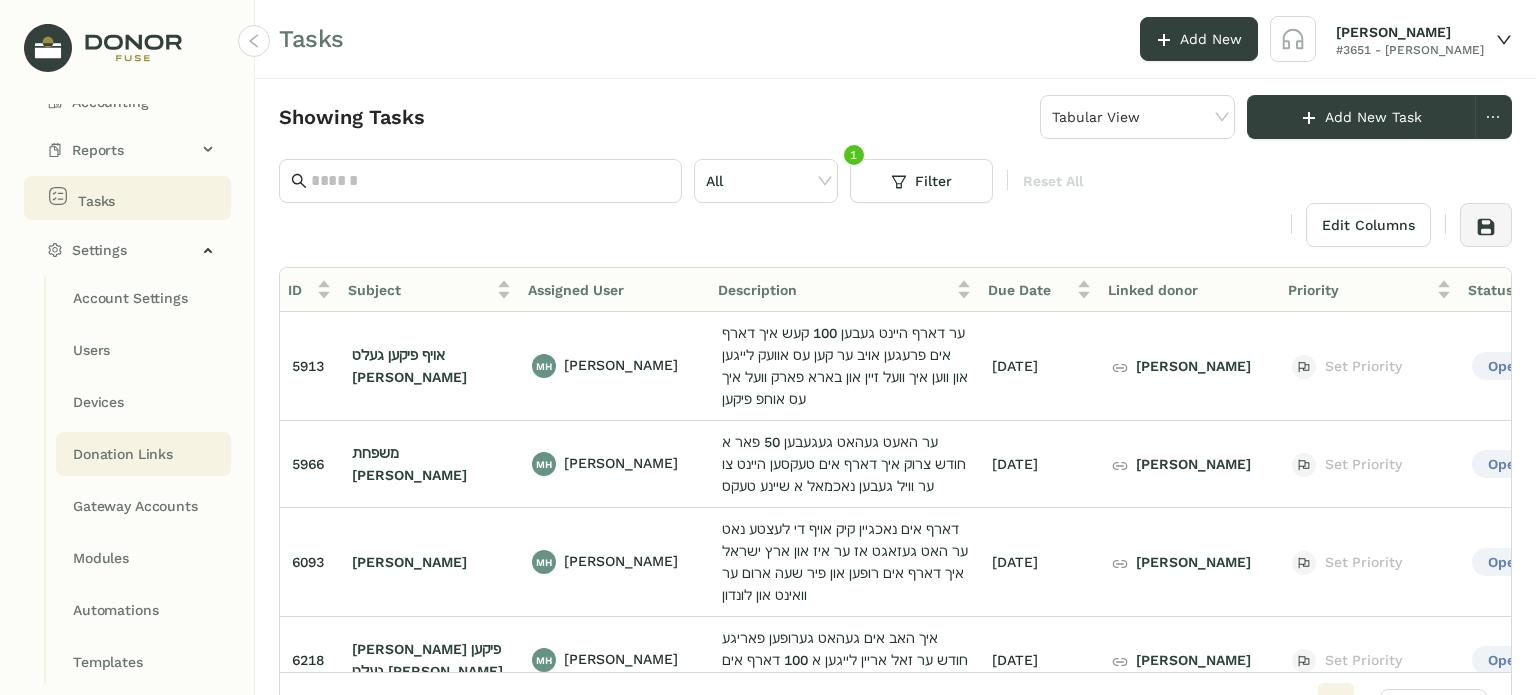 click on "Donation Links" 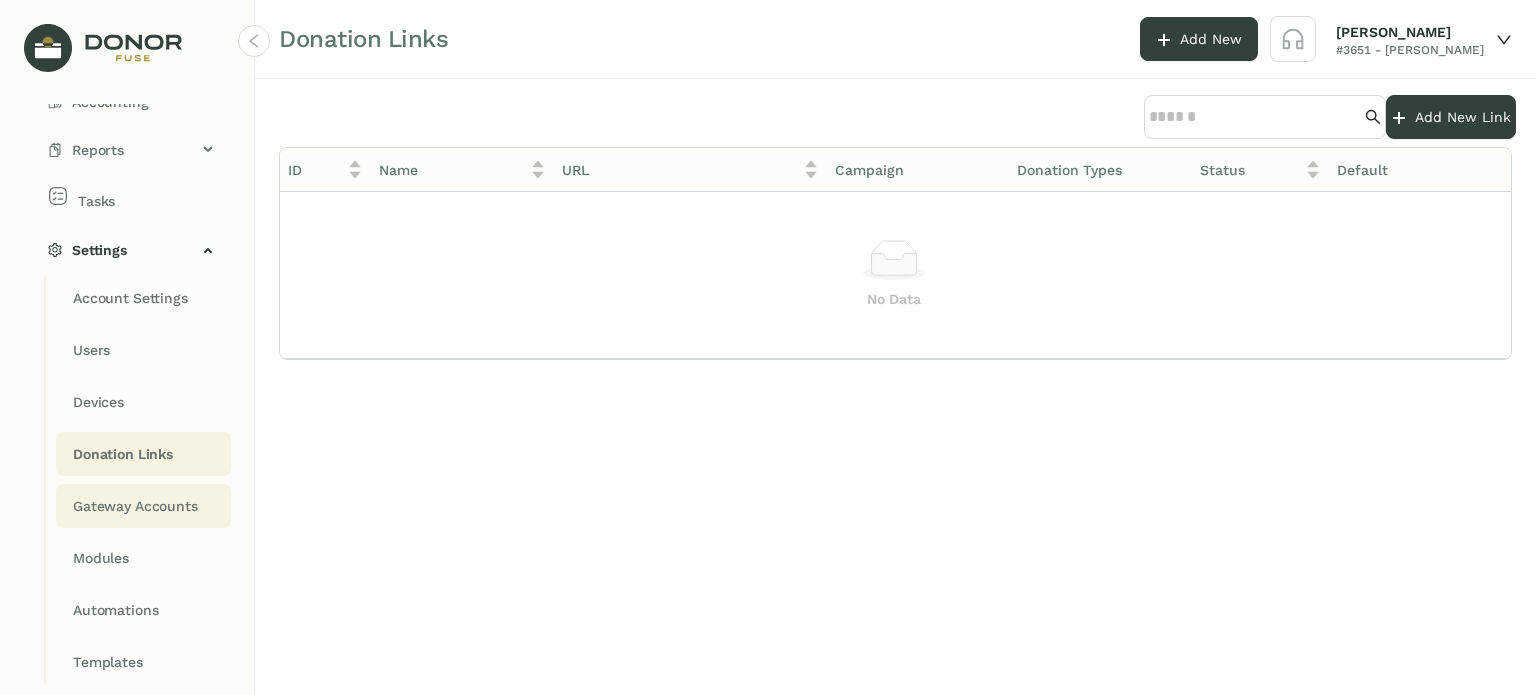 click on "Gateway Accounts" 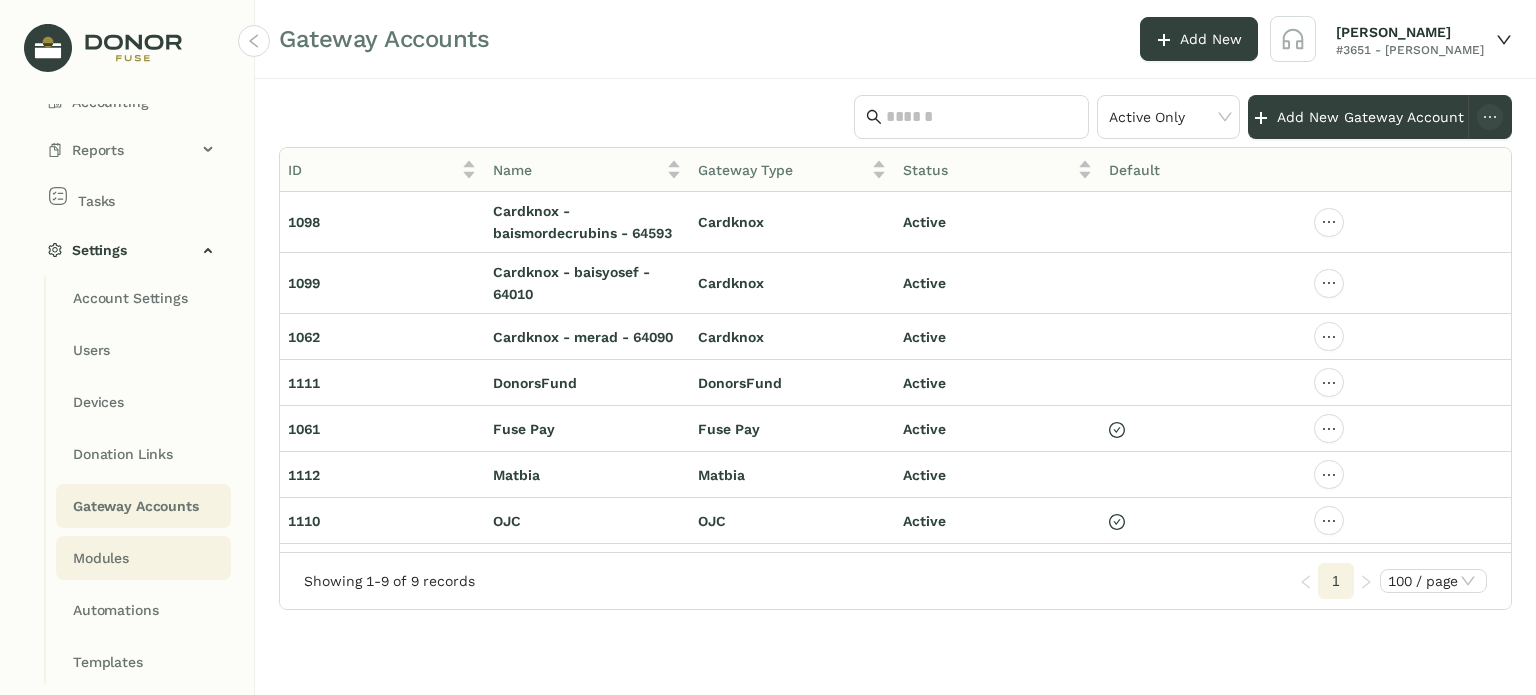 click on "Modules" 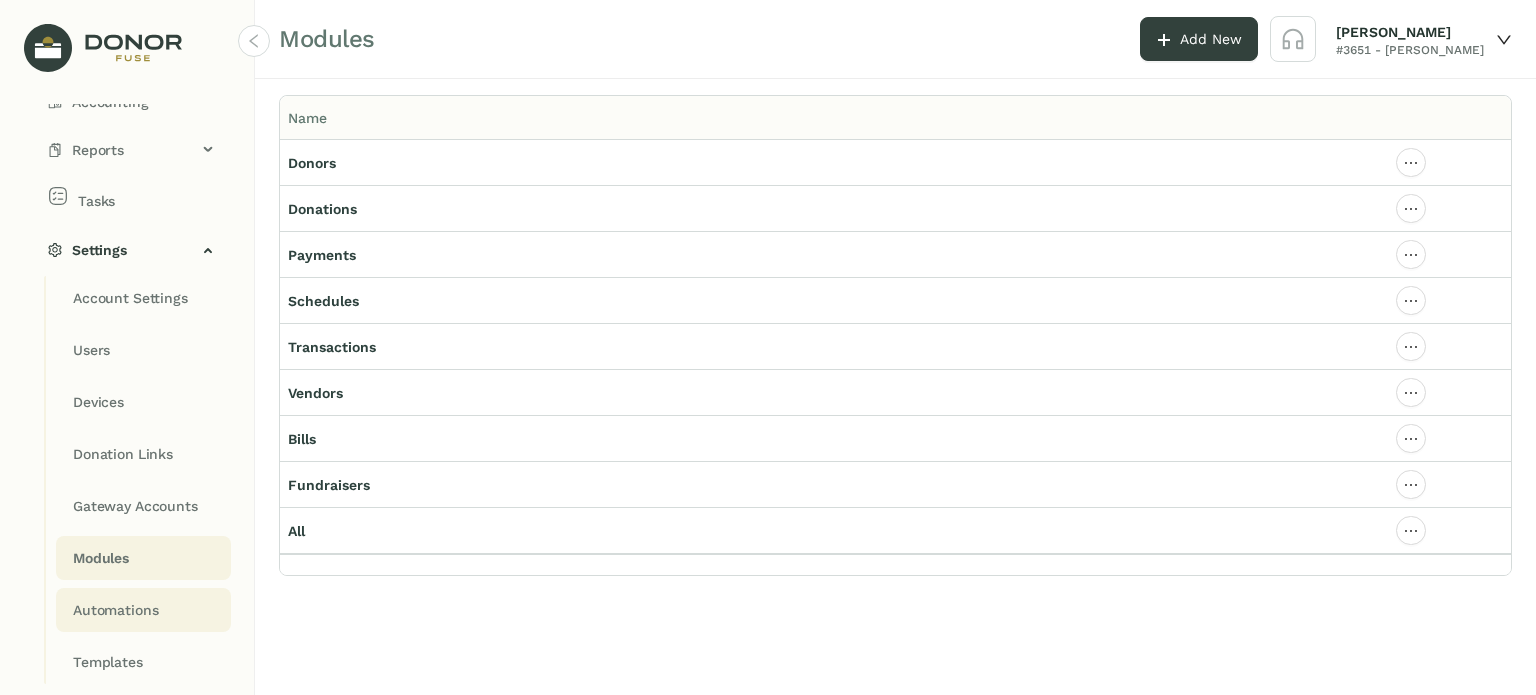 click on "Automations" 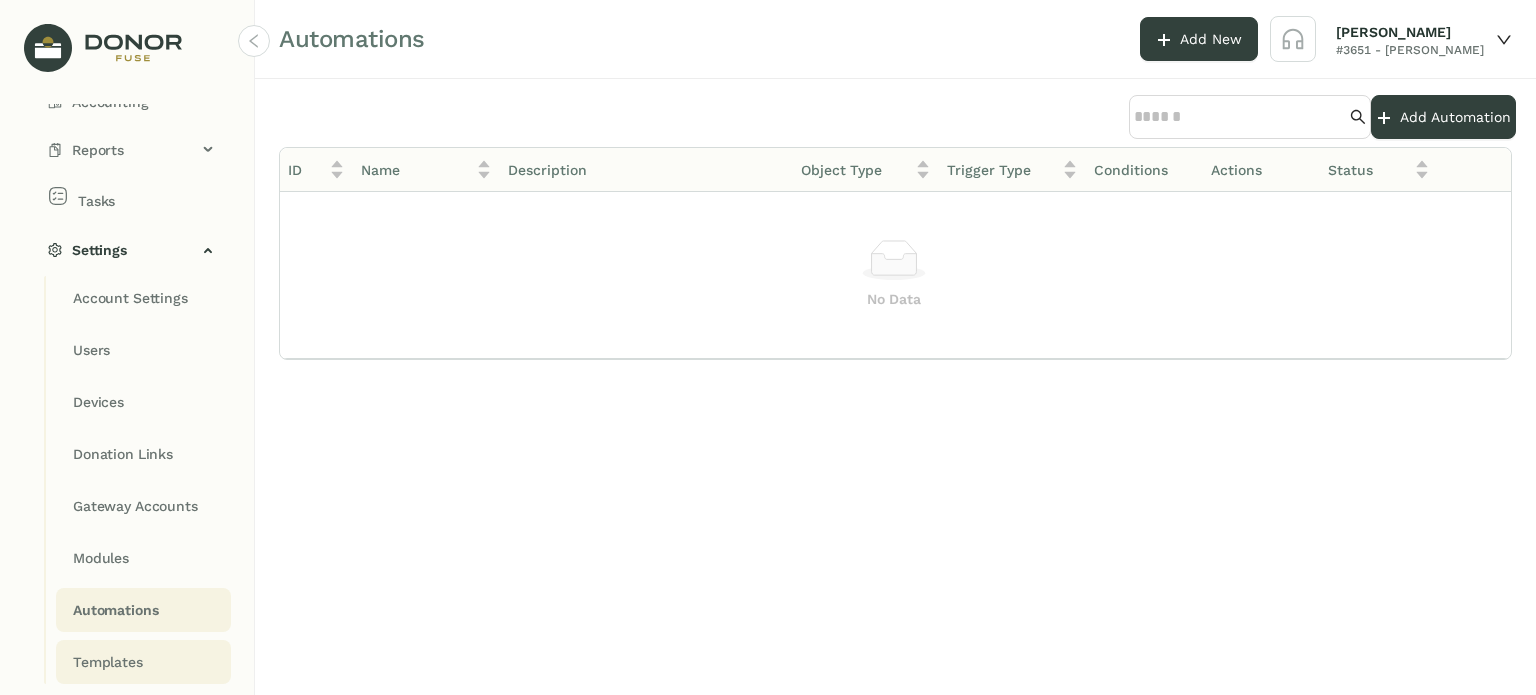 click on "Templates" 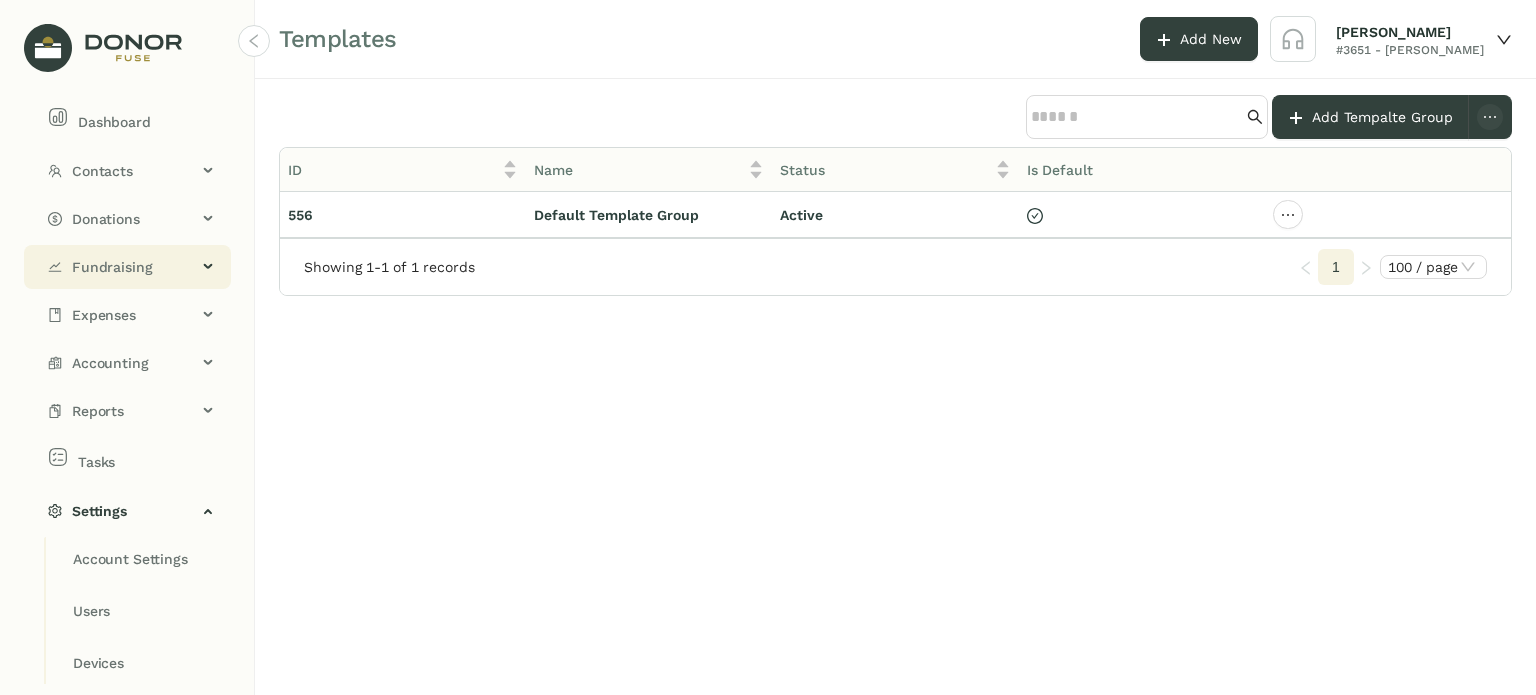 scroll, scrollTop: 0, scrollLeft: 0, axis: both 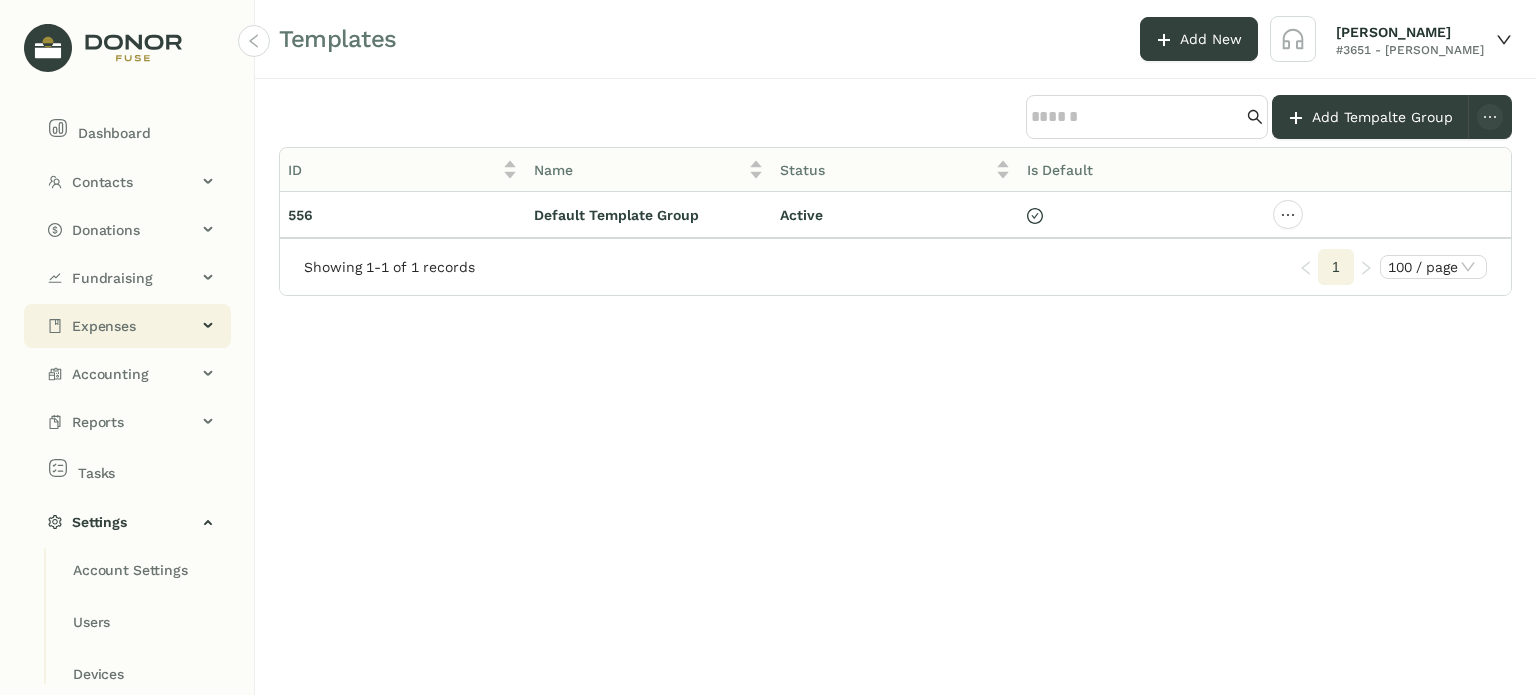 click on "Expenses" 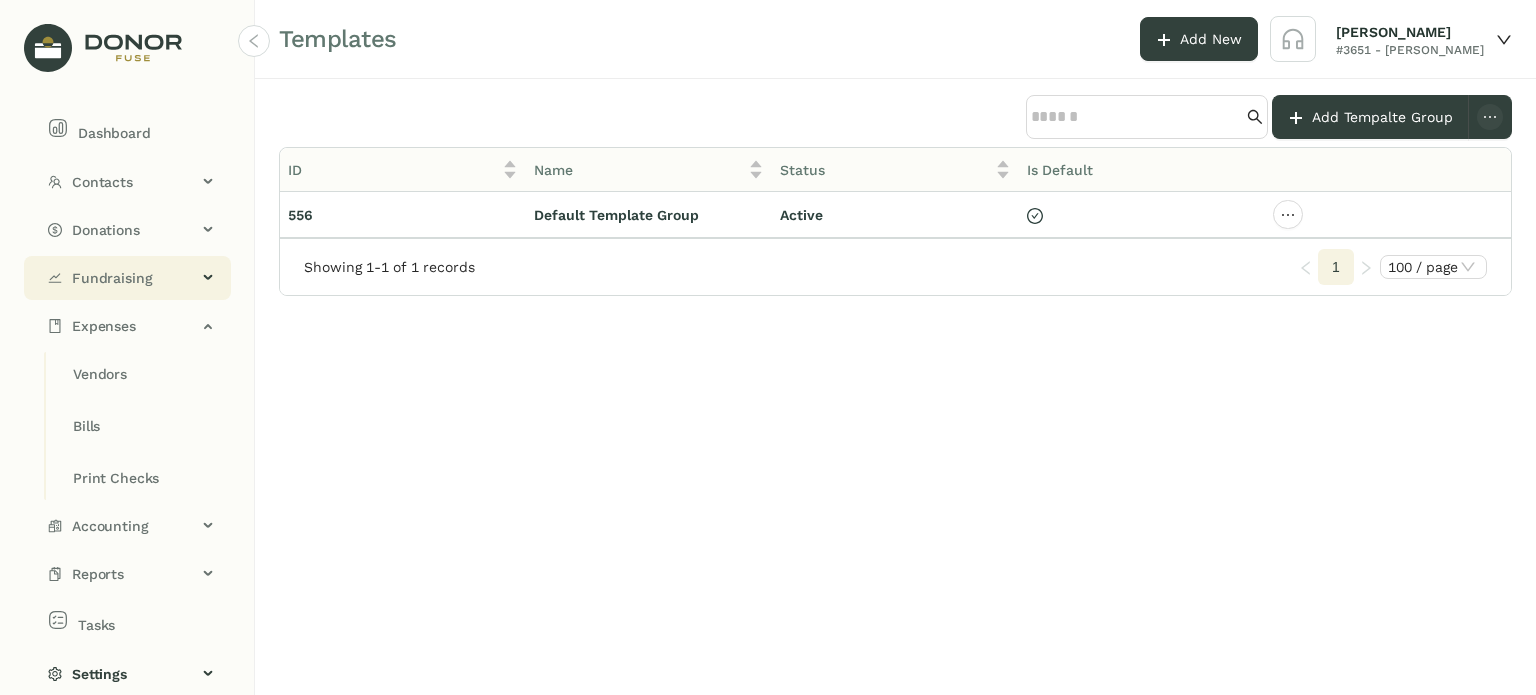 click on "Fundraising" 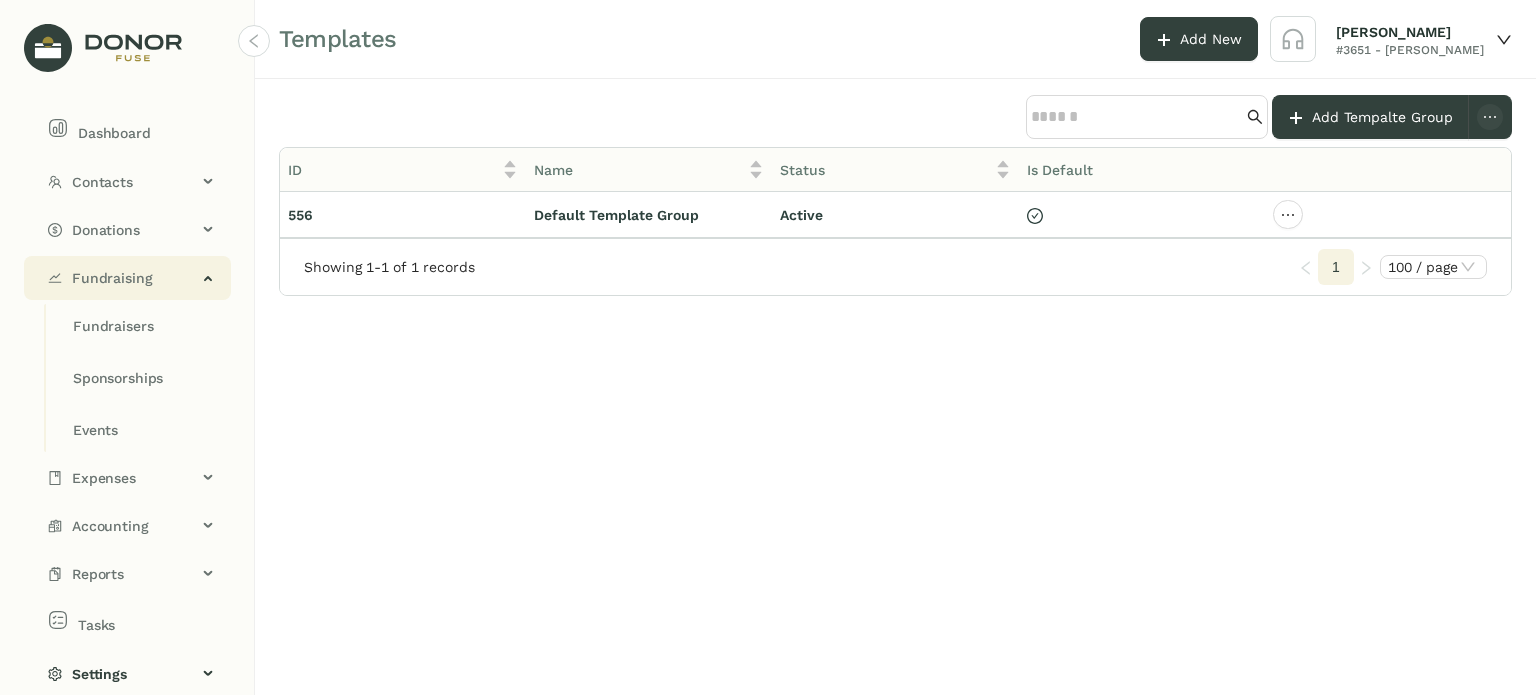 click on "Fundraising" 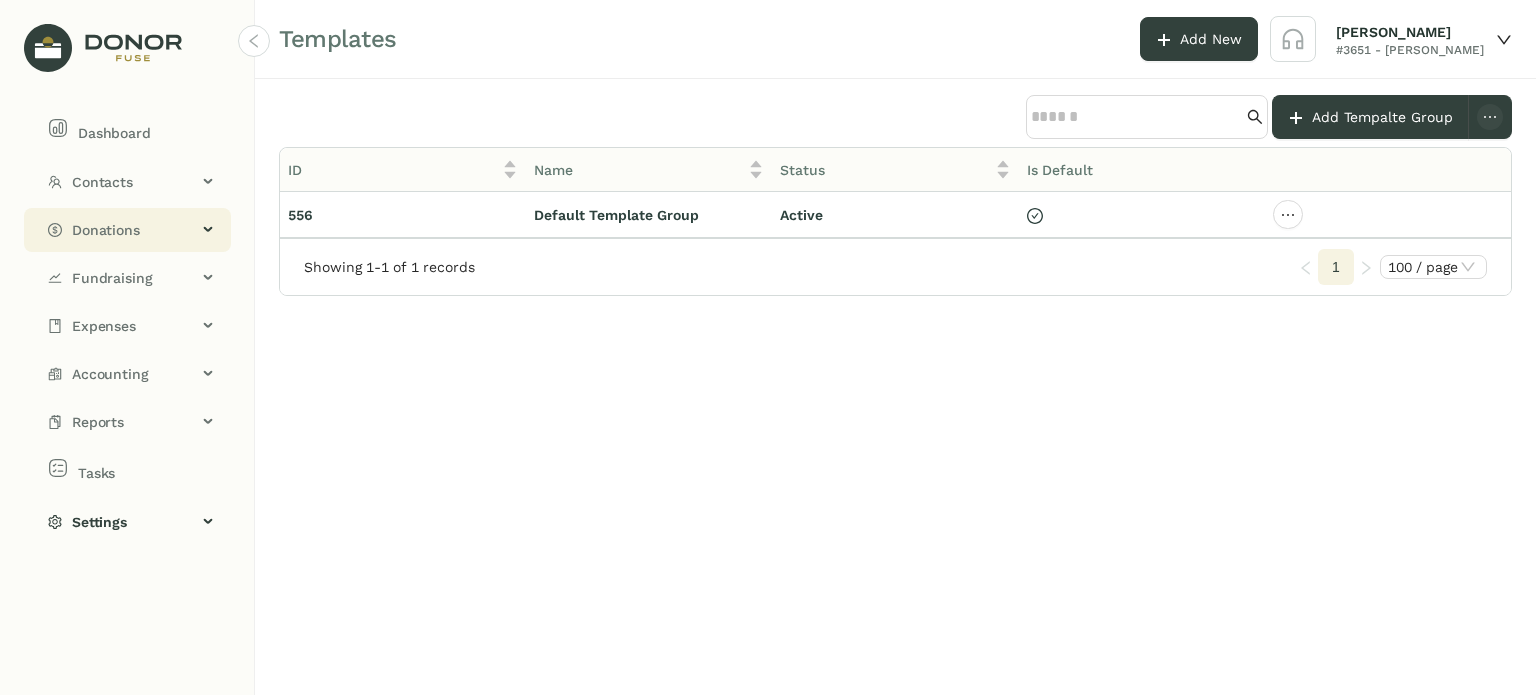click on "Donations" 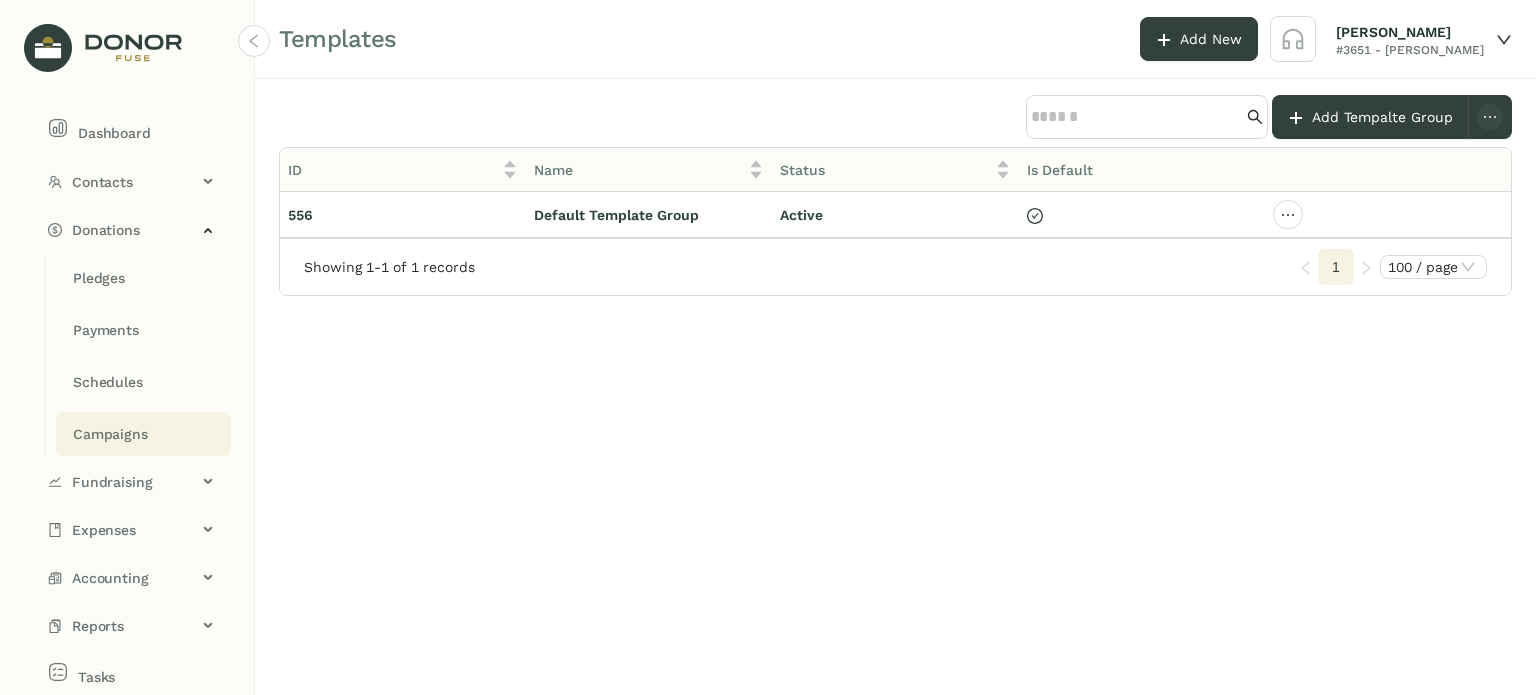 click on "Campaigns" 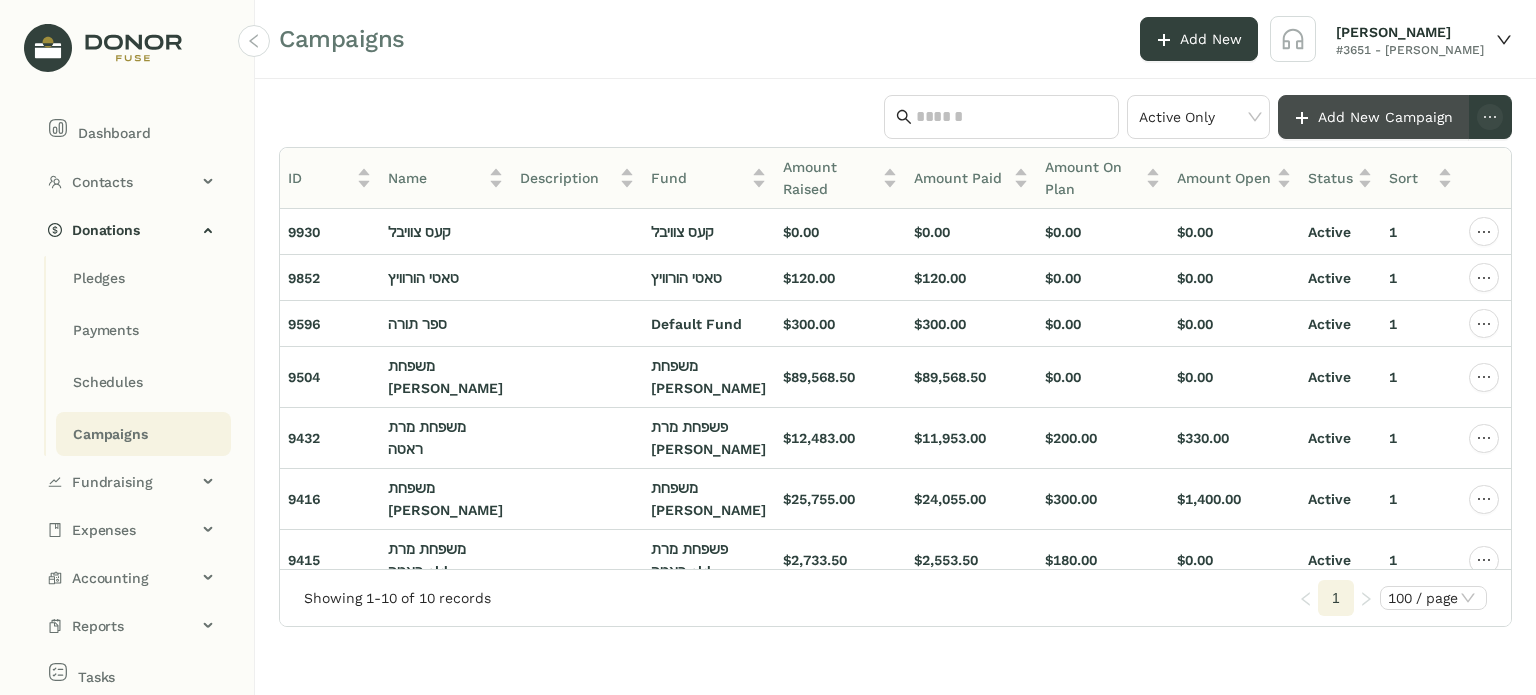 click on "Add New Campaign" 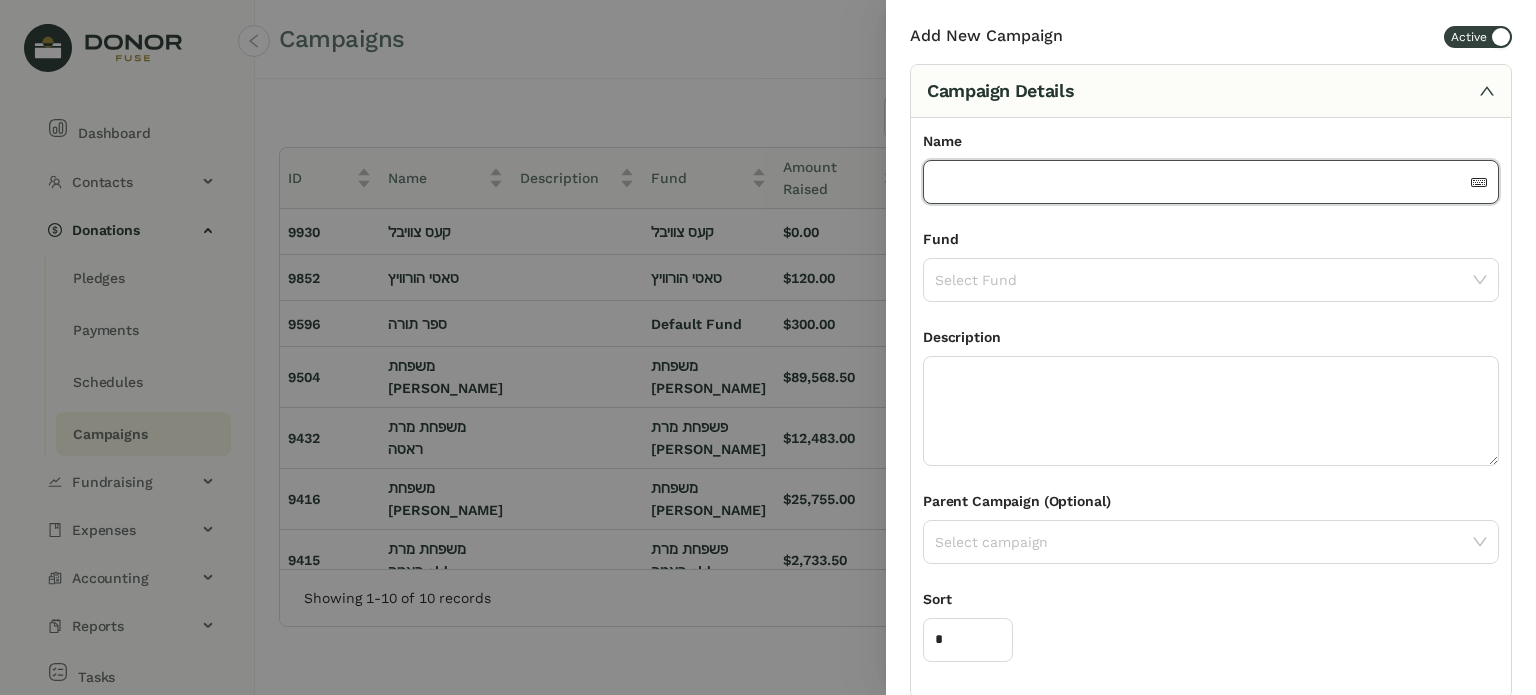 click 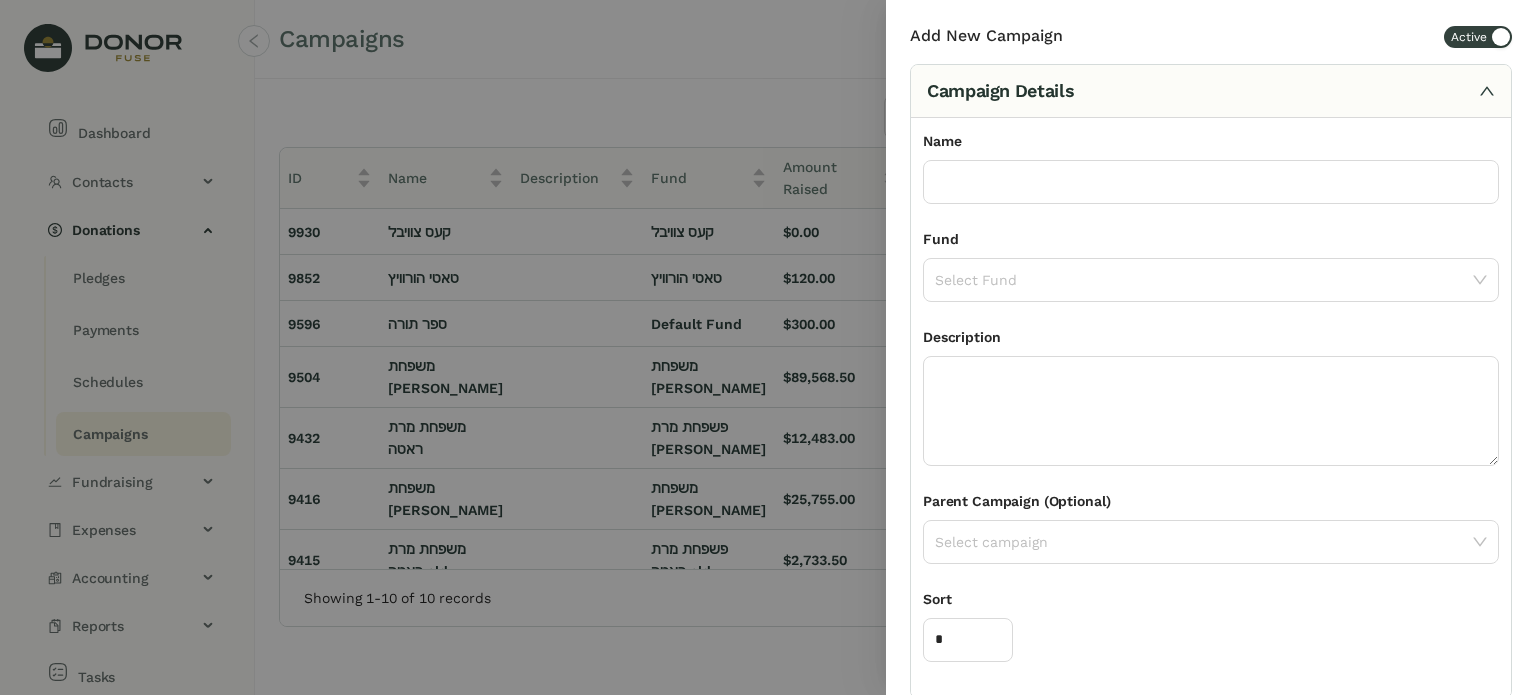 click at bounding box center [768, 347] 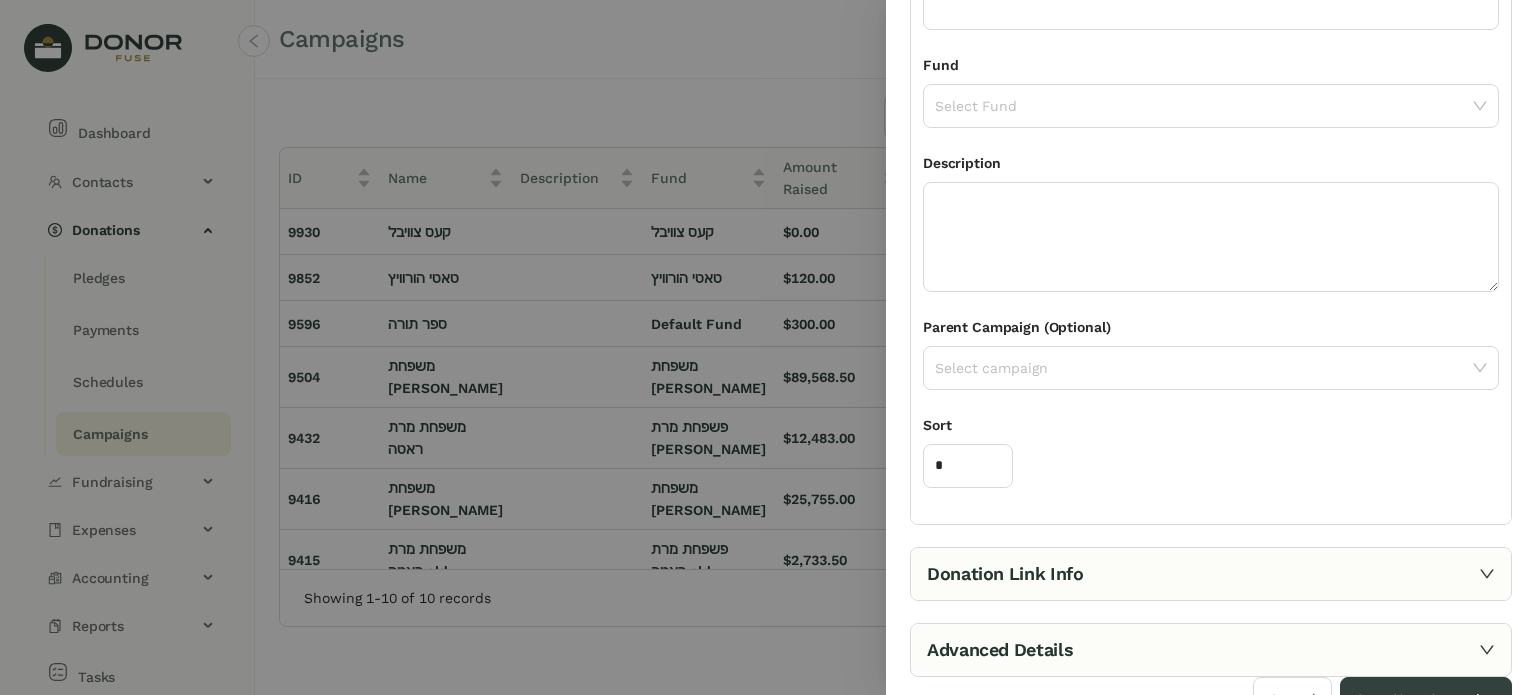 scroll, scrollTop: 196, scrollLeft: 0, axis: vertical 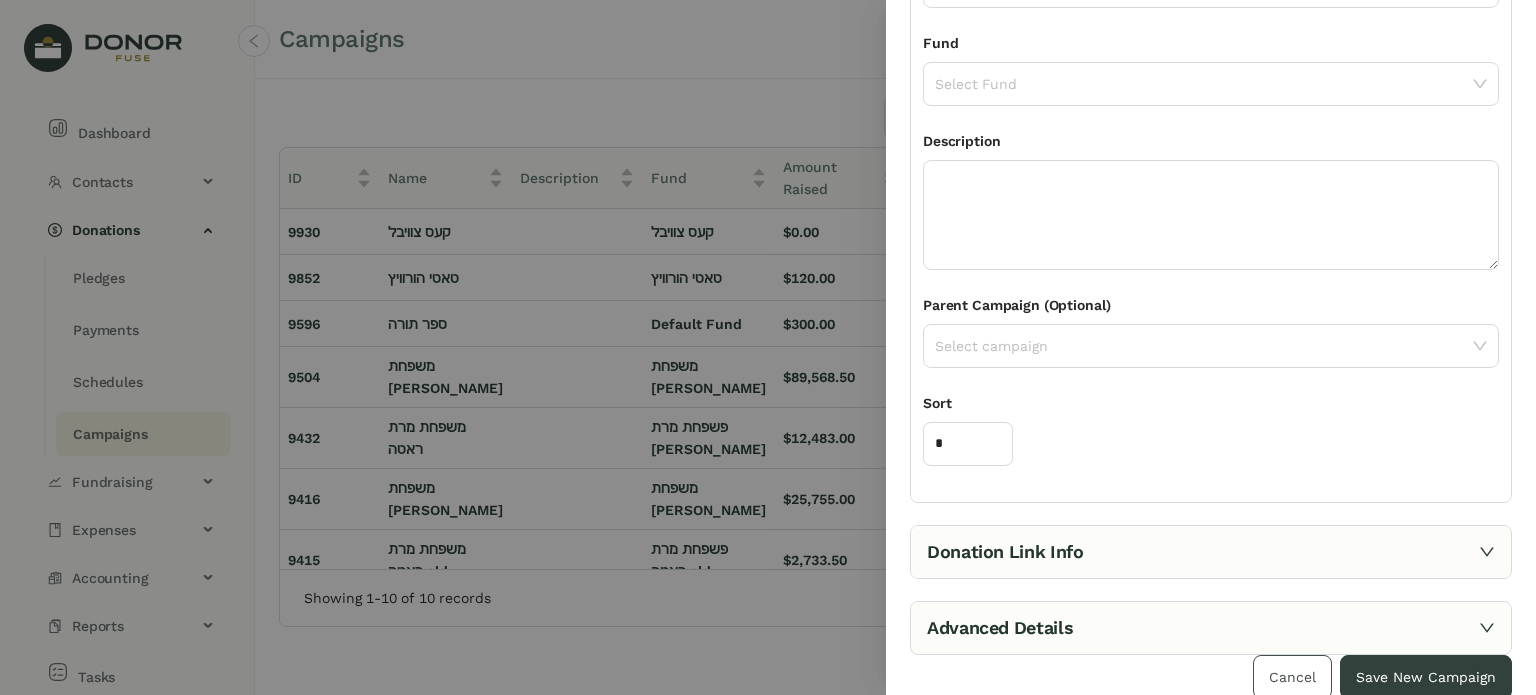 click on "Cancel" at bounding box center (1292, 677) 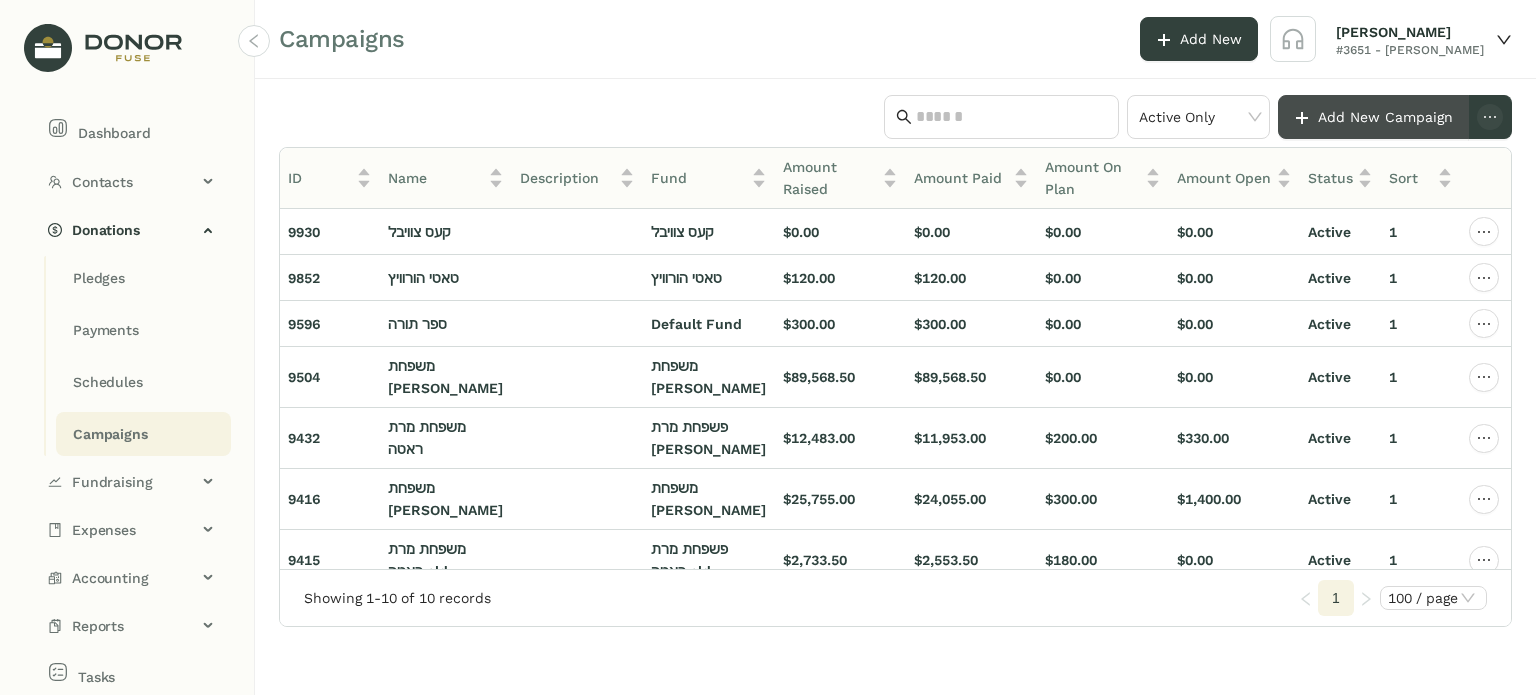 click on "Add New Campaign" 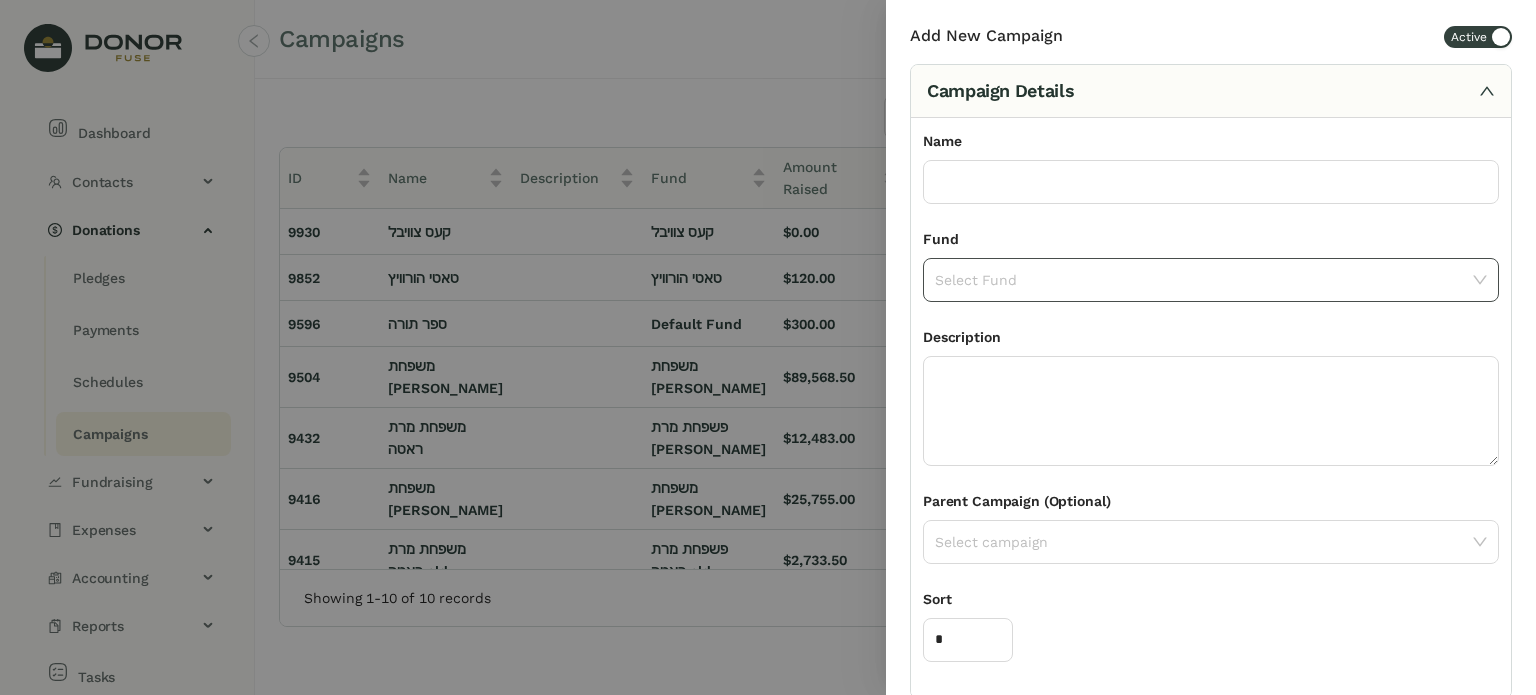 click 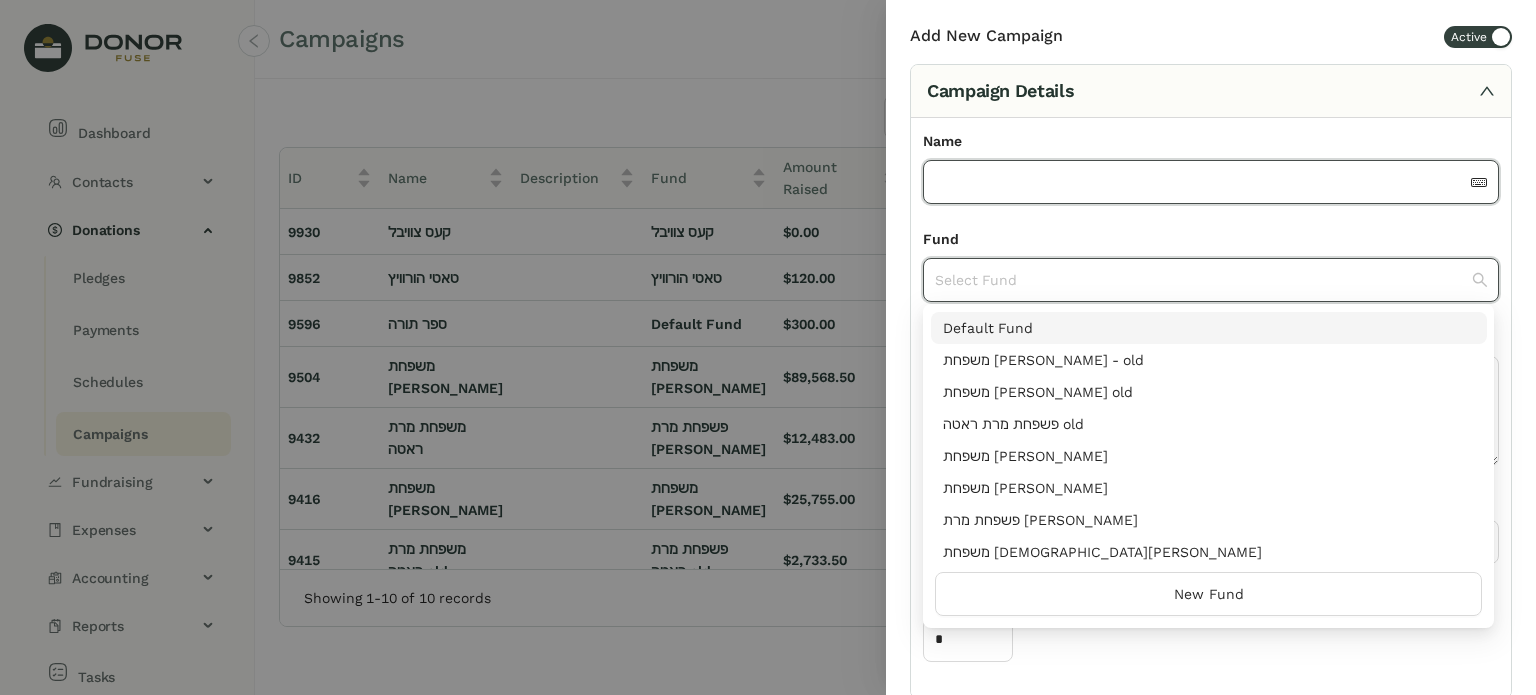 click 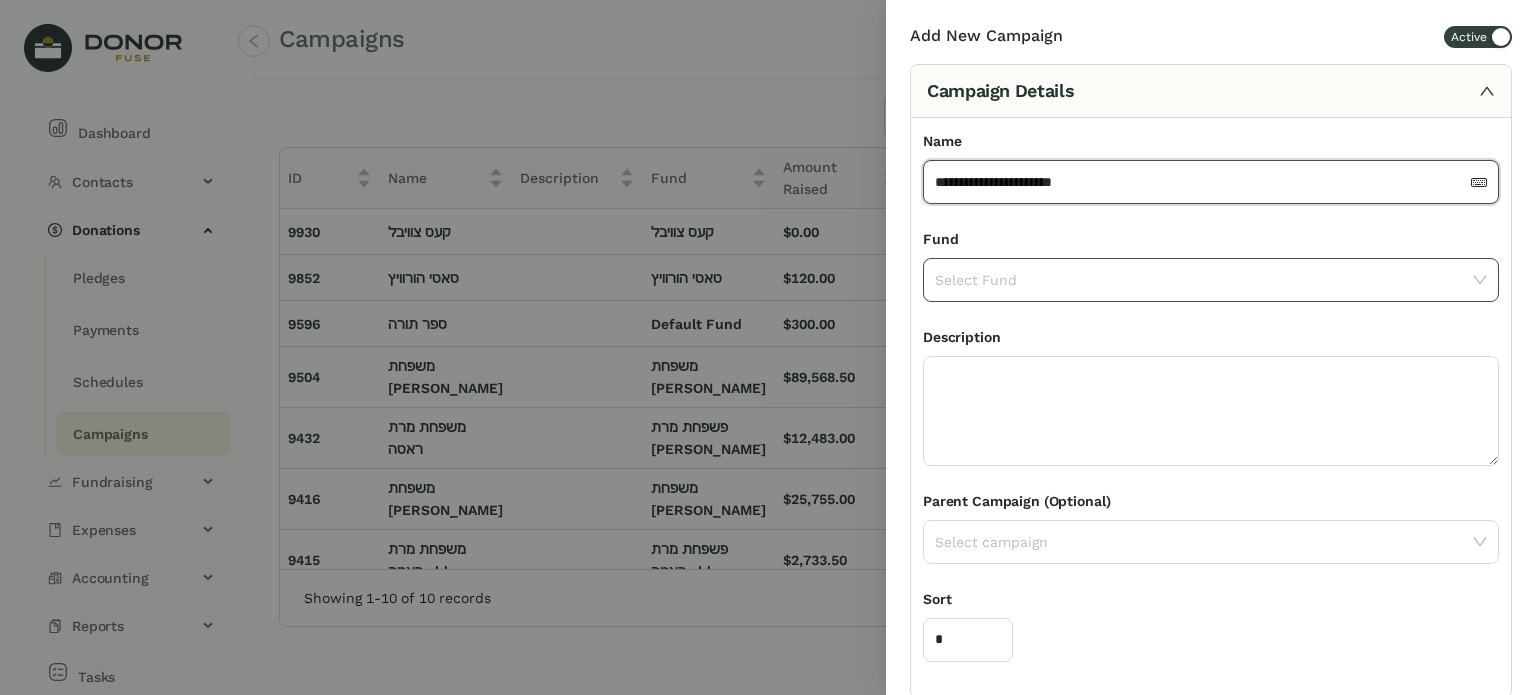 type on "**********" 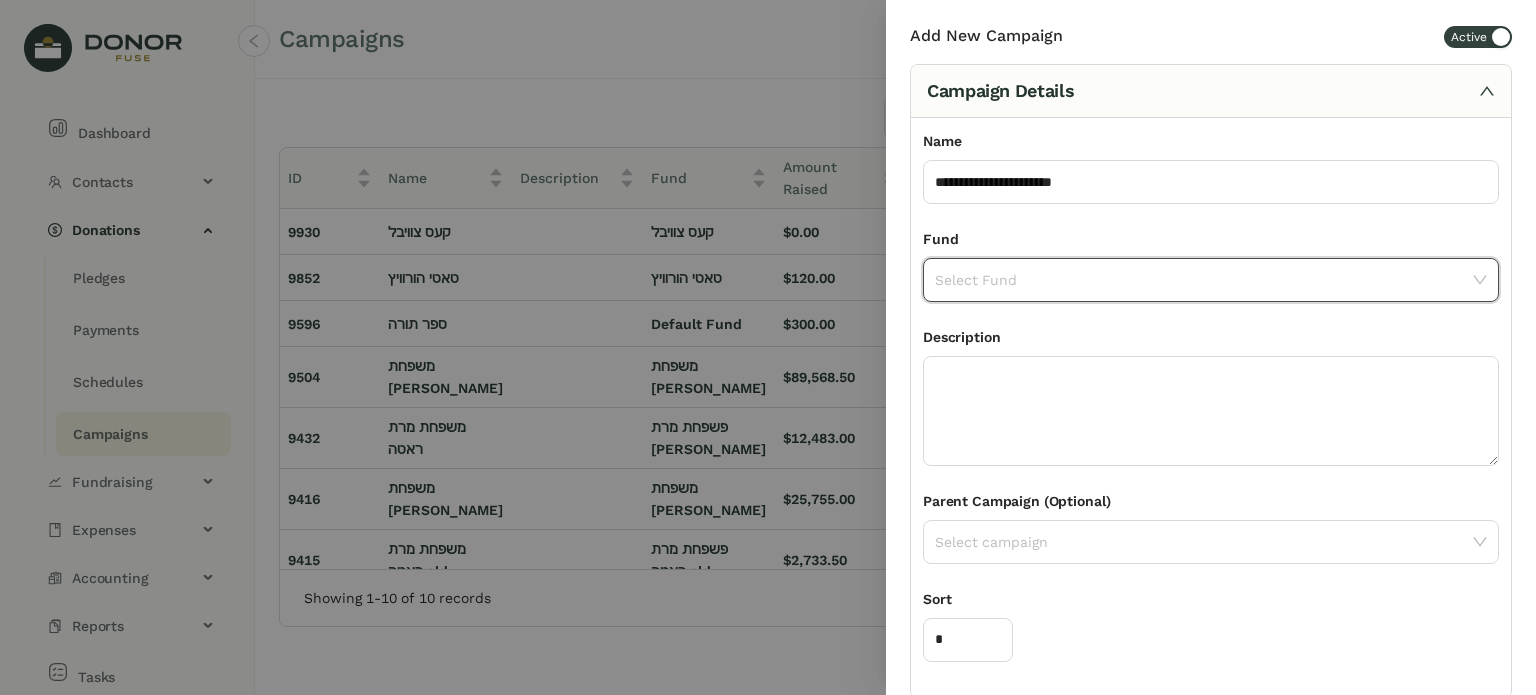 click 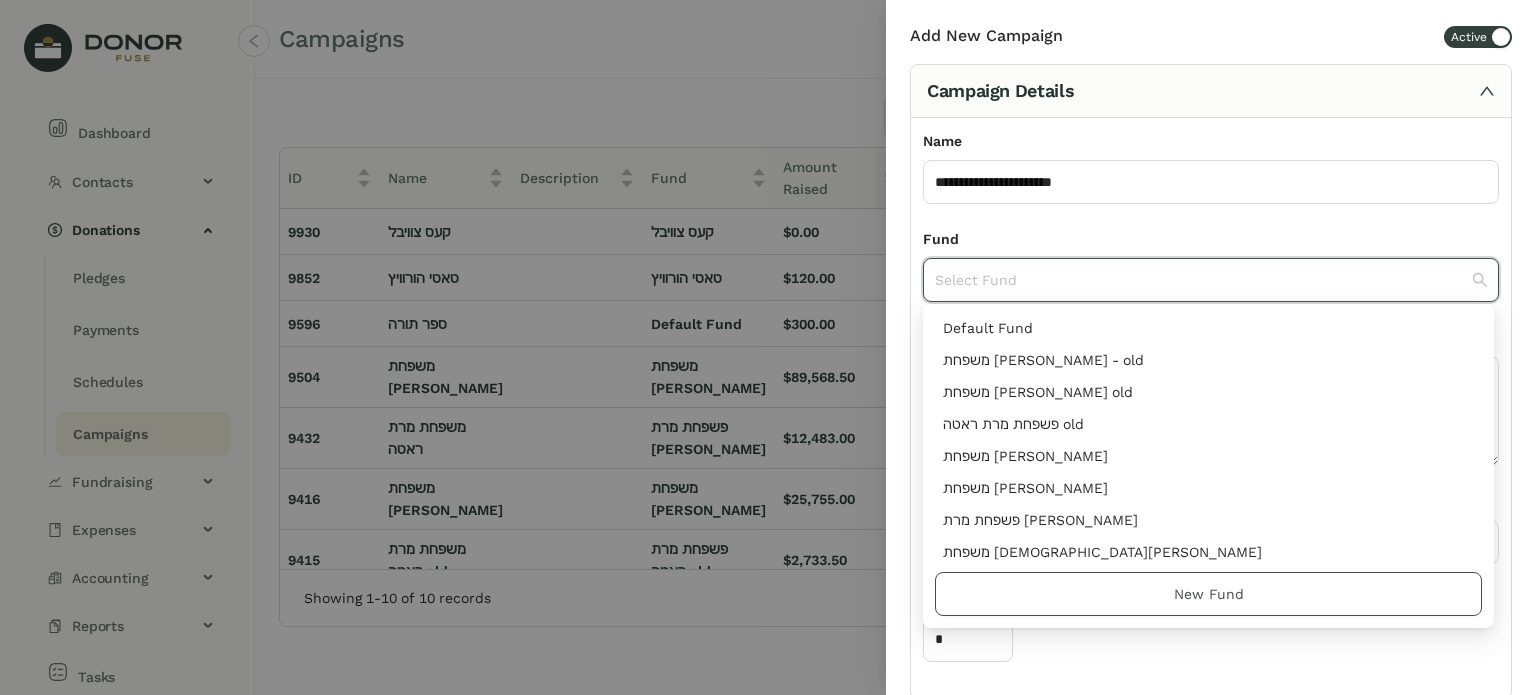 click on "New Fund" at bounding box center [1209, 594] 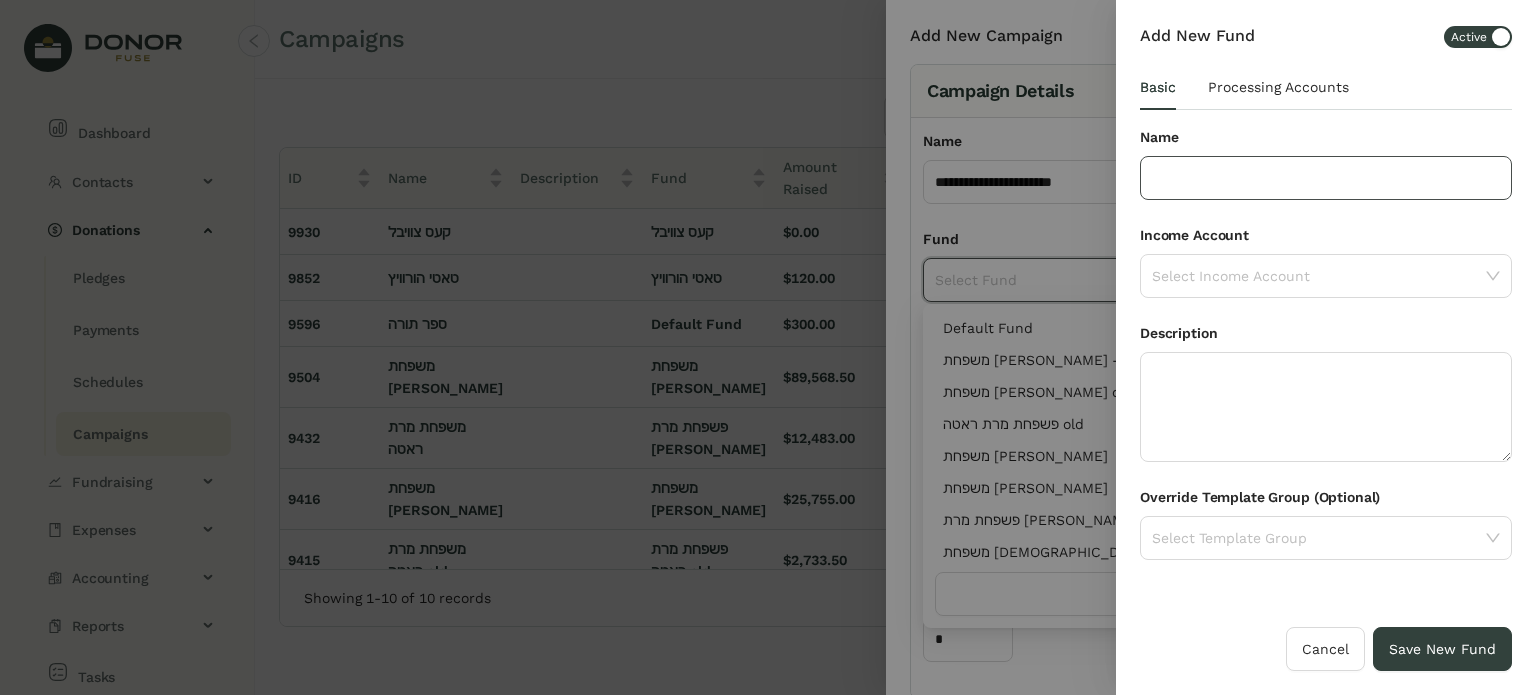 click 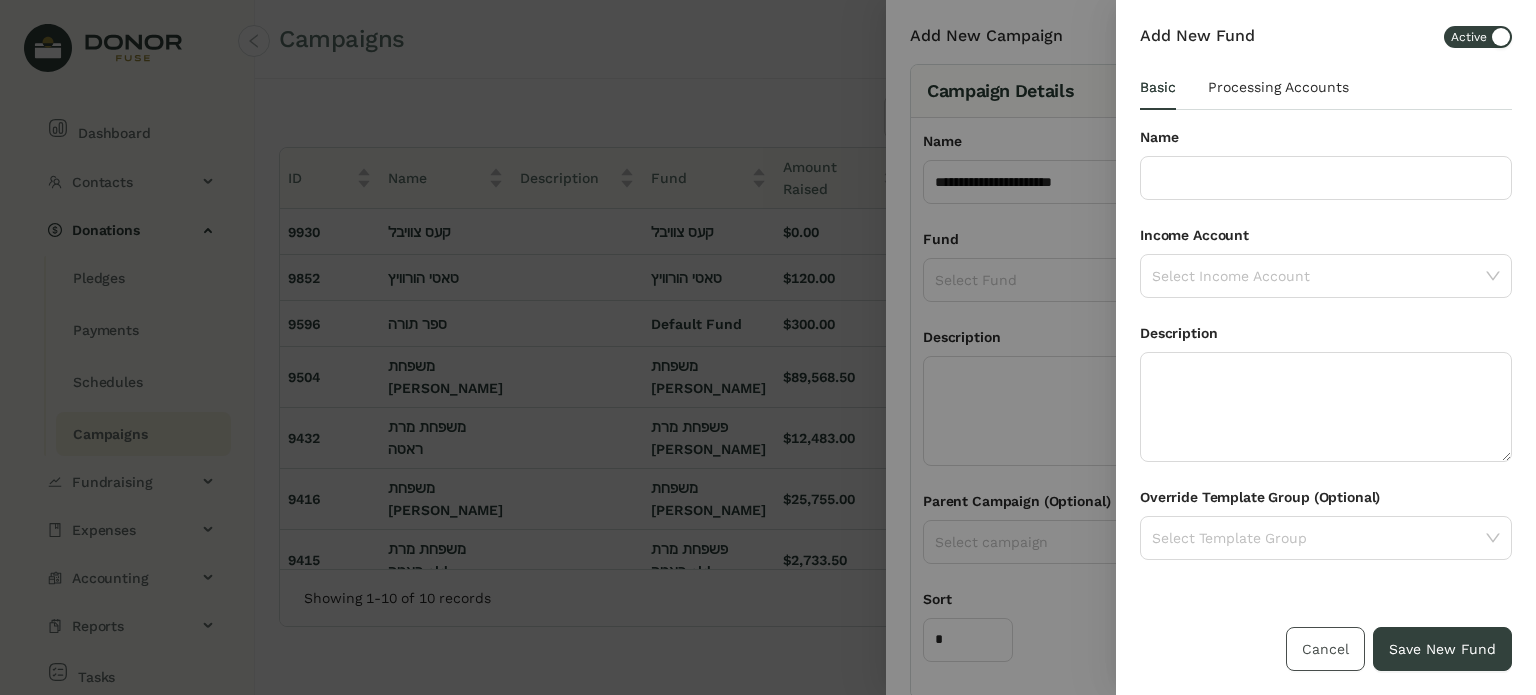 click on "Cancel" at bounding box center [1325, 649] 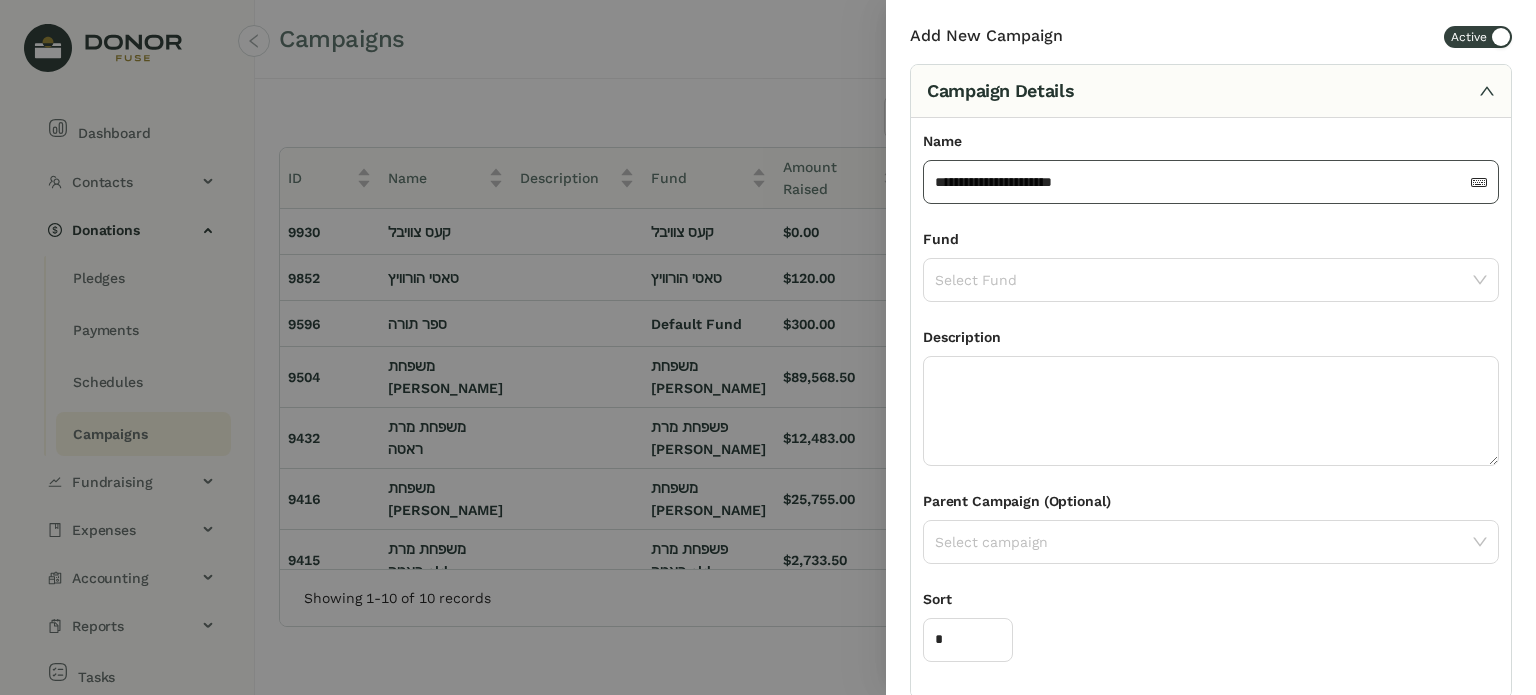 click on "**********" 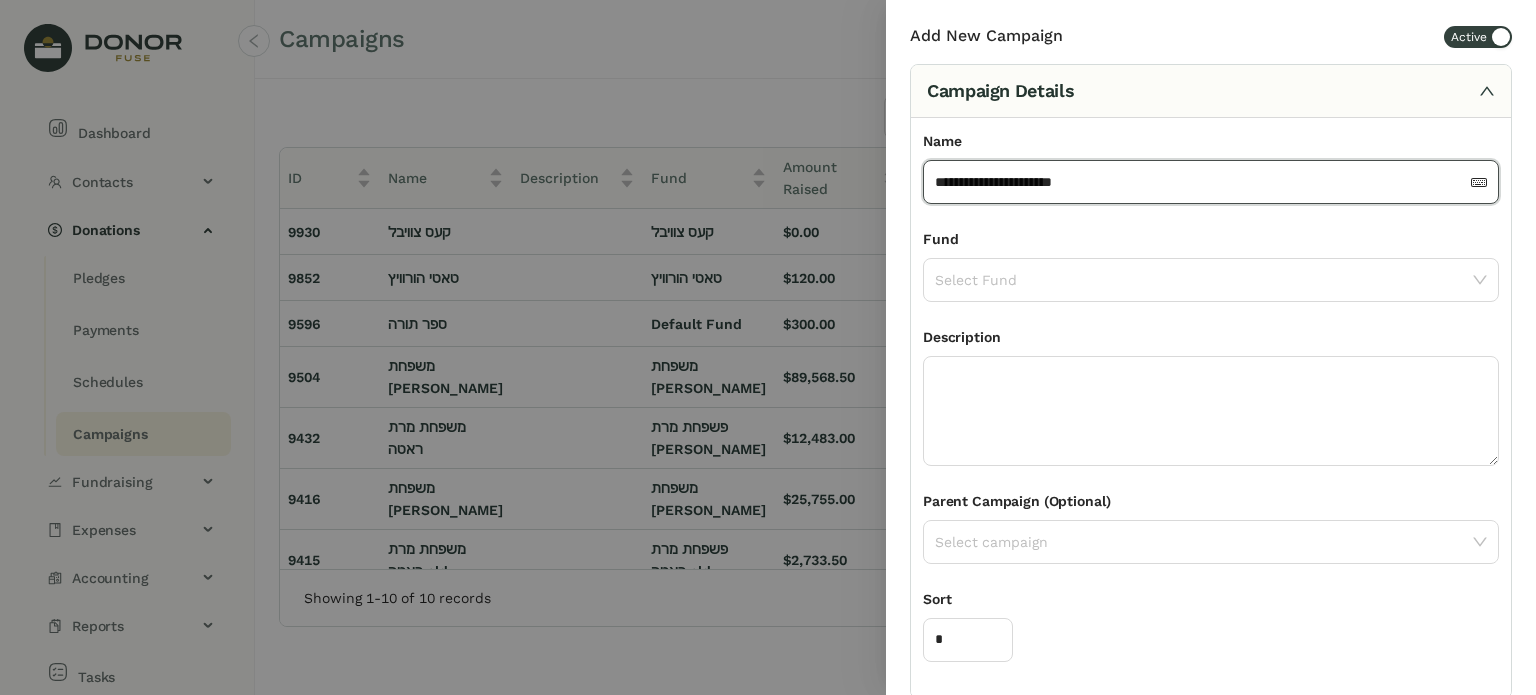 click on "**********" 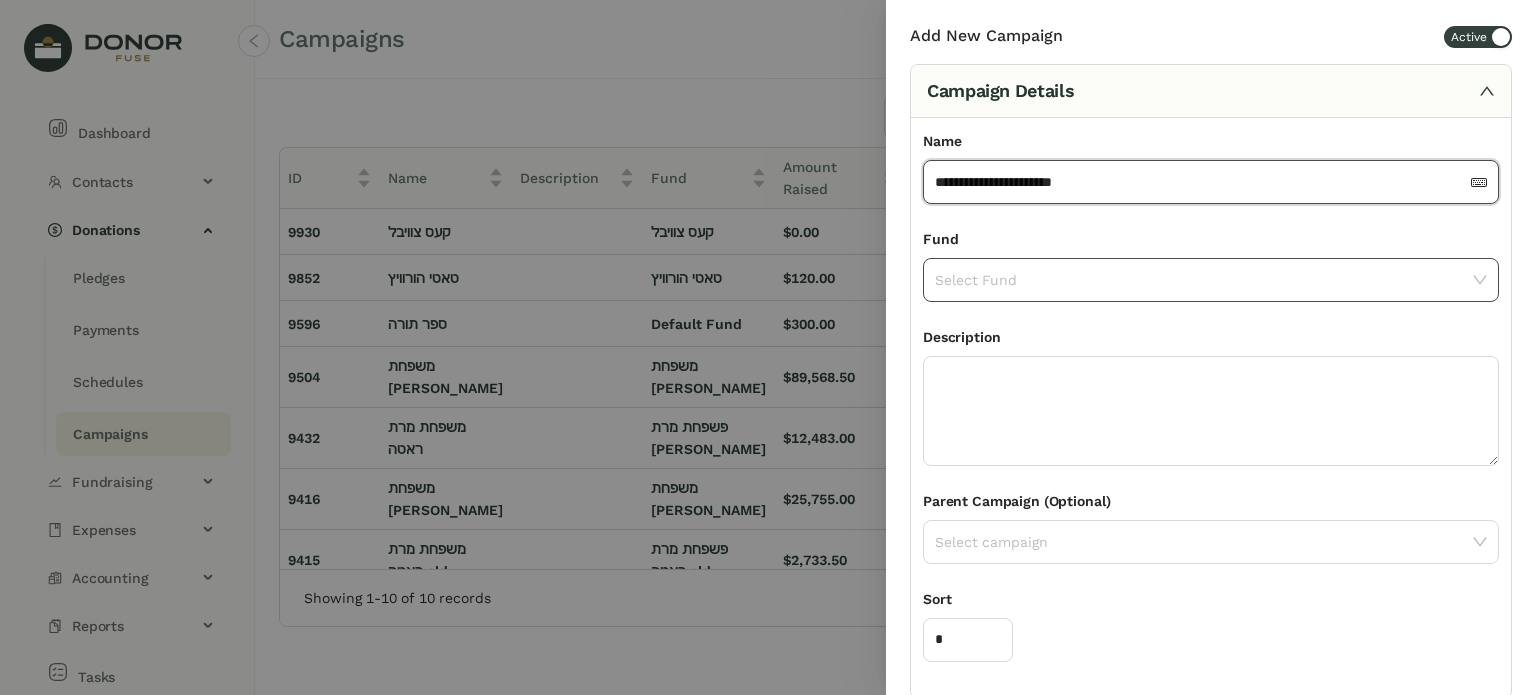 click 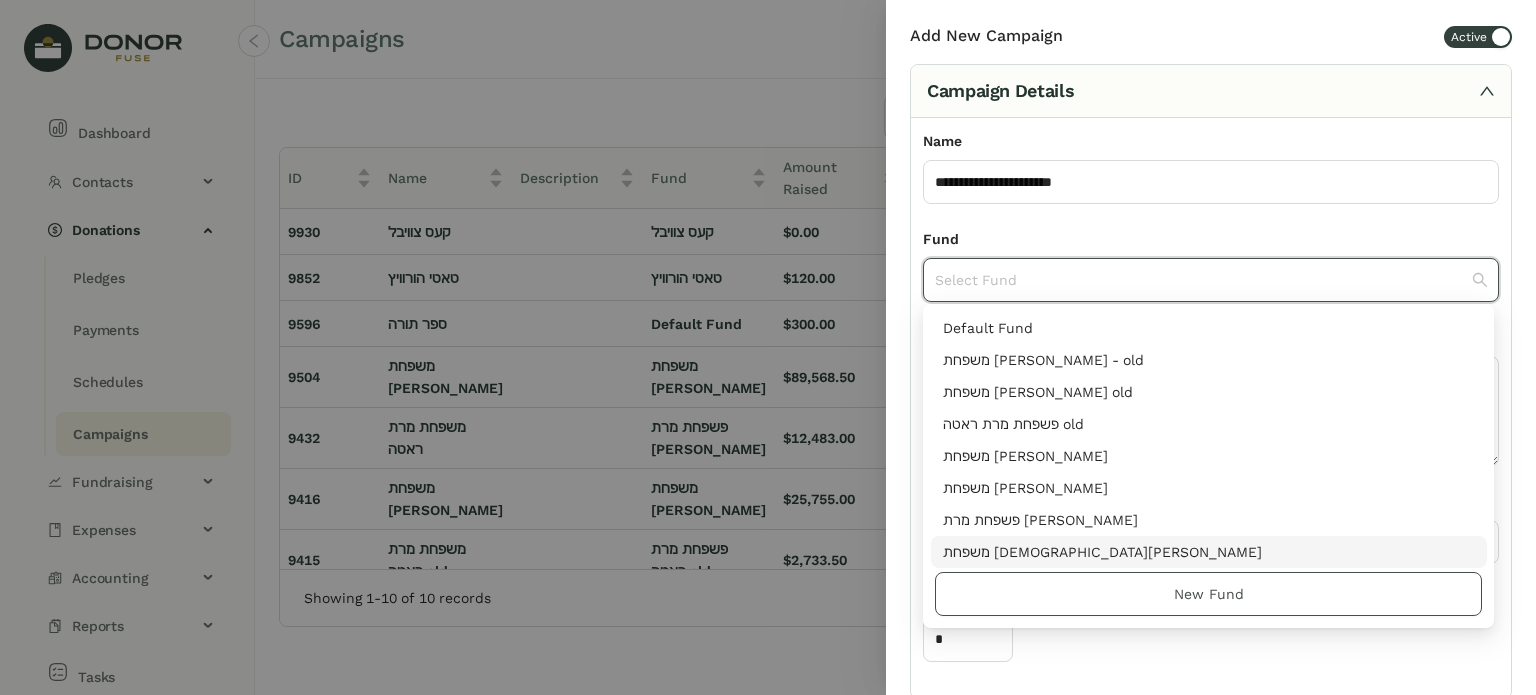 click on "New Fund" at bounding box center [1209, 594] 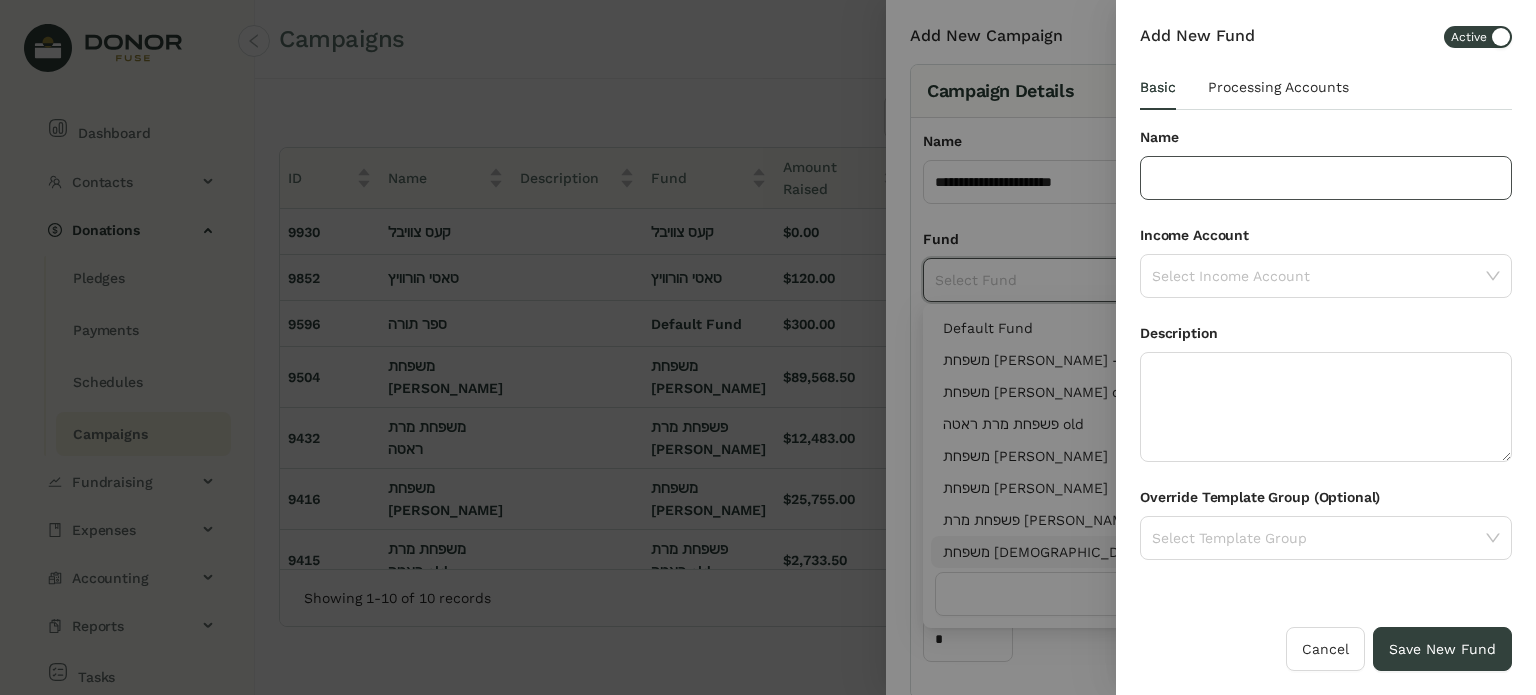 click 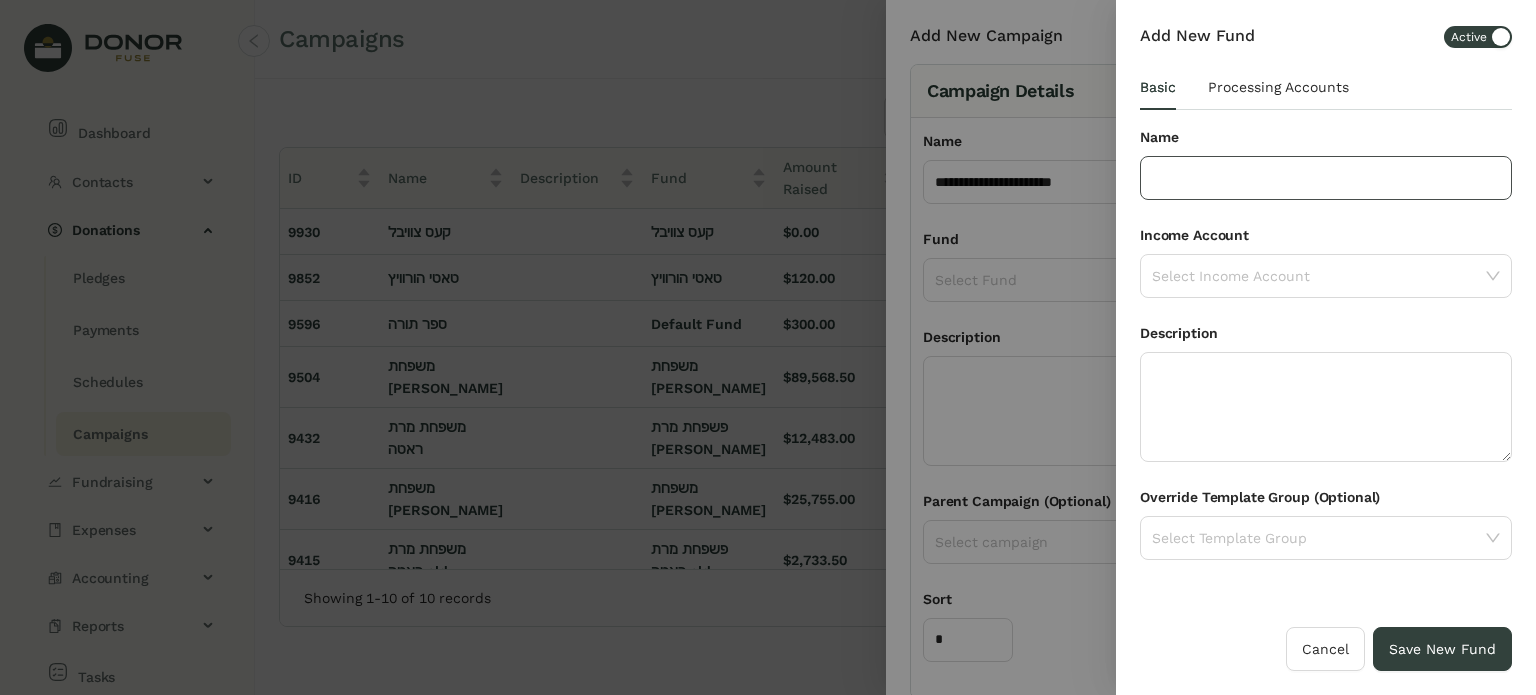 paste on "**********" 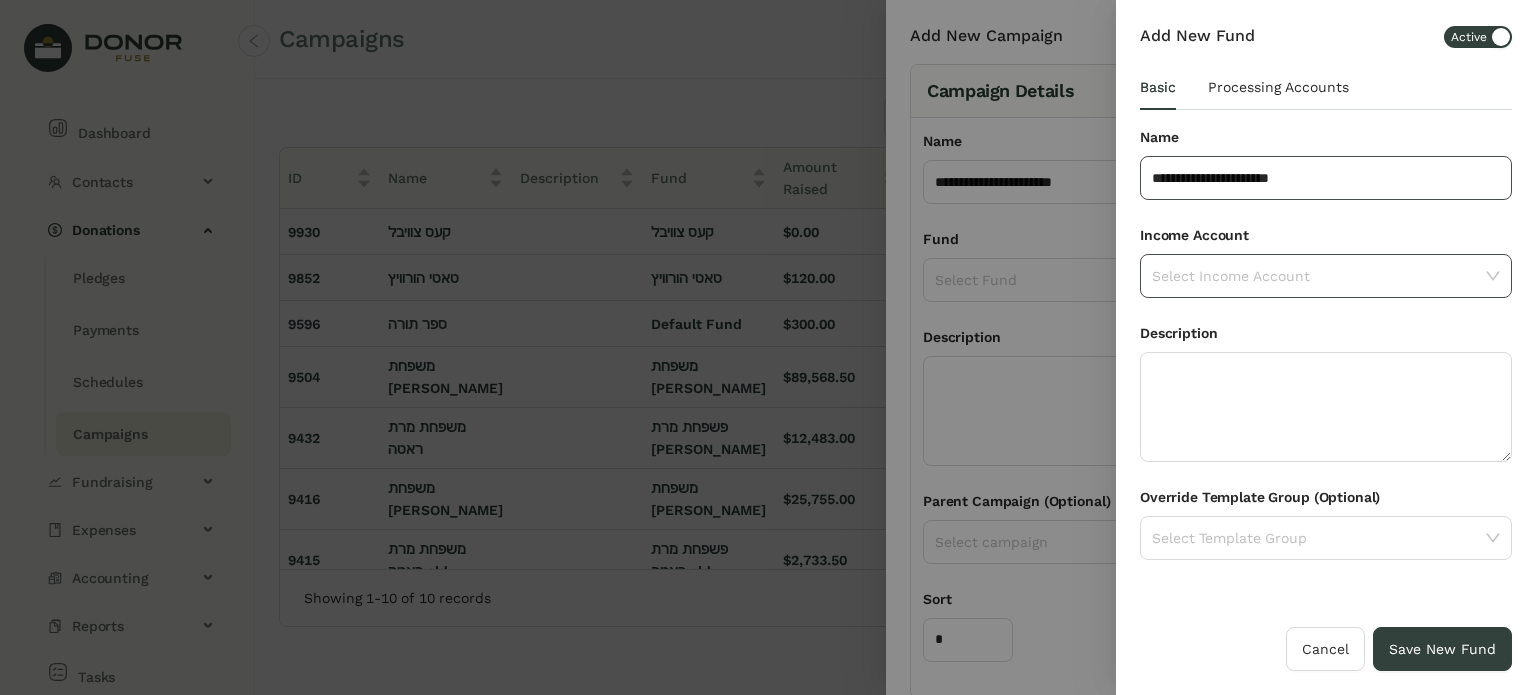 type on "**********" 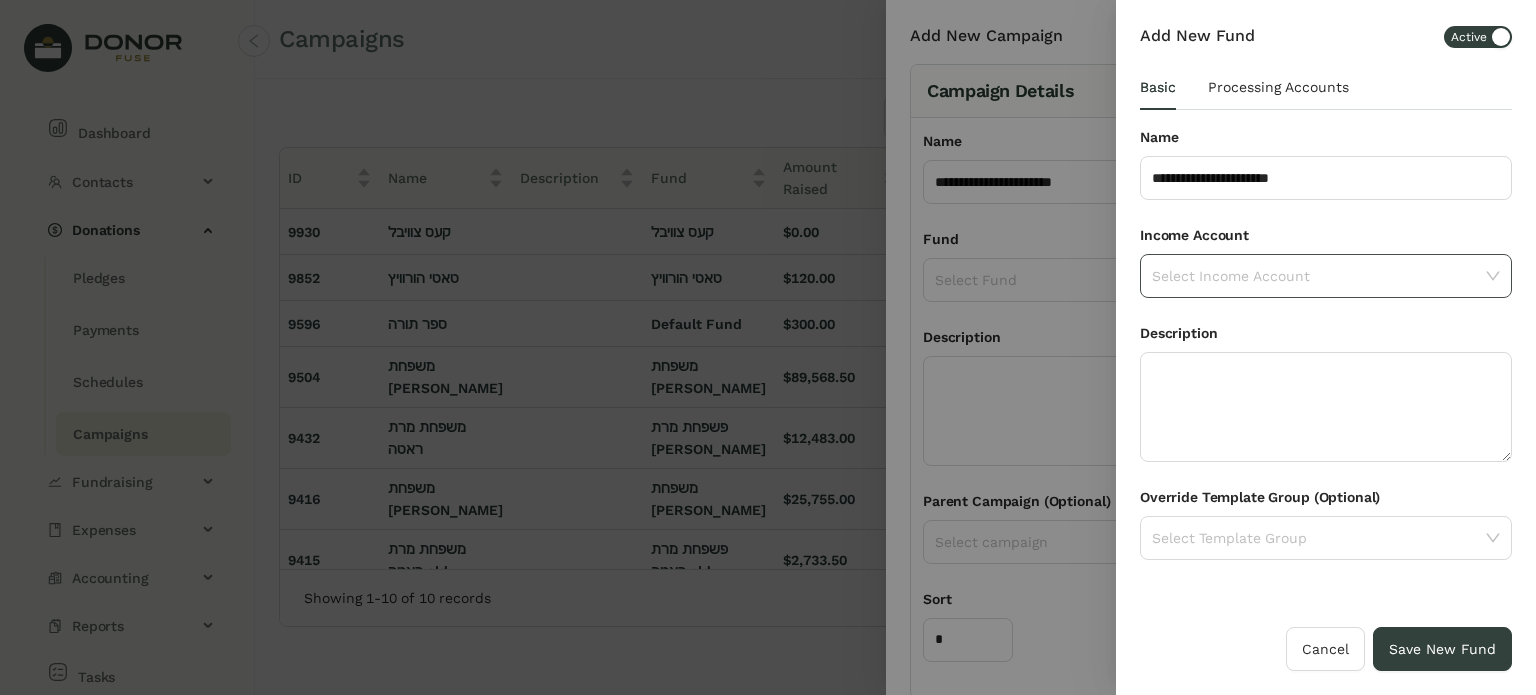 click 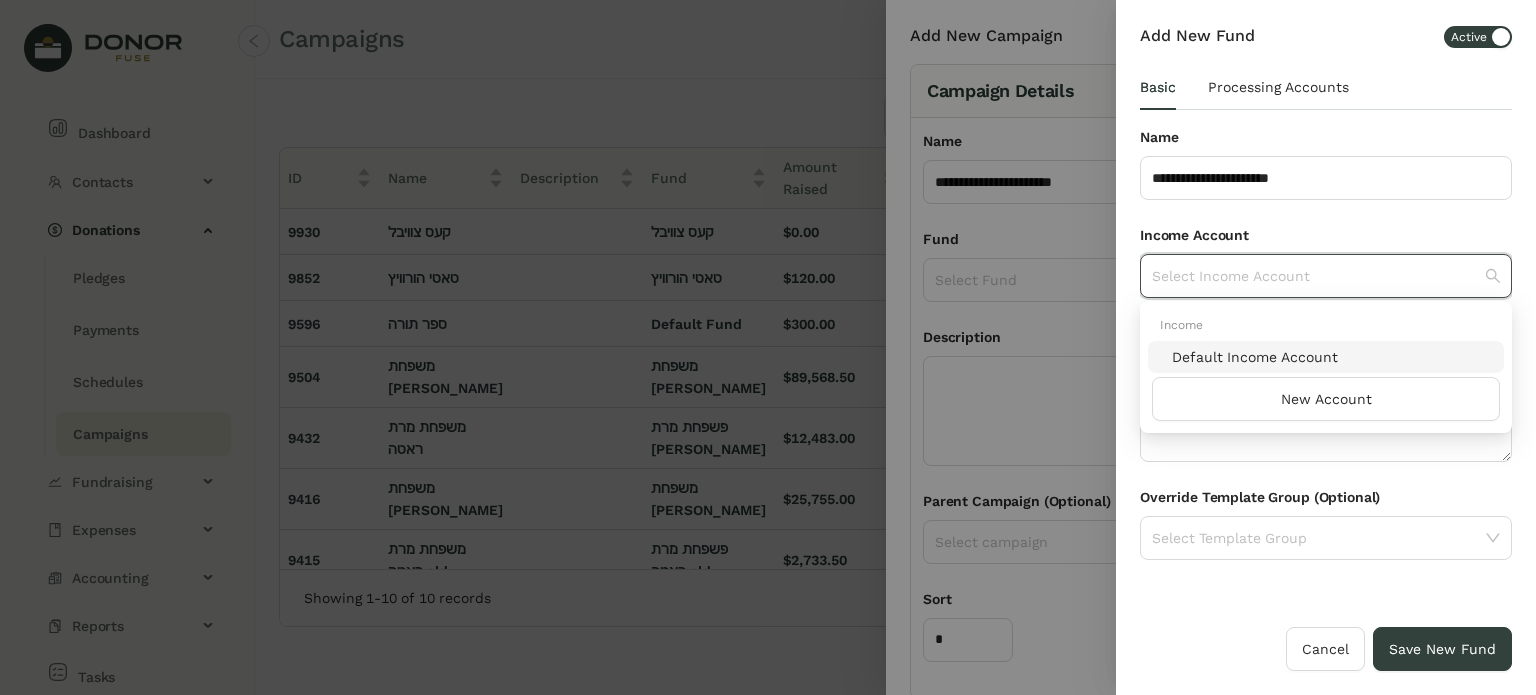 click on "Default Income Account" 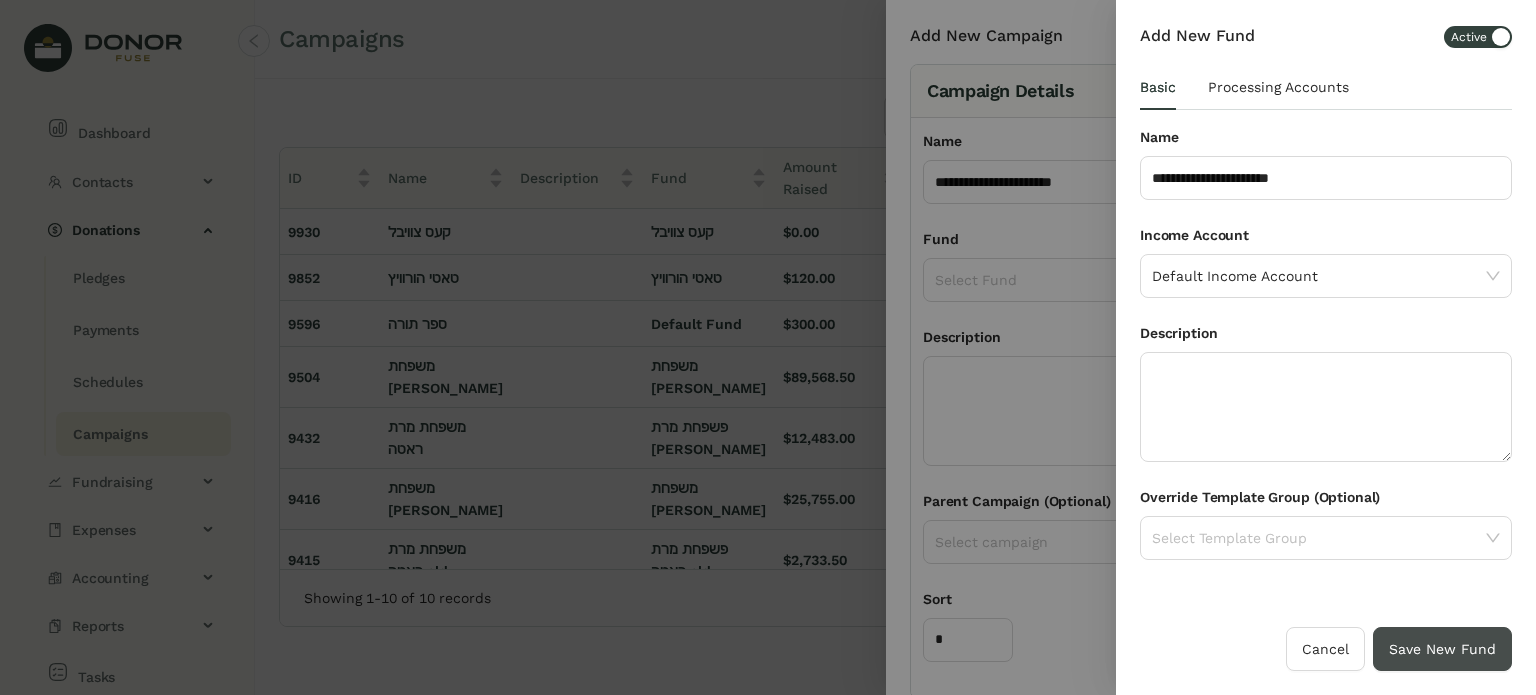 click on "Save New Fund" at bounding box center [1442, 649] 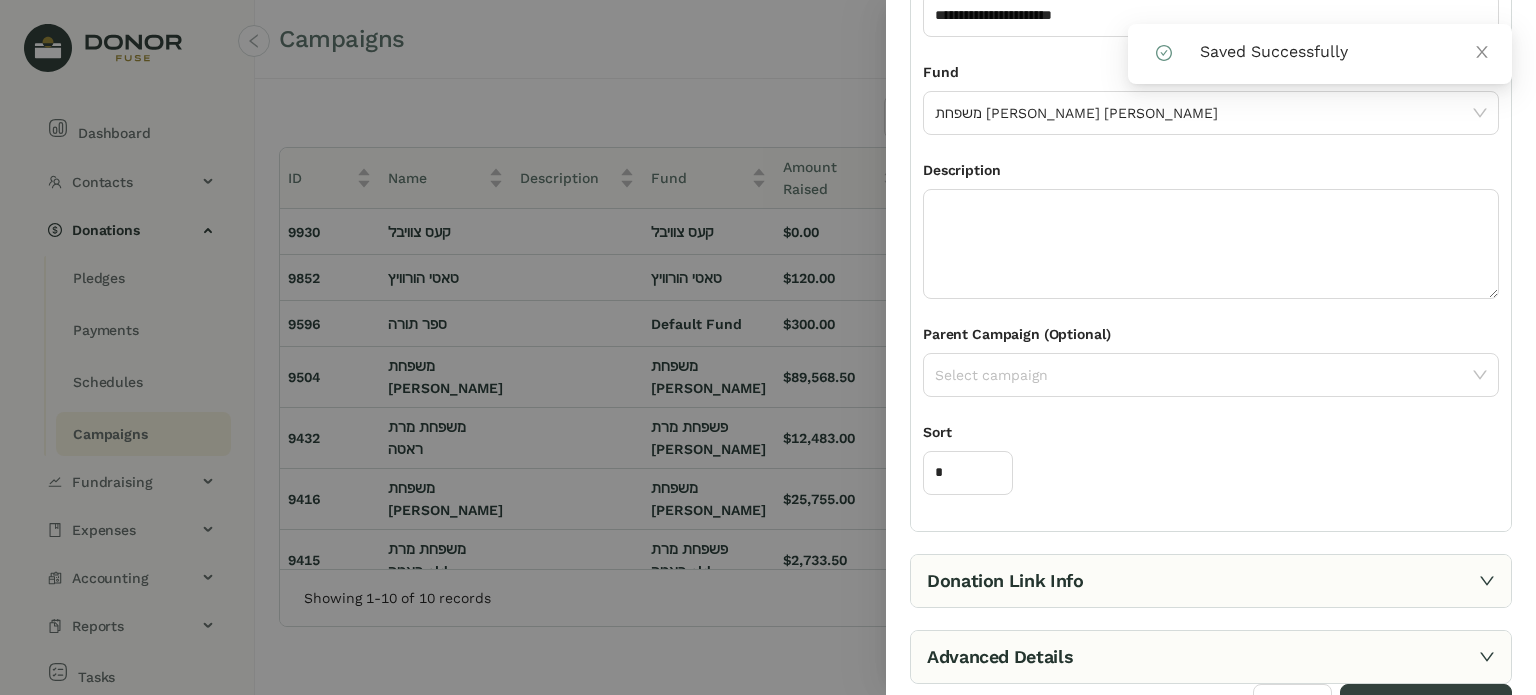 scroll, scrollTop: 196, scrollLeft: 0, axis: vertical 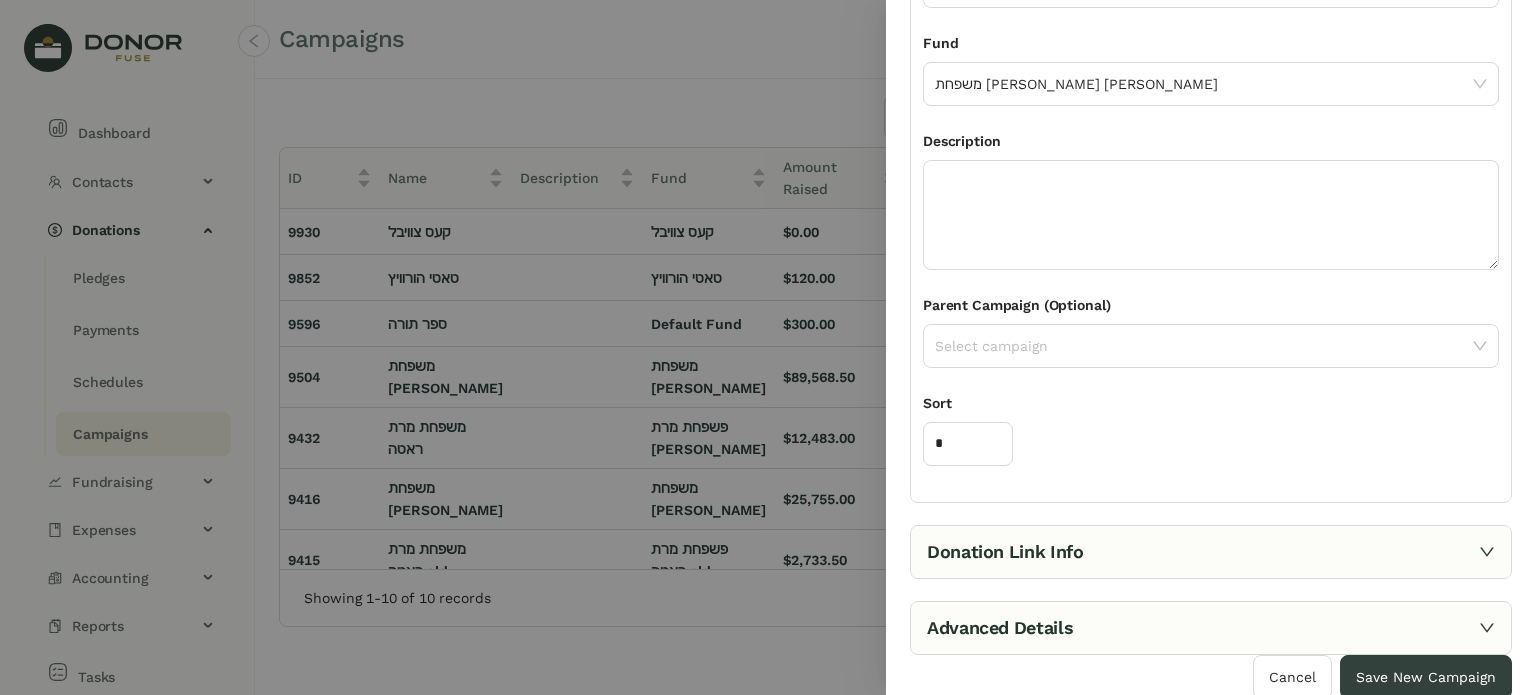 click on "Donation Link Info" at bounding box center (1211, 552) 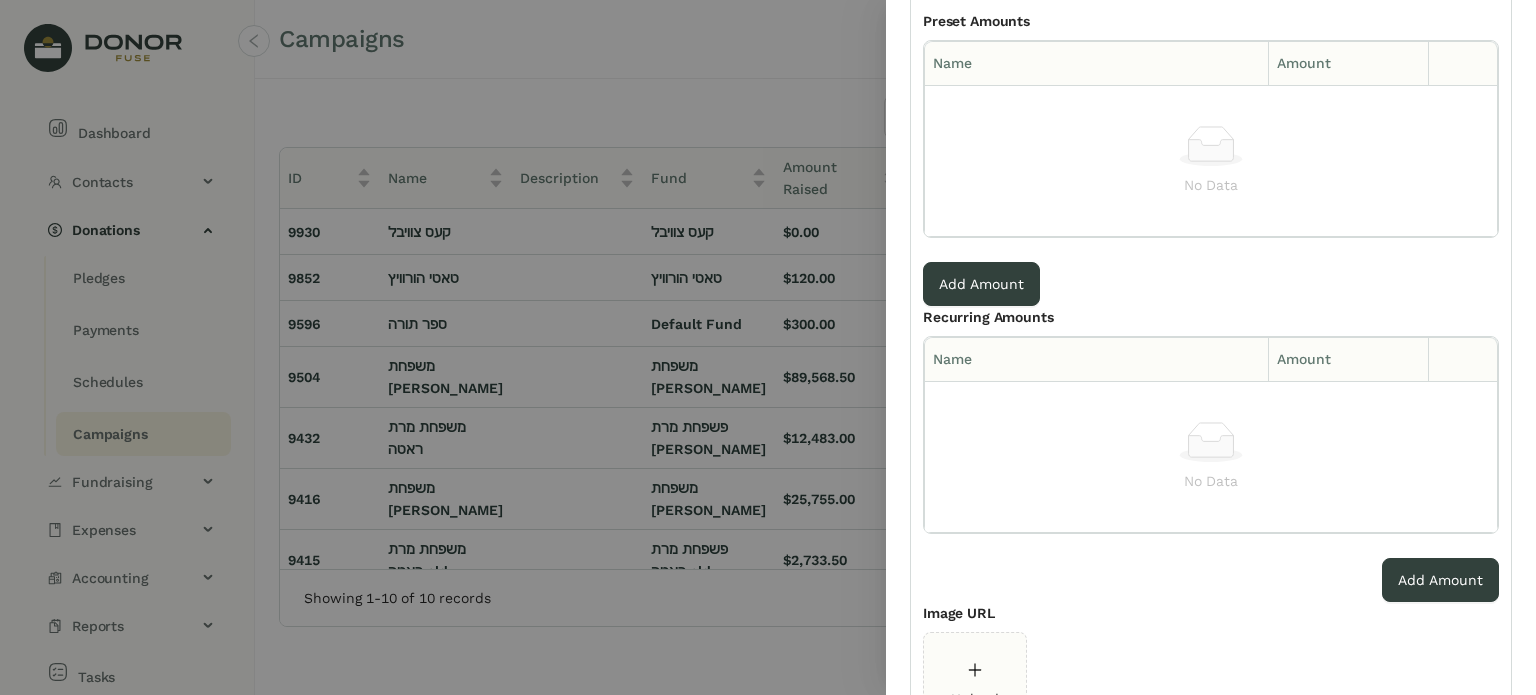 scroll, scrollTop: 0, scrollLeft: 0, axis: both 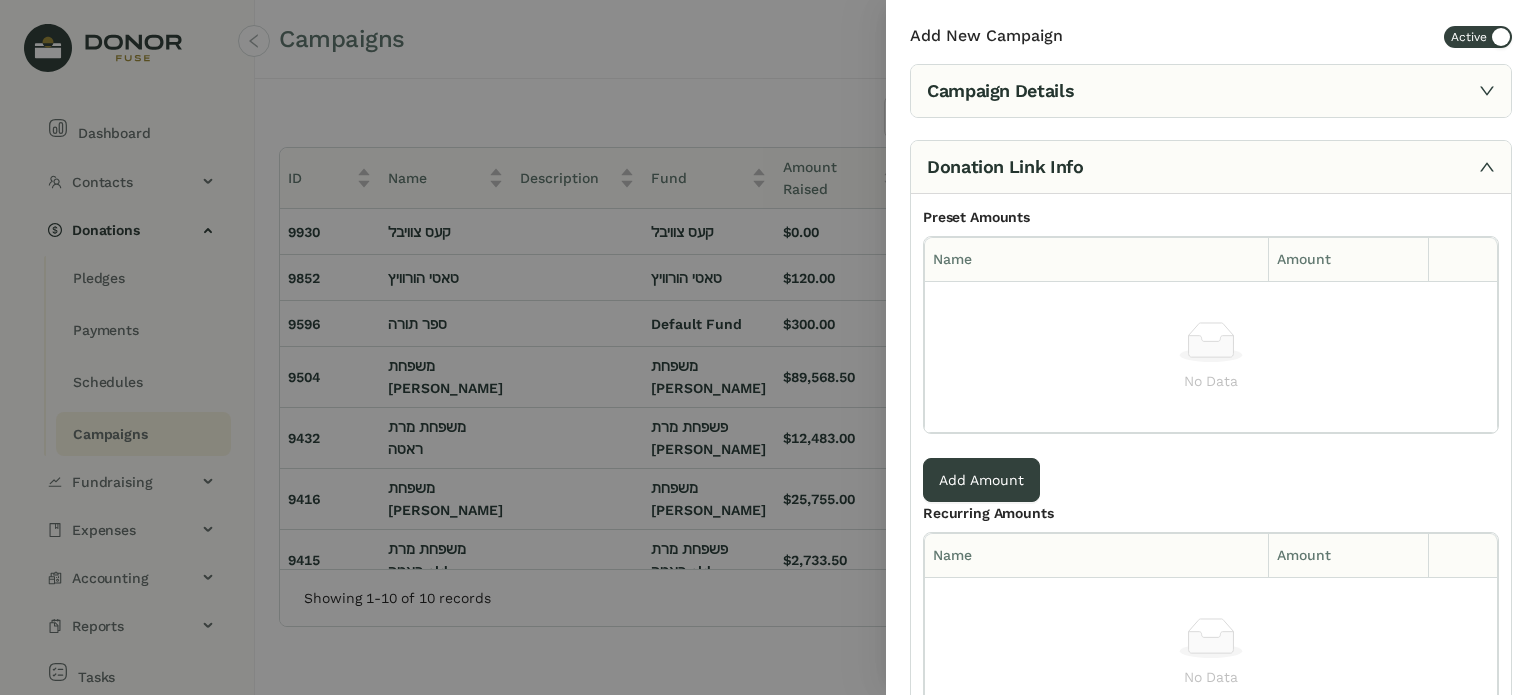 click on "Donation Link Info" at bounding box center (1211, 167) 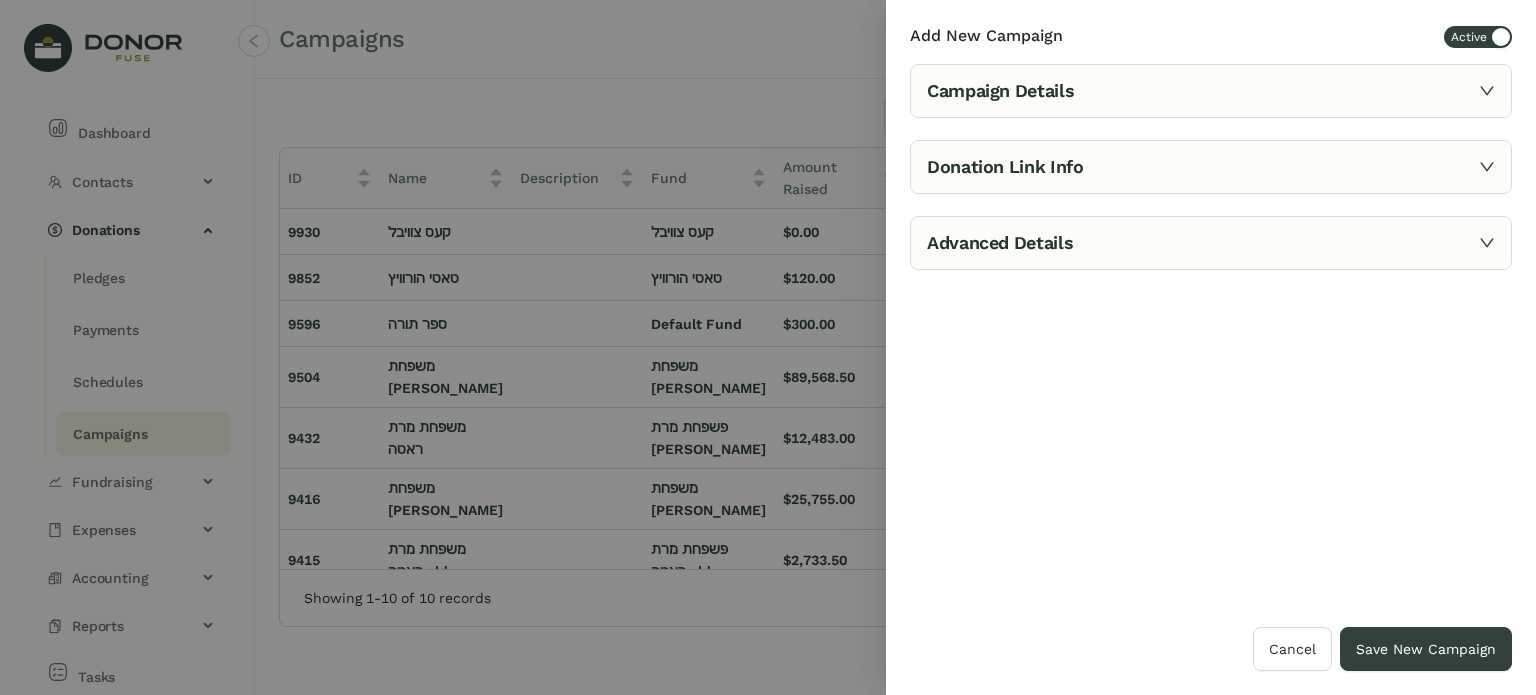 click on "Donation Link Info" at bounding box center (1211, 167) 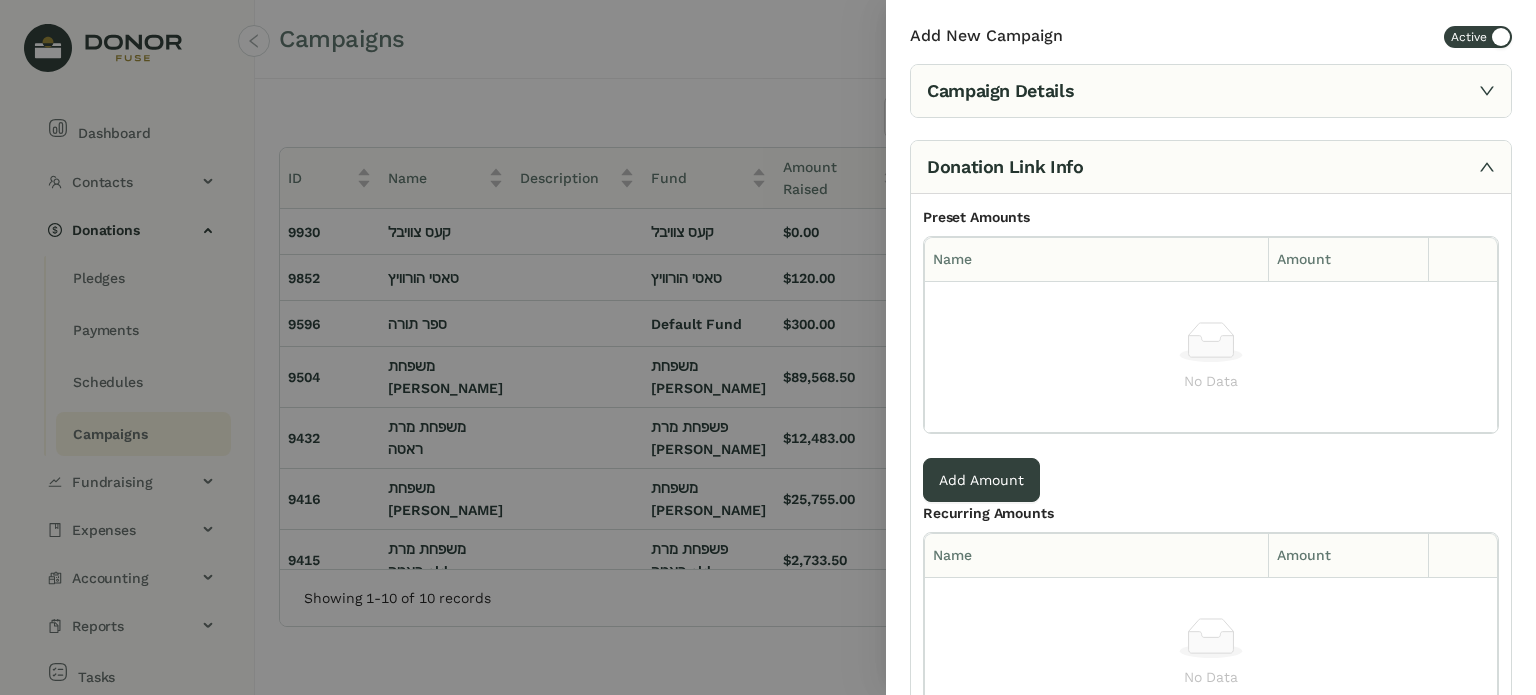 click on "Amount" 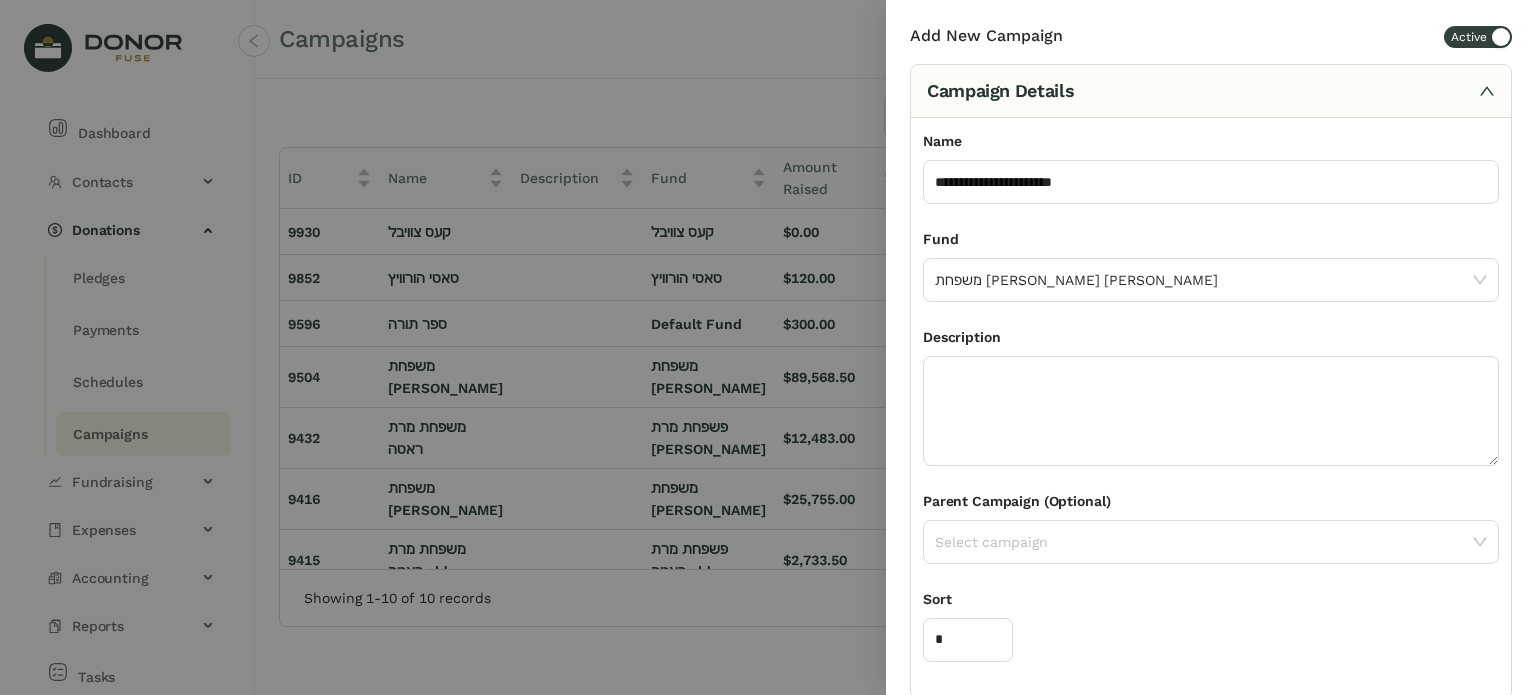 scroll, scrollTop: 196, scrollLeft: 0, axis: vertical 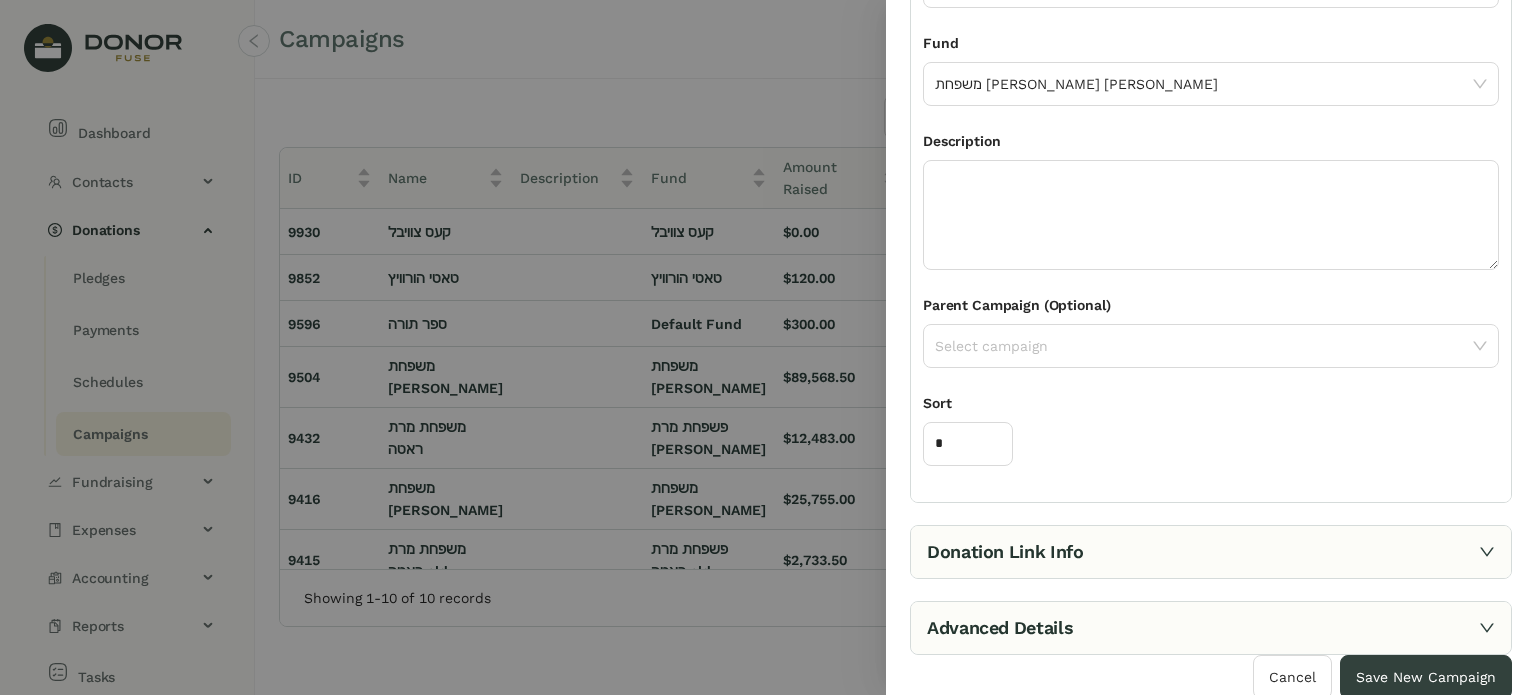 click on "Advanced Details" at bounding box center [1211, 628] 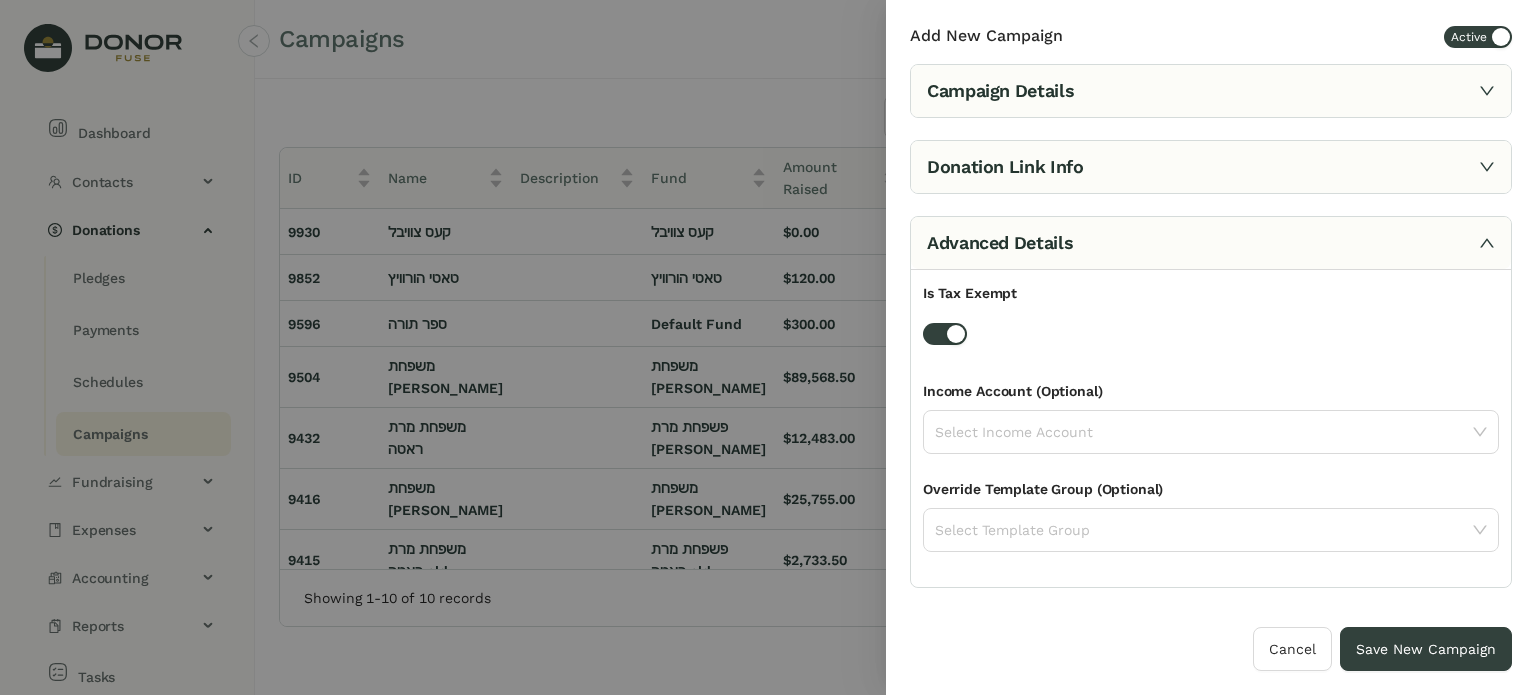 scroll, scrollTop: 0, scrollLeft: 0, axis: both 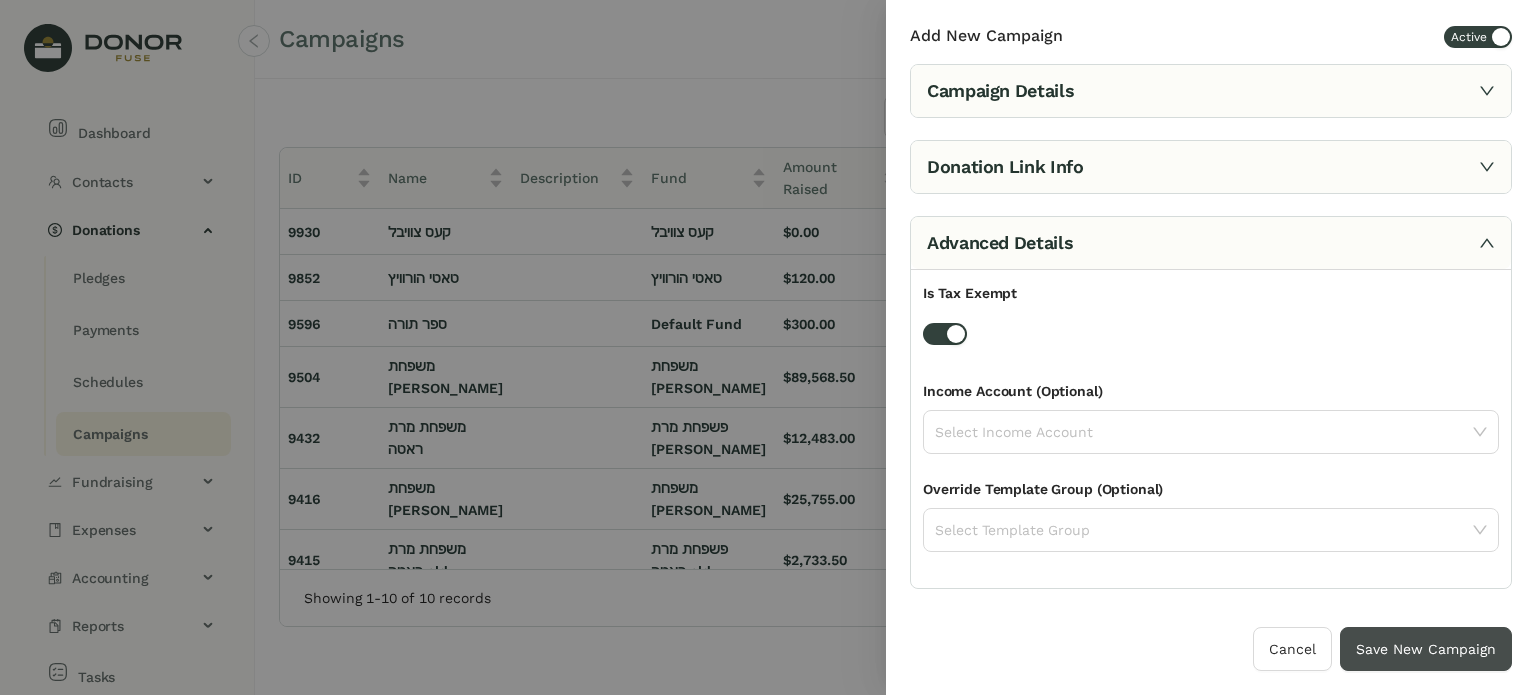 click on "Save New Campaign" at bounding box center (1426, 649) 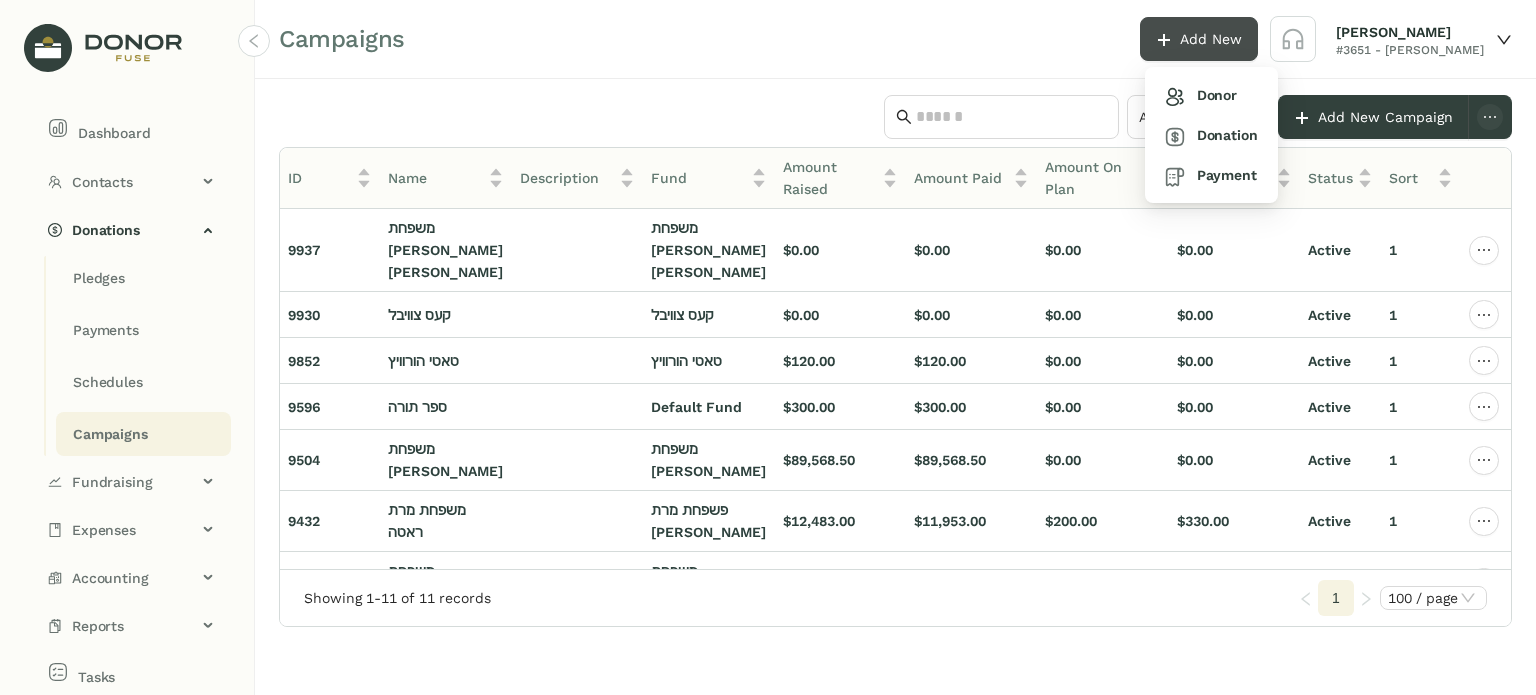 click on "Add New" 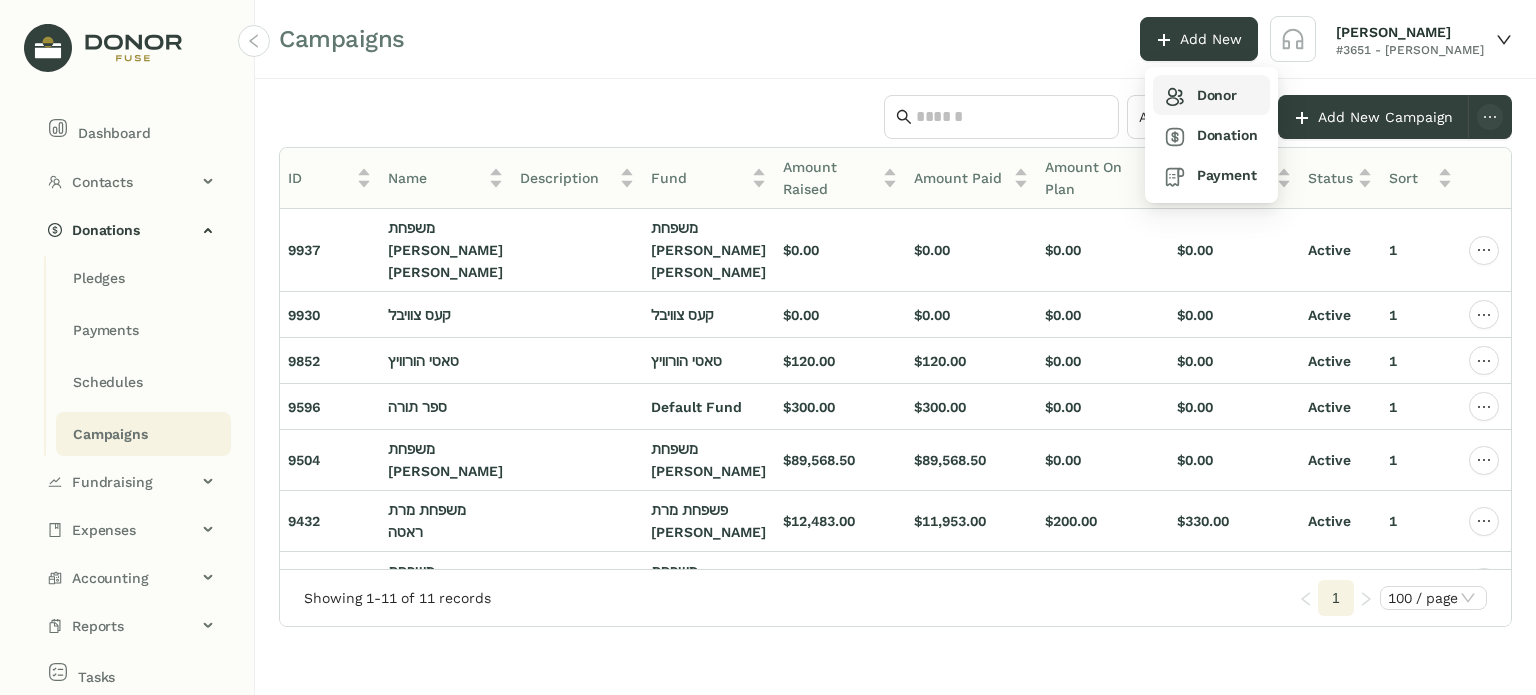 click on "Donor" at bounding box center (1201, 95) 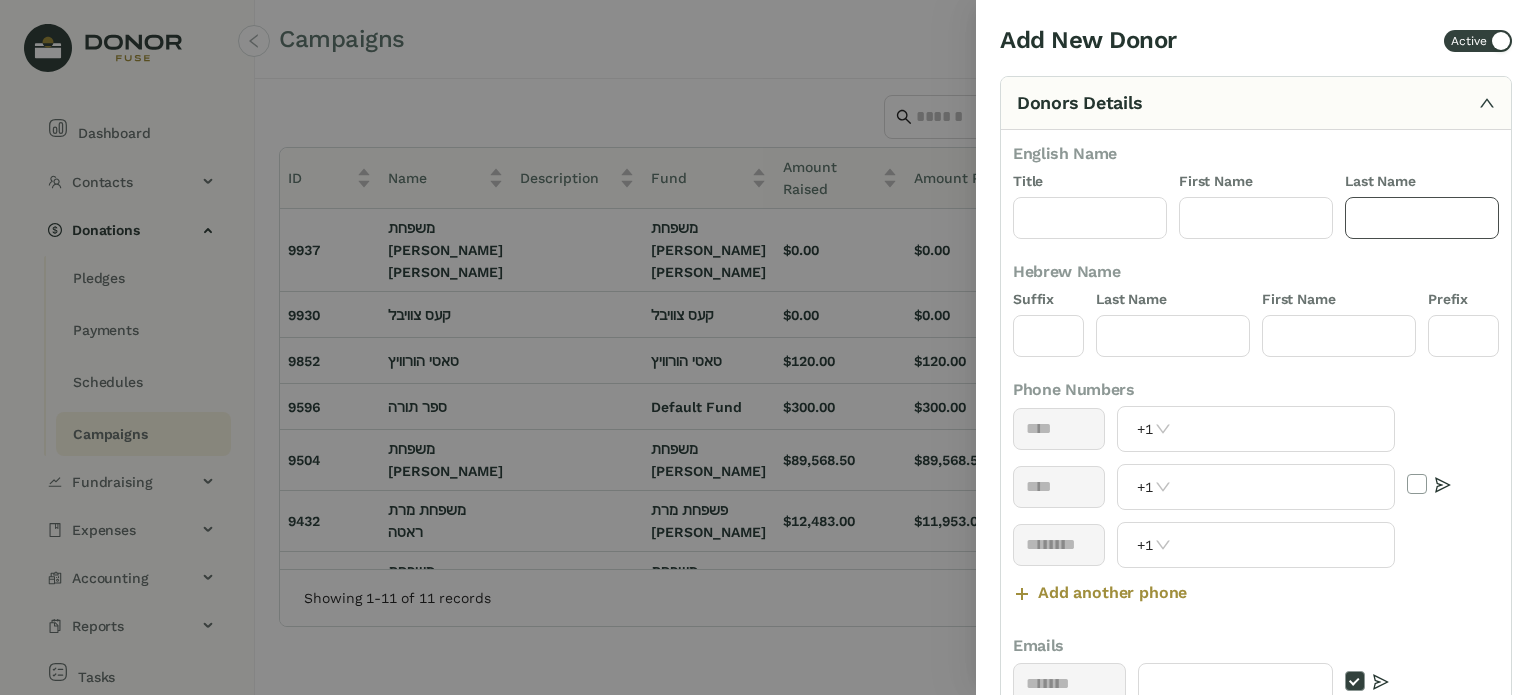 click 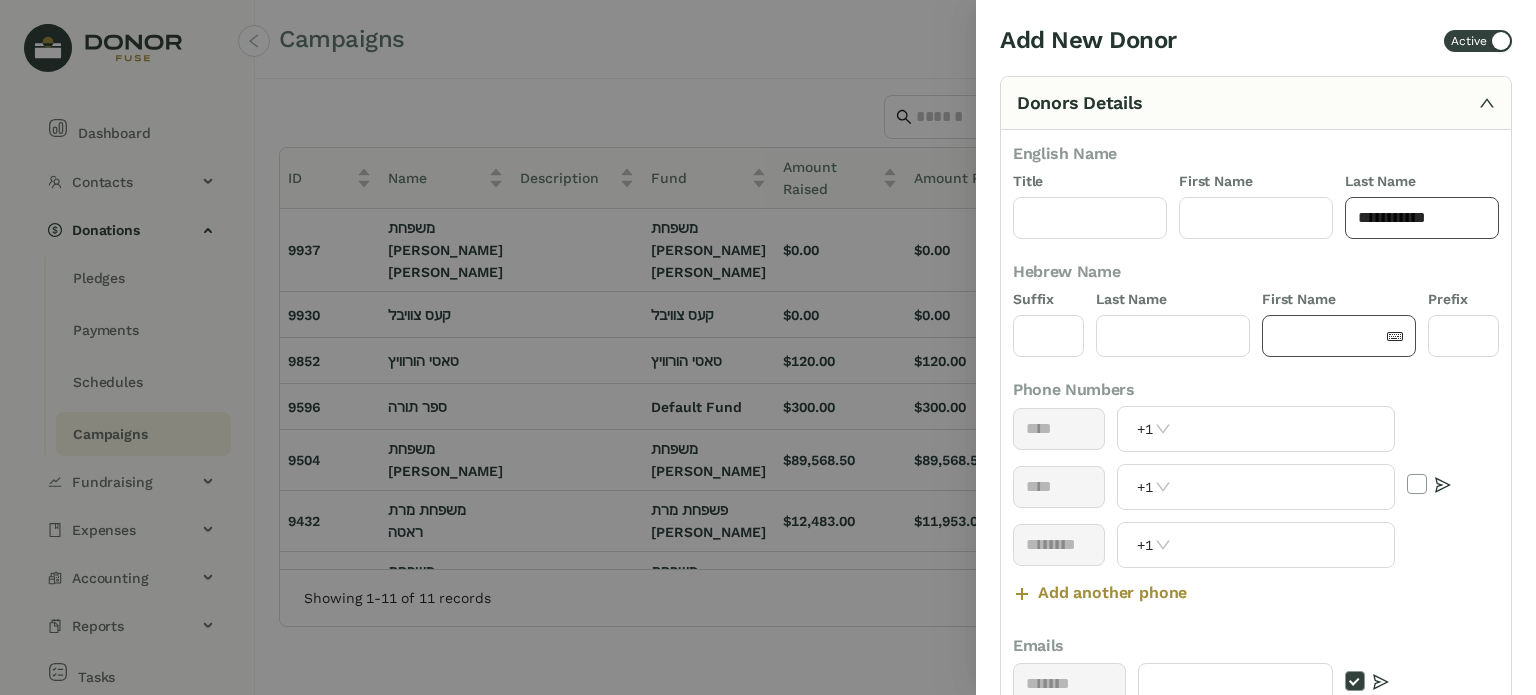 type on "**********" 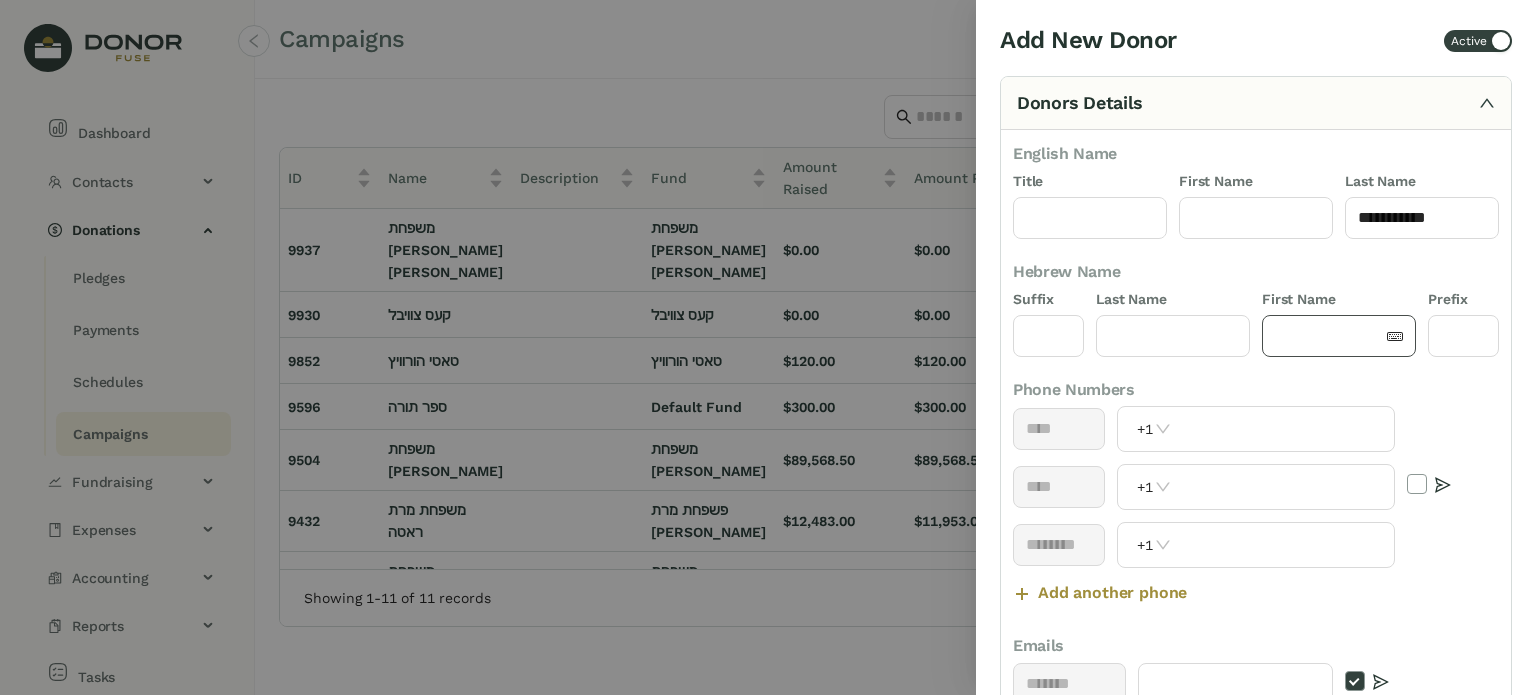 click 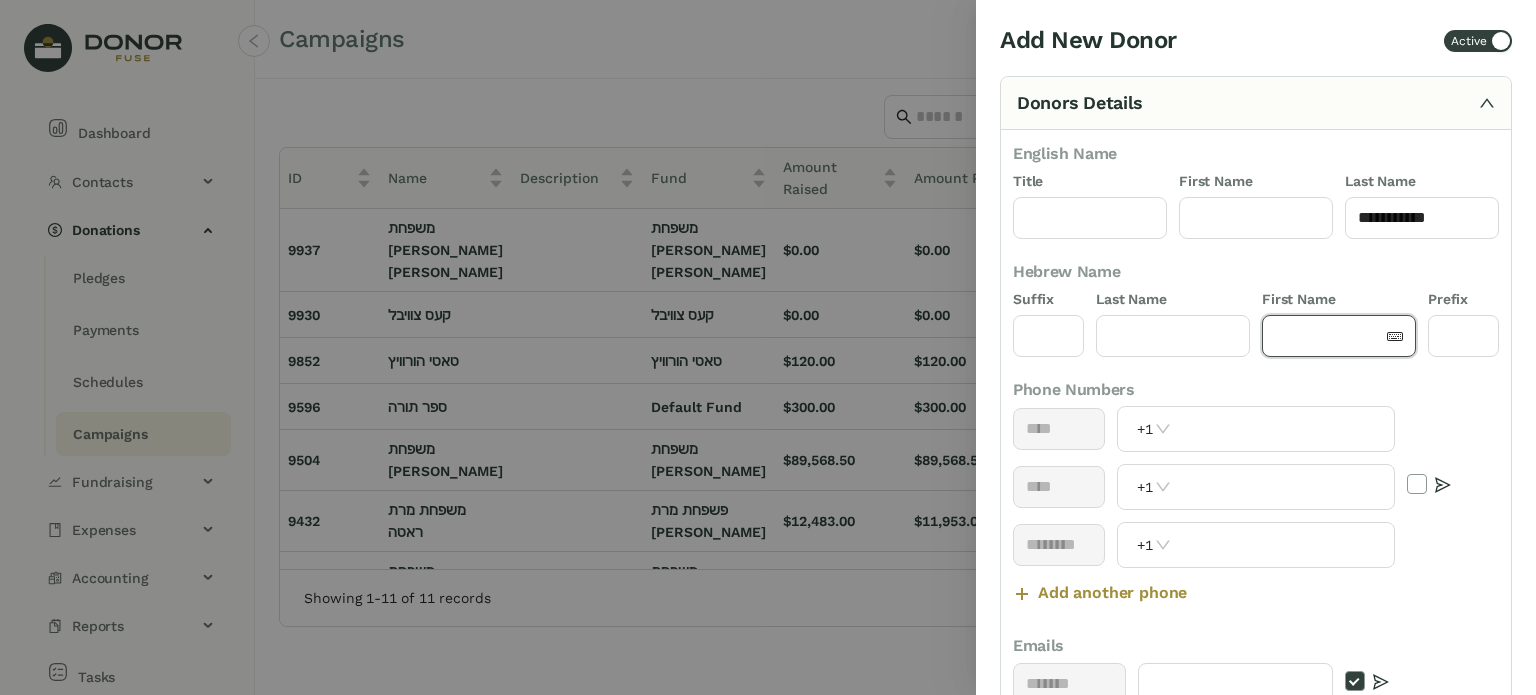 paste on "**********" 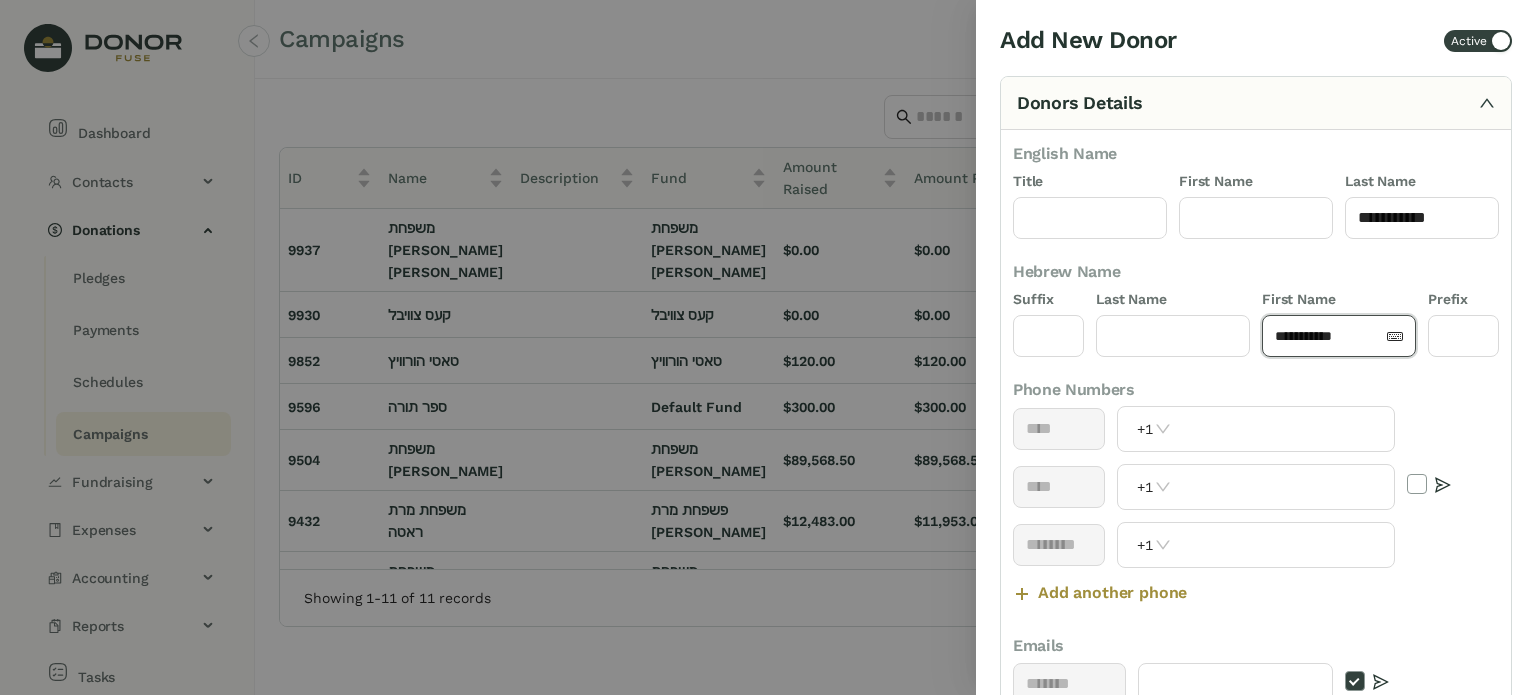 click on "**********" 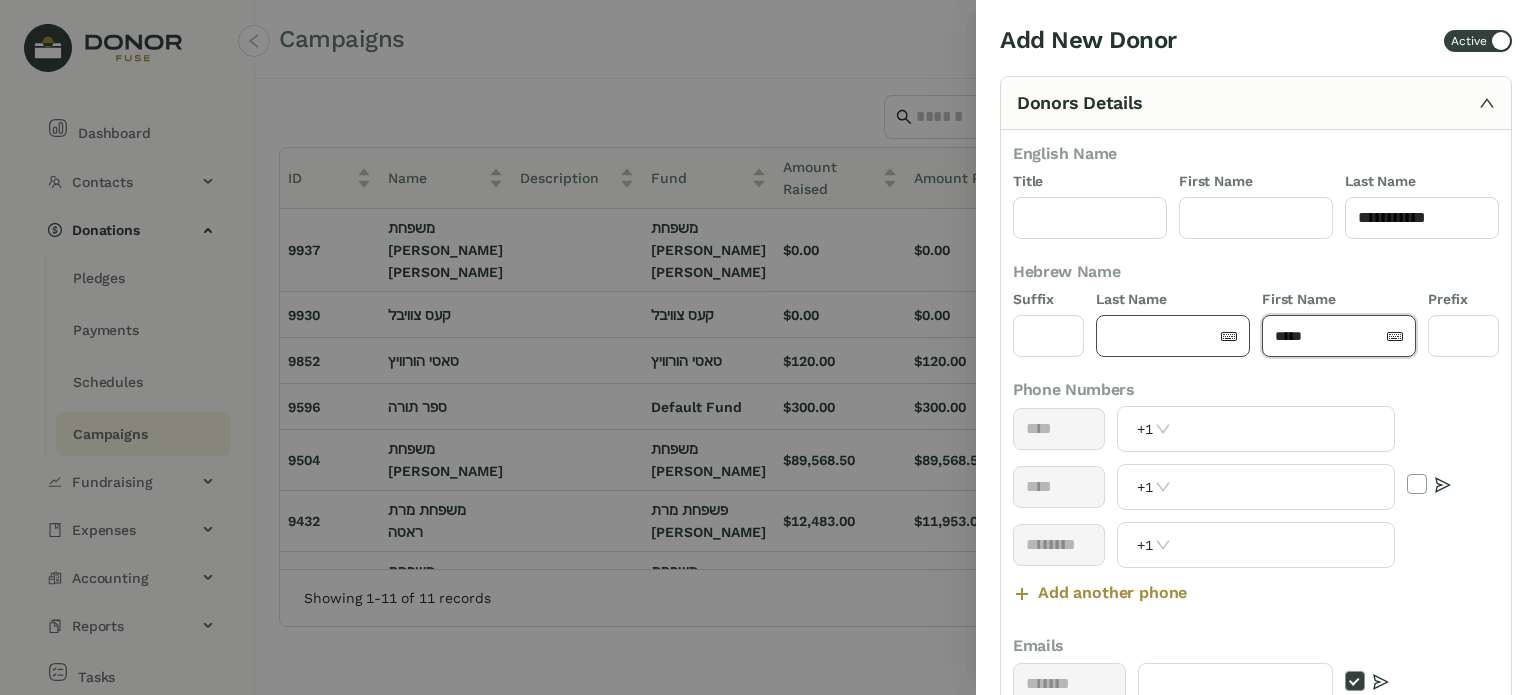 type on "****" 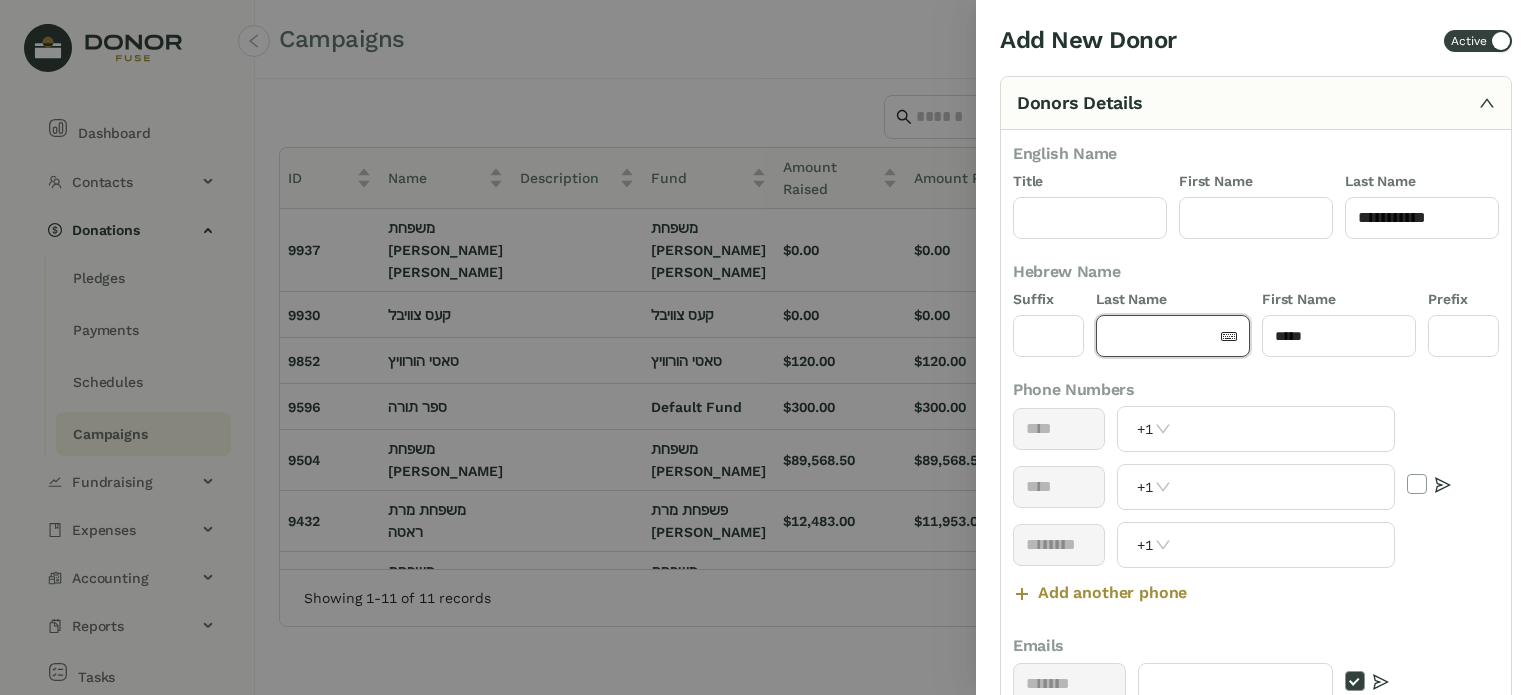 click 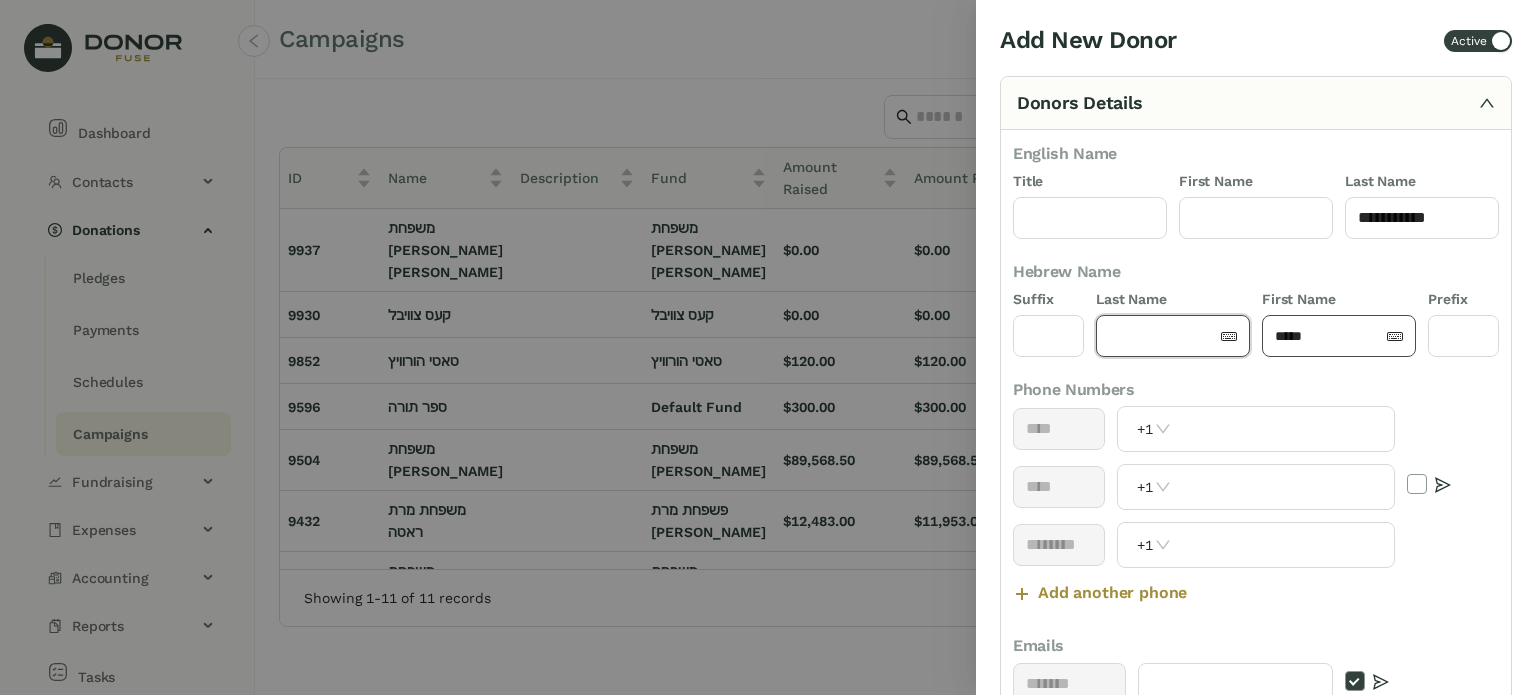 paste on "******" 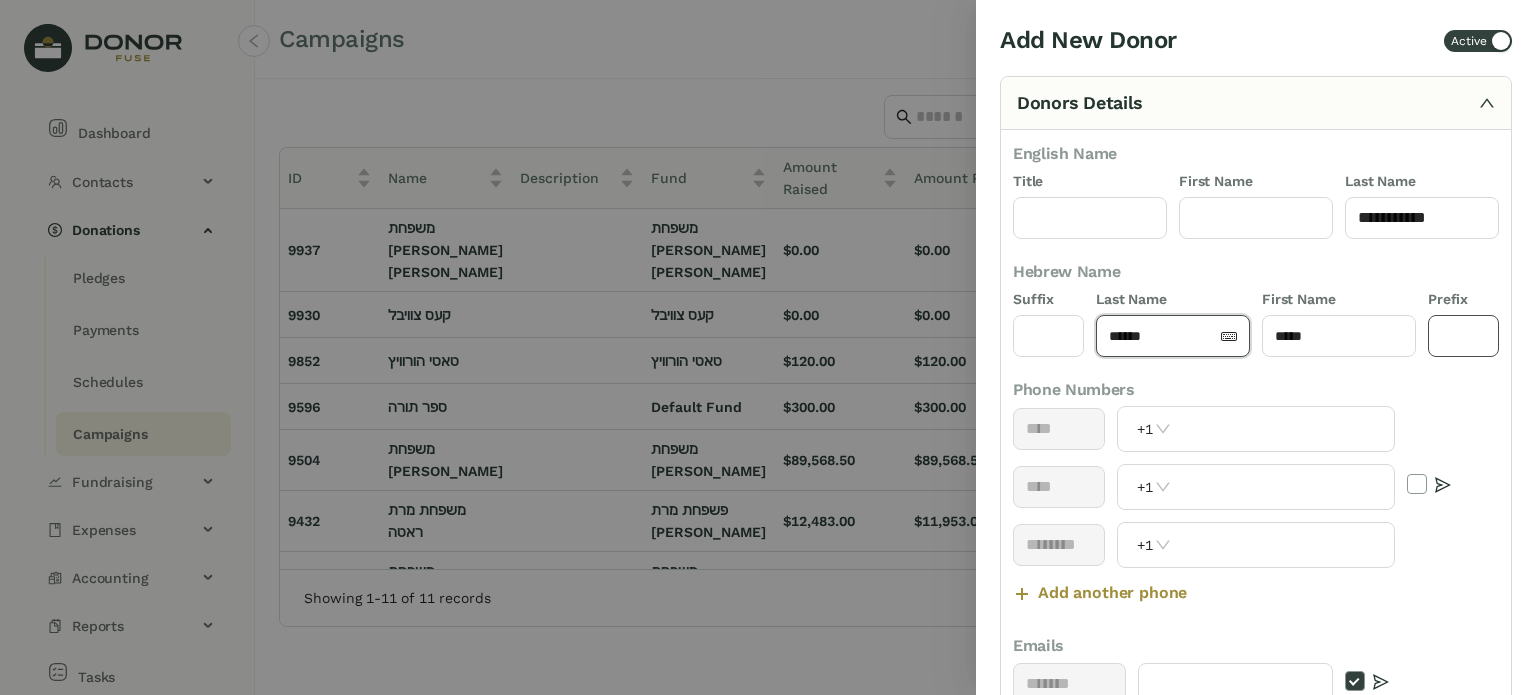 type on "******" 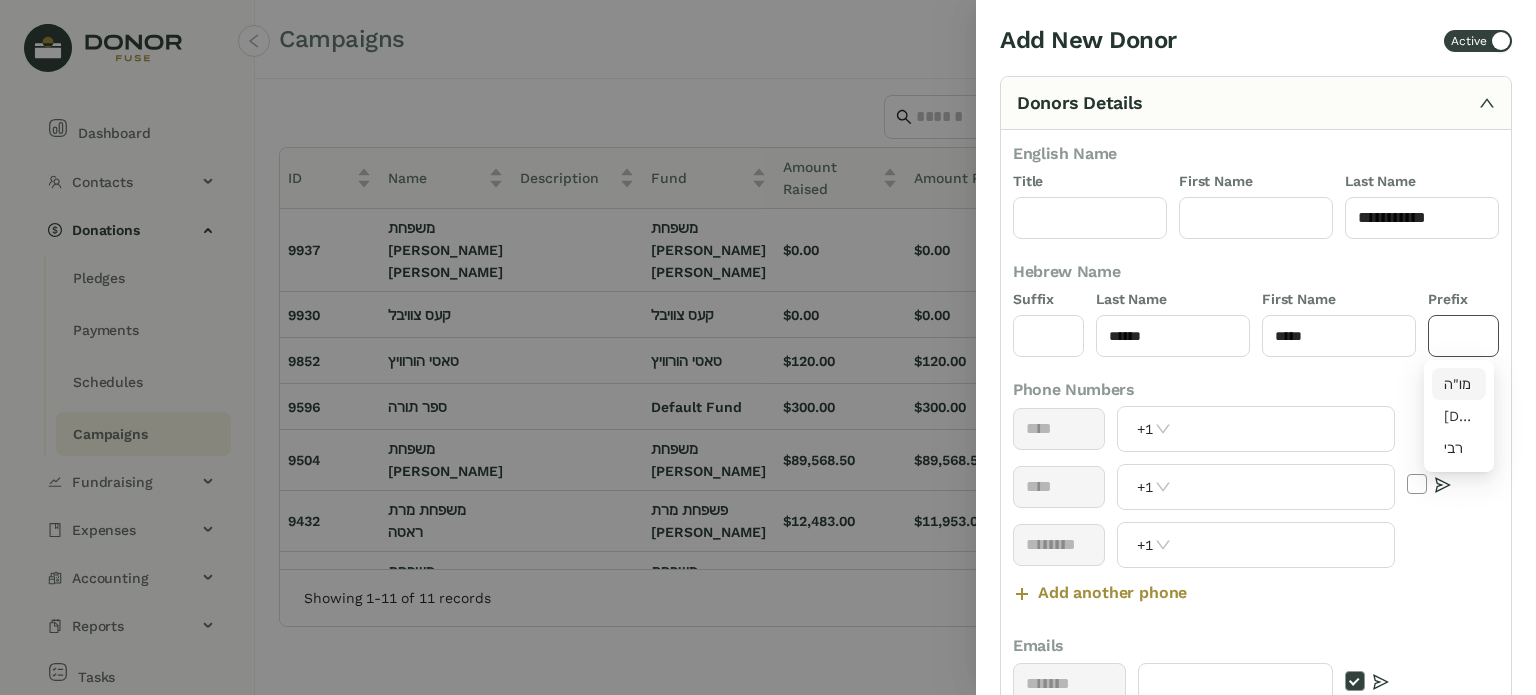click 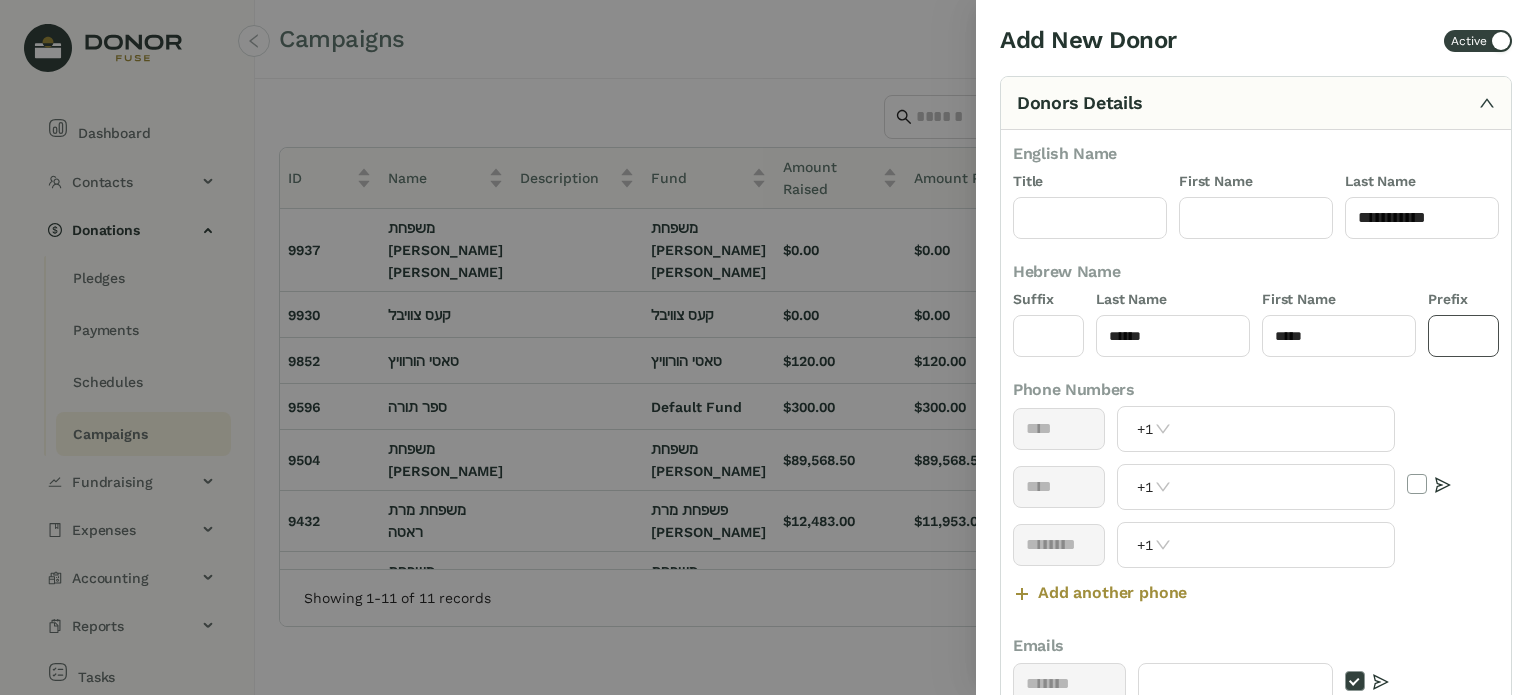 type on "****" 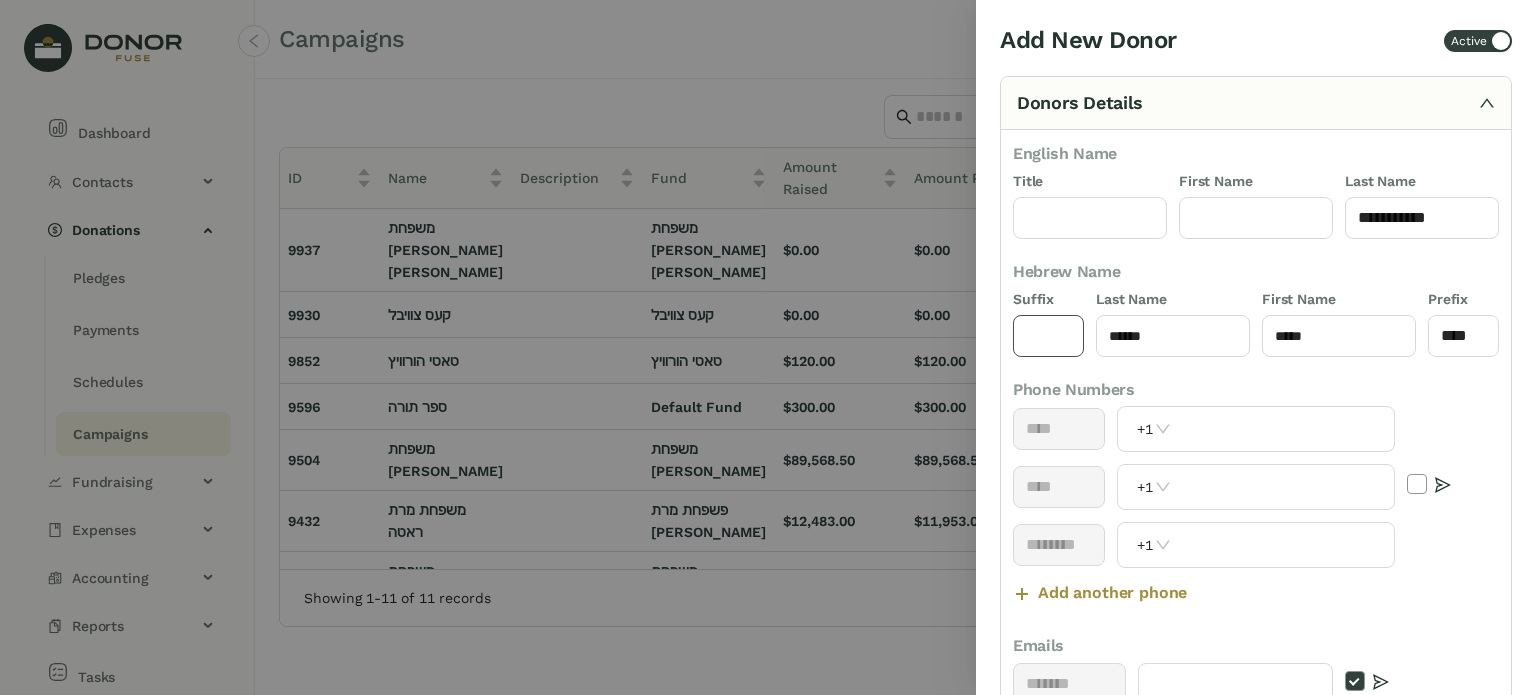 drag, startPoint x: 1051, startPoint y: 326, endPoint x: 1048, endPoint y: 342, distance: 16.27882 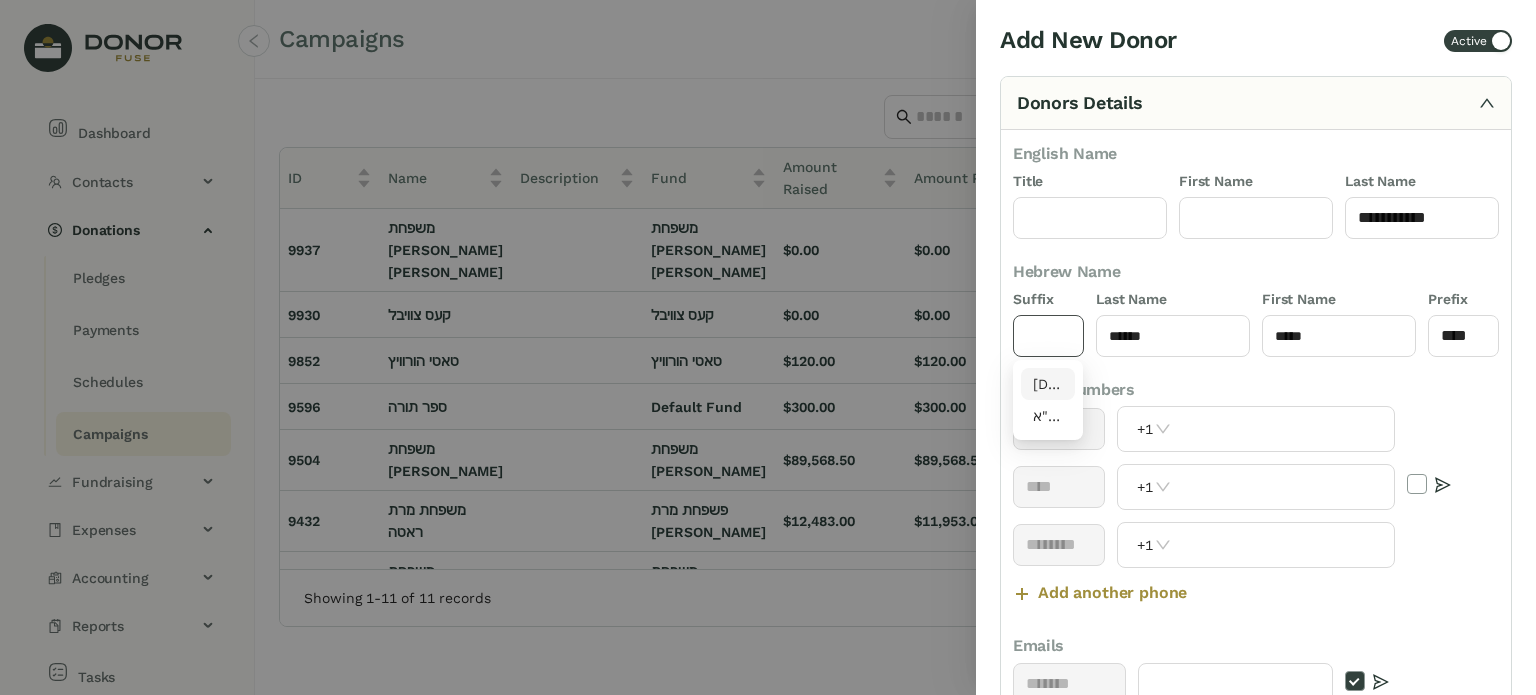 click on "[DEMOGRAPHIC_DATA]"ו" at bounding box center [1048, 384] 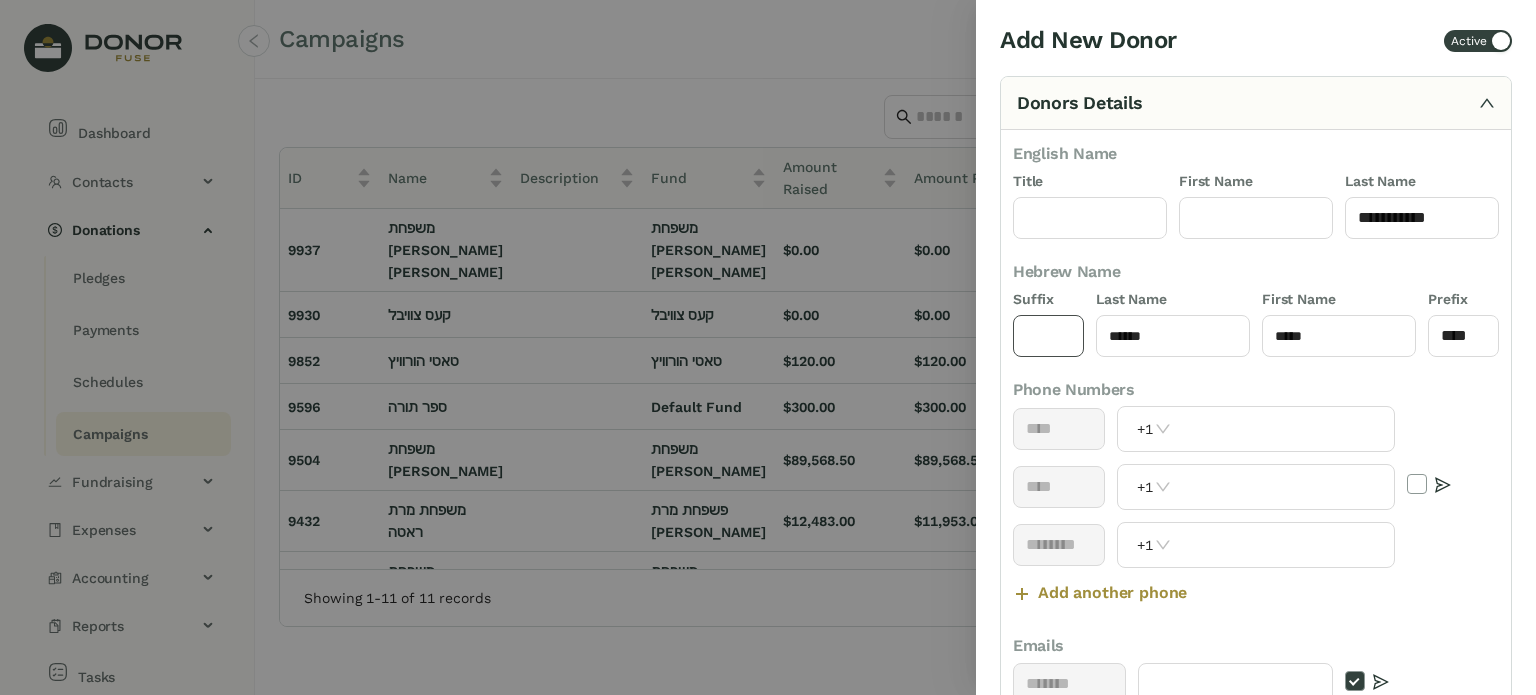 type on "****" 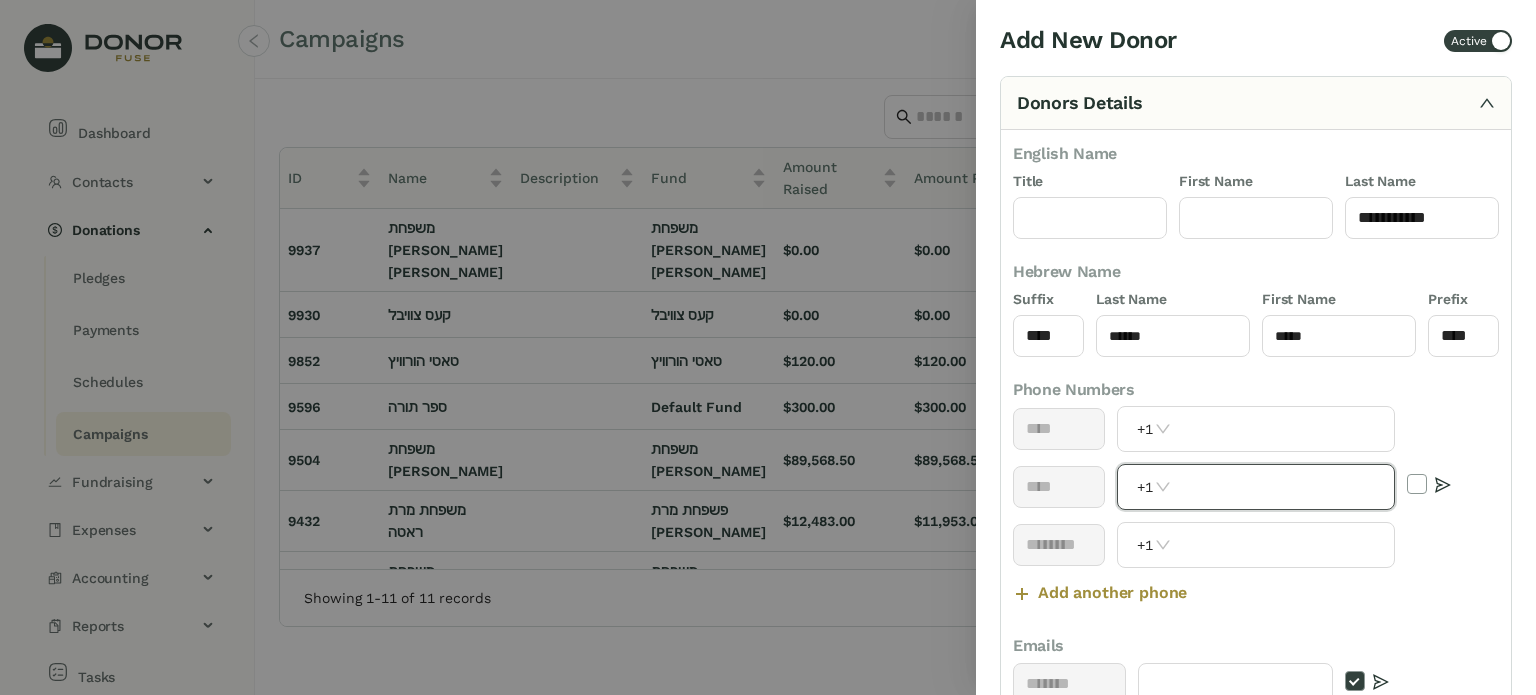 drag, startPoint x: 1279, startPoint y: 481, endPoint x: 1261, endPoint y: 457, distance: 30 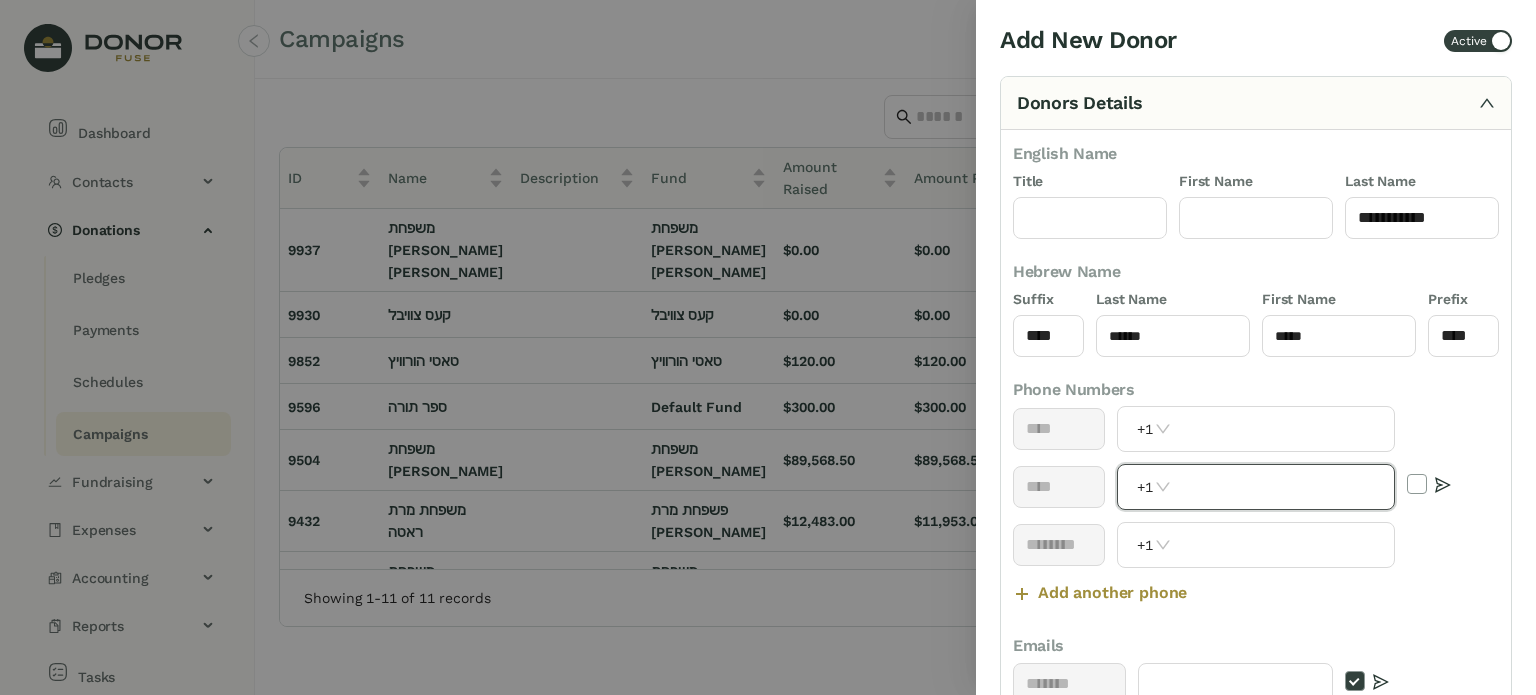 paste on "**********" 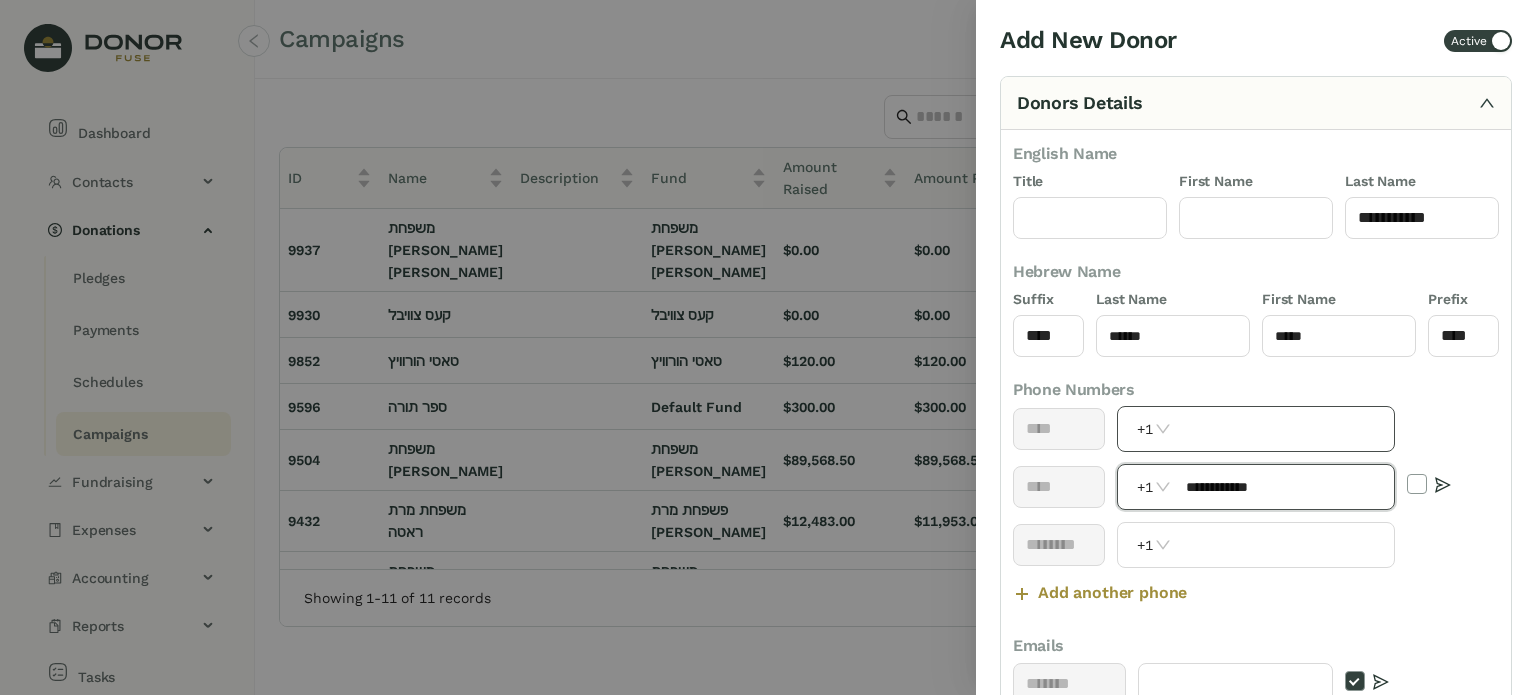 scroll, scrollTop: 400, scrollLeft: 0, axis: vertical 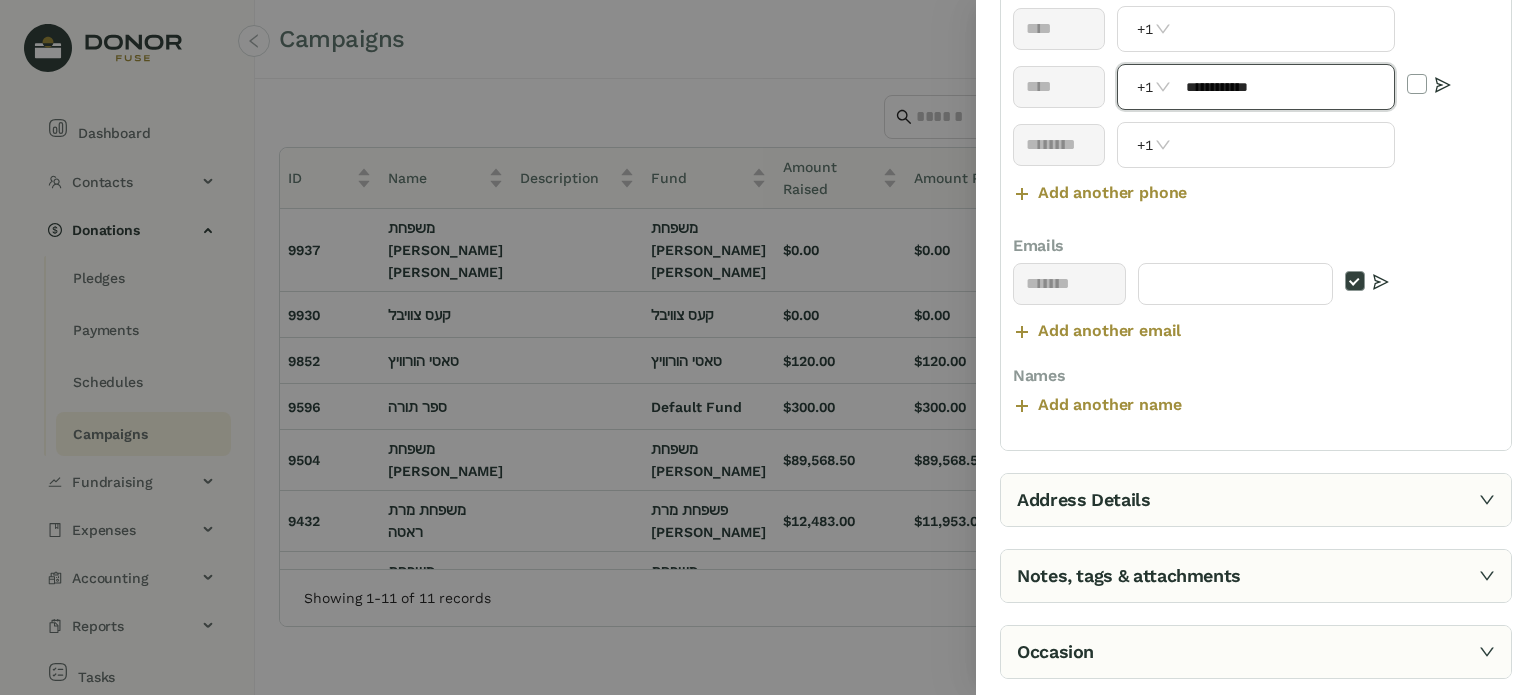type on "**********" 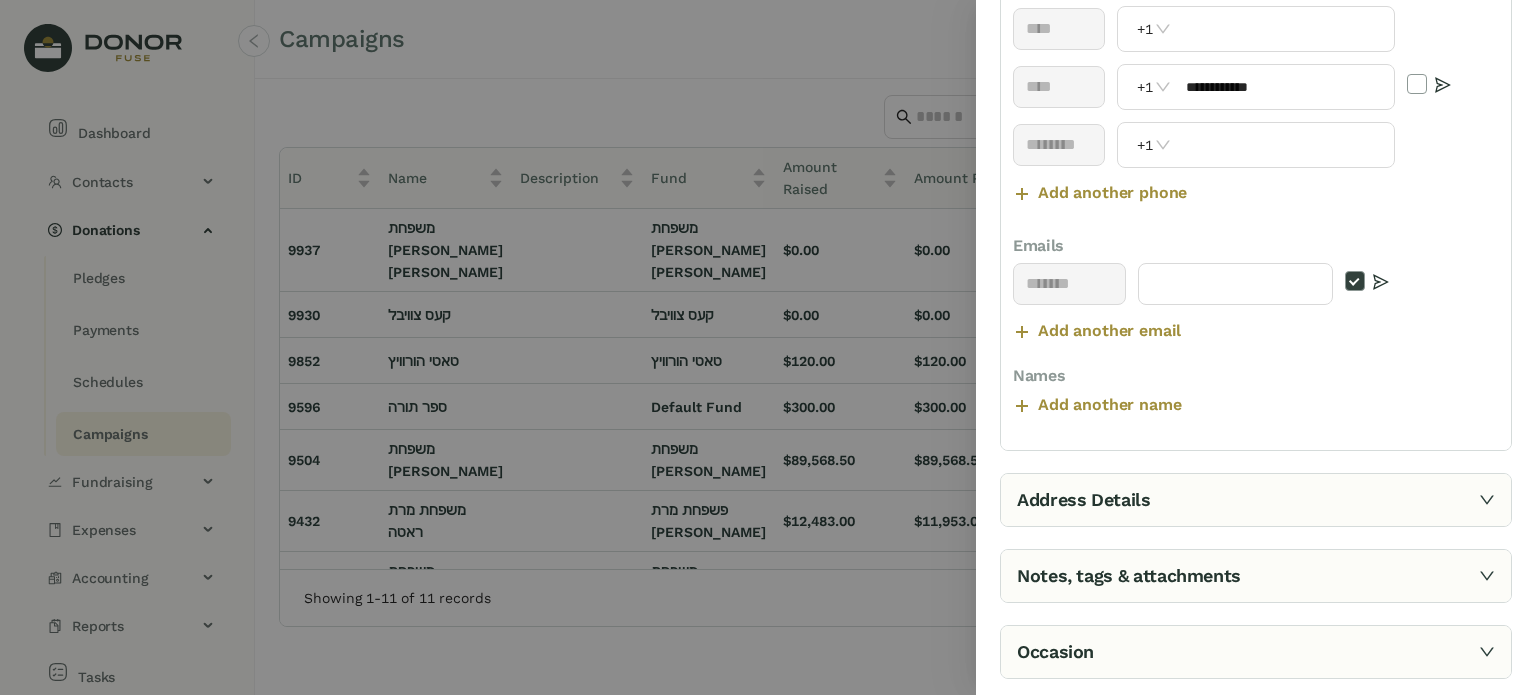 click on "Notes, tags & attachments" at bounding box center (1256, 576) 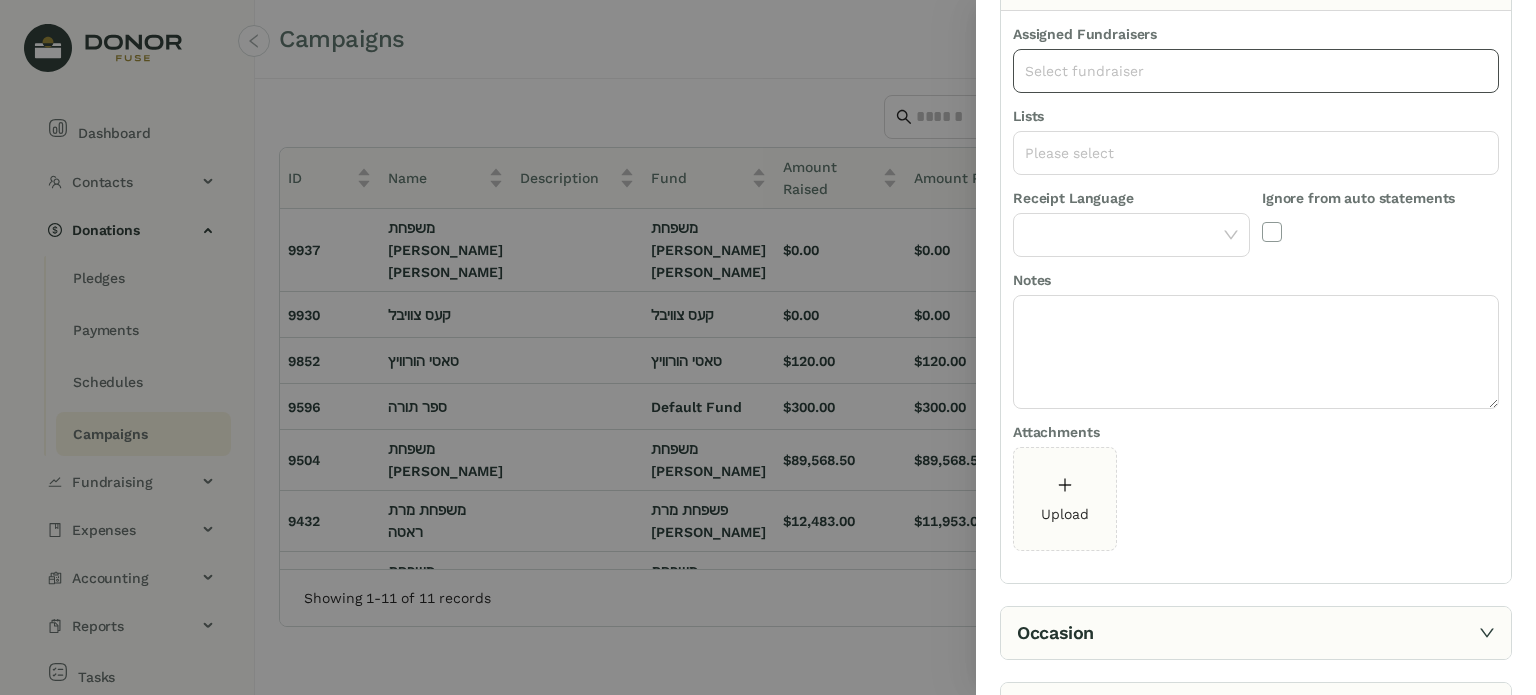 click on "Select fundraiser" 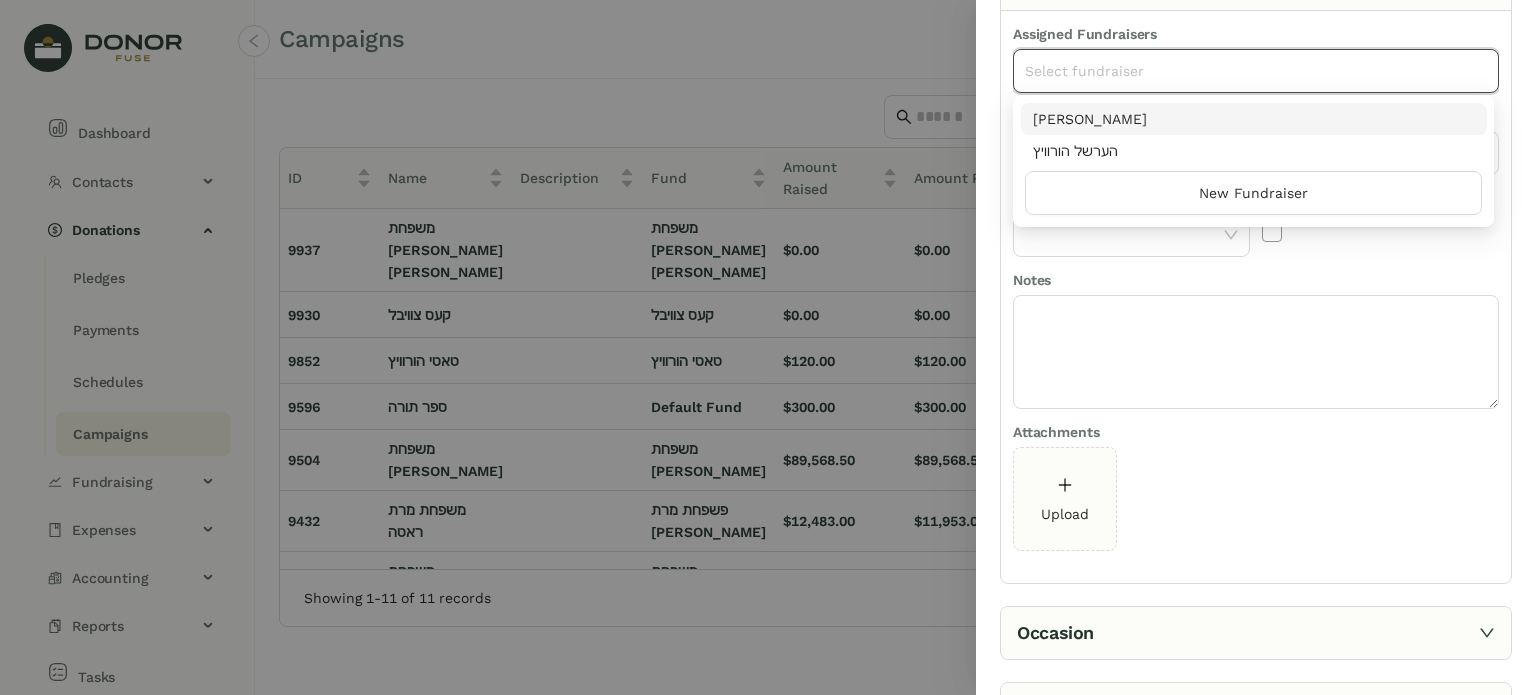 click on "[PERSON_NAME]" at bounding box center (1254, 119) 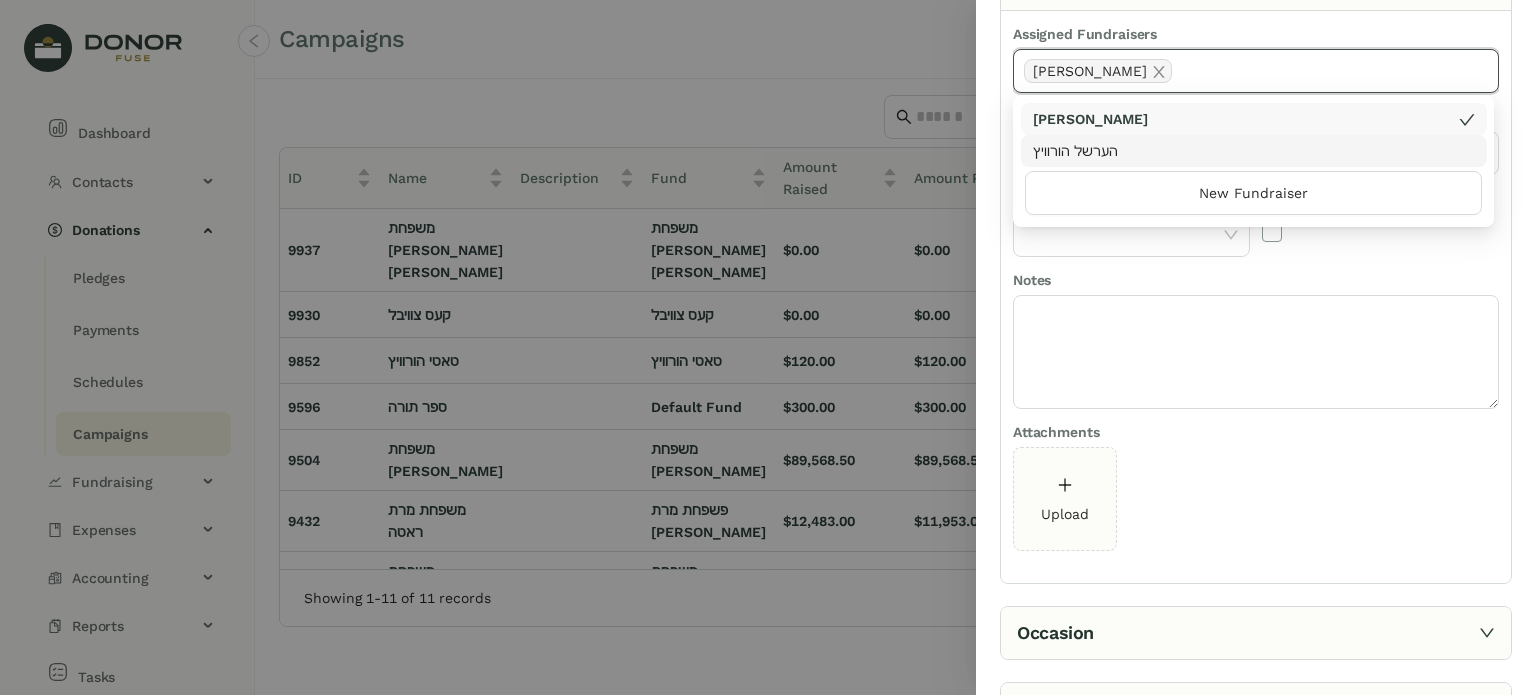 click on "Ignore from auto statements" at bounding box center [1380, 228] 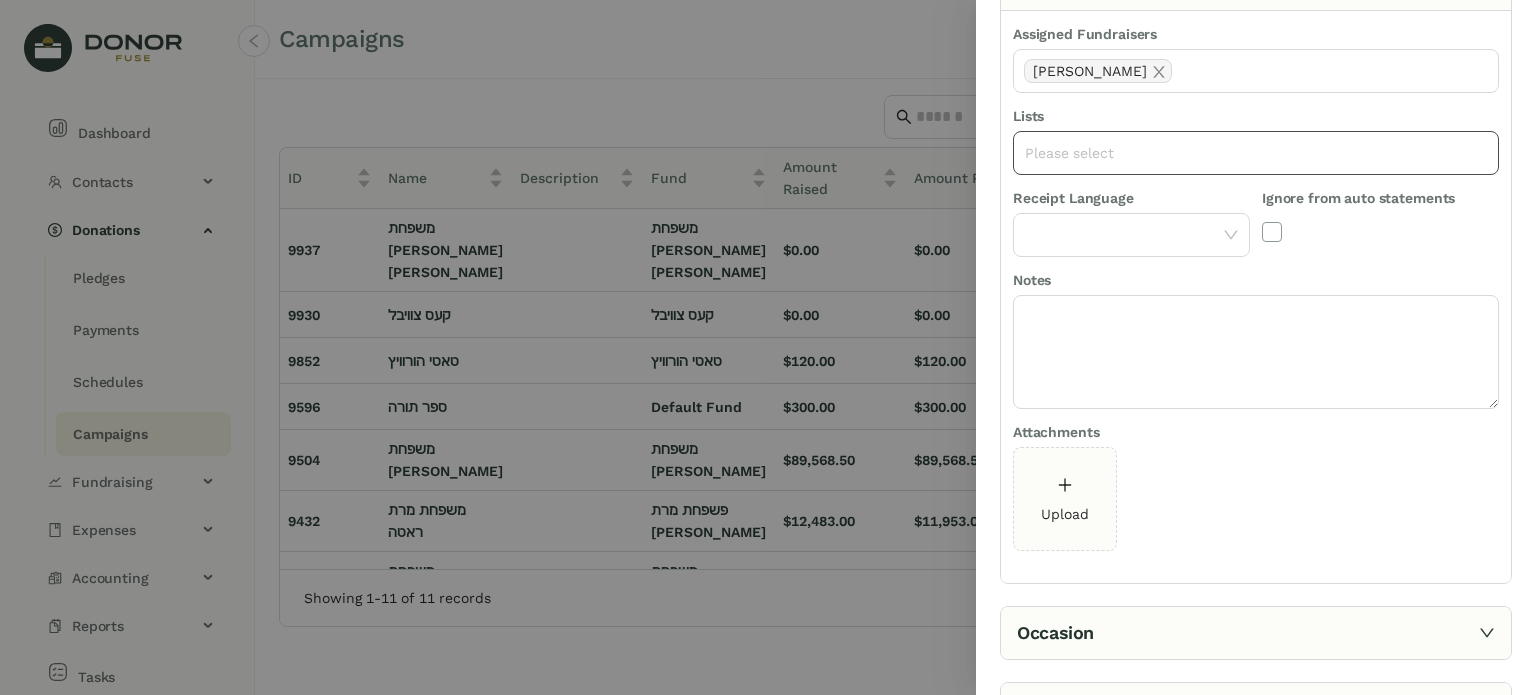 click on "Please select" 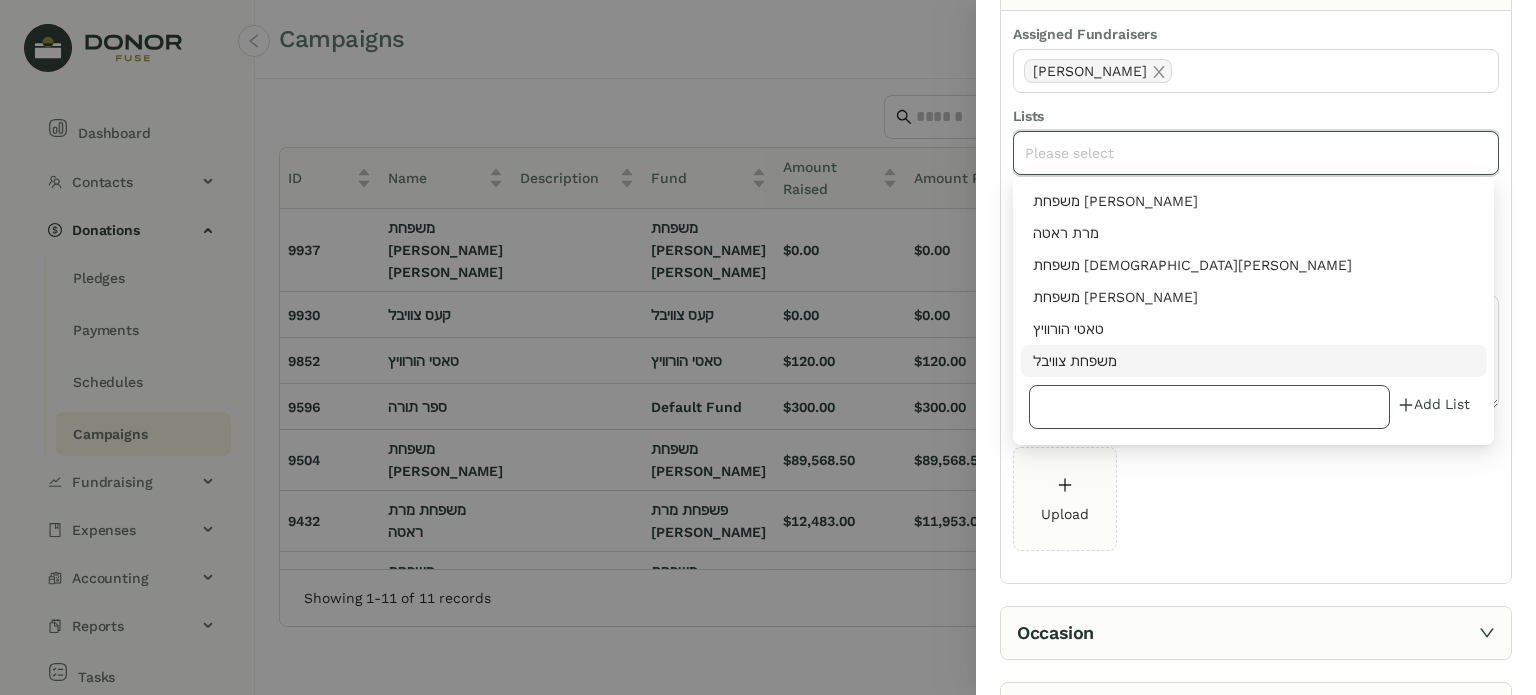 click at bounding box center [1210, 407] 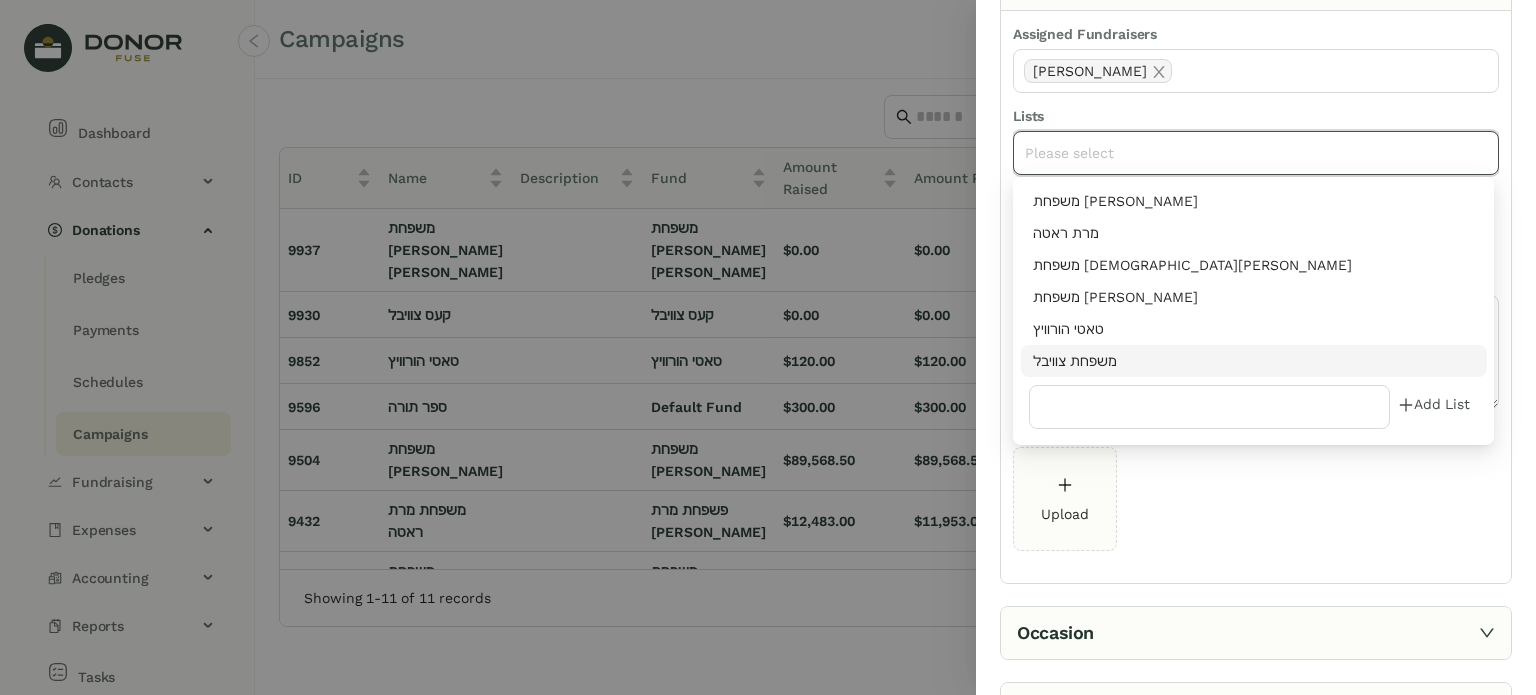 click on "Add List" at bounding box center (1434, 407) 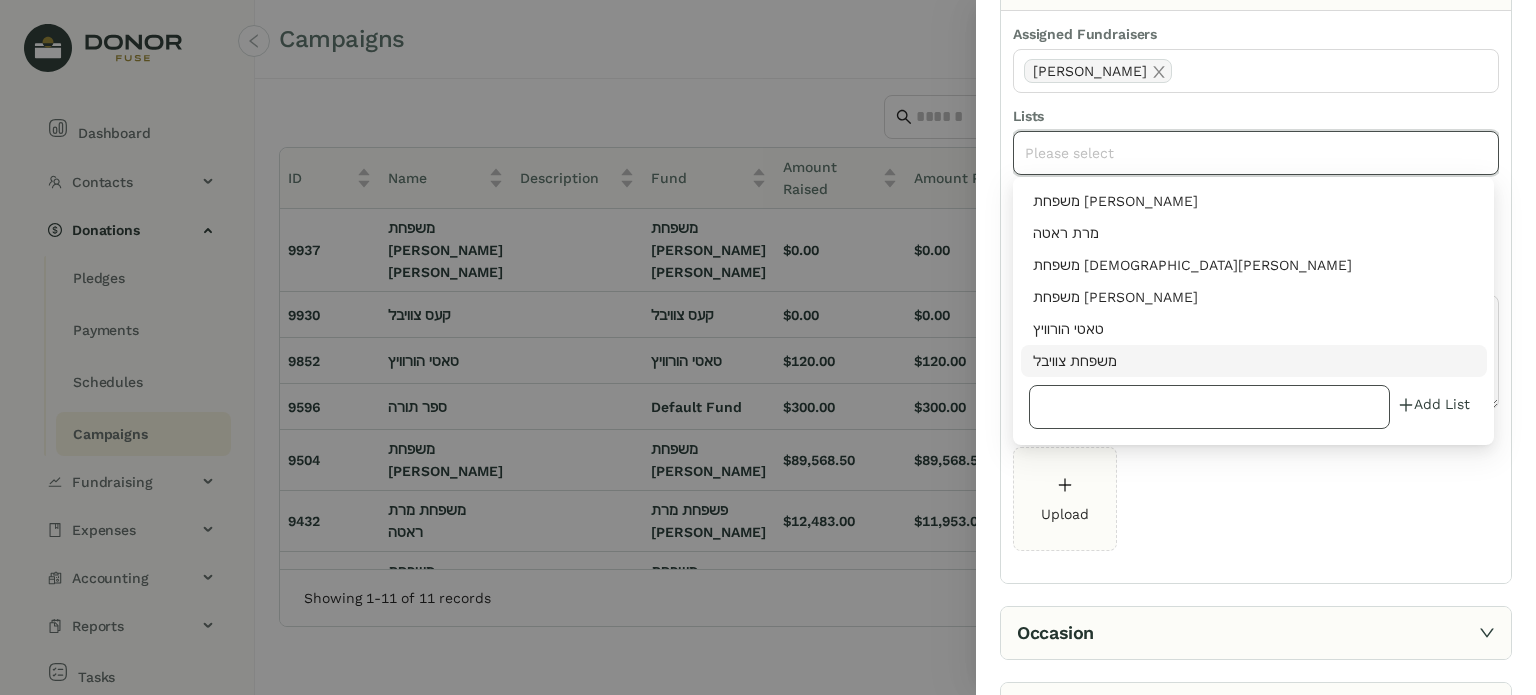 click at bounding box center [1210, 407] 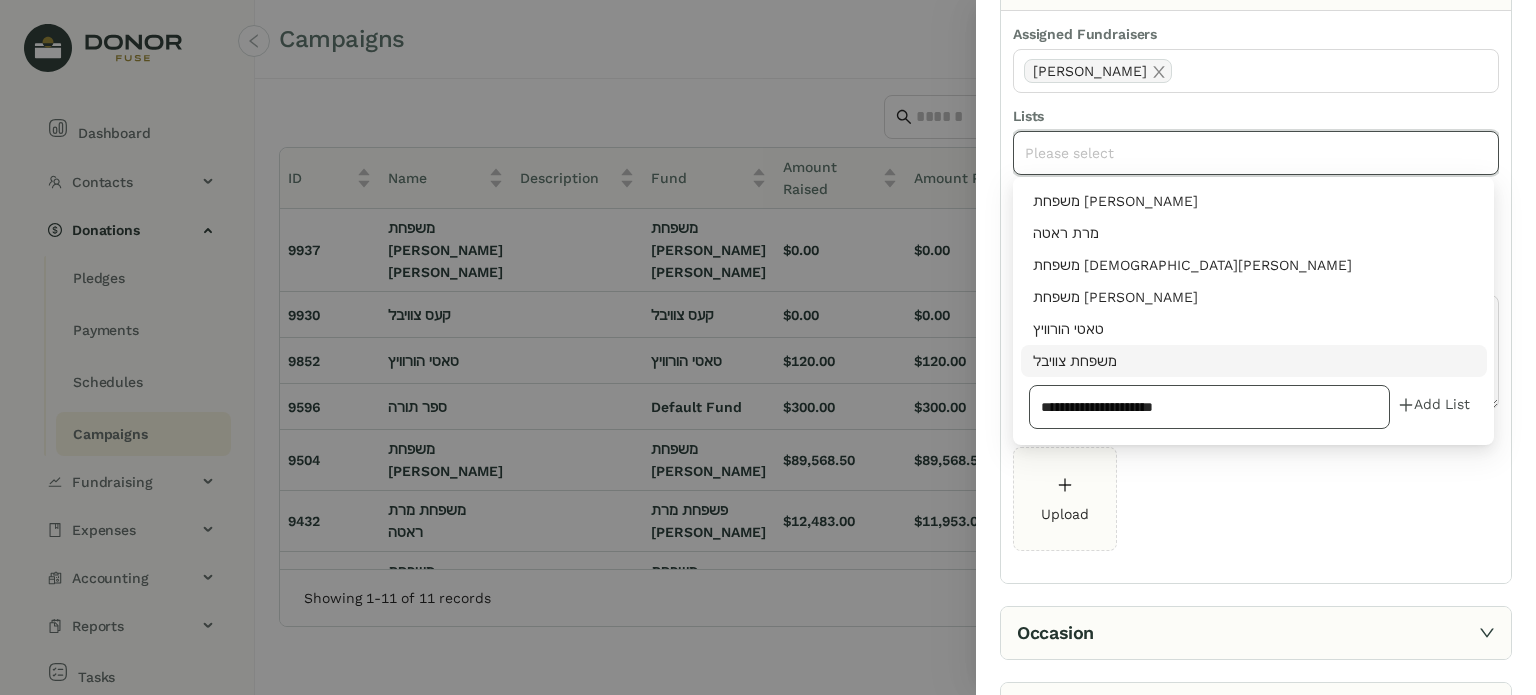 type on "**********" 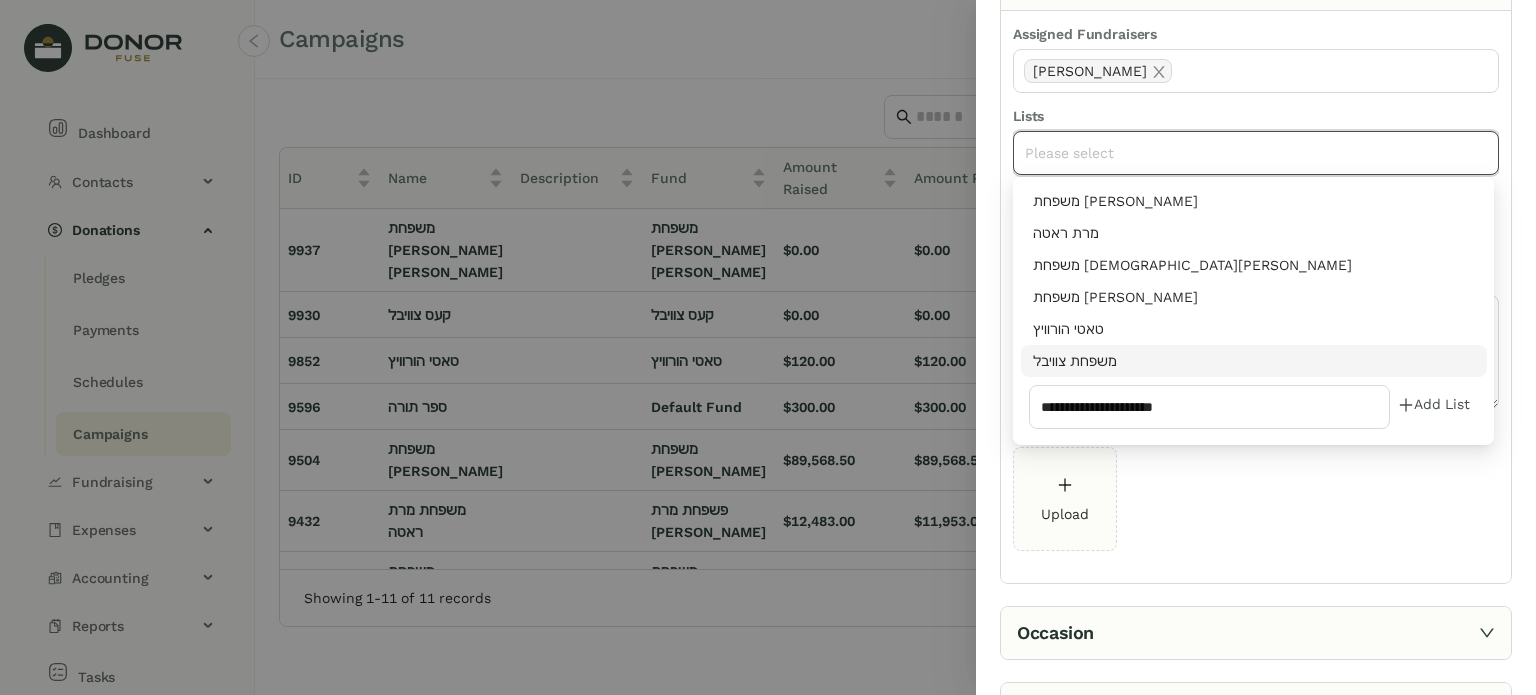 click on "Add List" at bounding box center [1434, 407] 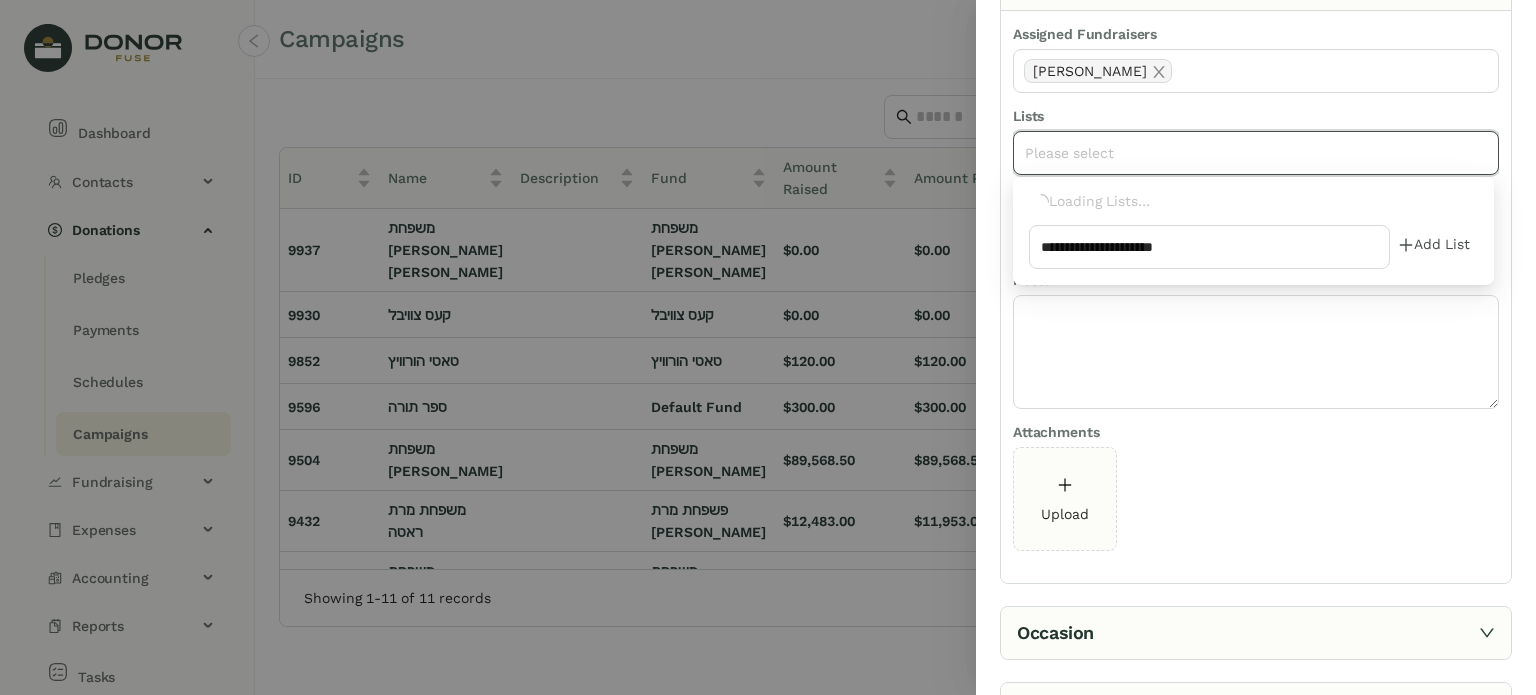 type 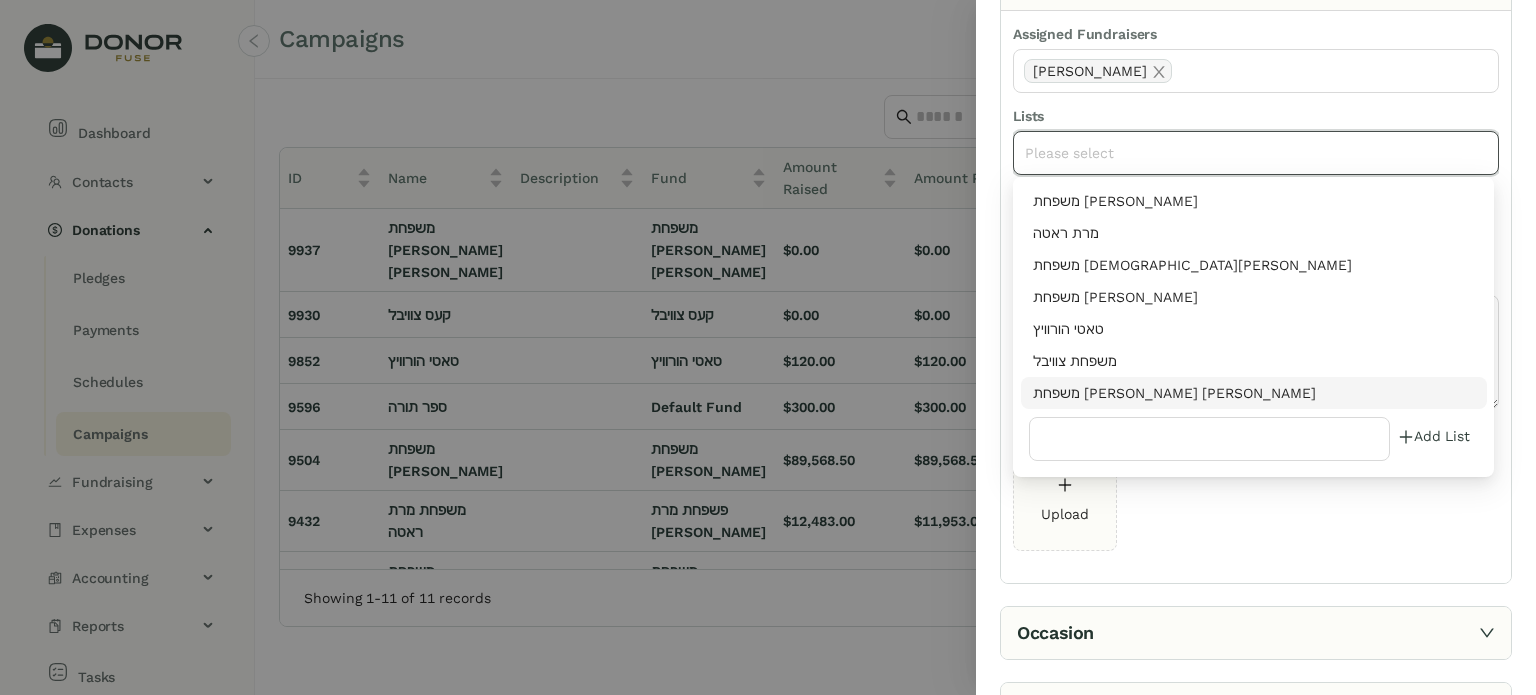 click on "משפחת [PERSON_NAME] [PERSON_NAME]" at bounding box center (1254, 393) 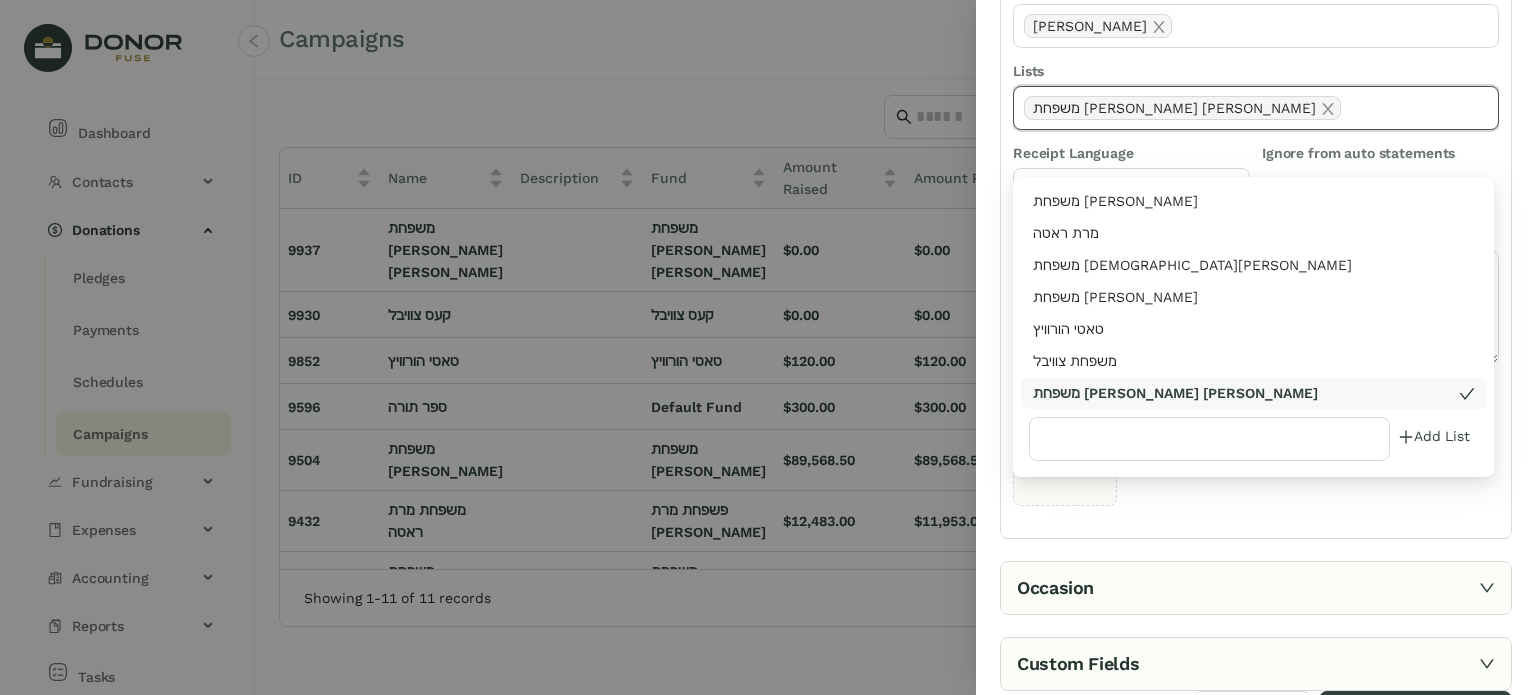 scroll, scrollTop: 355, scrollLeft: 0, axis: vertical 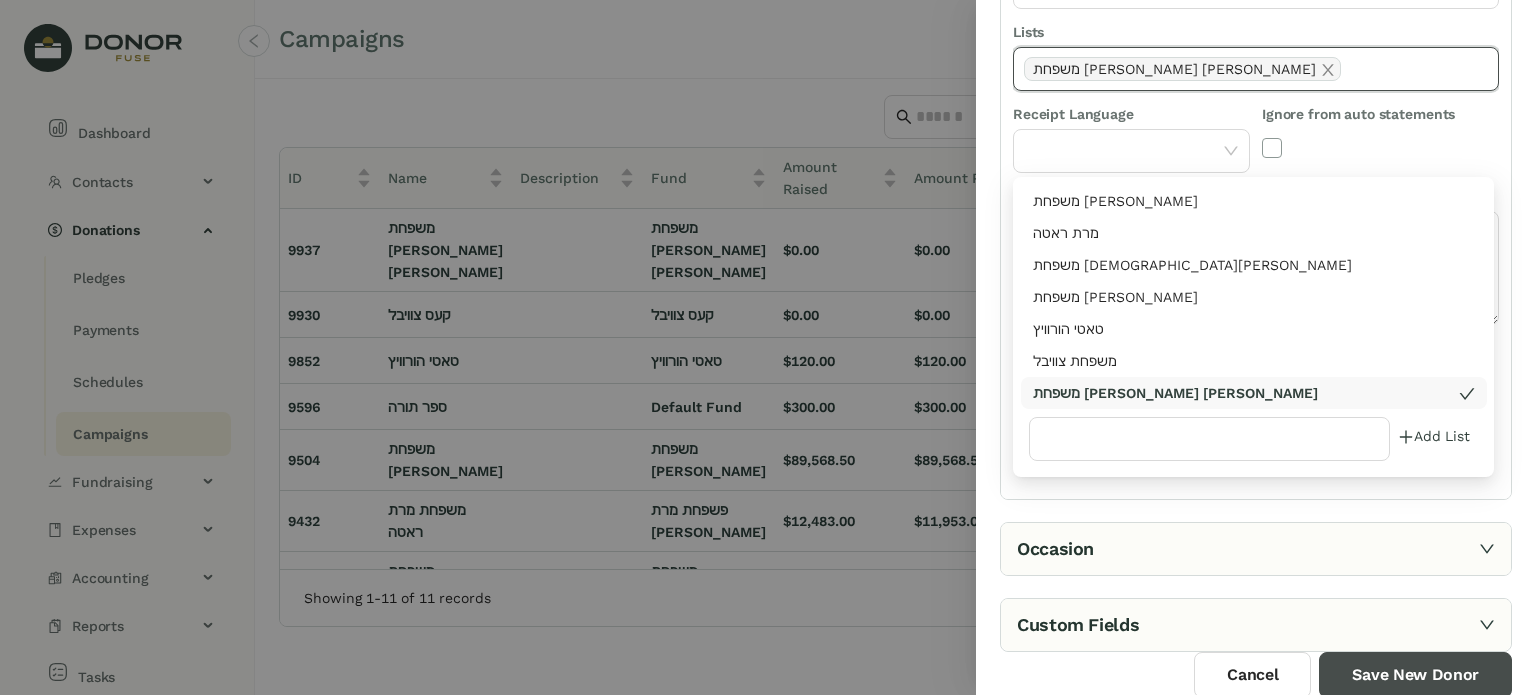 click on "Save New Donor" at bounding box center (1415, 675) 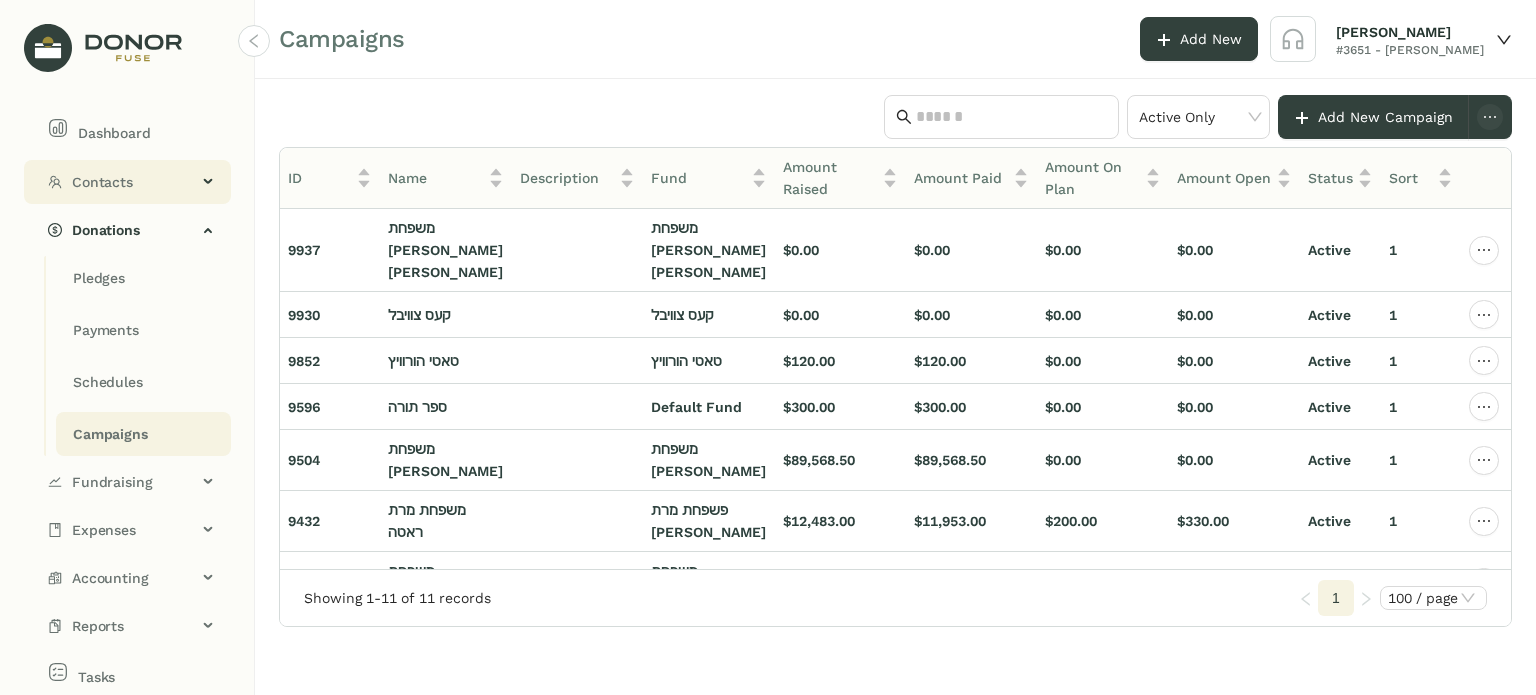click on "Contacts" 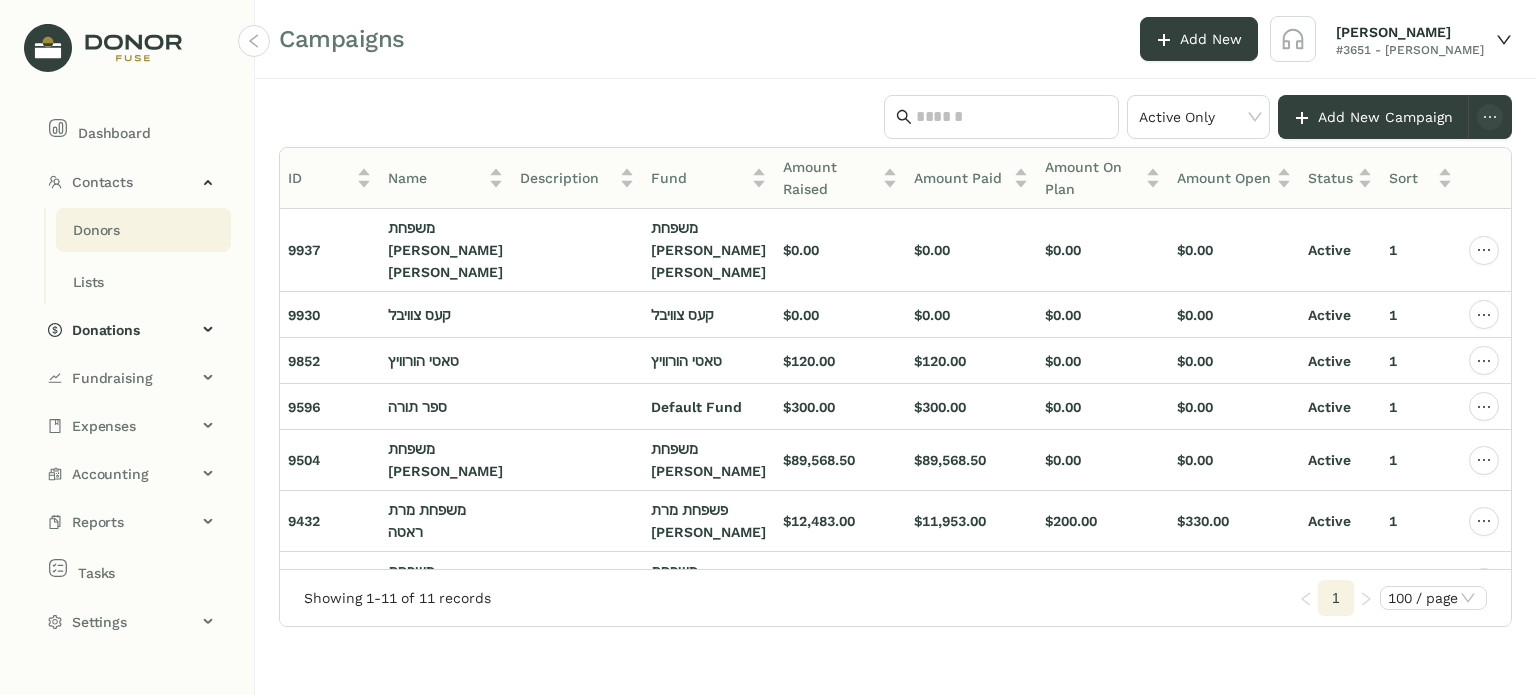 click on "Donors" 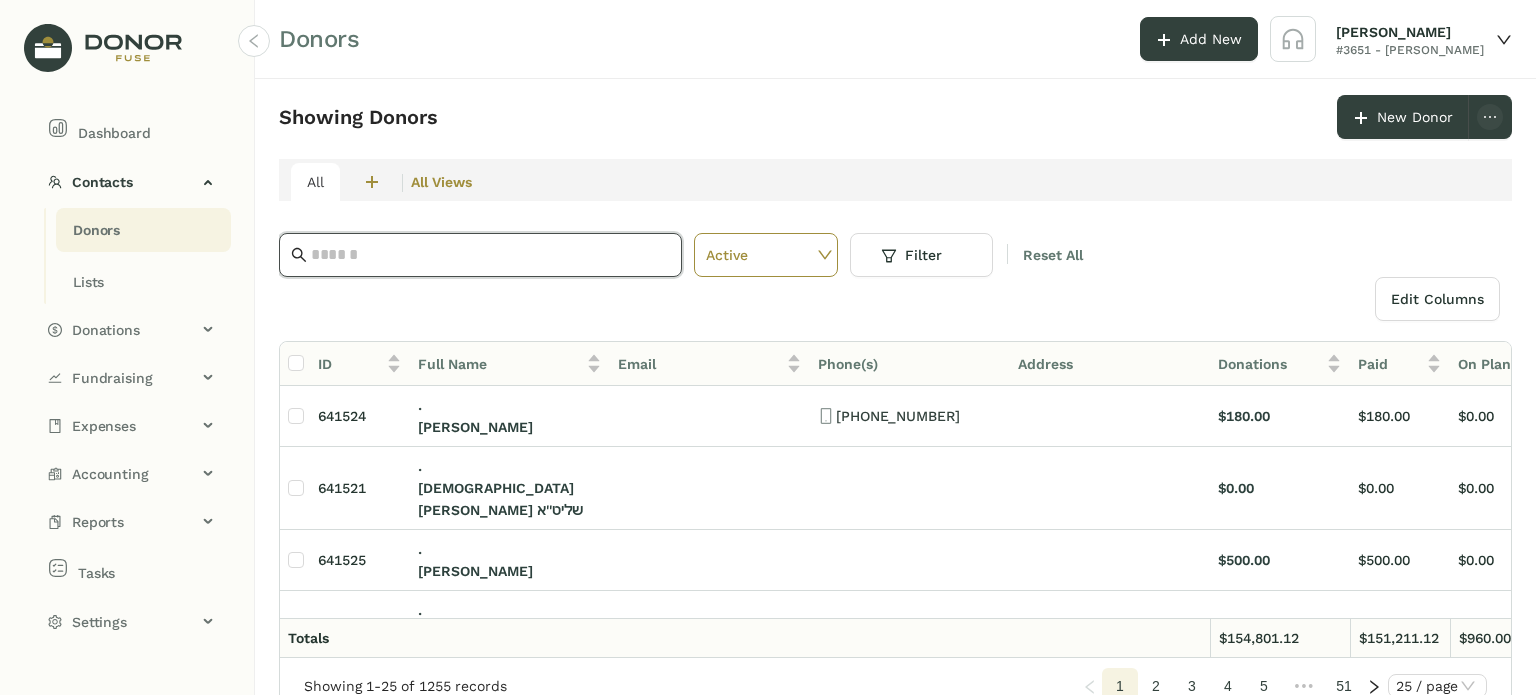 click 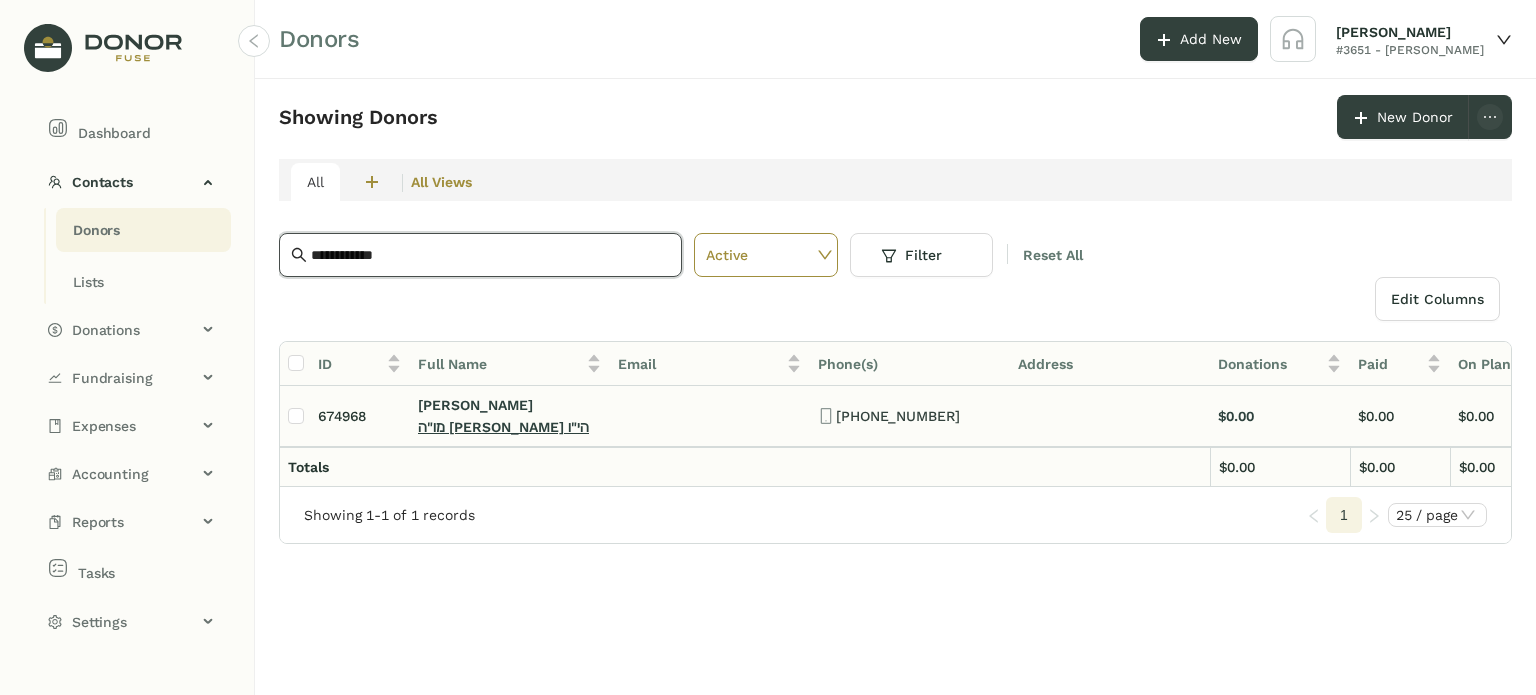 type on "**********" 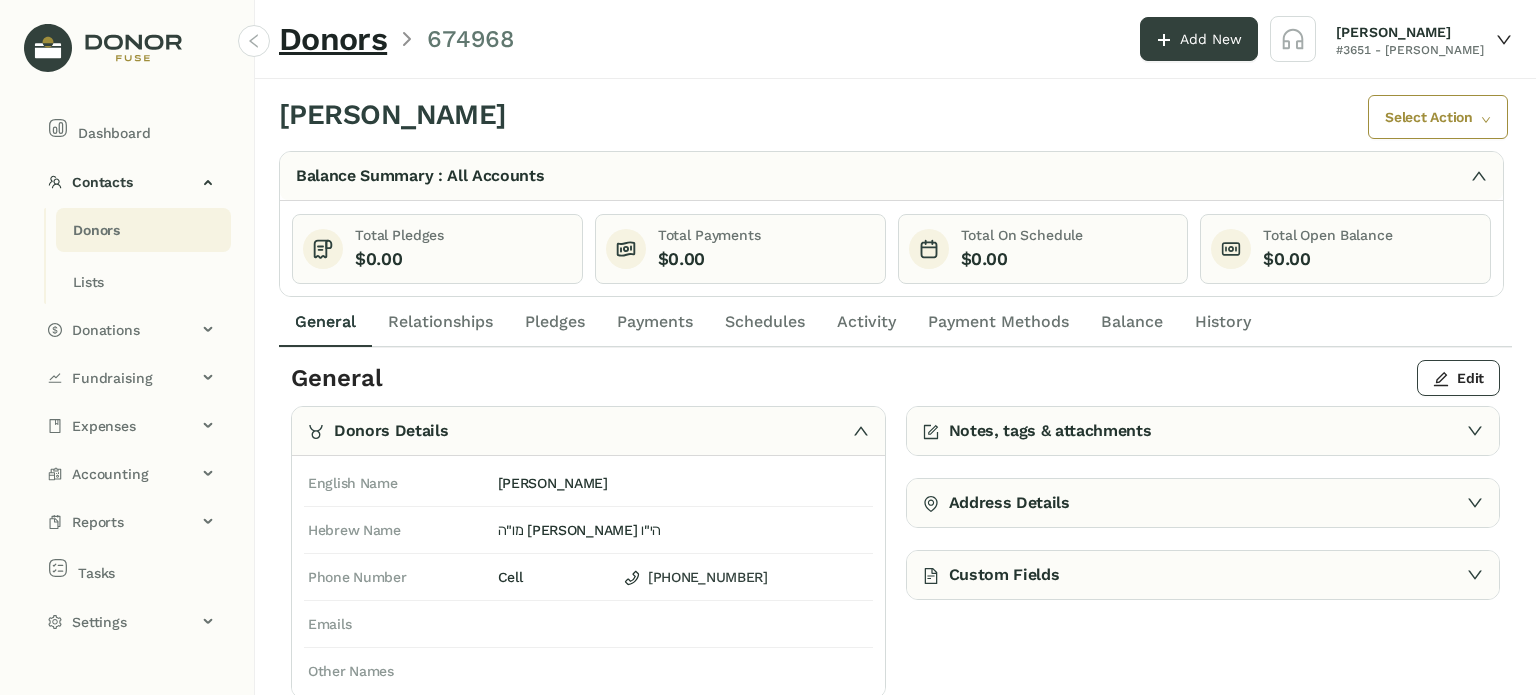 click on "Pledges" 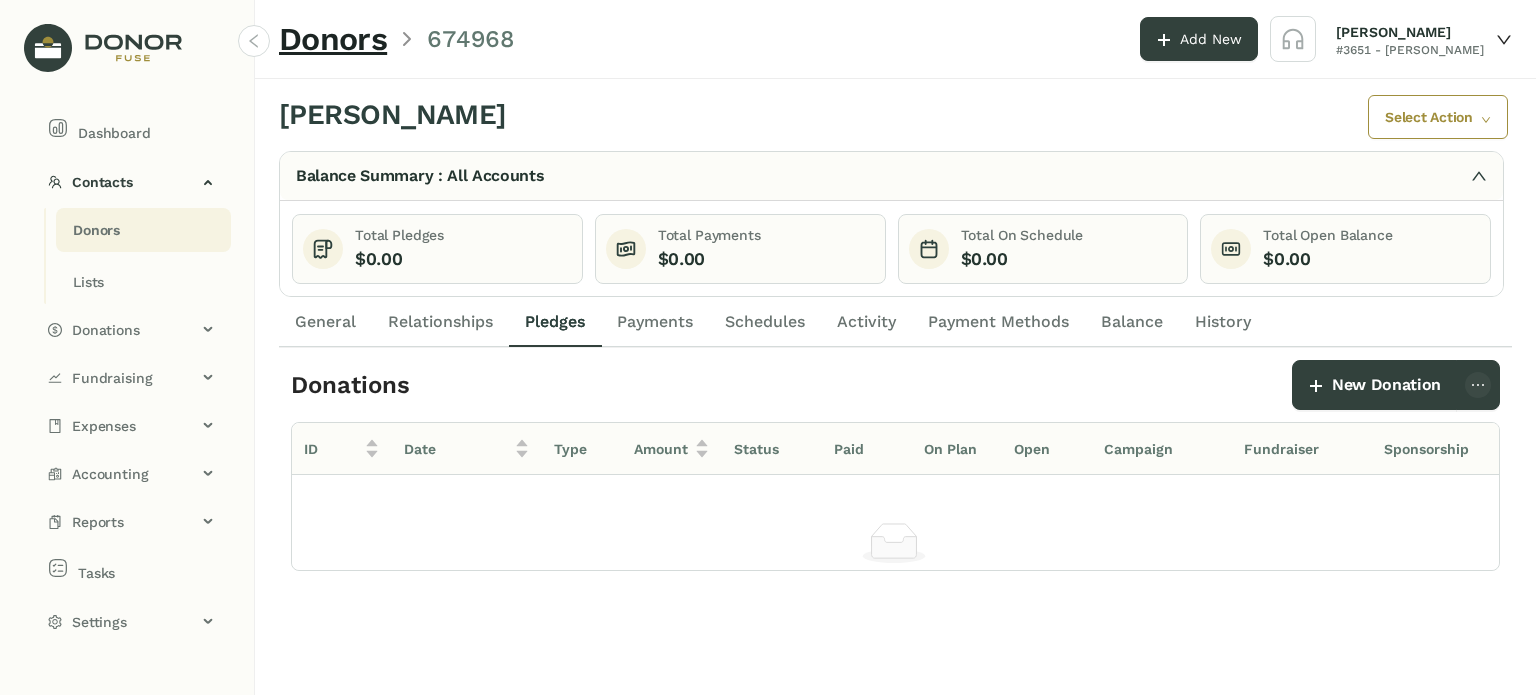 click on "Activity" 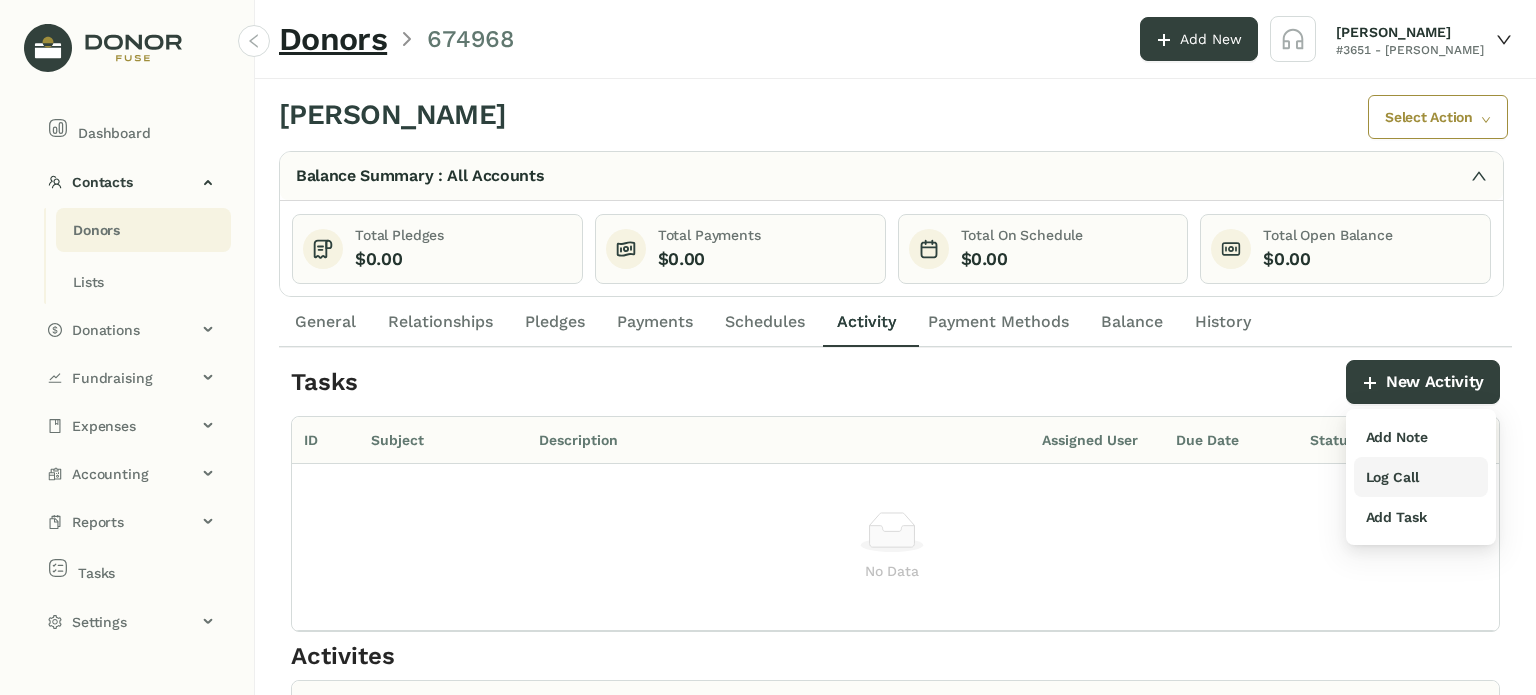 click on "Log Call" at bounding box center (1392, 477) 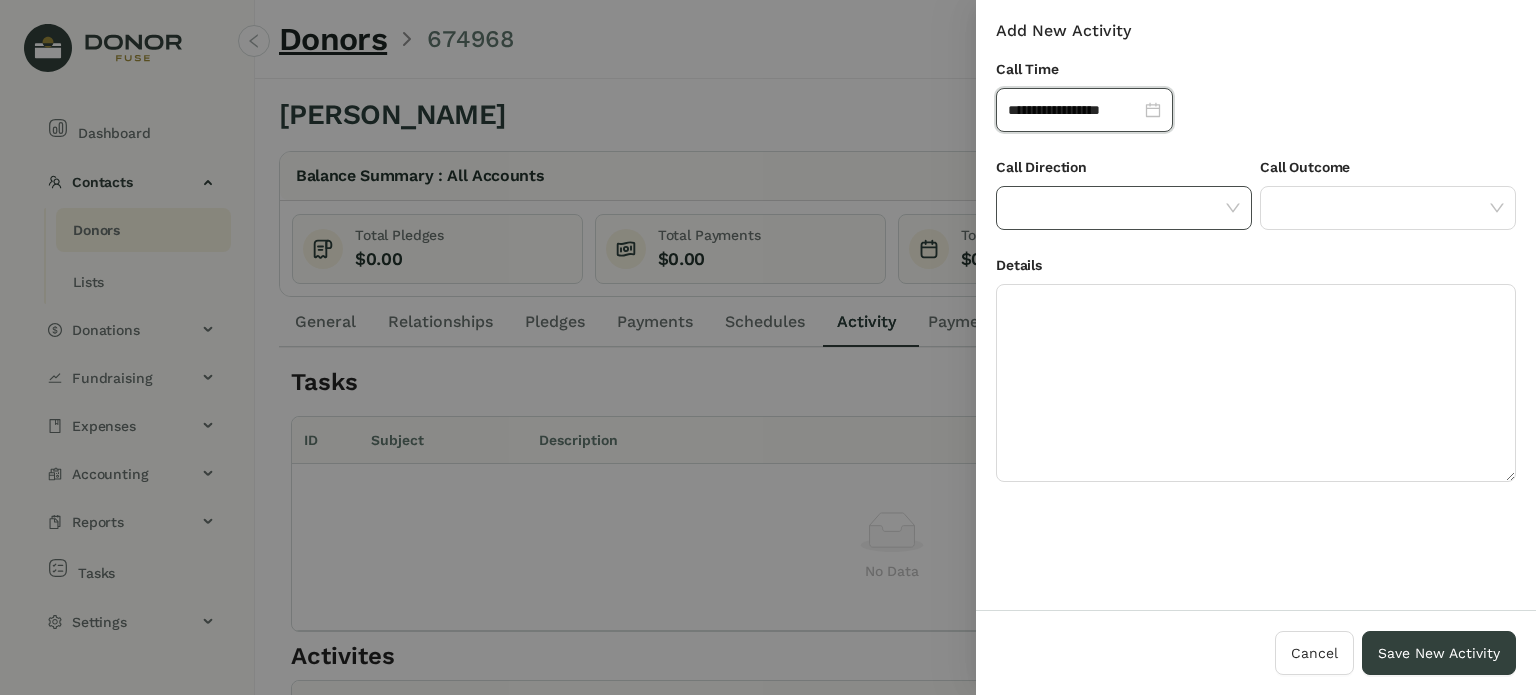 click 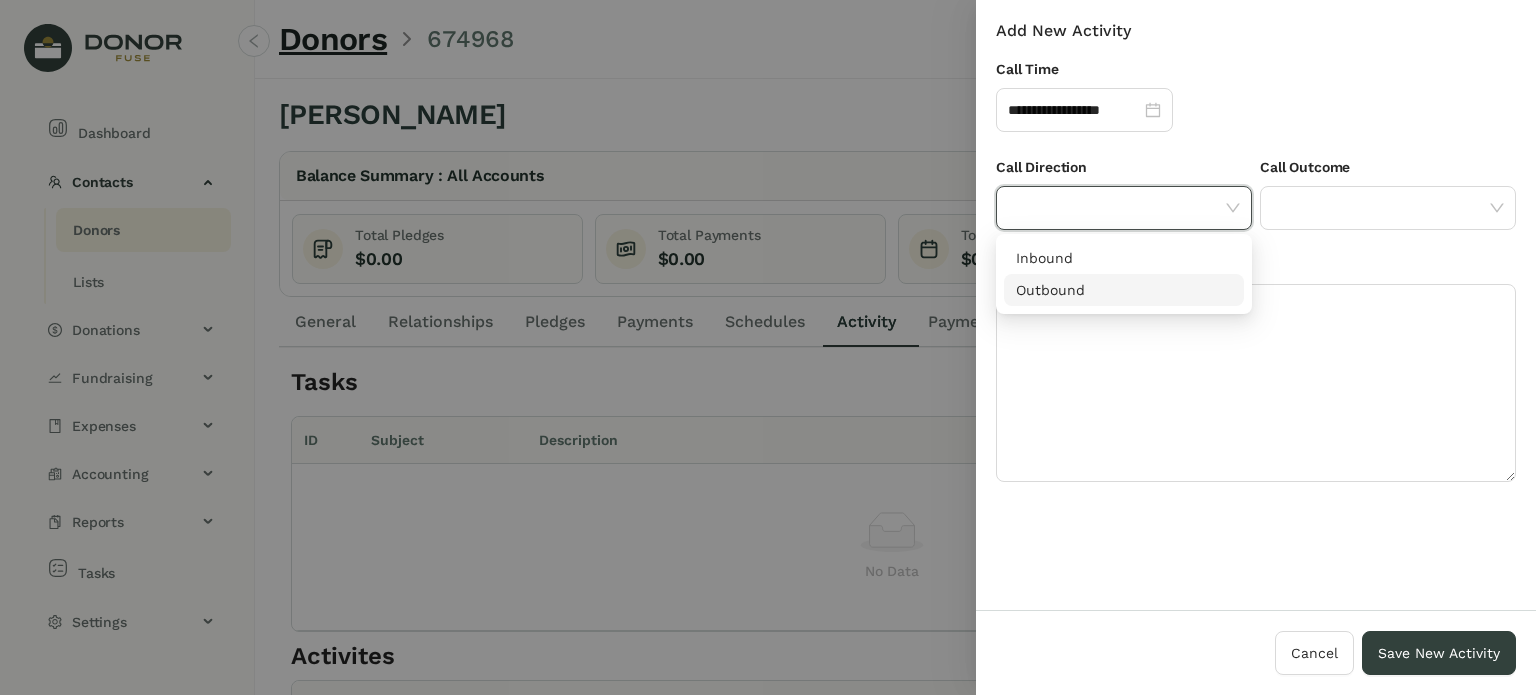 click on "Outbound" at bounding box center [1124, 290] 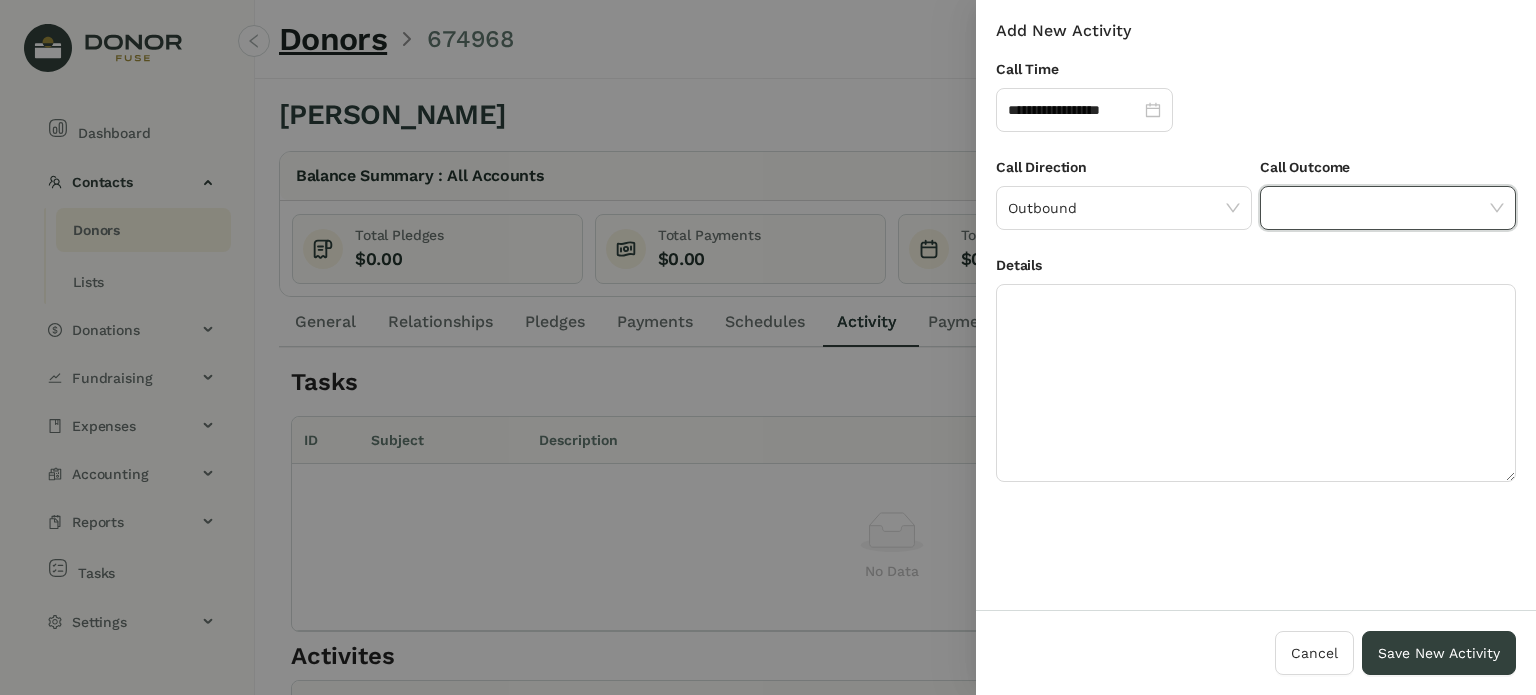 click 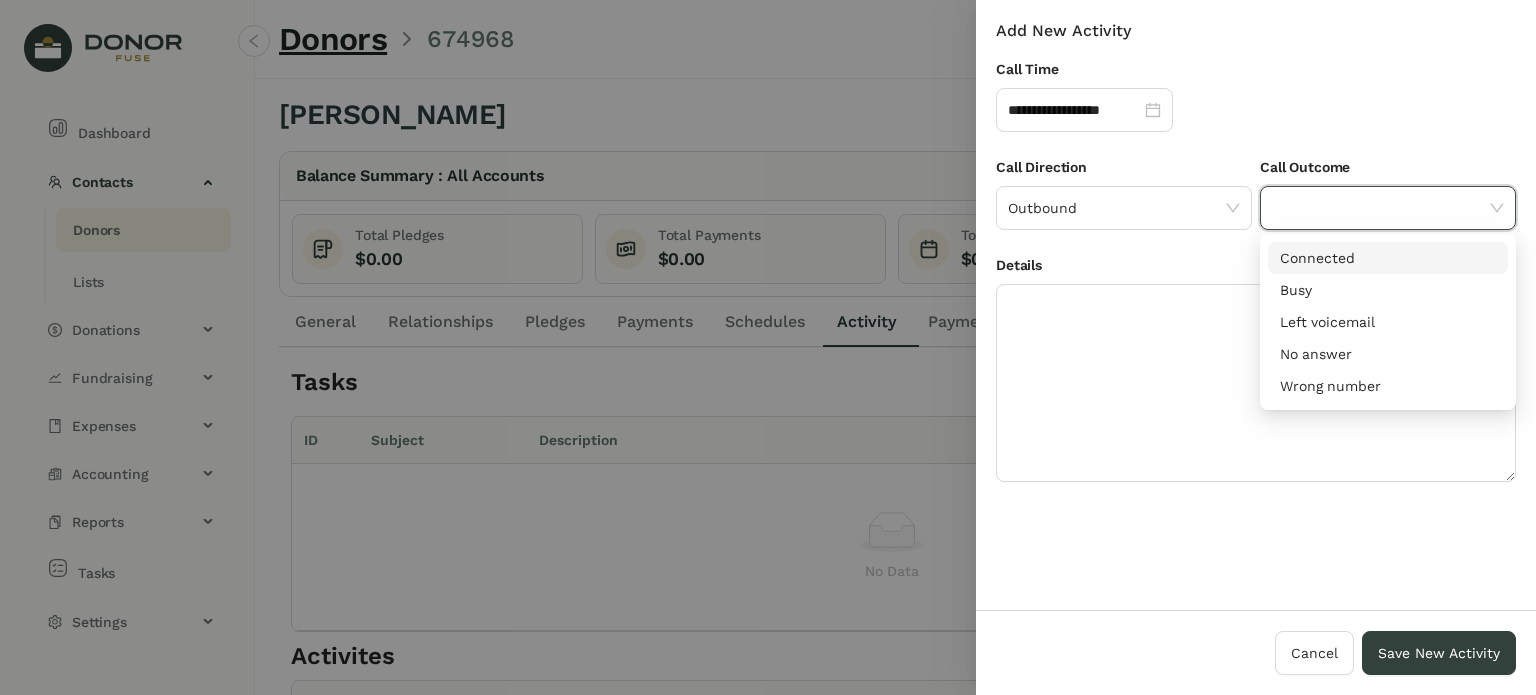 click on "Connected" at bounding box center [1388, 258] 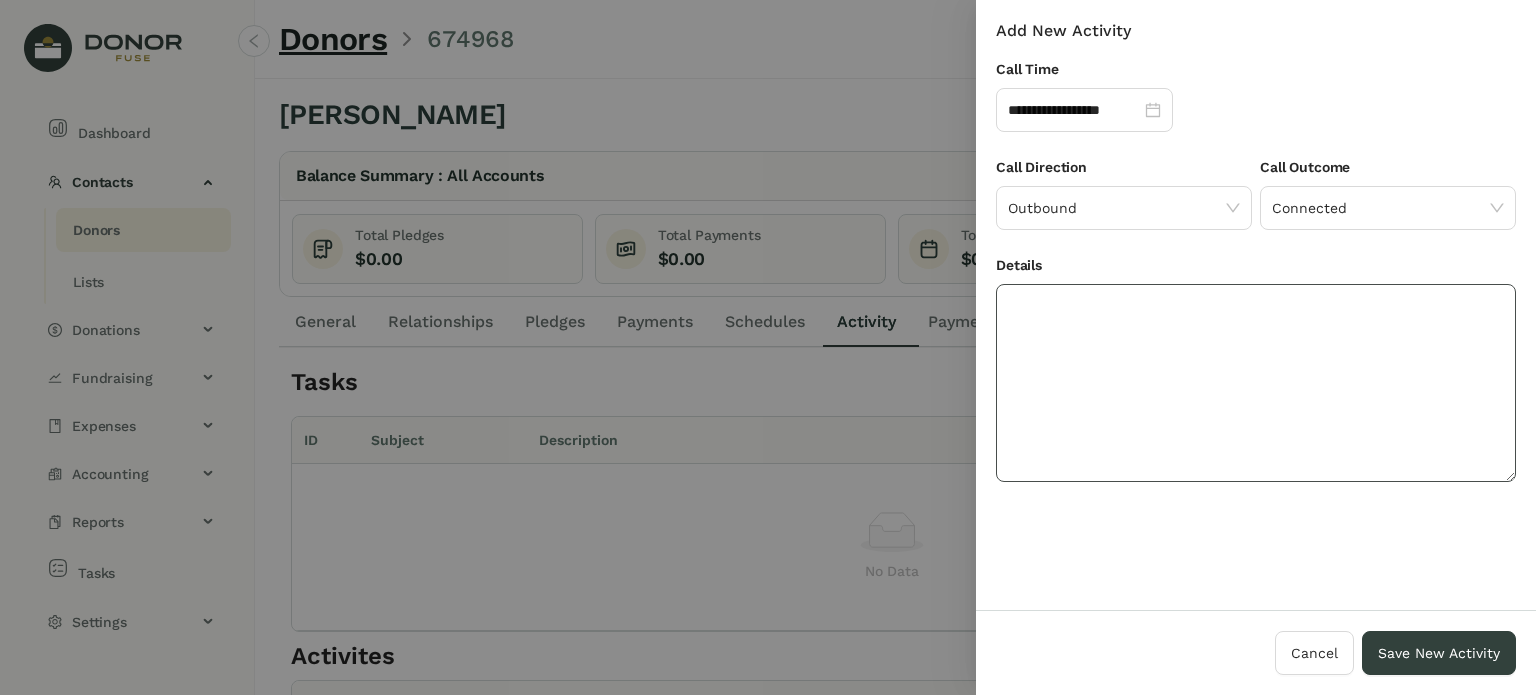click 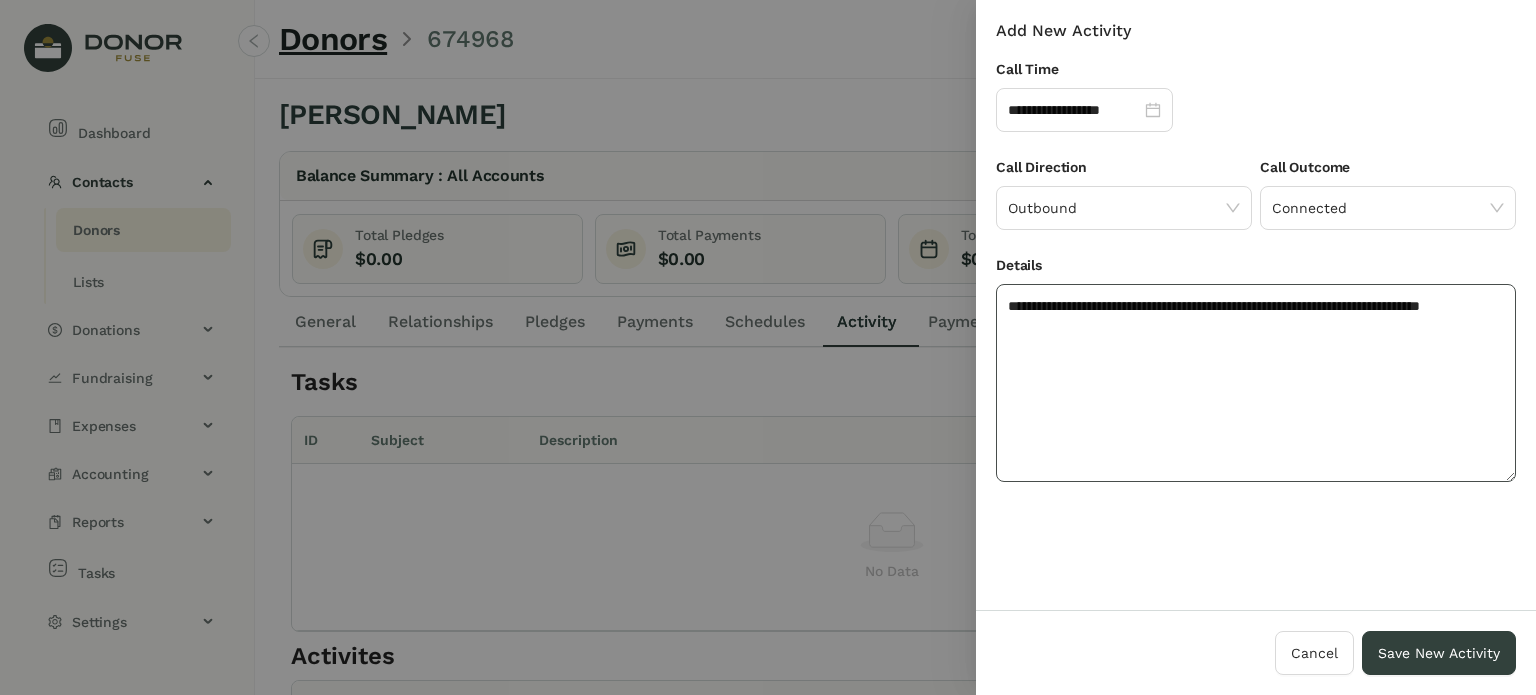 click on "**********" 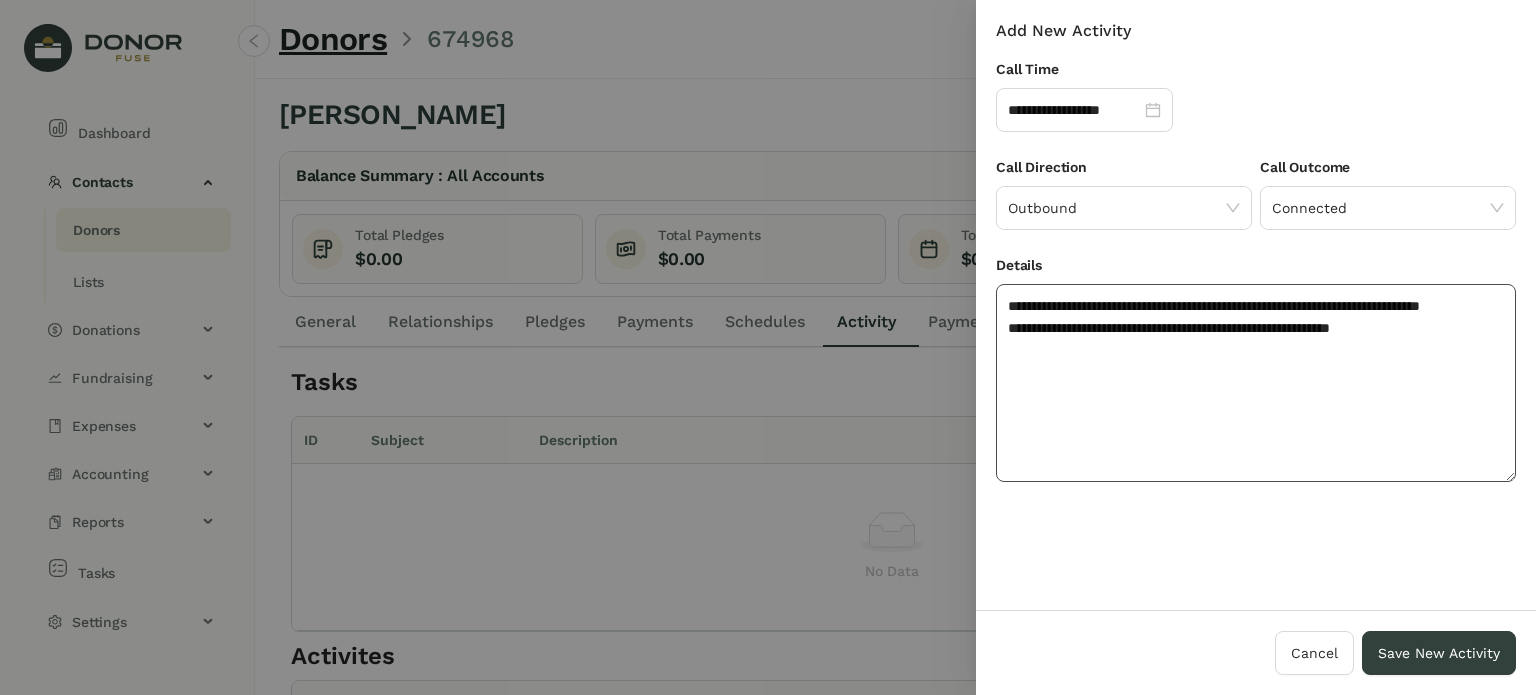 click on "**********" 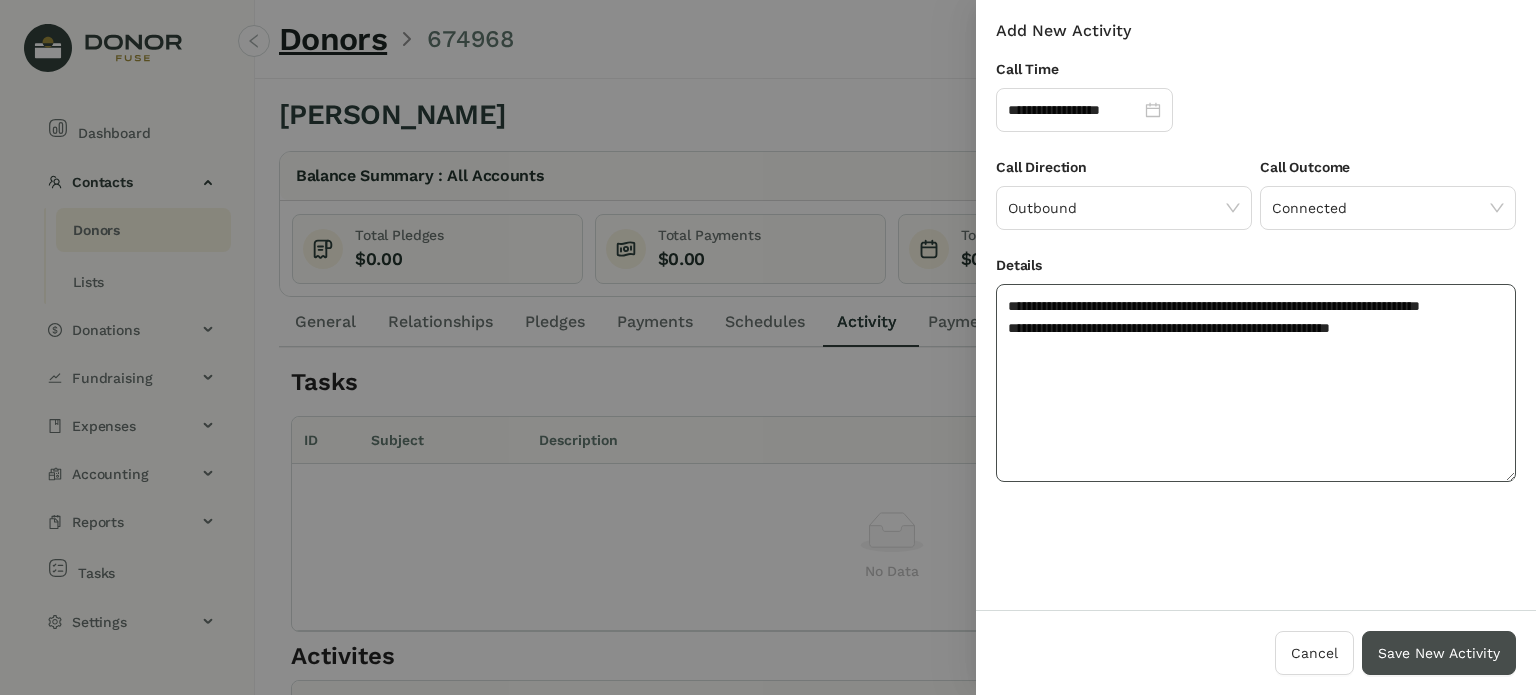 type on "**********" 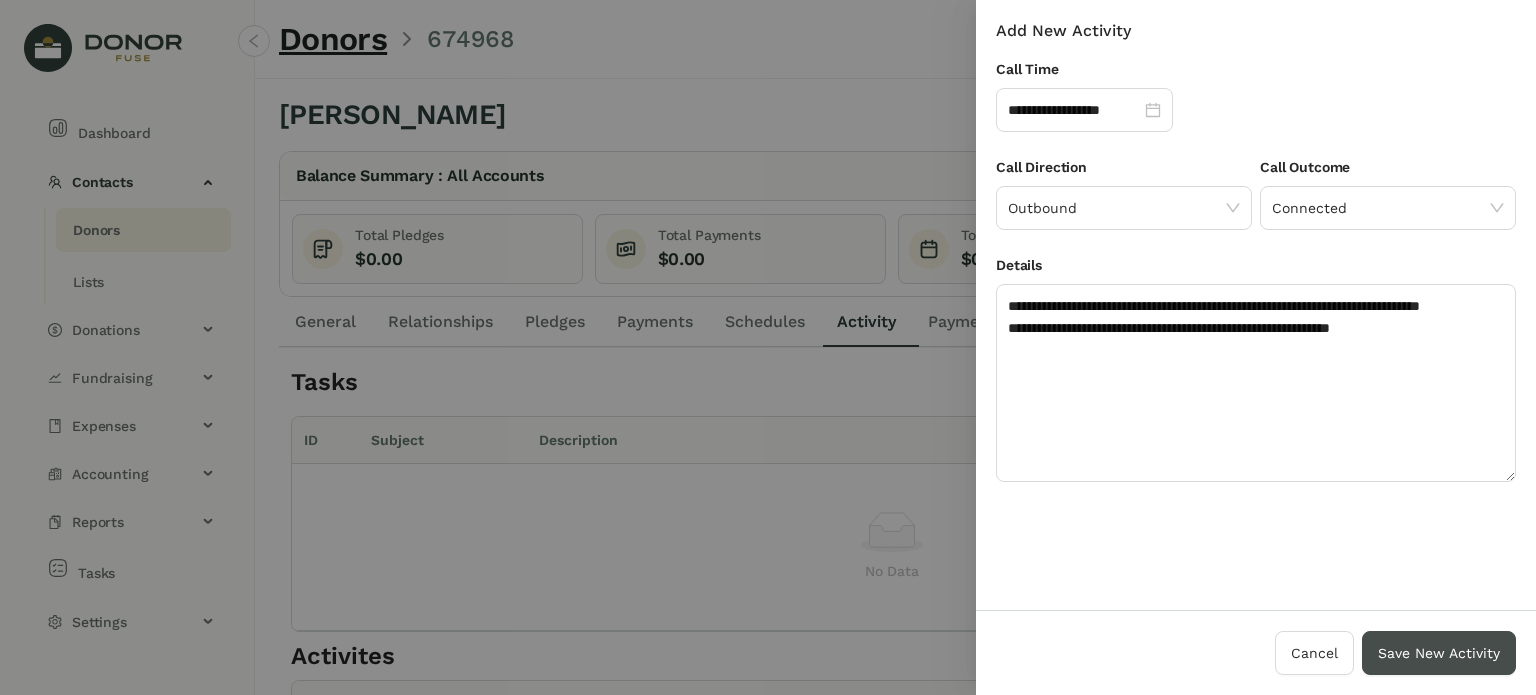 click on "Save New Activity" at bounding box center [1439, 653] 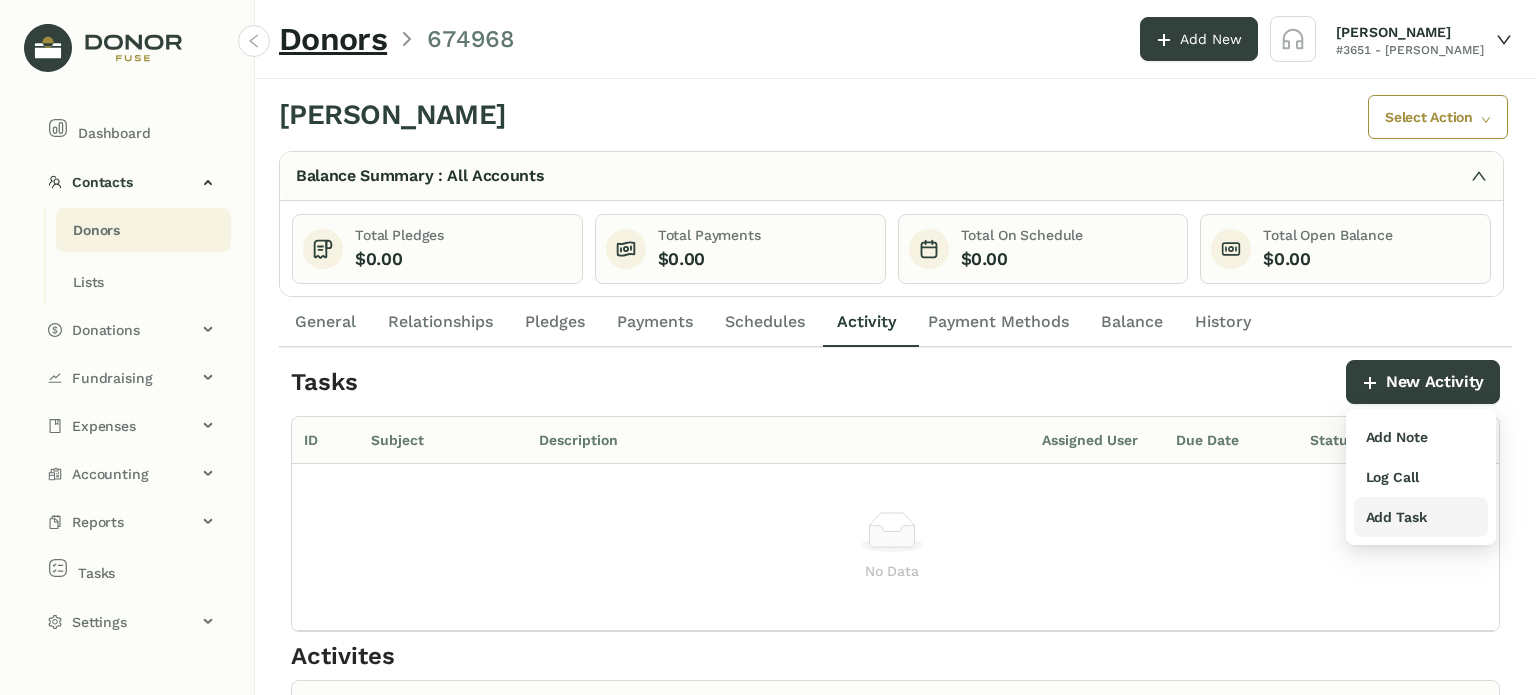 click on "Add Task" at bounding box center (1396, 517) 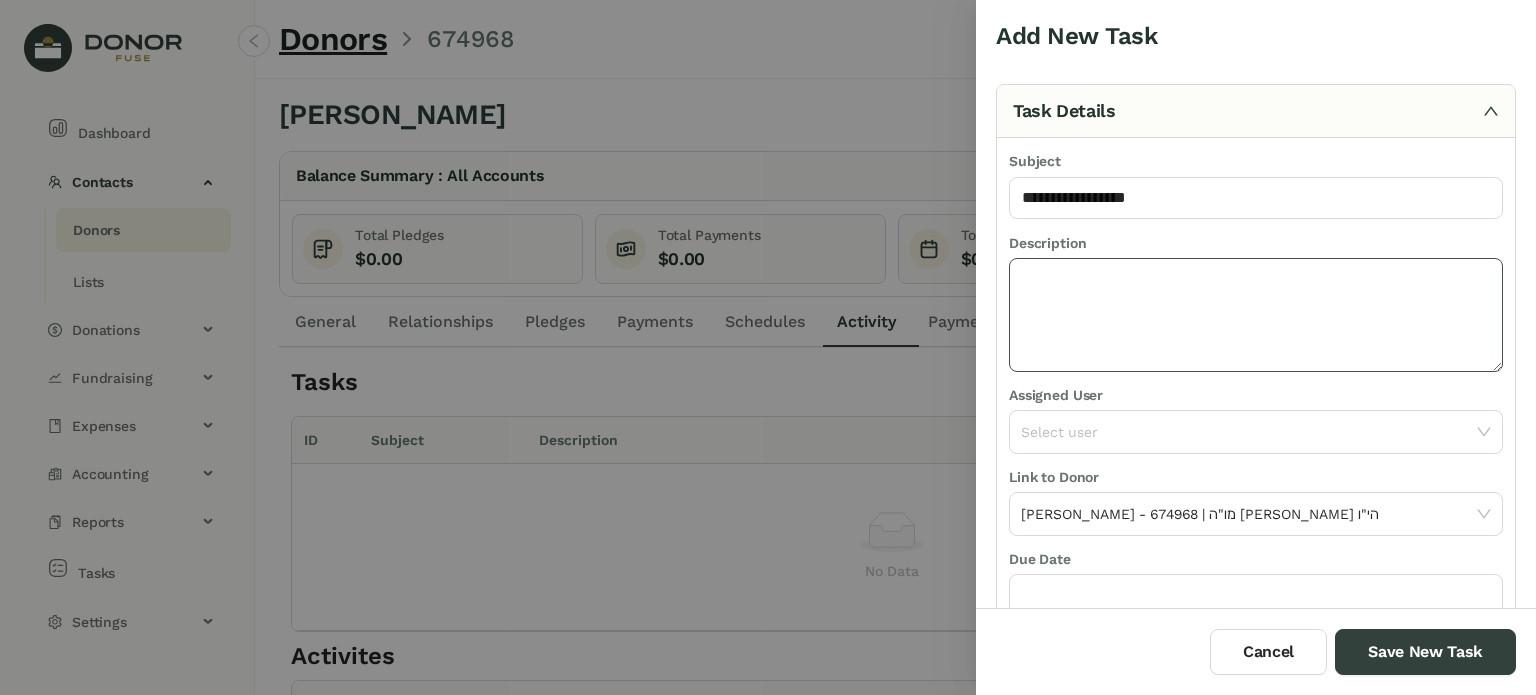 type on "**********" 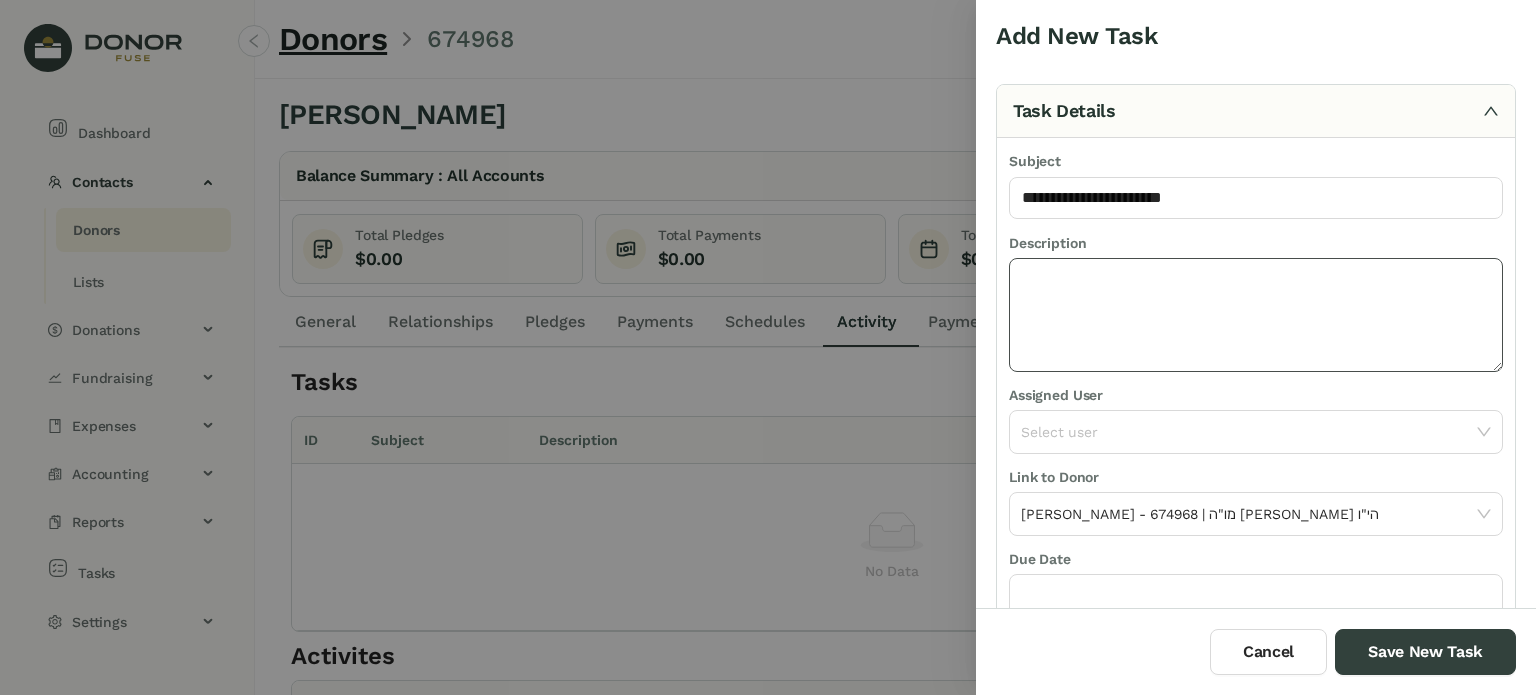 click 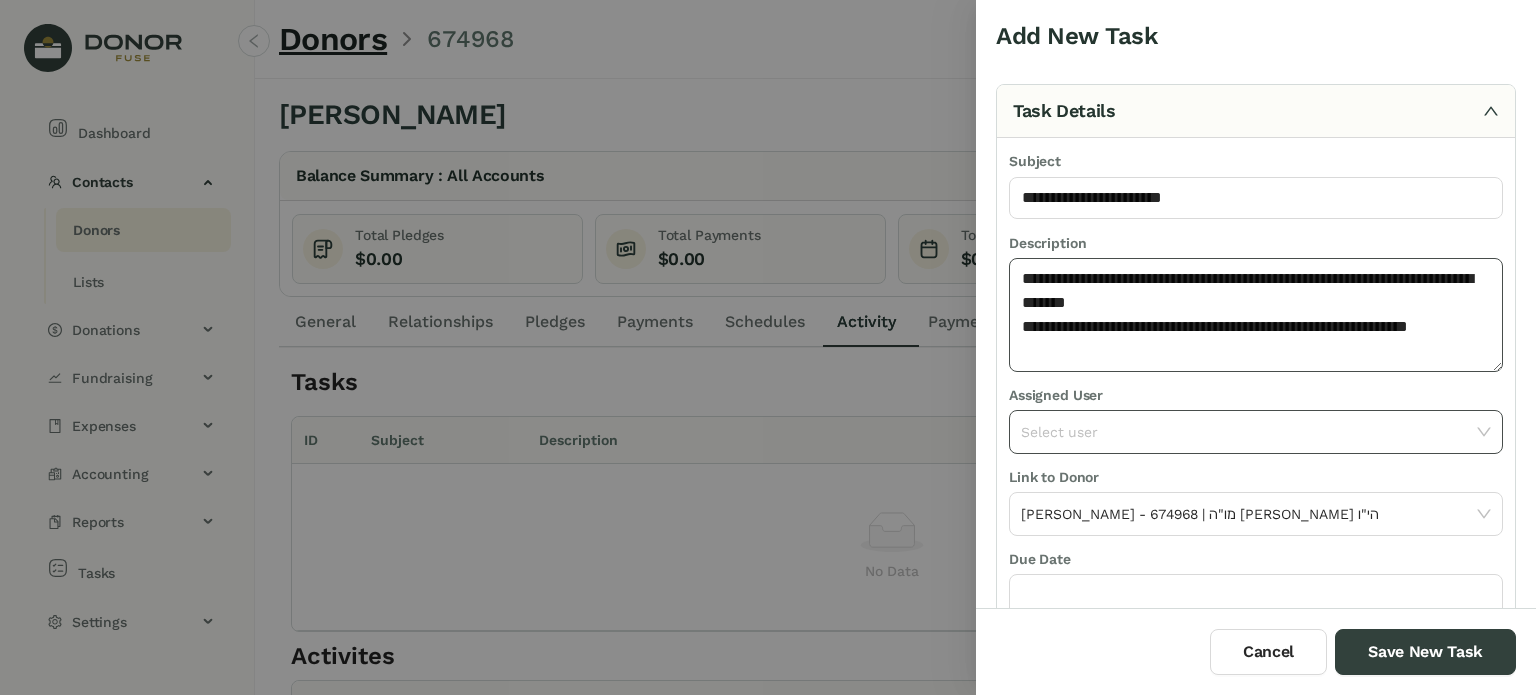 type on "**********" 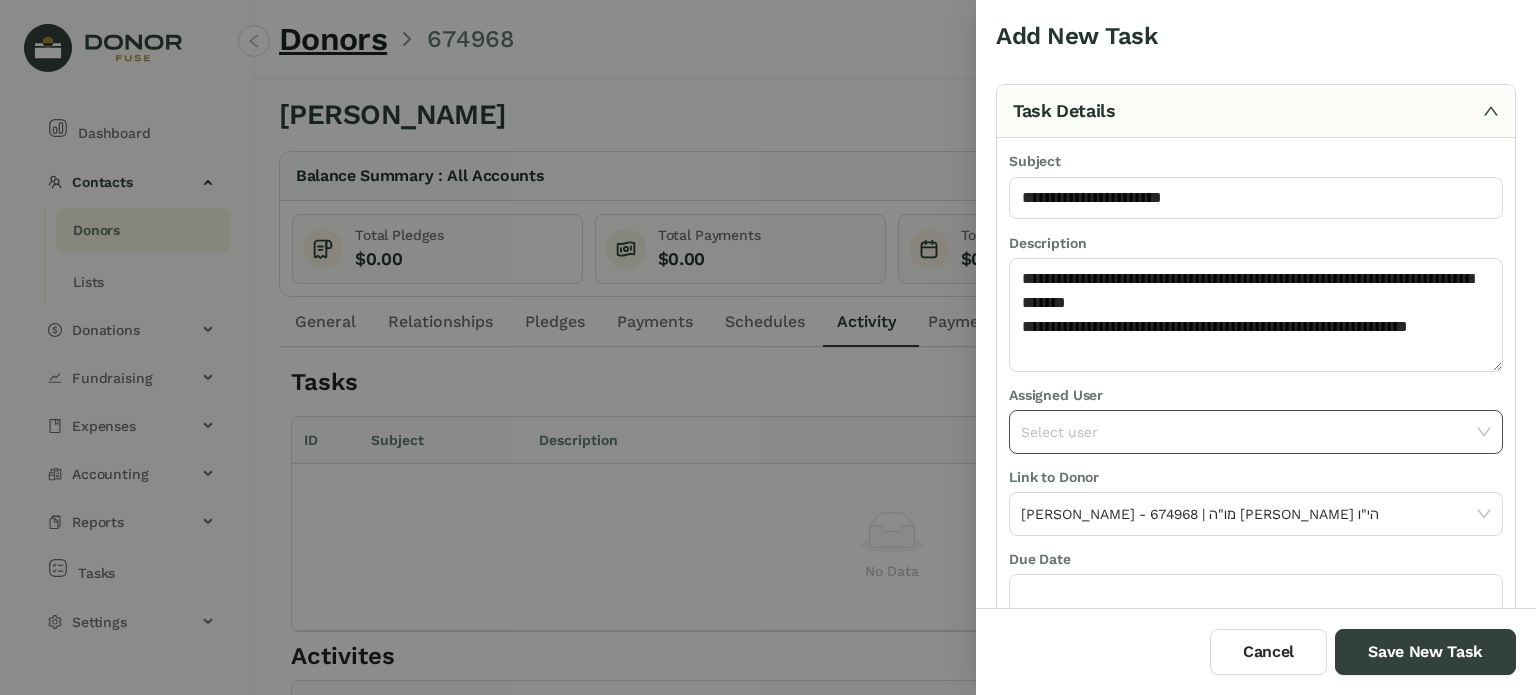 click 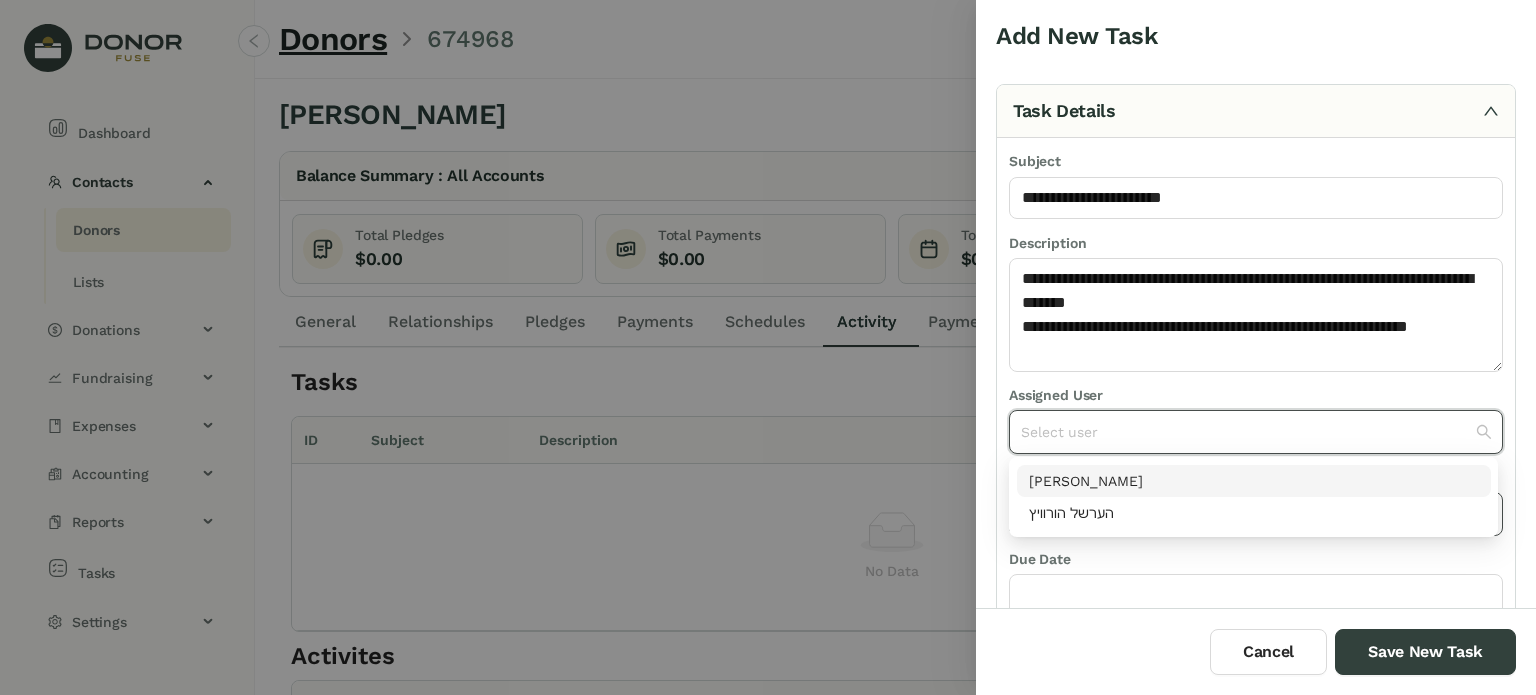 drag, startPoint x: 1108, startPoint y: 465, endPoint x: 1104, endPoint y: 492, distance: 27.294687 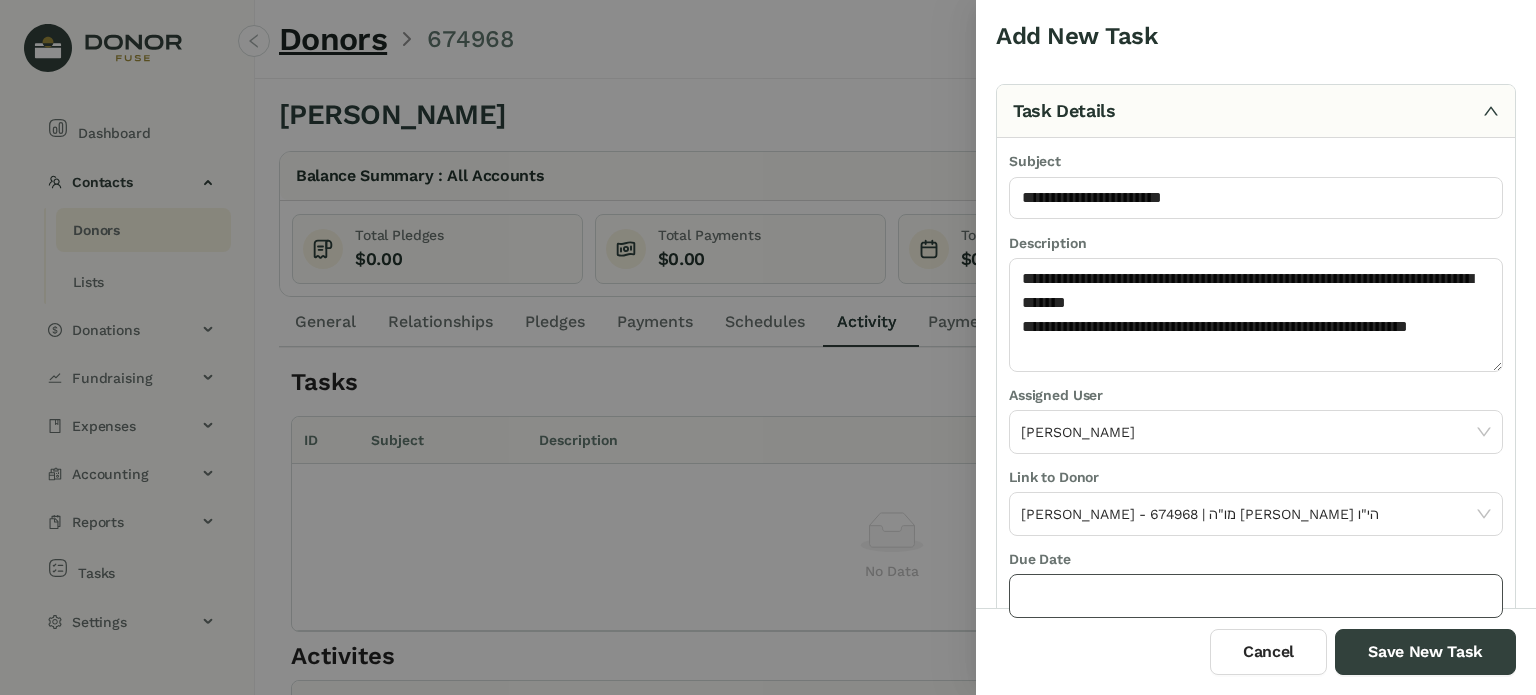 click 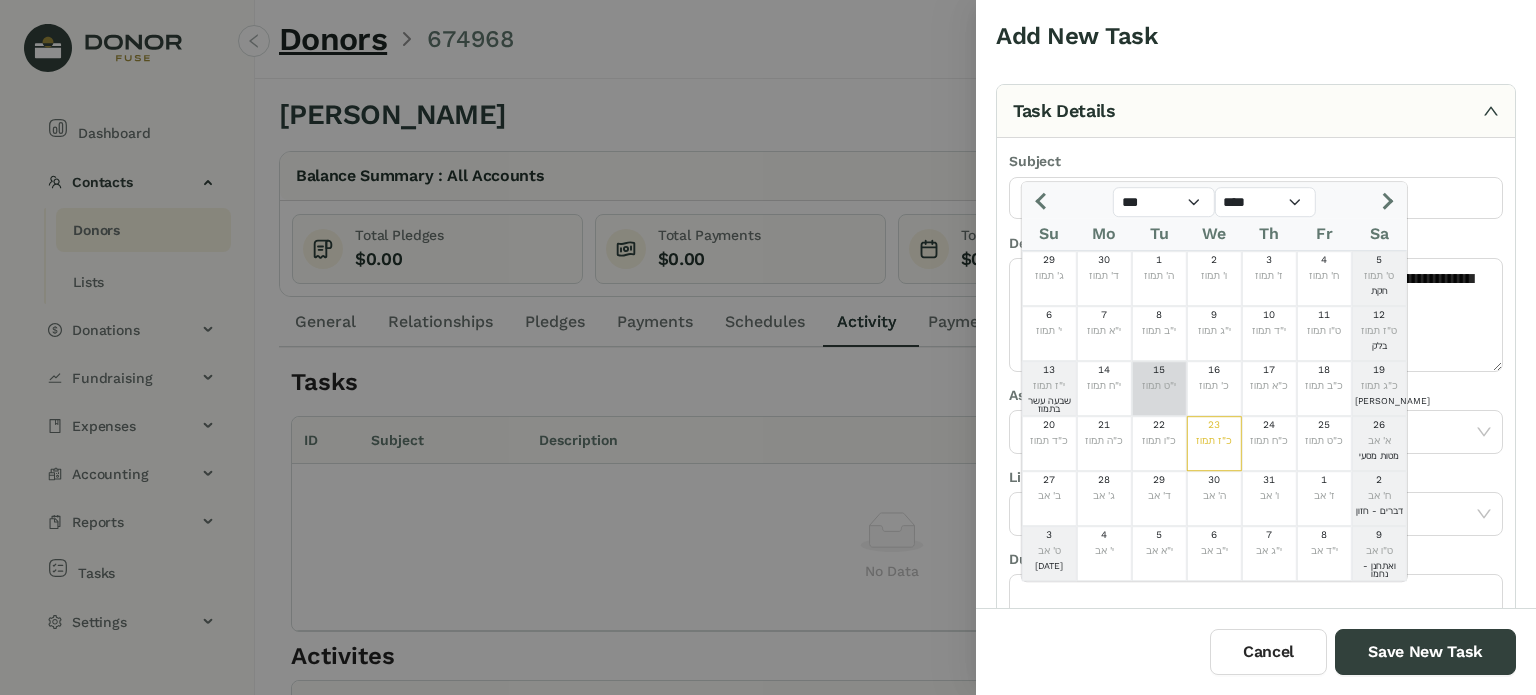 click 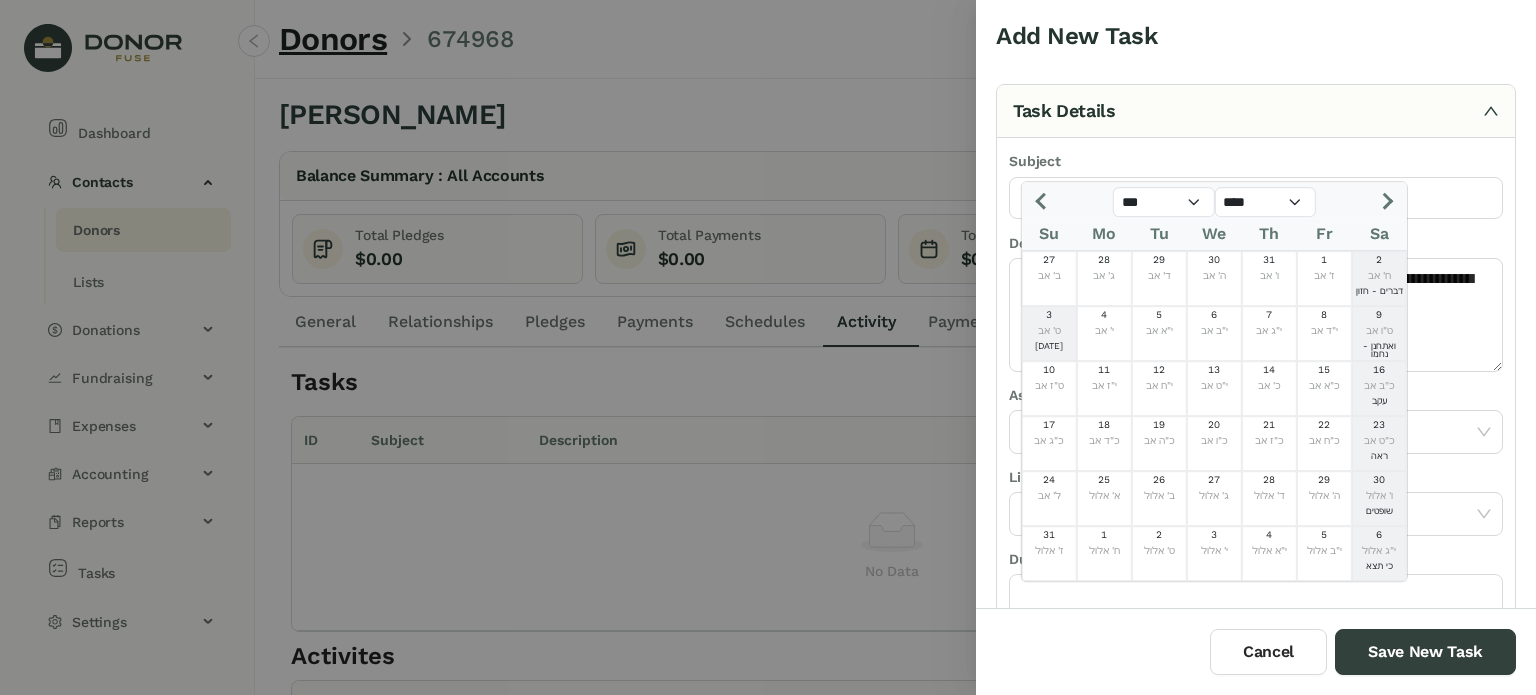 click 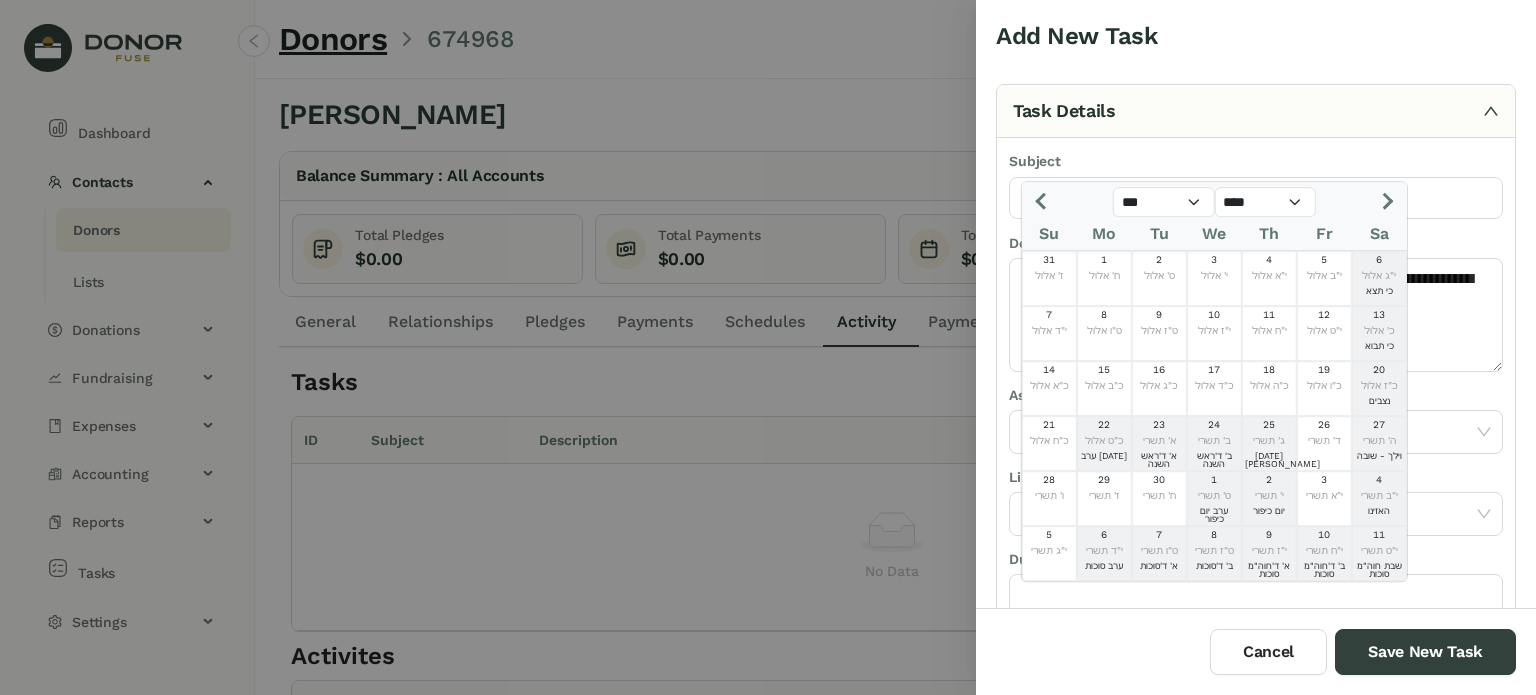click 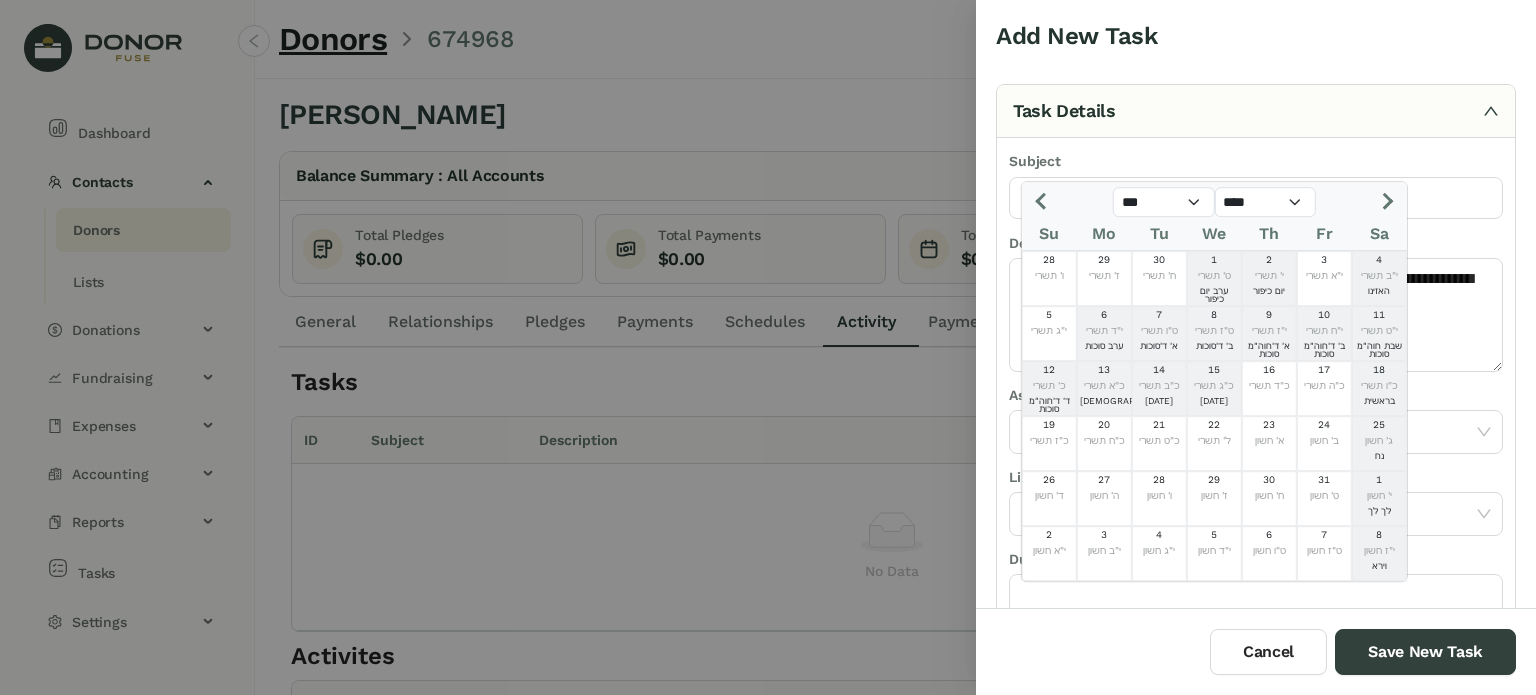 click 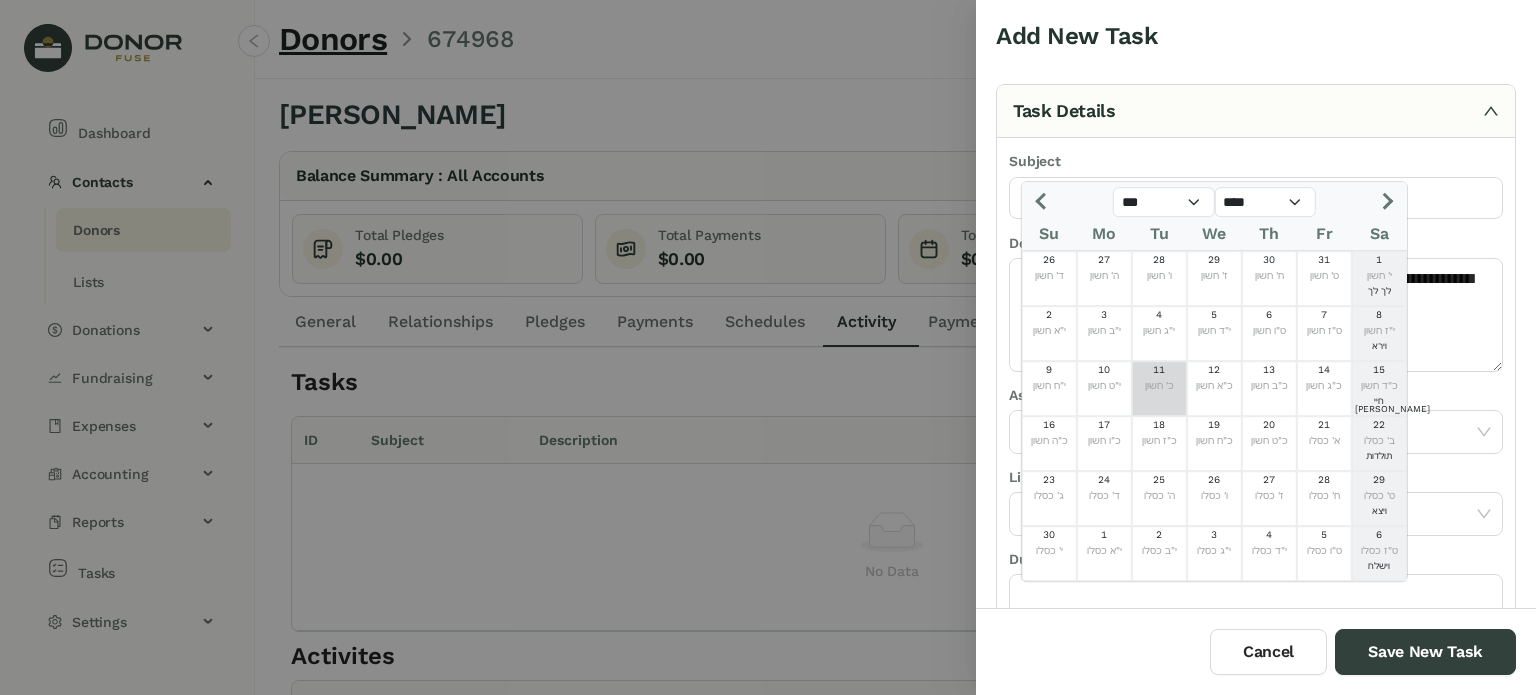 click on "11  כ' [PERSON_NAME]" 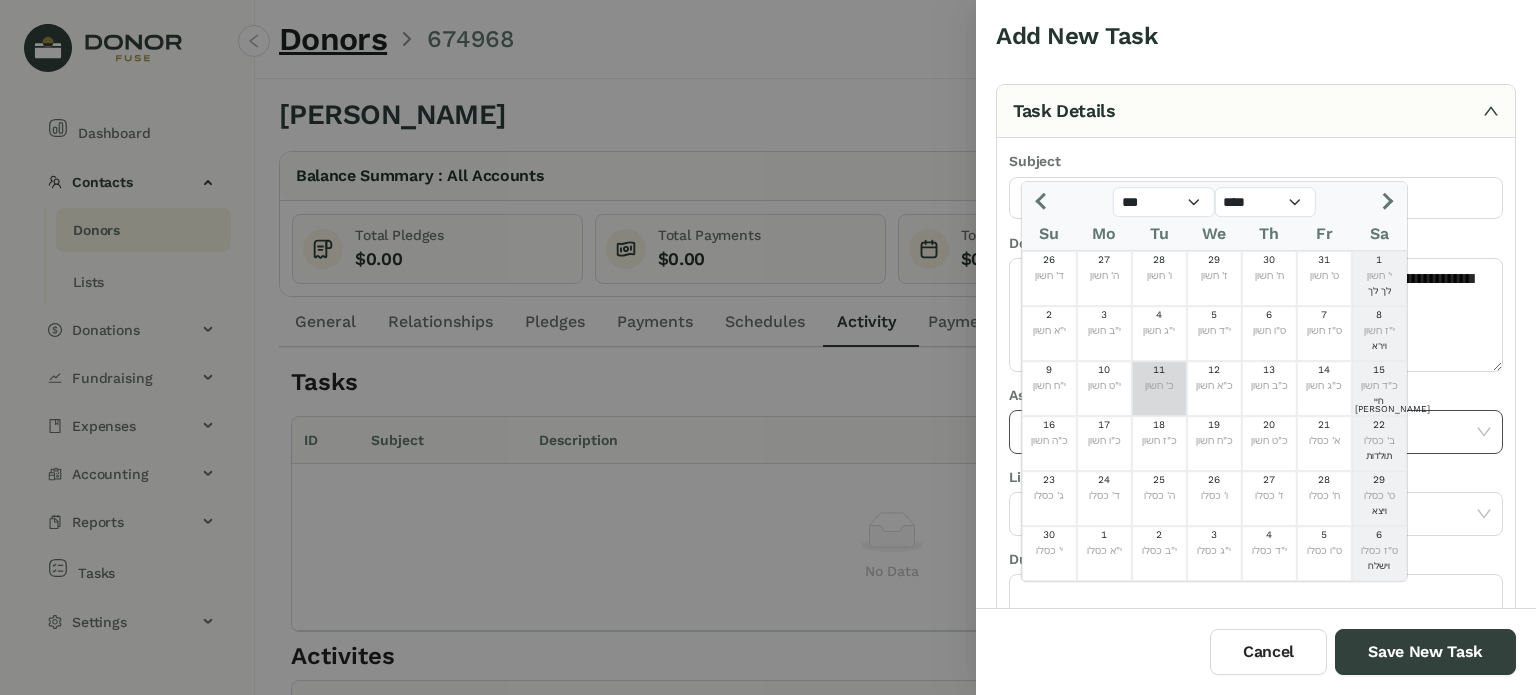 type on "**********" 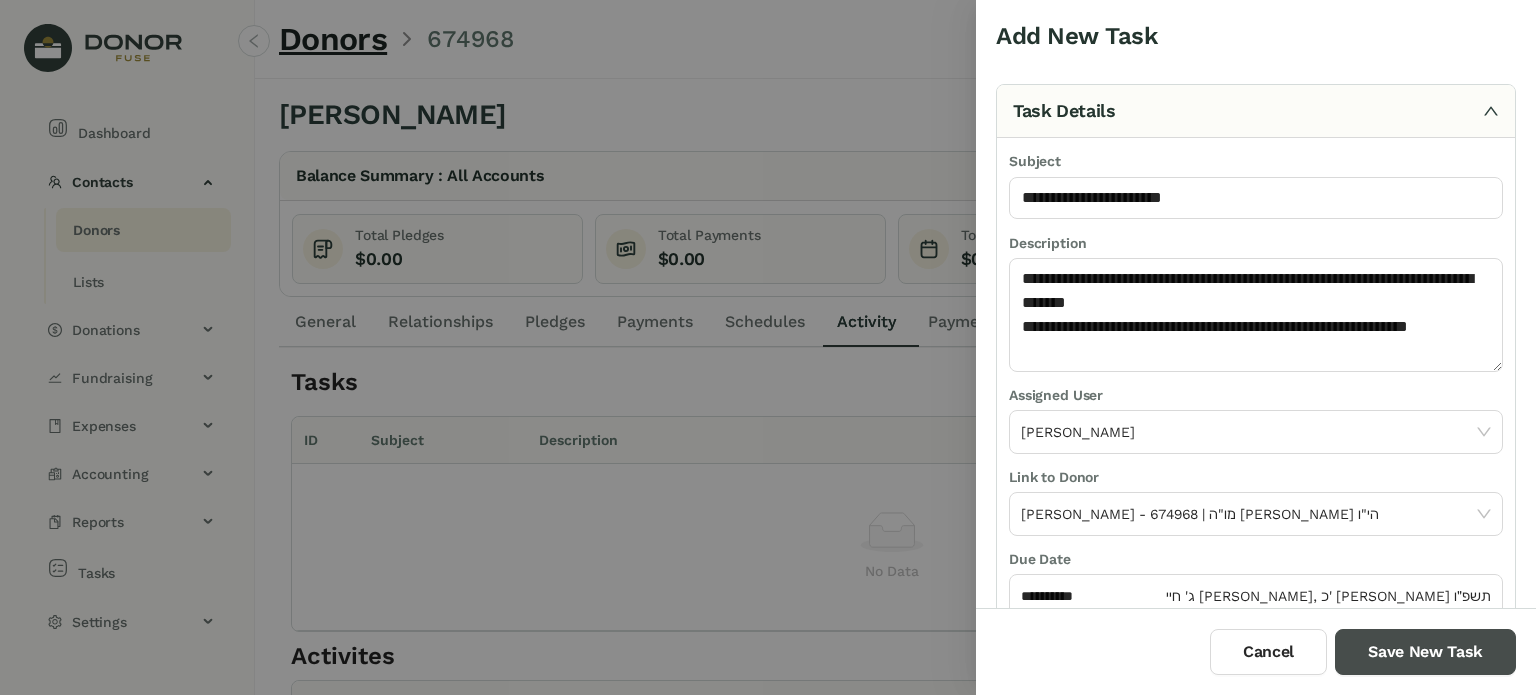 drag, startPoint x: 1412, startPoint y: 651, endPoint x: 1398, endPoint y: 635, distance: 21.260292 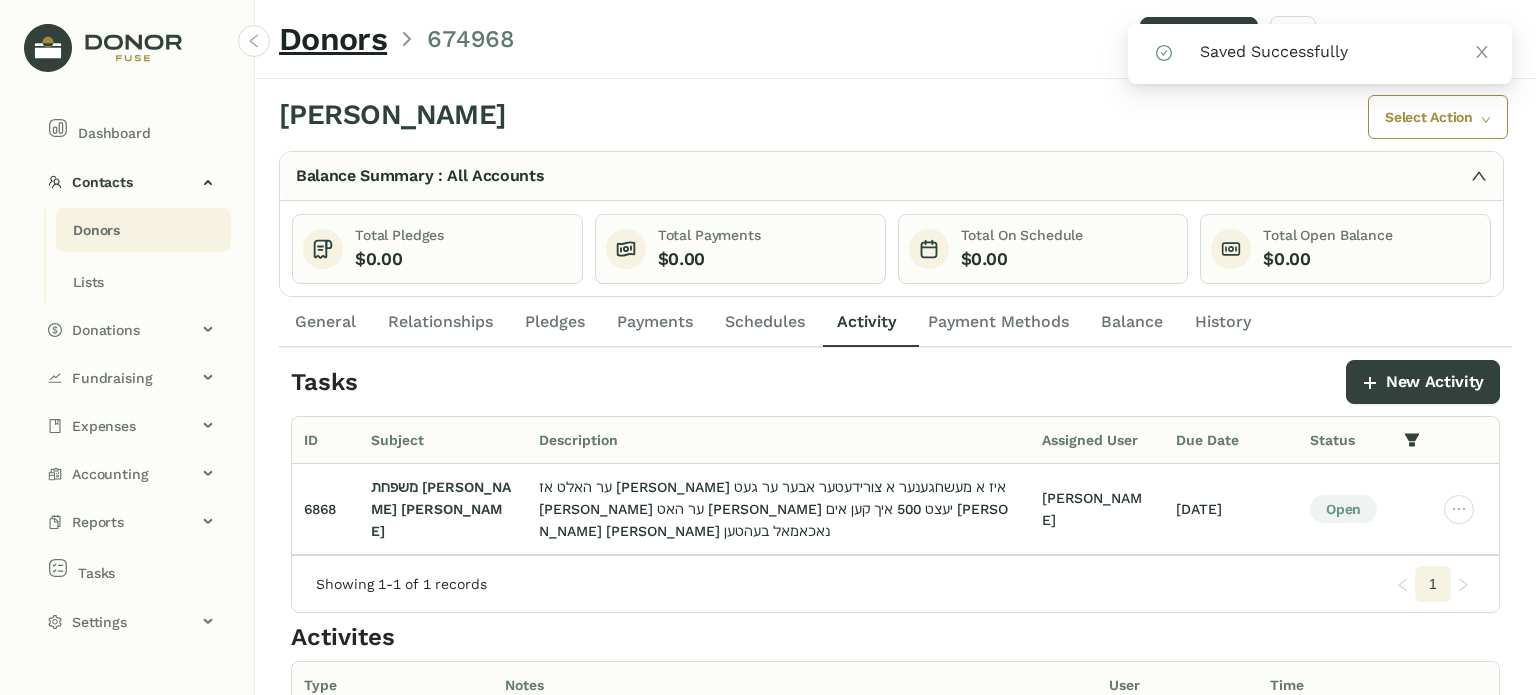 click on "Pledges" 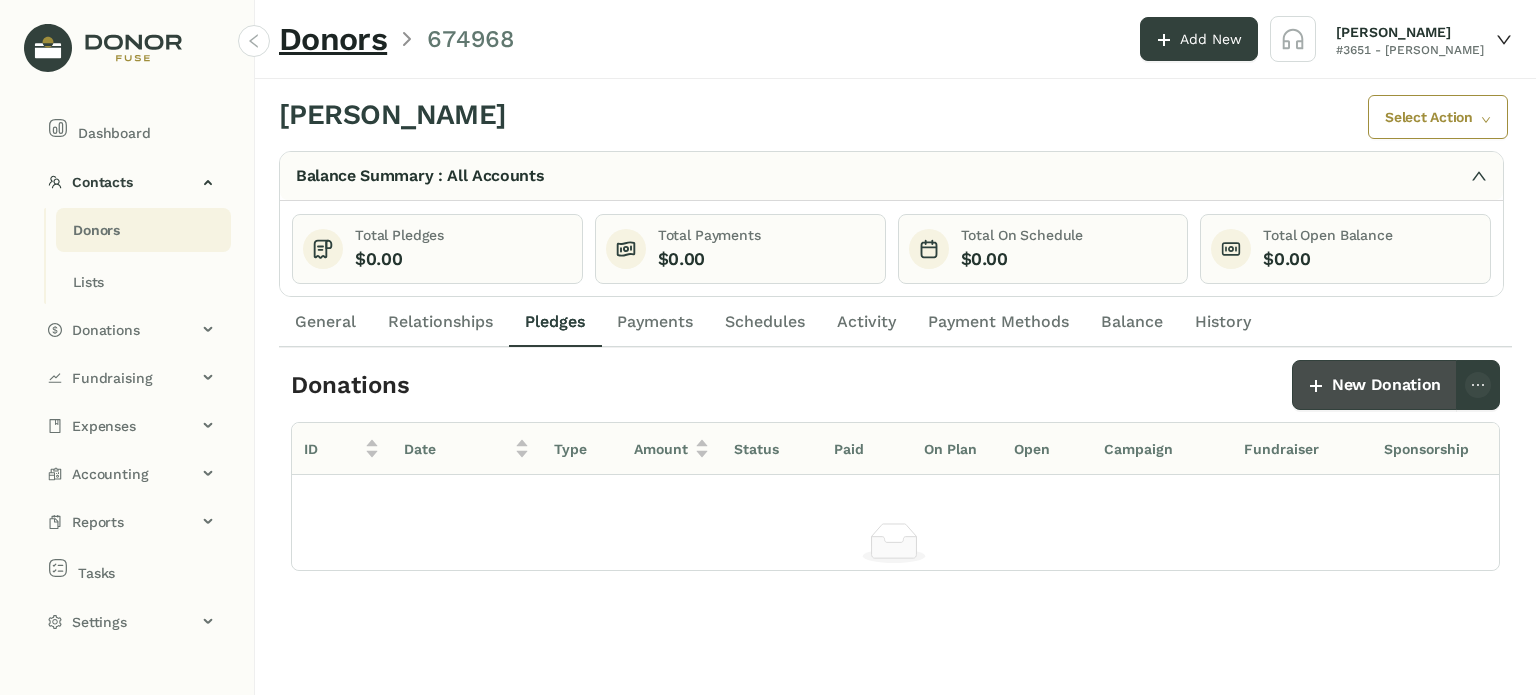 click on "New Donation" 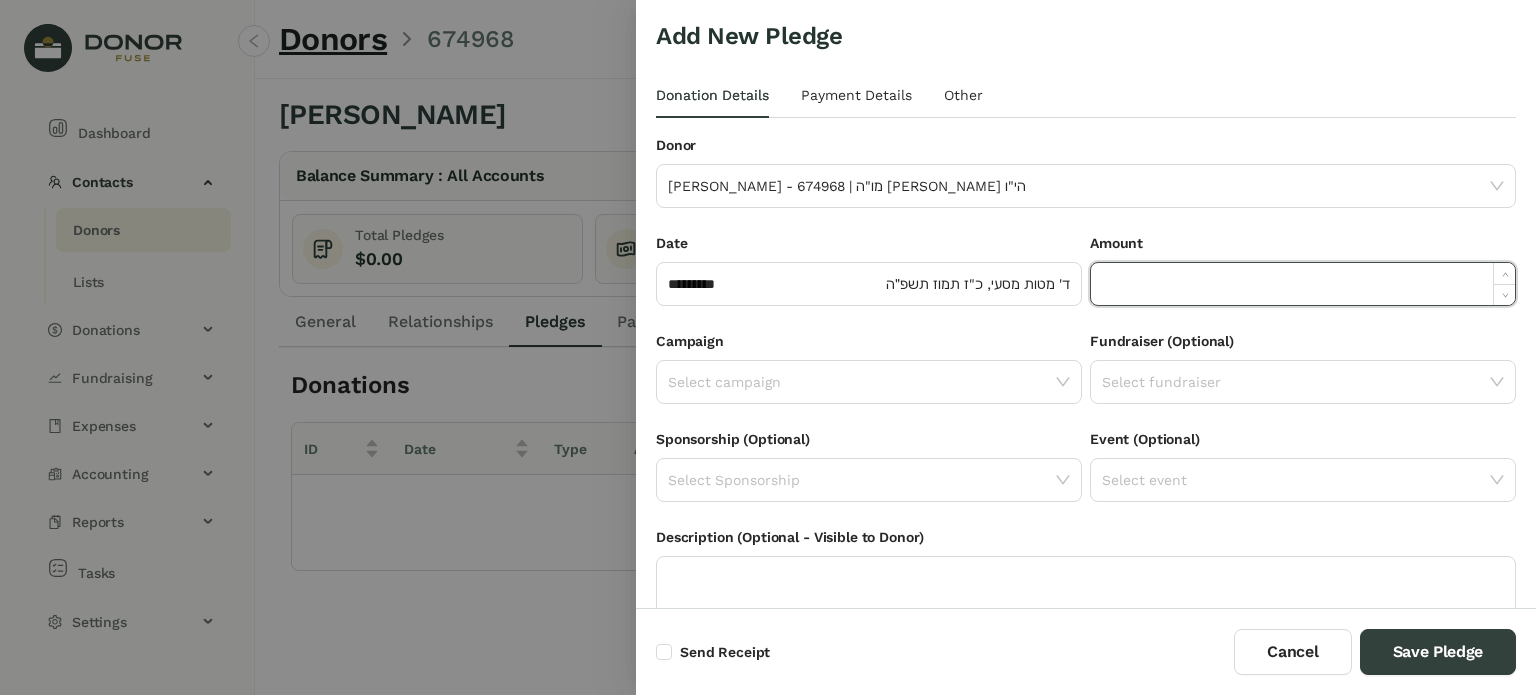 click 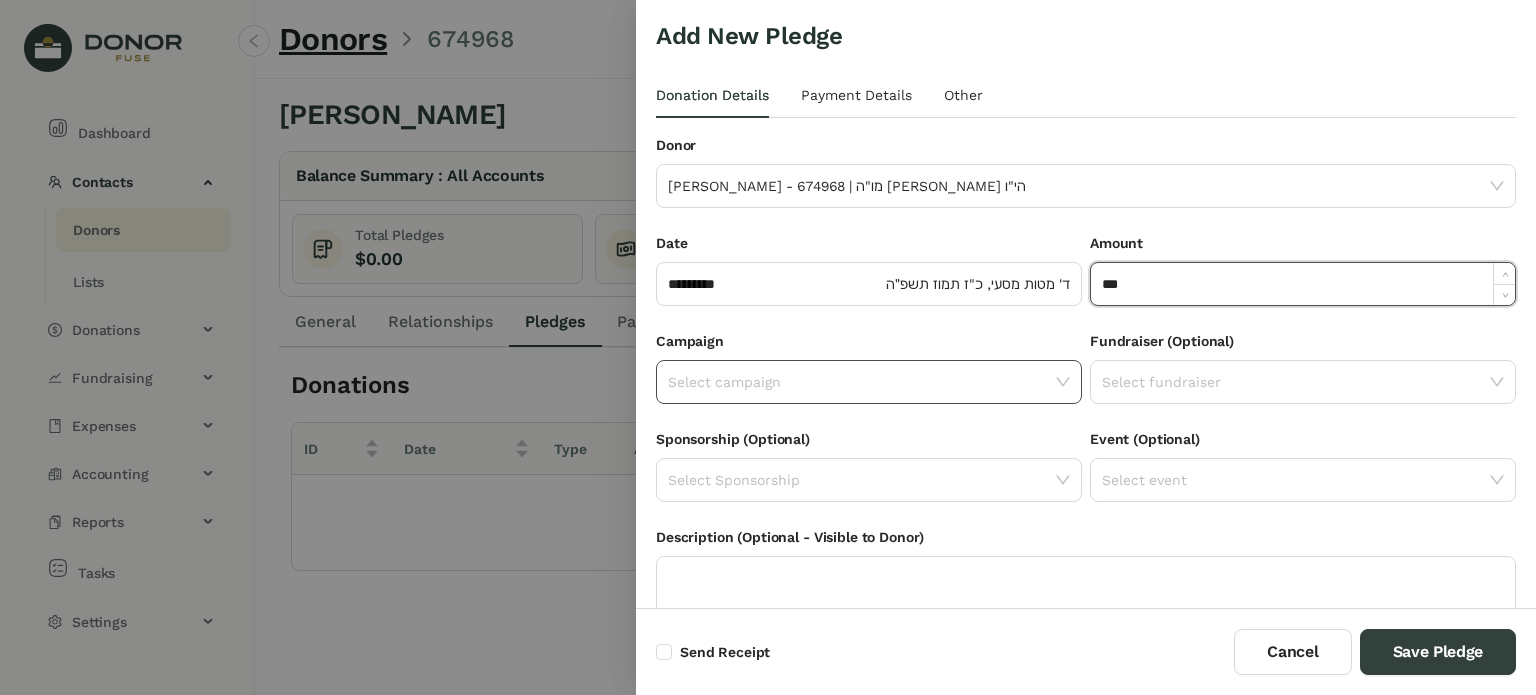 type on "*******" 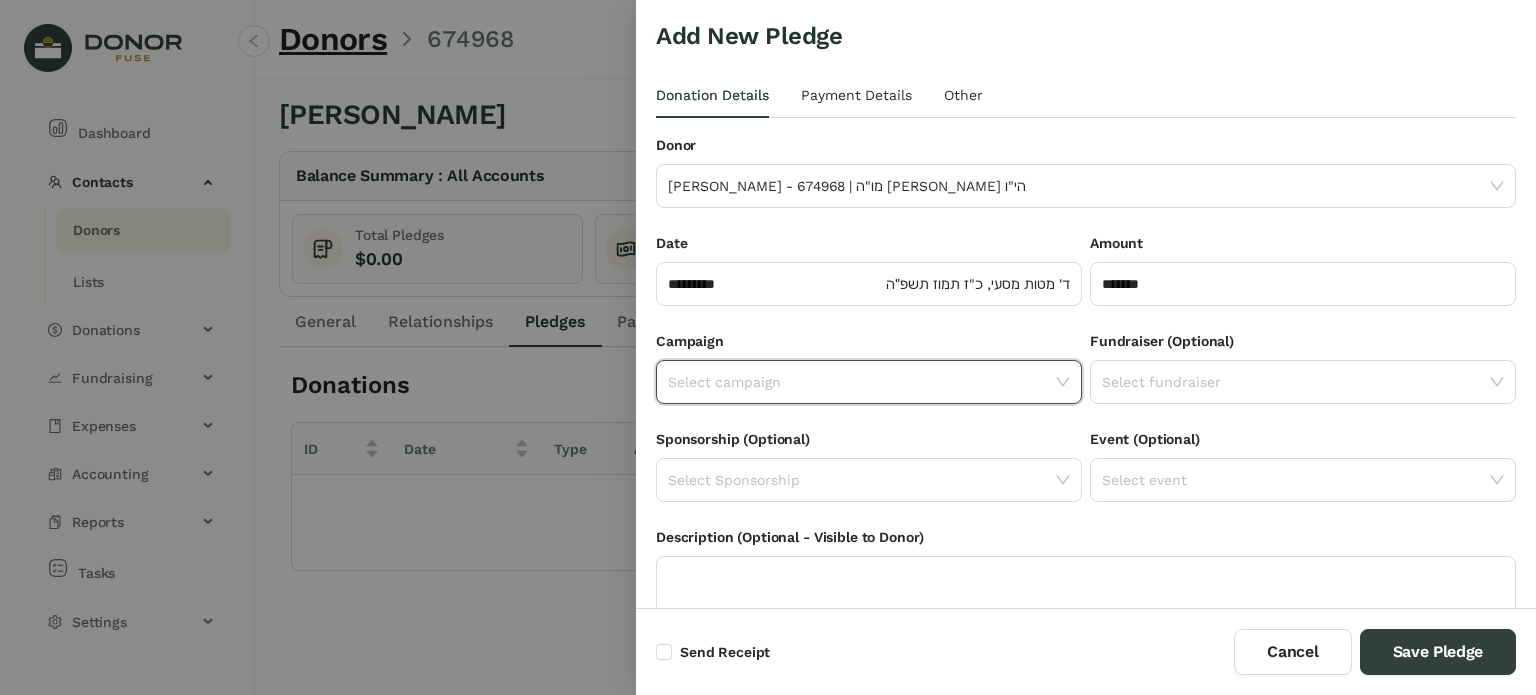 click 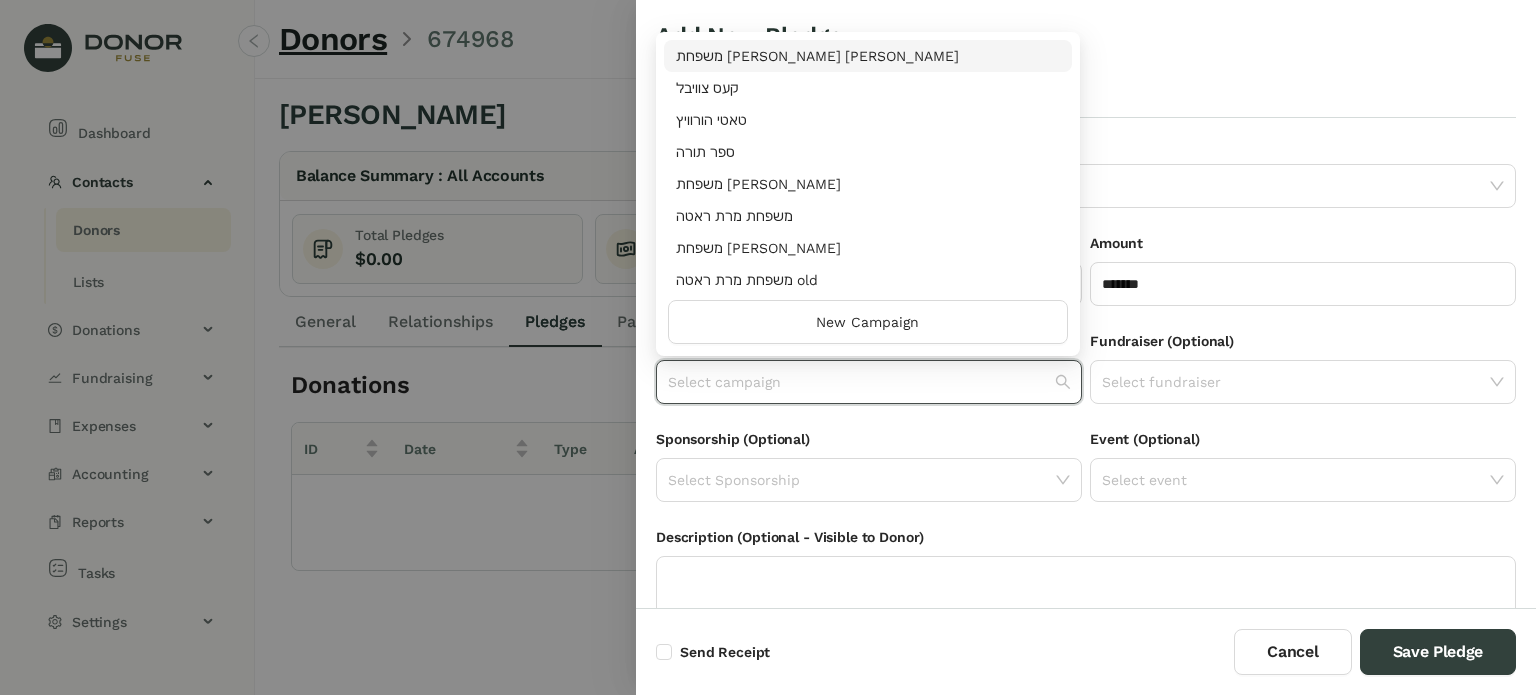 click on "משפחת [PERSON_NAME] [PERSON_NAME]" at bounding box center (868, 56) 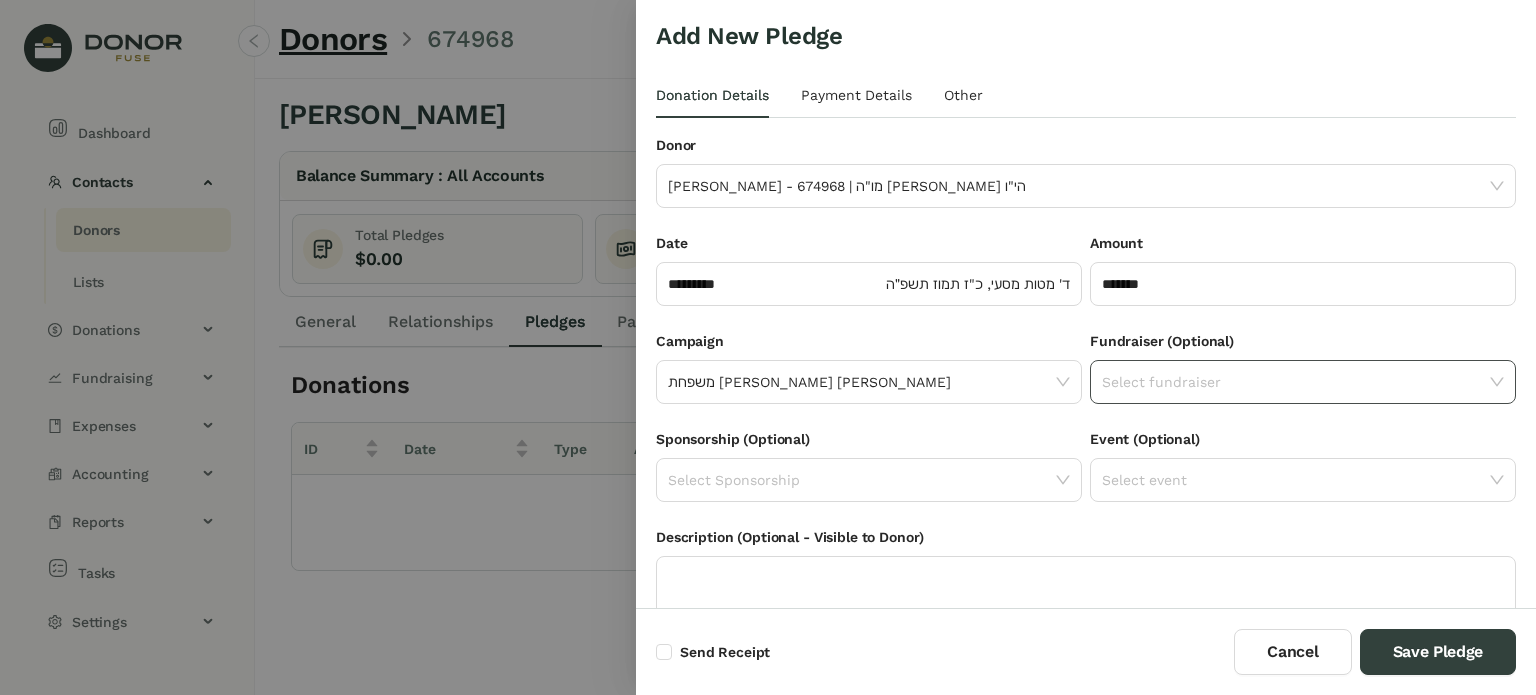 click 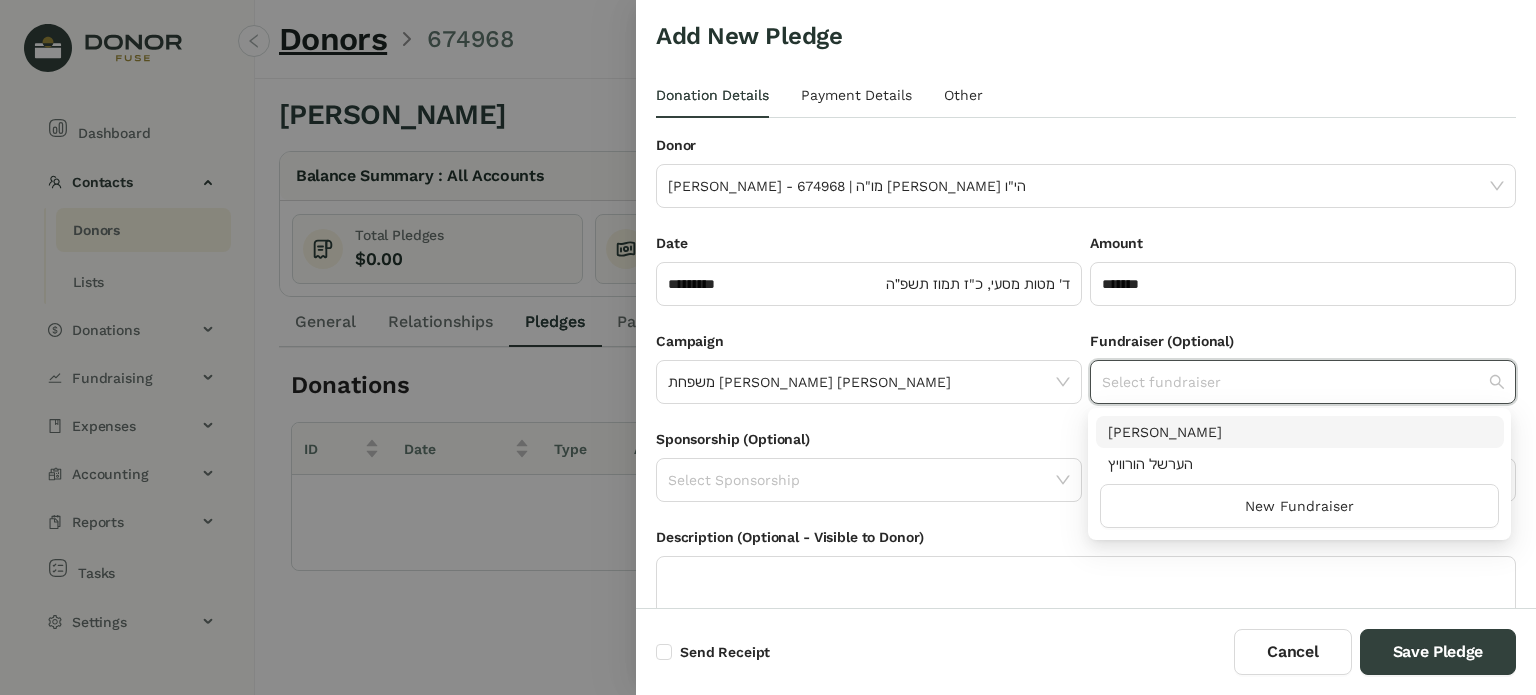 click on "[PERSON_NAME]" at bounding box center (1300, 432) 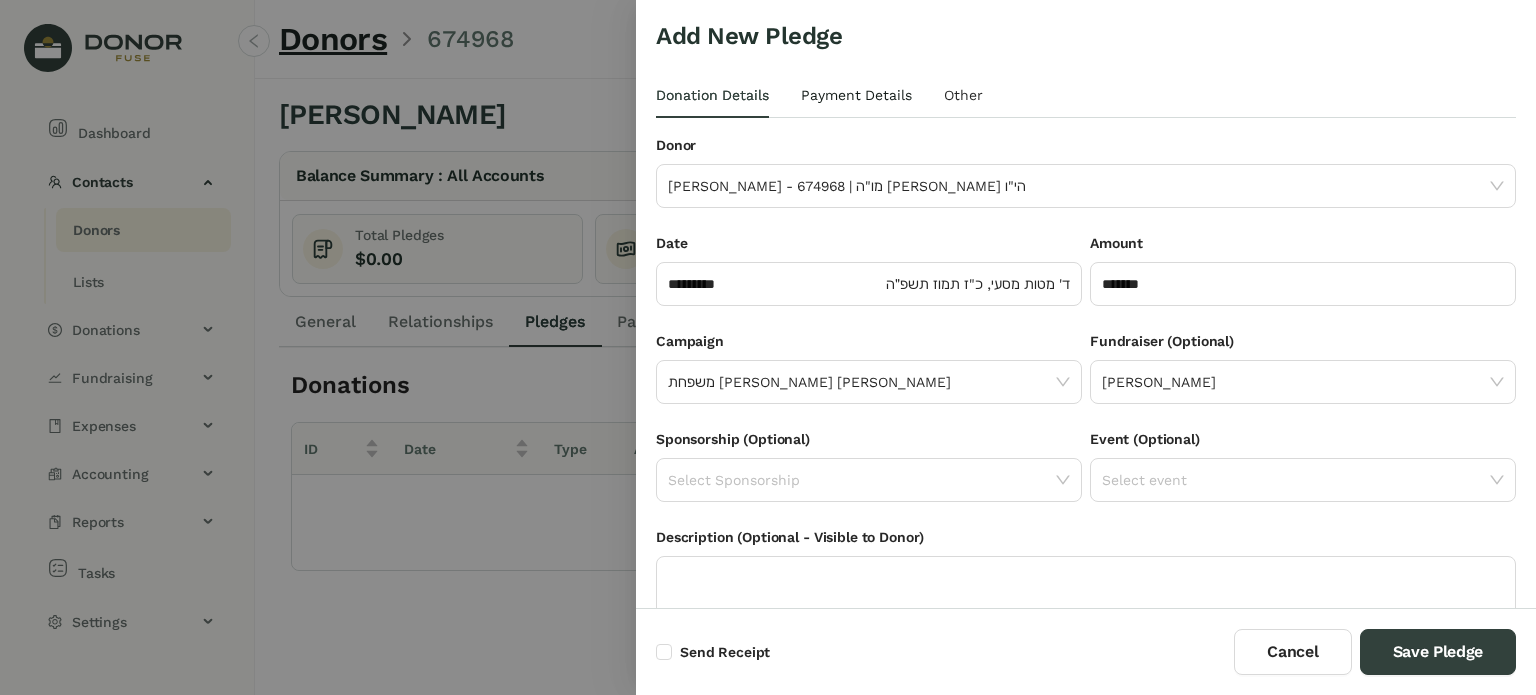 click on "Payment Details" at bounding box center (856, 95) 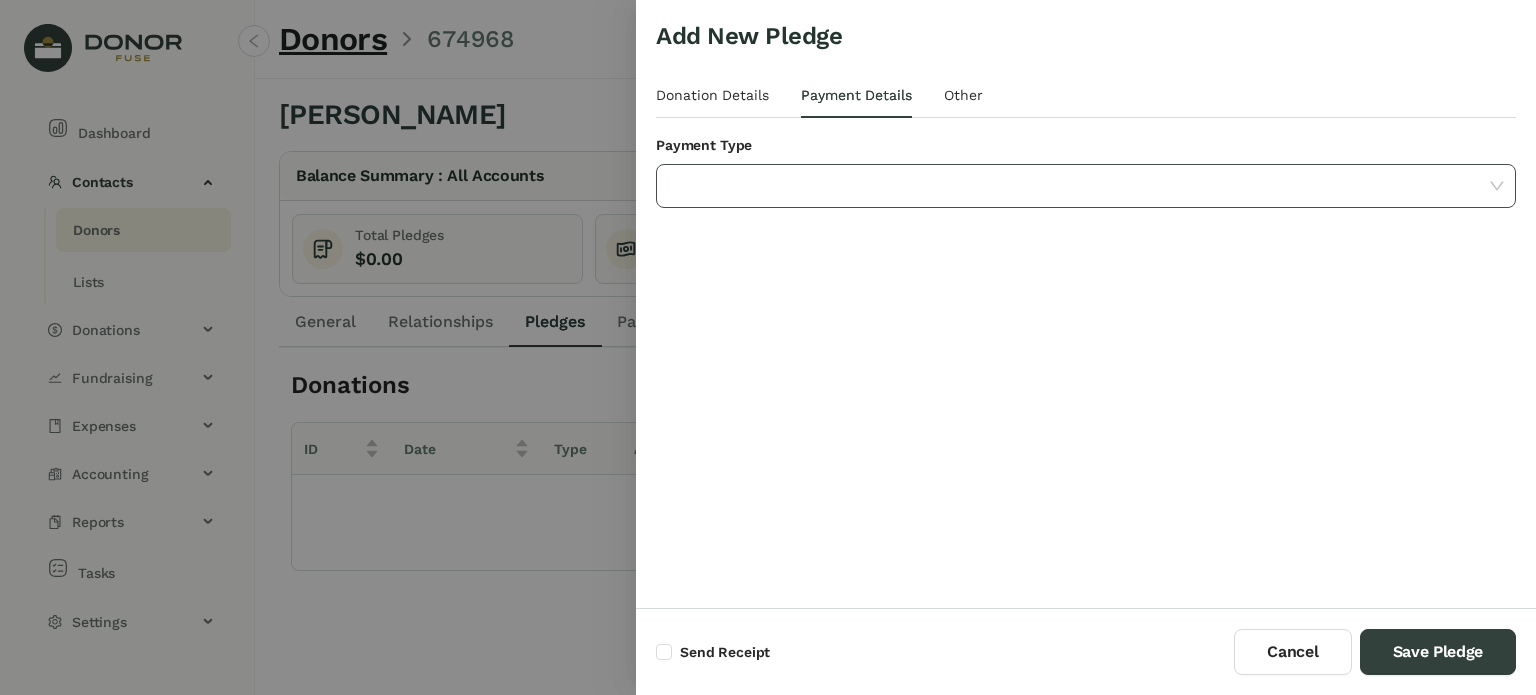 click 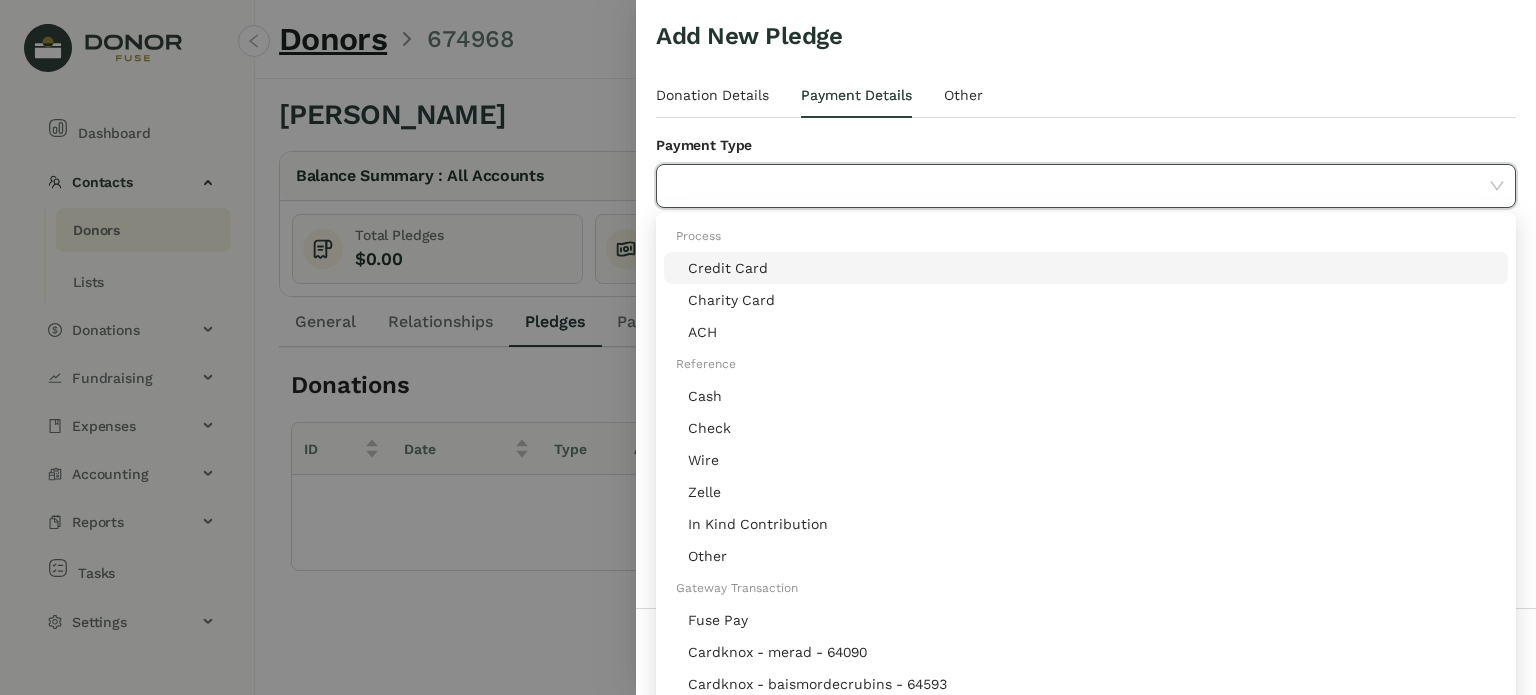 click on "Credit Card" 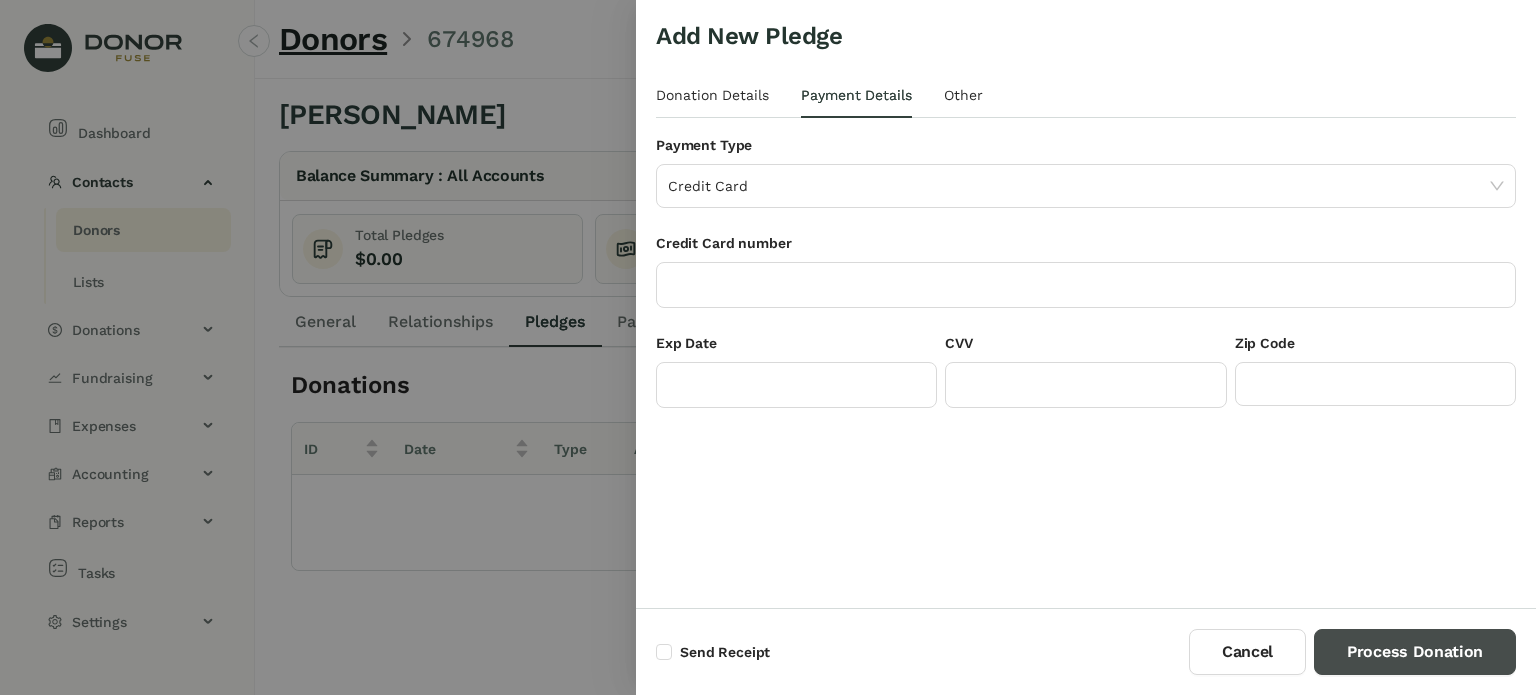 click on "Process Donation" at bounding box center [1415, 652] 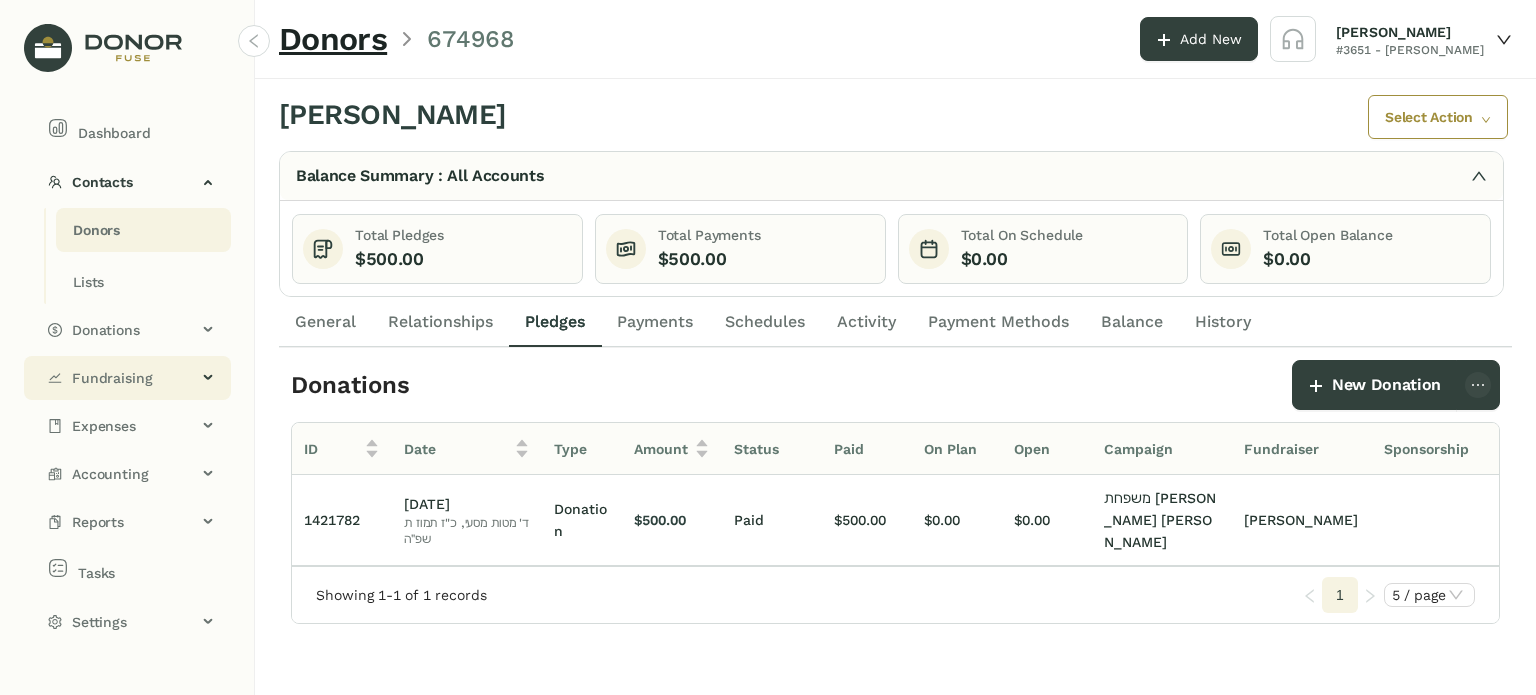 click on "Fundraising" 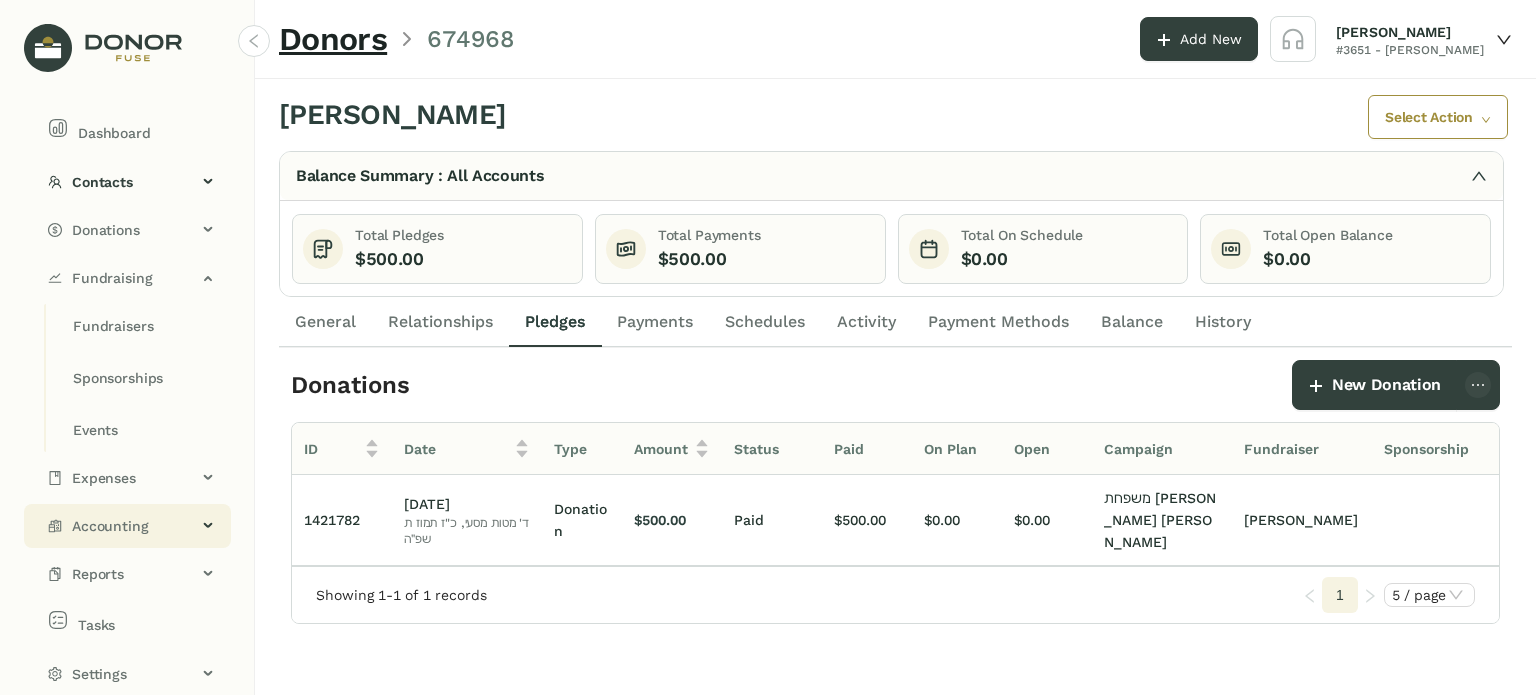 click on "Accounting" 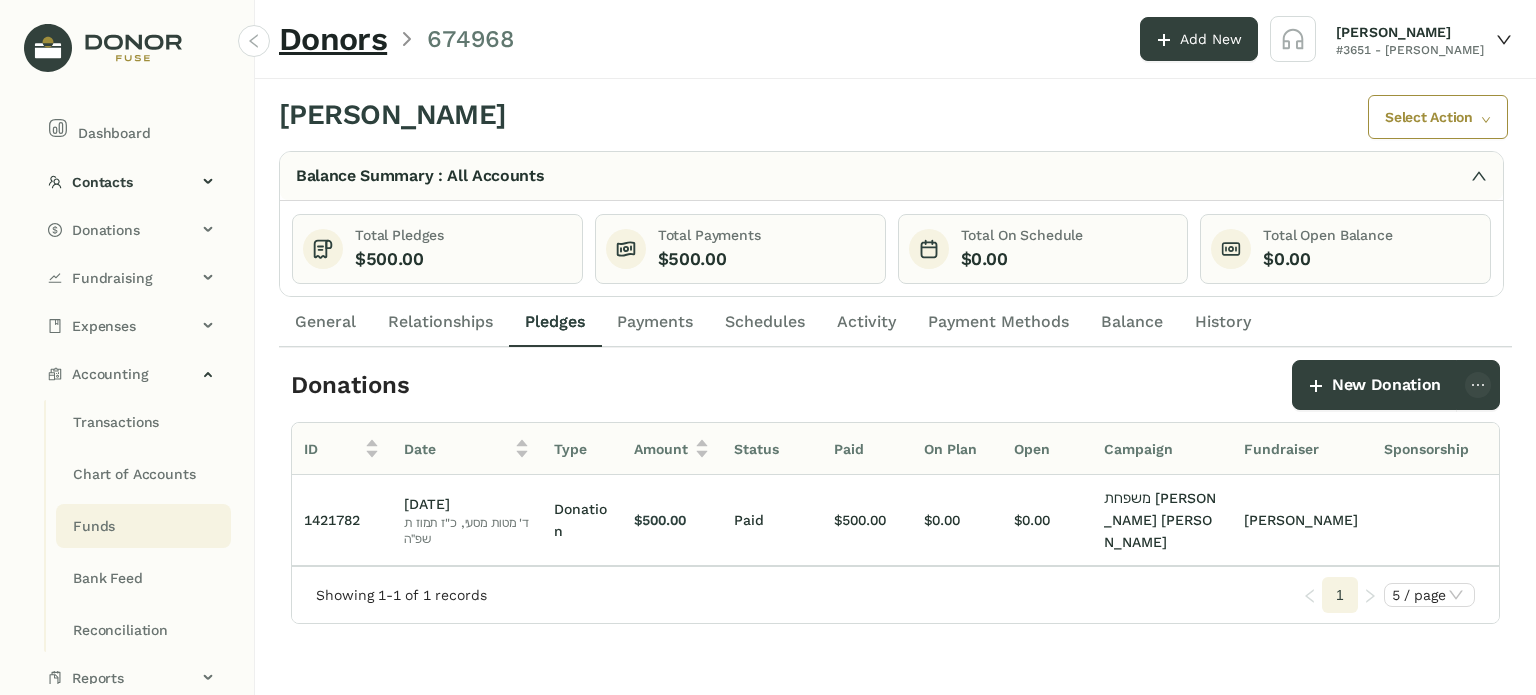 click on "Funds" 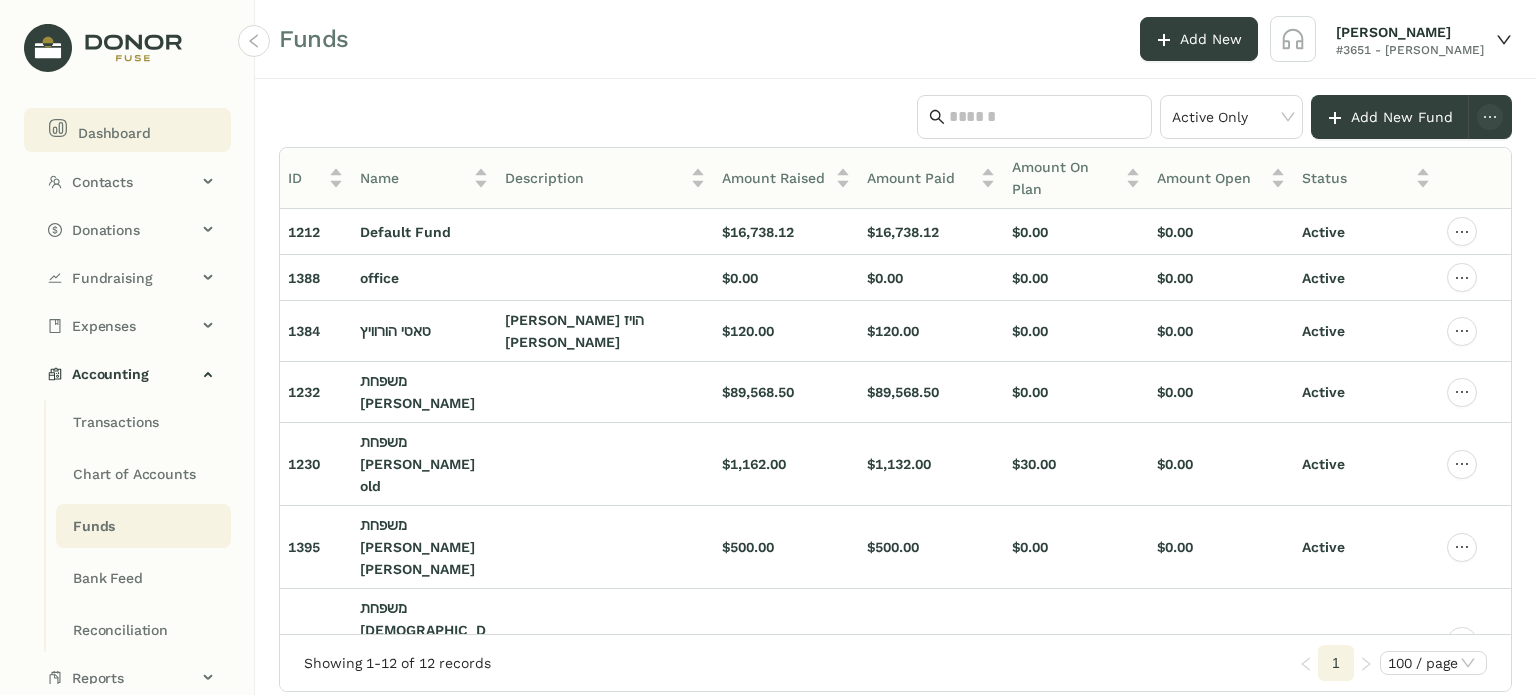 click on "Dashboard" 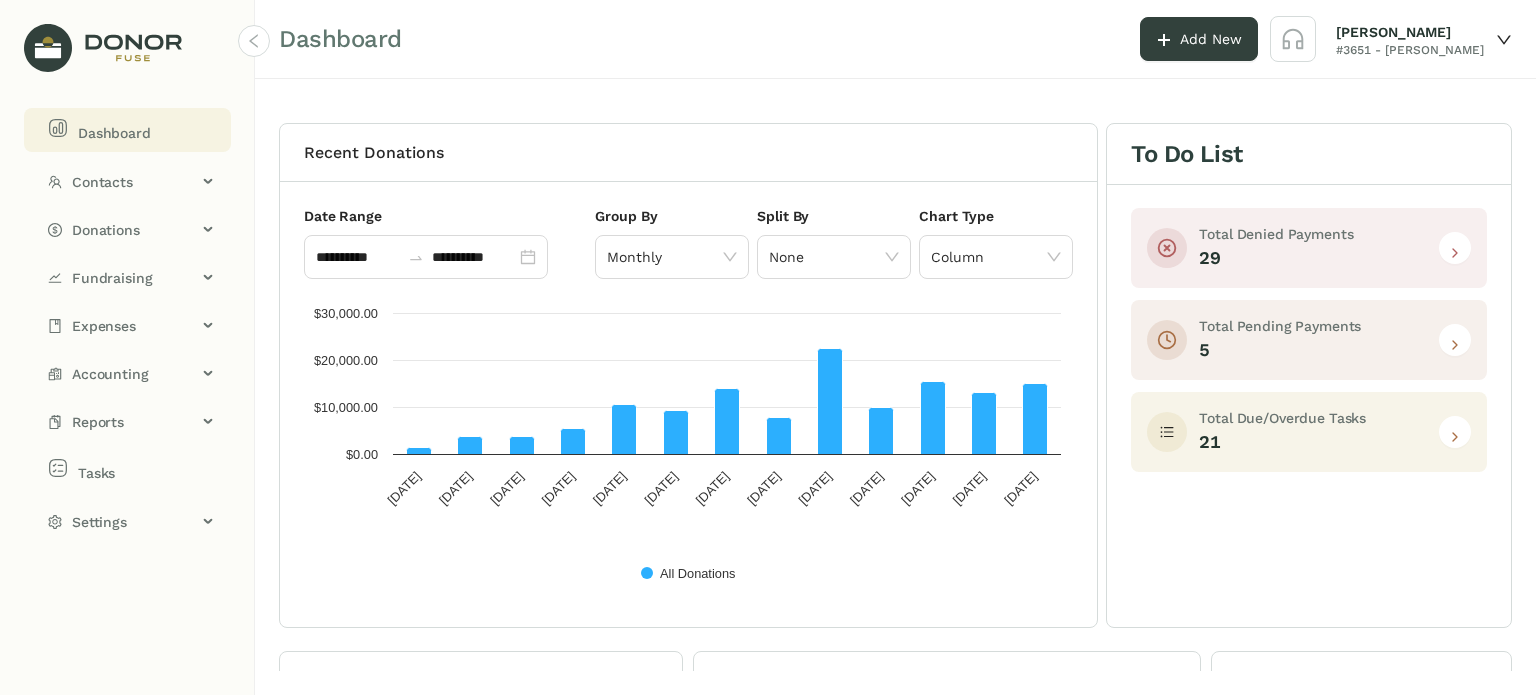 click 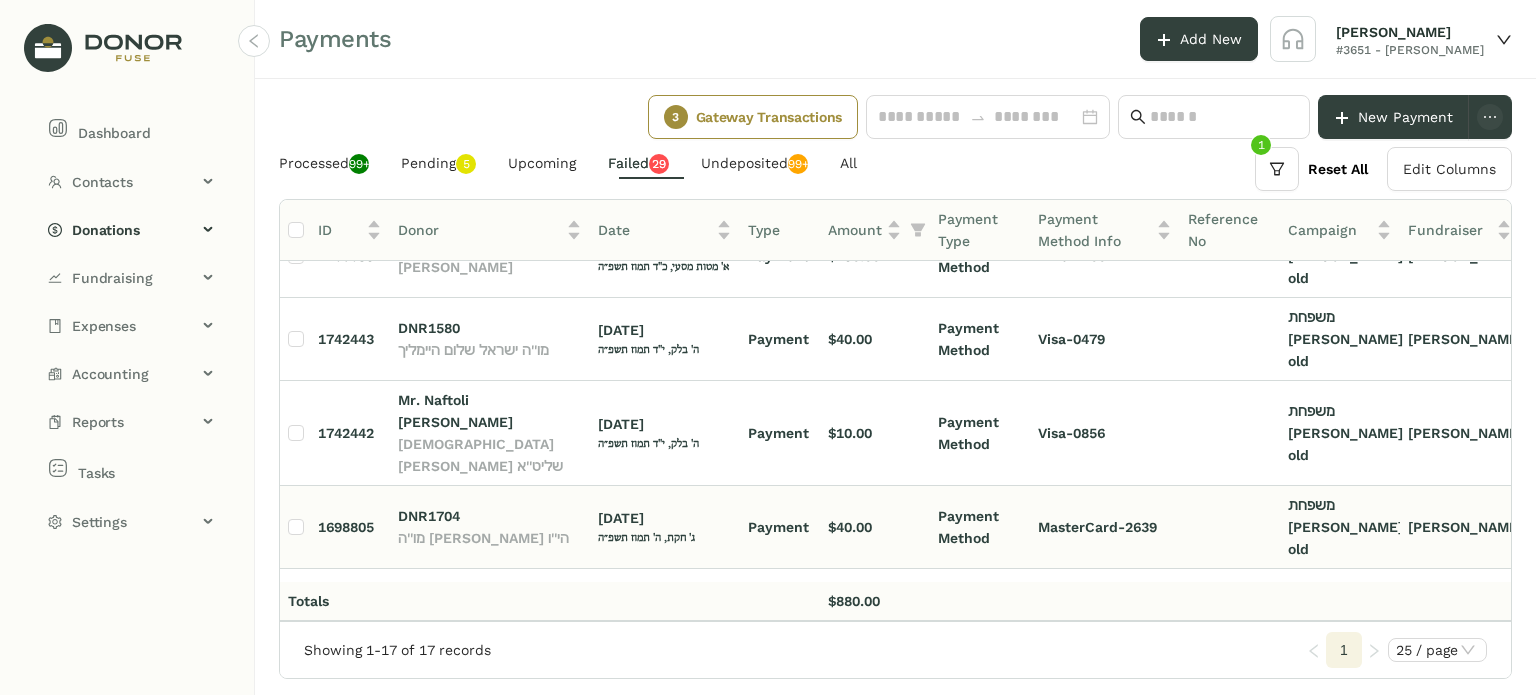 scroll, scrollTop: 800, scrollLeft: 0, axis: vertical 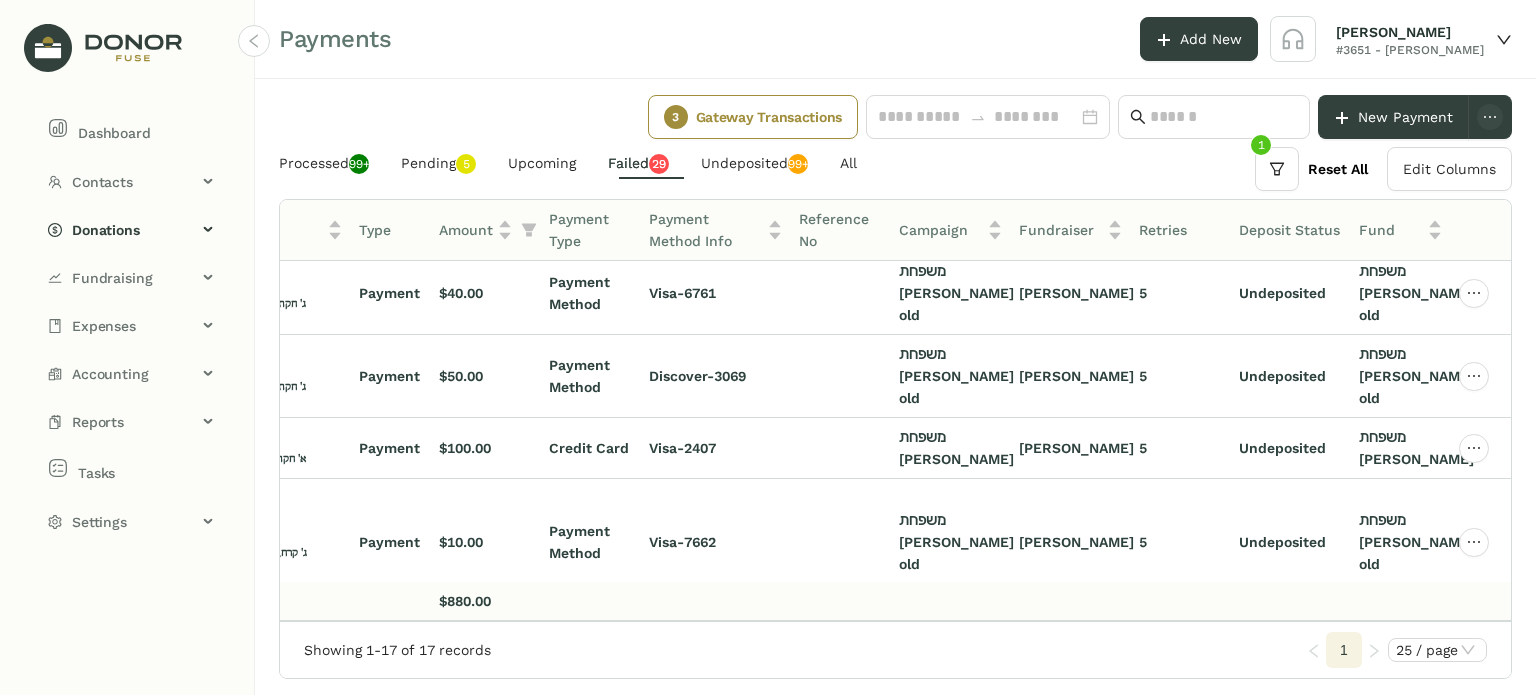 click 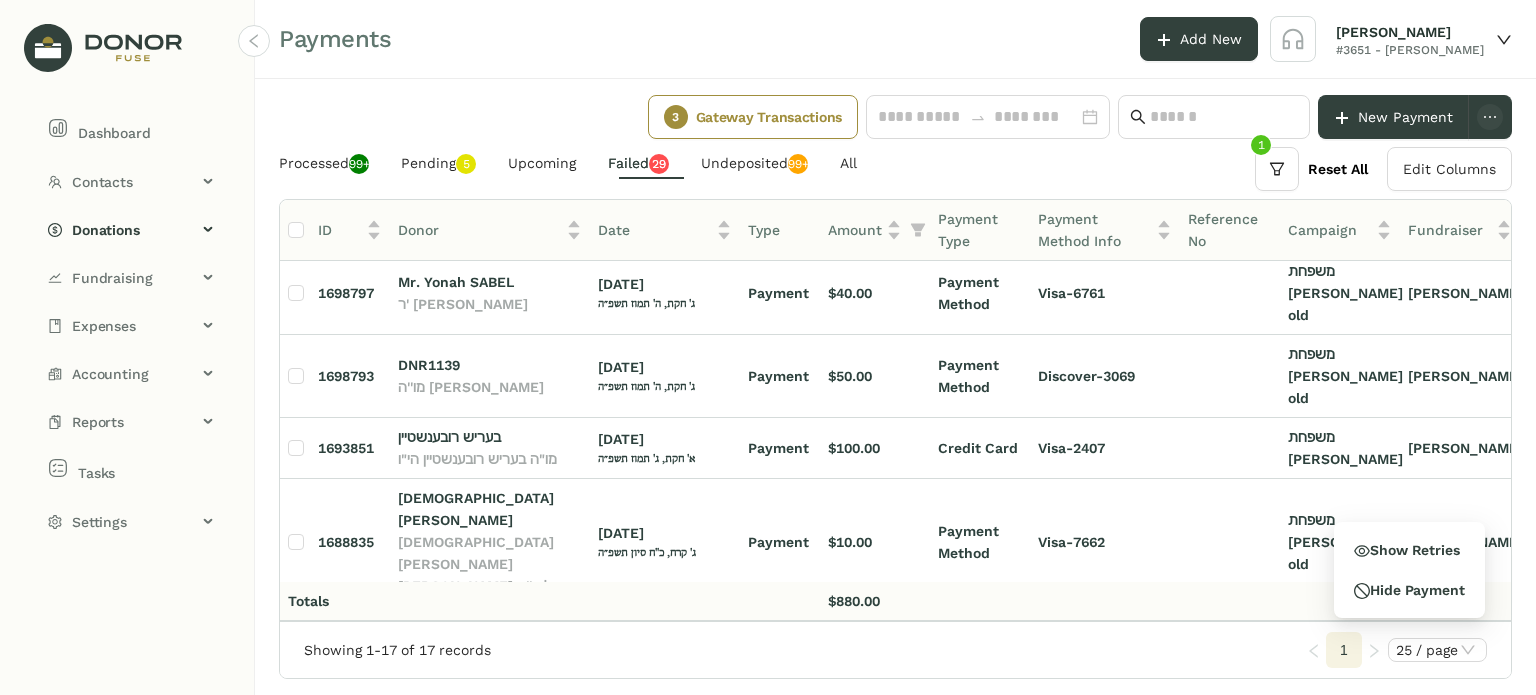 click on "[PERSON_NAME]" 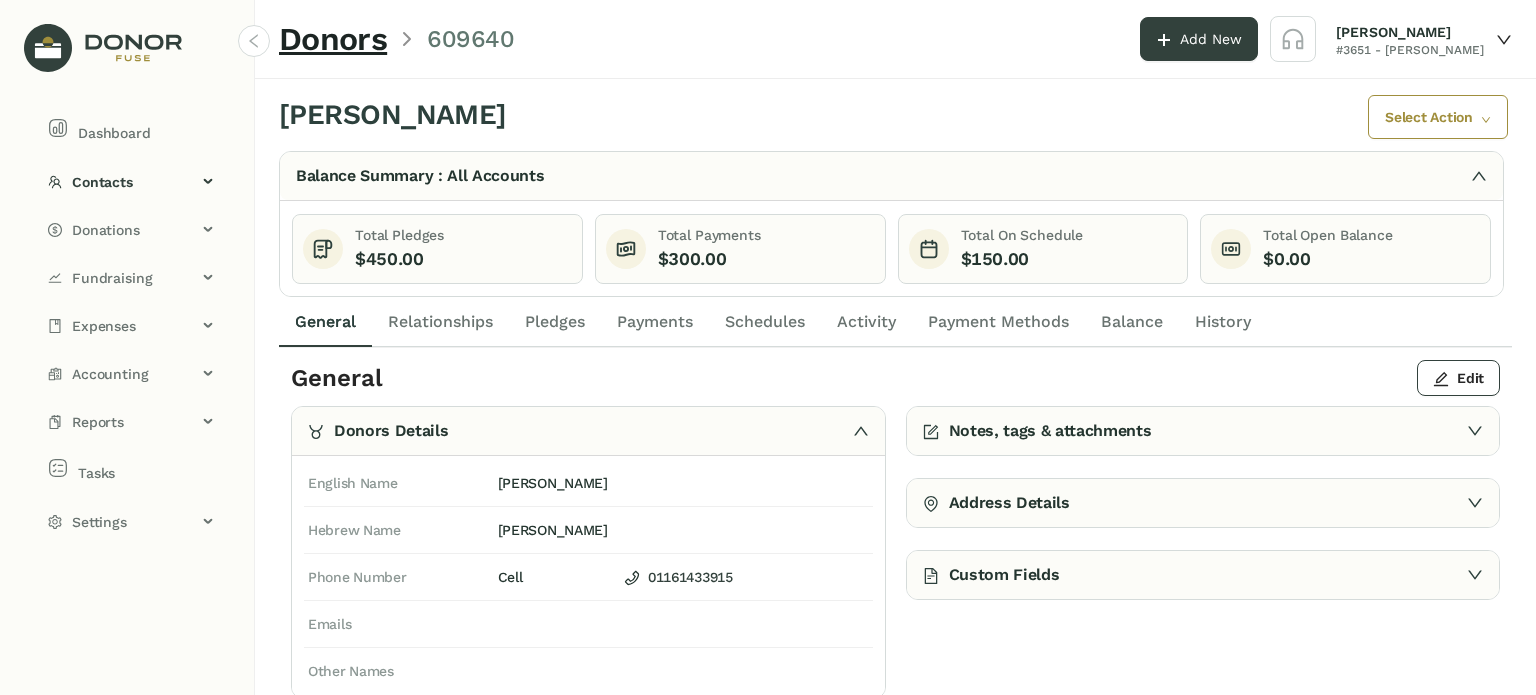 click on "Payments" 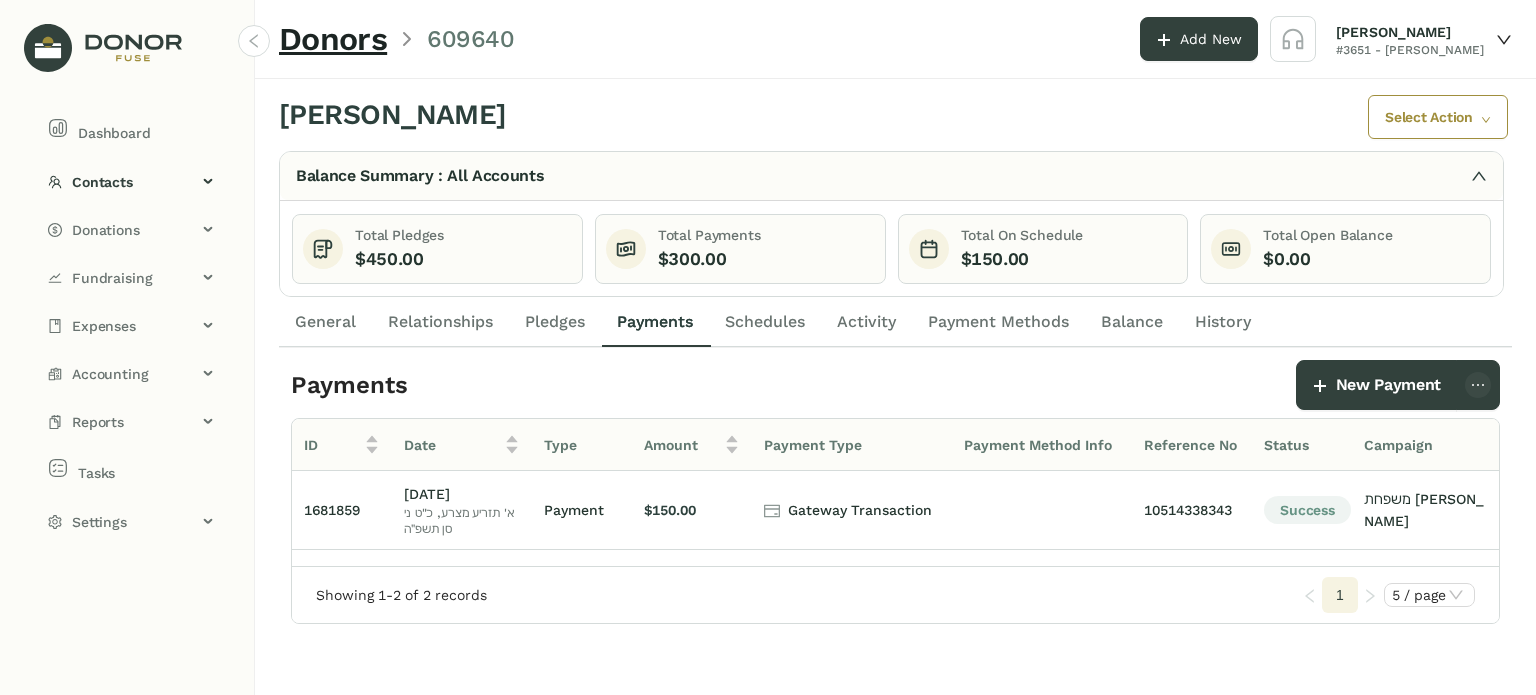 click on "Activity" 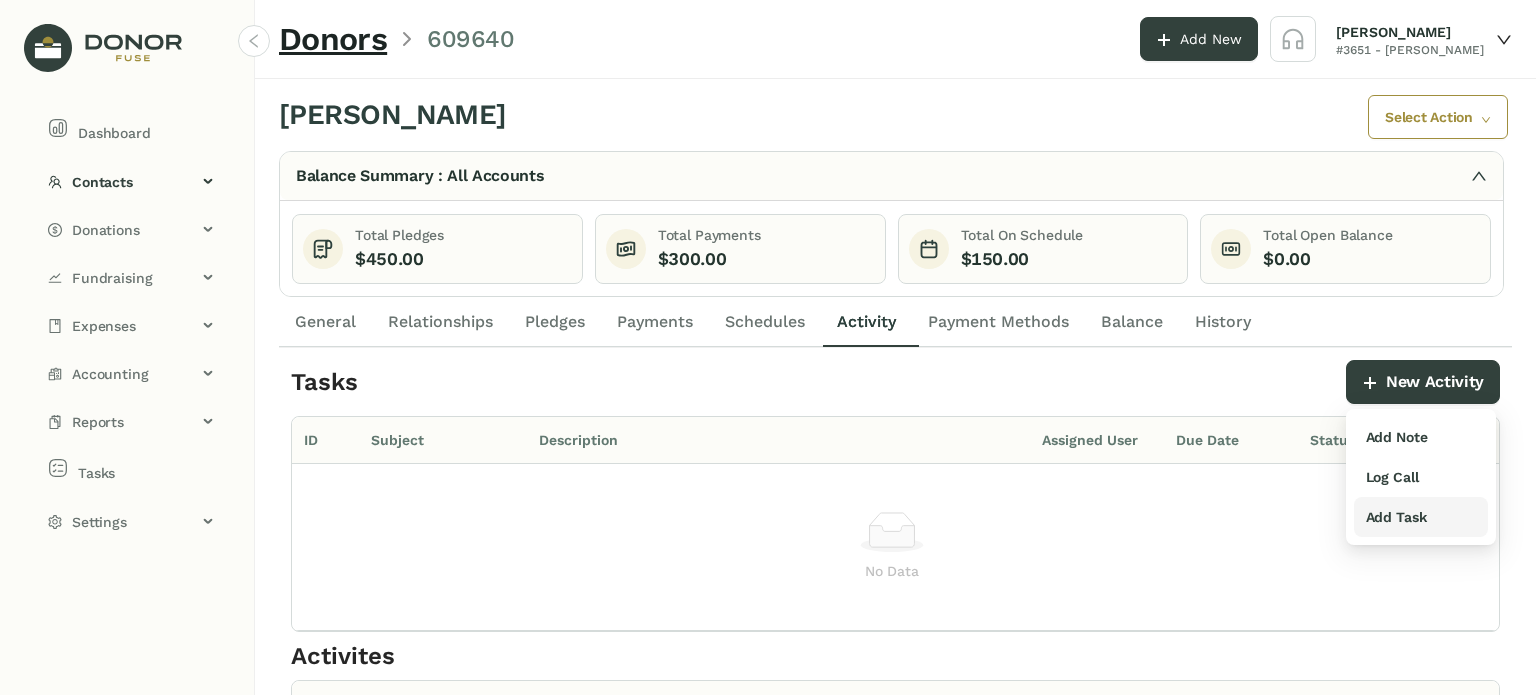 click on "Add Task" at bounding box center [1396, 517] 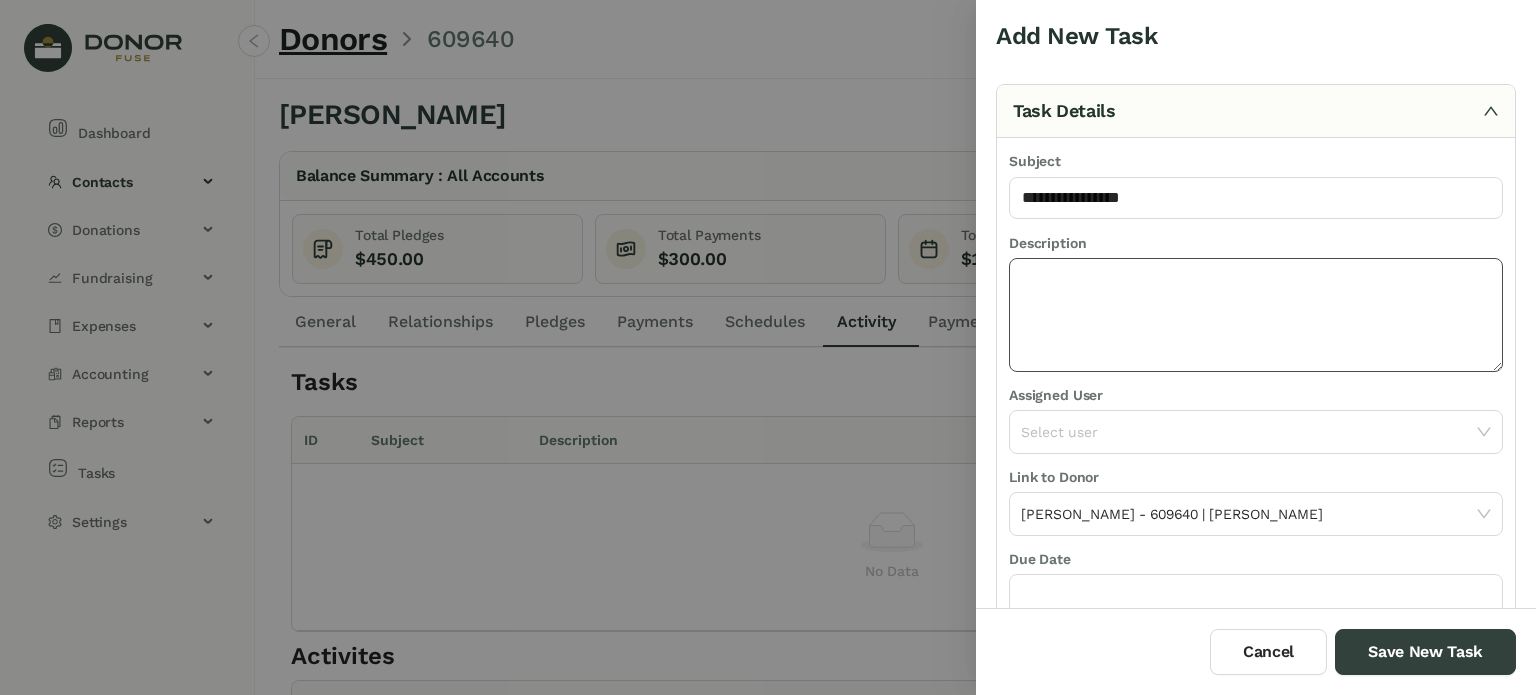 click 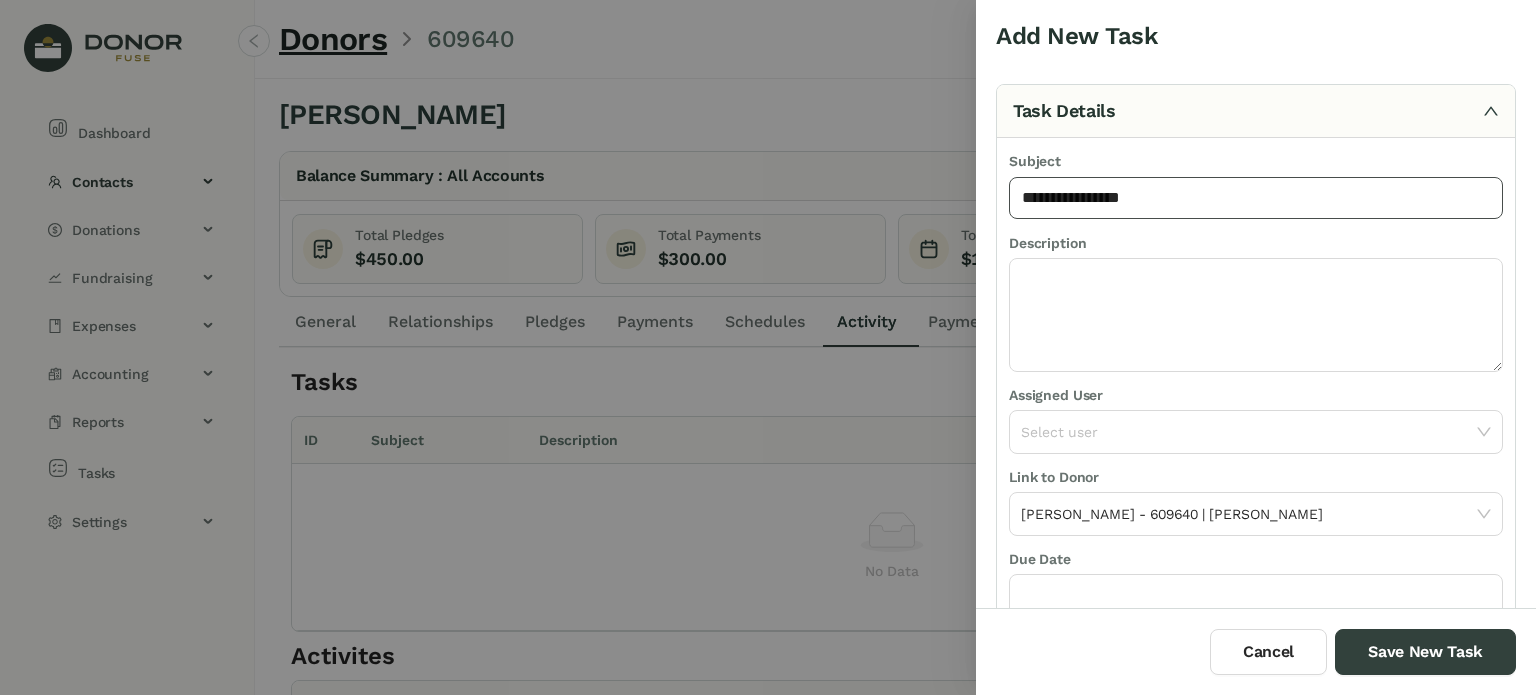 click on "**********" 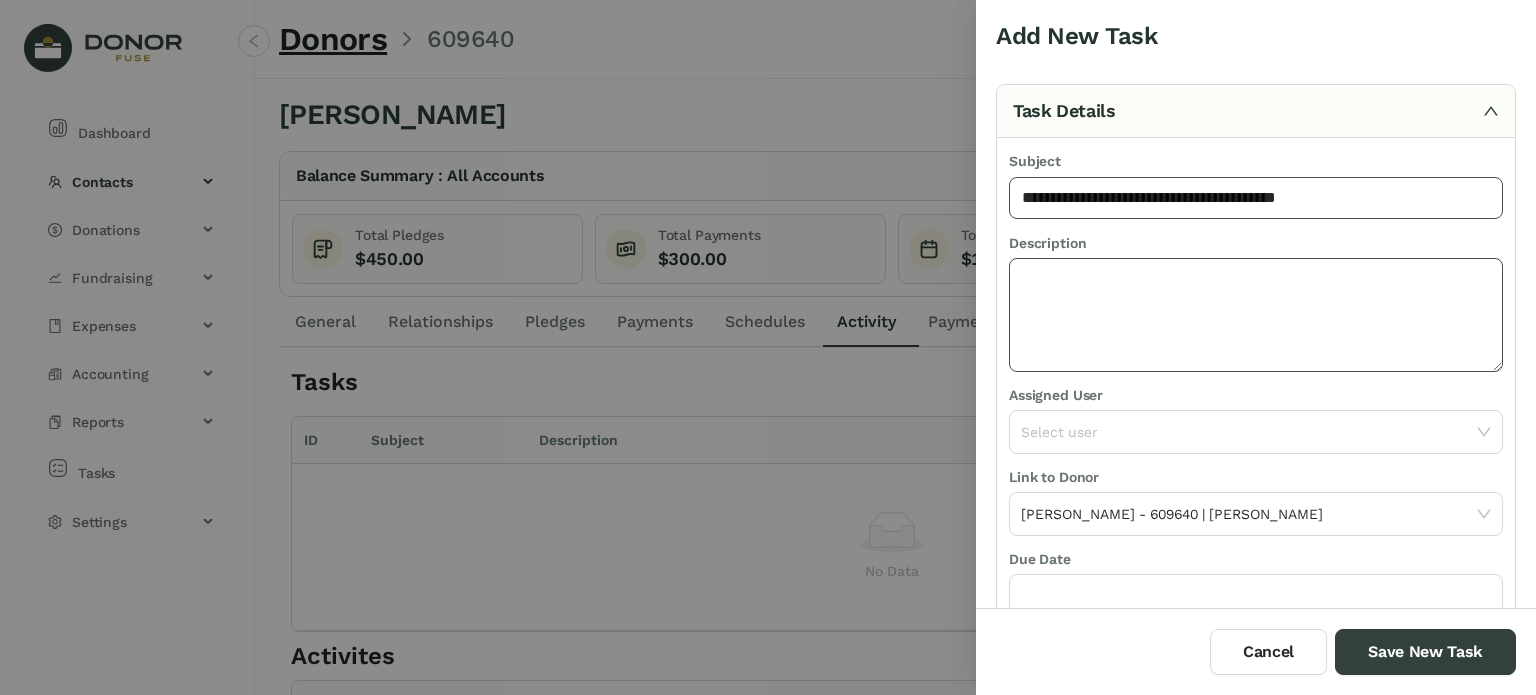 type on "**********" 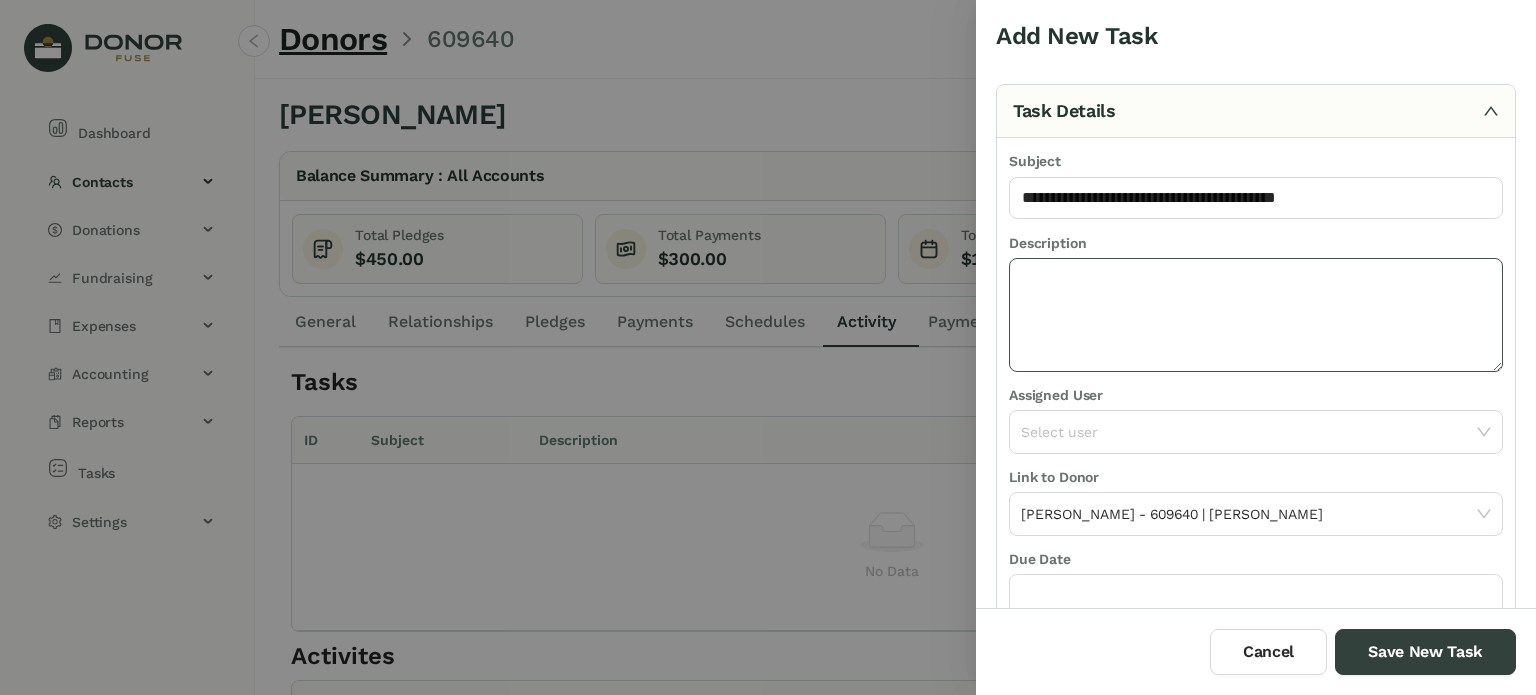 click 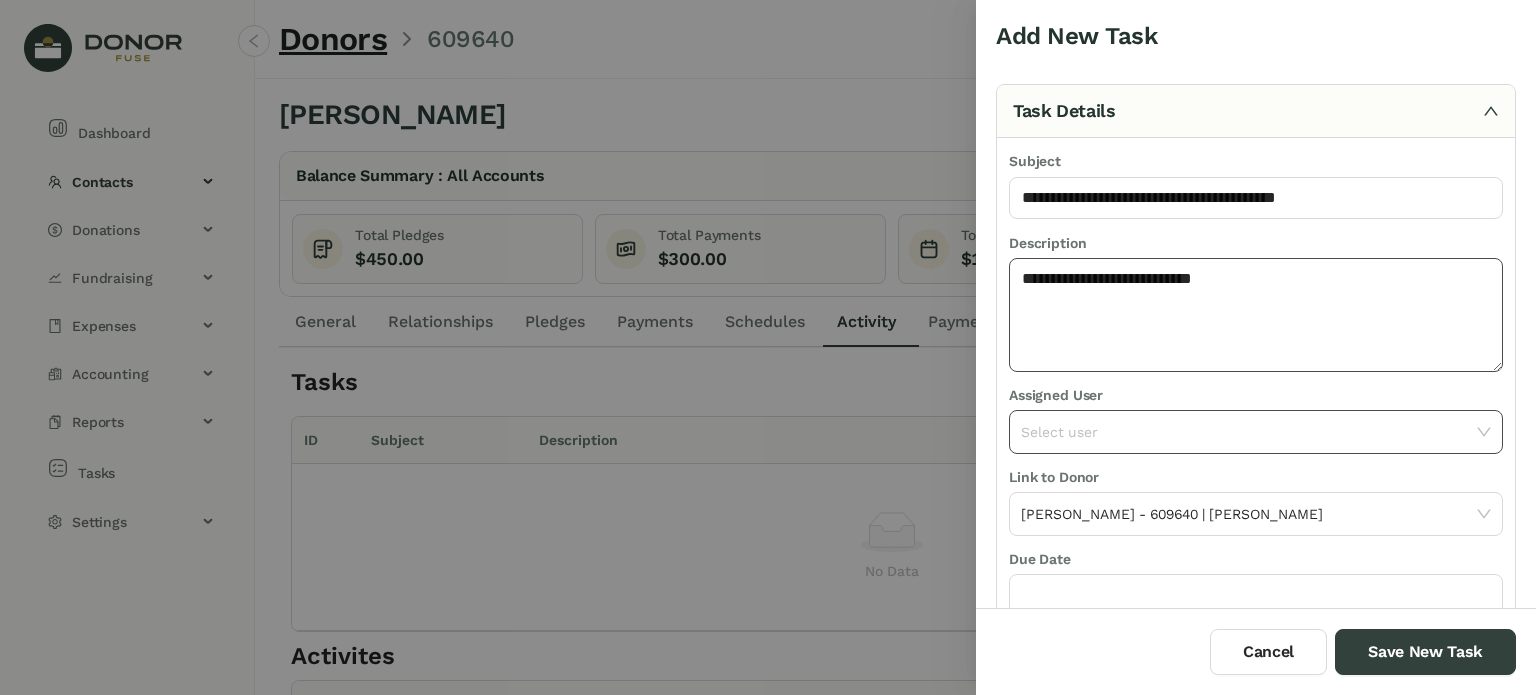 type on "**********" 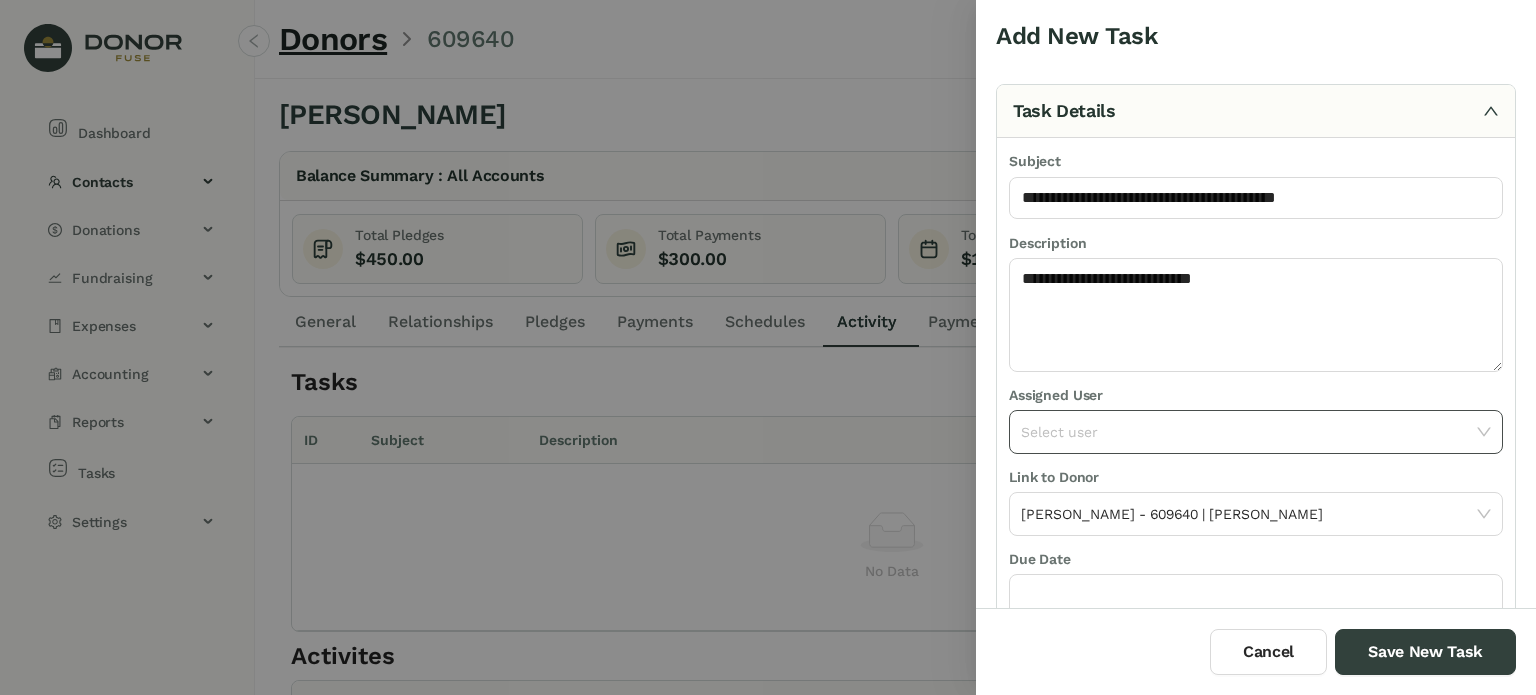 click 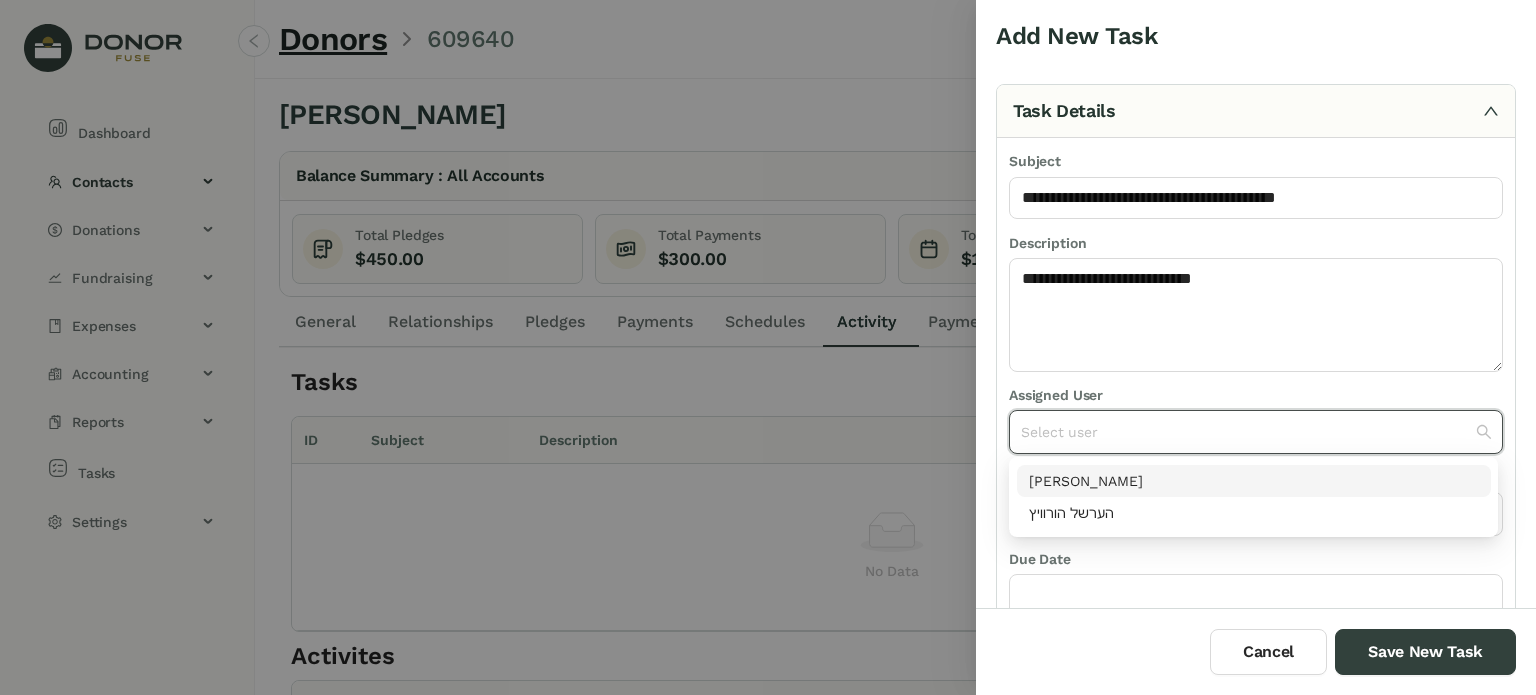 click on "[PERSON_NAME]" at bounding box center [1254, 481] 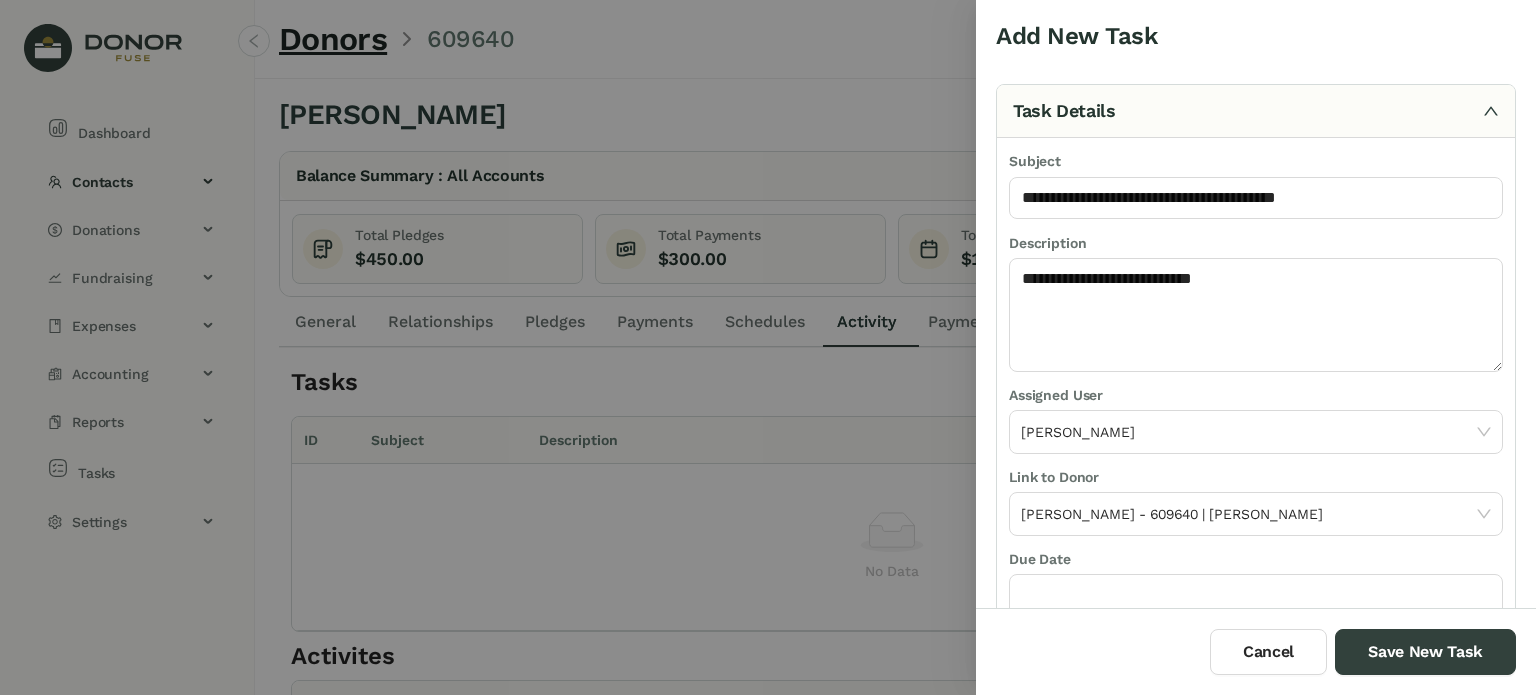 scroll, scrollTop: 211, scrollLeft: 0, axis: vertical 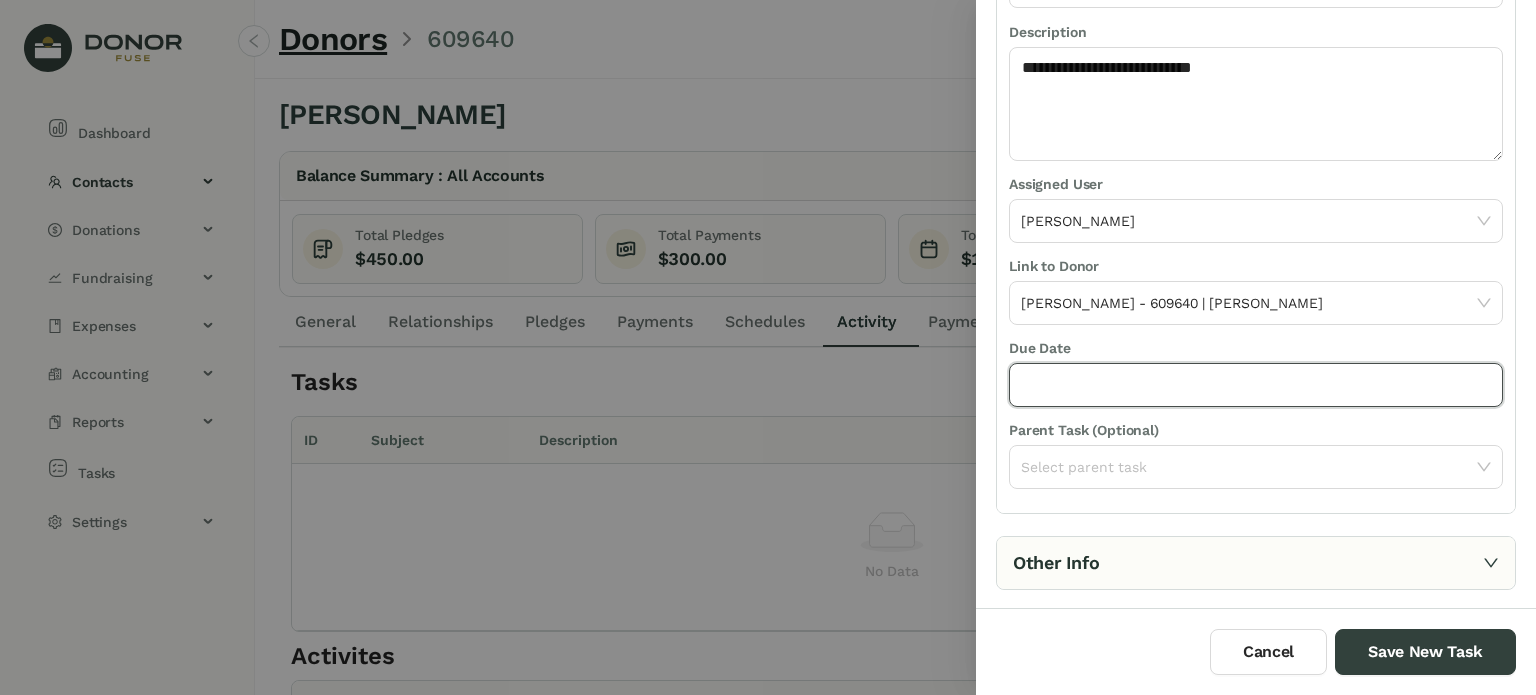click 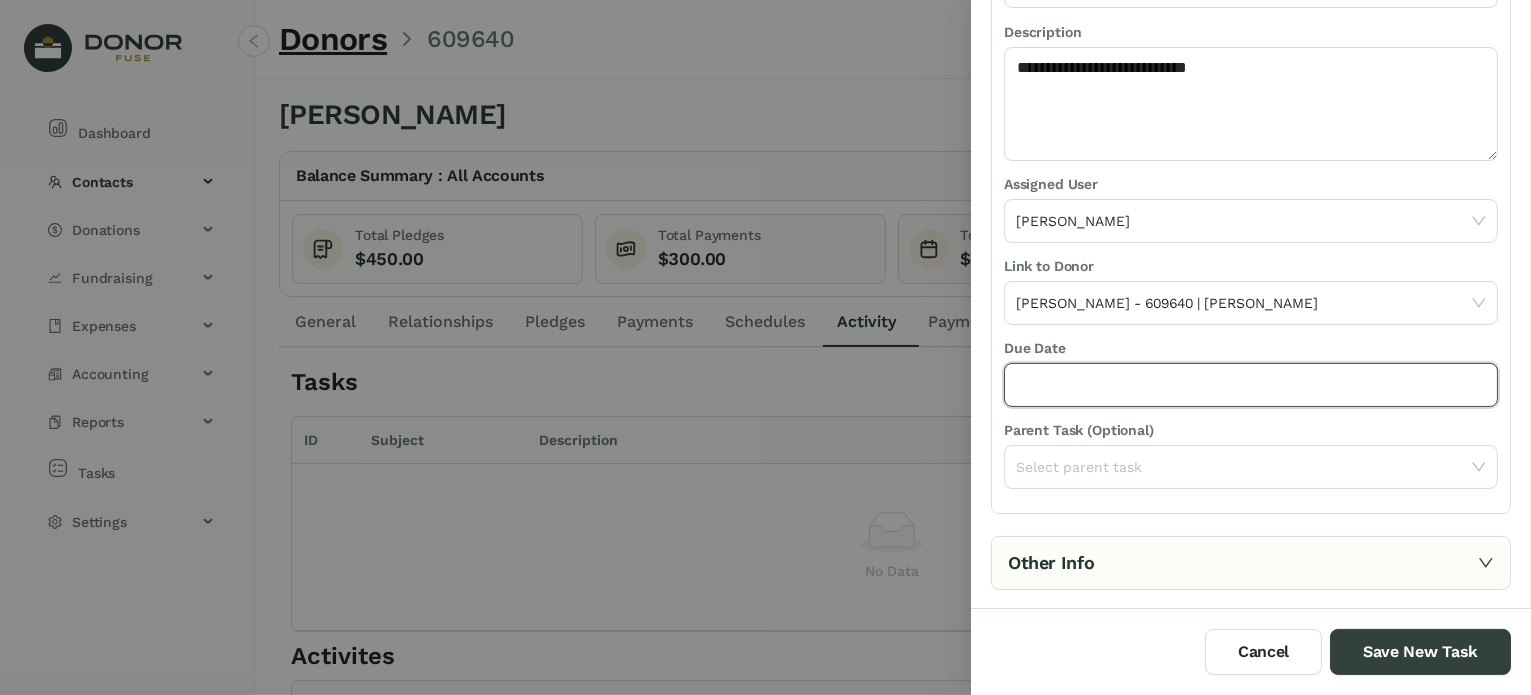 select on "*" 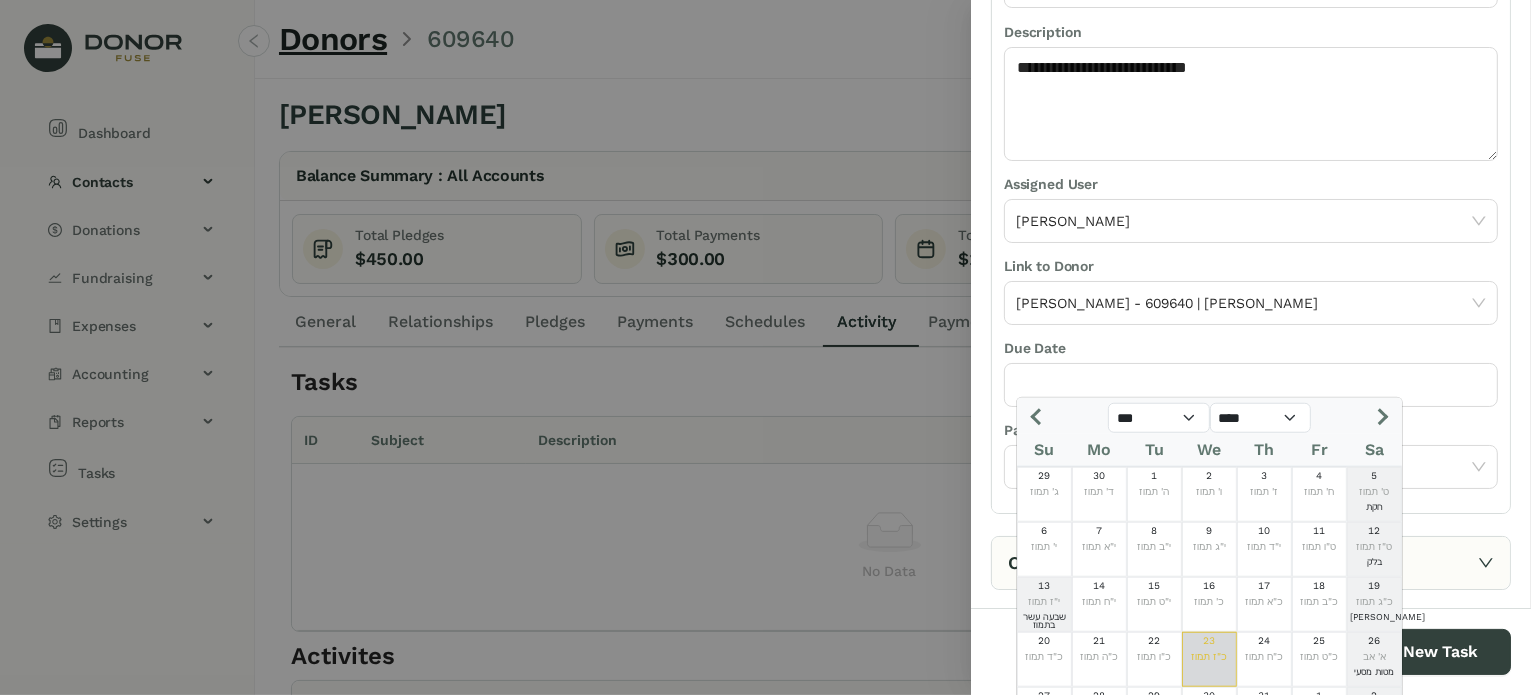 click on "23  כ"ז תמוז" 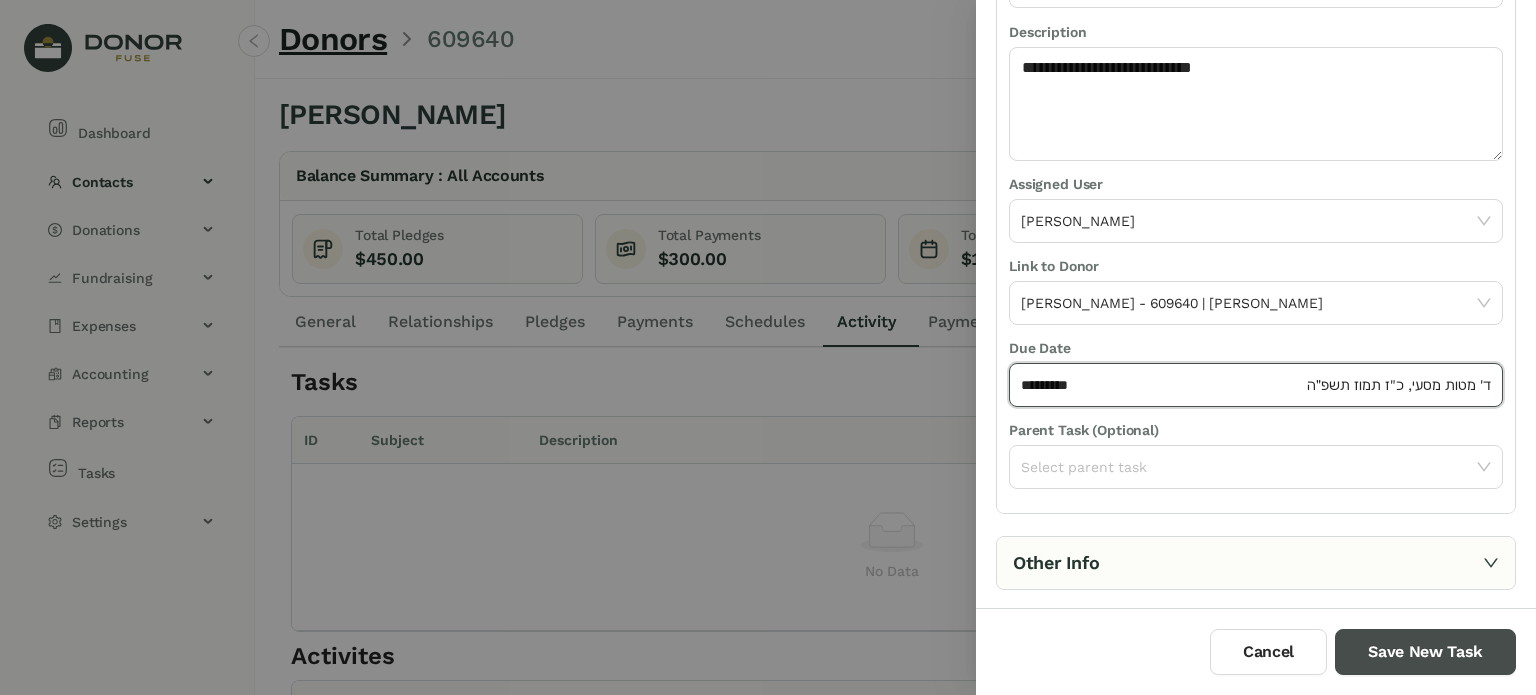 click on "Save New Task" at bounding box center (1425, 652) 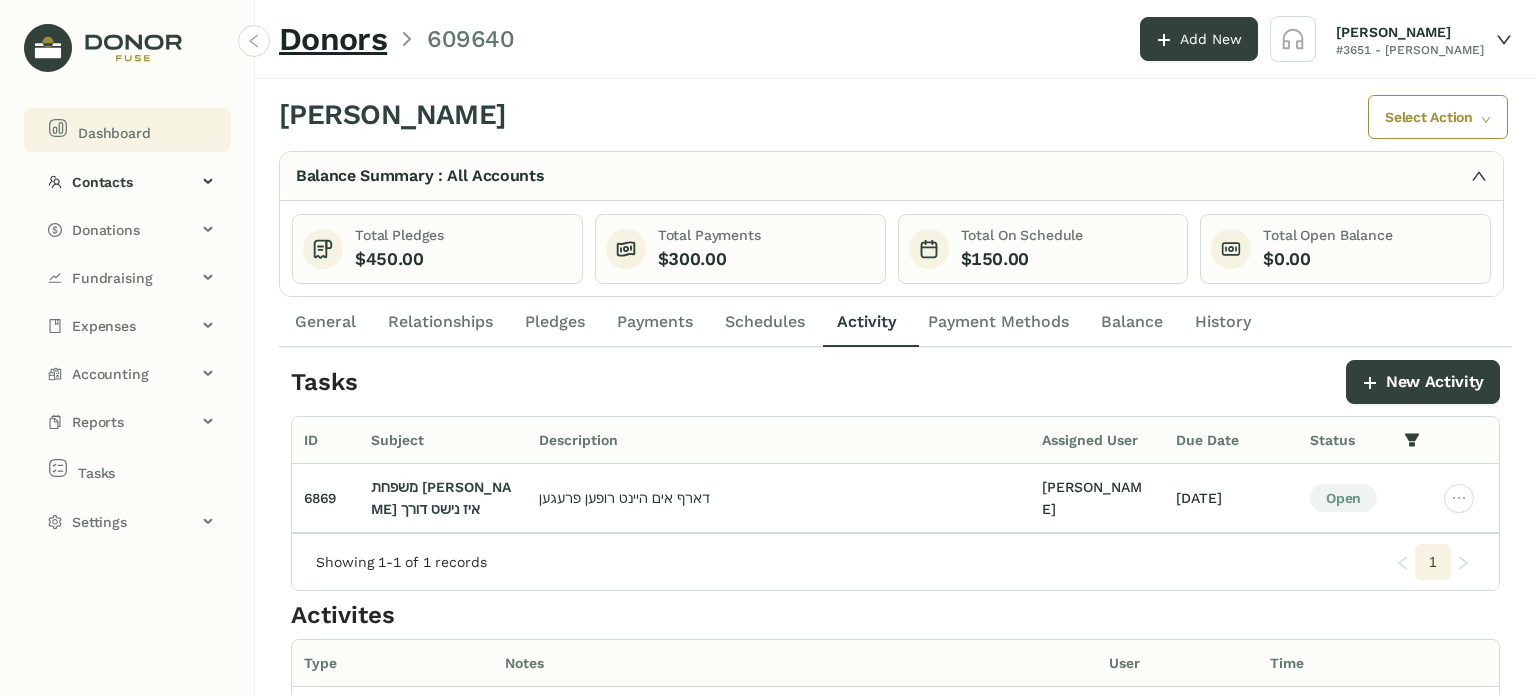 click on "Dashboard" 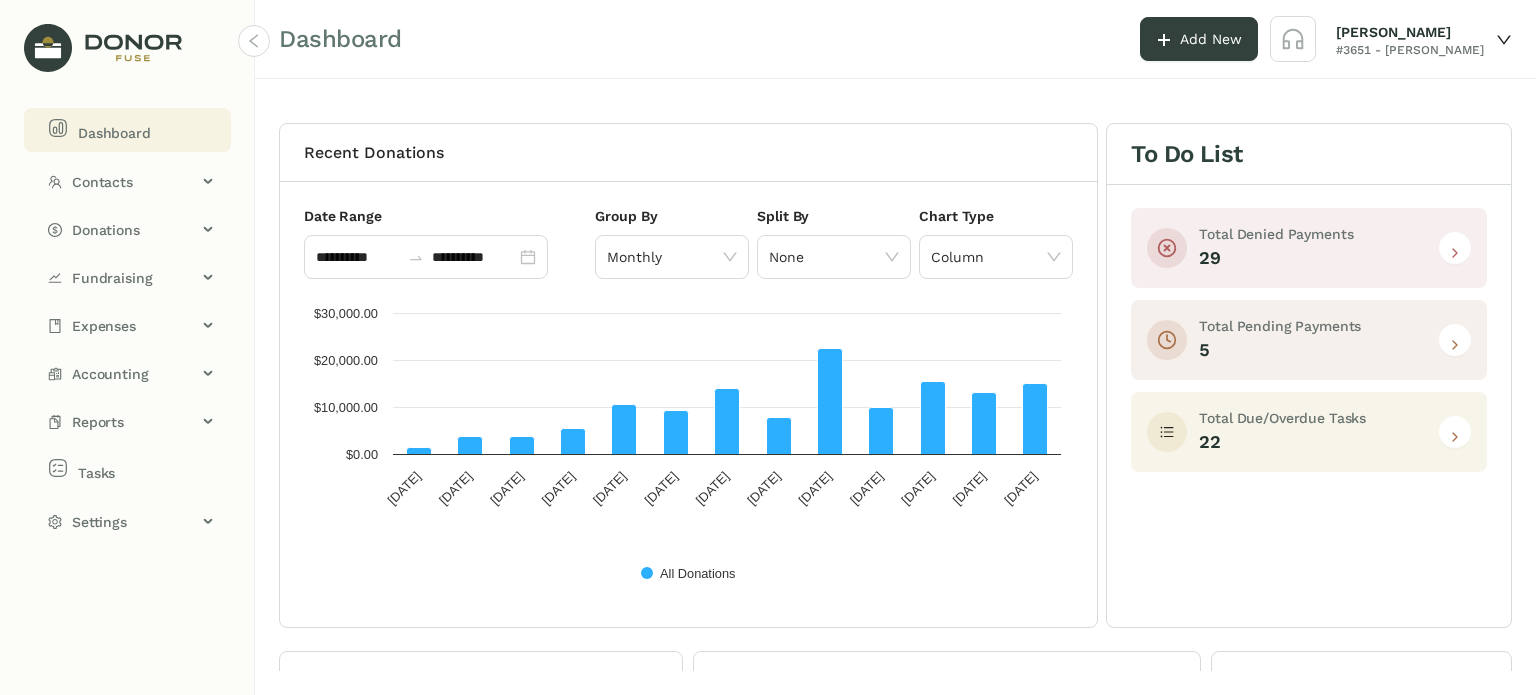 click on "Dashboard" 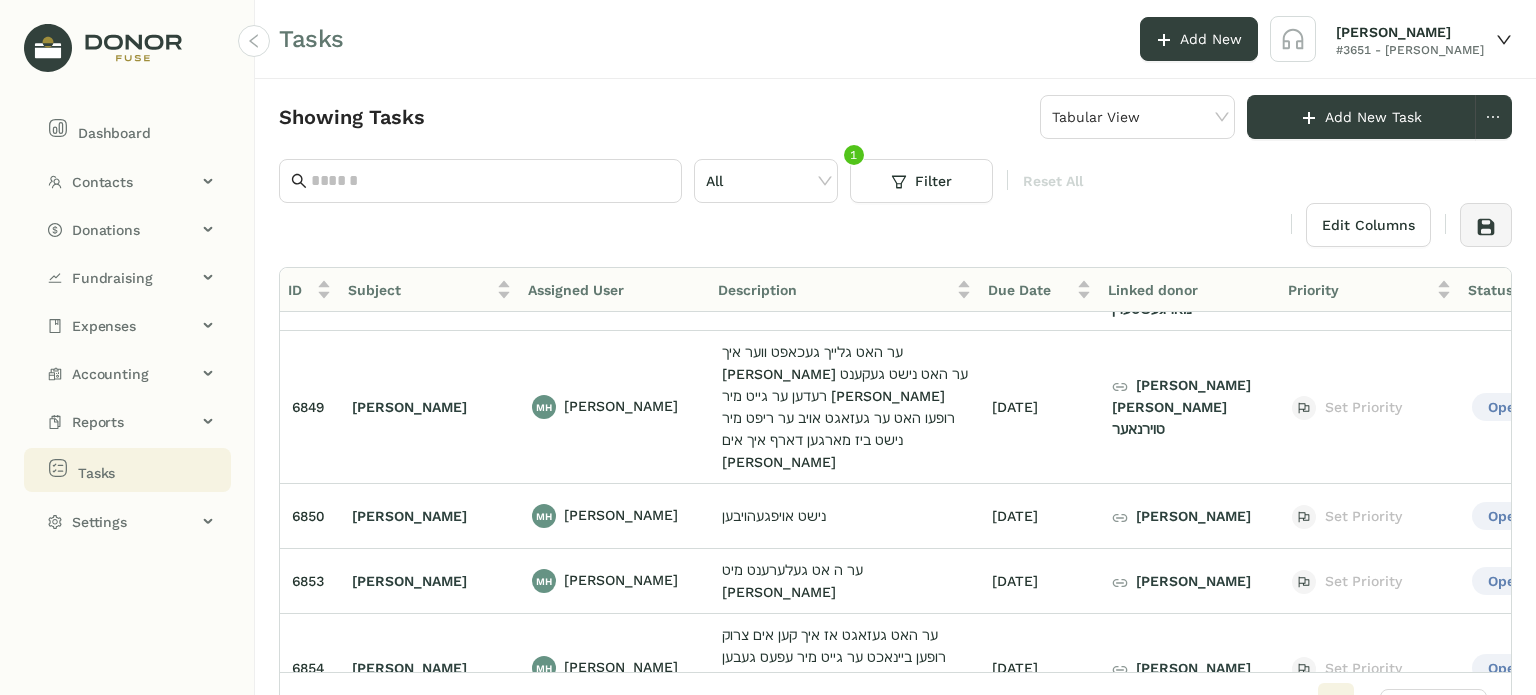 scroll, scrollTop: 0, scrollLeft: 0, axis: both 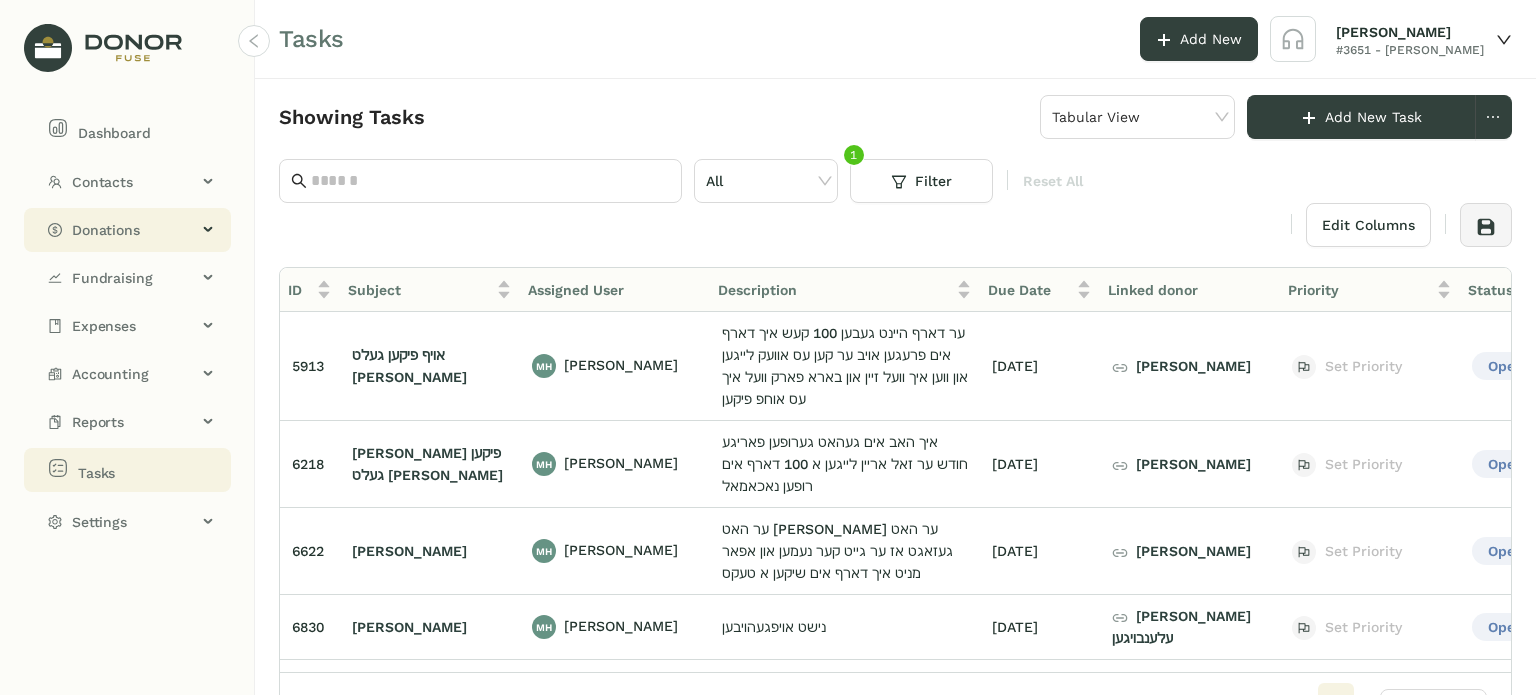 click on "Donations" 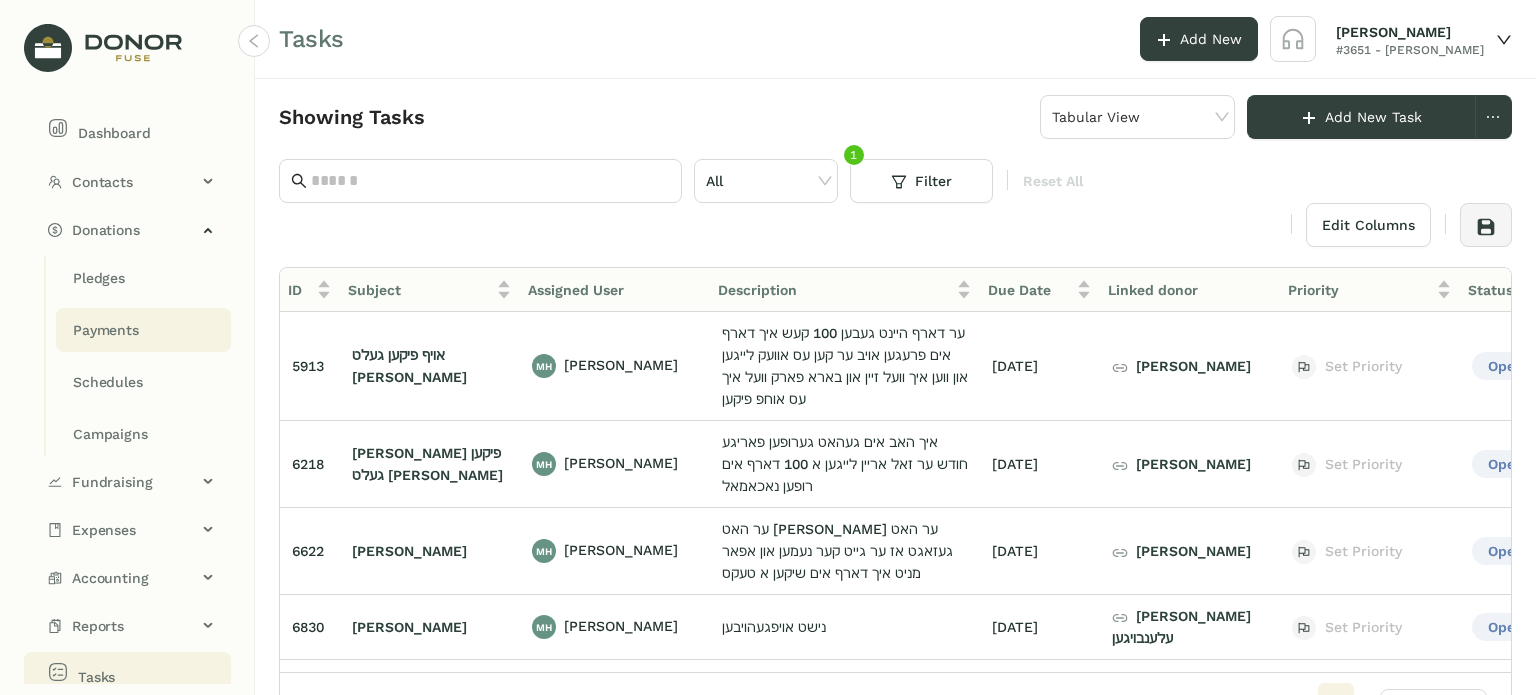 click on "Payments" 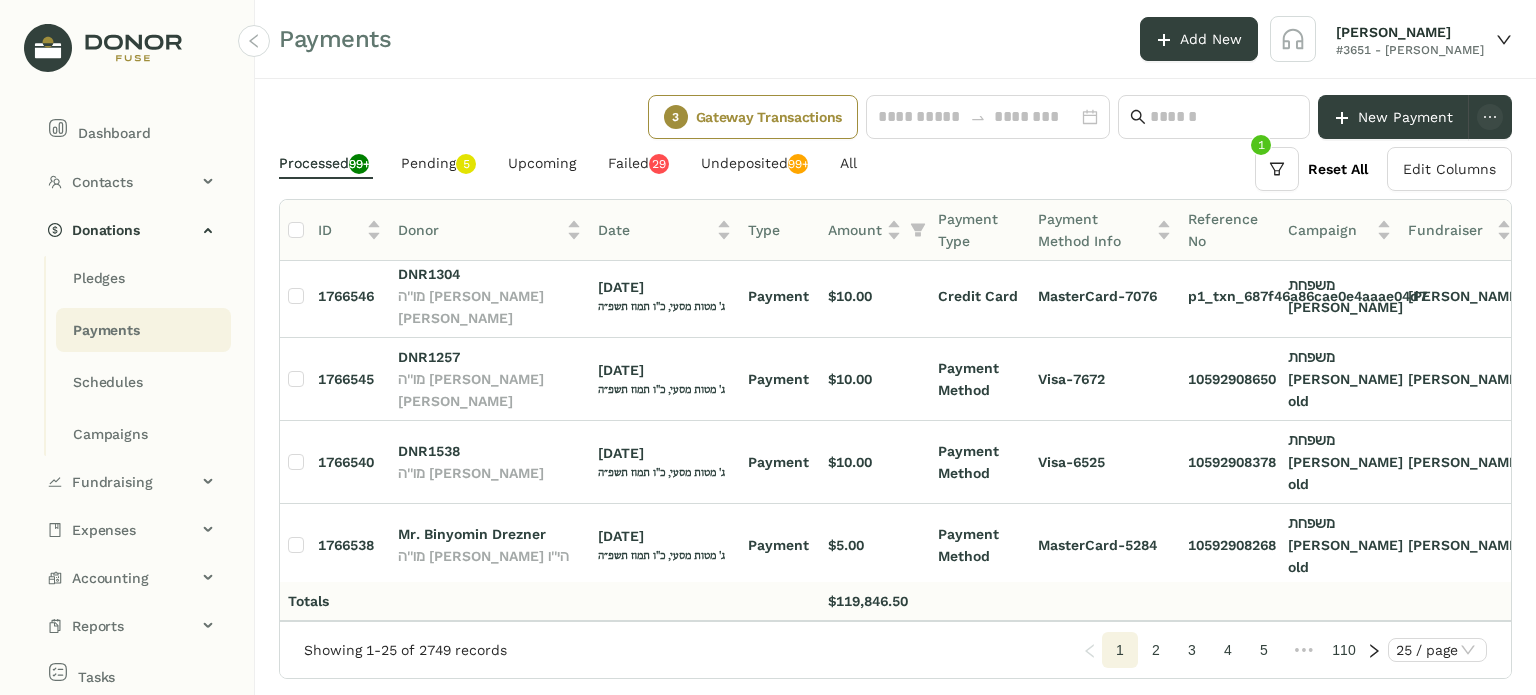 scroll, scrollTop: 0, scrollLeft: 0, axis: both 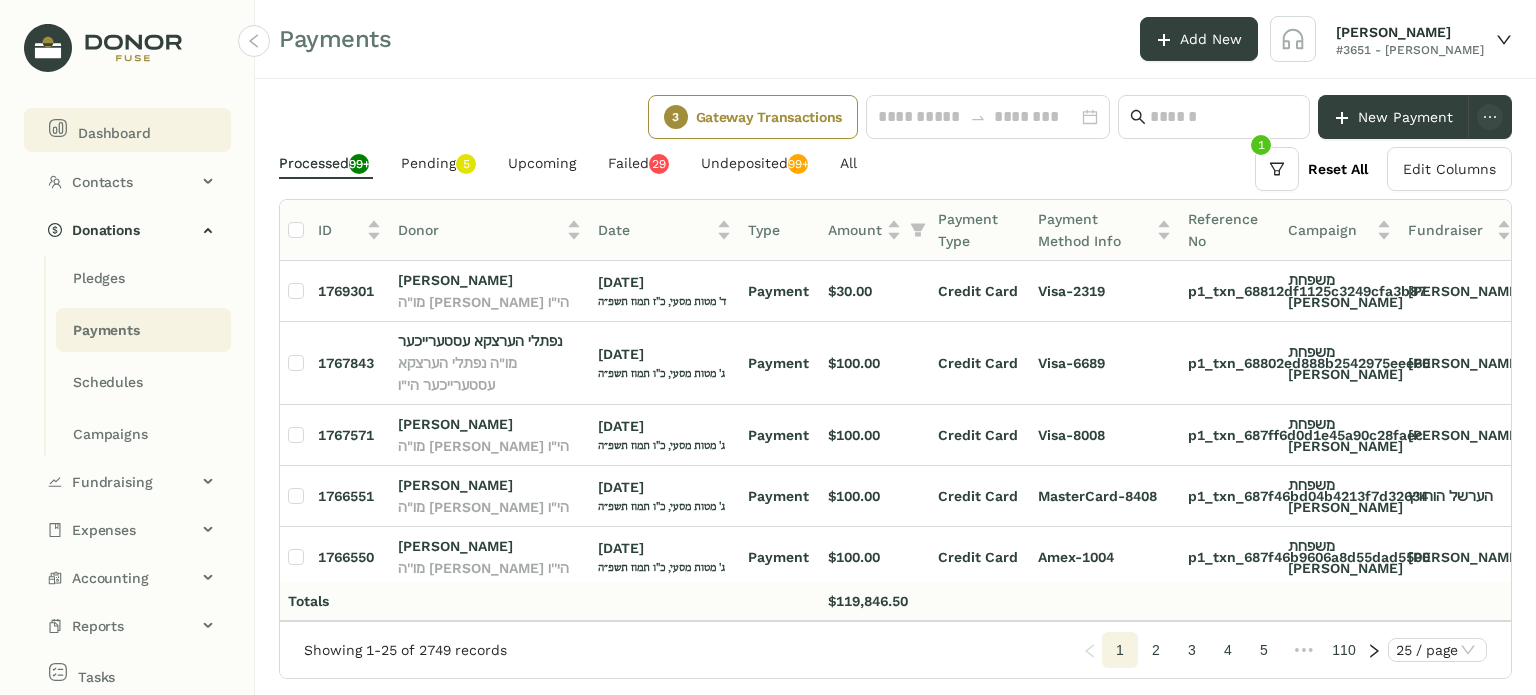 click on "Dashboard" 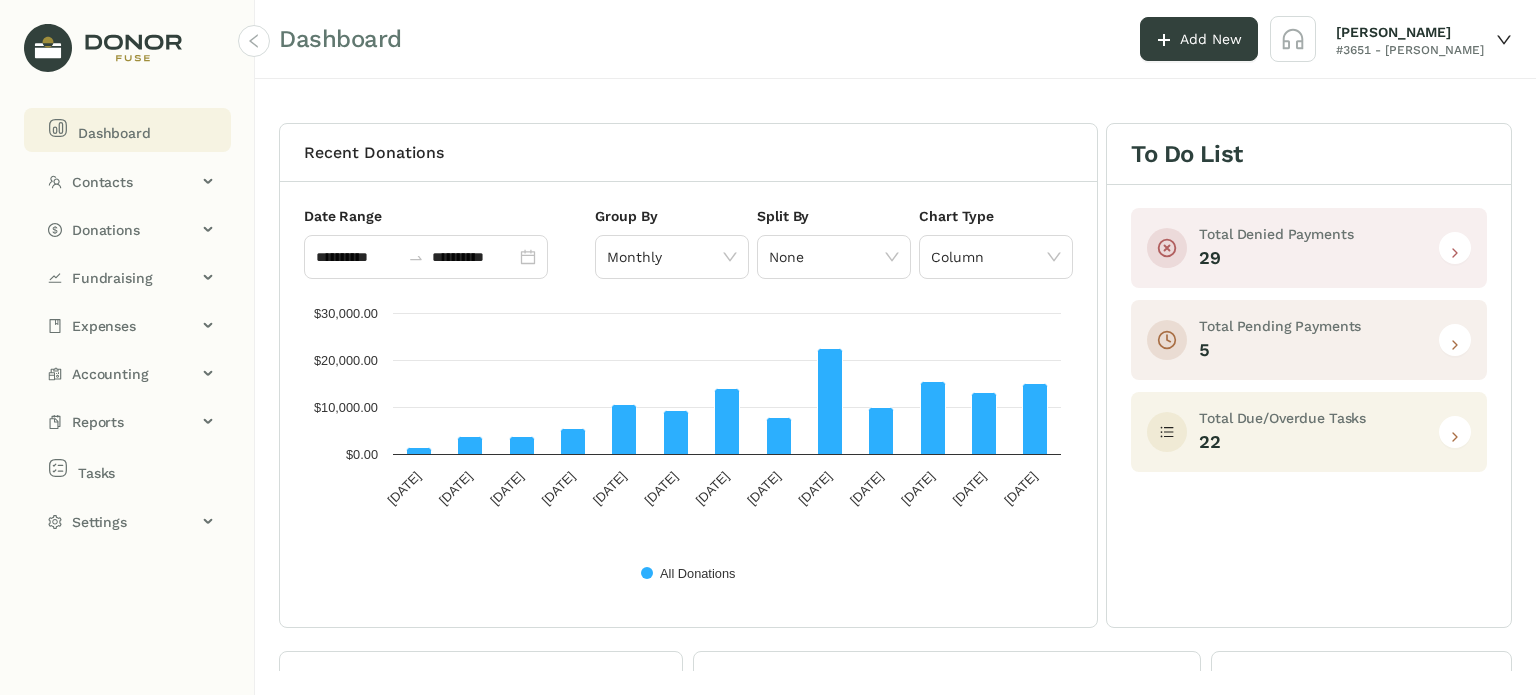 click 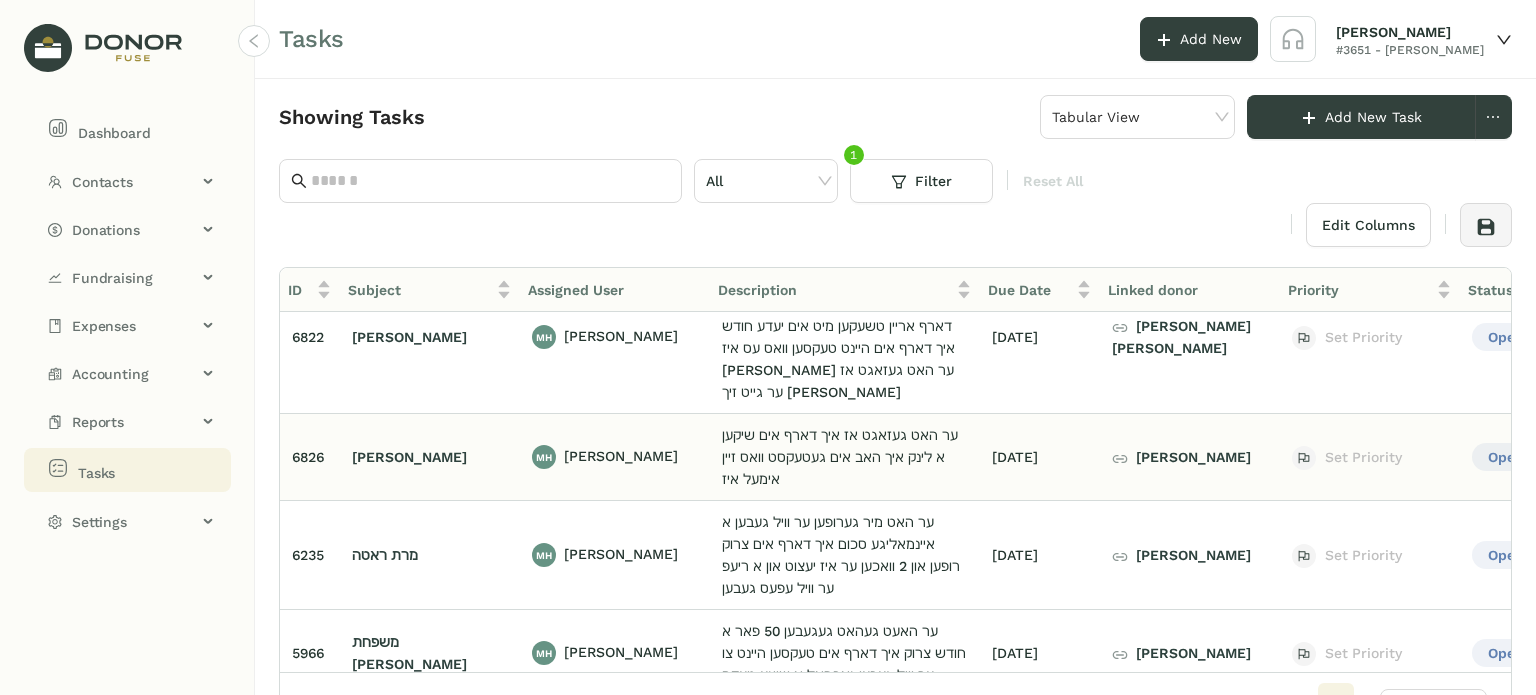 scroll, scrollTop: 1492, scrollLeft: 0, axis: vertical 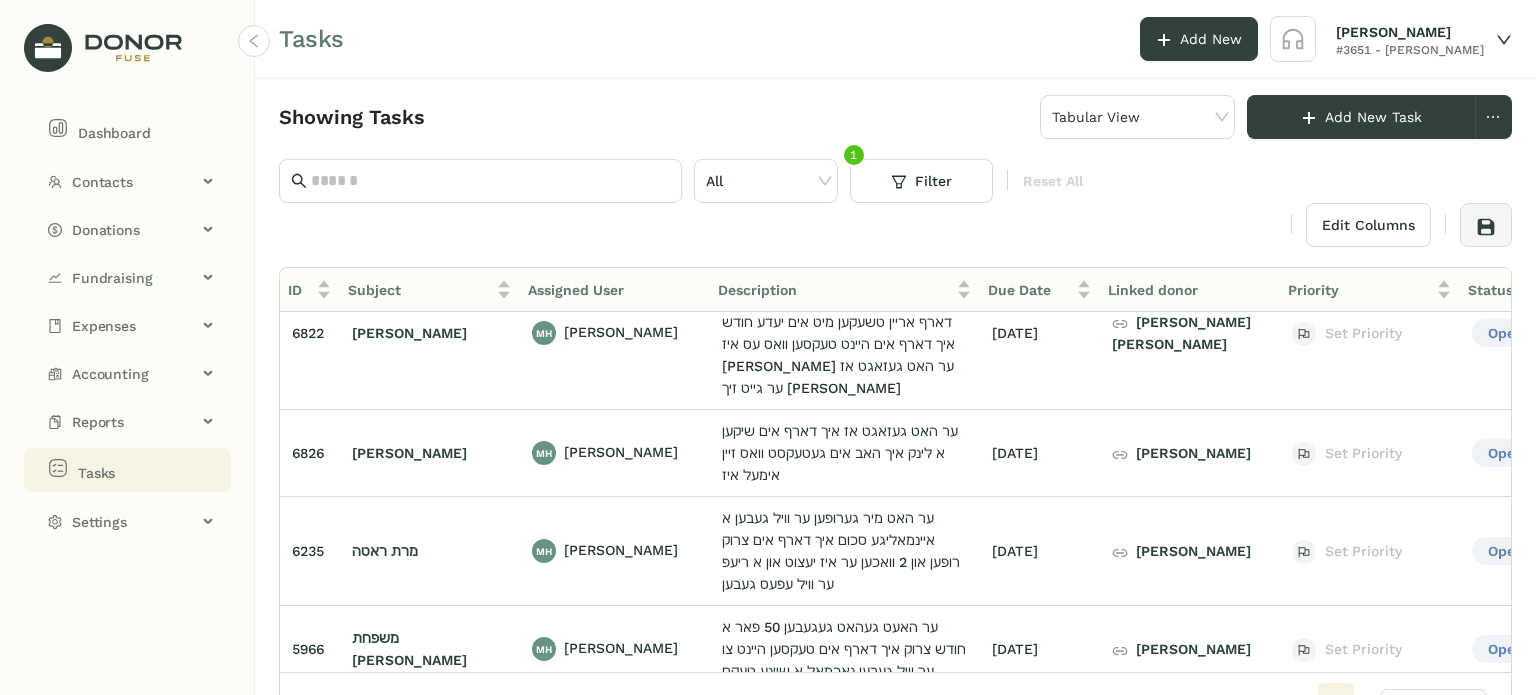 click on "משפחת צוויבל" 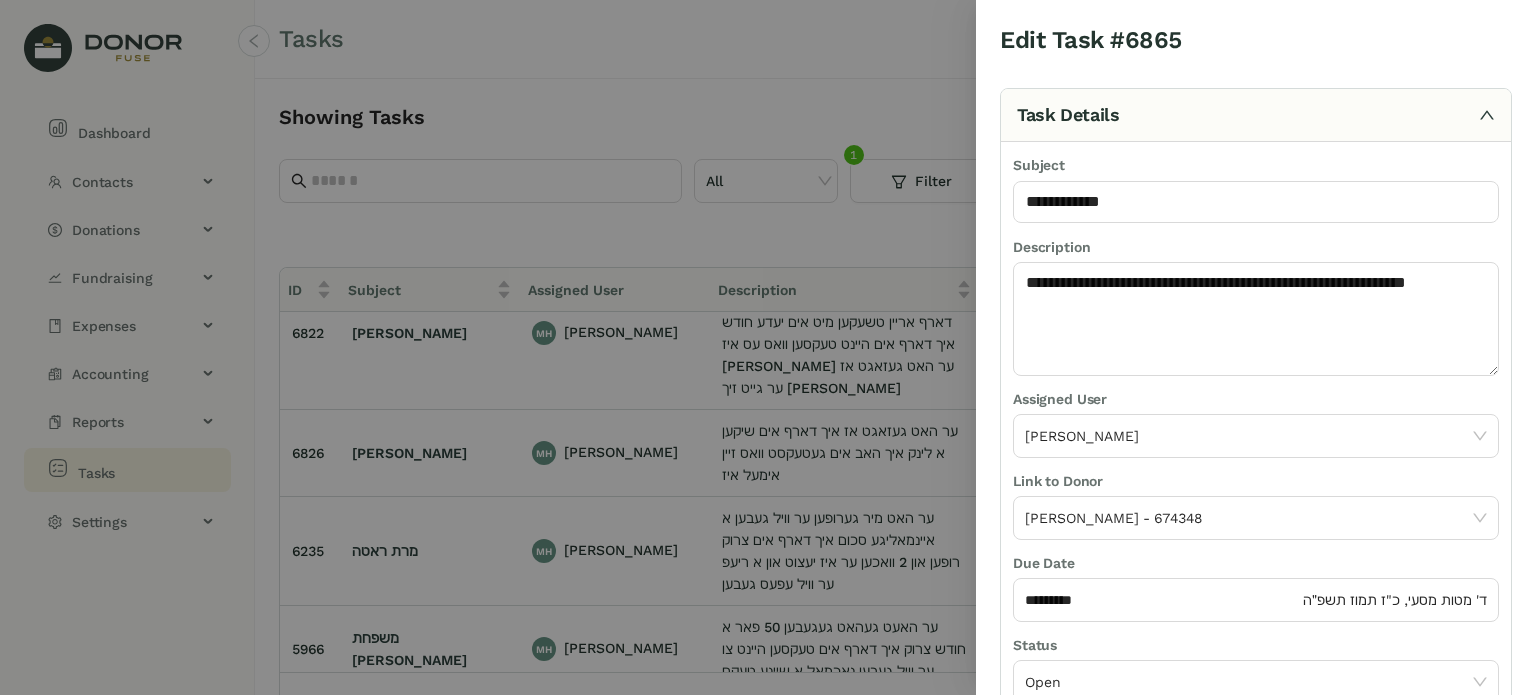 scroll, scrollTop: 236, scrollLeft: 0, axis: vertical 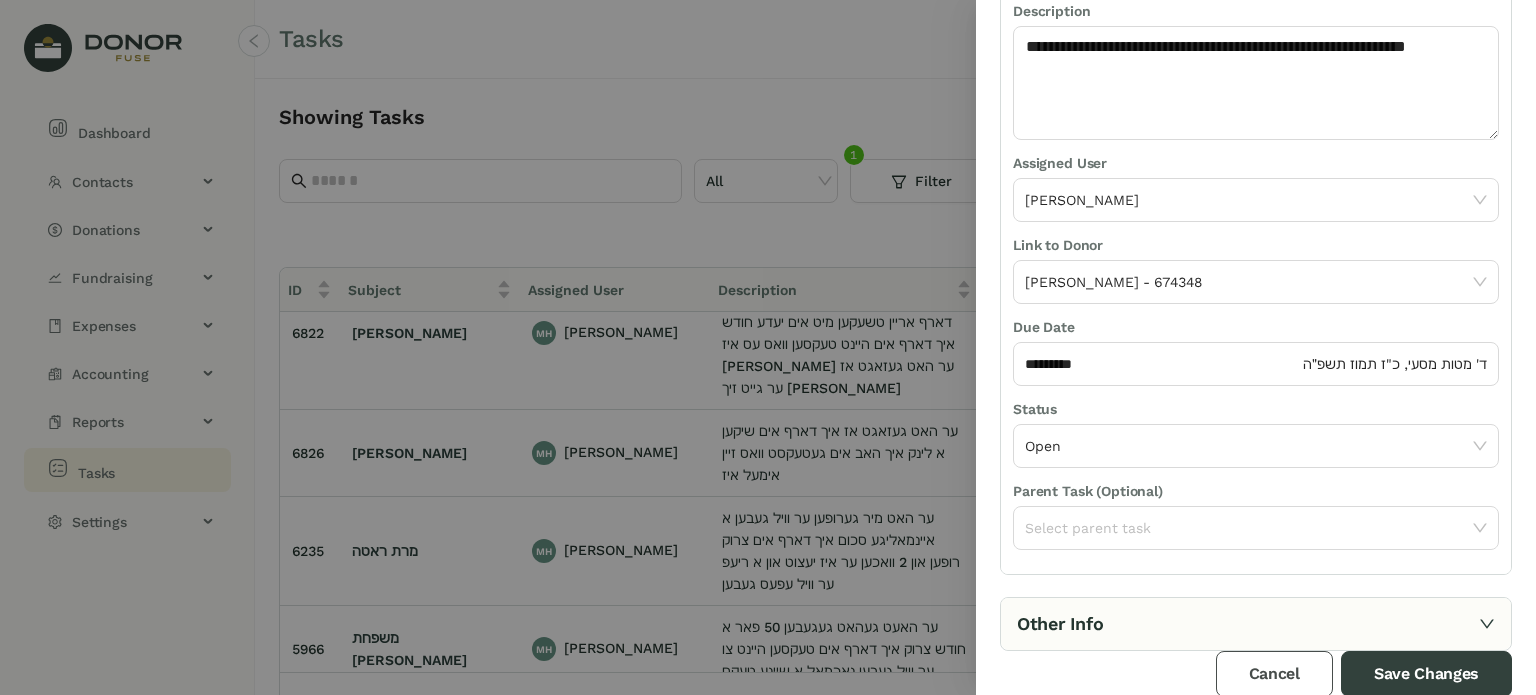click on "Cancel" at bounding box center (1274, 674) 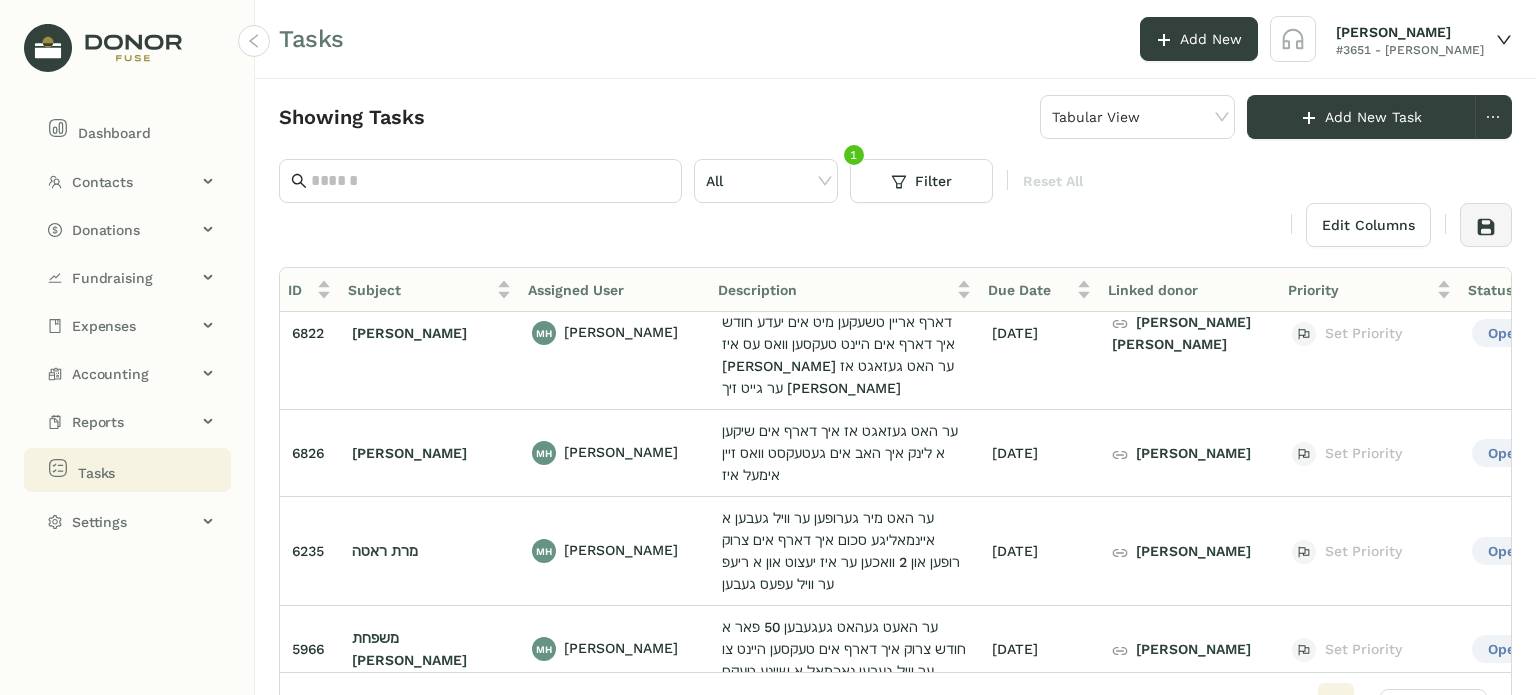 click on "[PERSON_NAME]" 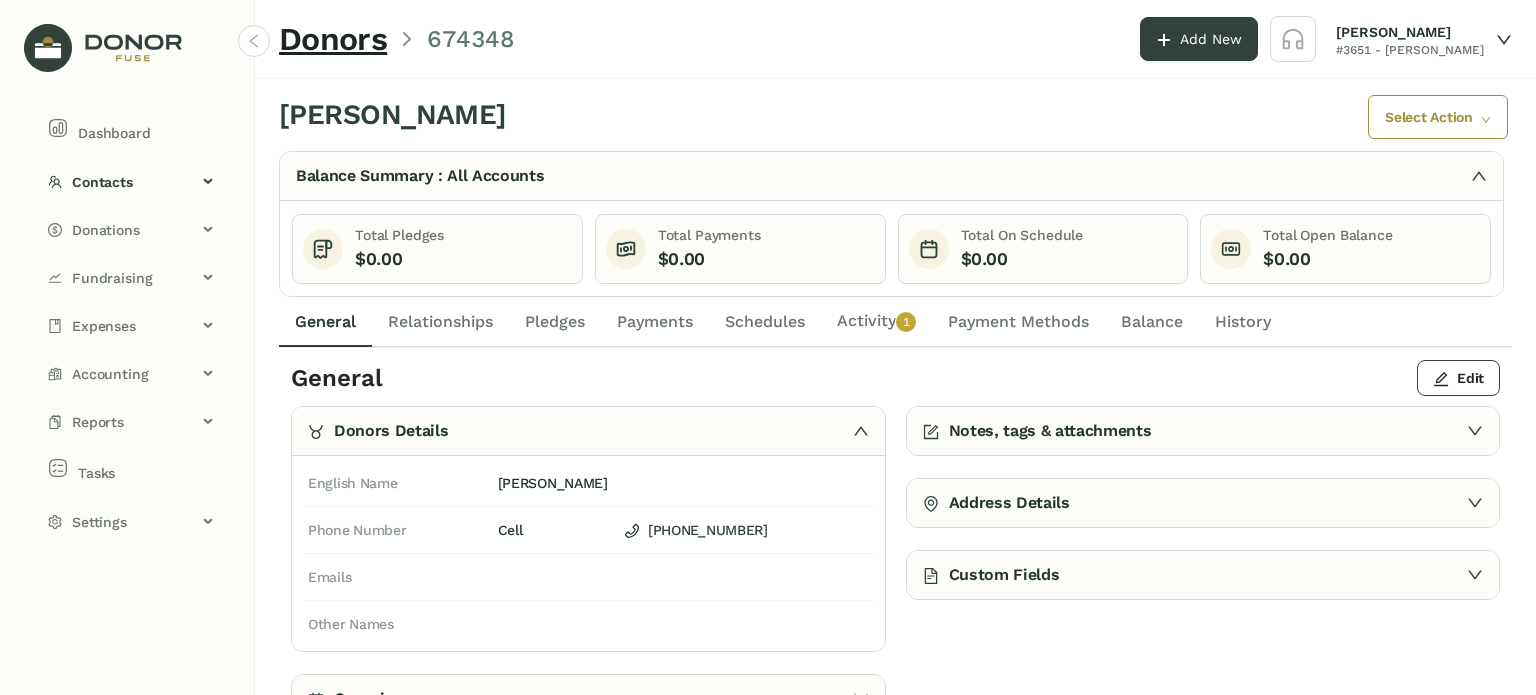 click on "Activity   0   1   2   3   4   5   6   7   8   9" 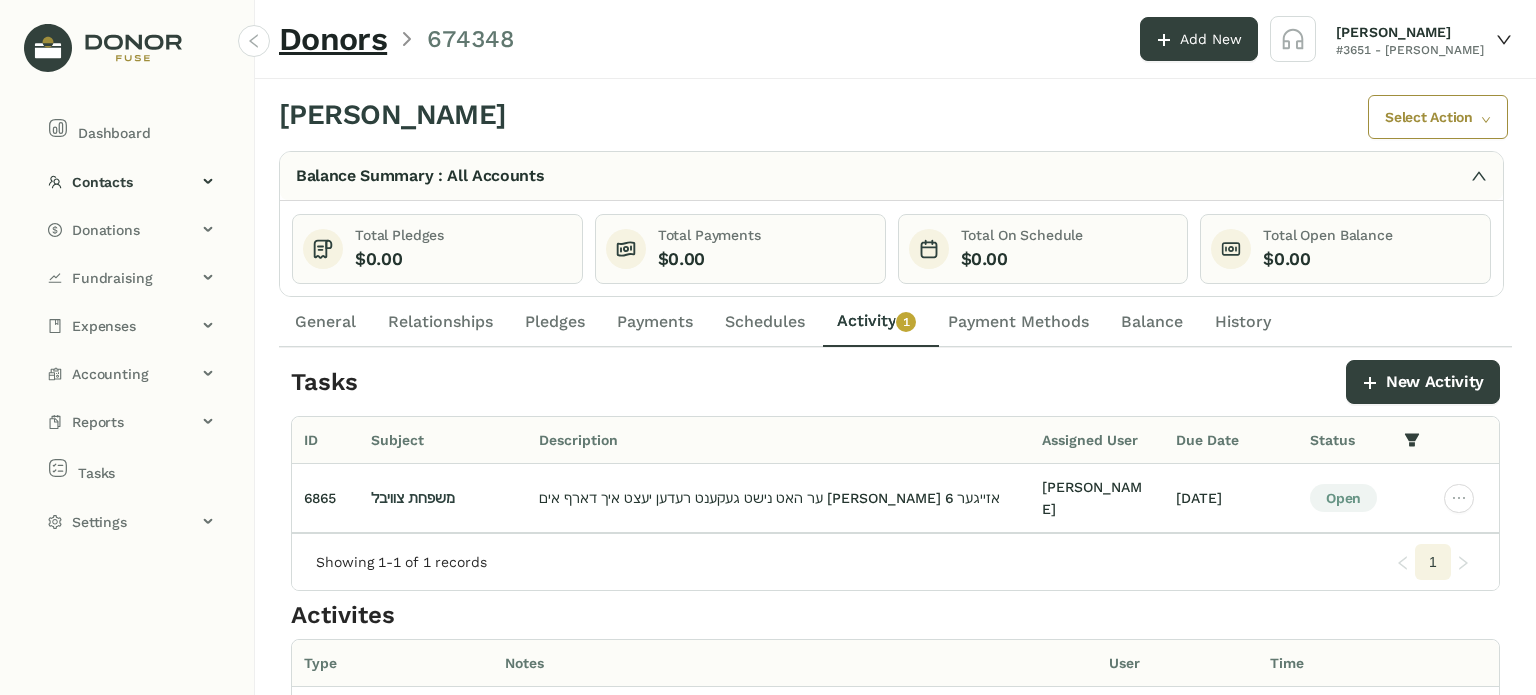 click on "General" 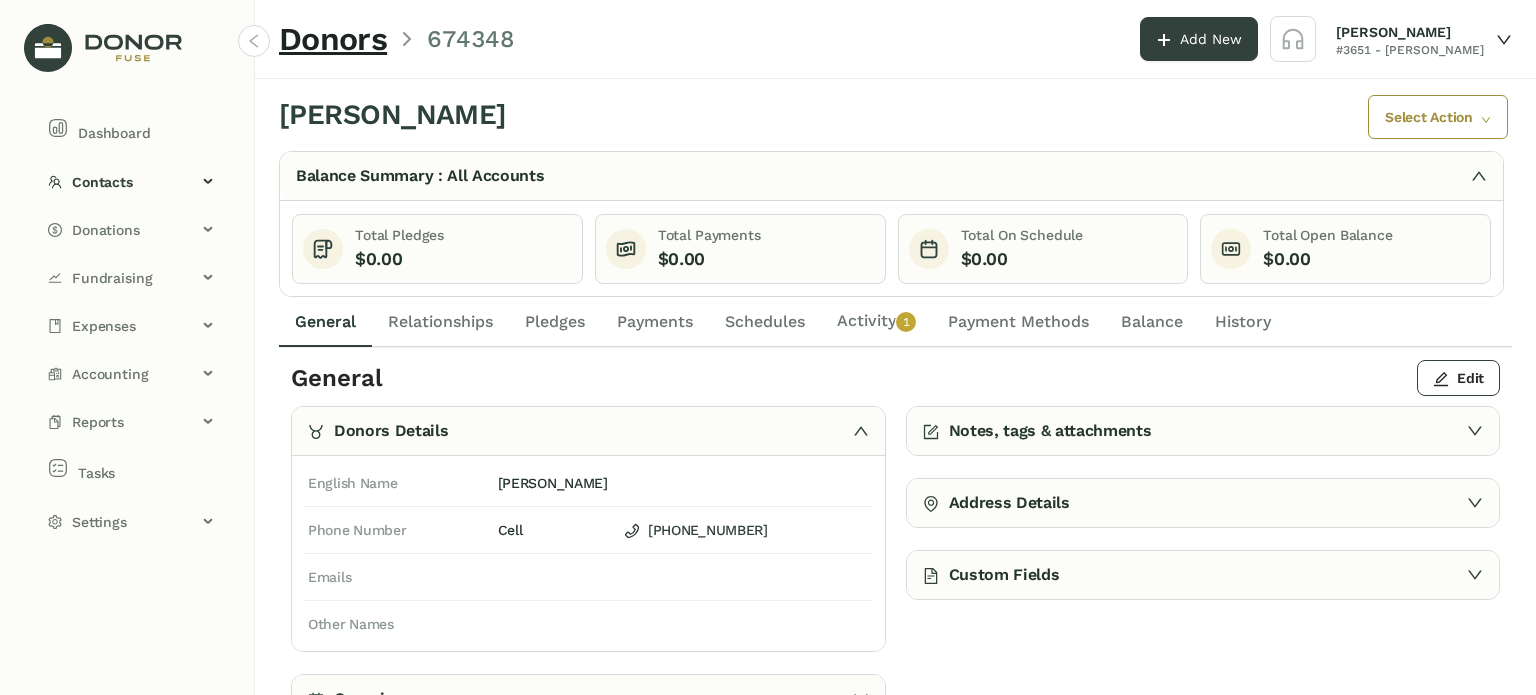 click on "Notes, tags & attachments" 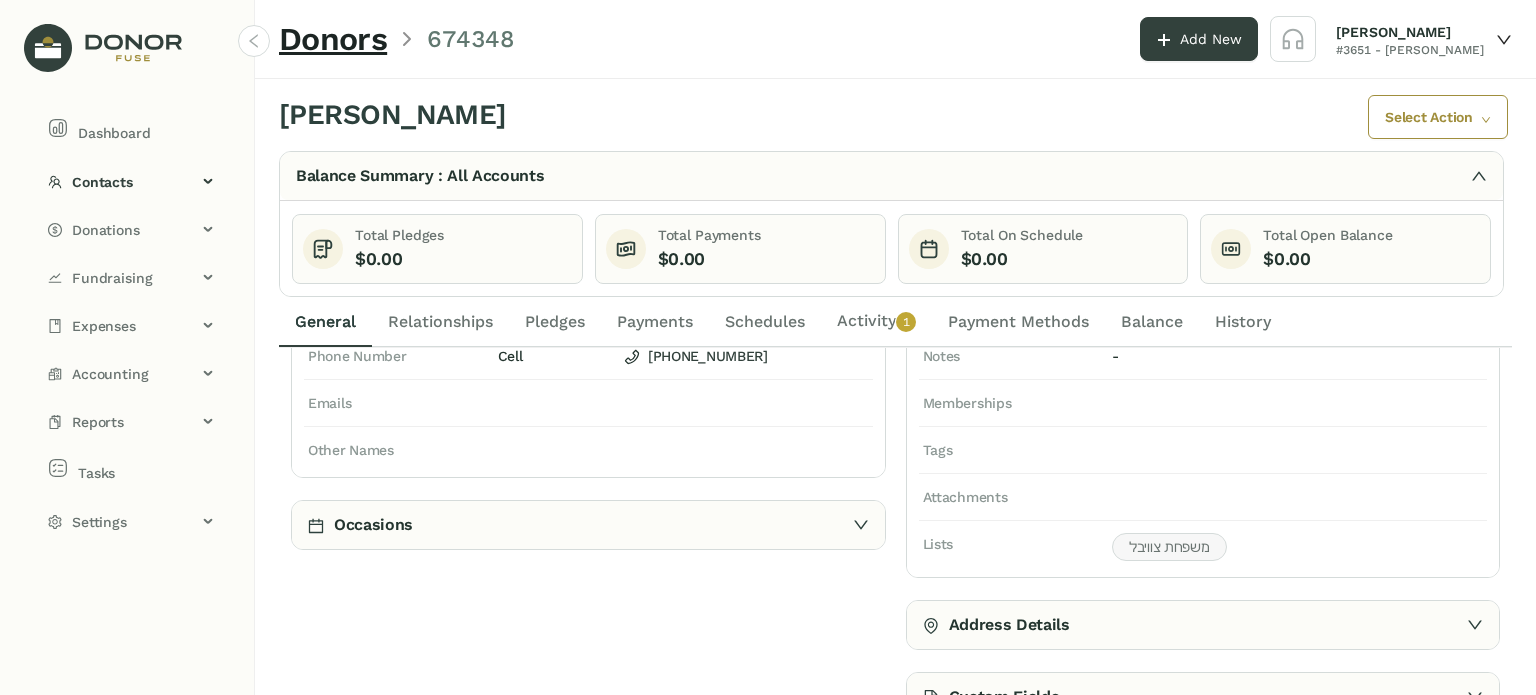 scroll, scrollTop: 0, scrollLeft: 0, axis: both 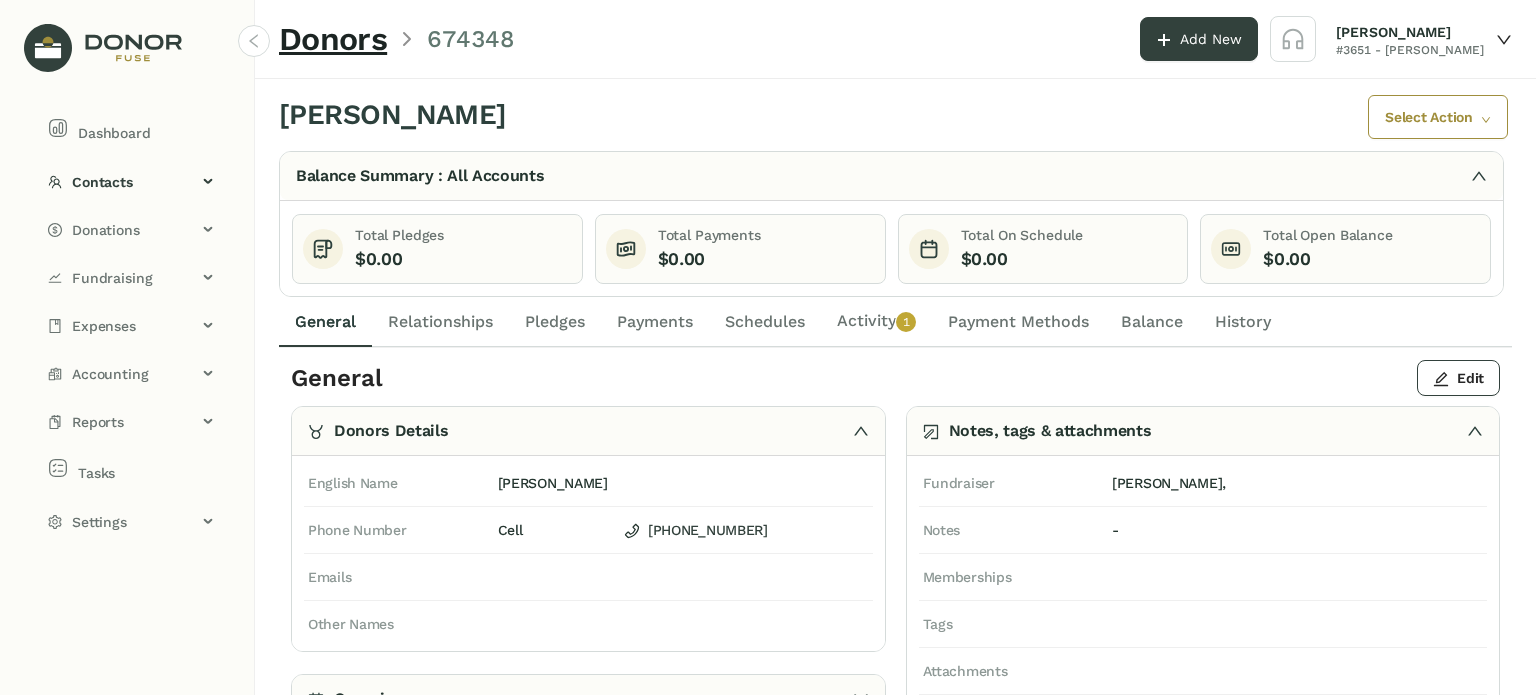 click on "Activity   0   1   2   3   4   5   6   7   8   9" 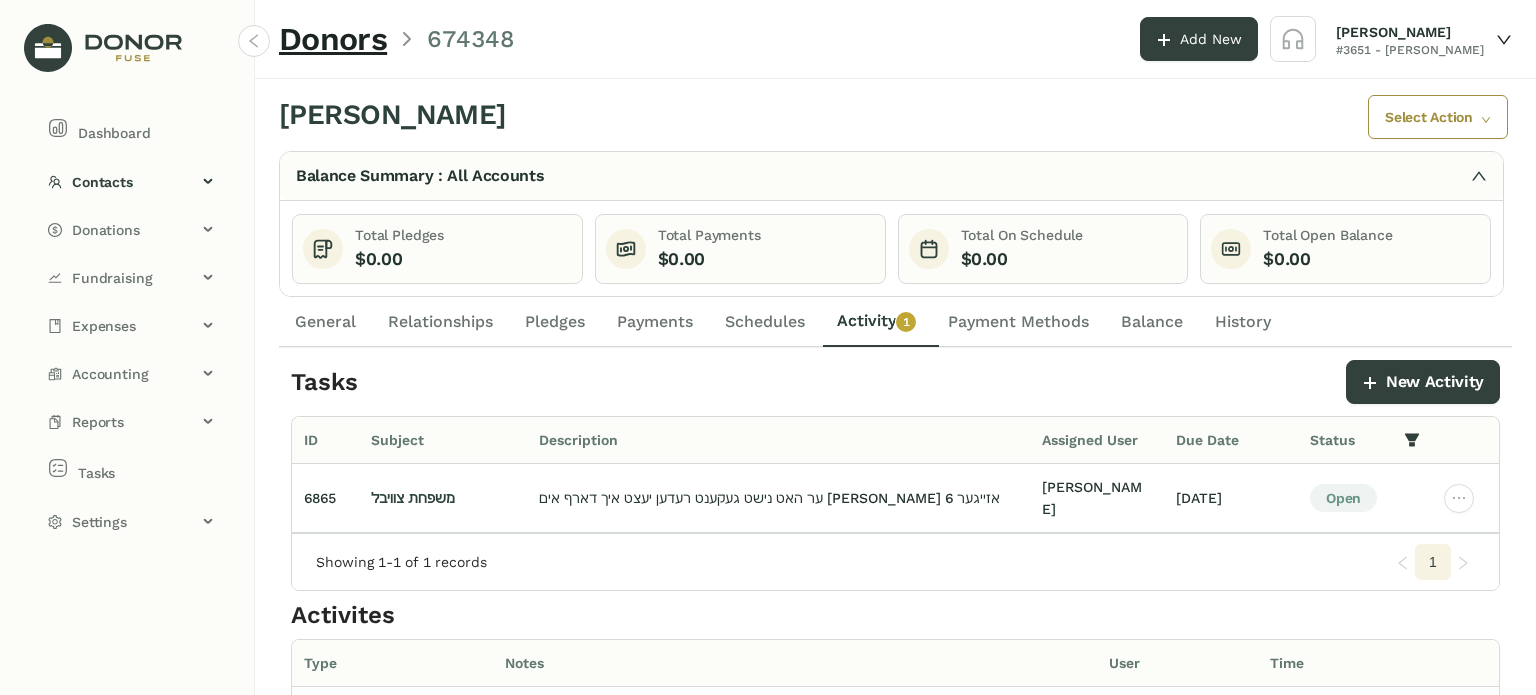click on "Activity   0   1   2   3   4   5   6   7   8   9" 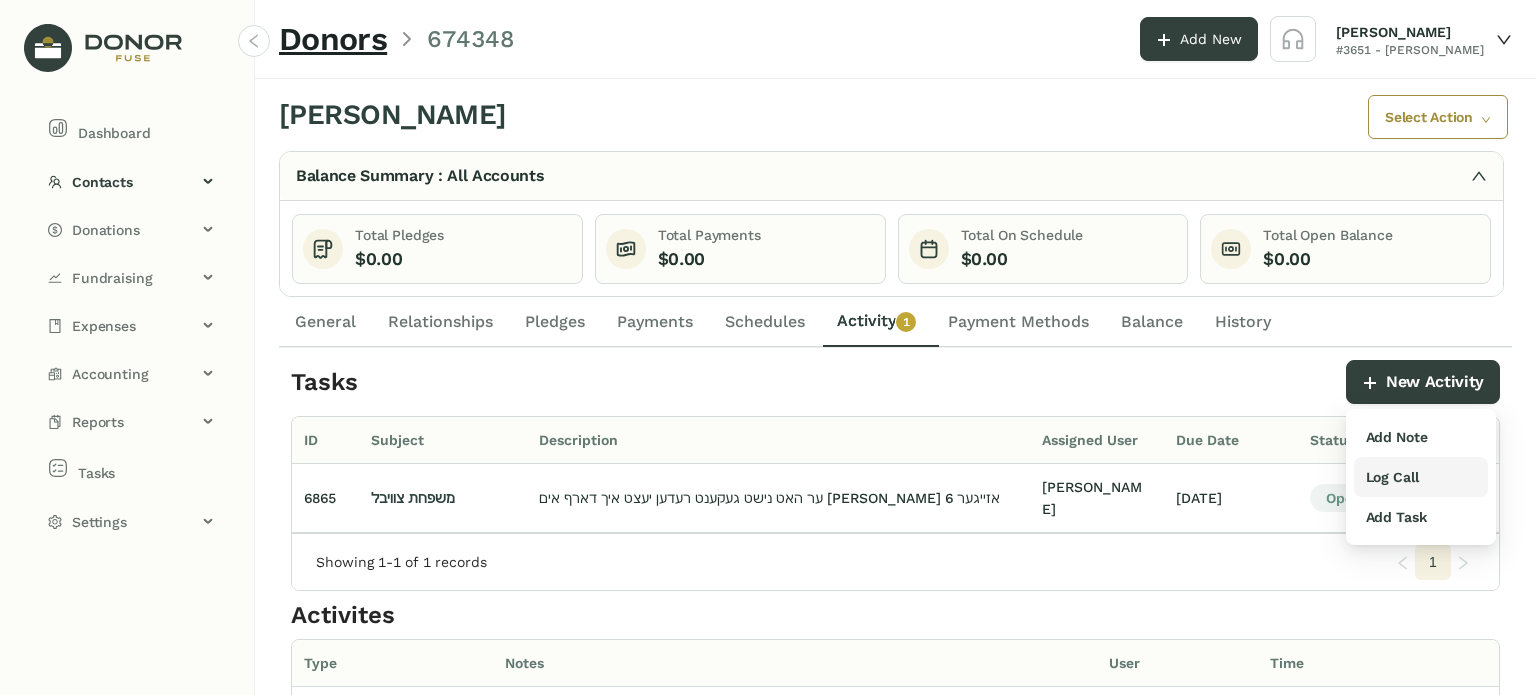 click on "Log Call" at bounding box center [1392, 477] 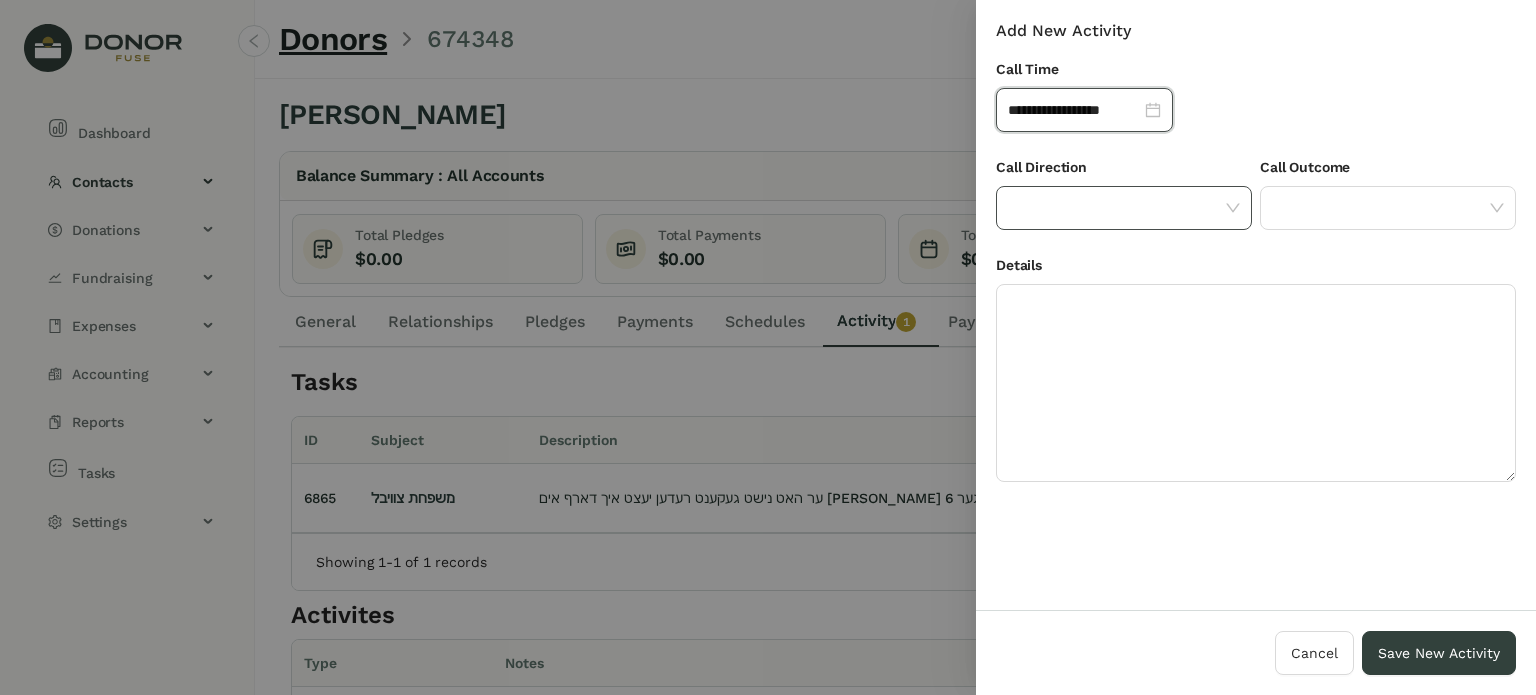 click 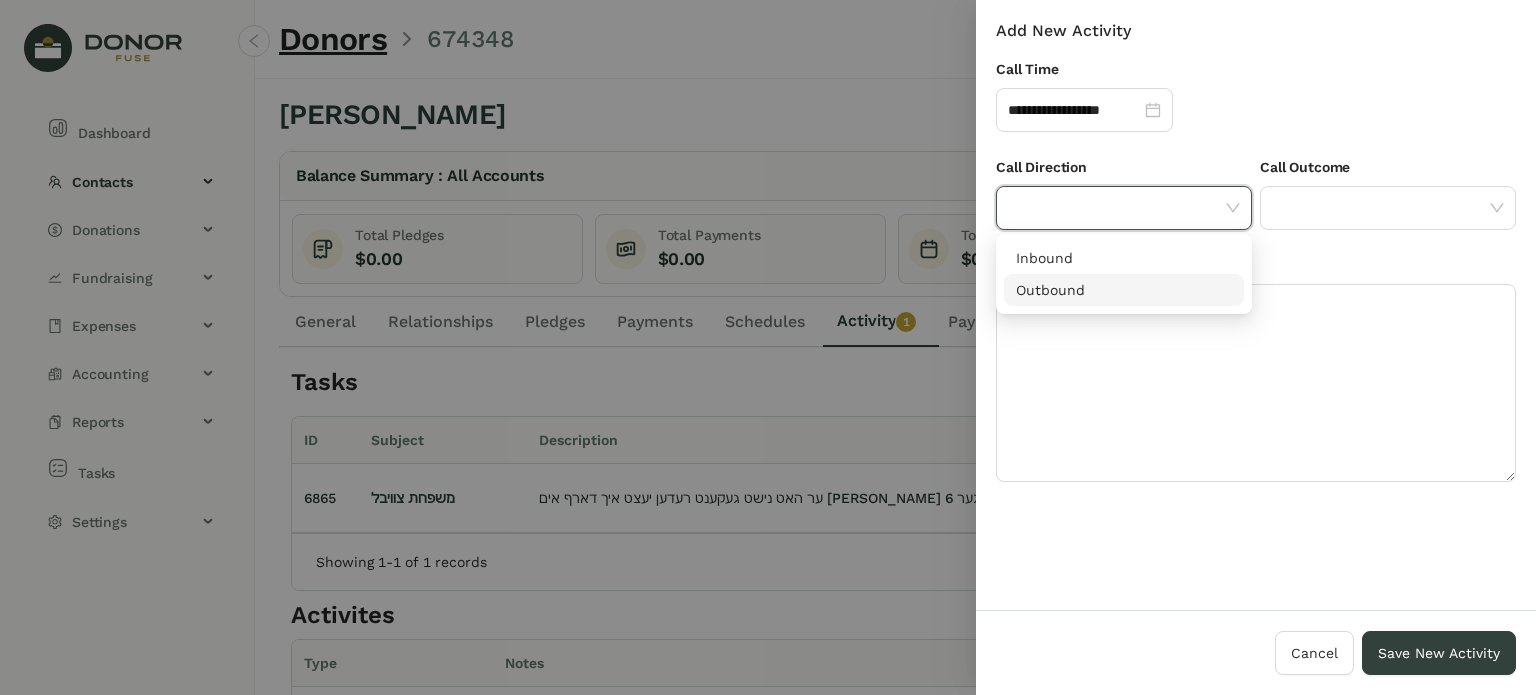 click on "Outbound" at bounding box center (1124, 290) 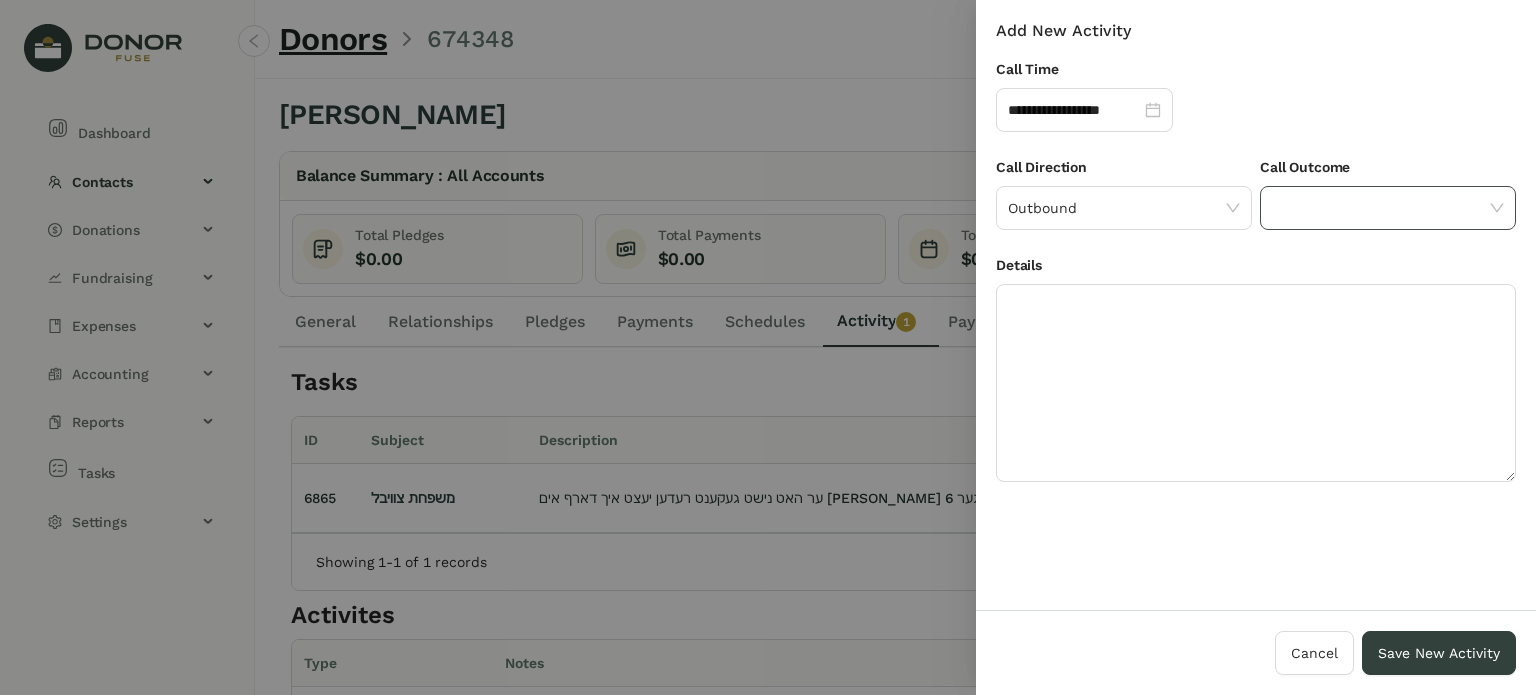 click 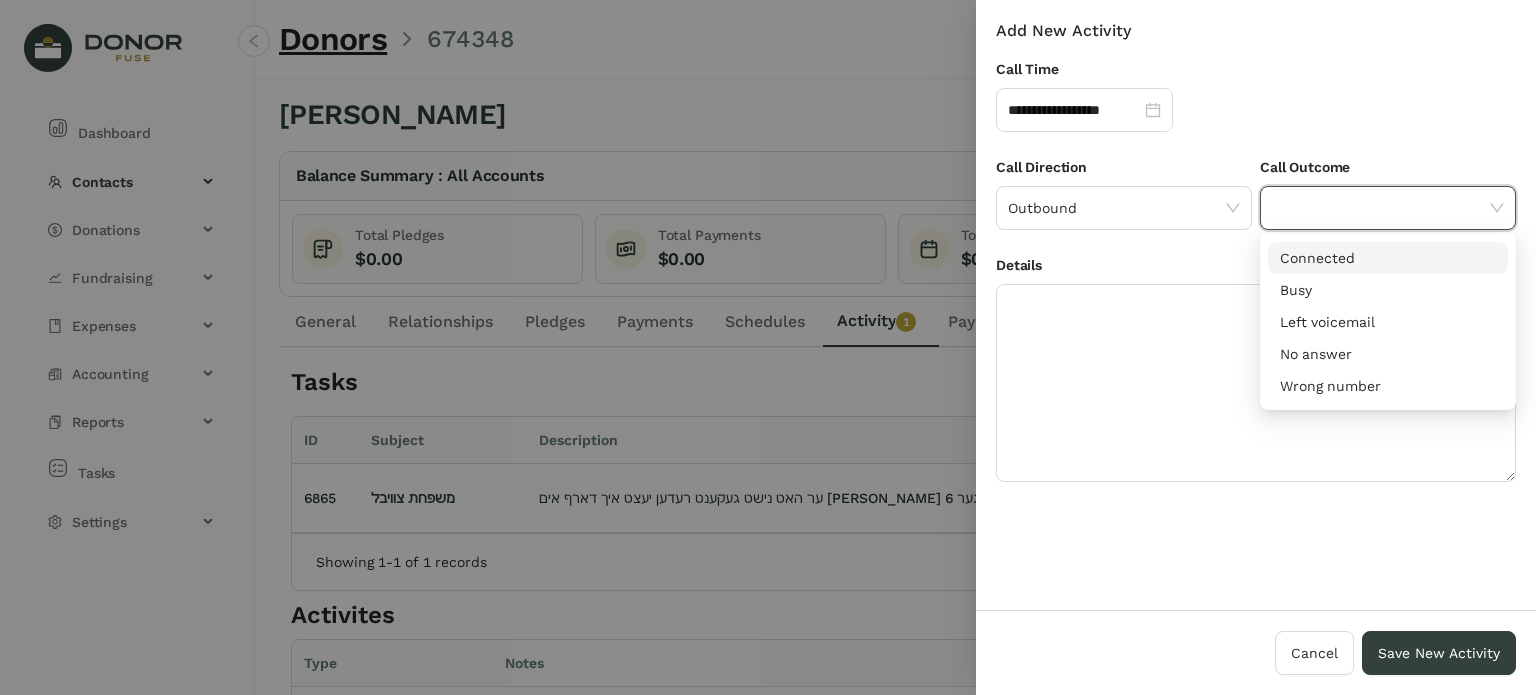 click on "Connected" at bounding box center (1388, 258) 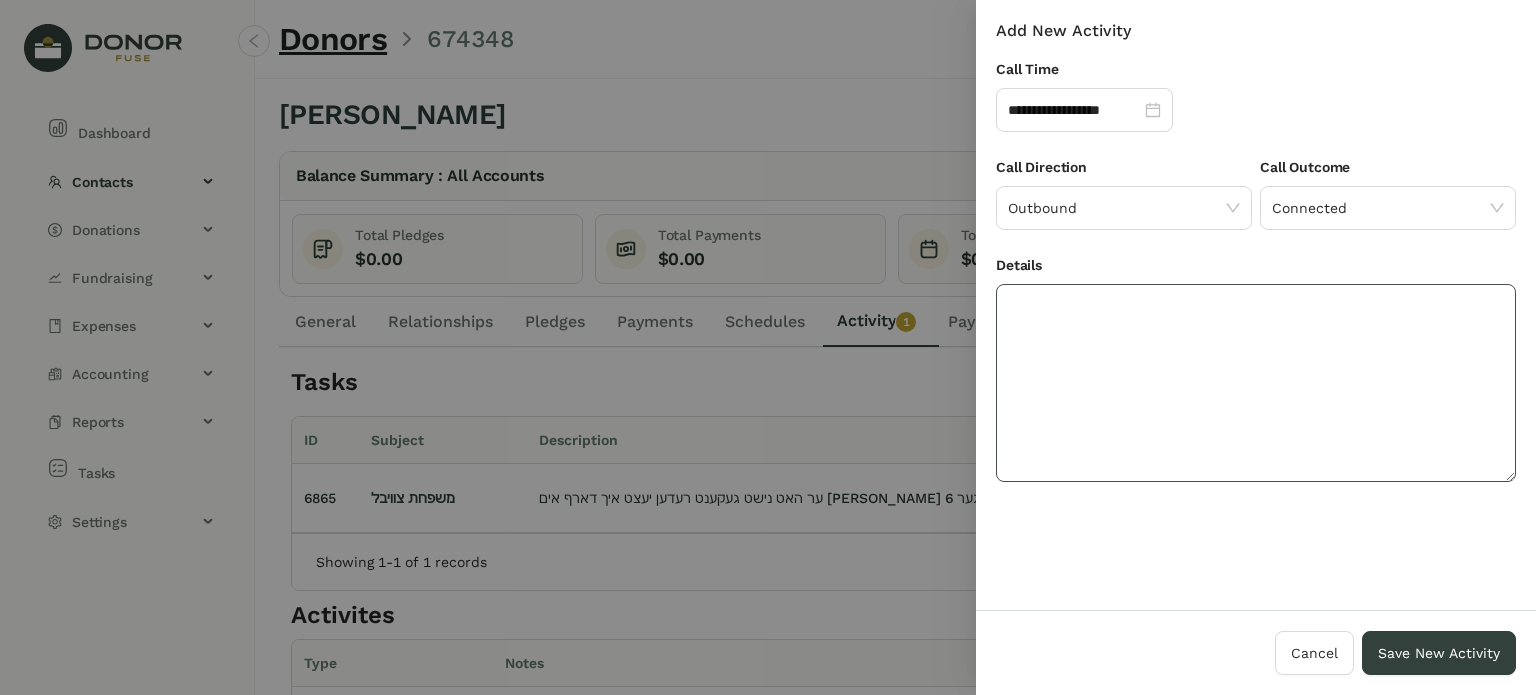 click 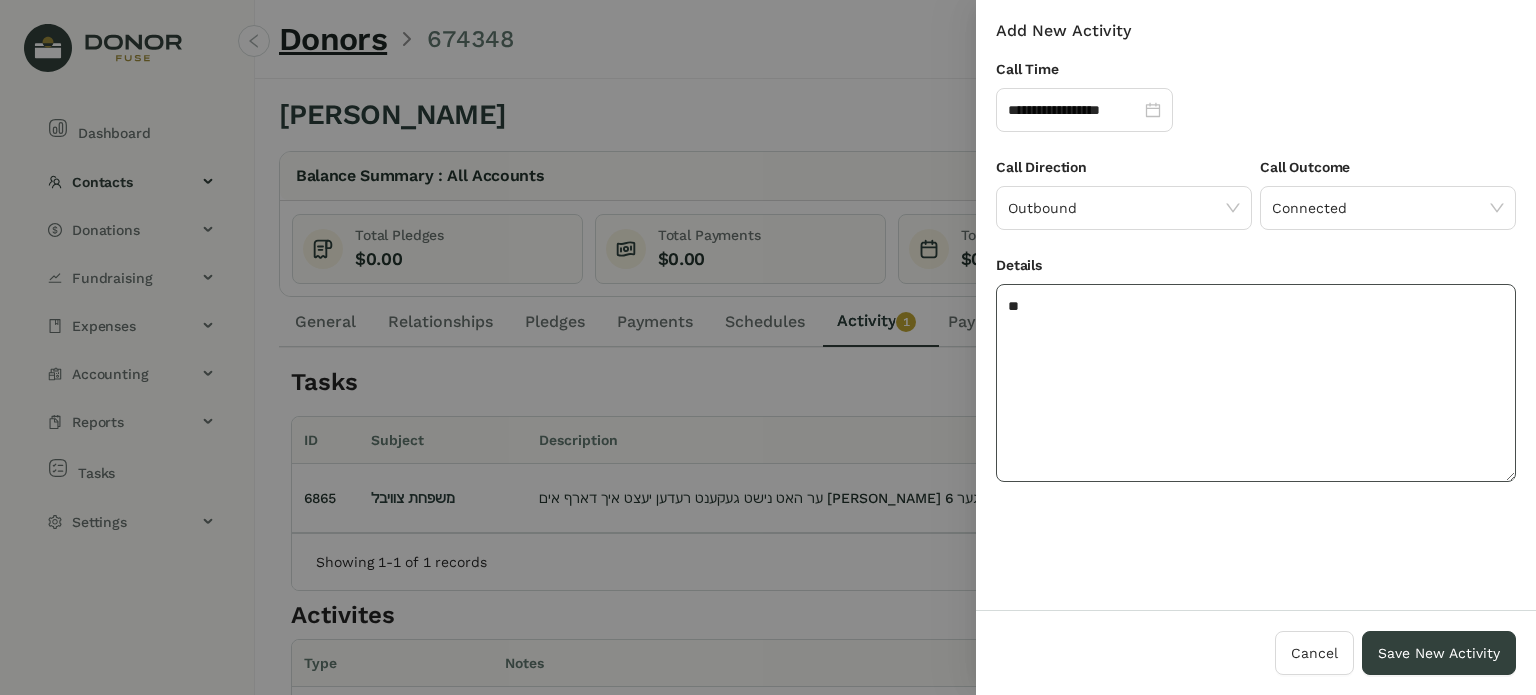 type on "*" 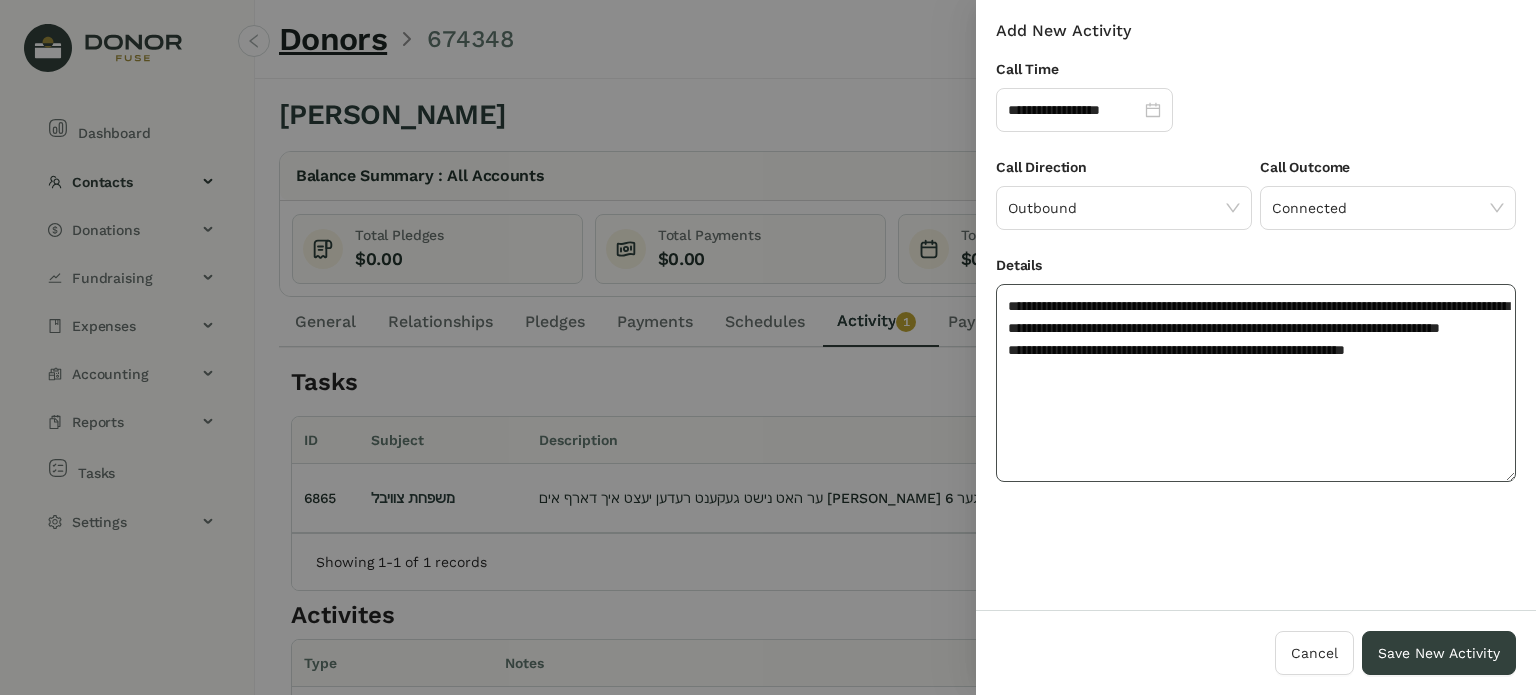 click on "**********" 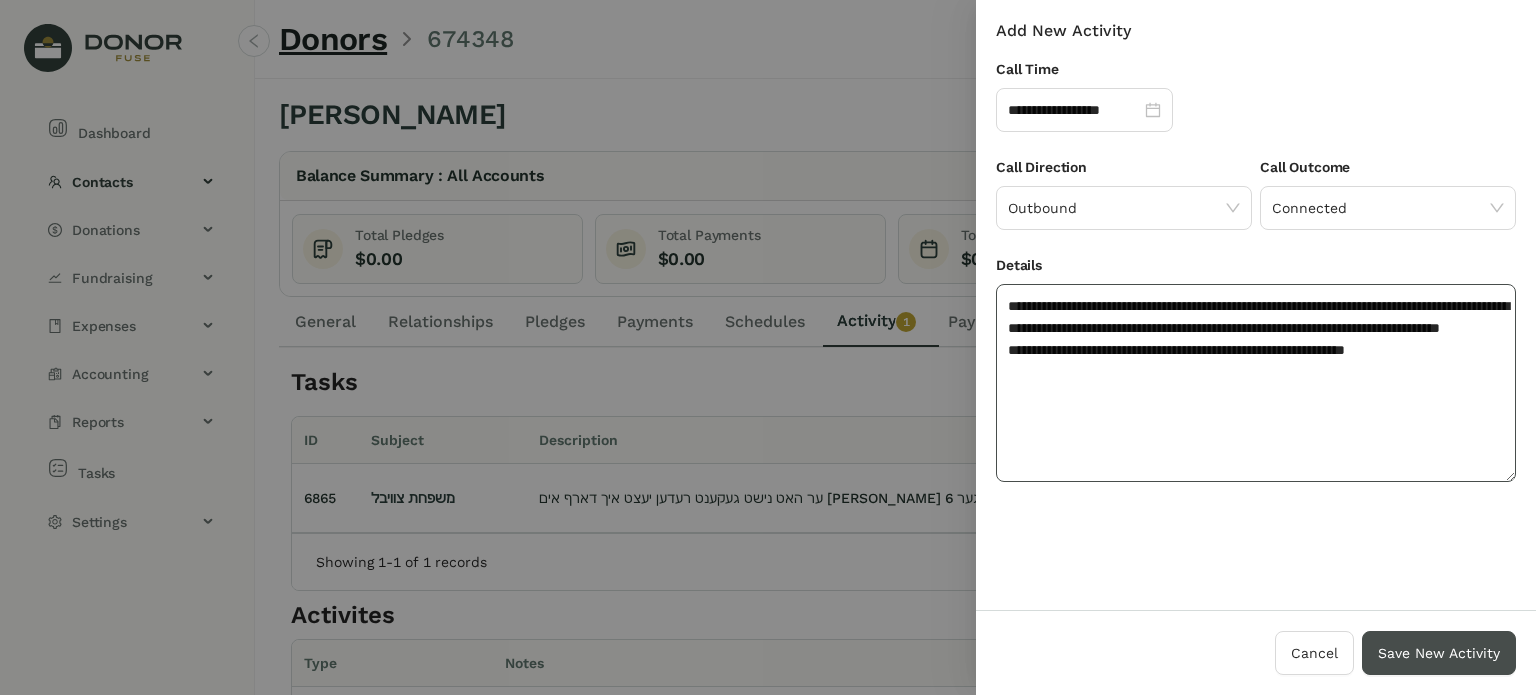 type on "**********" 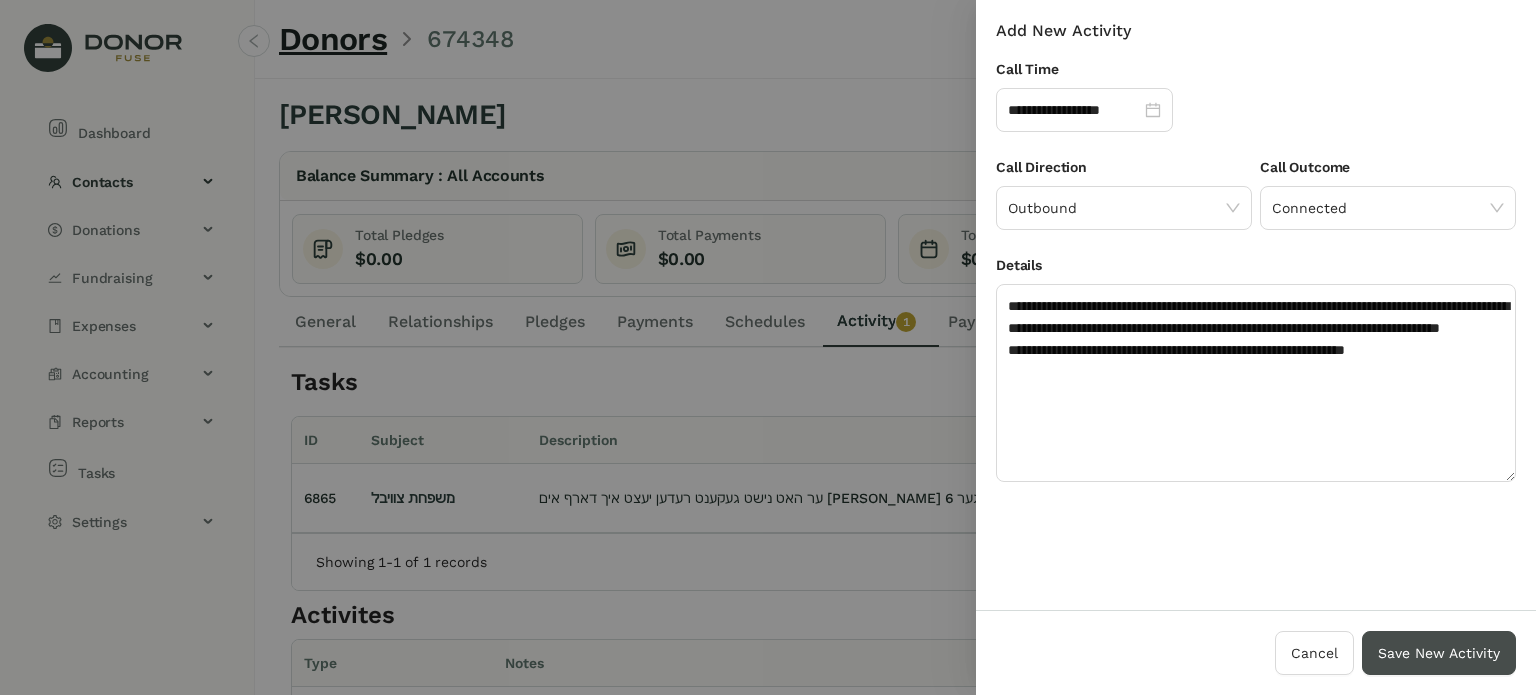 click on "Save New Activity" at bounding box center (1439, 653) 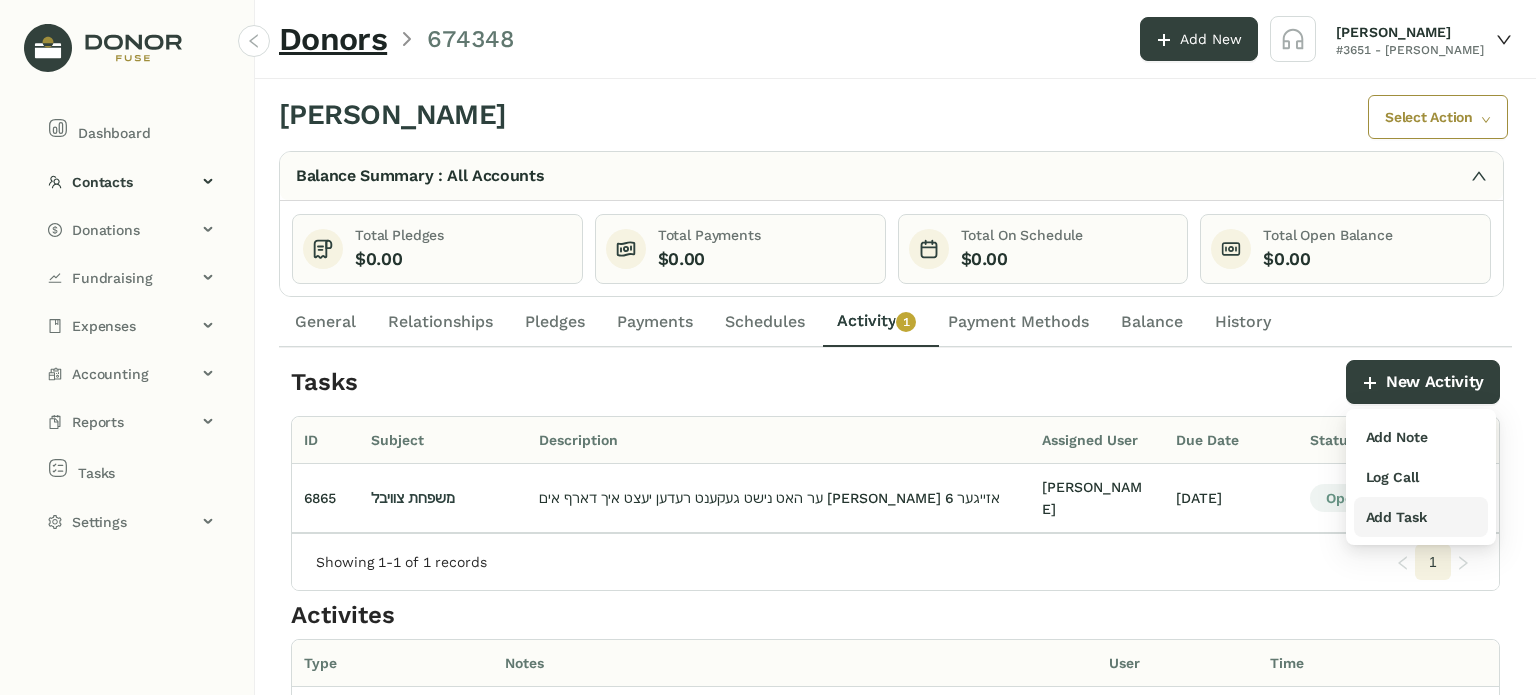 click on "Add Task" at bounding box center [1396, 517] 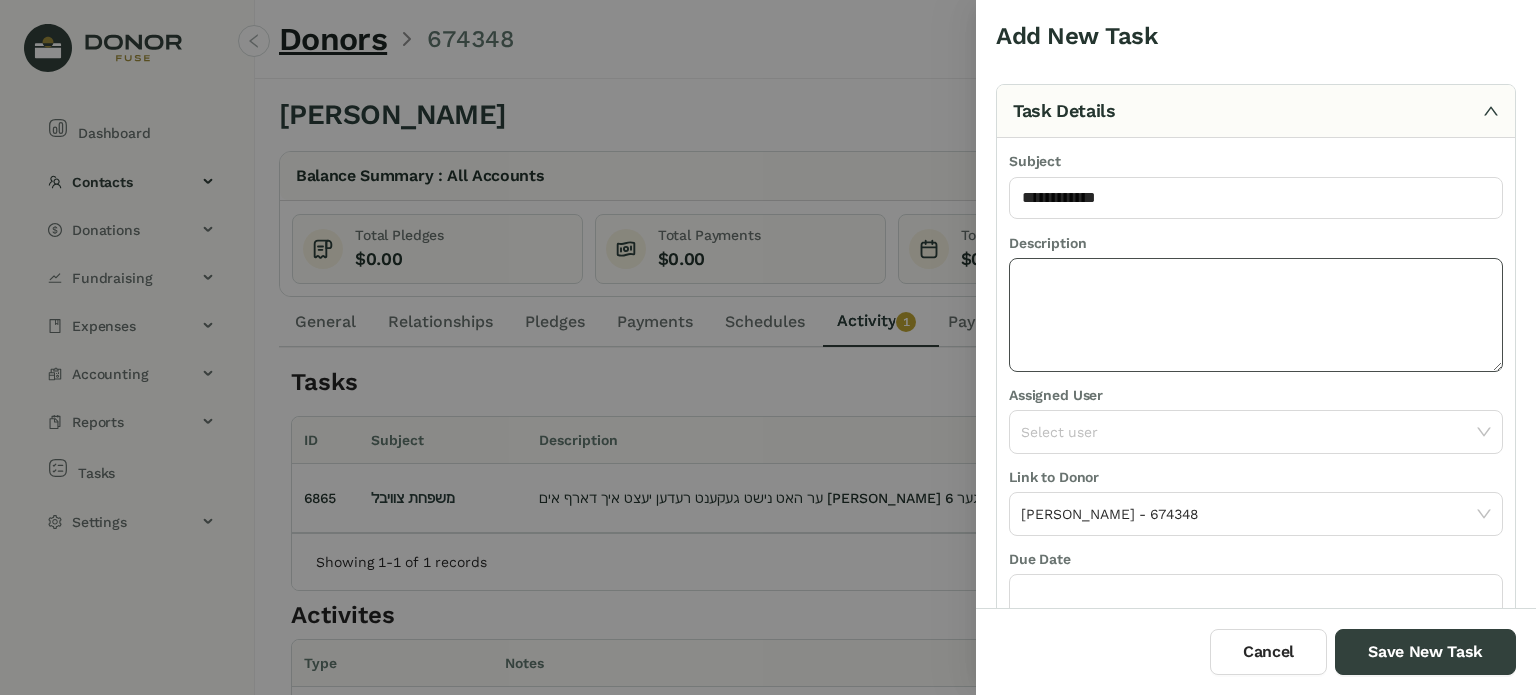type on "**********" 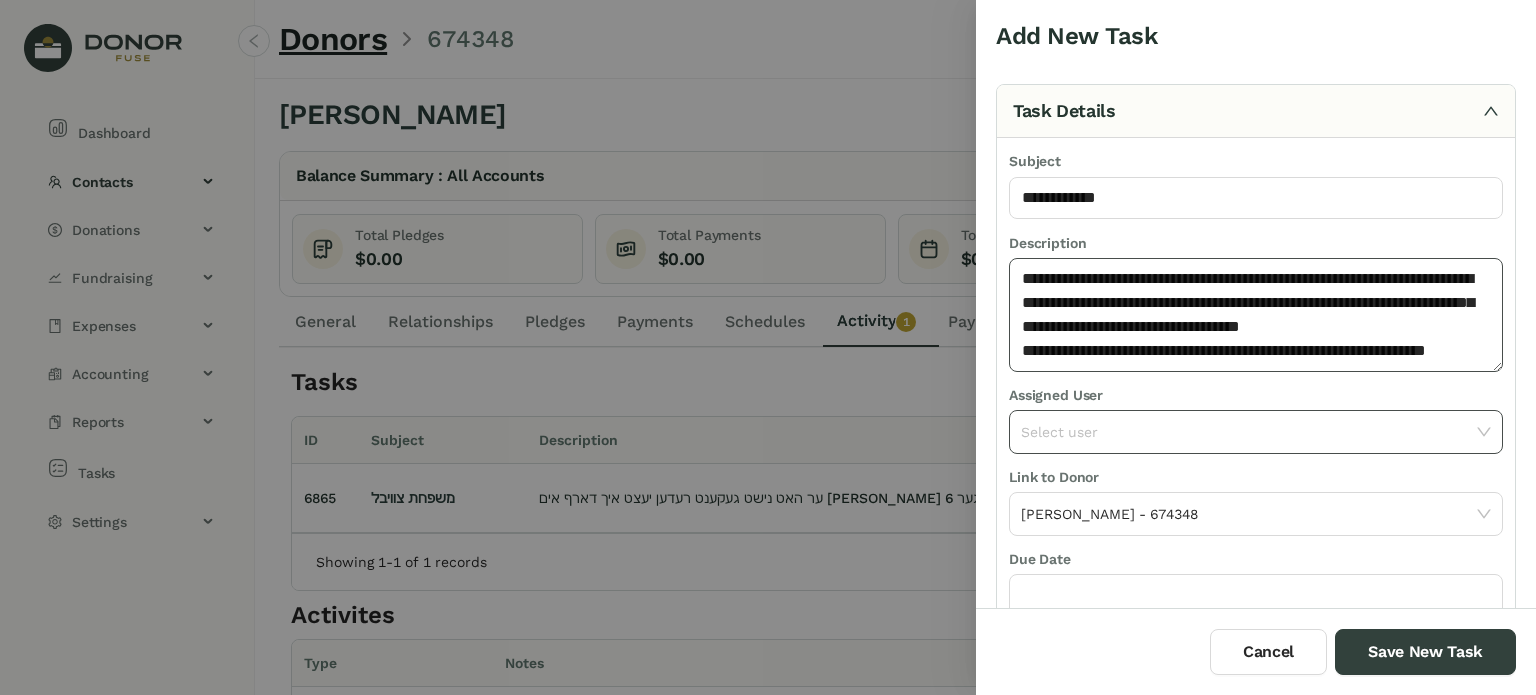 type on "**********" 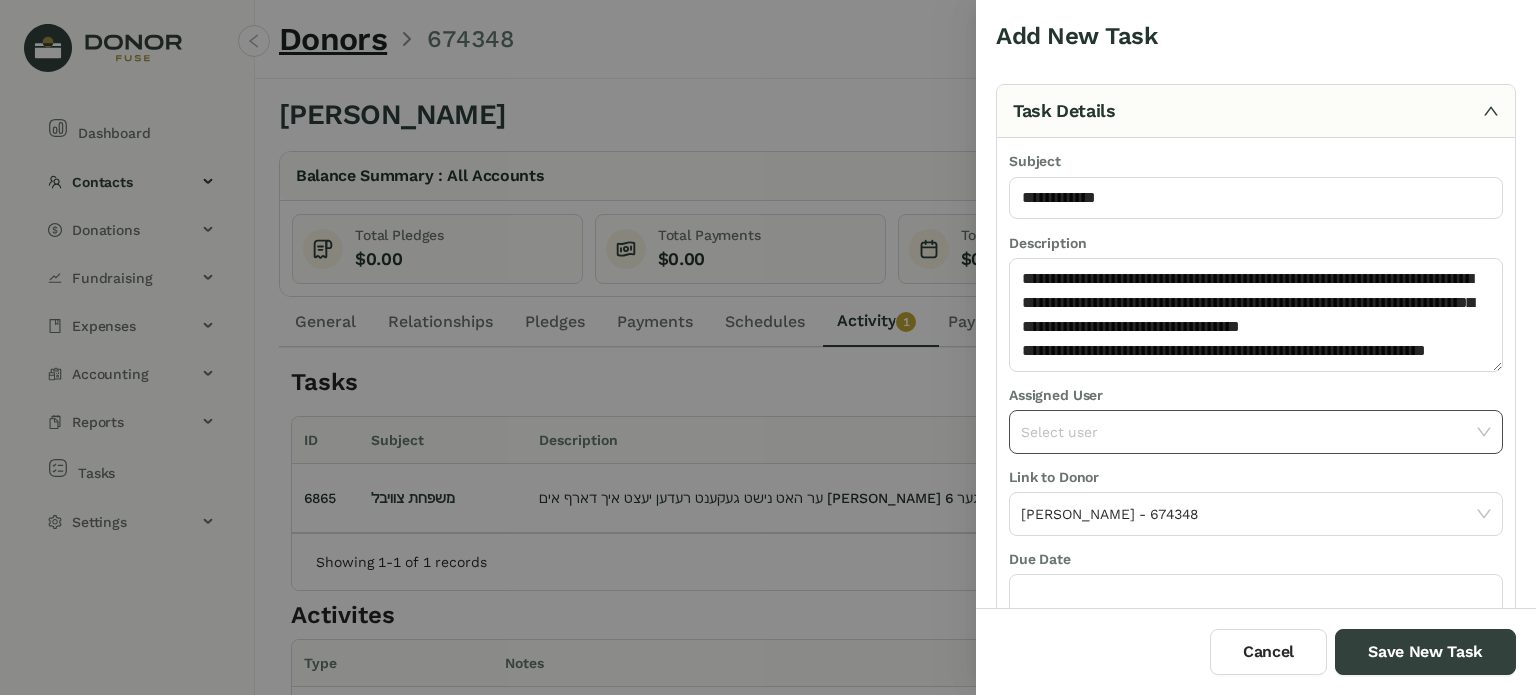 click 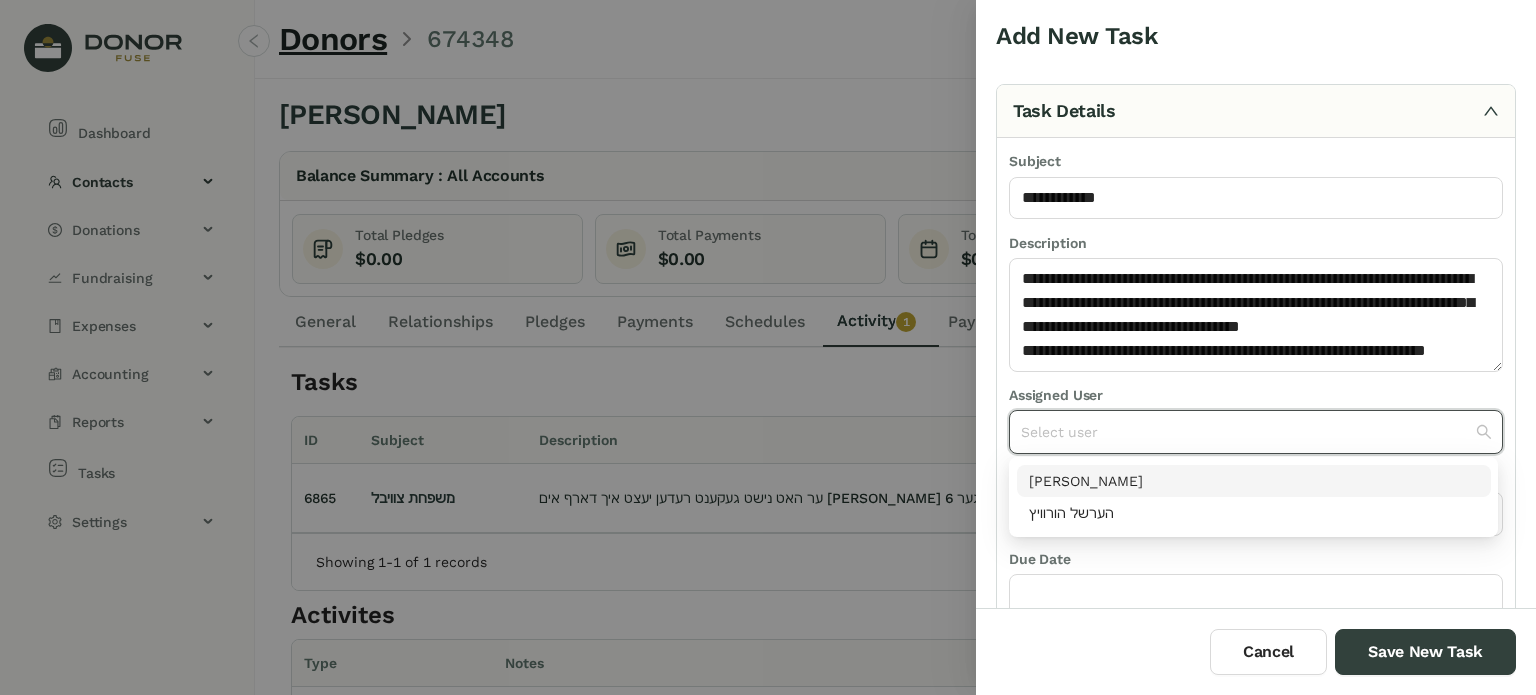 click on "[PERSON_NAME]" at bounding box center [1254, 481] 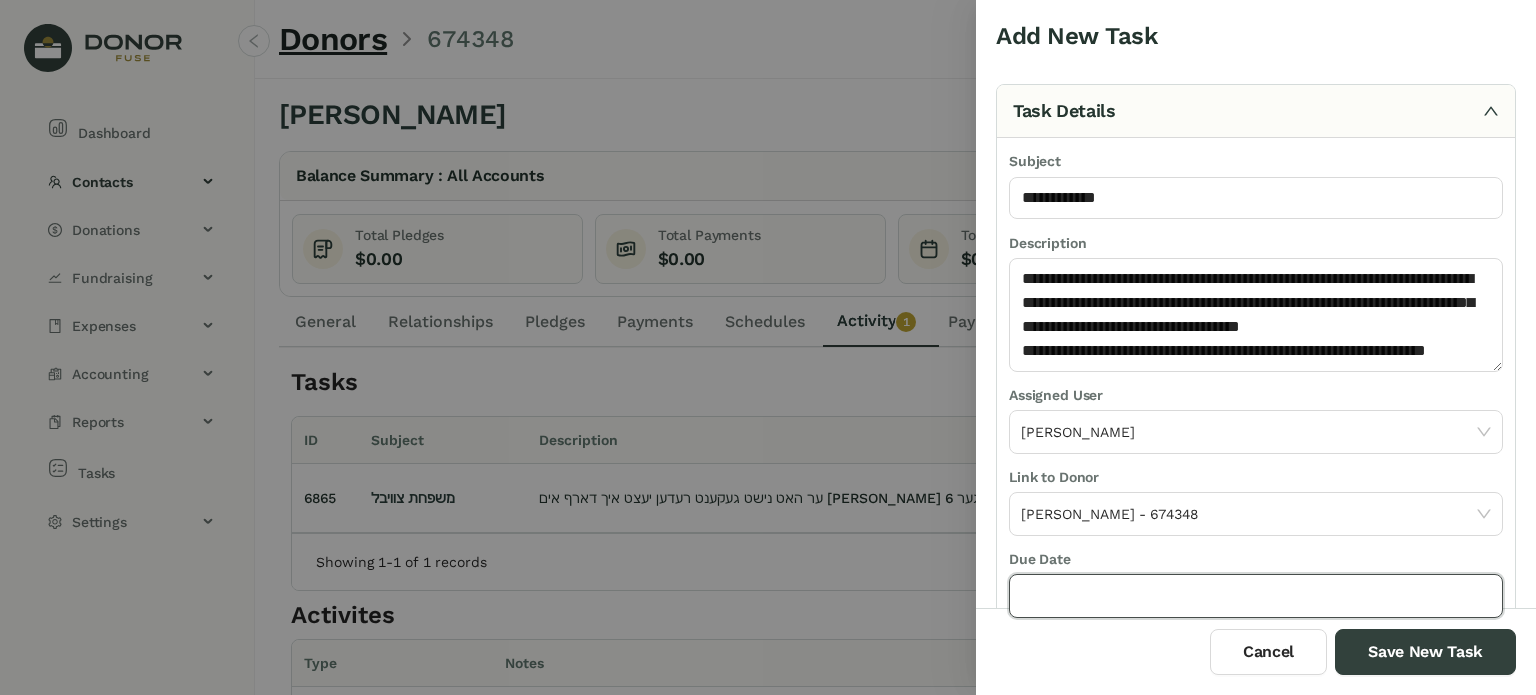 click 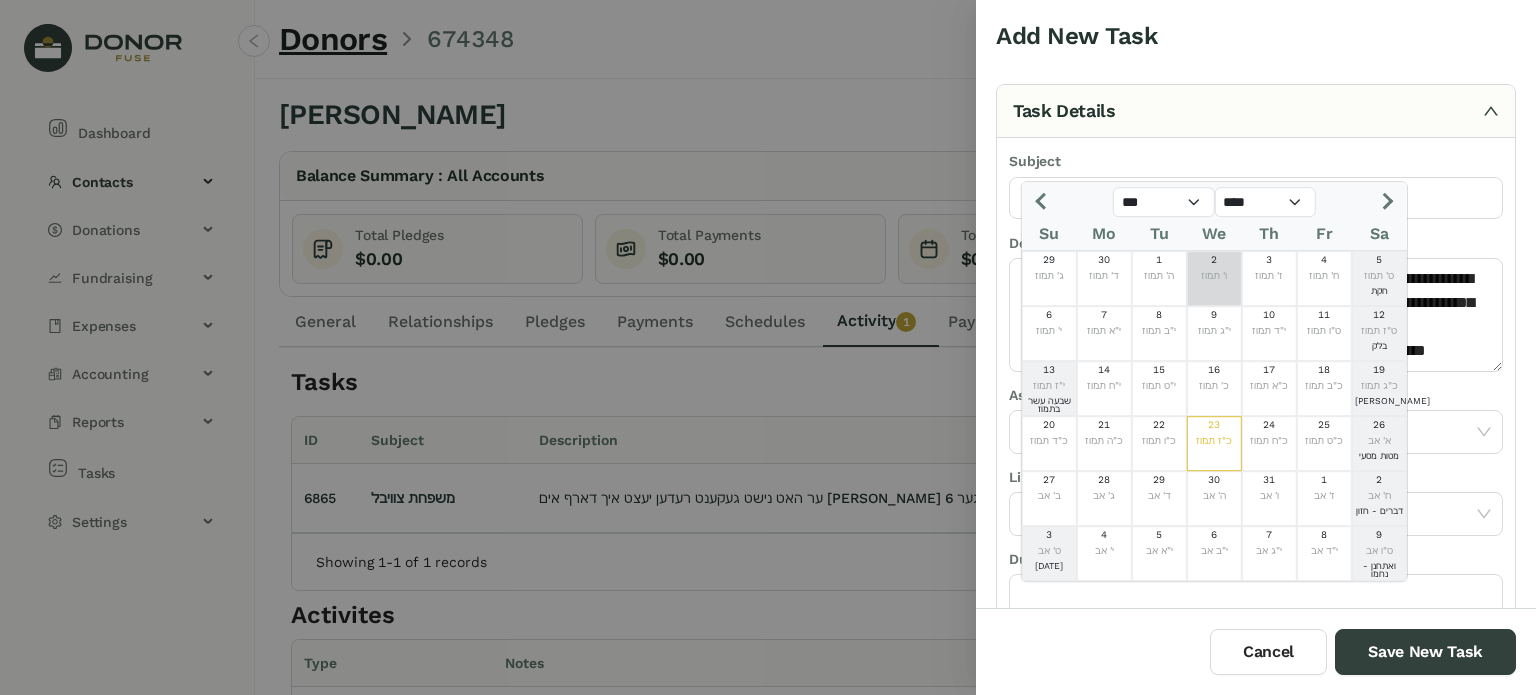 click 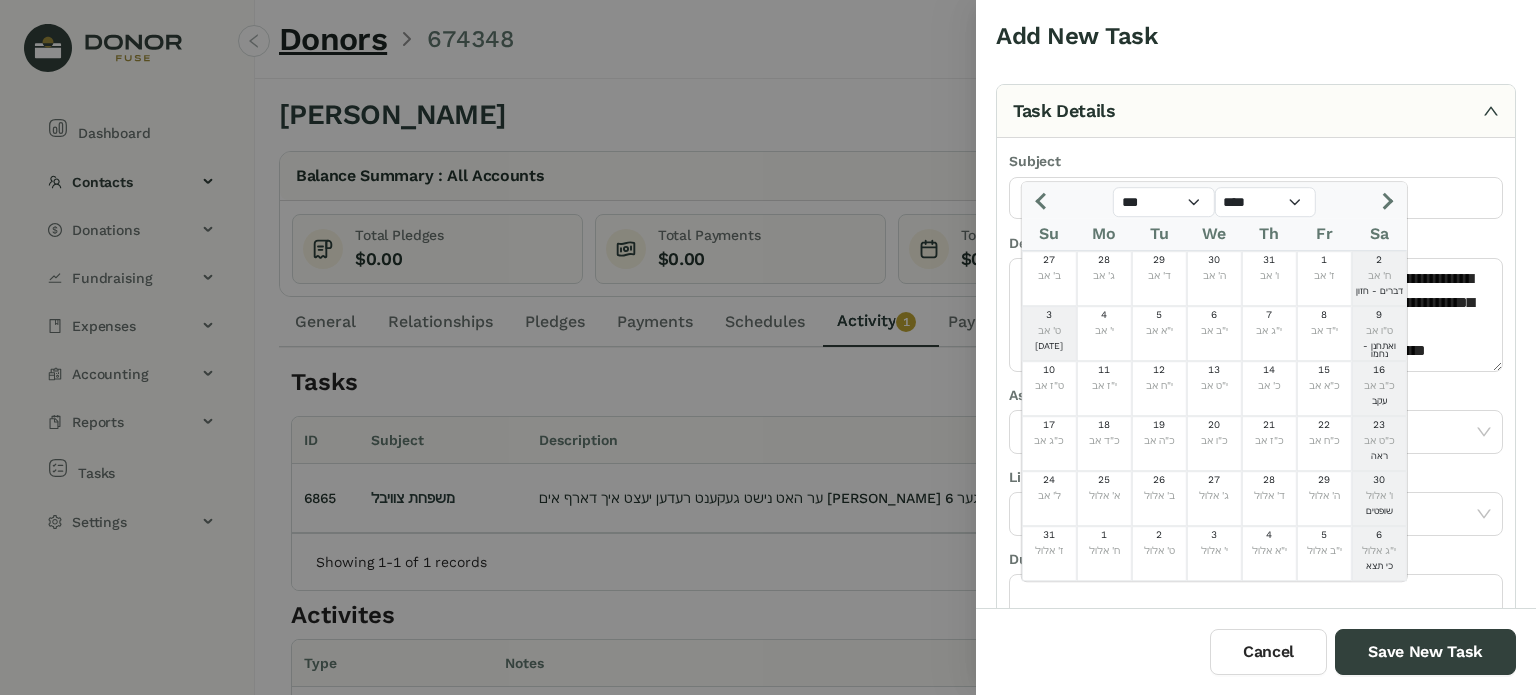 click 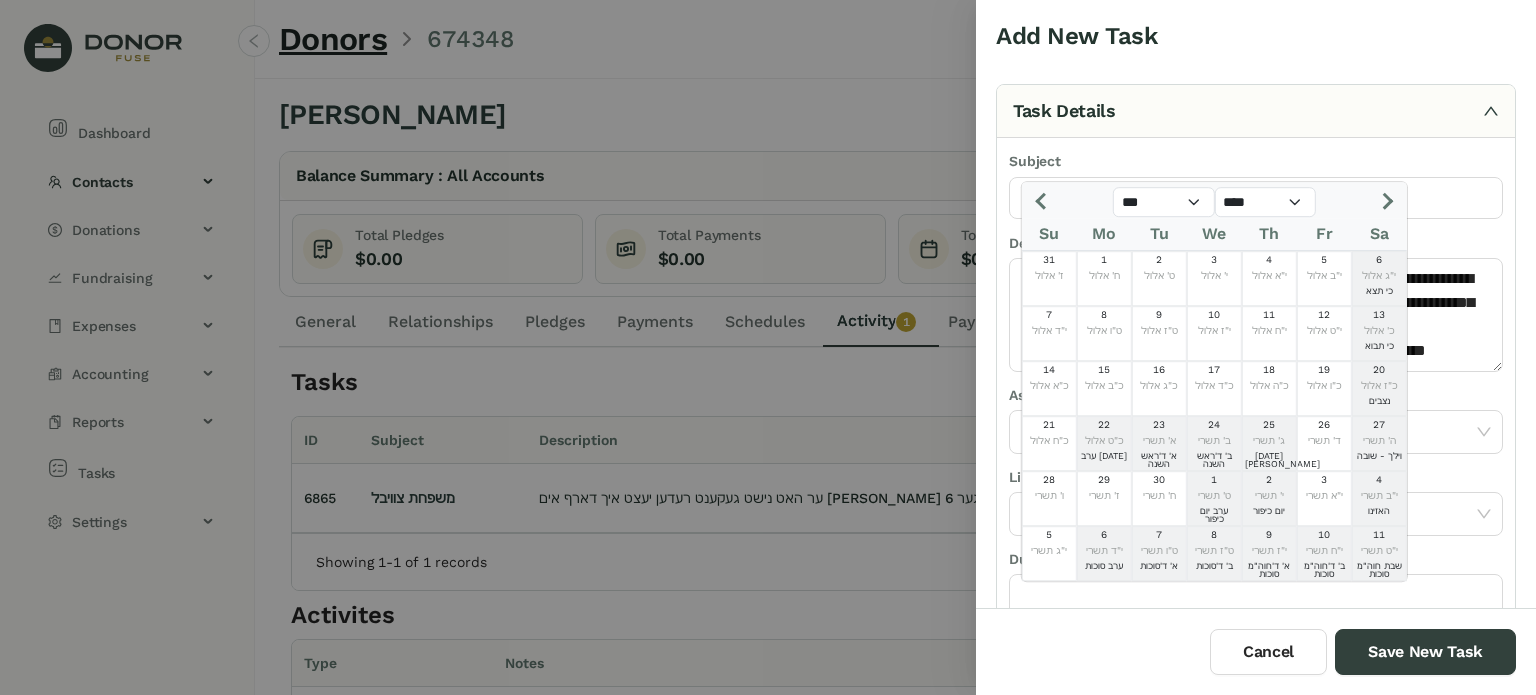 click 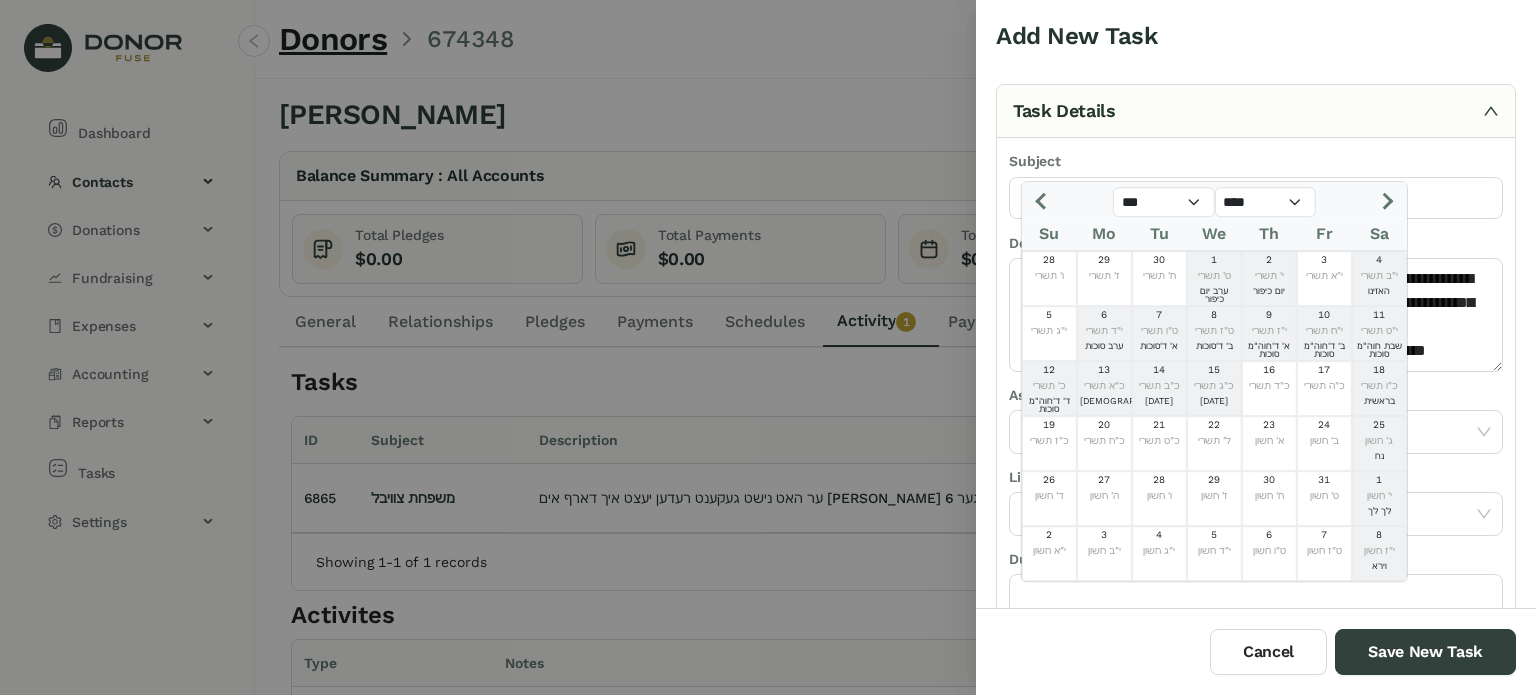 click 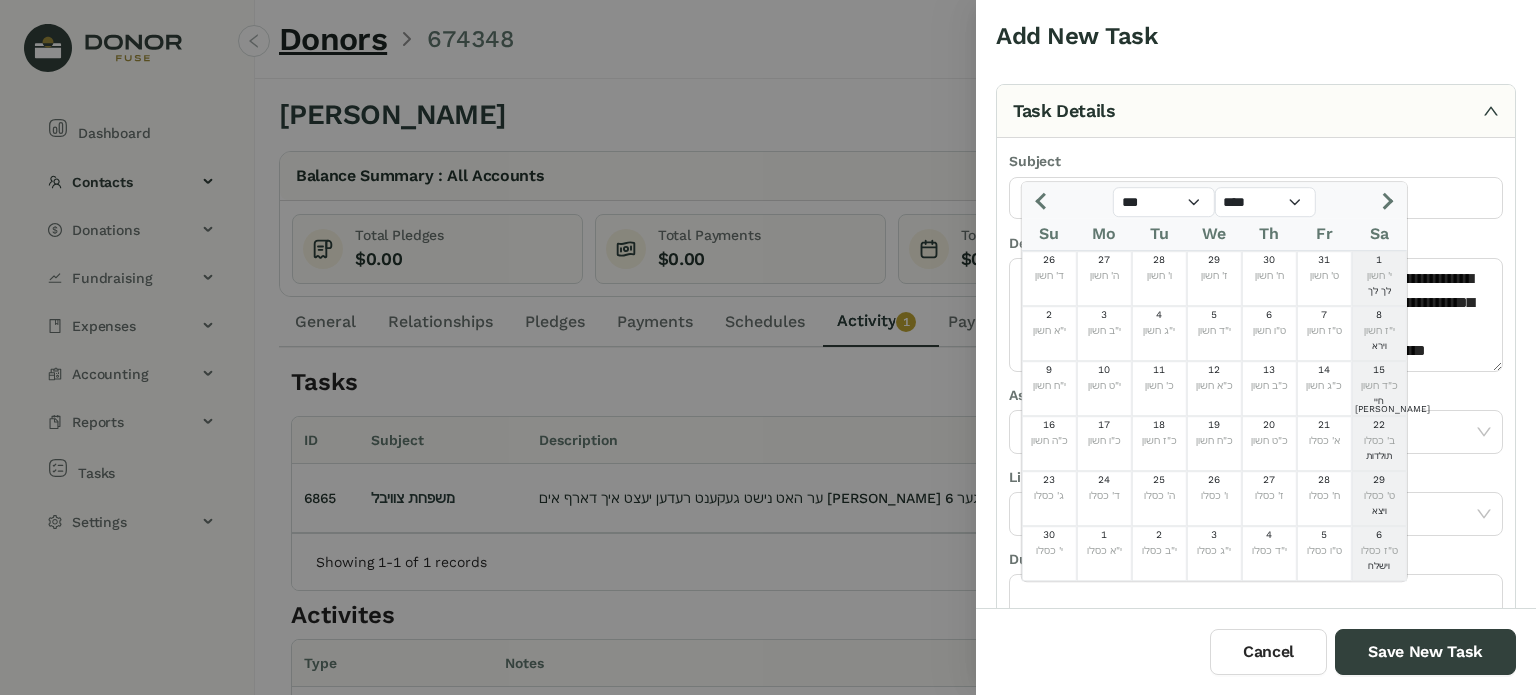 click 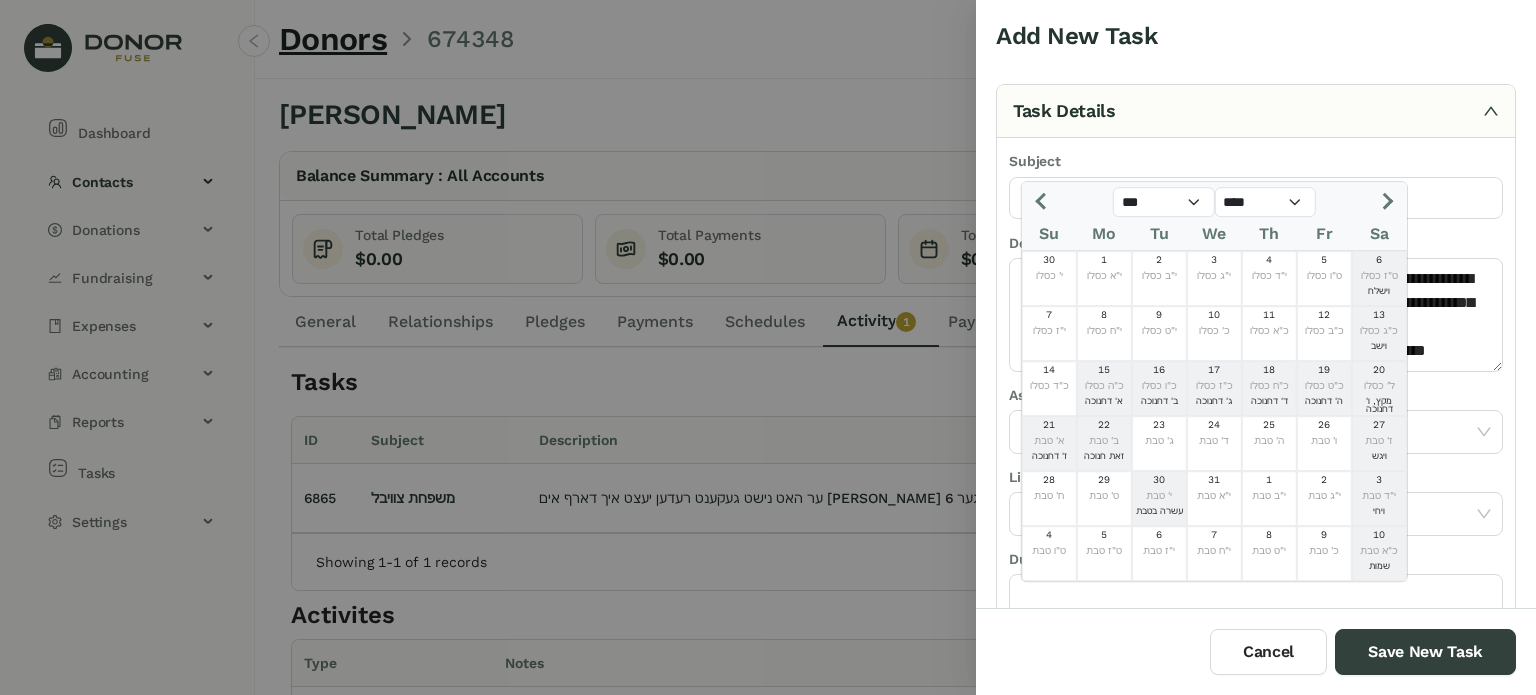 click 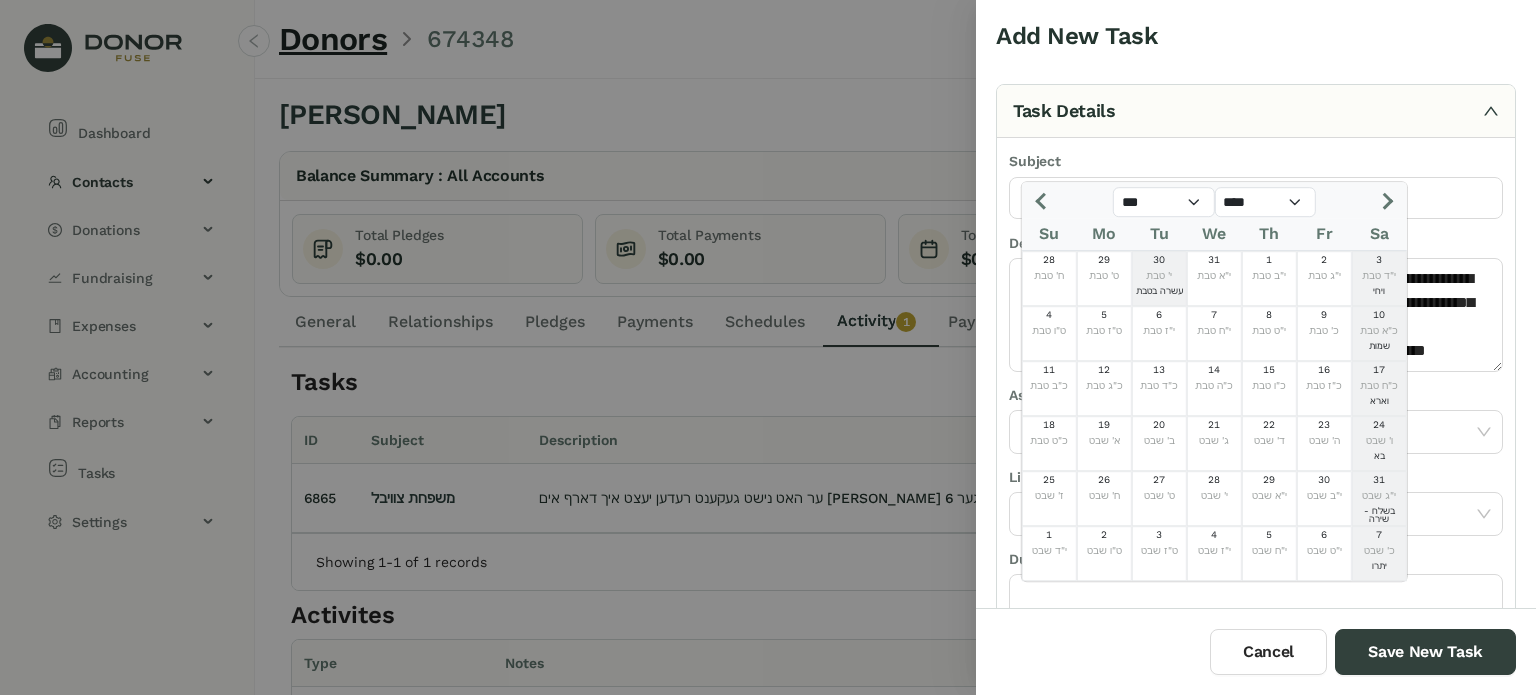 click 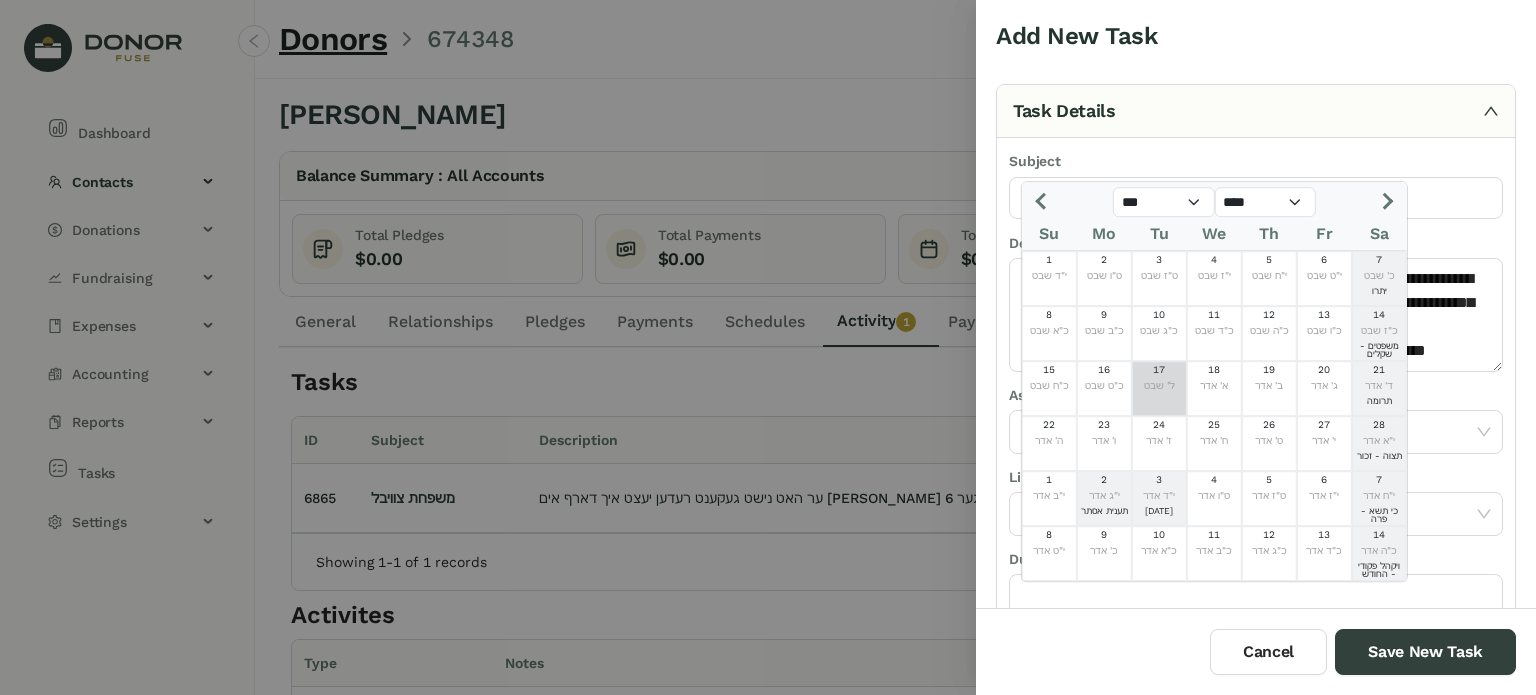 click on "ל' שבט" 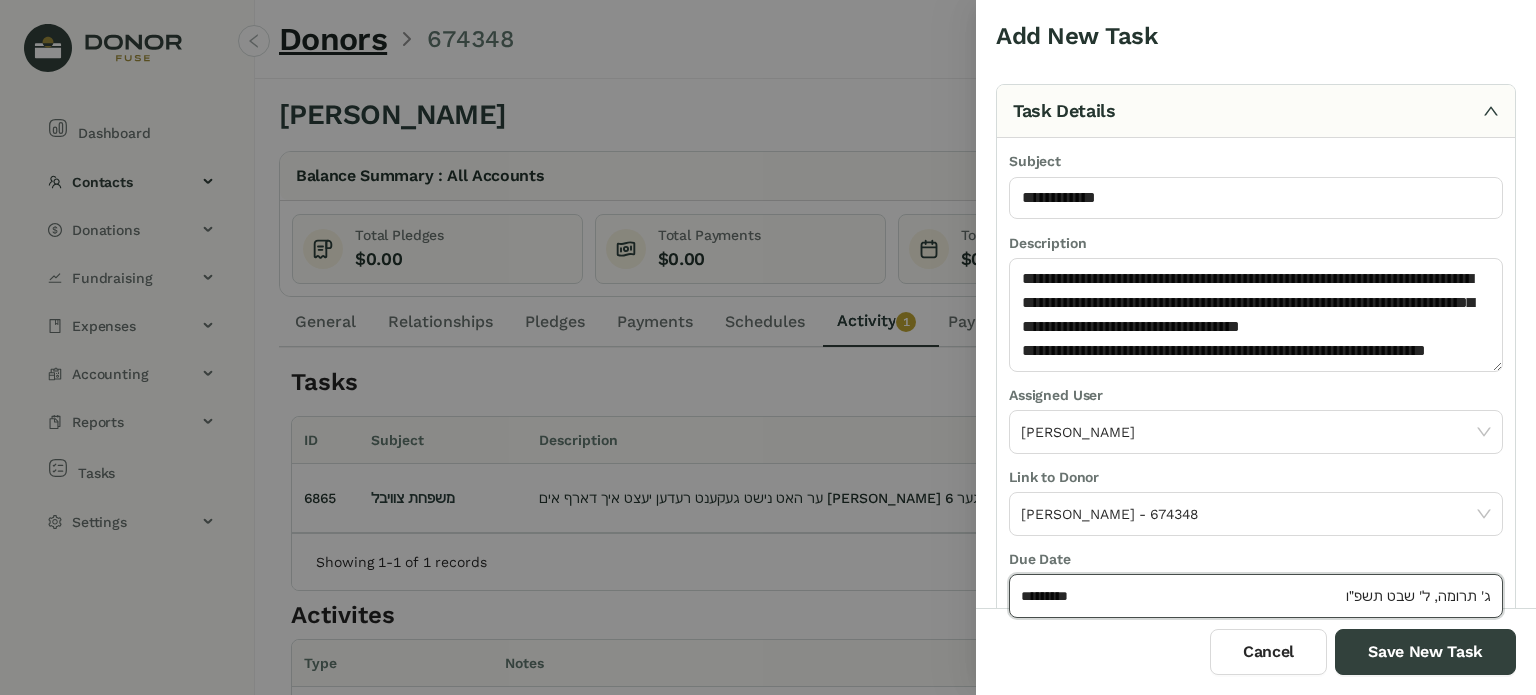click on "*********" 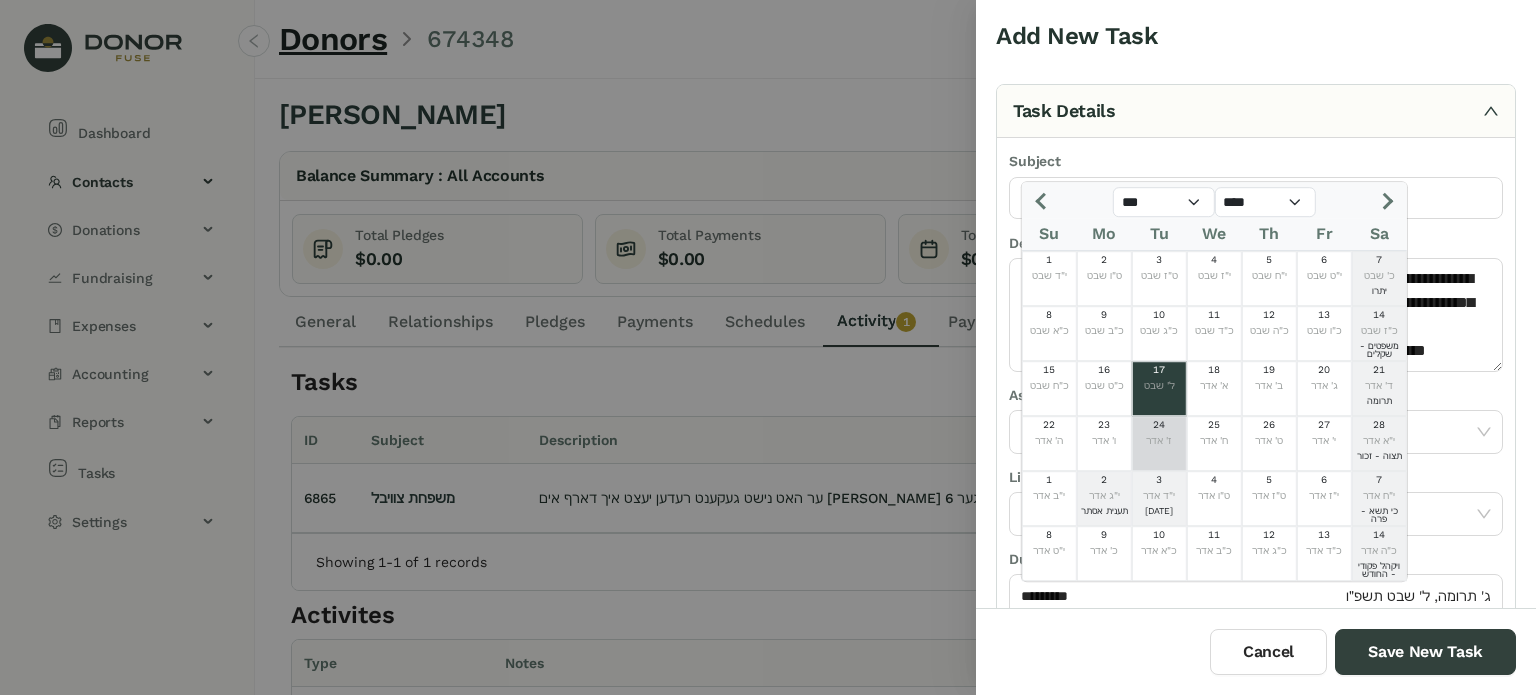 click on "ז' אדר" 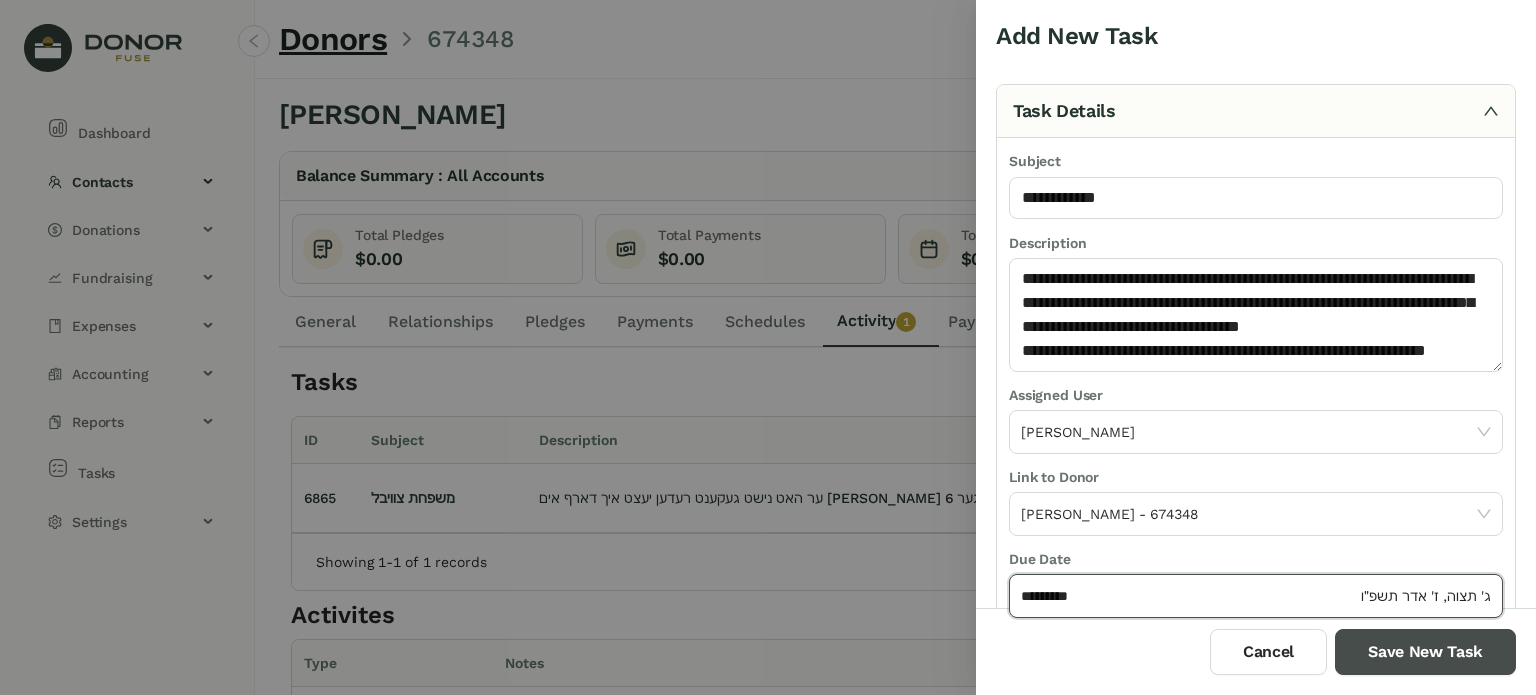 click on "Save New Task" at bounding box center [1425, 652] 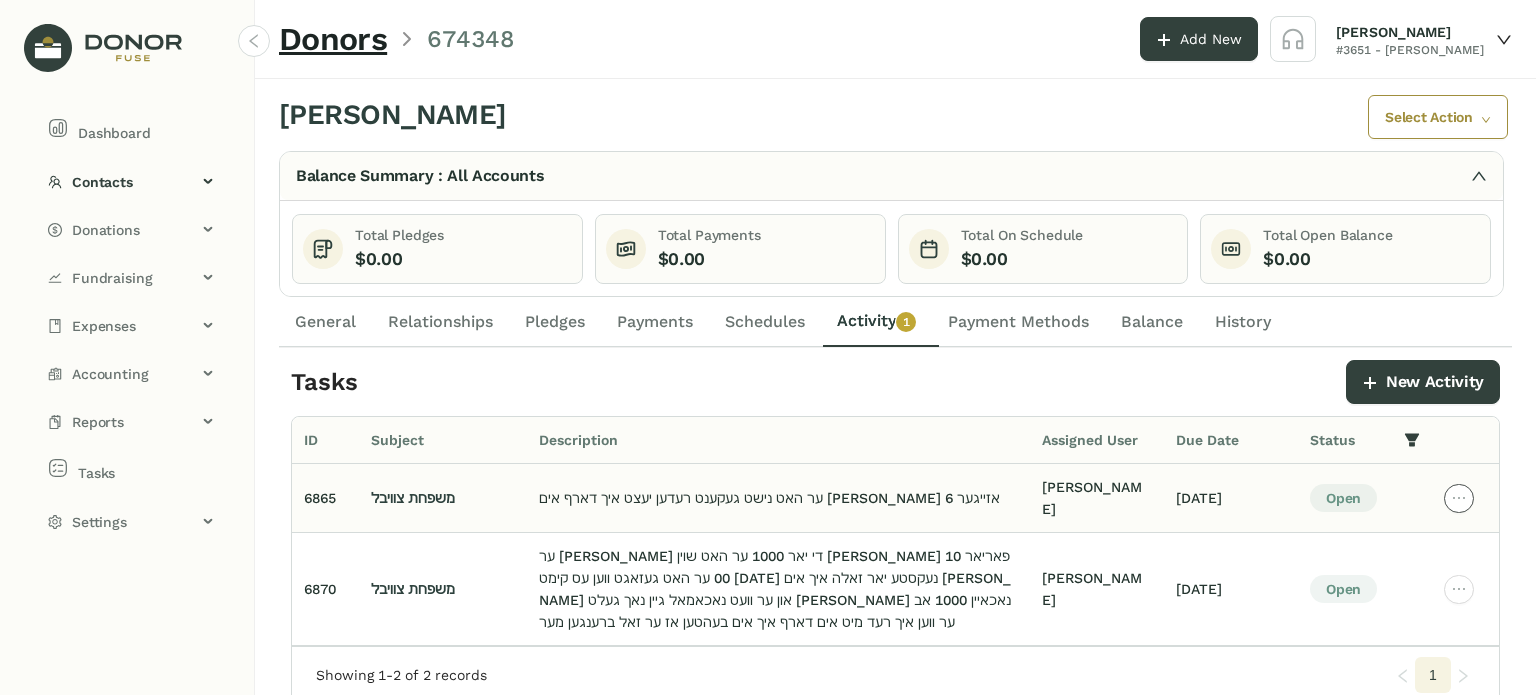 click 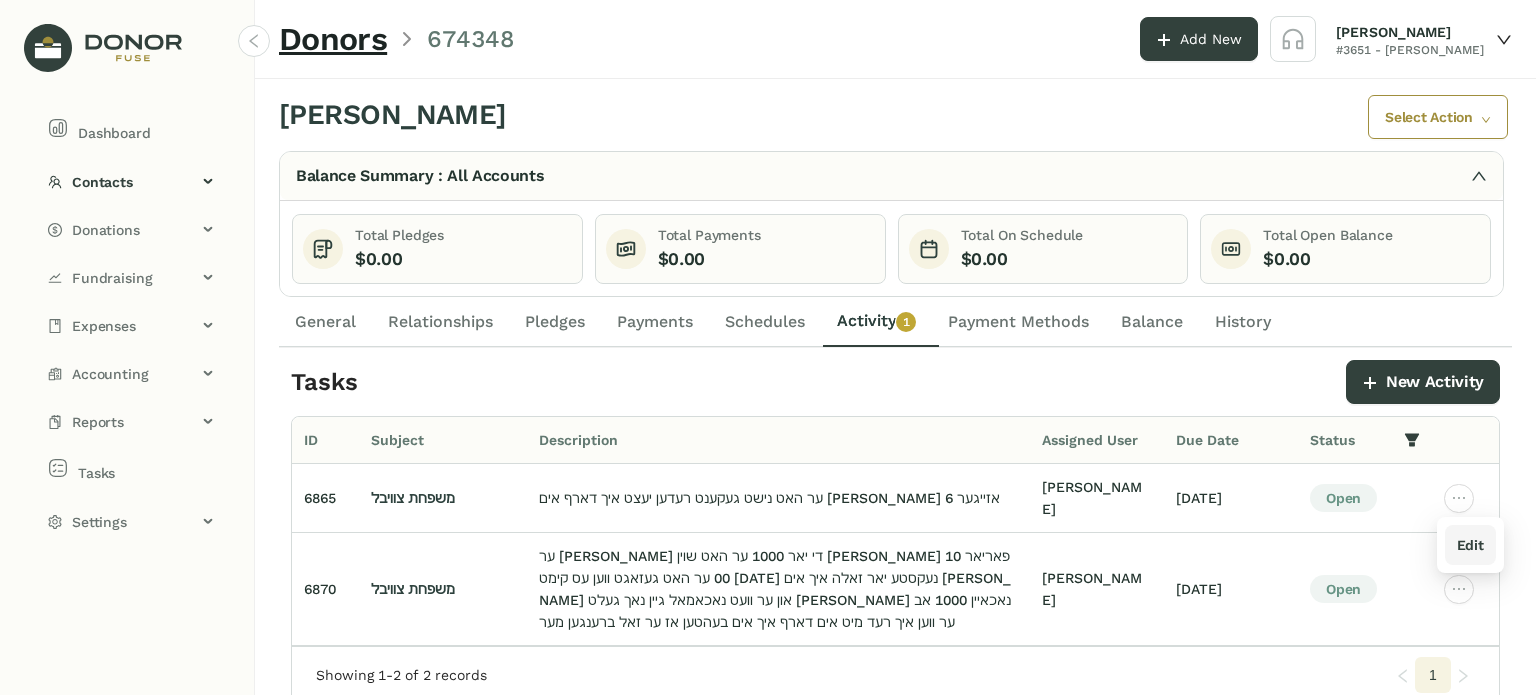 click on "Edit" at bounding box center [1470, 545] 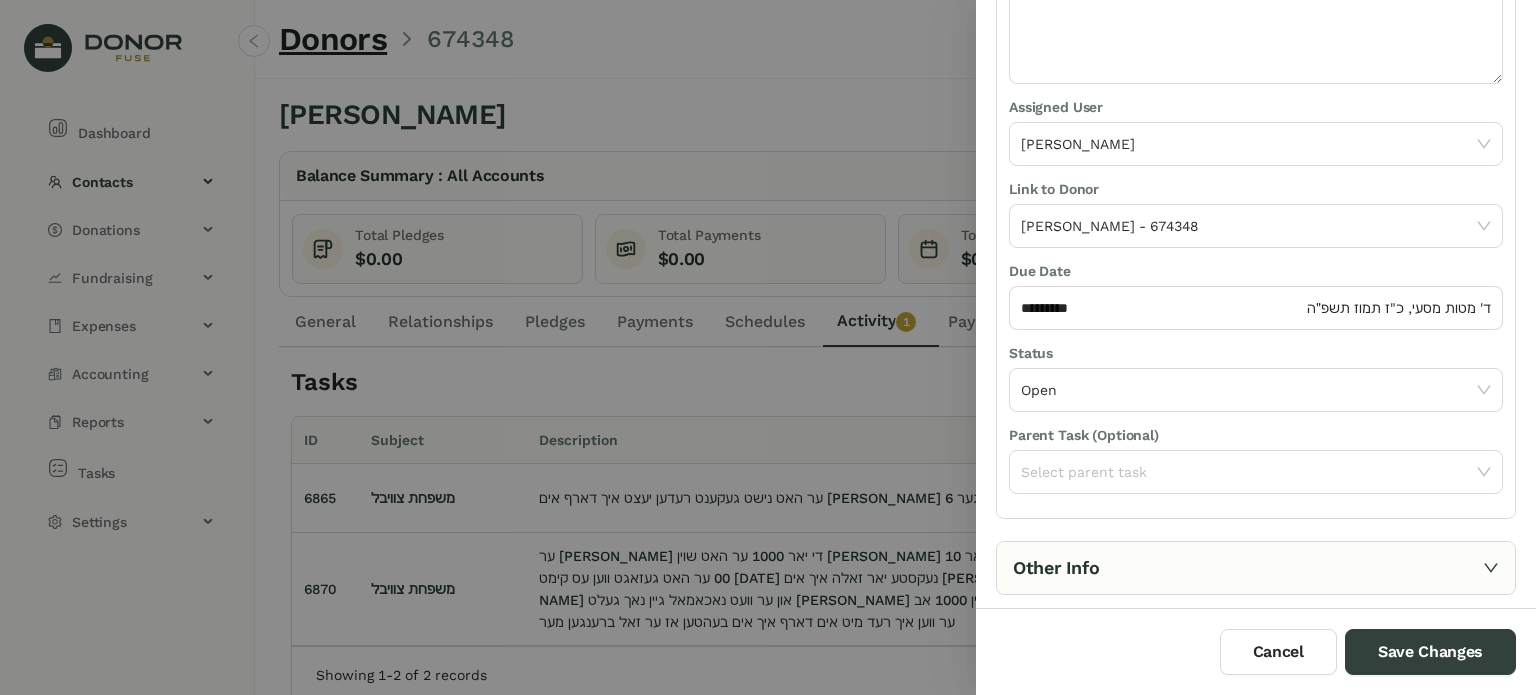 scroll, scrollTop: 292, scrollLeft: 0, axis: vertical 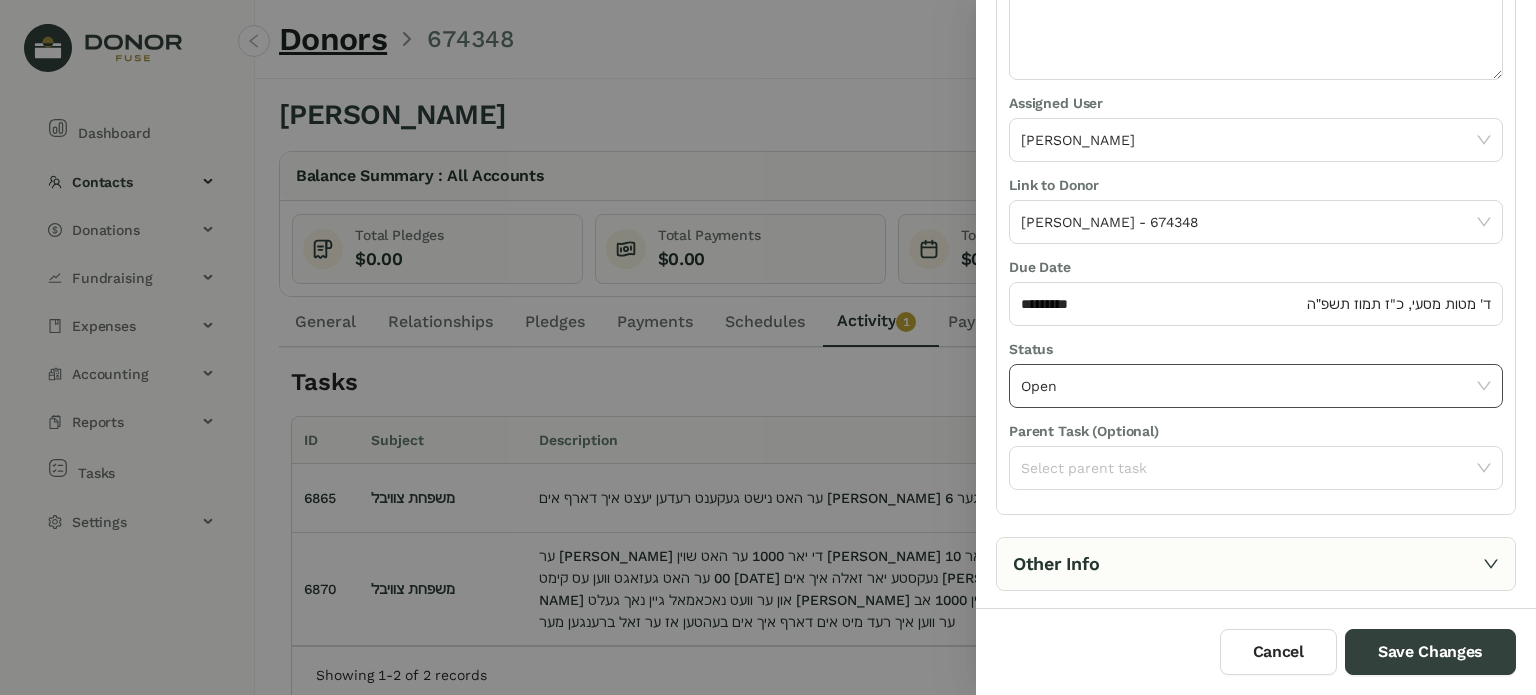 click on "Open" 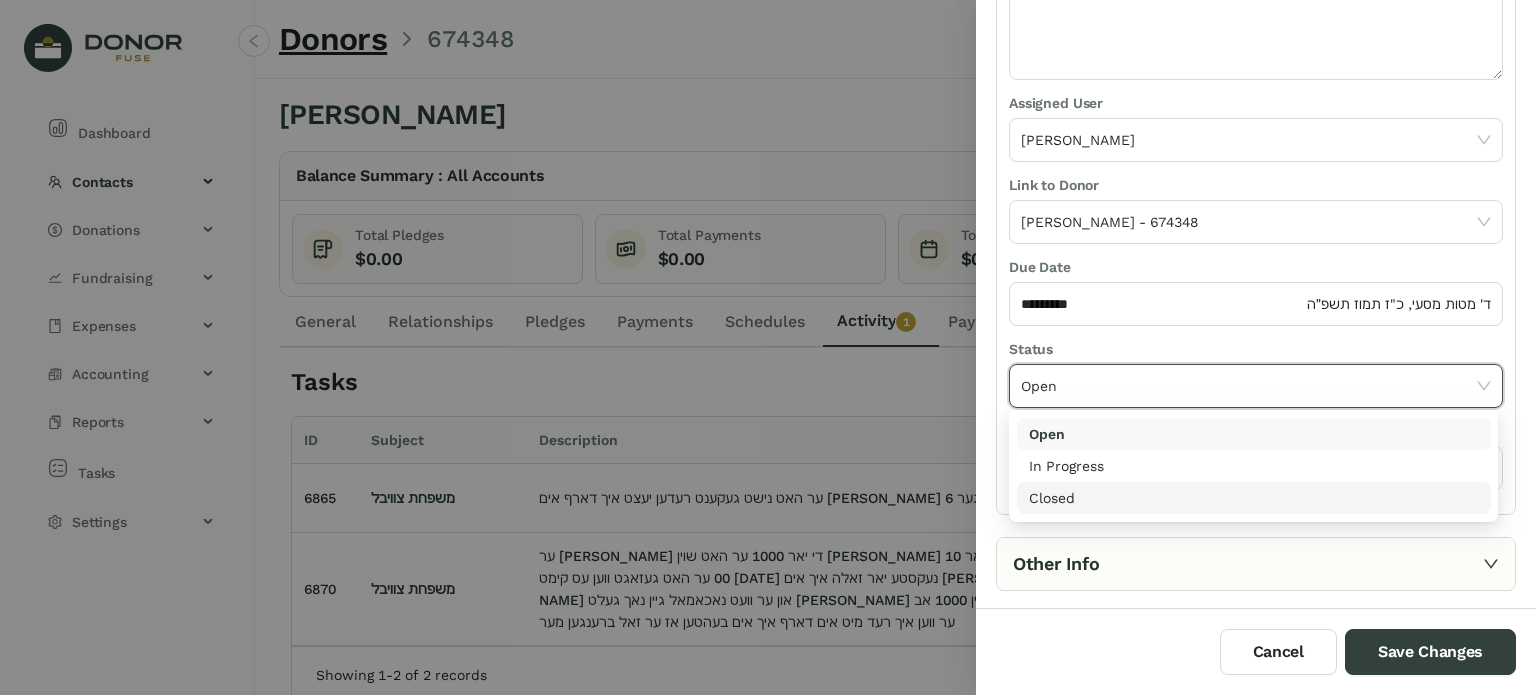 click on "Closed" at bounding box center (1254, 498) 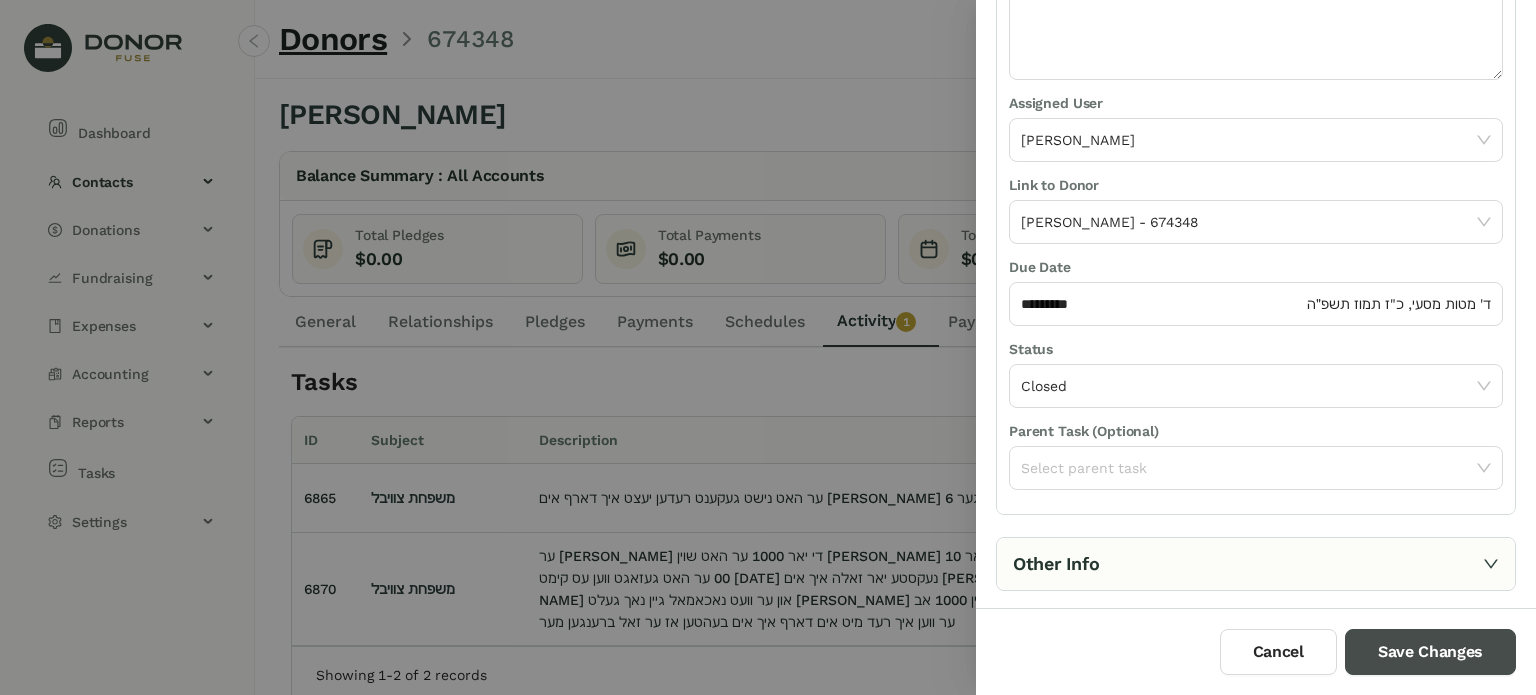 click on "Save Changes" at bounding box center [1430, 652] 